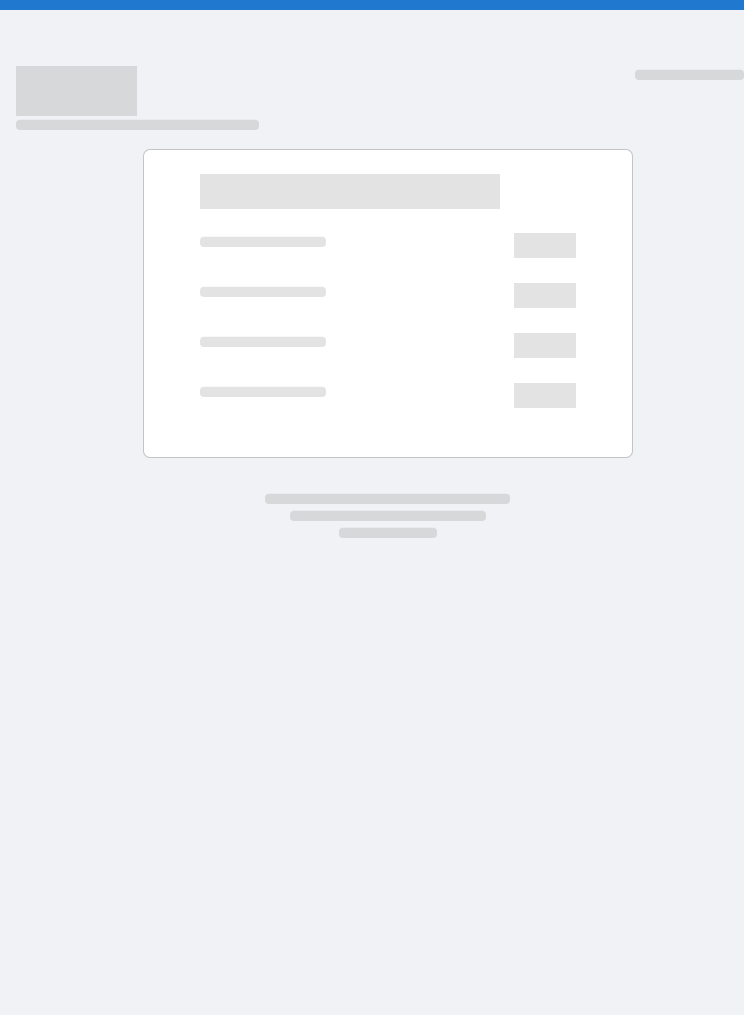 scroll, scrollTop: 0, scrollLeft: 0, axis: both 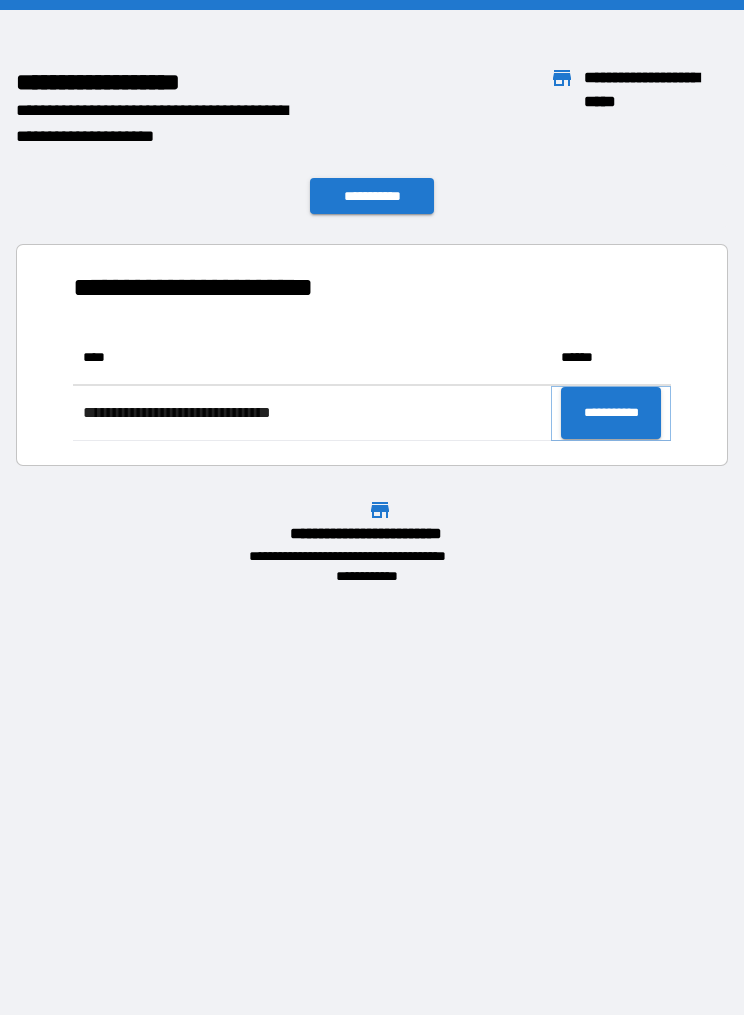 click on "**********" at bounding box center (611, 413) 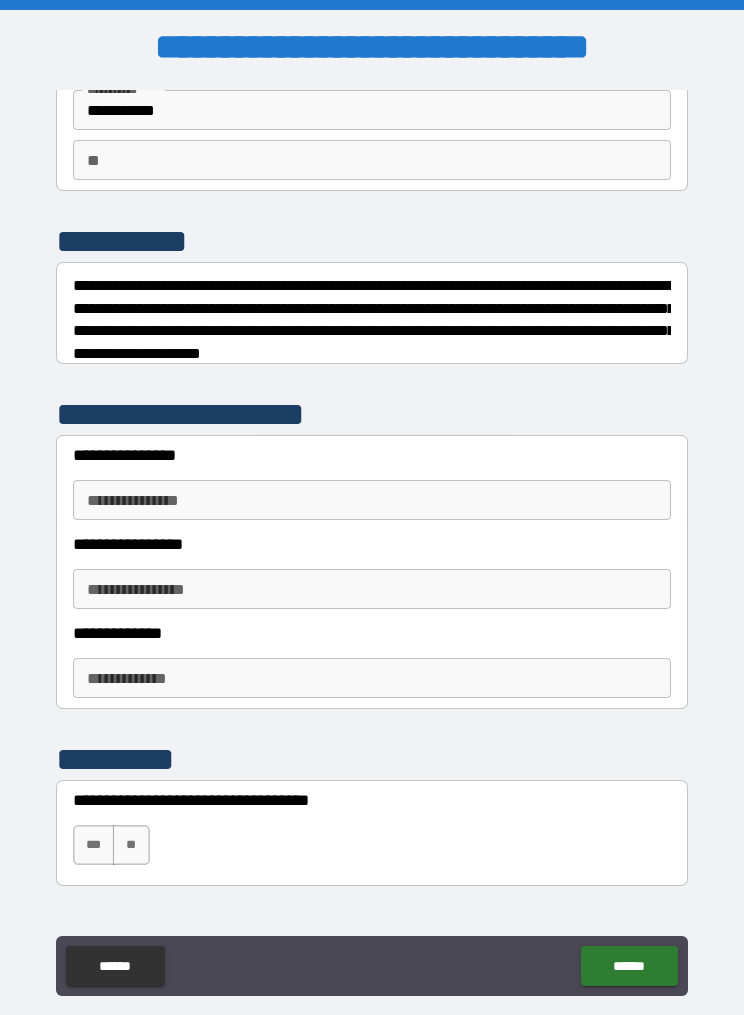 scroll, scrollTop: 144, scrollLeft: 0, axis: vertical 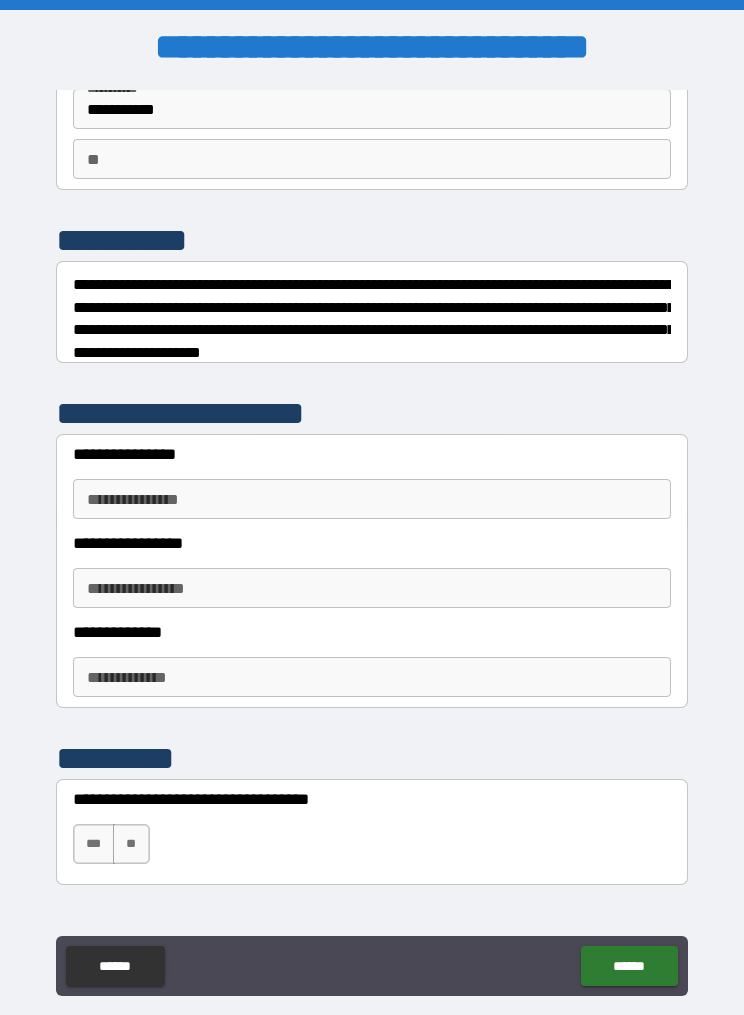 click on "**********" at bounding box center [372, 499] 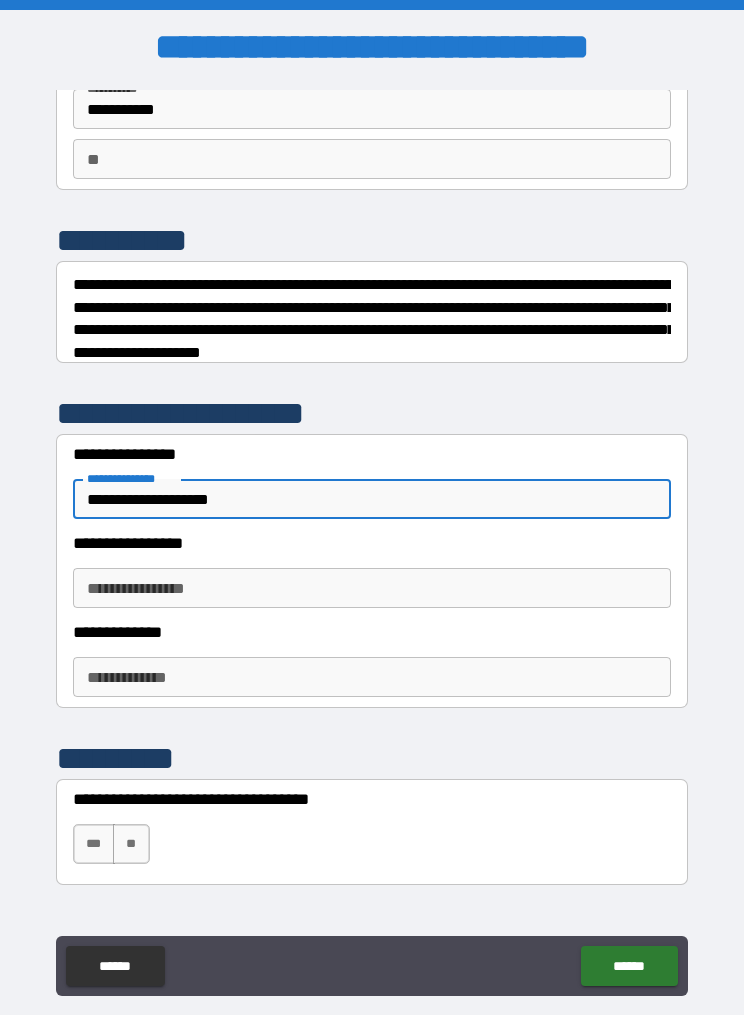 click on "**********" at bounding box center (372, 499) 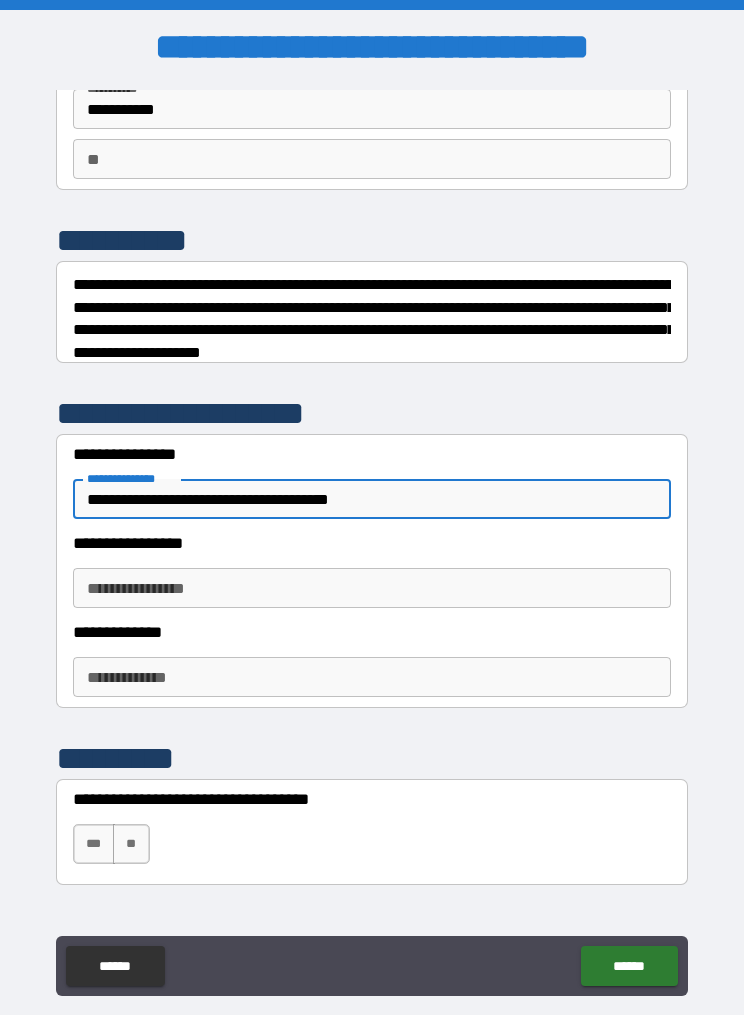 type on "**********" 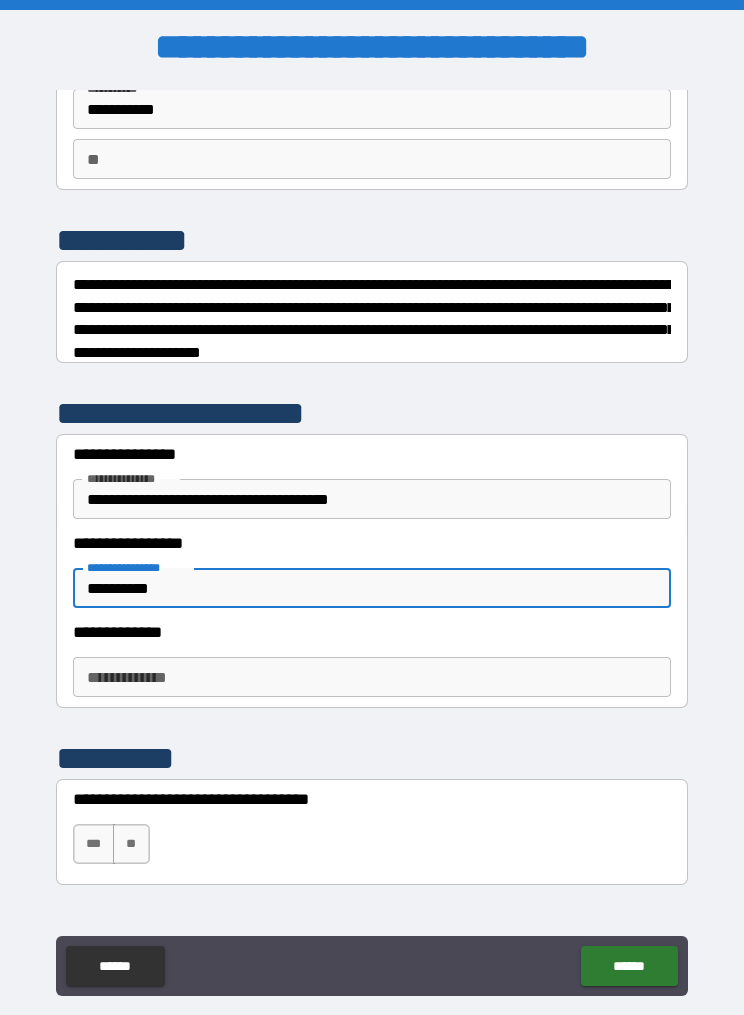type on "**********" 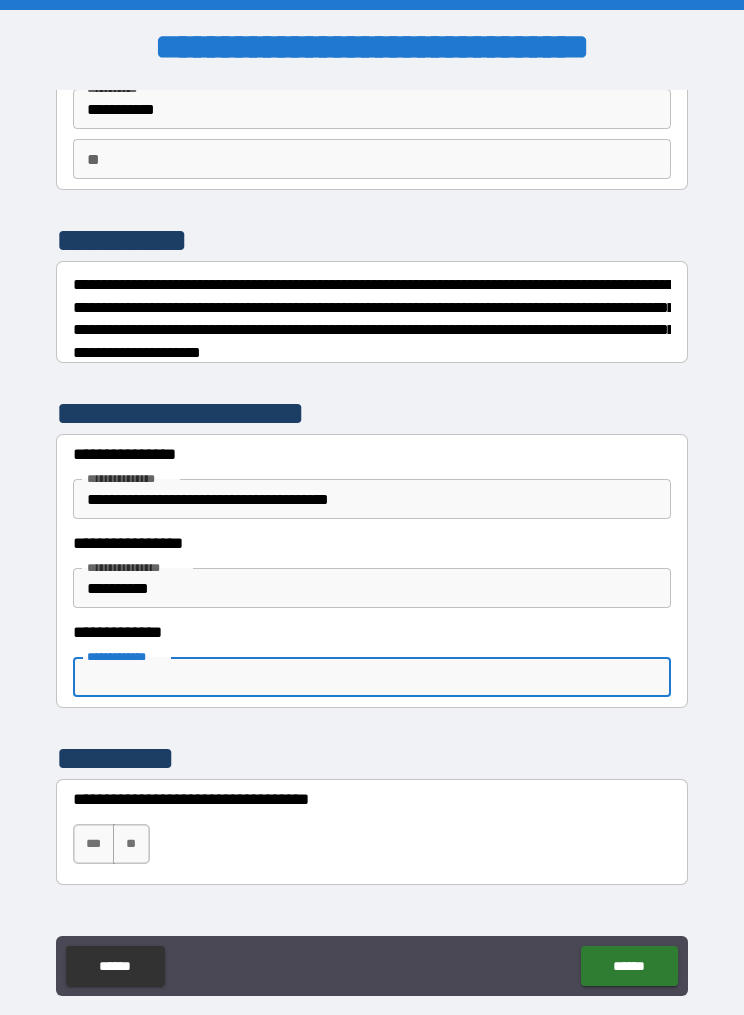 scroll, scrollTop: 29, scrollLeft: 0, axis: vertical 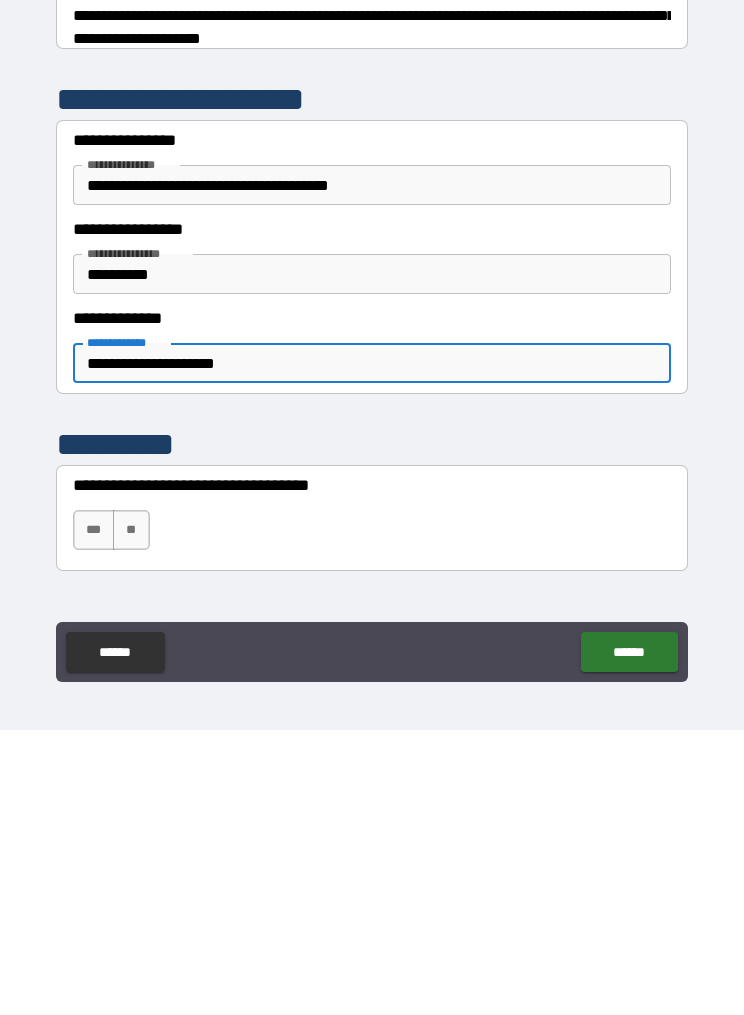 type on "**********" 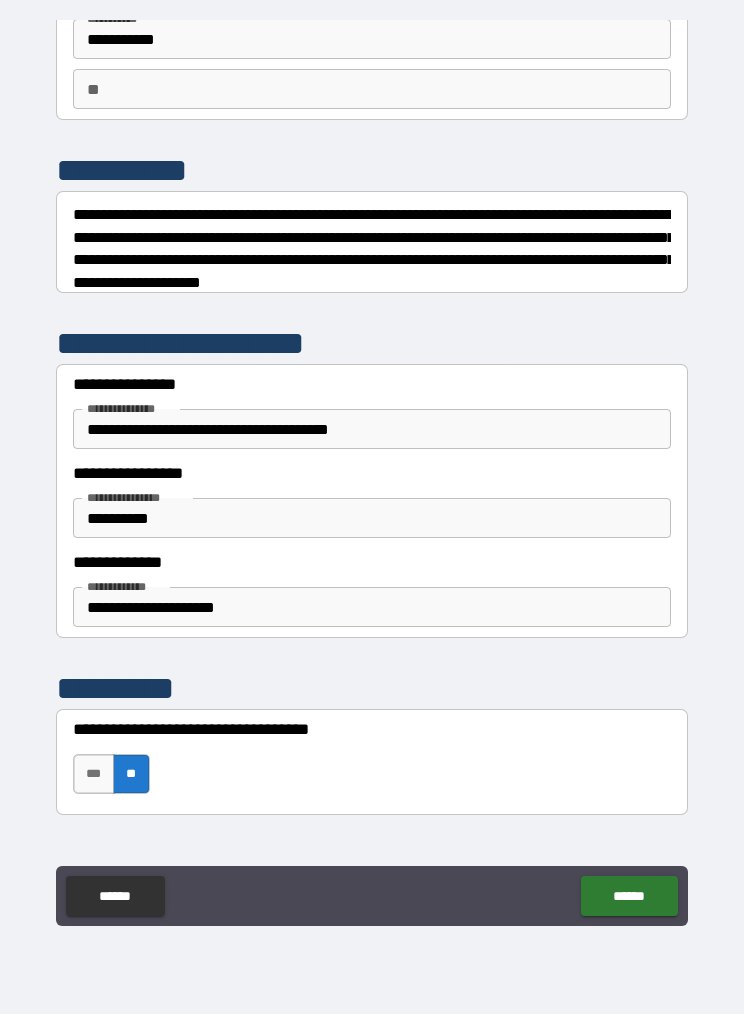 click on "******" at bounding box center [629, 897] 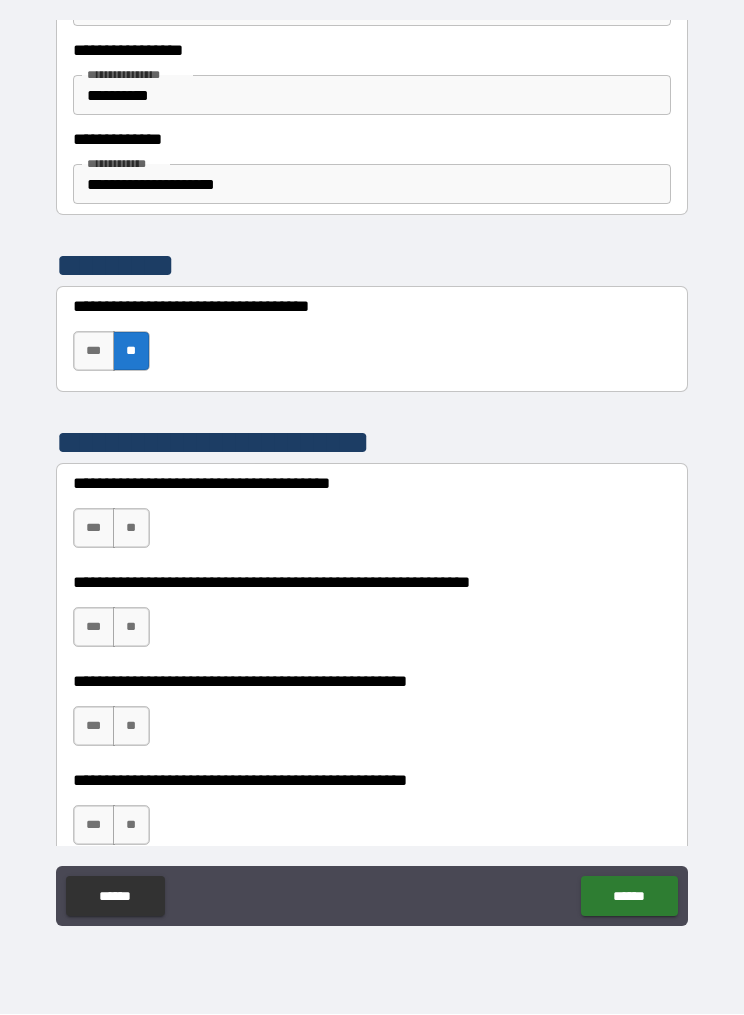 scroll, scrollTop: 622, scrollLeft: 0, axis: vertical 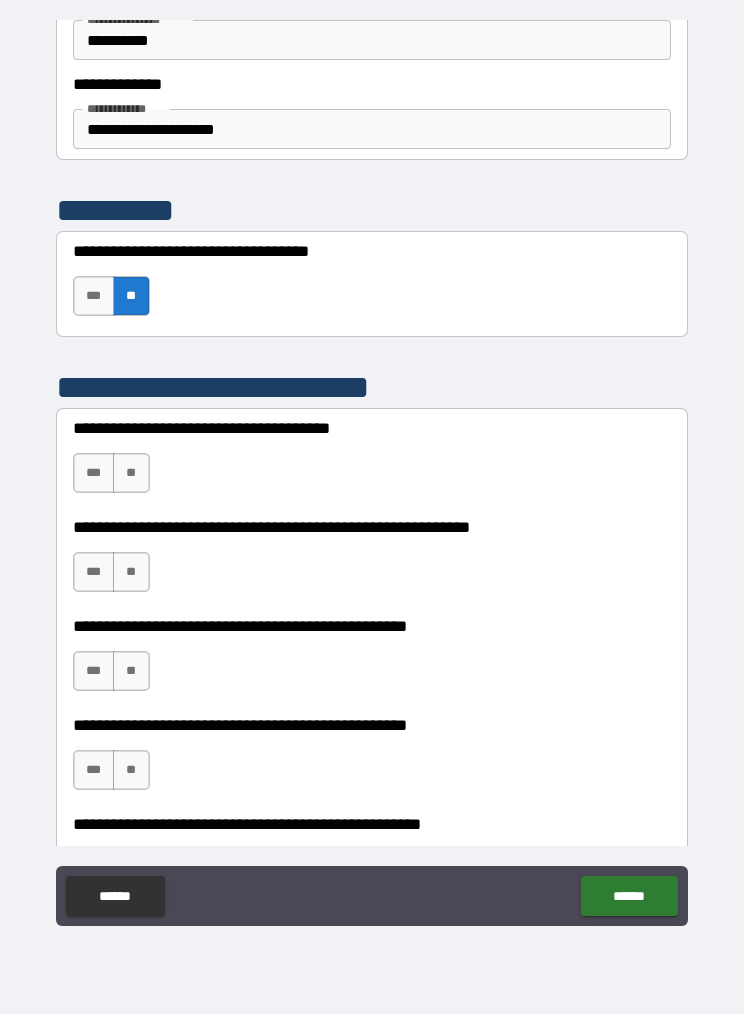 click on "**" at bounding box center (131, 474) 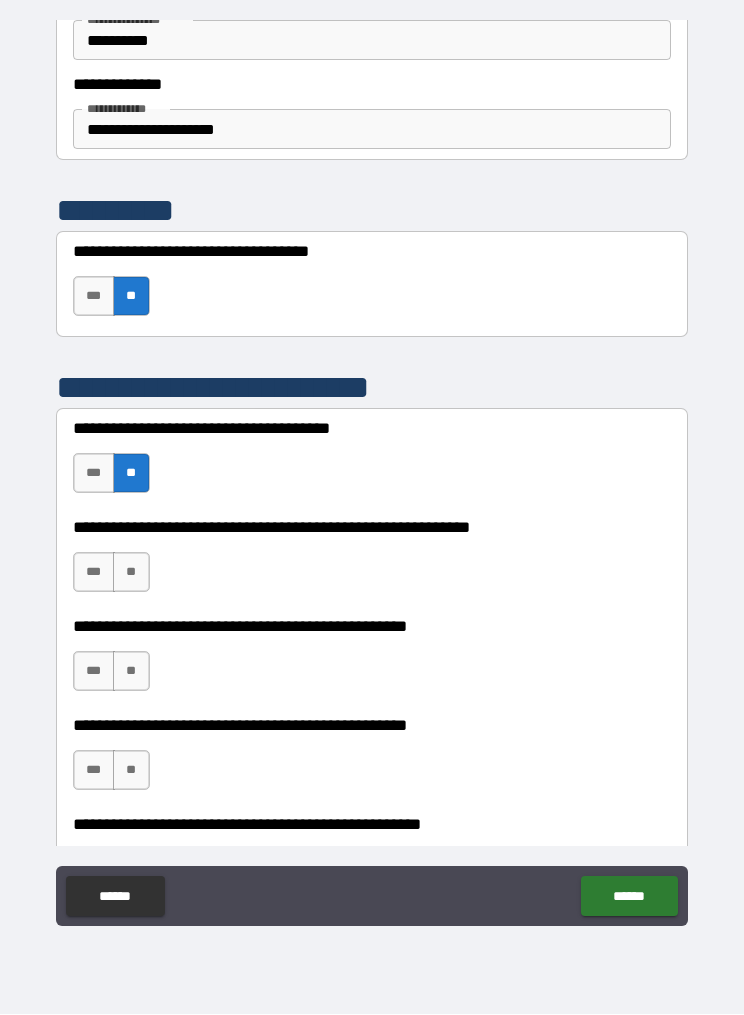 click on "**" at bounding box center (131, 573) 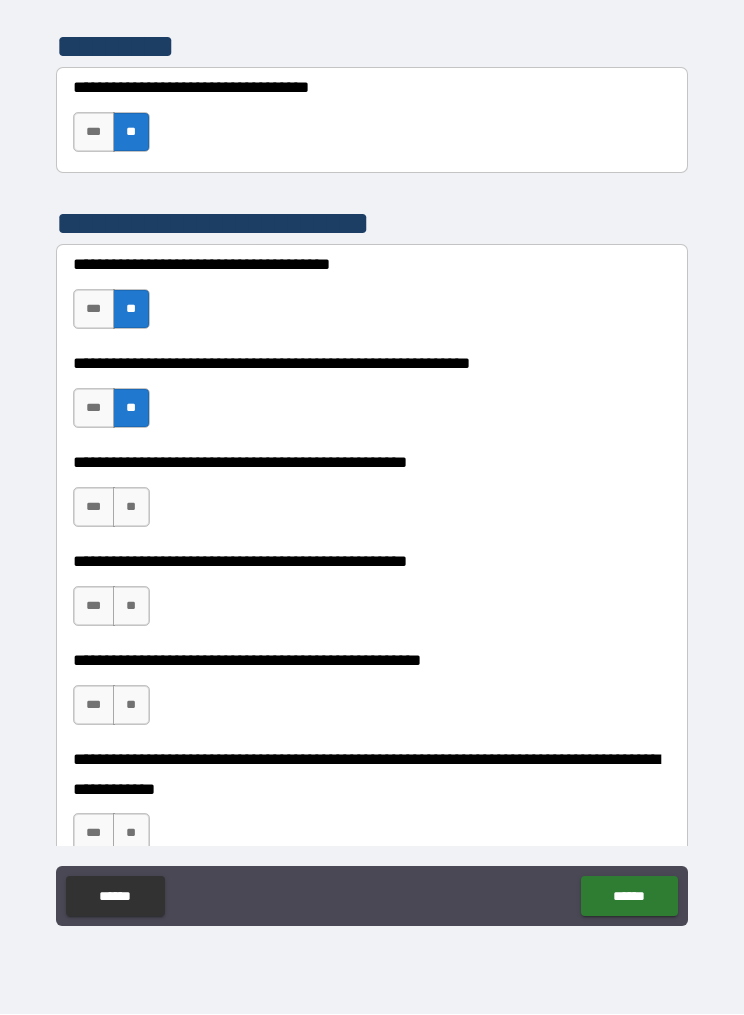 scroll, scrollTop: 796, scrollLeft: 0, axis: vertical 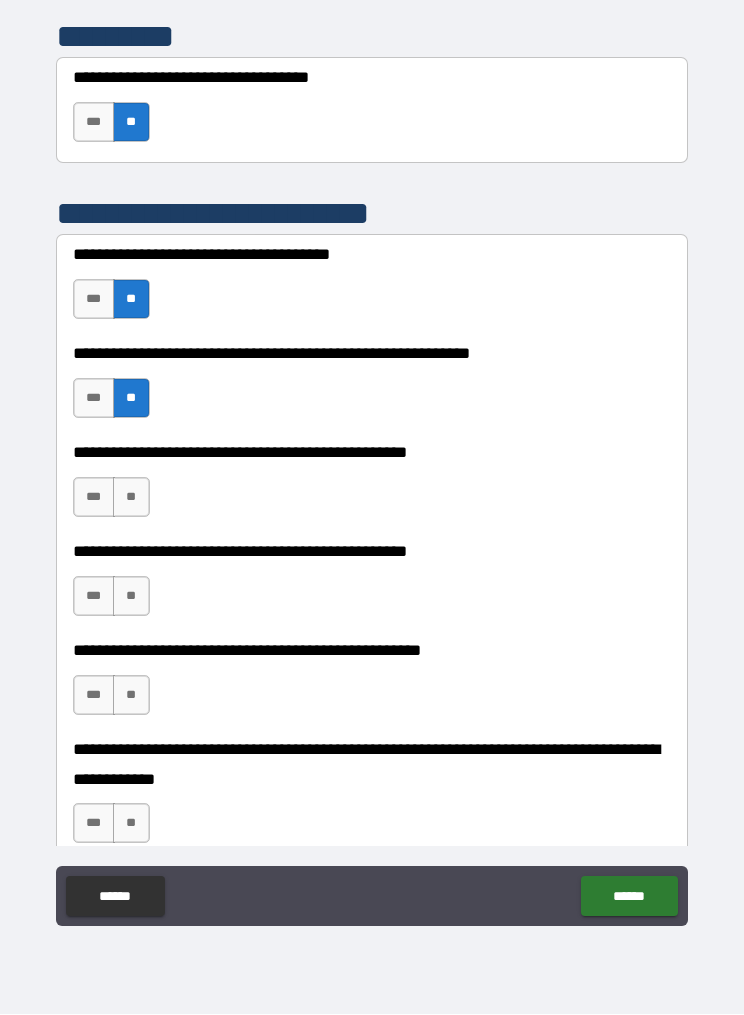 click on "**" at bounding box center (131, 498) 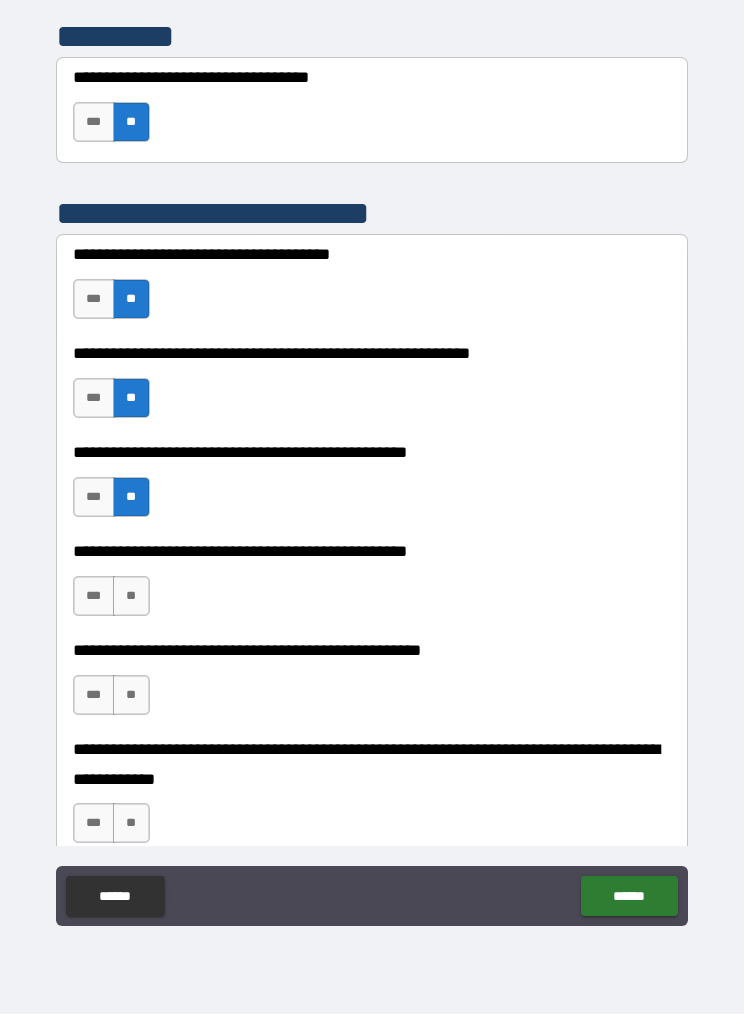 click on "***" at bounding box center (94, 597) 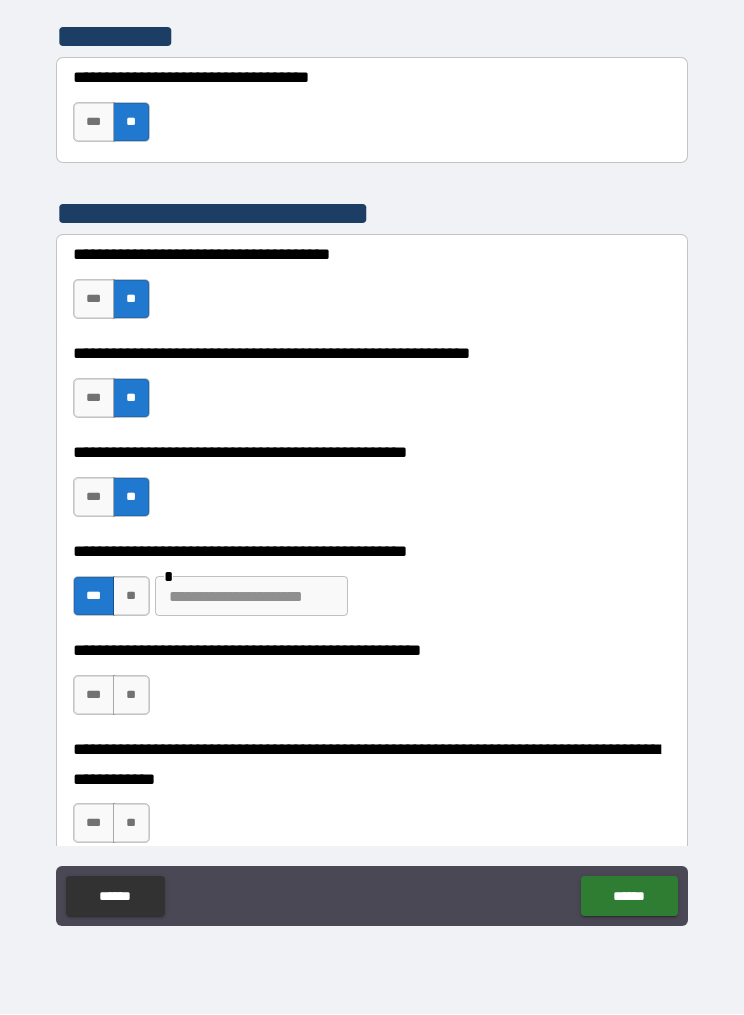 click at bounding box center (251, 597) 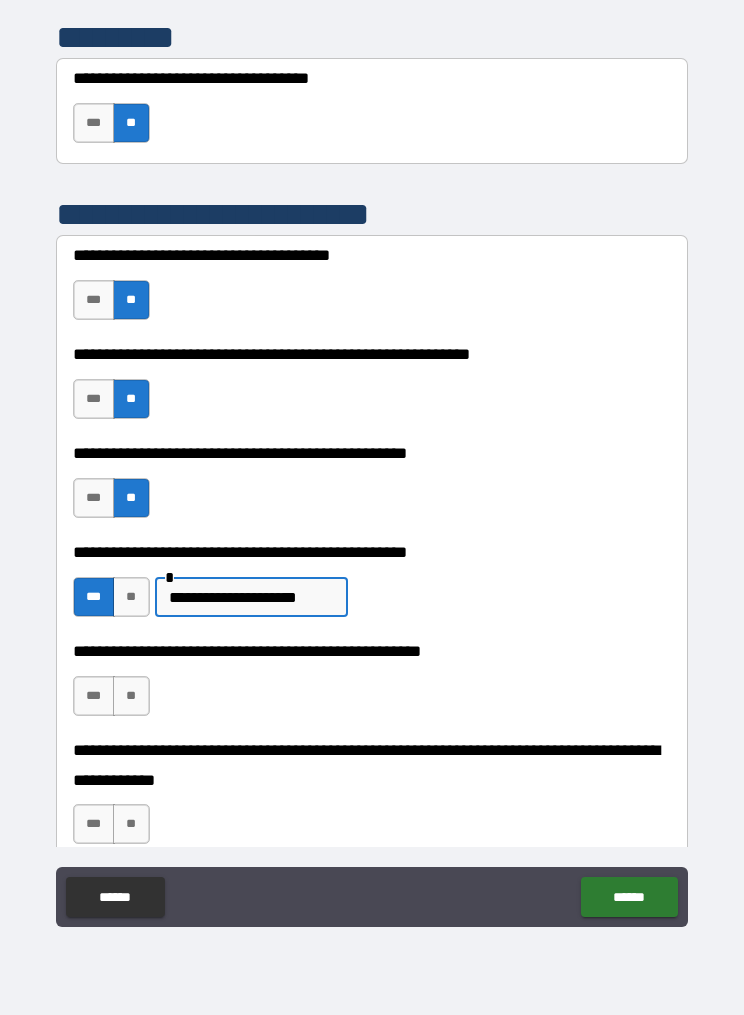 scroll, scrollTop: 922, scrollLeft: 0, axis: vertical 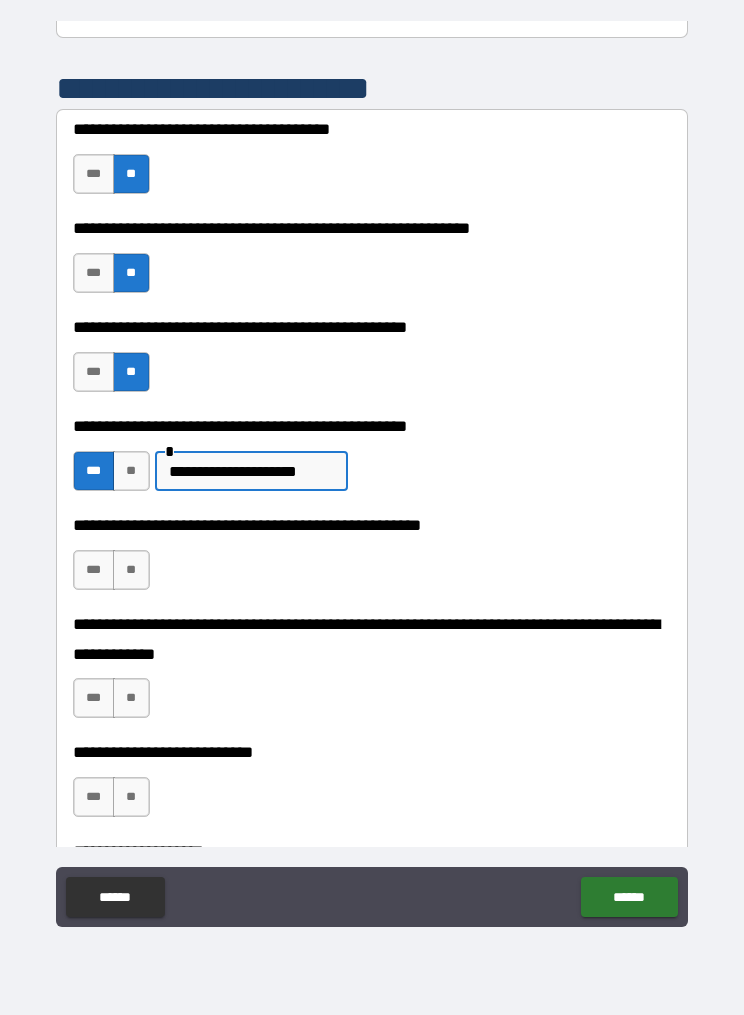 type on "**********" 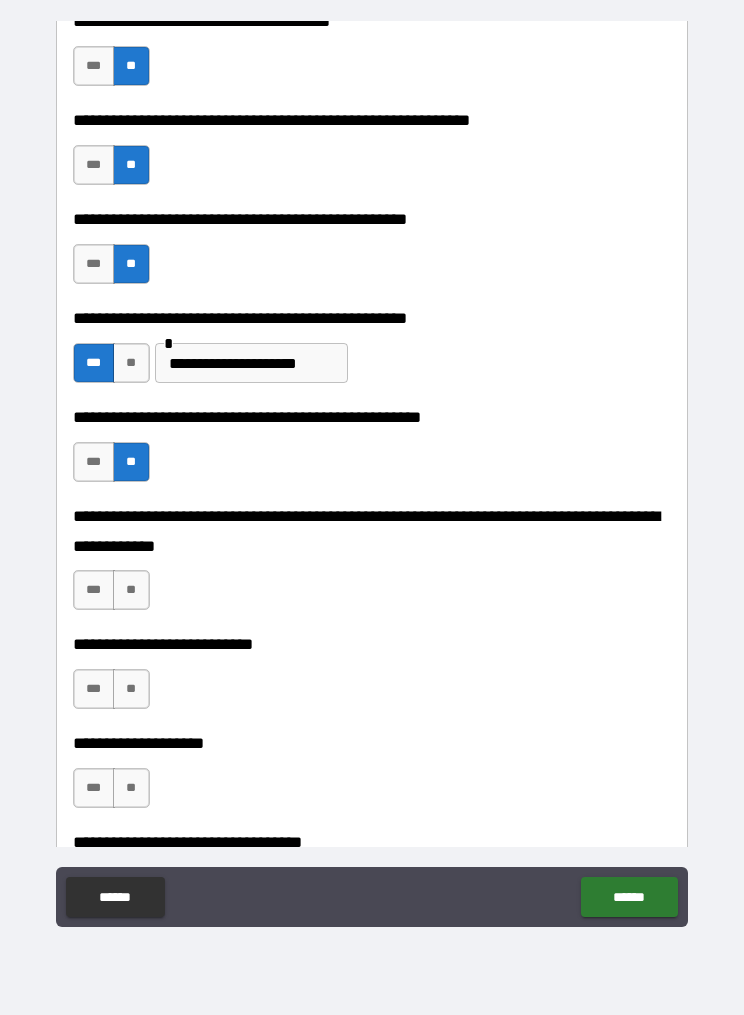 scroll, scrollTop: 1032, scrollLeft: 0, axis: vertical 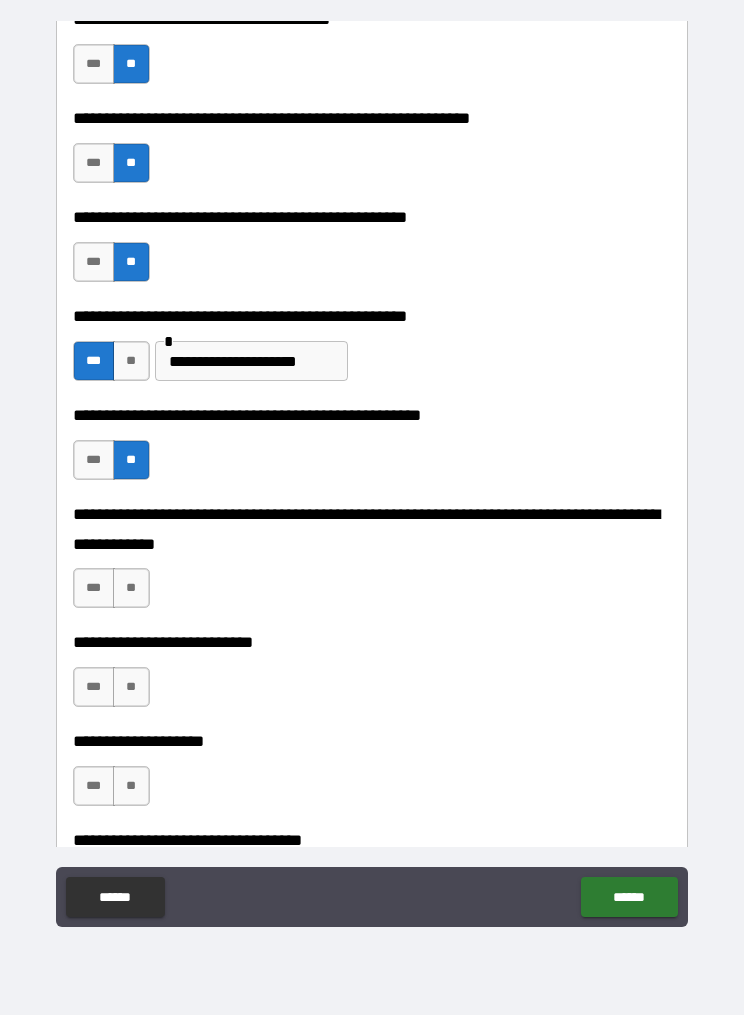 click on "**" at bounding box center (131, 588) 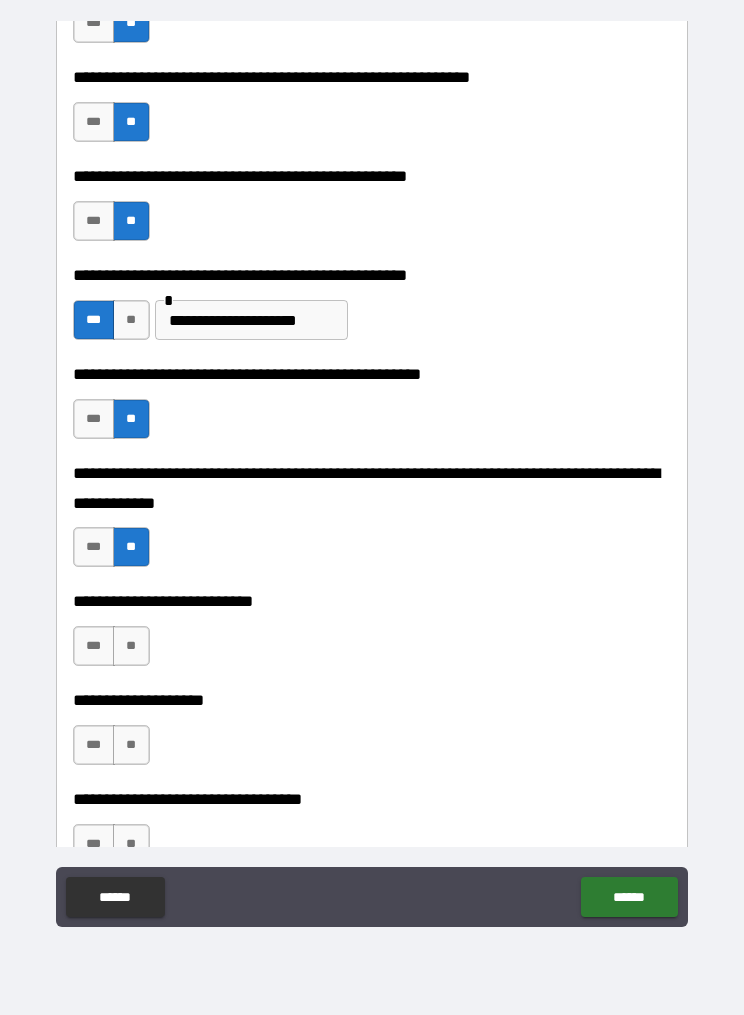 scroll, scrollTop: 1137, scrollLeft: 0, axis: vertical 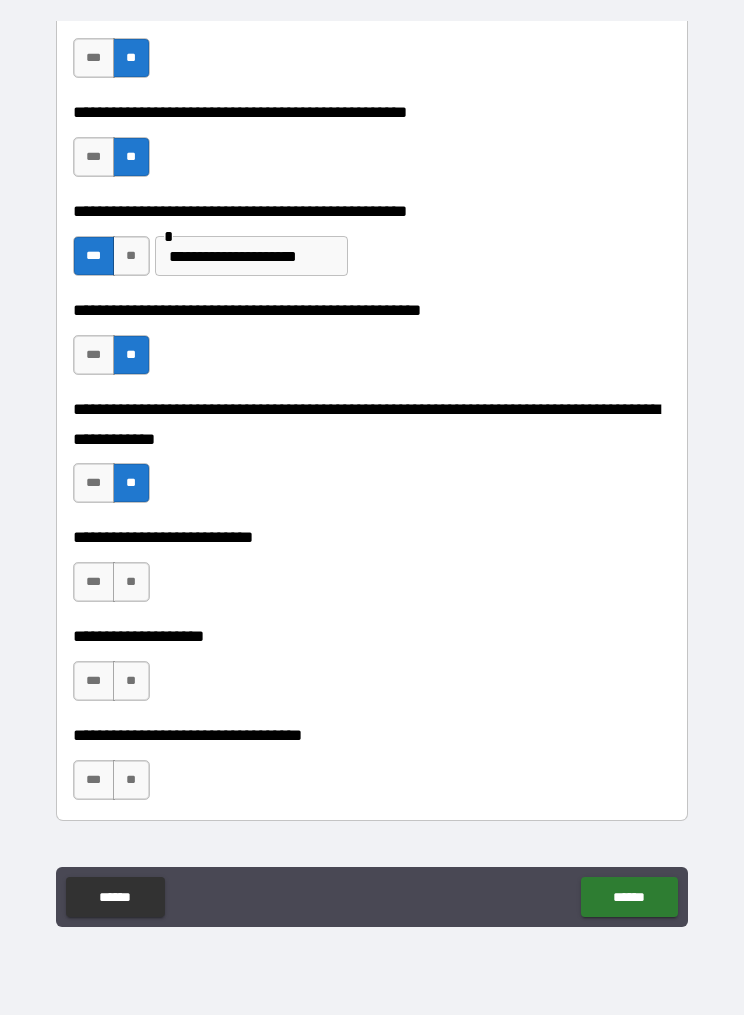 click on "**" at bounding box center (131, 582) 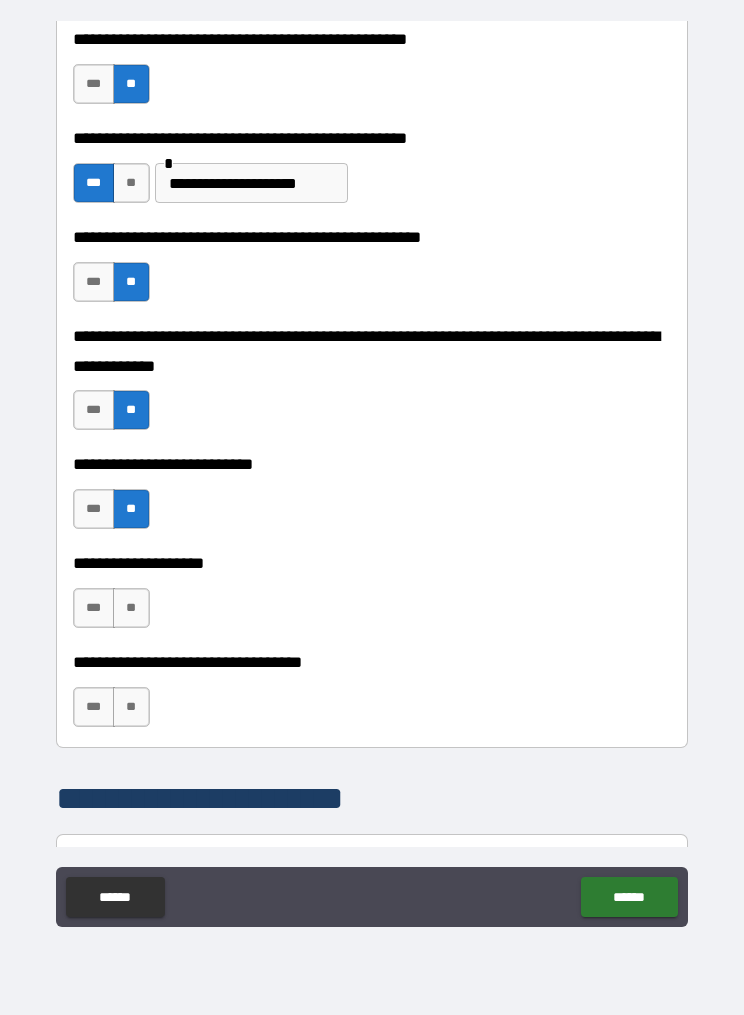 scroll, scrollTop: 1215, scrollLeft: 0, axis: vertical 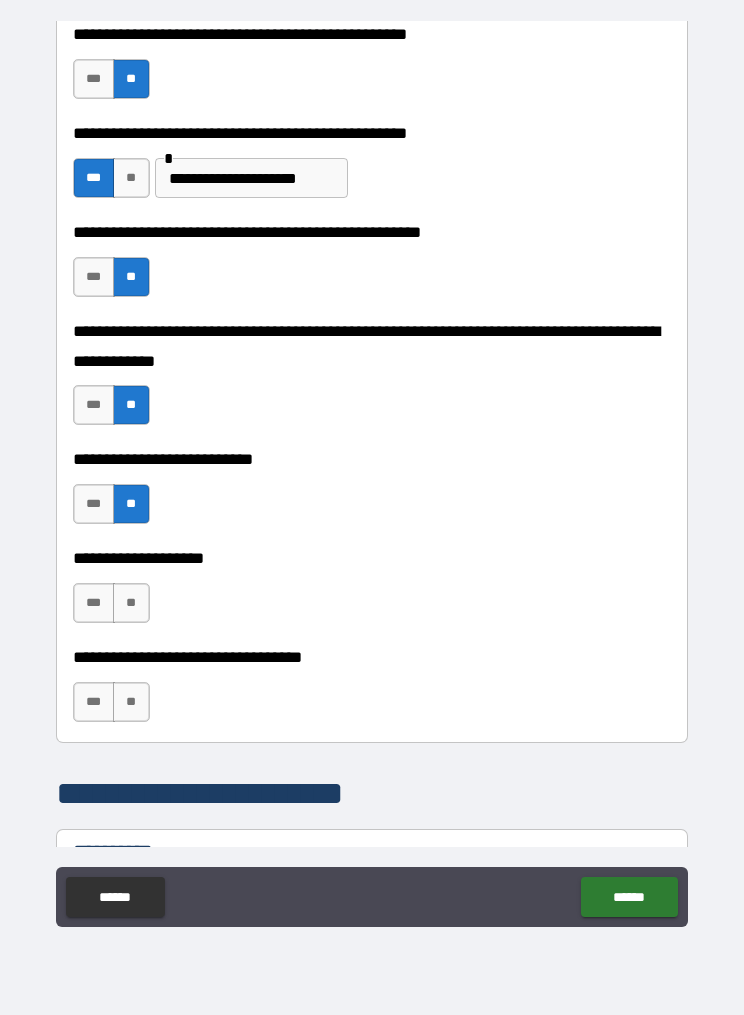 click on "**" at bounding box center (131, 603) 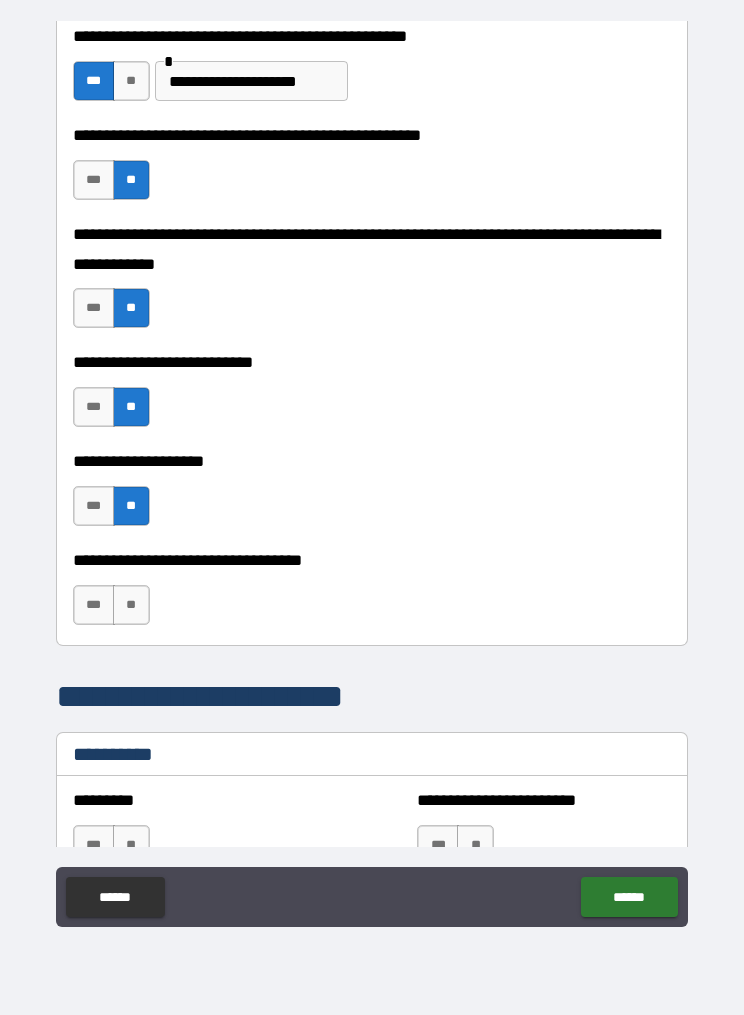 scroll, scrollTop: 1316, scrollLeft: 0, axis: vertical 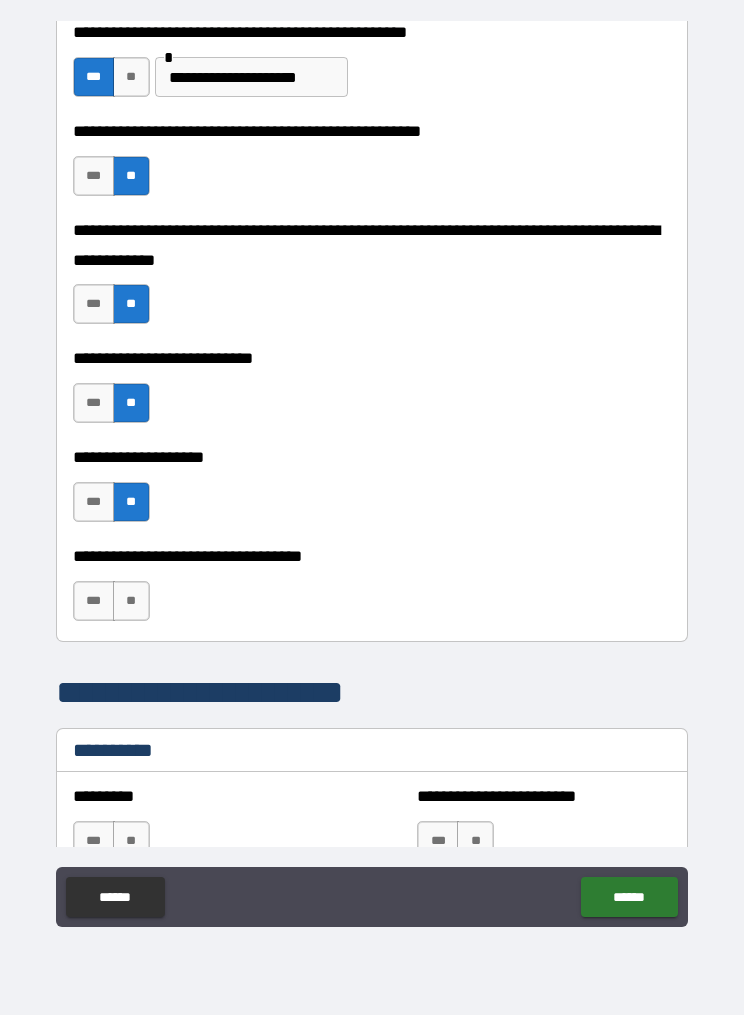 click on "**" at bounding box center [131, 601] 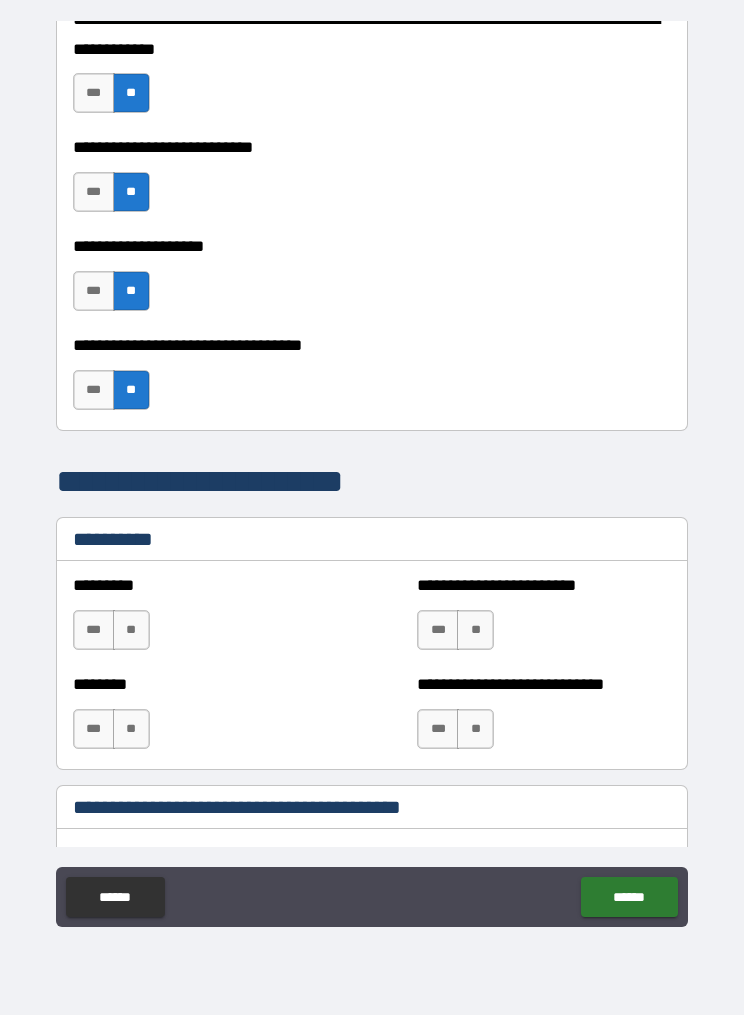 scroll, scrollTop: 1528, scrollLeft: 0, axis: vertical 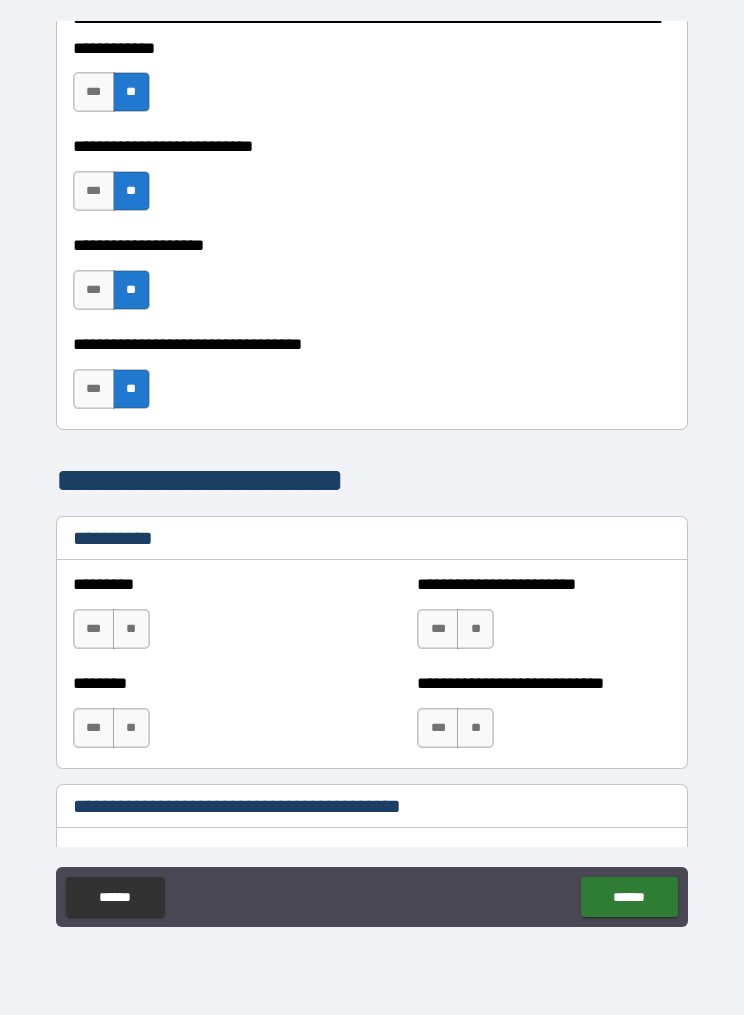 click on "**" at bounding box center [131, 629] 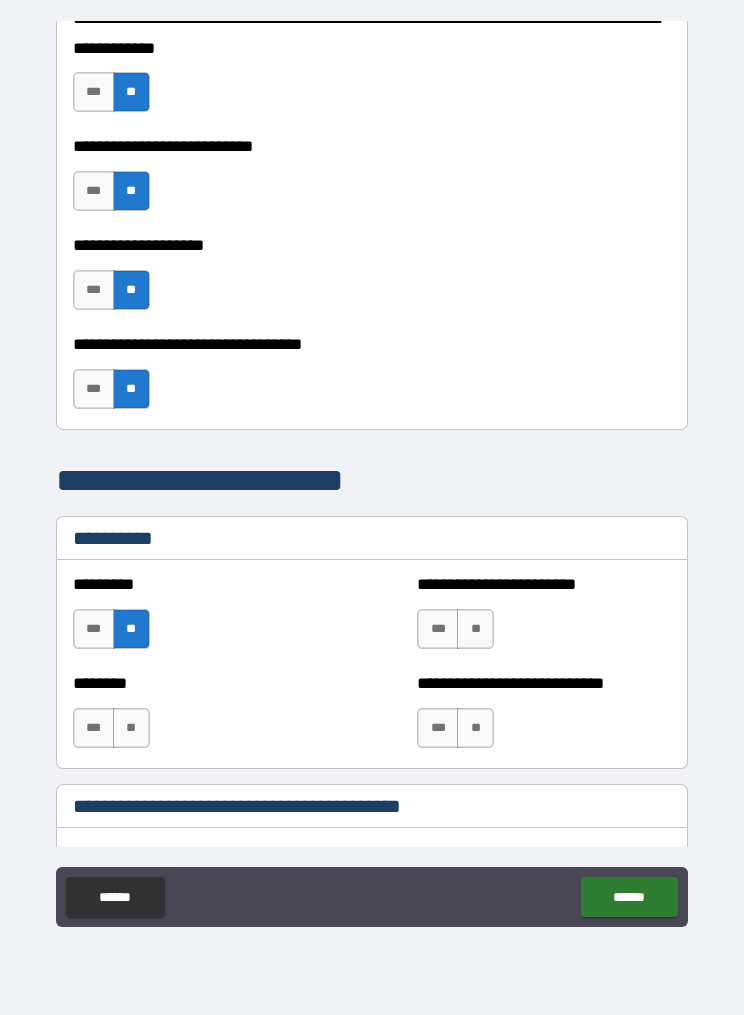 click on "**" at bounding box center [131, 728] 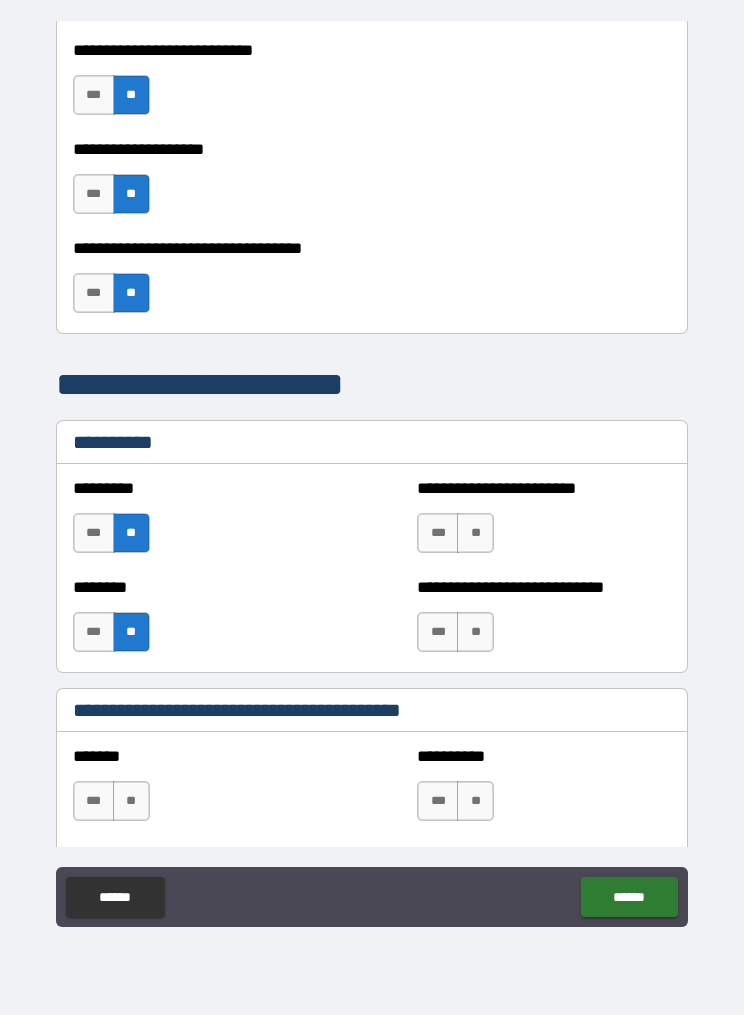 scroll, scrollTop: 1663, scrollLeft: 0, axis: vertical 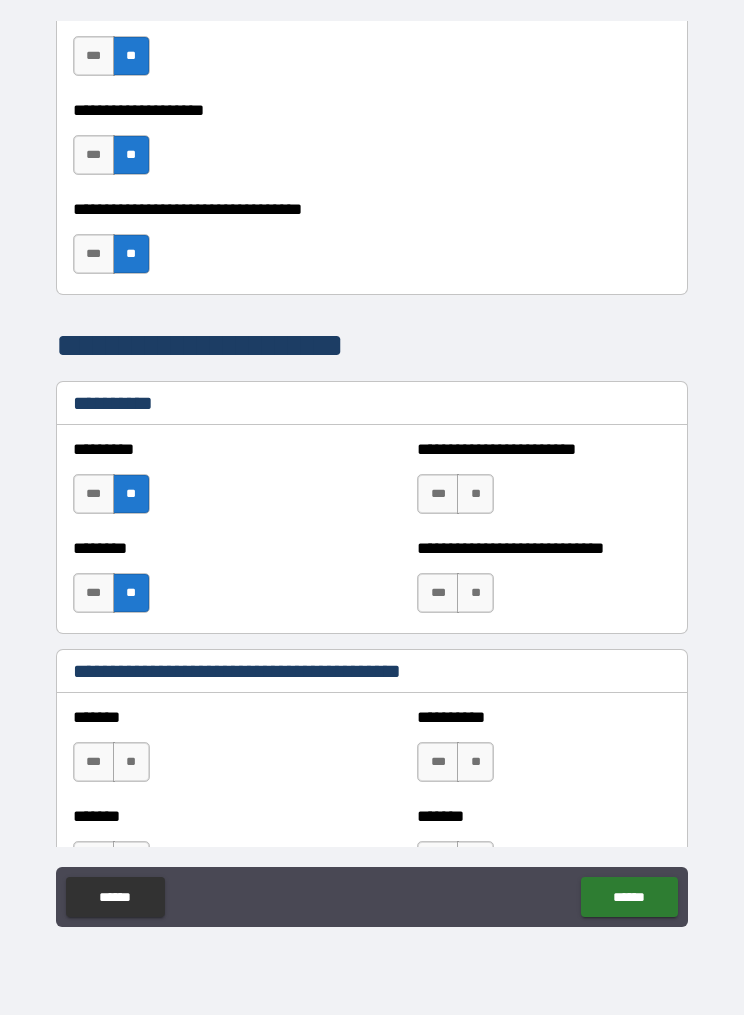 click on "**" at bounding box center (475, 494) 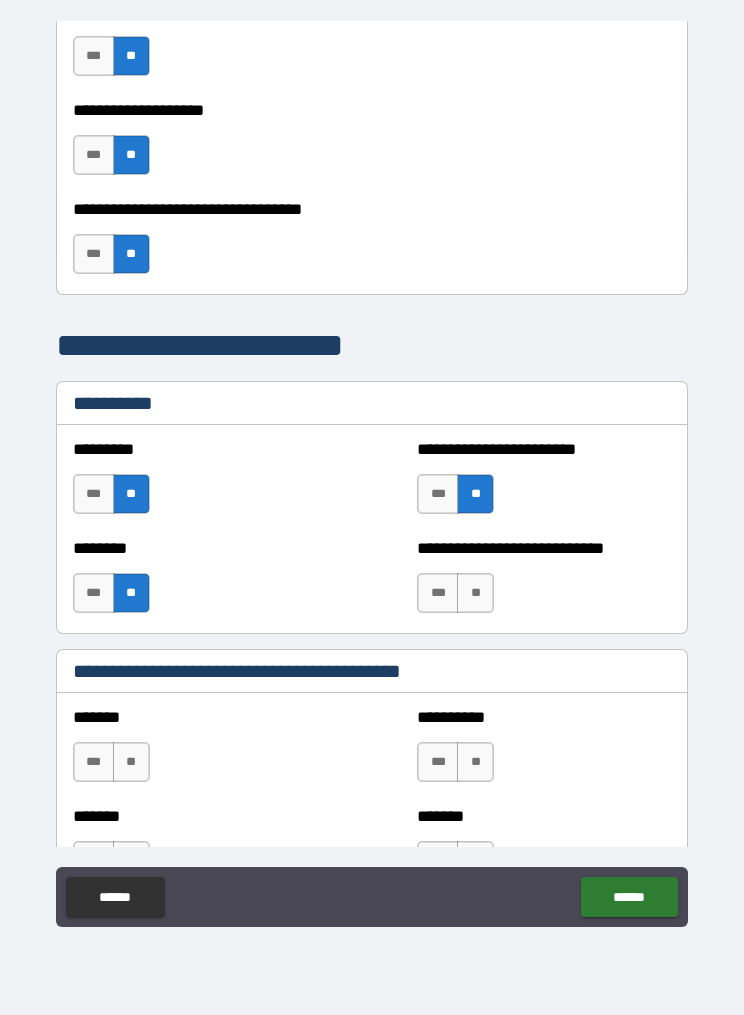 click on "**" at bounding box center (475, 593) 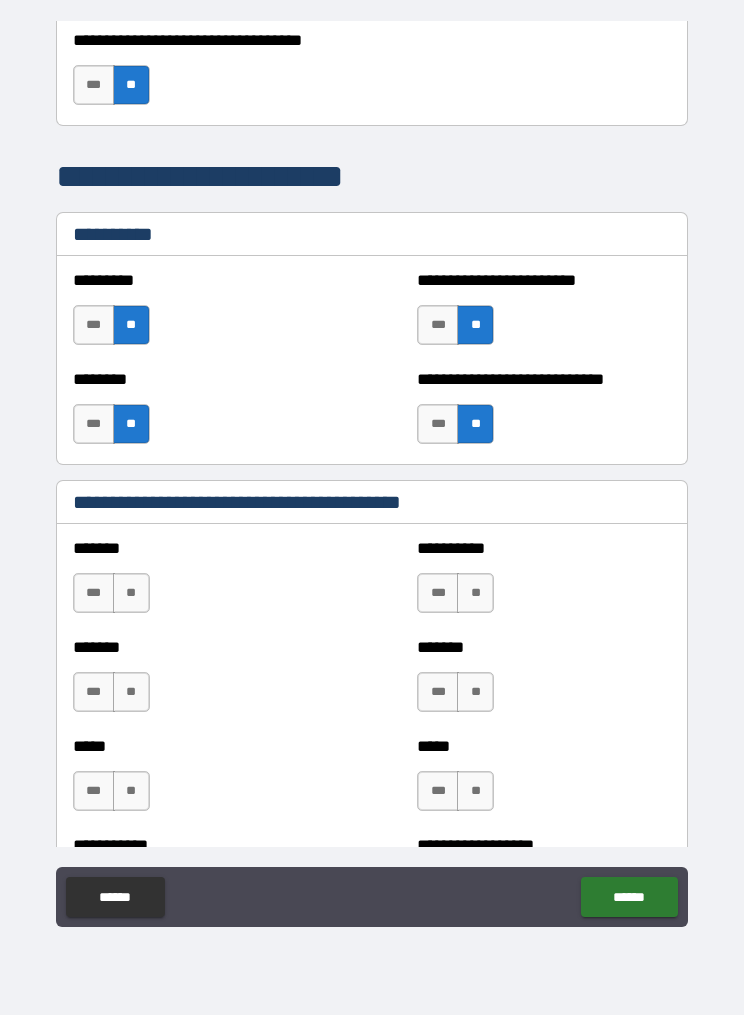 scroll, scrollTop: 1834, scrollLeft: 0, axis: vertical 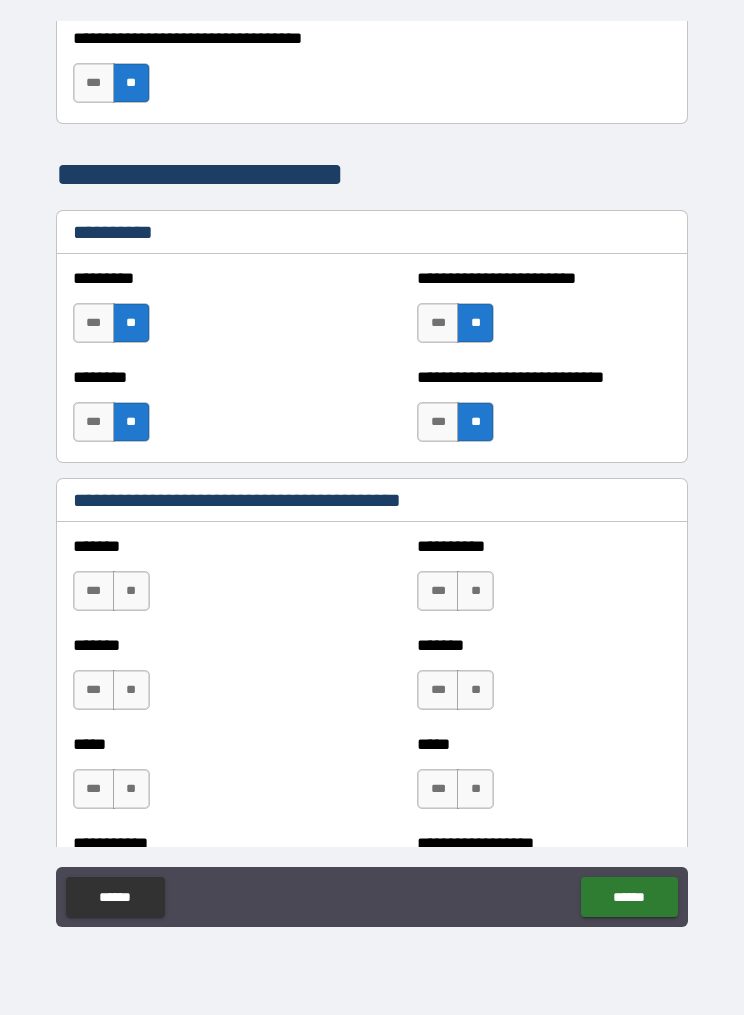 click on "**" at bounding box center [131, 591] 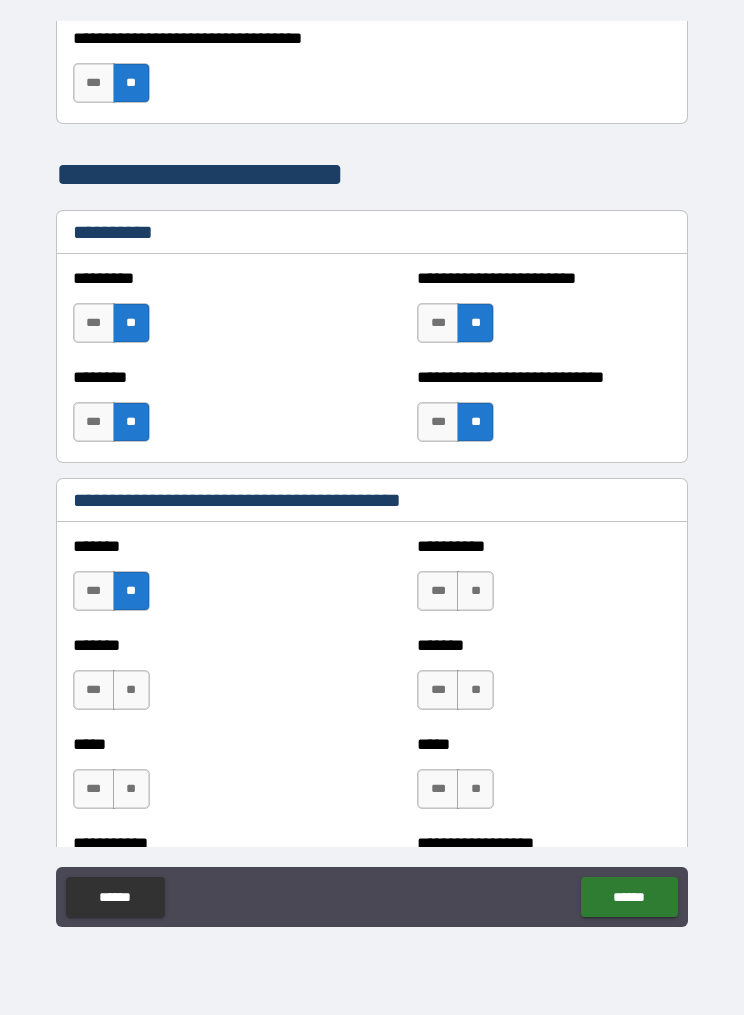 click on "**" at bounding box center (131, 690) 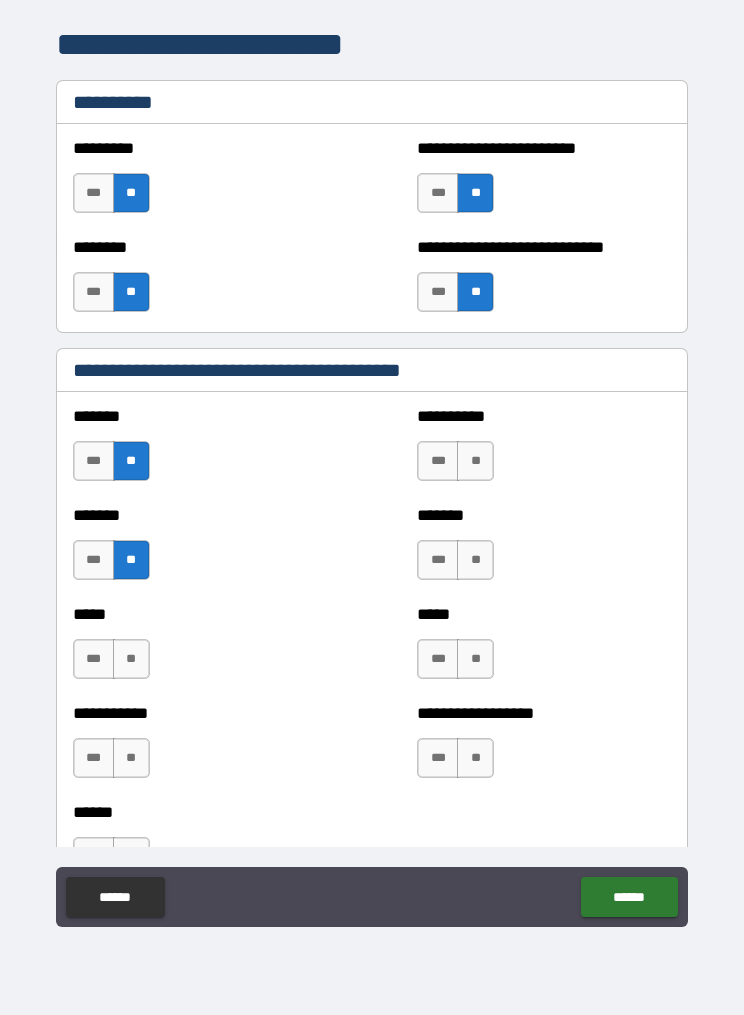 scroll, scrollTop: 1978, scrollLeft: 0, axis: vertical 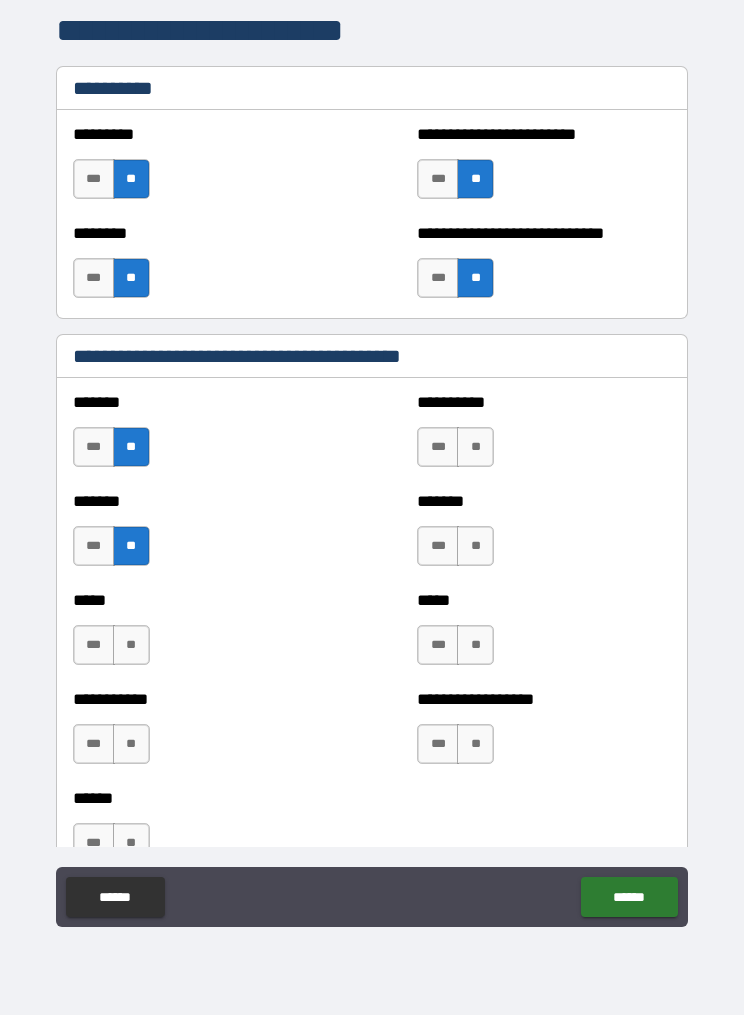 click on "**" at bounding box center [131, 645] 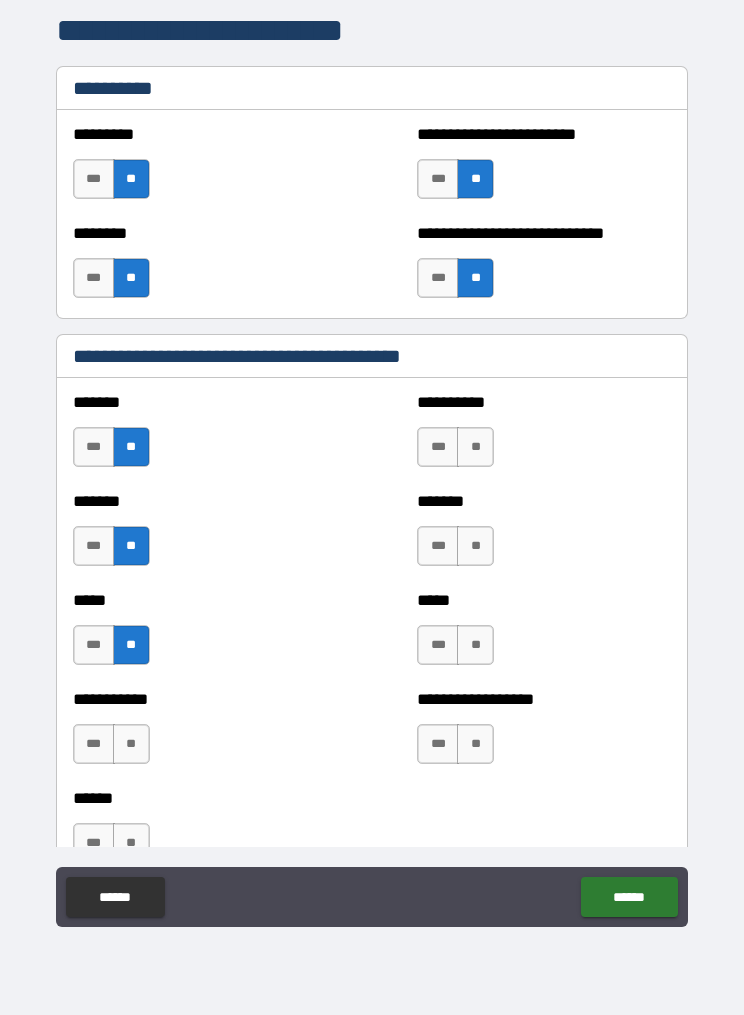click on "**" at bounding box center [131, 744] 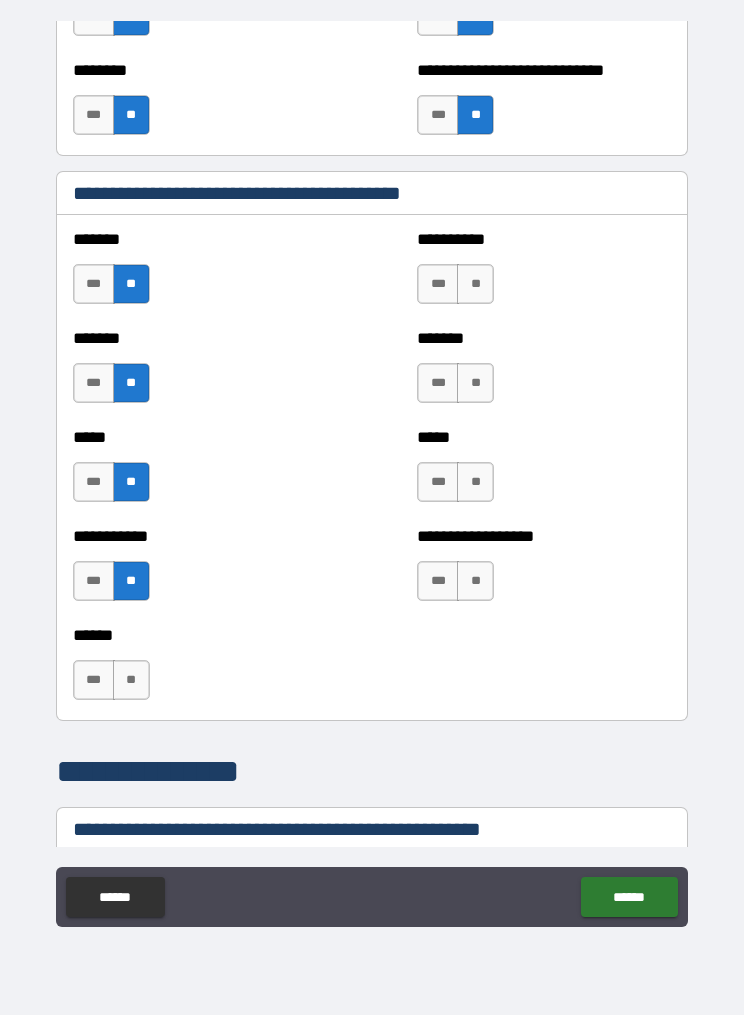 scroll, scrollTop: 2143, scrollLeft: 0, axis: vertical 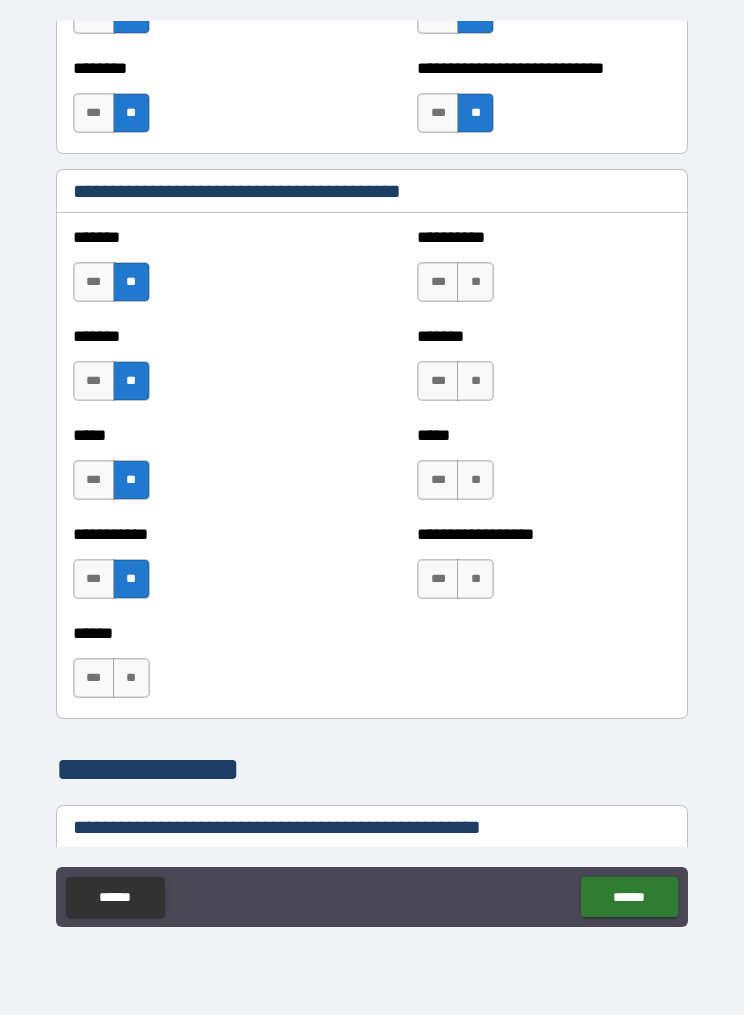 click on "**" at bounding box center (131, 678) 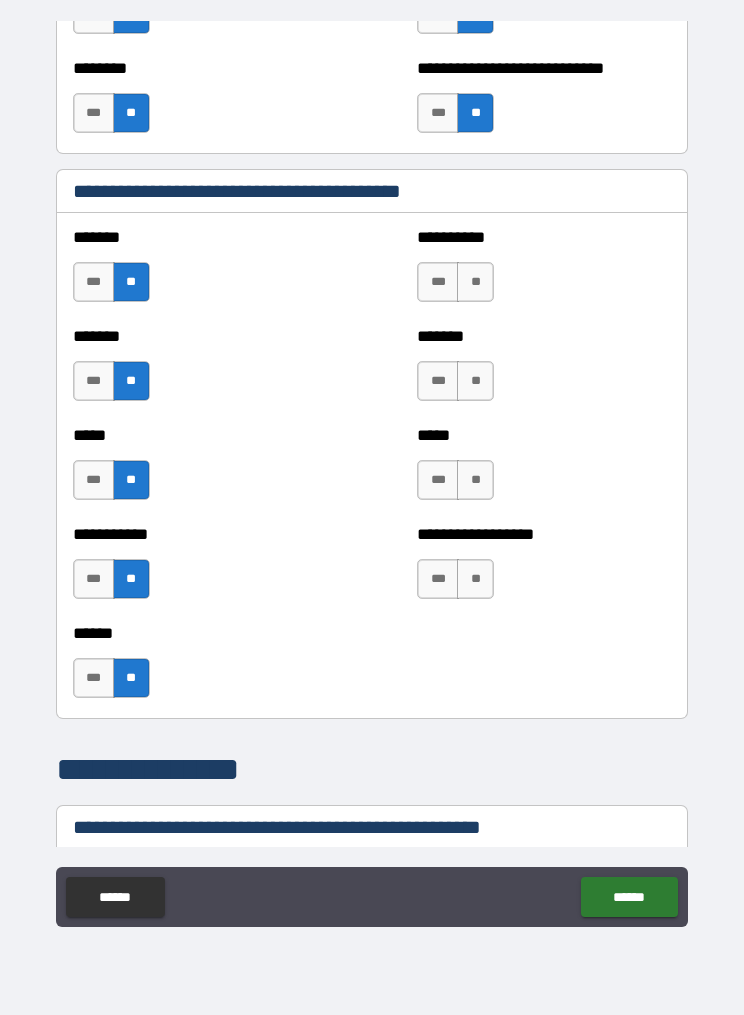 click on "**" at bounding box center [475, 282] 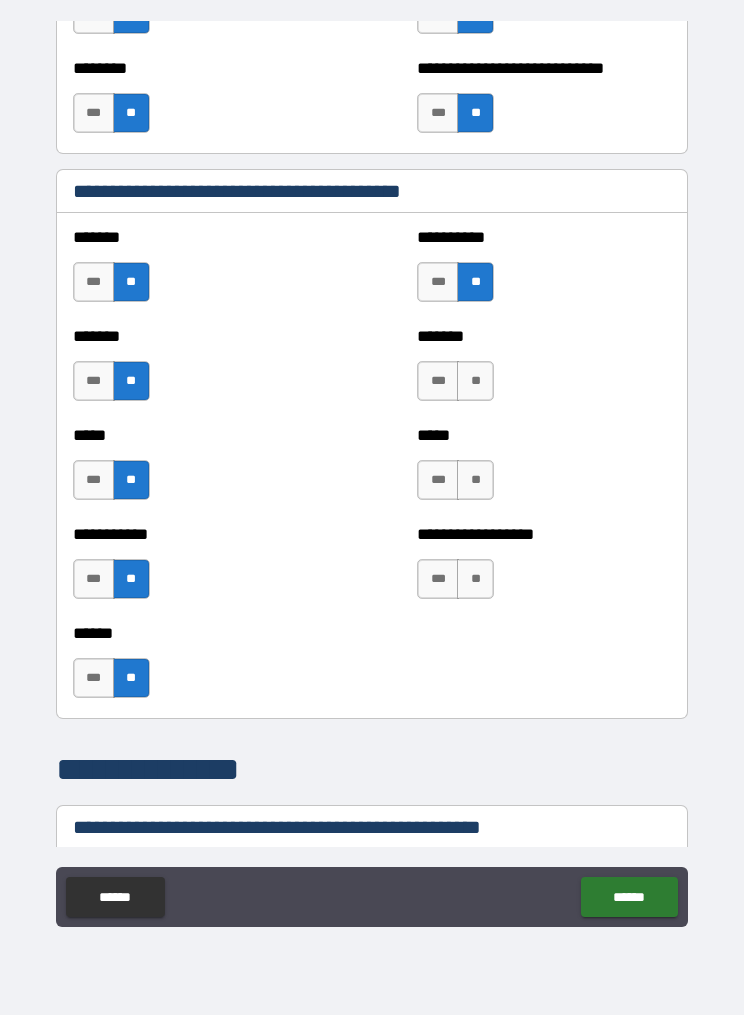 click on "**" at bounding box center (475, 381) 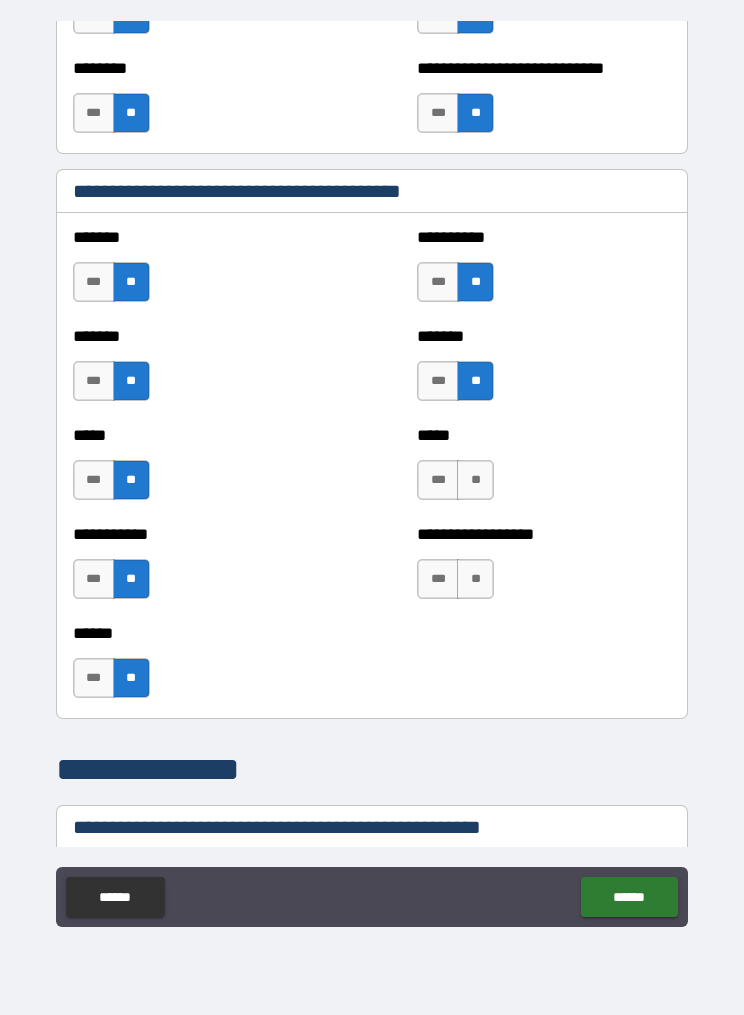 click on "**" at bounding box center (475, 480) 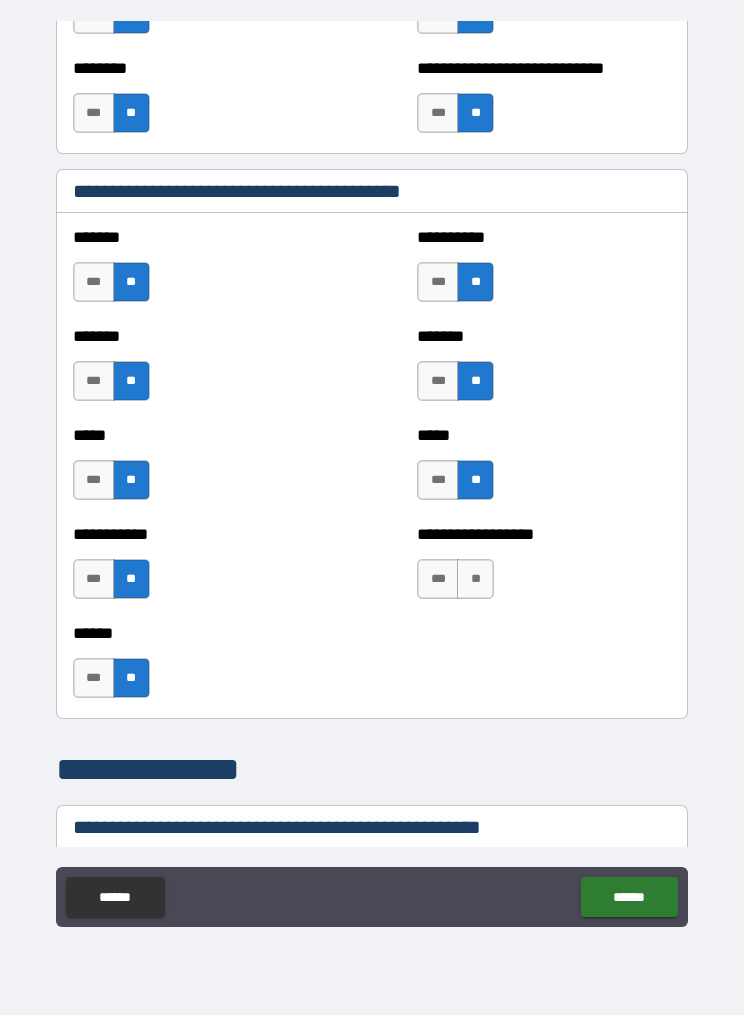click on "**" at bounding box center [475, 579] 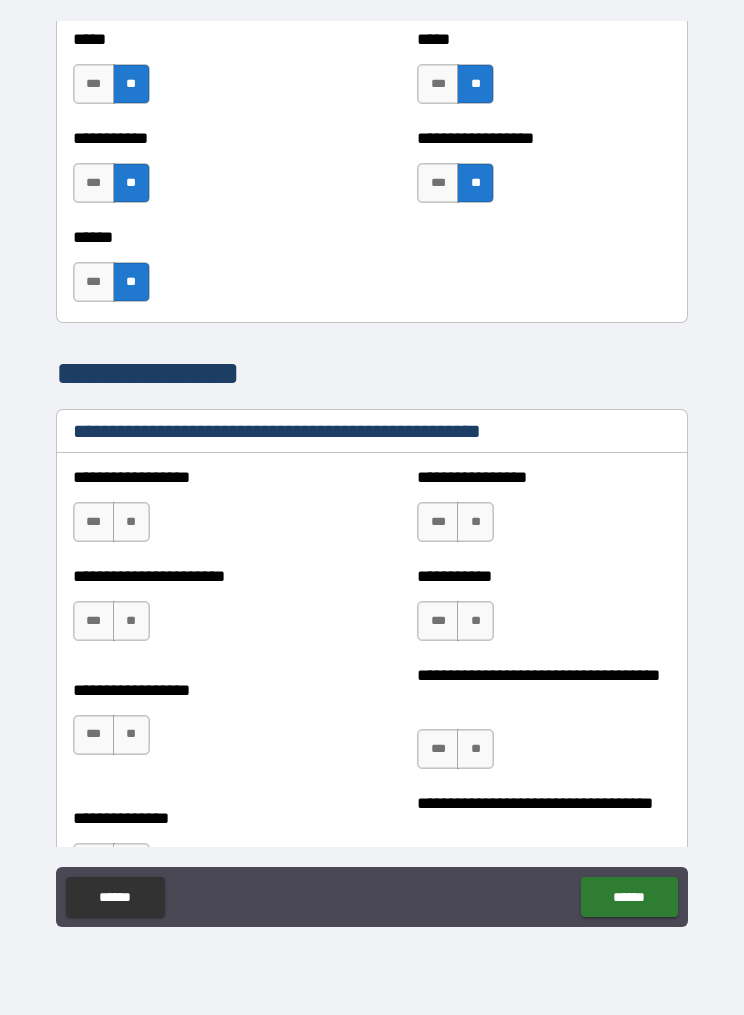 scroll, scrollTop: 2540, scrollLeft: 0, axis: vertical 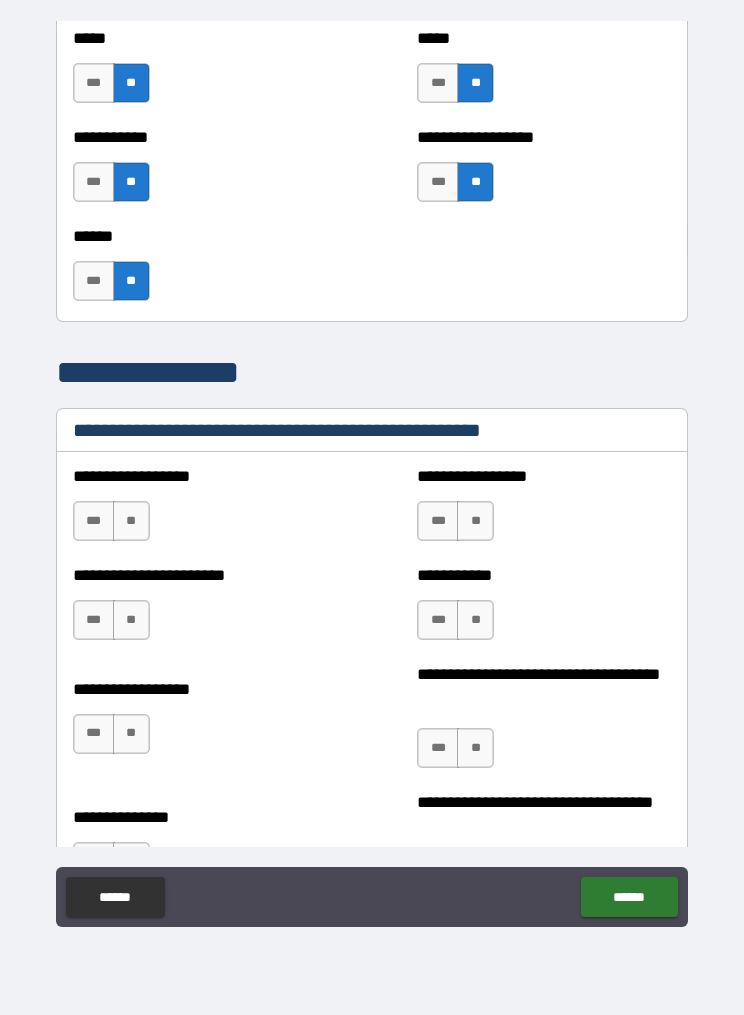click on "**" at bounding box center (131, 521) 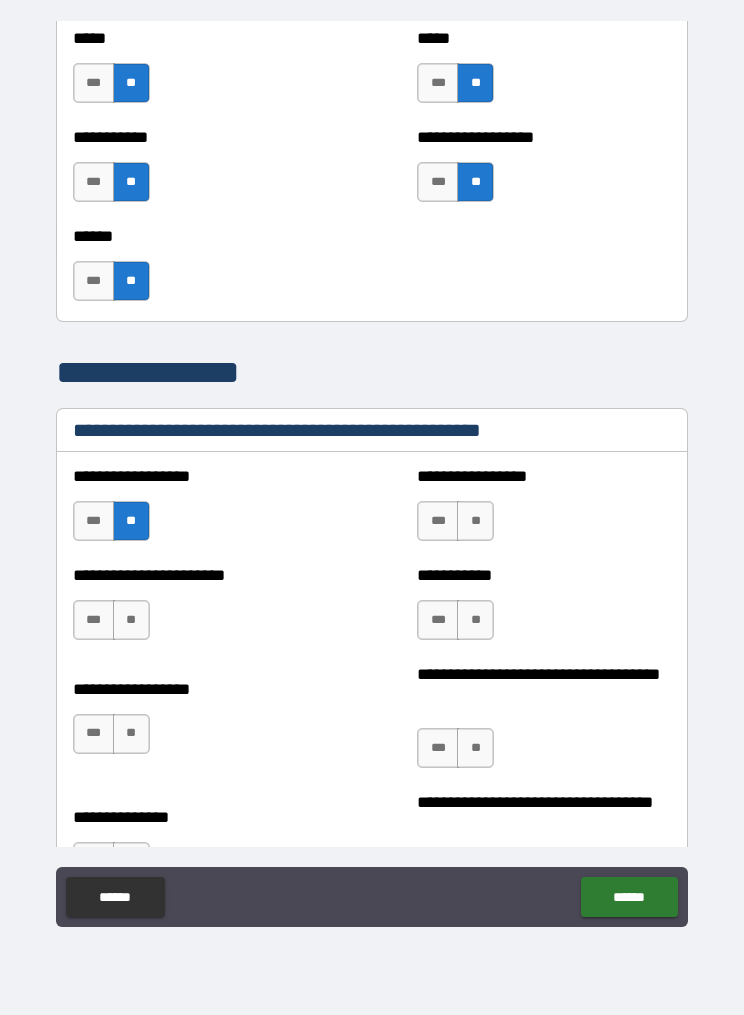 click on "**" at bounding box center [131, 620] 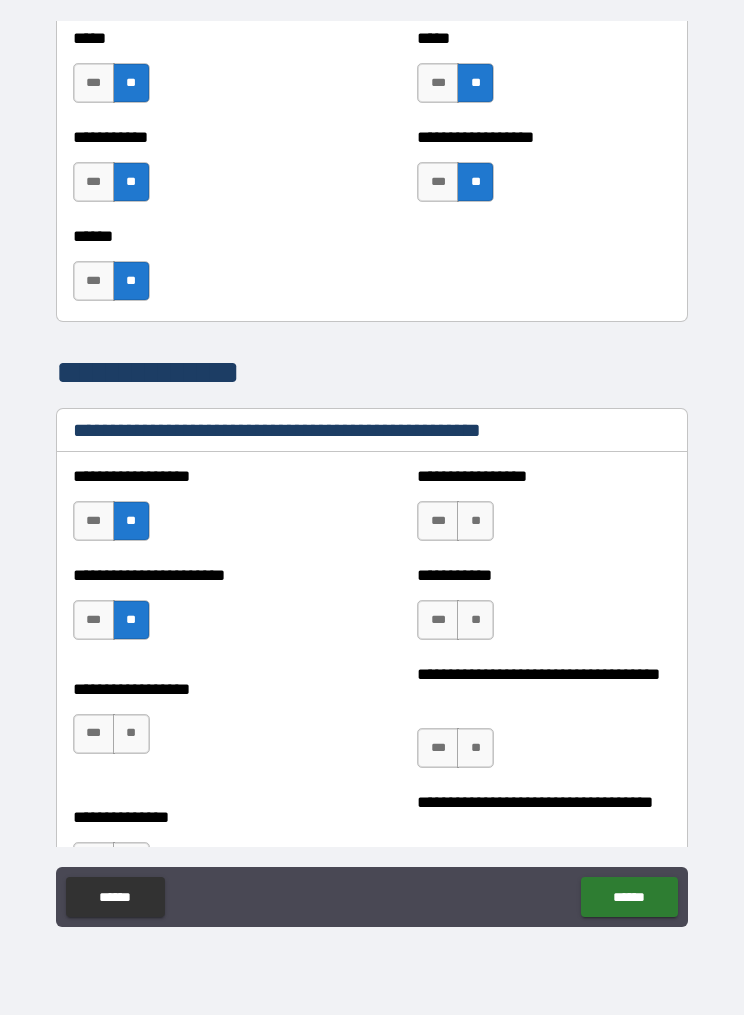 click on "**" at bounding box center [131, 734] 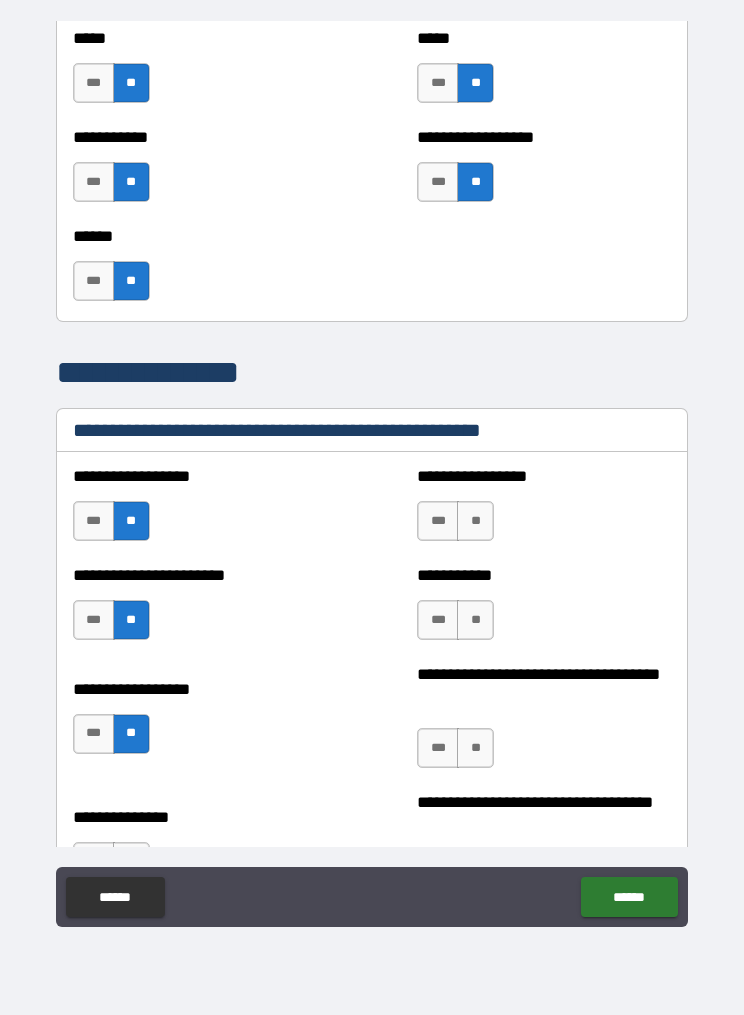 click on "**" at bounding box center (475, 521) 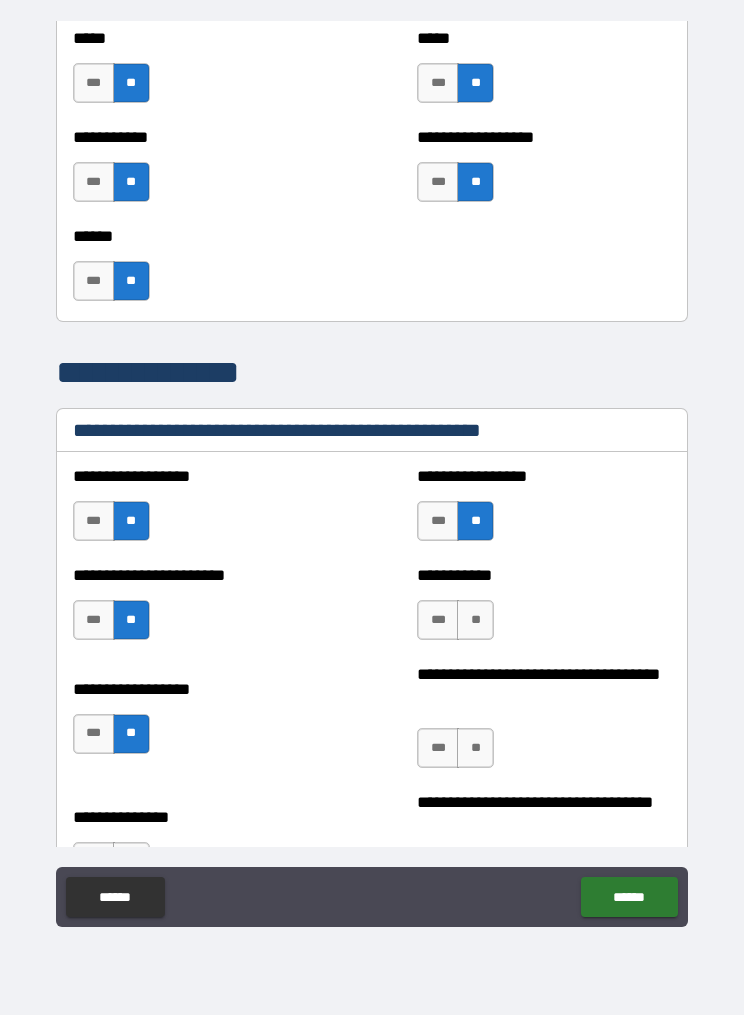 click on "**" at bounding box center [475, 620] 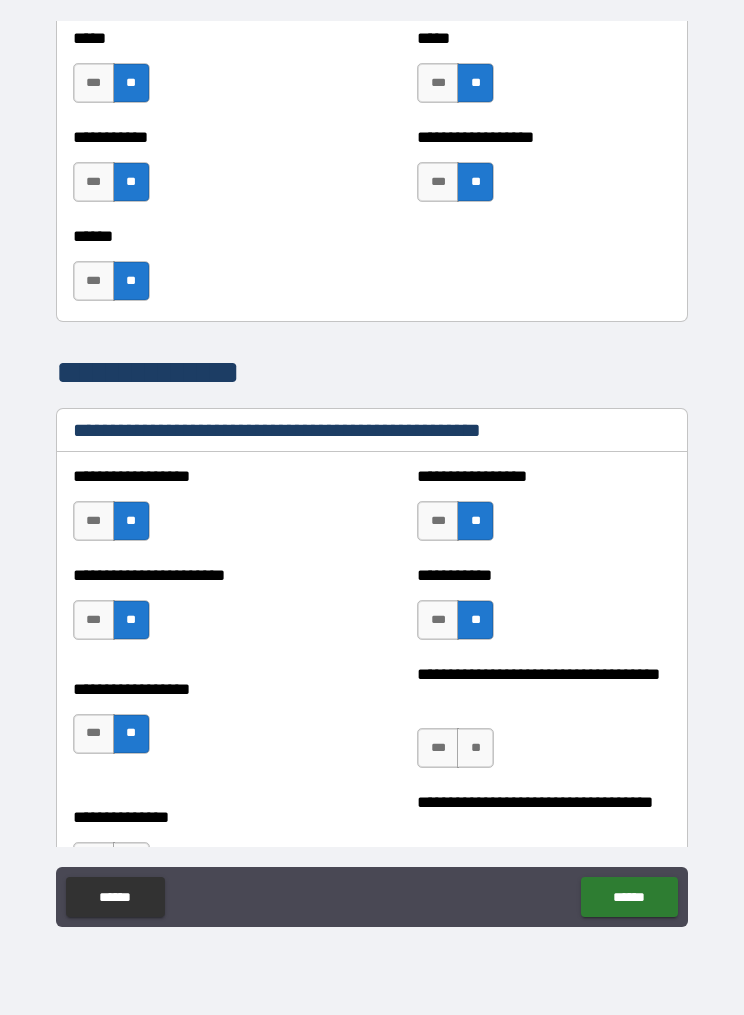 scroll, scrollTop: 2731, scrollLeft: 0, axis: vertical 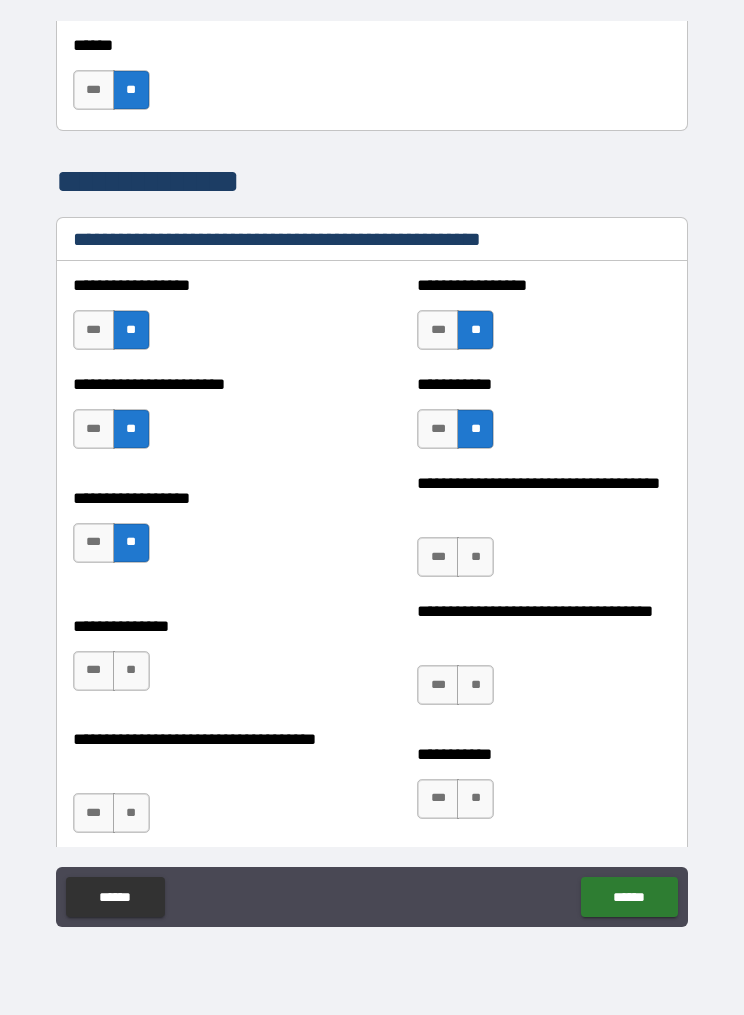 click on "**" at bounding box center [475, 557] 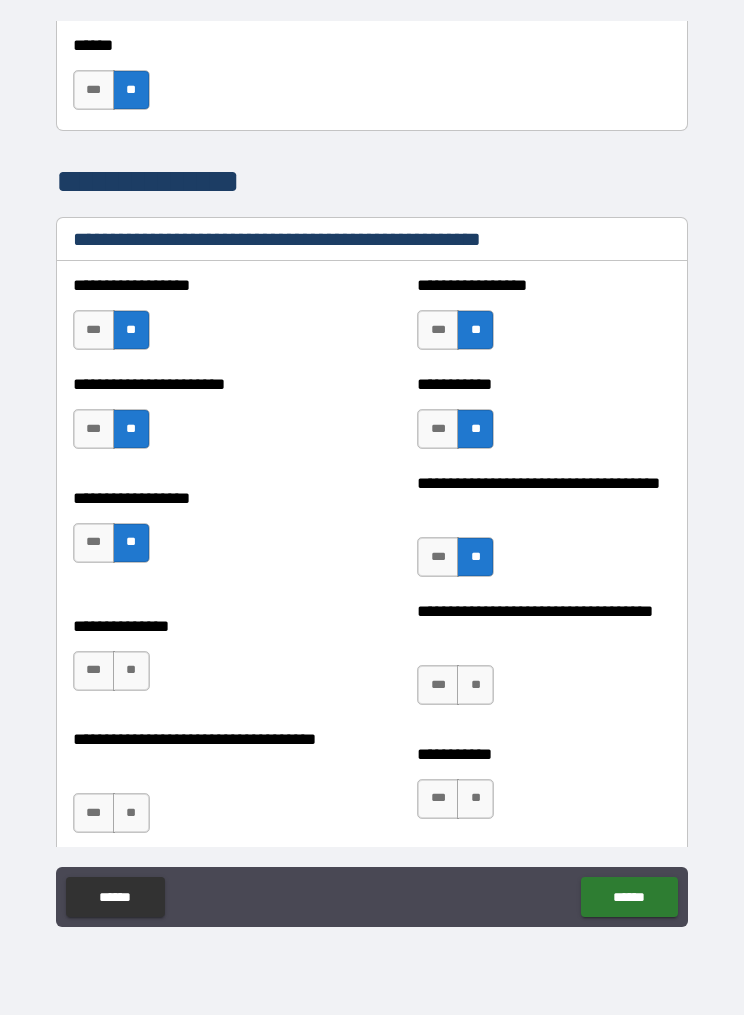 click on "**" at bounding box center (475, 685) 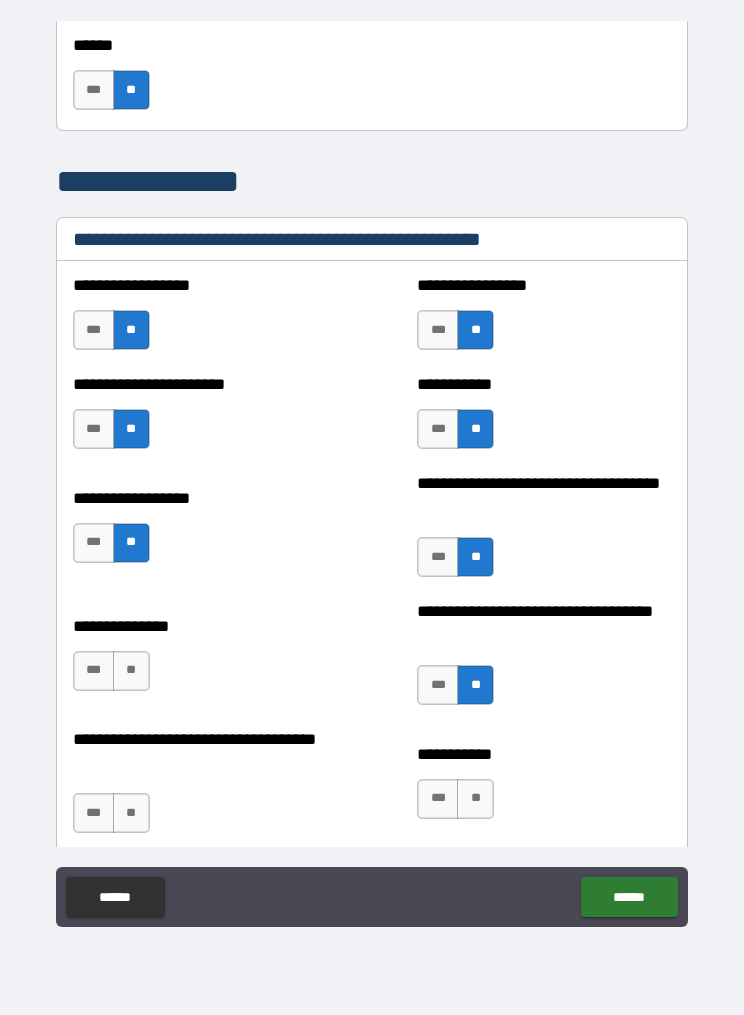 click on "***" at bounding box center (94, 671) 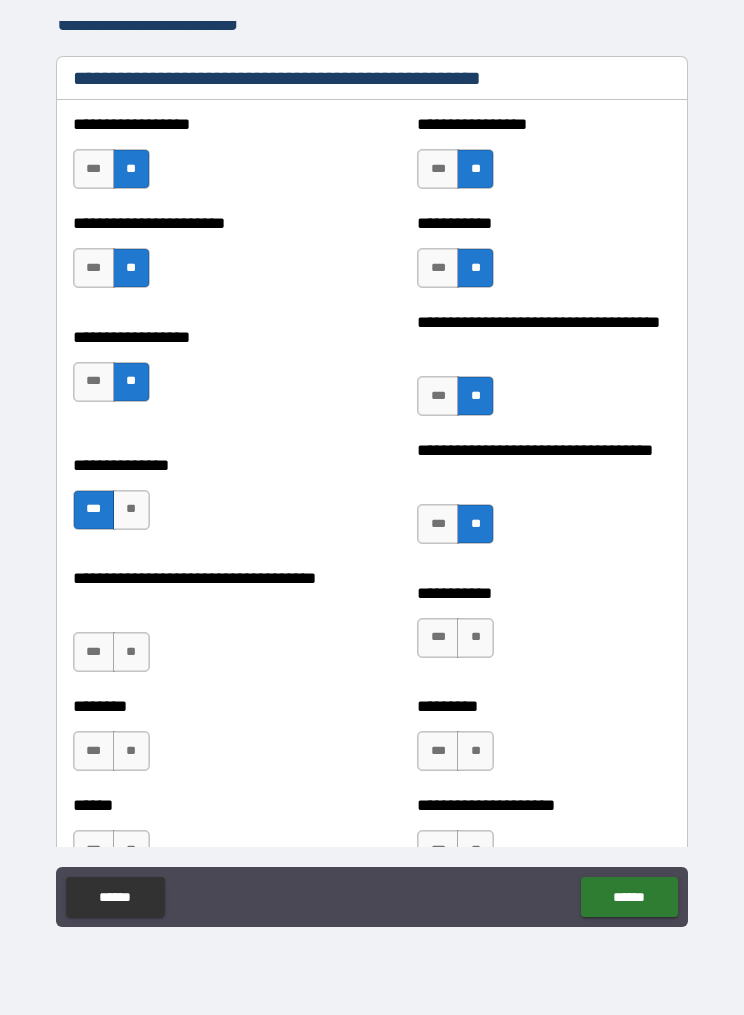 scroll, scrollTop: 2904, scrollLeft: 0, axis: vertical 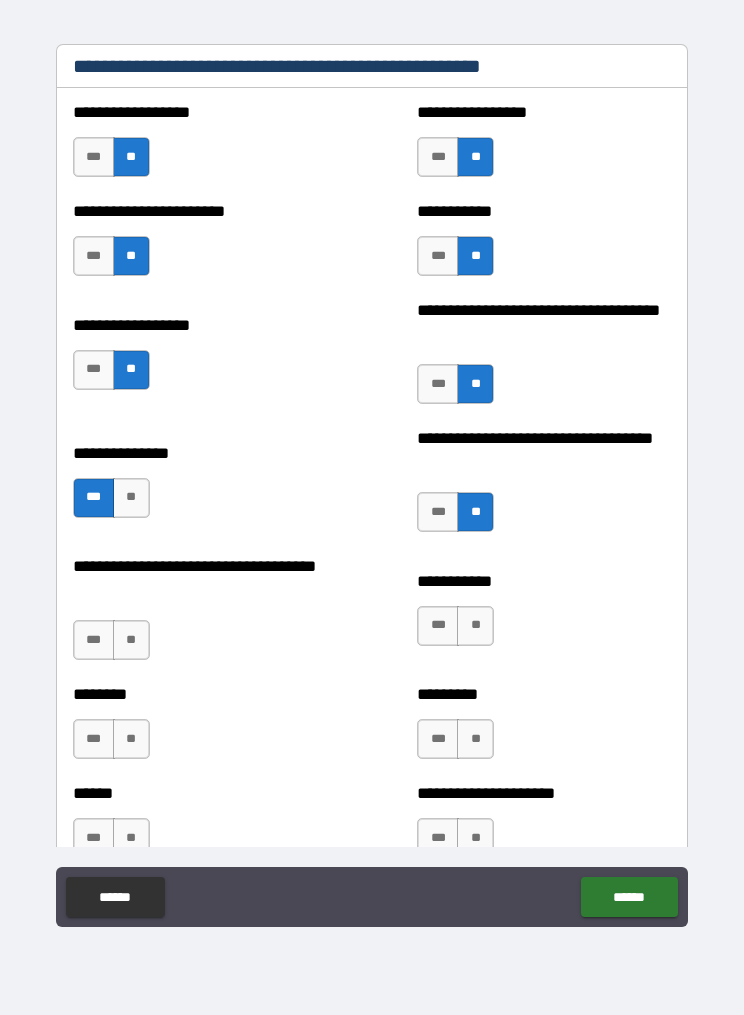 click on "**" at bounding box center [475, 626] 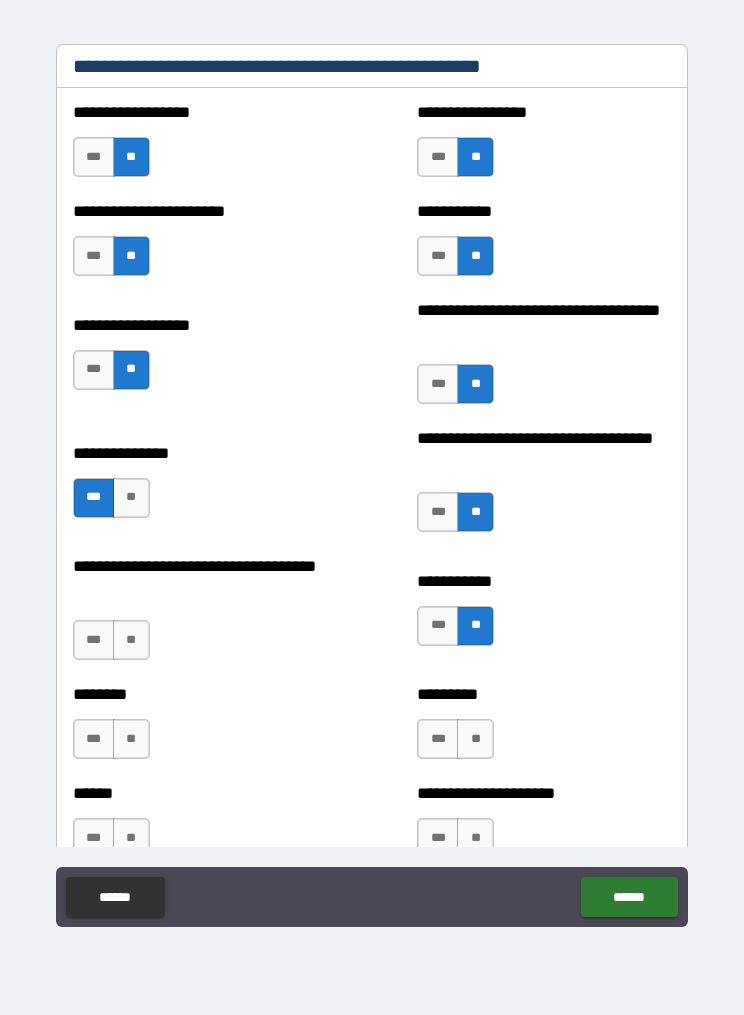 click on "**" at bounding box center [131, 498] 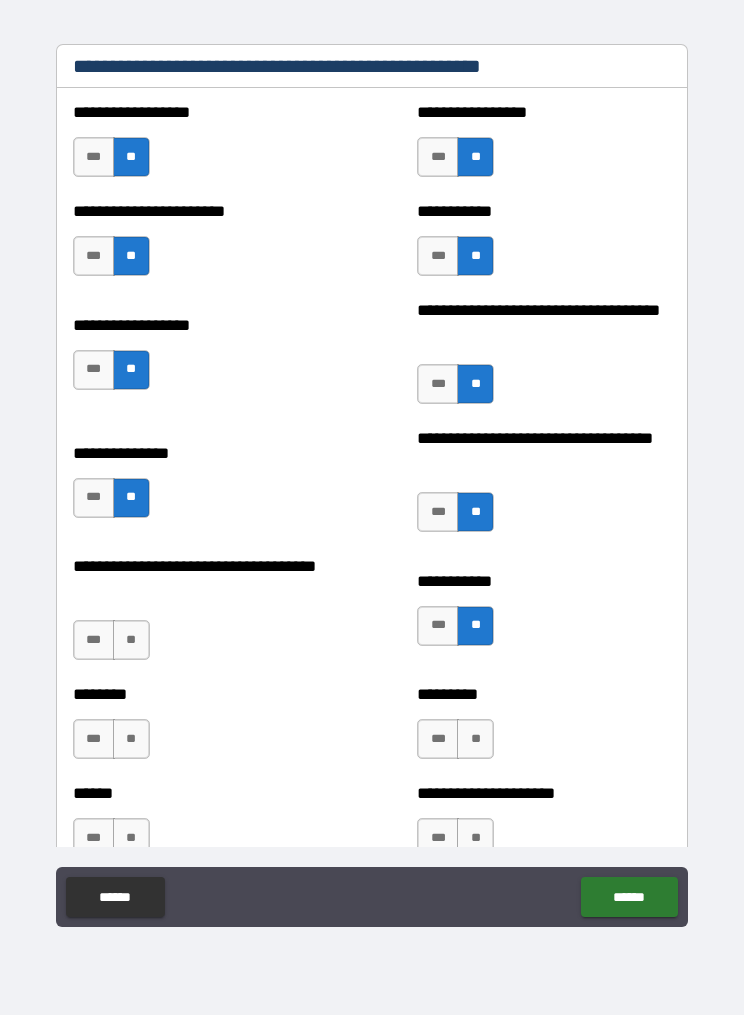 click on "**" at bounding box center [131, 640] 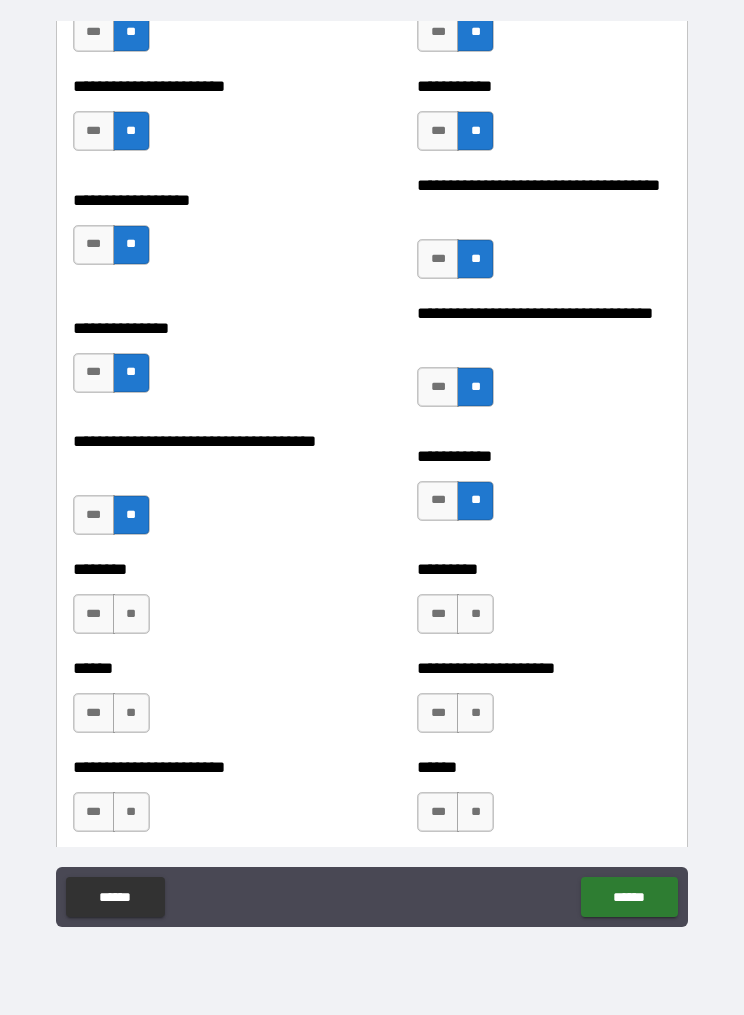 scroll, scrollTop: 3032, scrollLeft: 0, axis: vertical 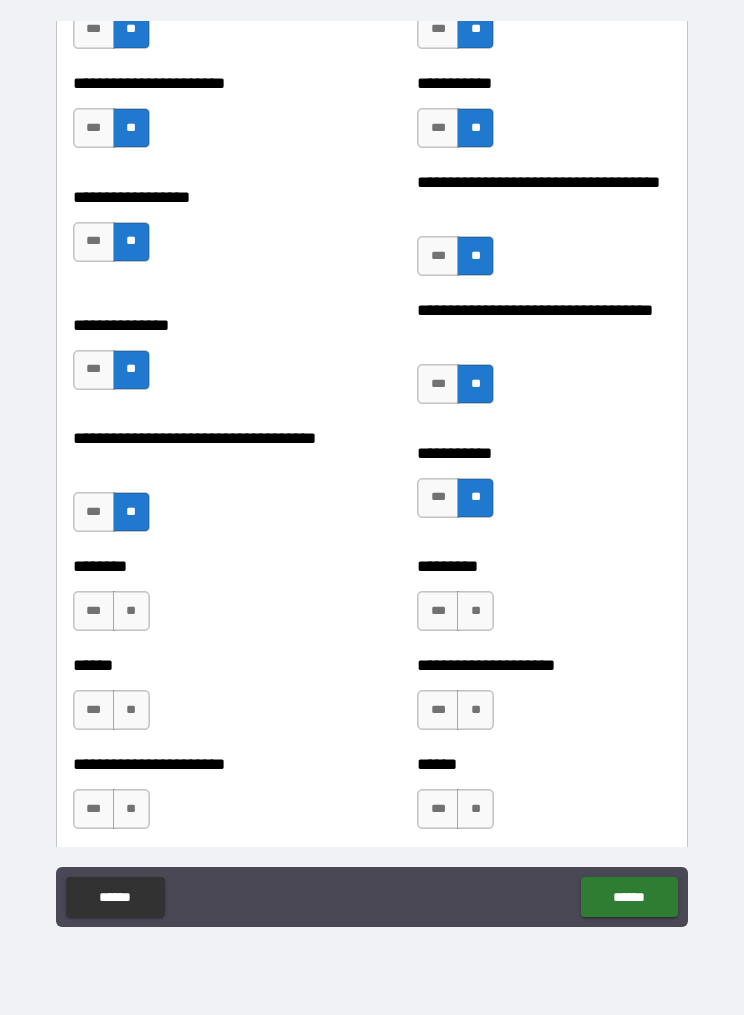 click on "**" at bounding box center [131, 611] 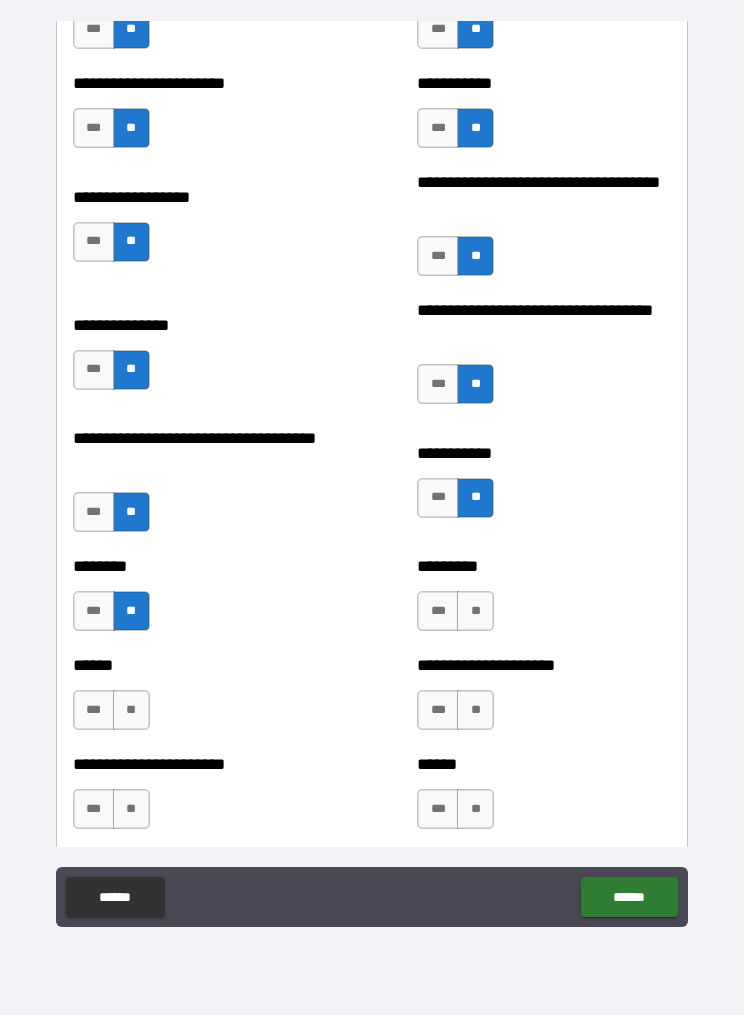 click on "**" at bounding box center (131, 710) 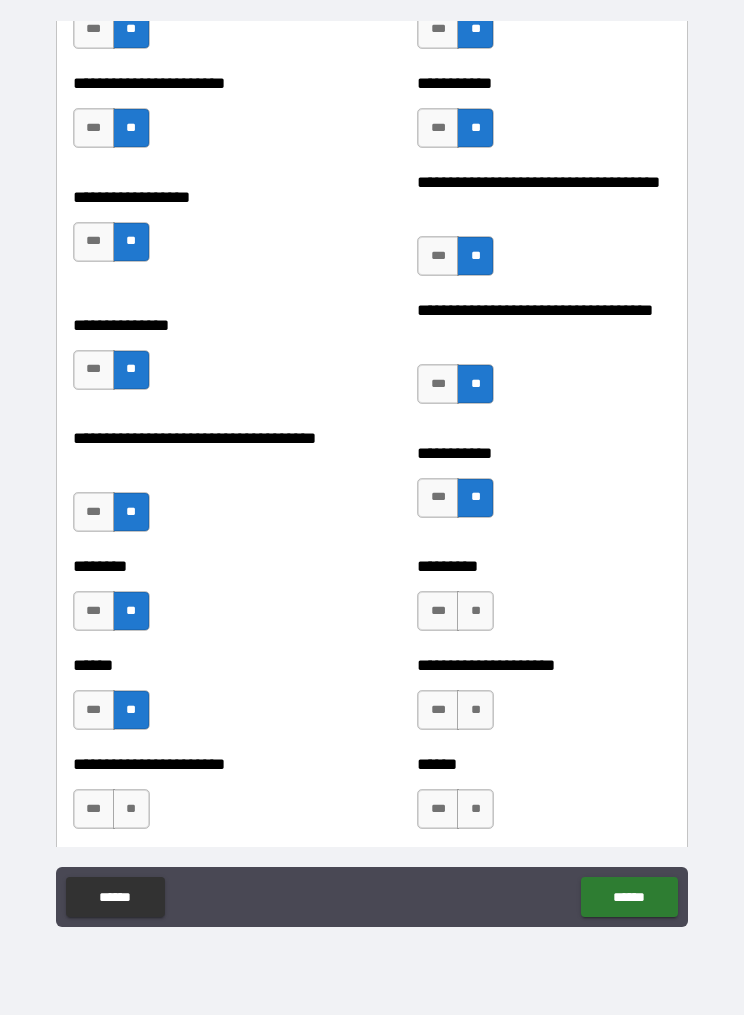 click on "**" at bounding box center (131, 809) 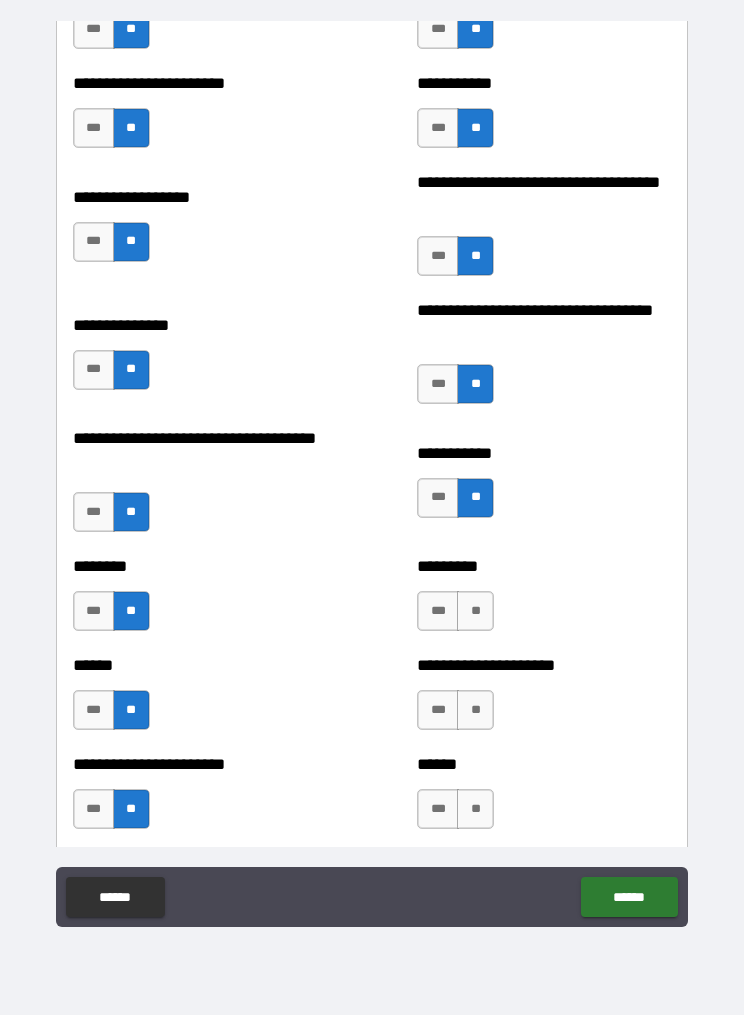 click on "**" at bounding box center [475, 611] 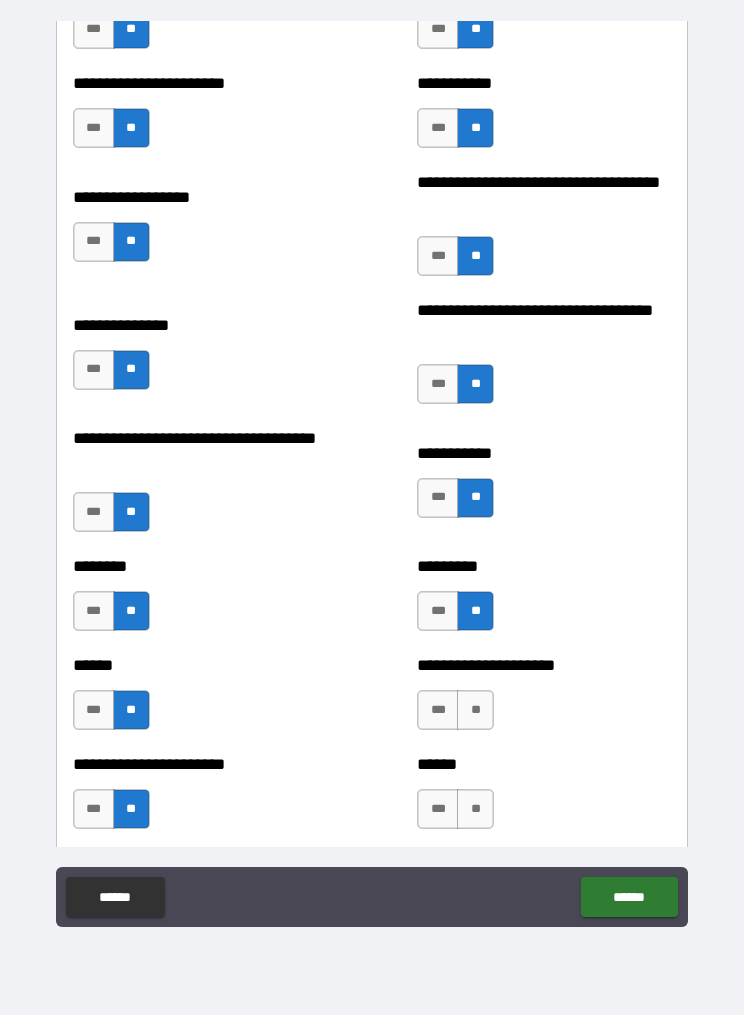 click on "**" at bounding box center [475, 710] 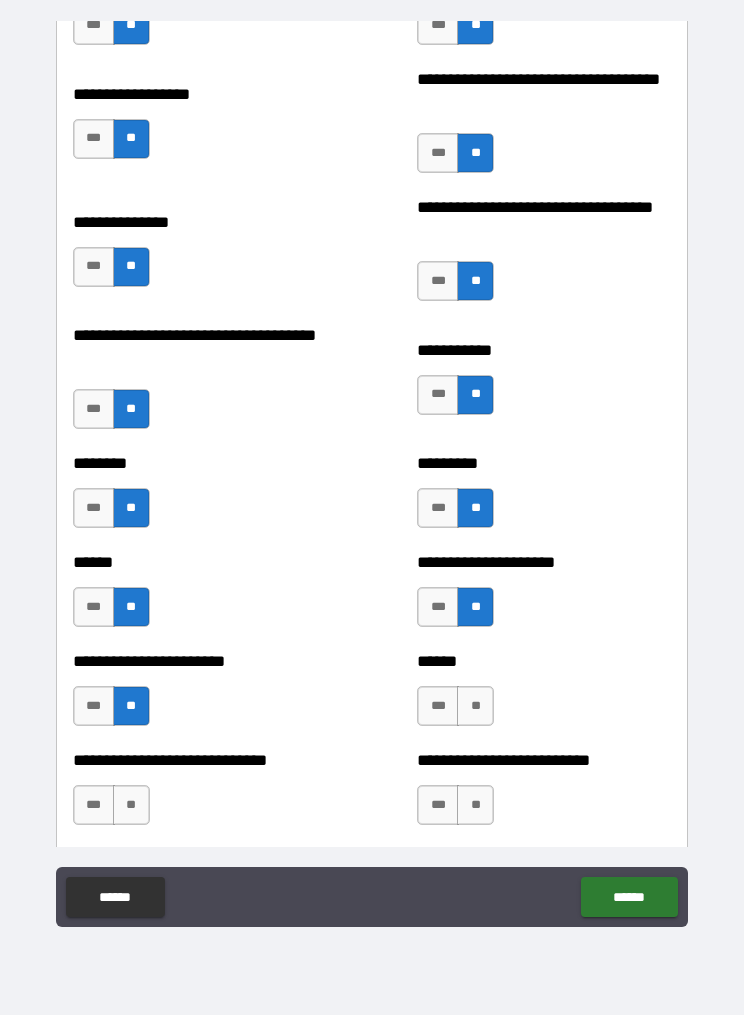 scroll, scrollTop: 3221, scrollLeft: 0, axis: vertical 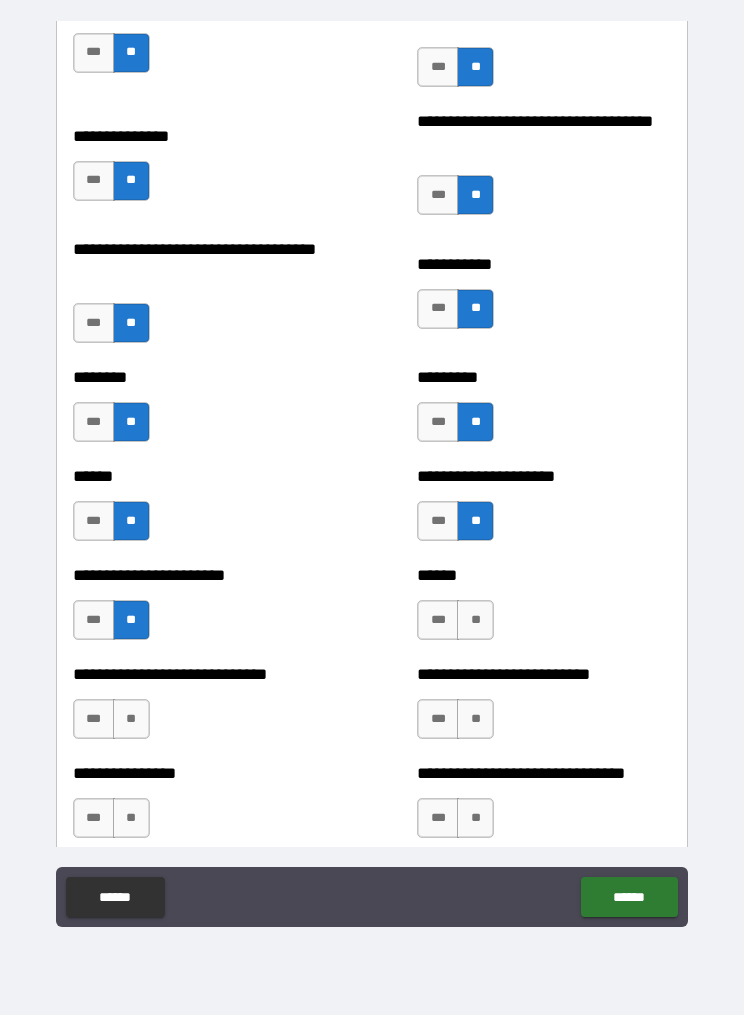 click on "**" at bounding box center (475, 620) 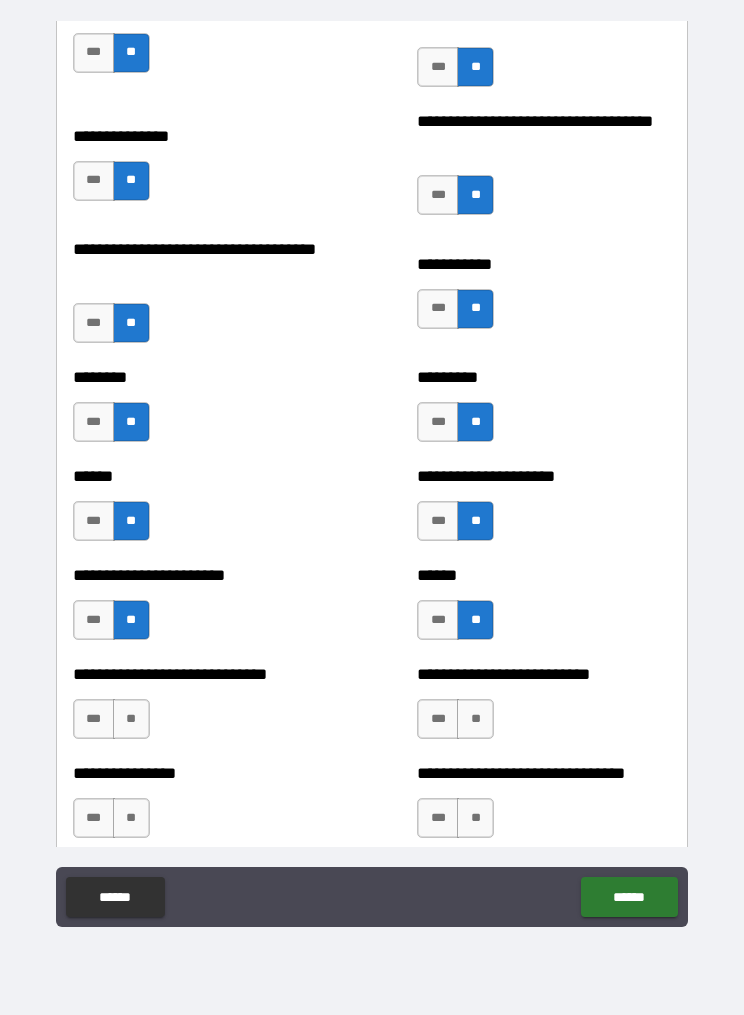 click on "**" at bounding box center [475, 719] 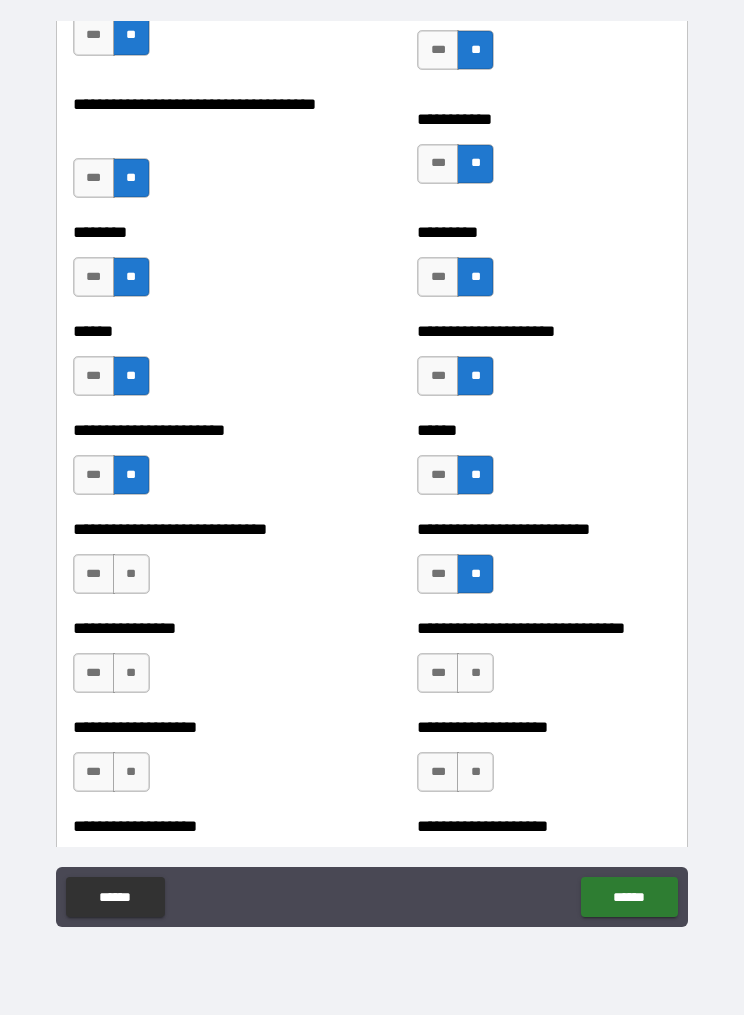 scroll, scrollTop: 3369, scrollLeft: 0, axis: vertical 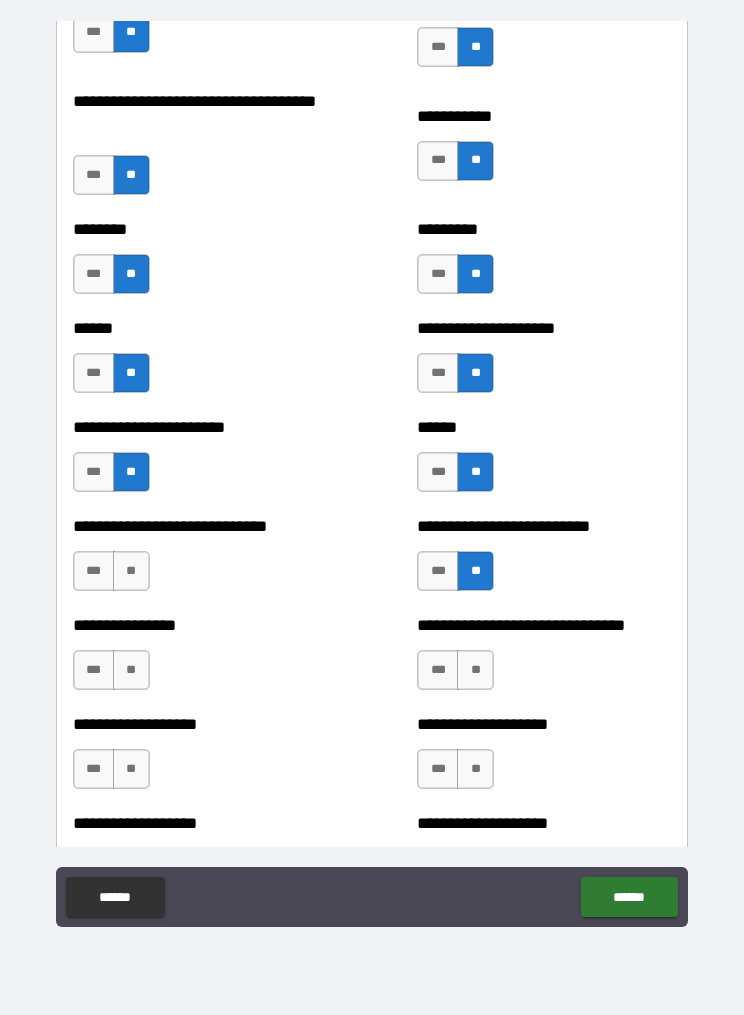 click on "**" at bounding box center (475, 670) 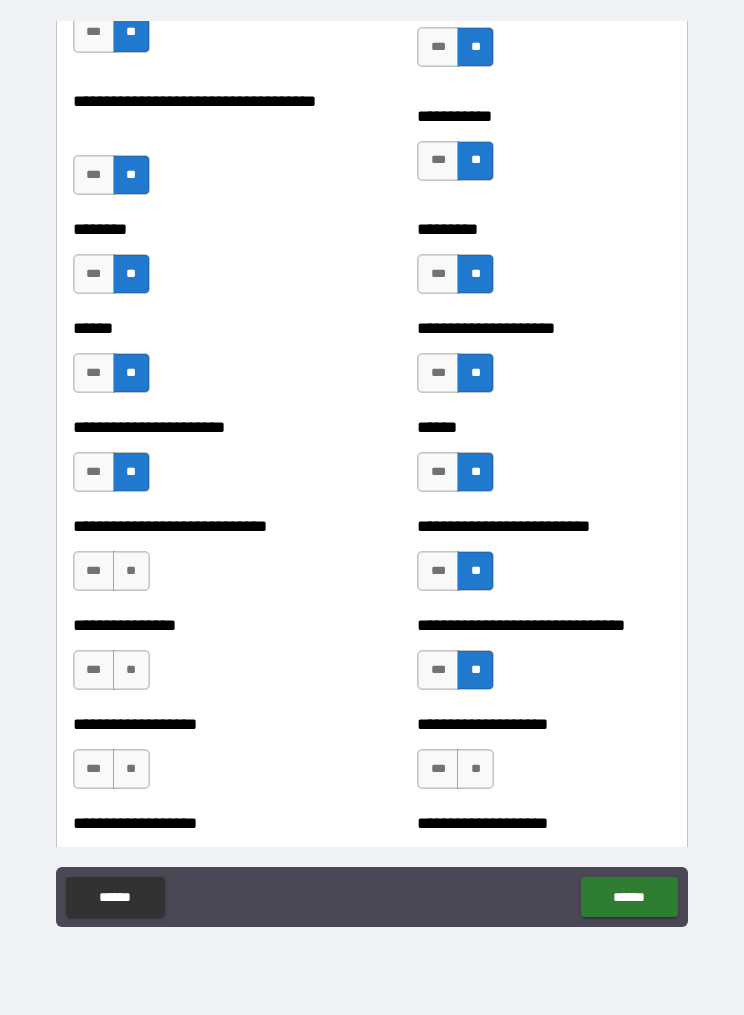 click on "**" at bounding box center [131, 571] 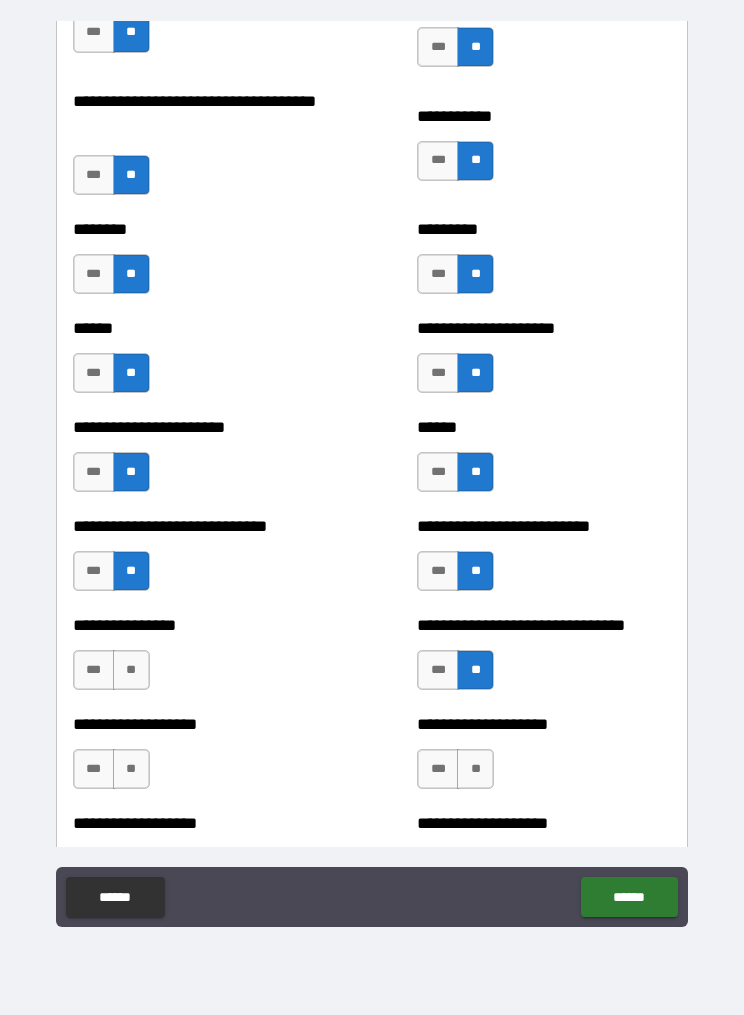 click on "**" at bounding box center (131, 670) 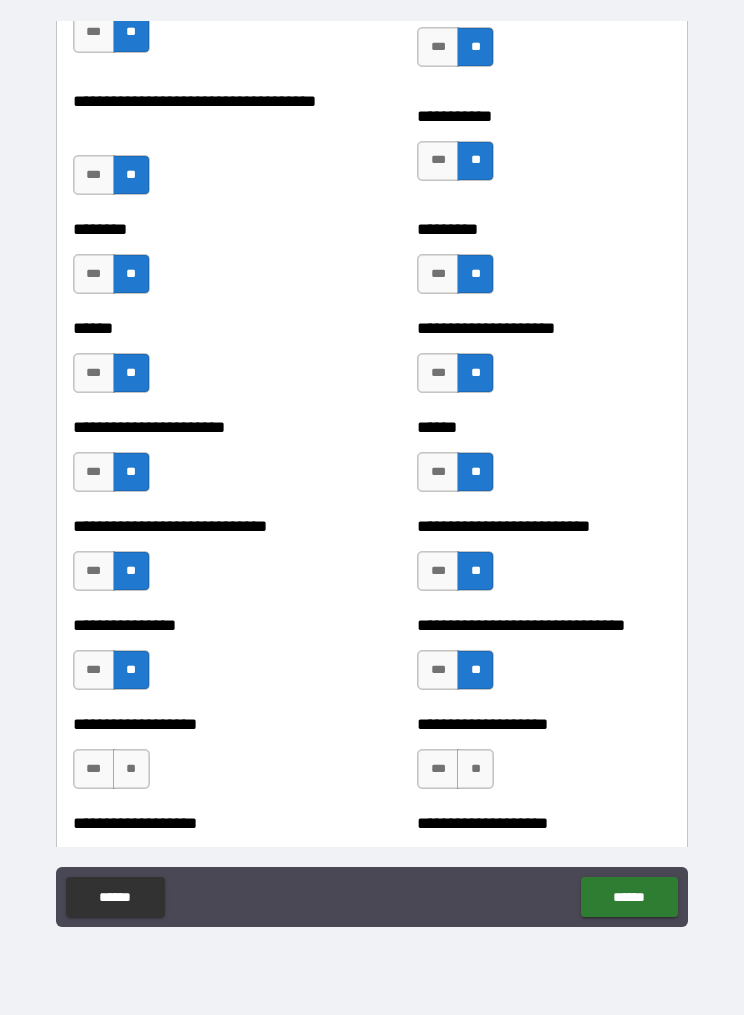 click on "**" at bounding box center (131, 769) 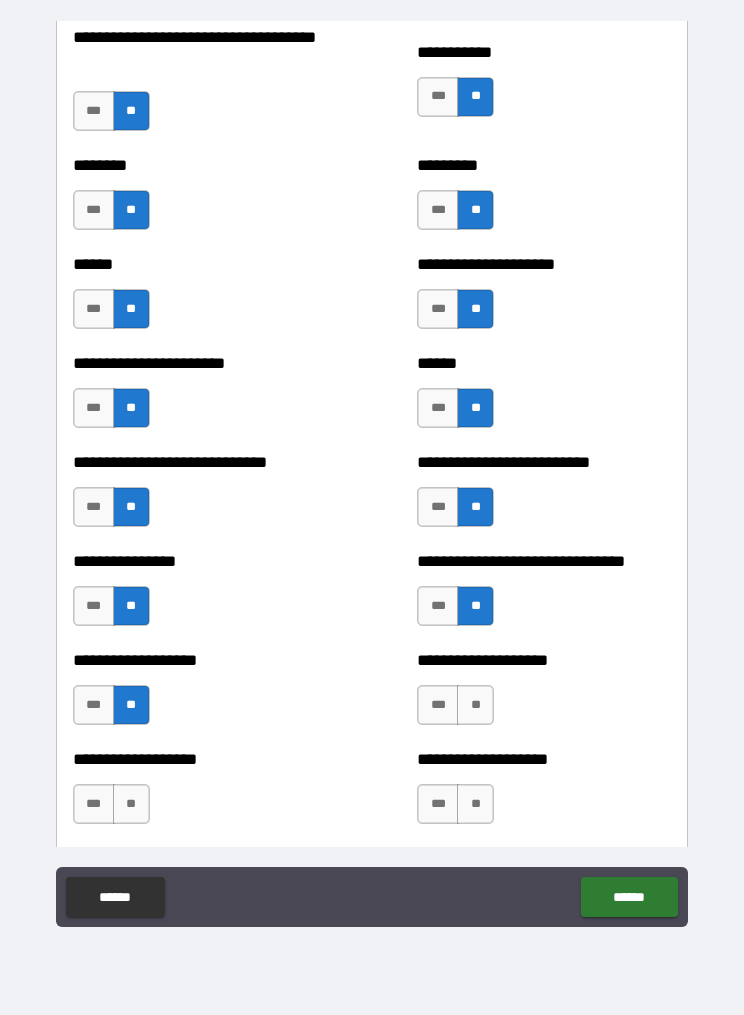scroll, scrollTop: 3545, scrollLeft: 0, axis: vertical 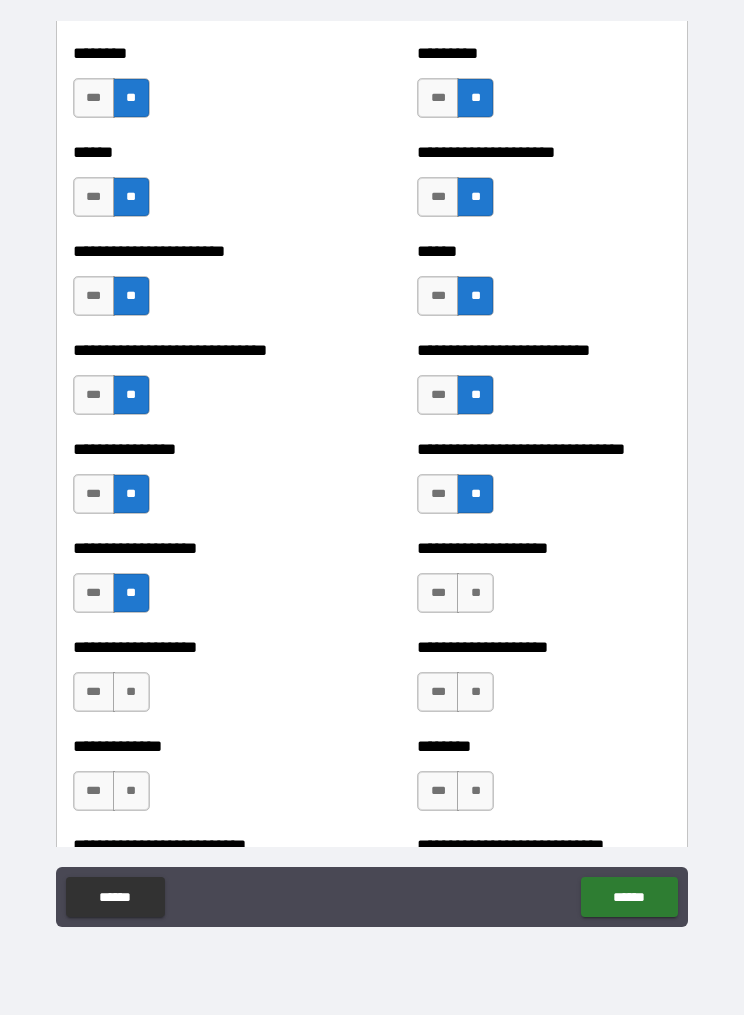 click on "**" at bounding box center [475, 593] 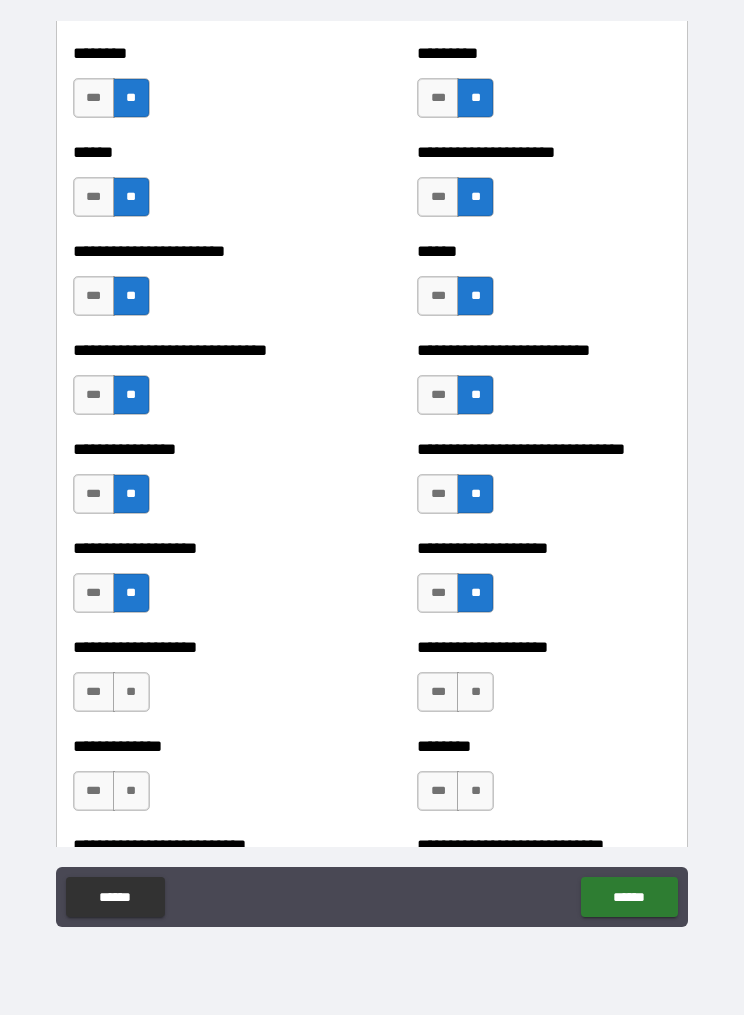 click on "***" at bounding box center (438, 692) 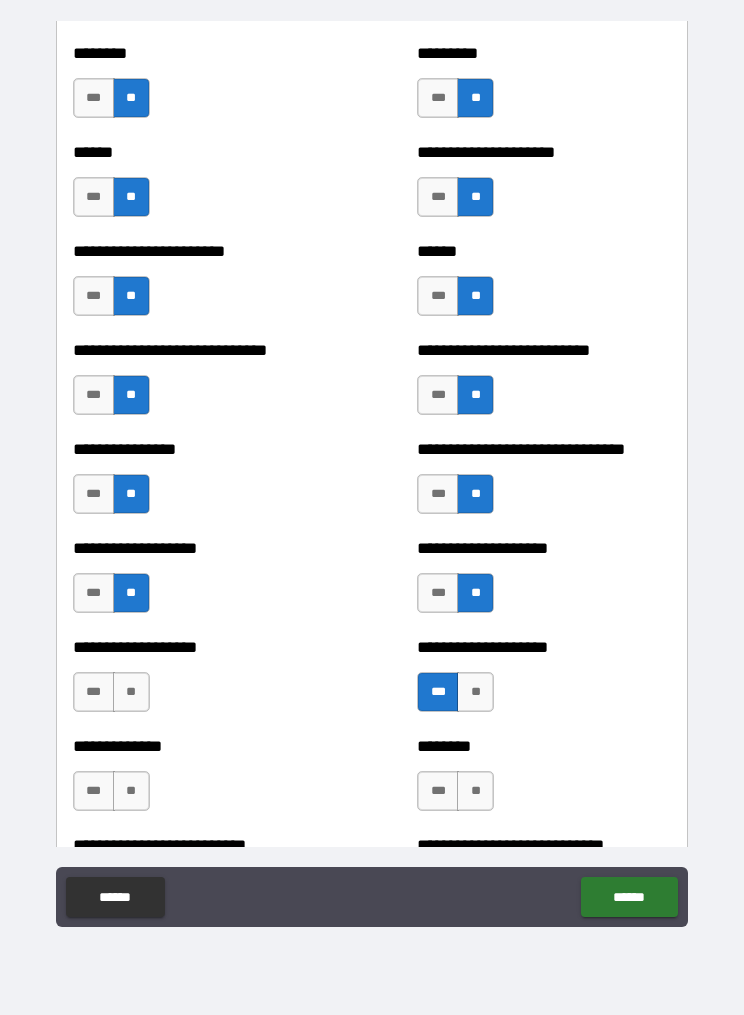 click on "**" at bounding box center (131, 692) 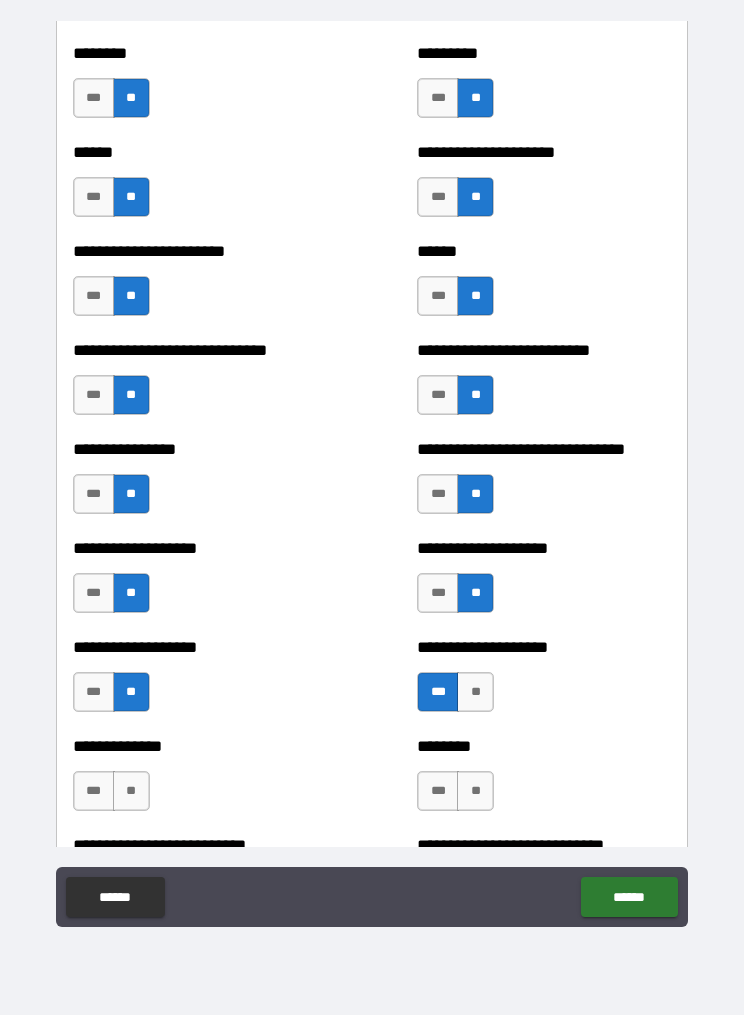 click on "**" at bounding box center (131, 791) 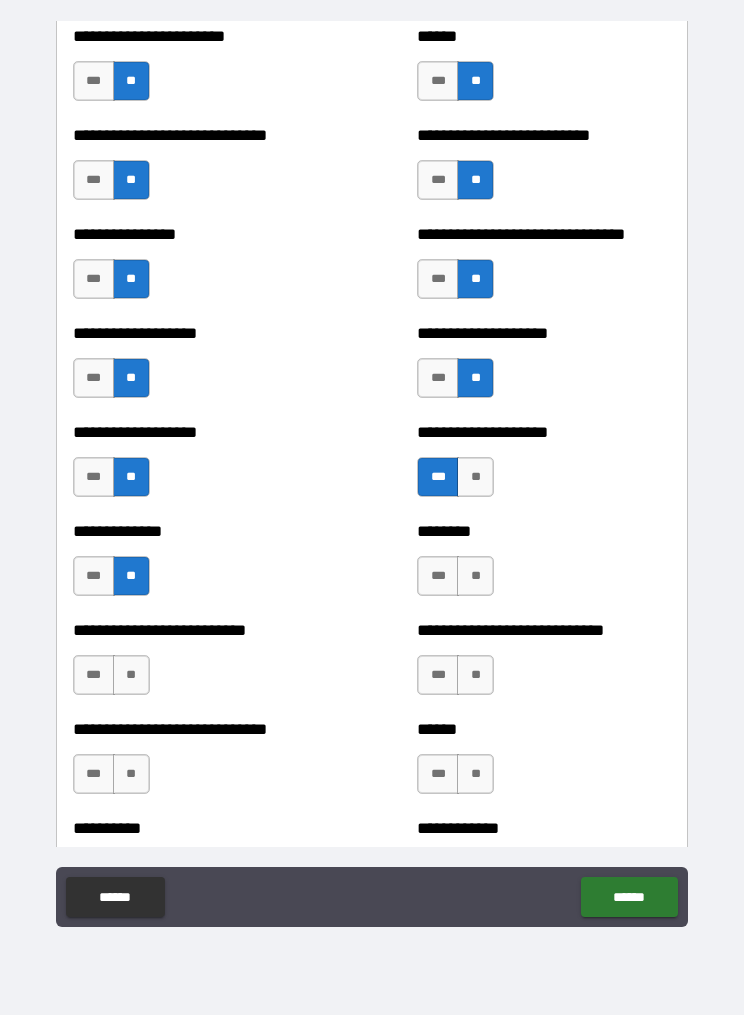 scroll, scrollTop: 3761, scrollLeft: 0, axis: vertical 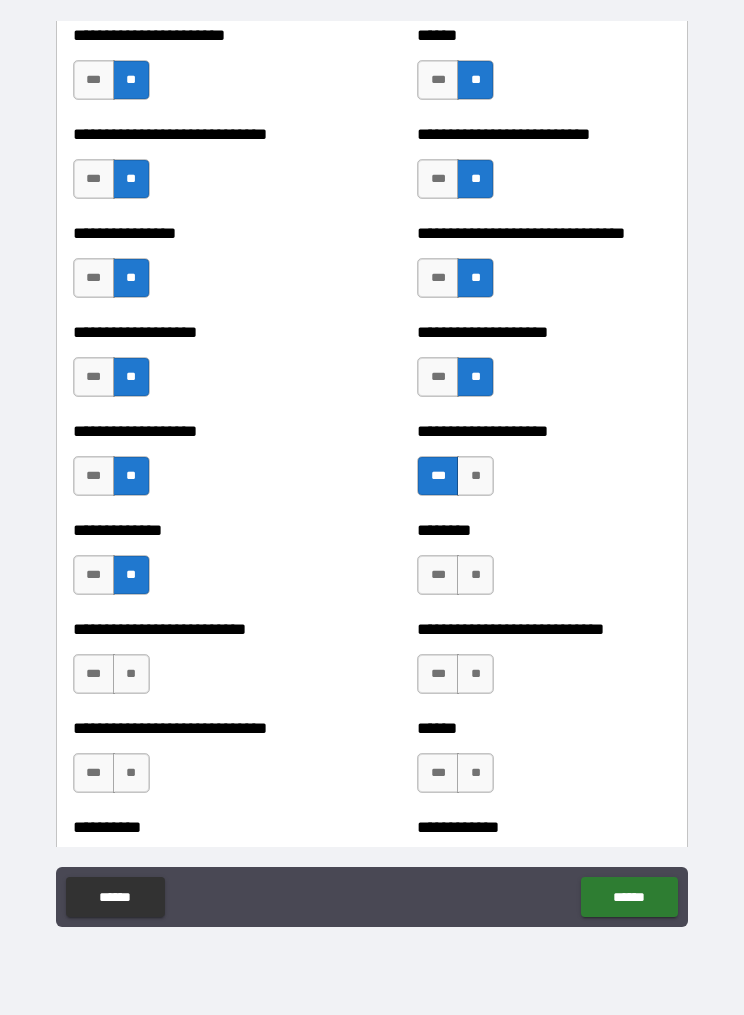 click on "**" at bounding box center (475, 575) 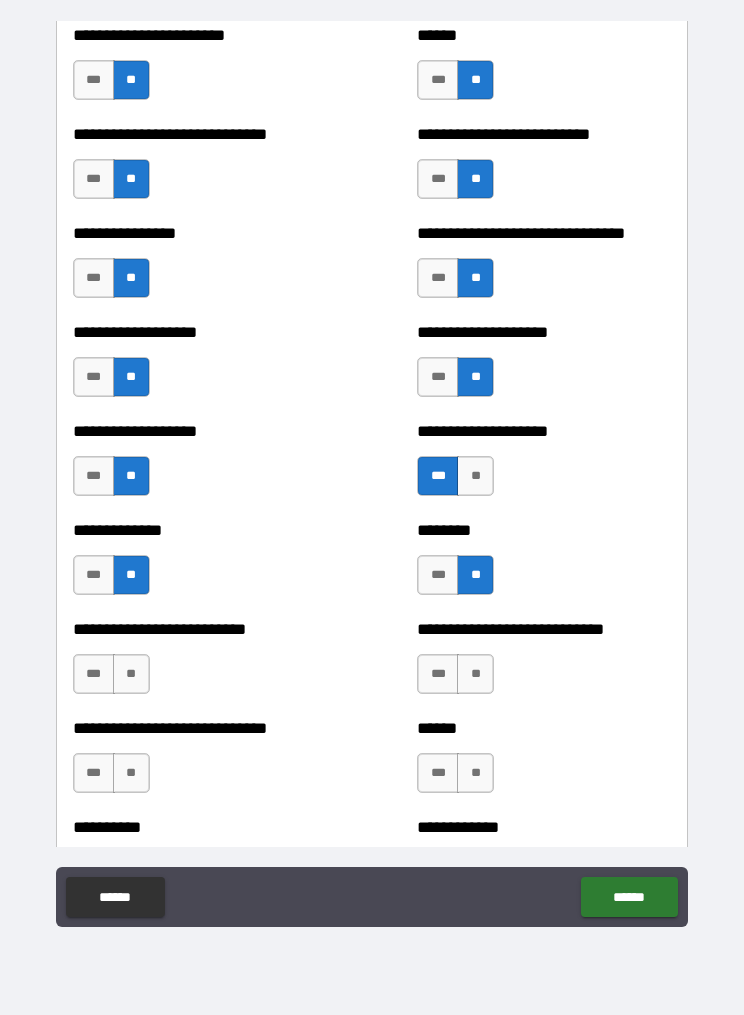 click on "**" at bounding box center (475, 674) 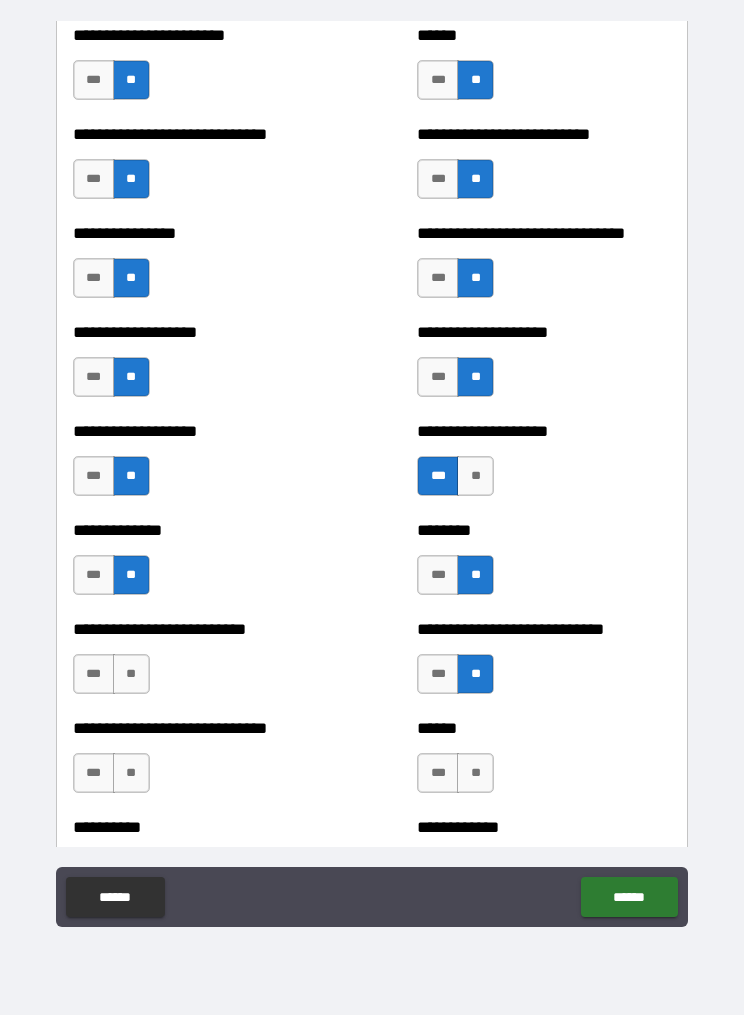 click on "**" at bounding box center (475, 773) 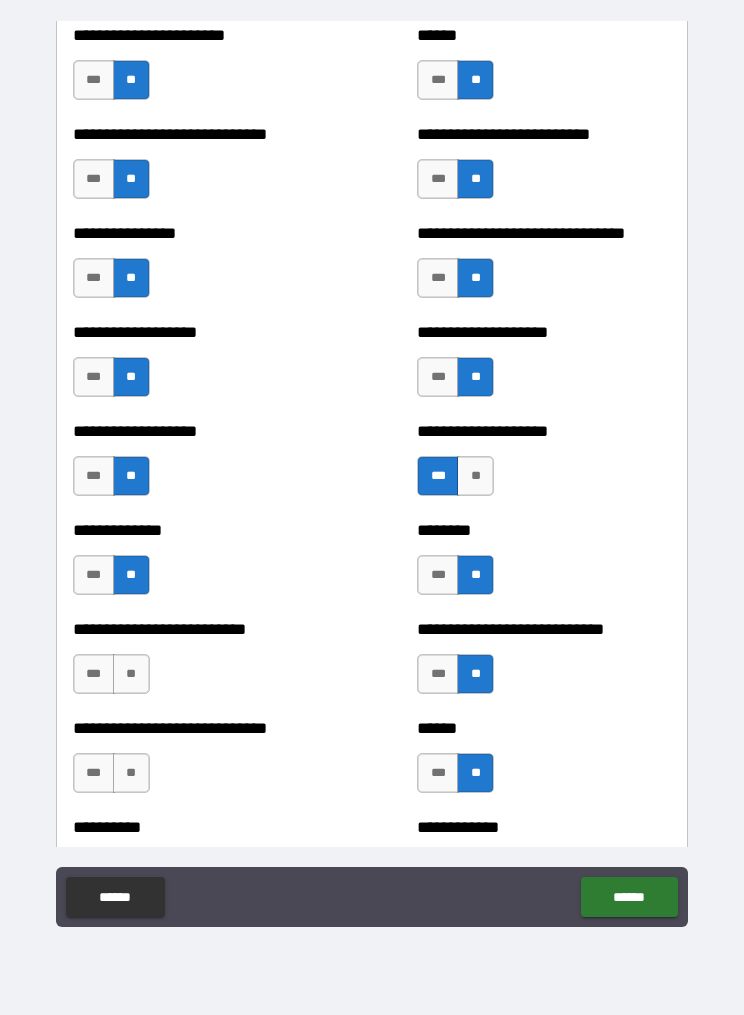 click on "**" at bounding box center (131, 674) 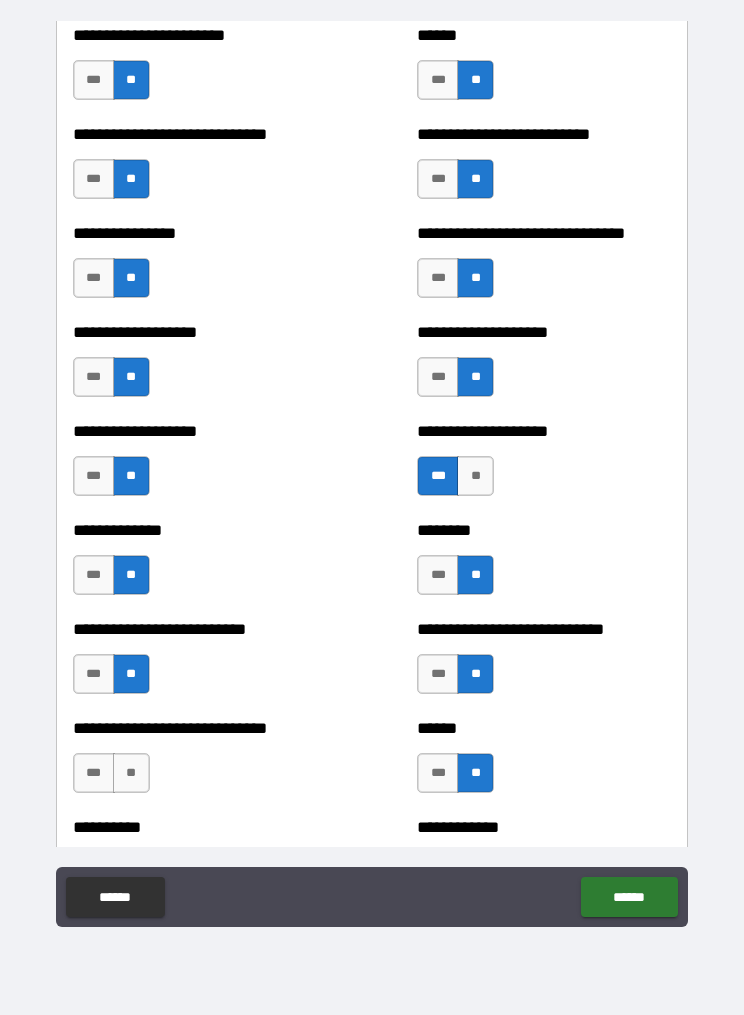 click on "**" at bounding box center (131, 773) 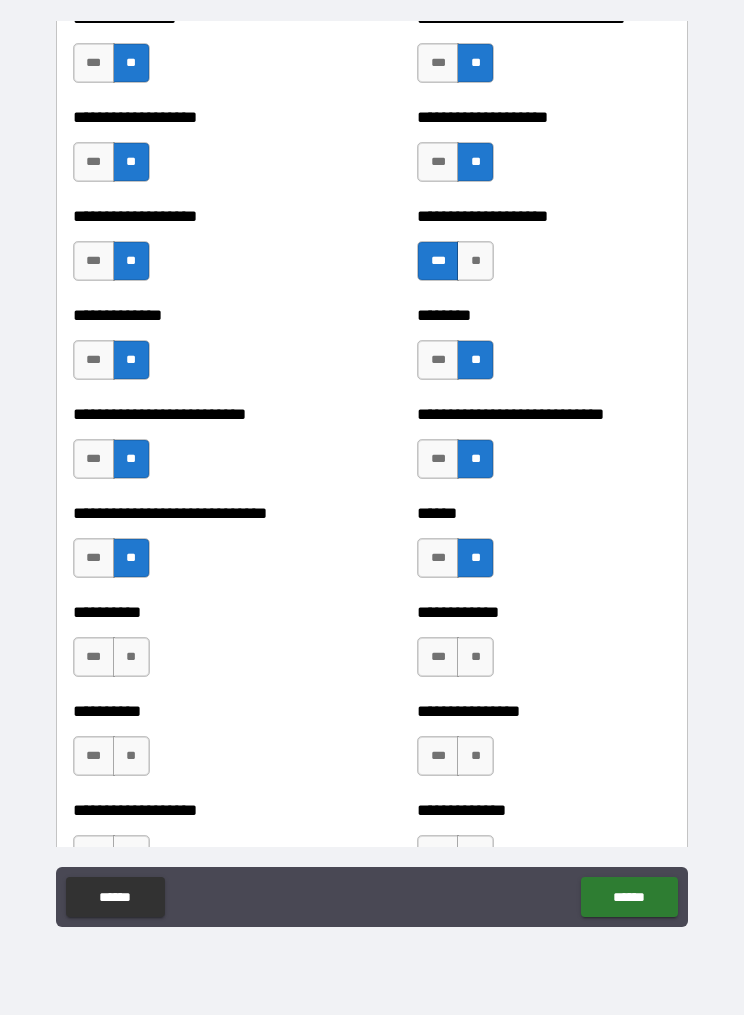 scroll, scrollTop: 3982, scrollLeft: 0, axis: vertical 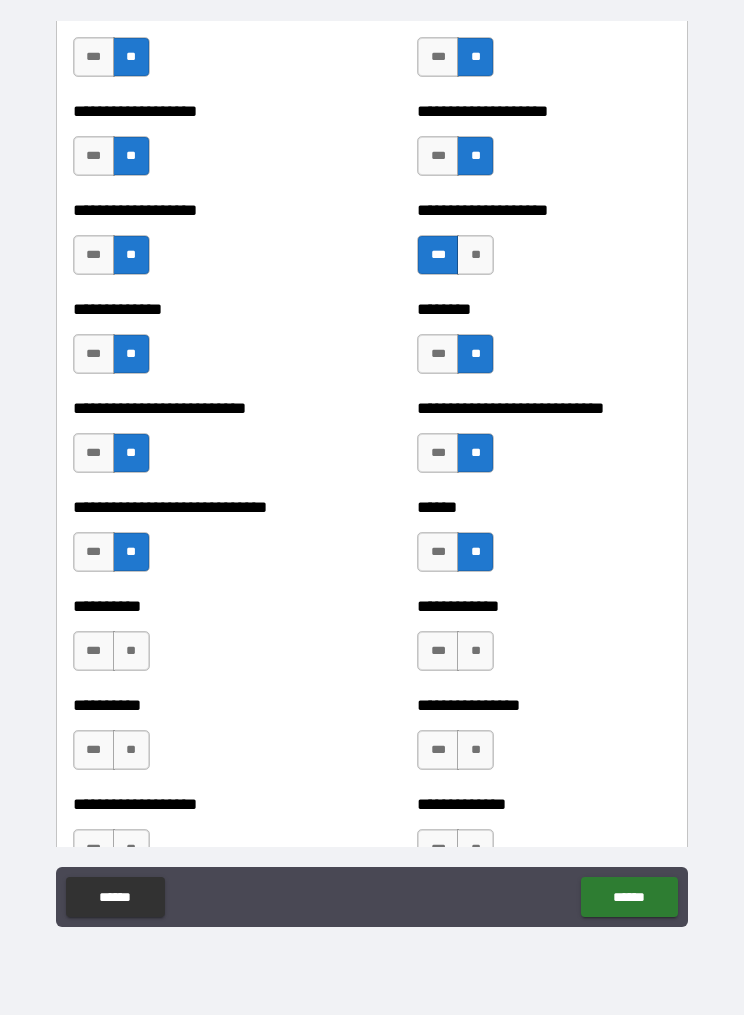 click on "**" at bounding box center (131, 651) 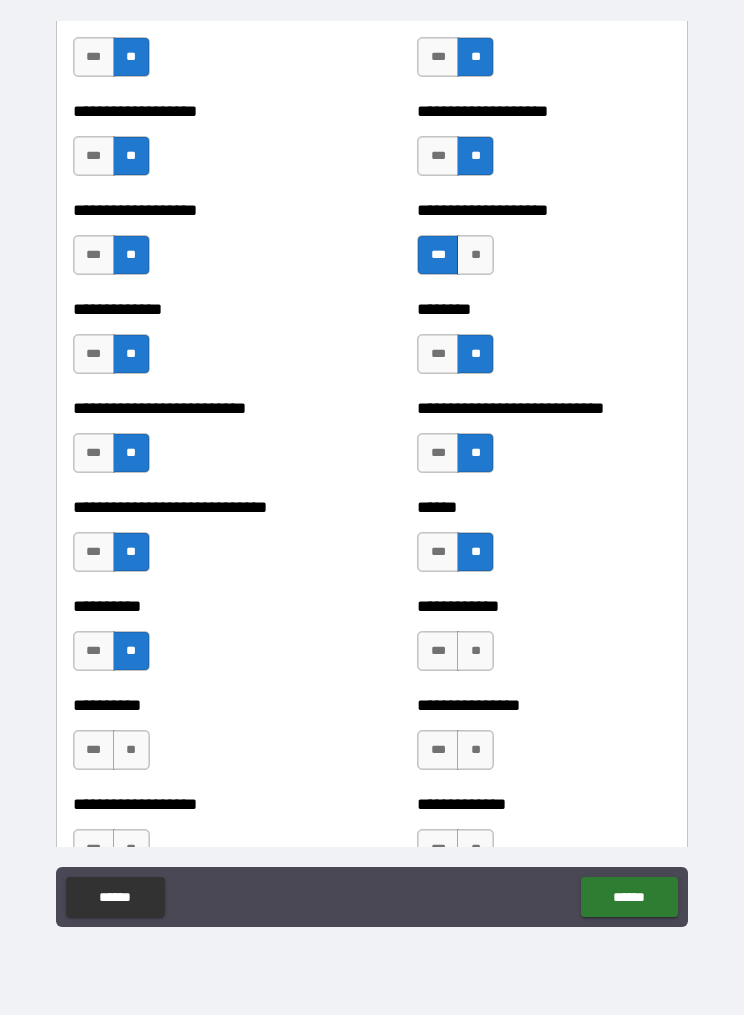 click on "**" at bounding box center [131, 750] 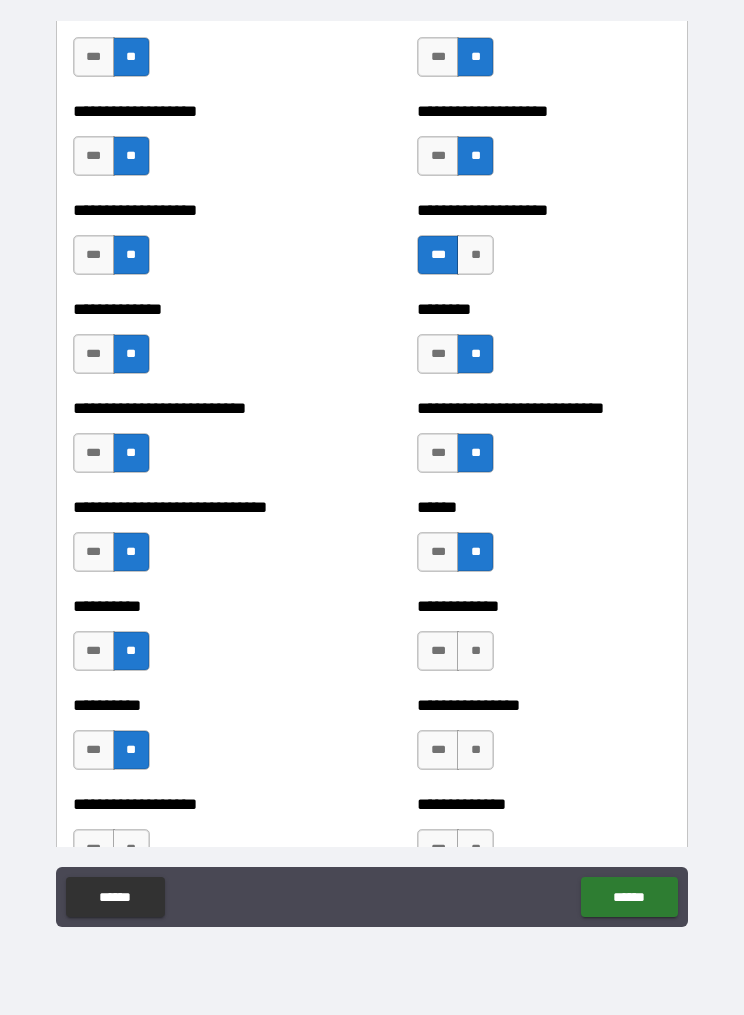 click on "**" at bounding box center [475, 651] 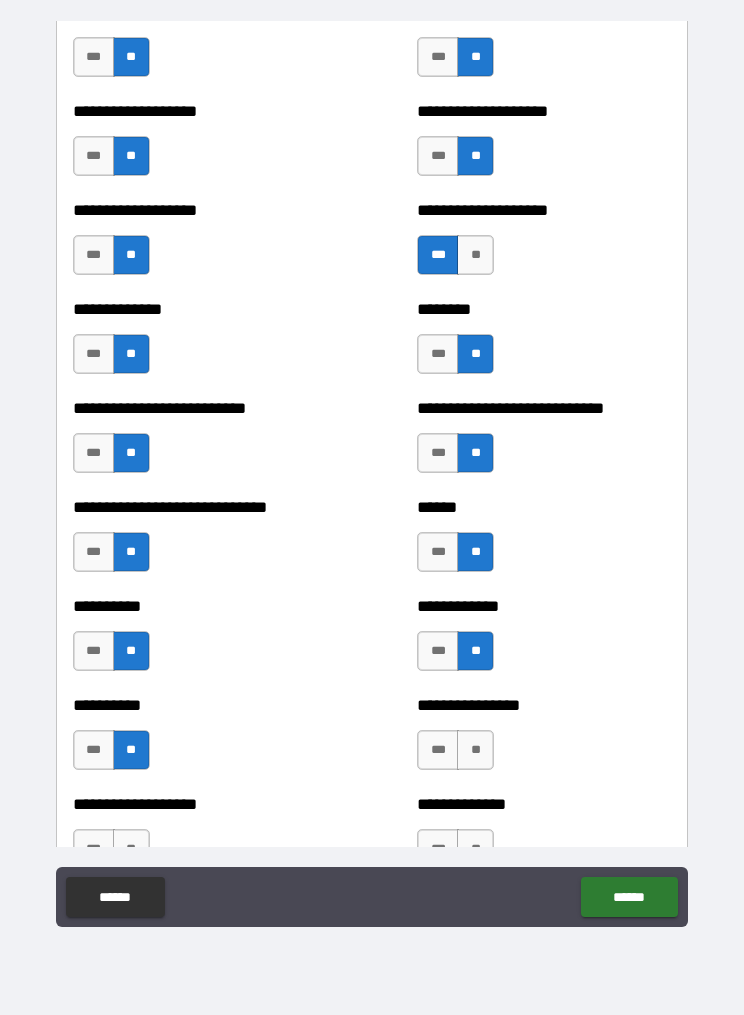 click on "**" at bounding box center [475, 750] 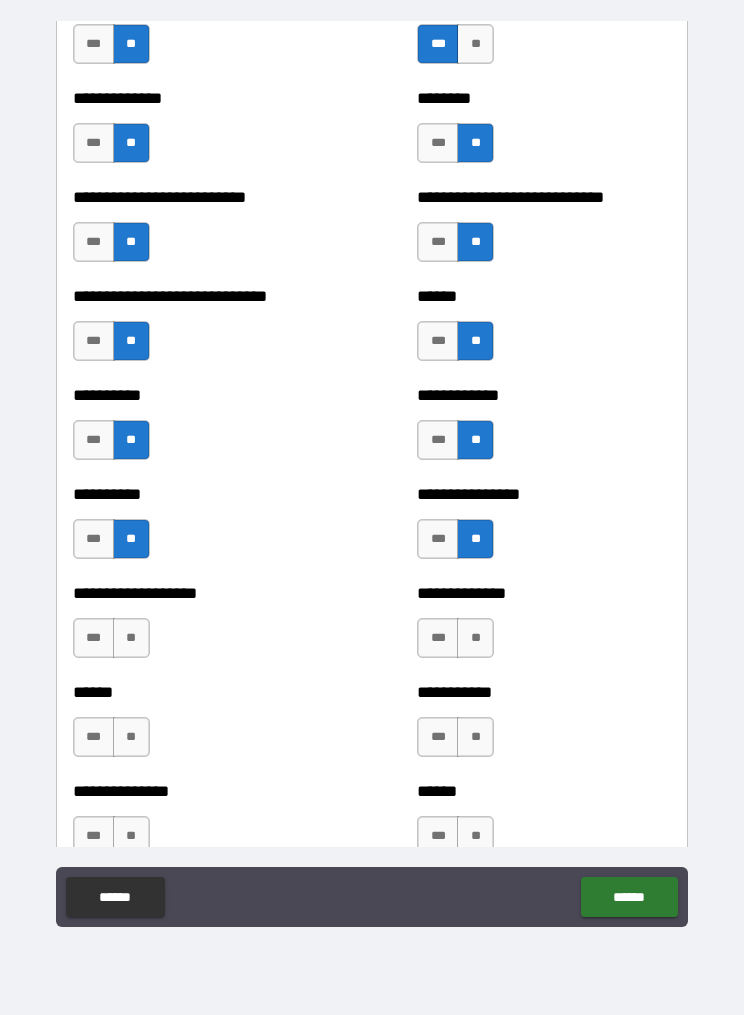 scroll, scrollTop: 4194, scrollLeft: 0, axis: vertical 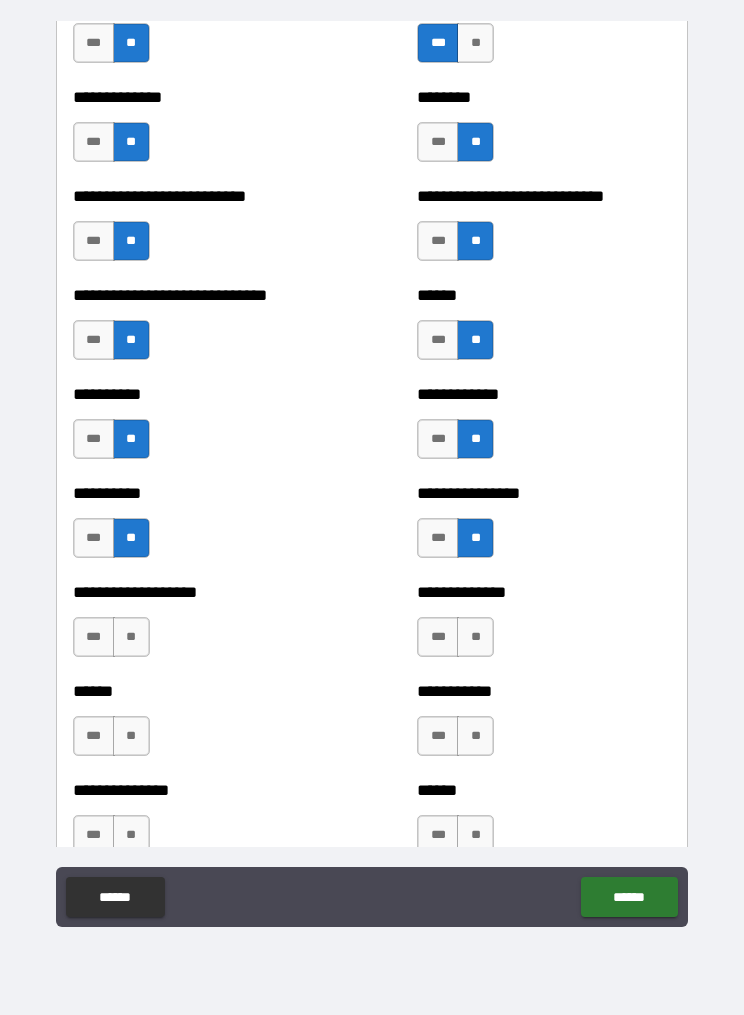 click on "**" at bounding box center [131, 637] 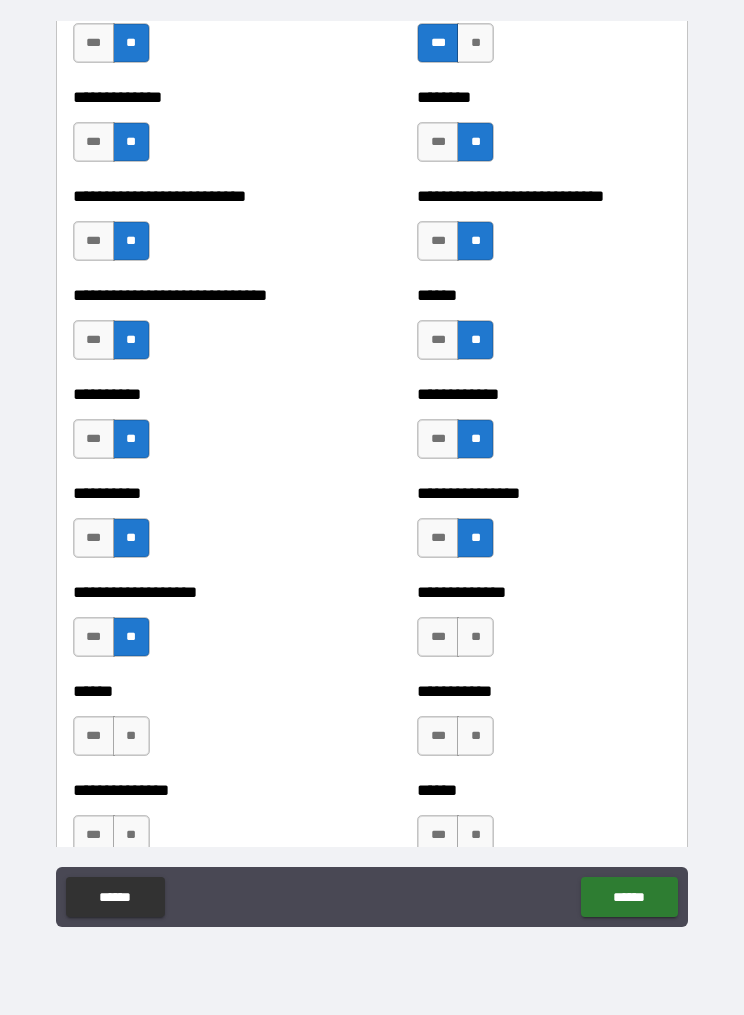 click on "**" at bounding box center [131, 736] 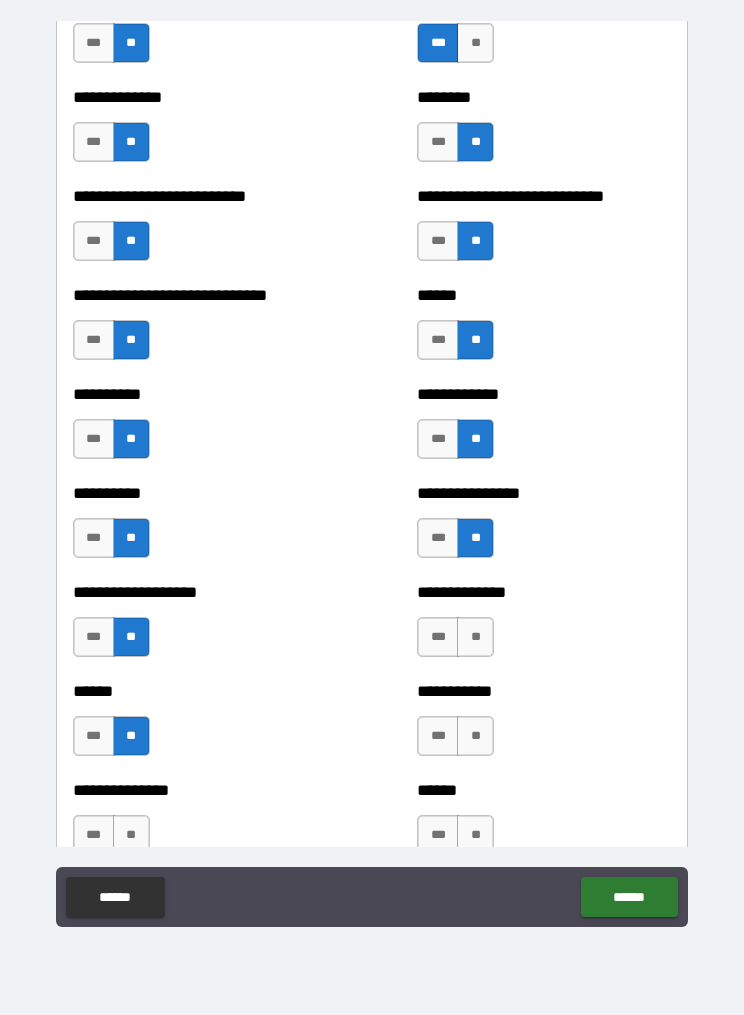 click on "**" at bounding box center (475, 637) 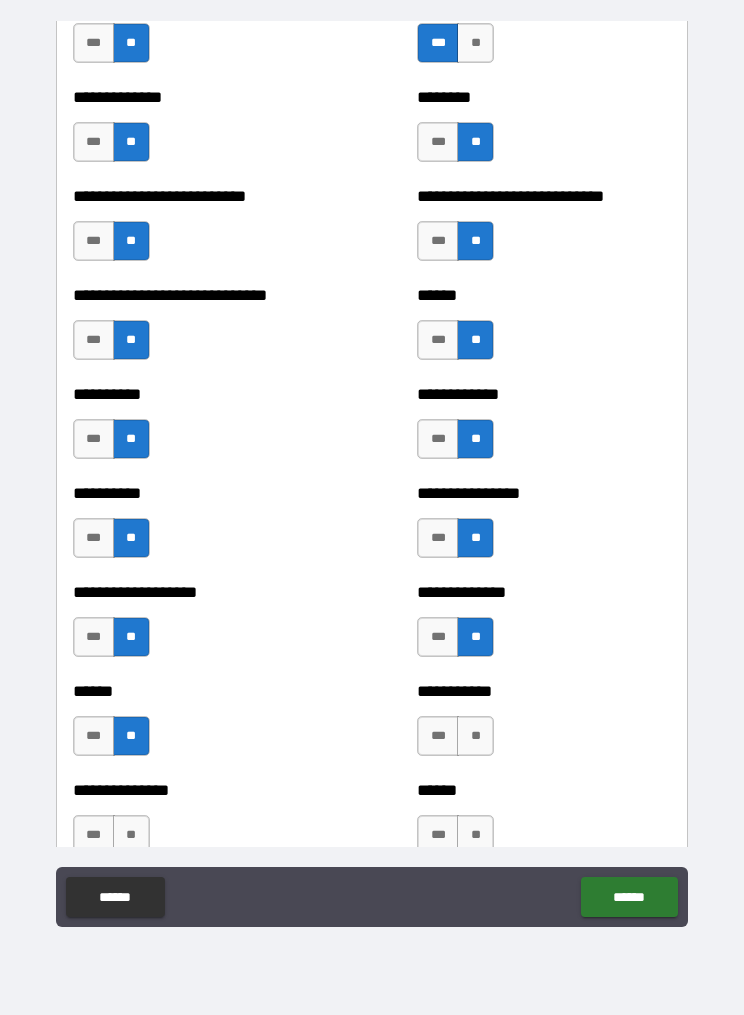 click on "**" at bounding box center [475, 736] 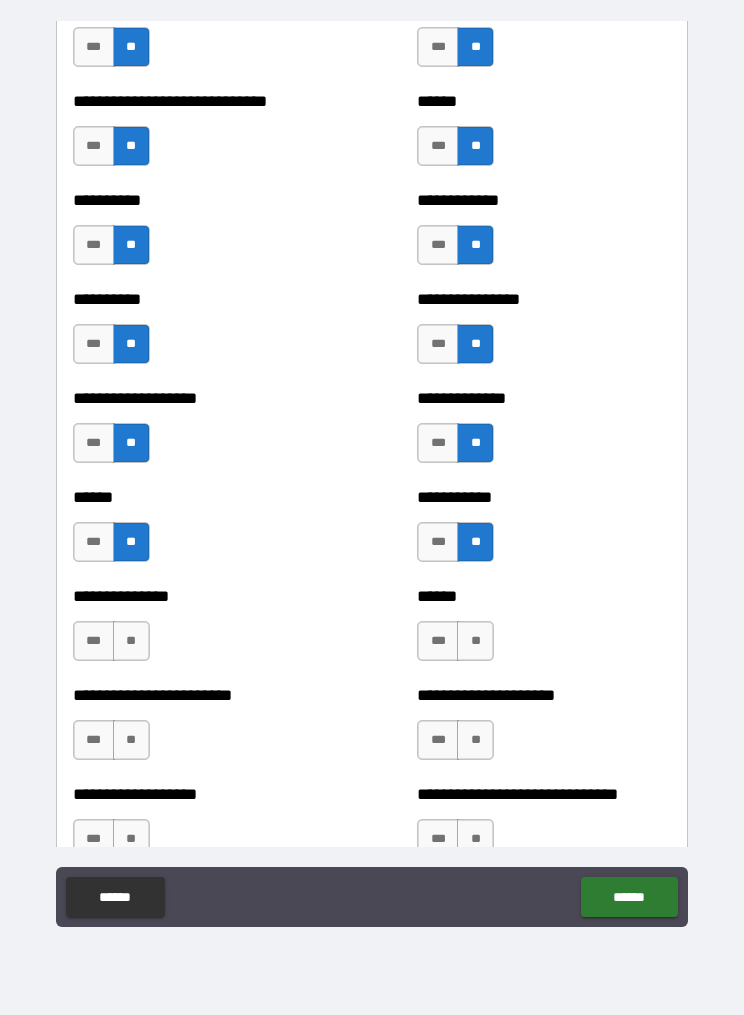 scroll, scrollTop: 4418, scrollLeft: 0, axis: vertical 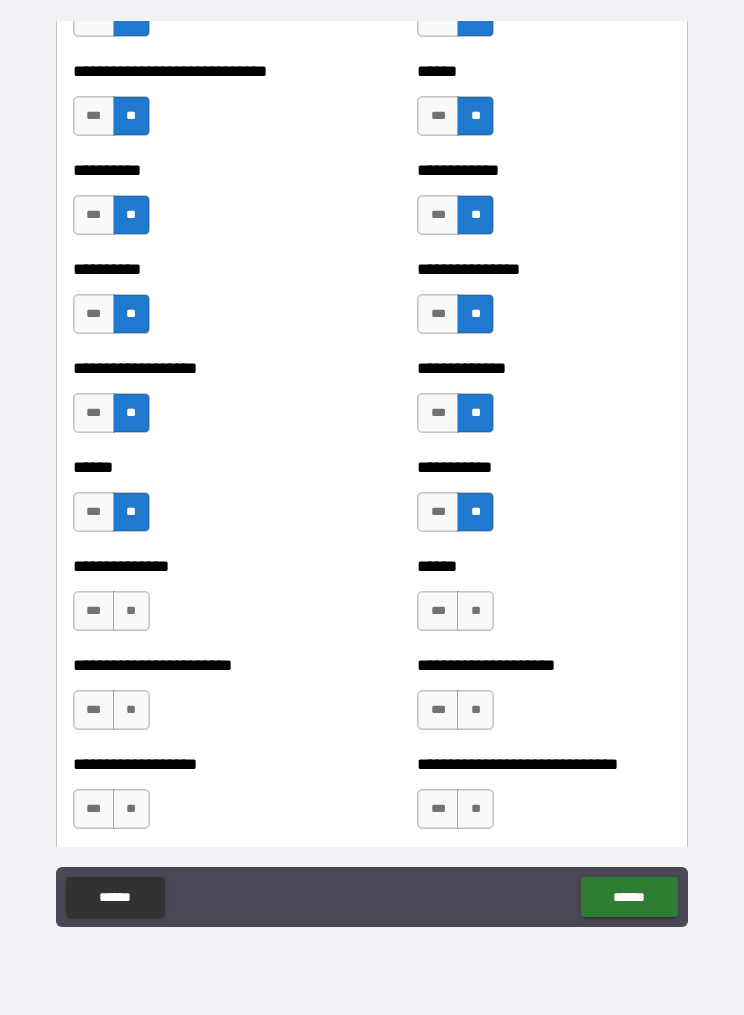click on "**" at bounding box center (131, 611) 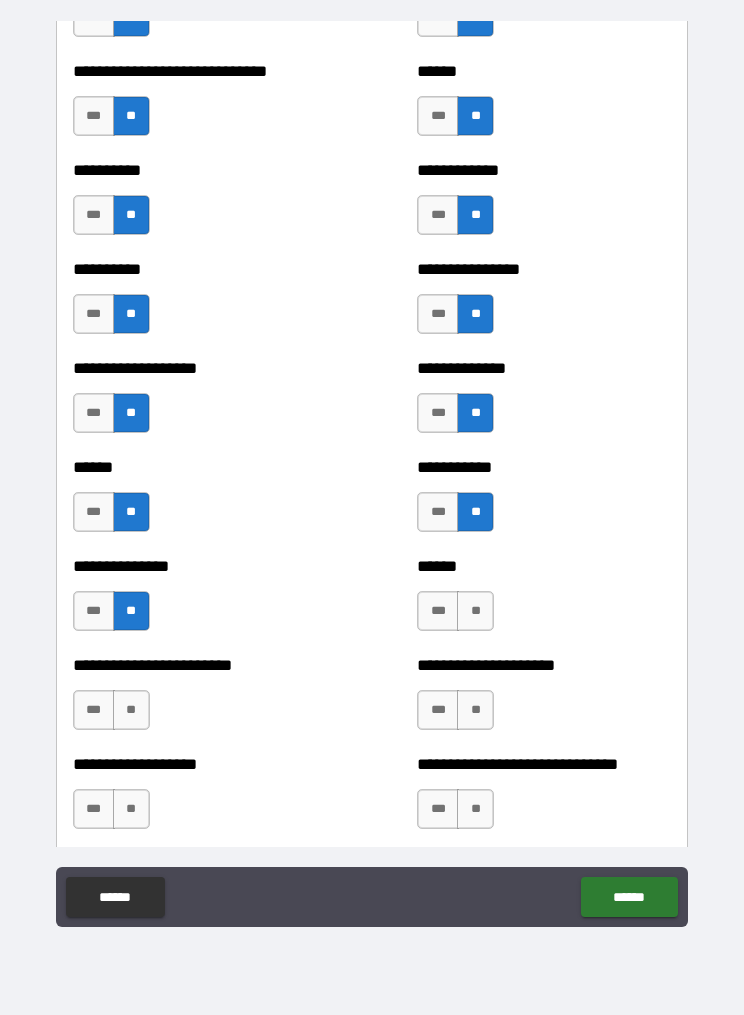 click on "**" at bounding box center [131, 710] 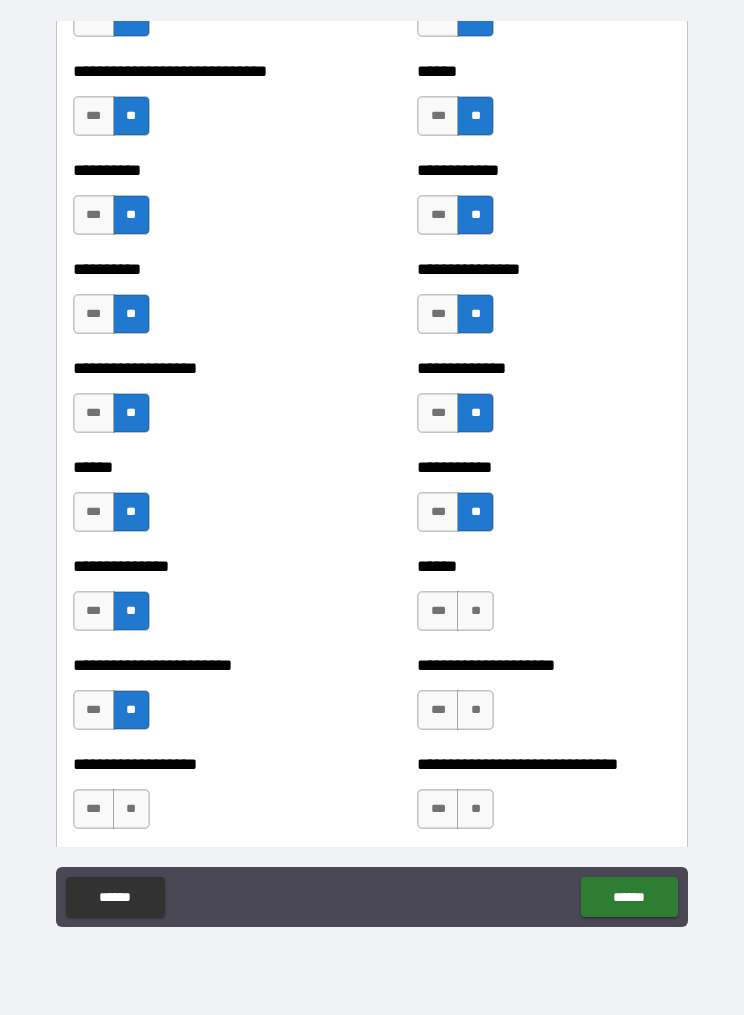 click on "**" at bounding box center [475, 611] 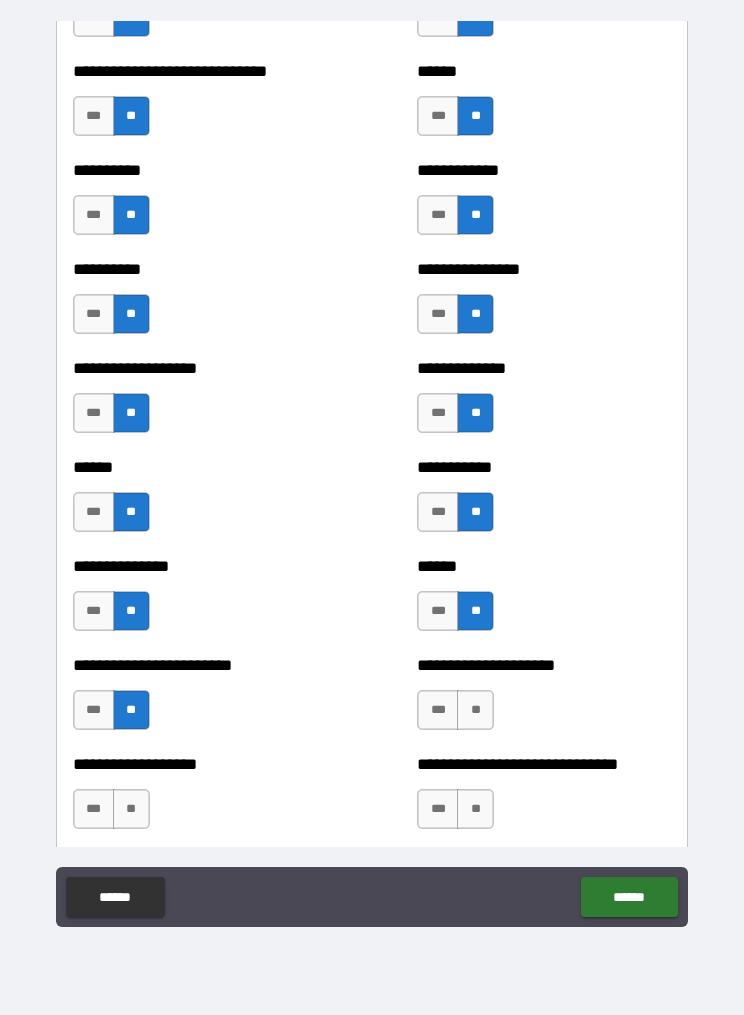 click on "**" at bounding box center (475, 710) 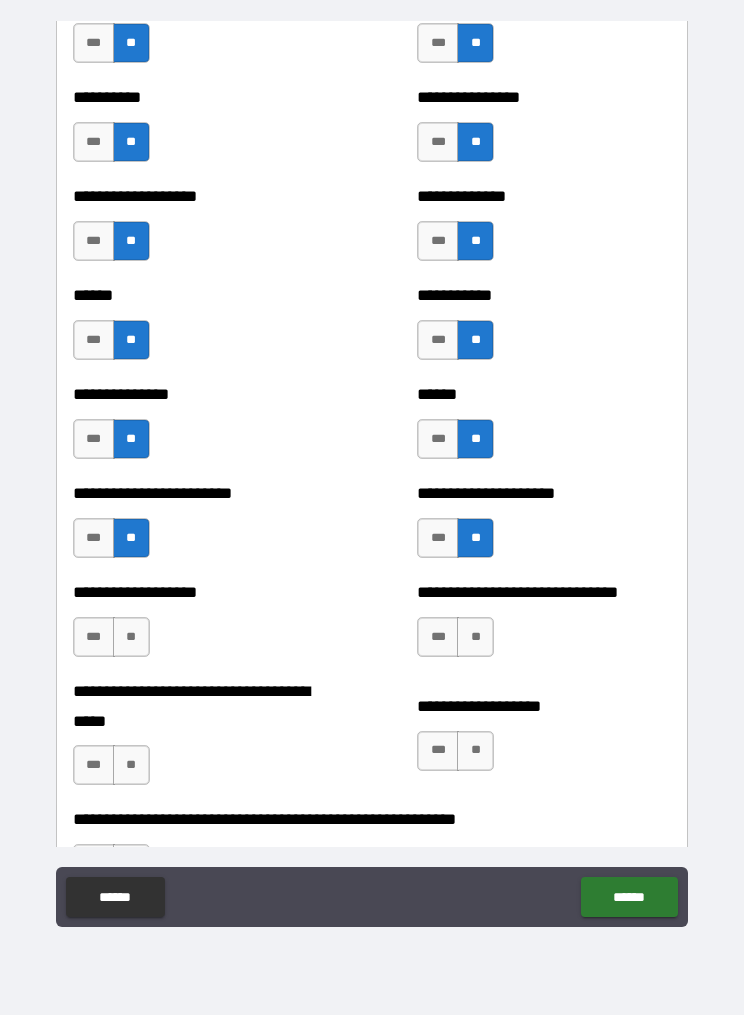 scroll, scrollTop: 4592, scrollLeft: 0, axis: vertical 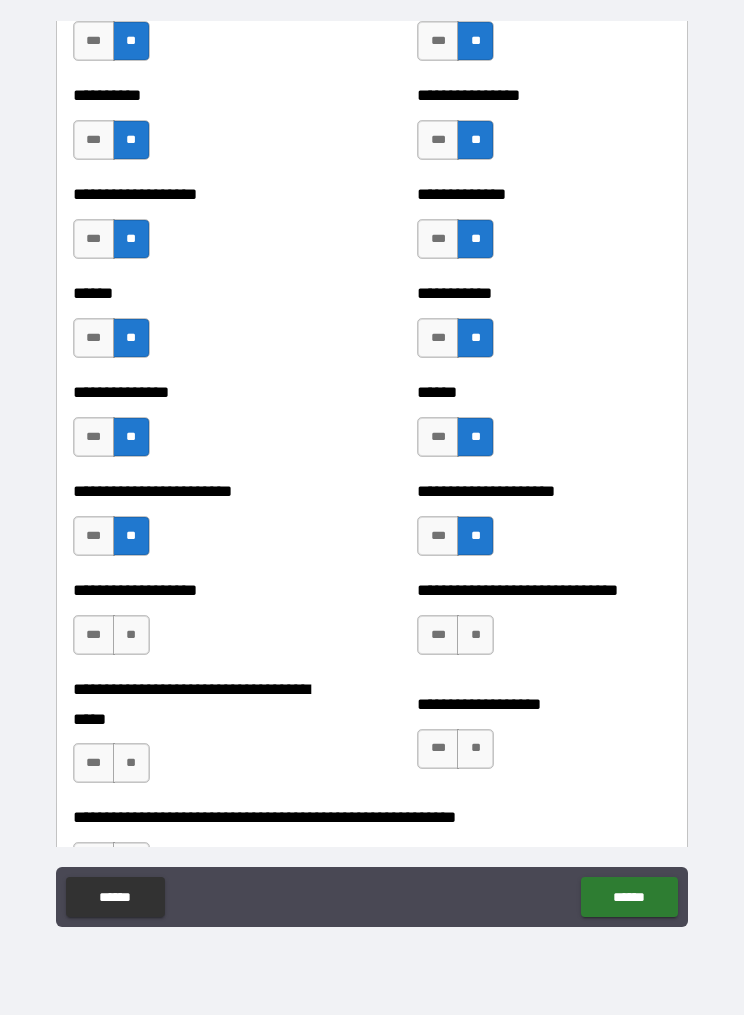 click on "**" at bounding box center [475, 635] 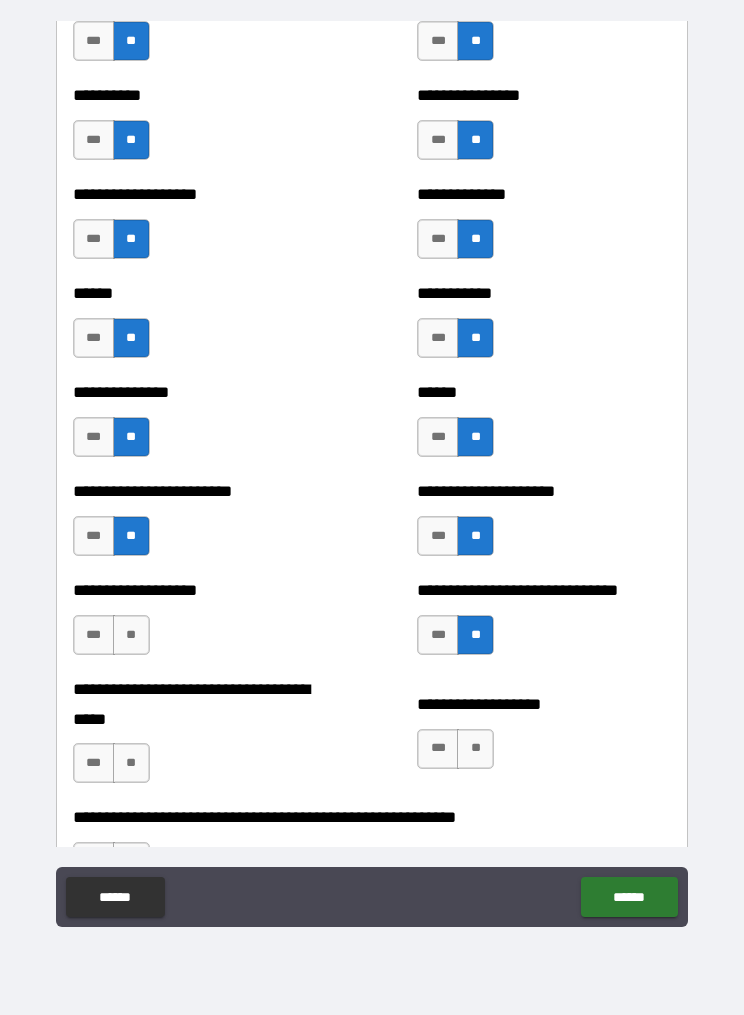 click on "**" at bounding box center (131, 635) 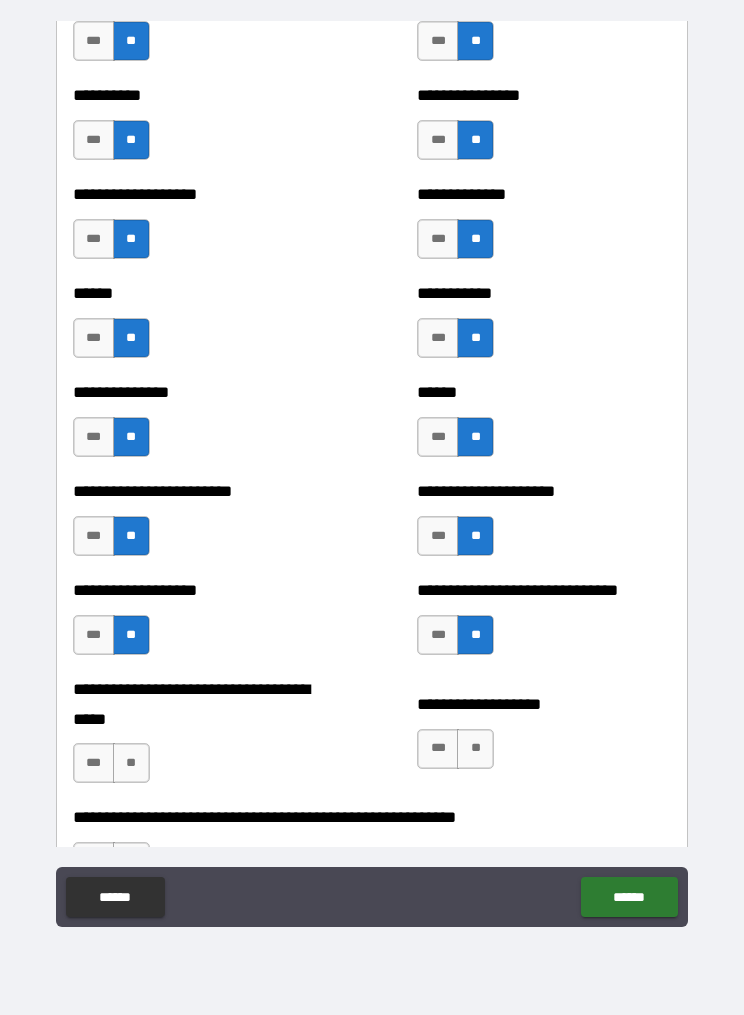click on "**" at bounding box center (131, 763) 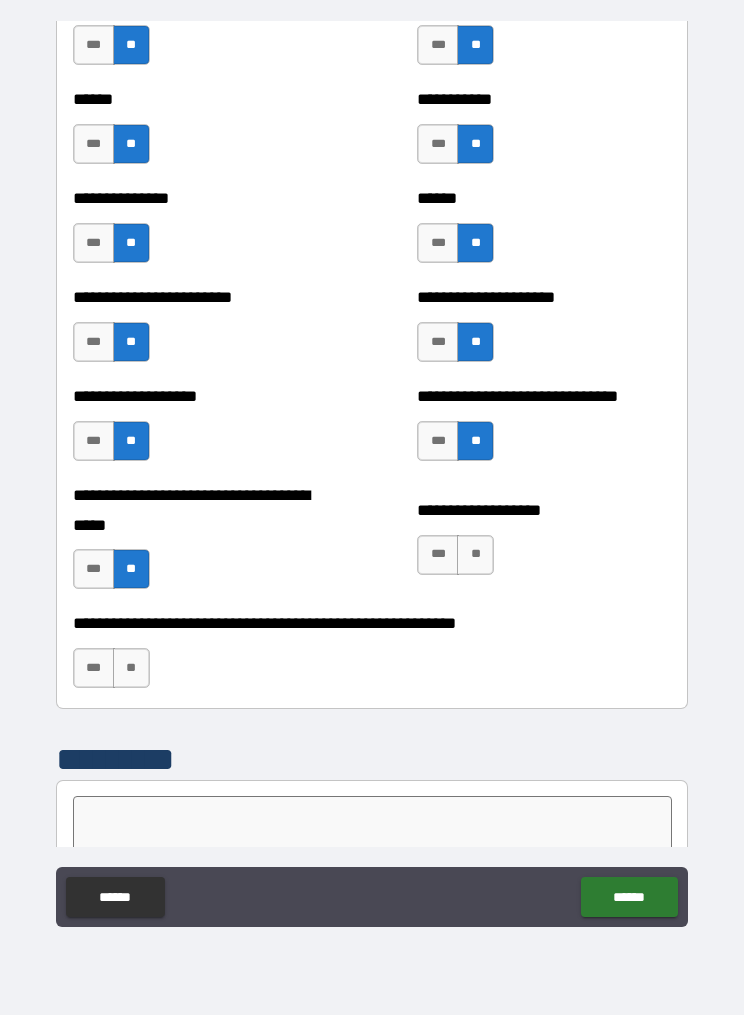 scroll, scrollTop: 4787, scrollLeft: 0, axis: vertical 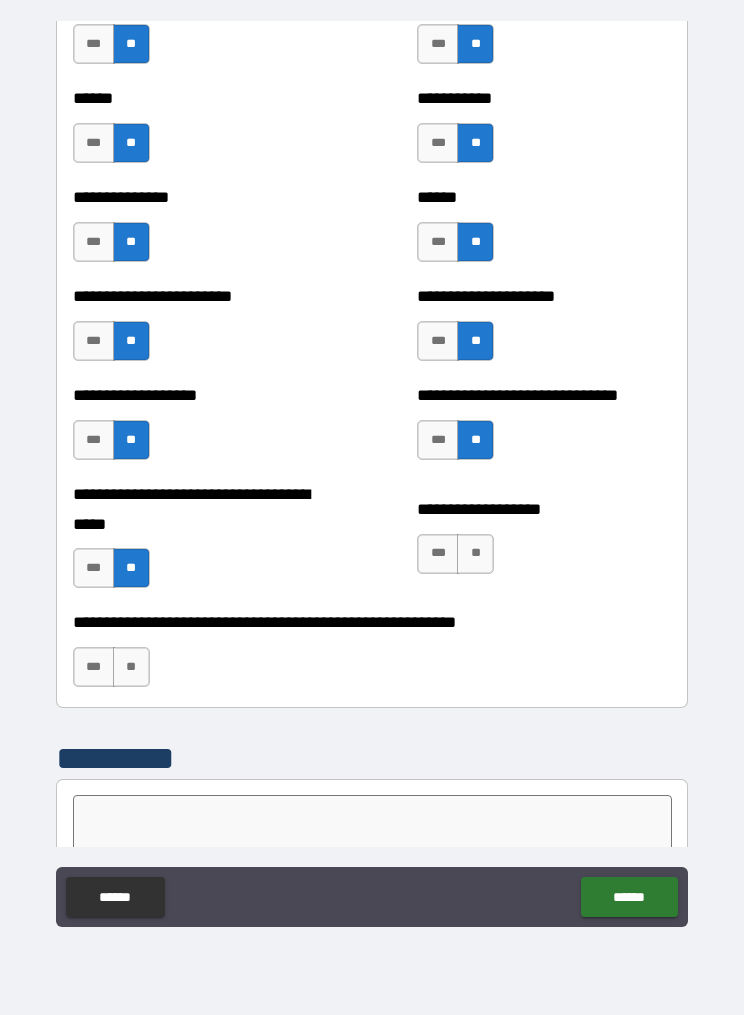 click on "**" at bounding box center [475, 554] 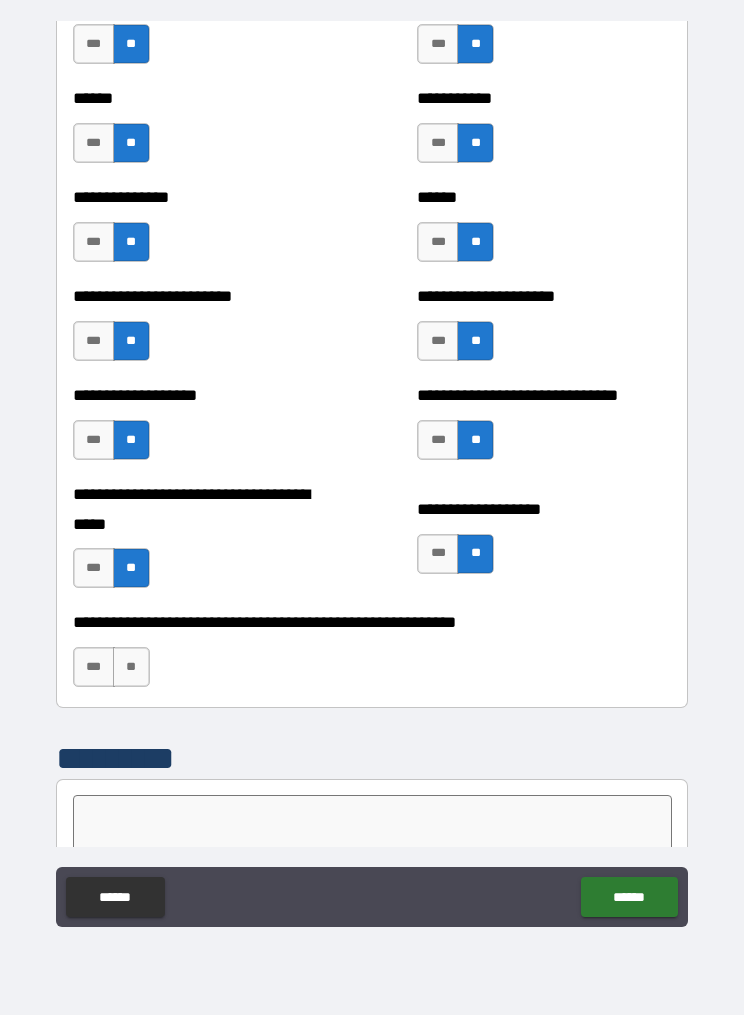 click on "**" at bounding box center (131, 667) 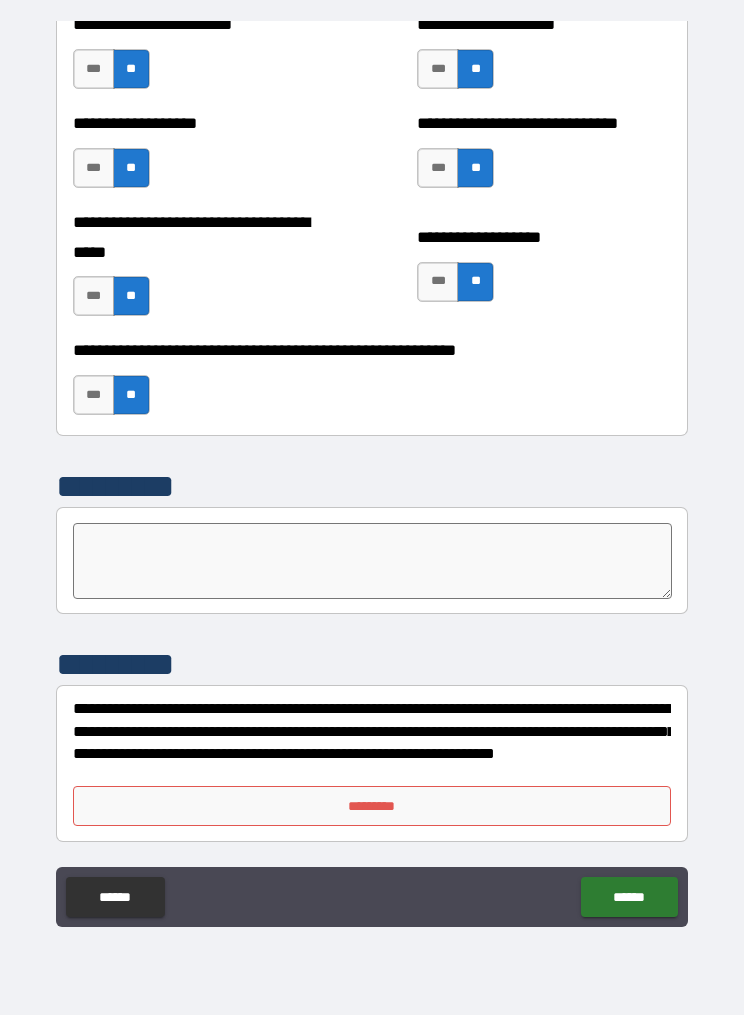 scroll, scrollTop: 5059, scrollLeft: 0, axis: vertical 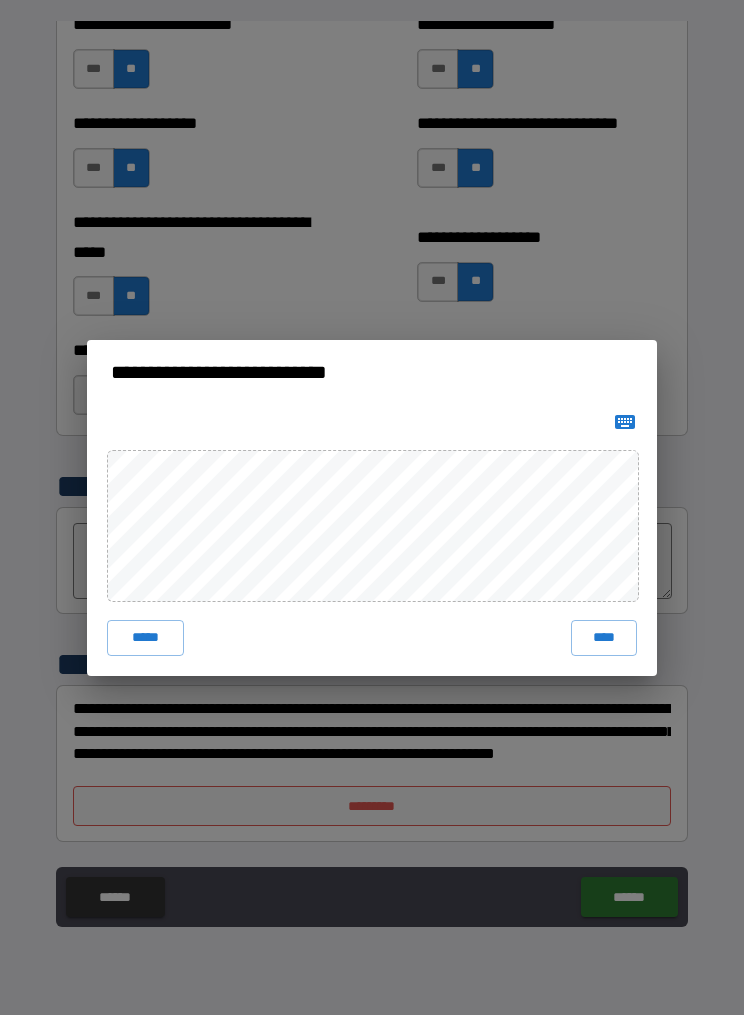 click on "****" at bounding box center (604, 638) 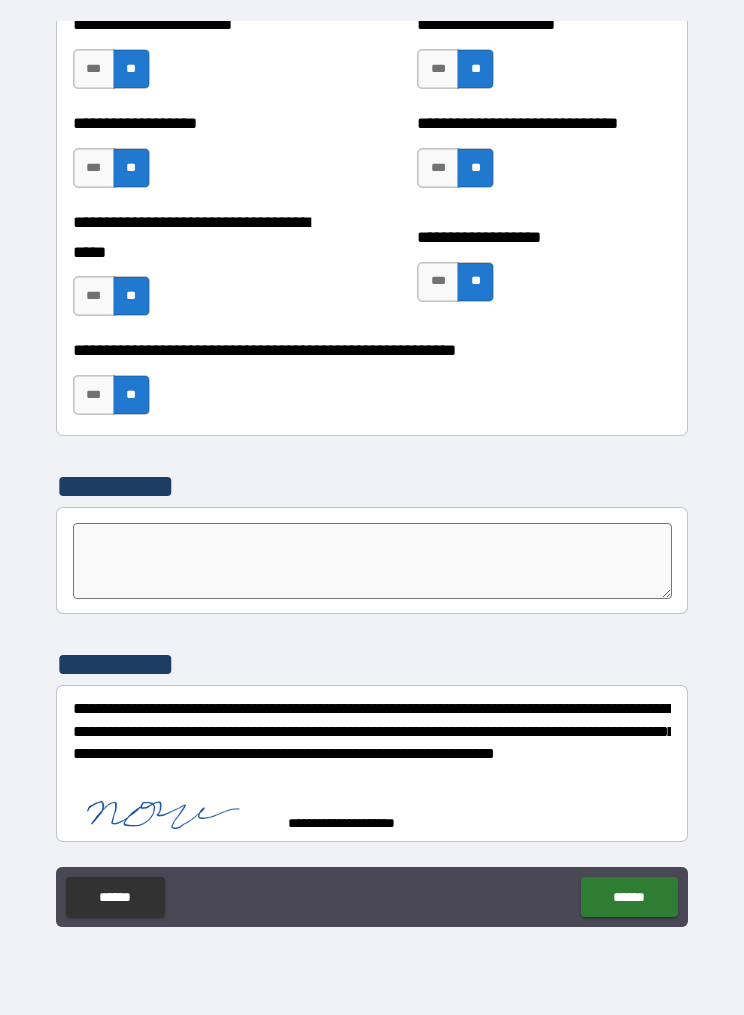 scroll, scrollTop: 5049, scrollLeft: 0, axis: vertical 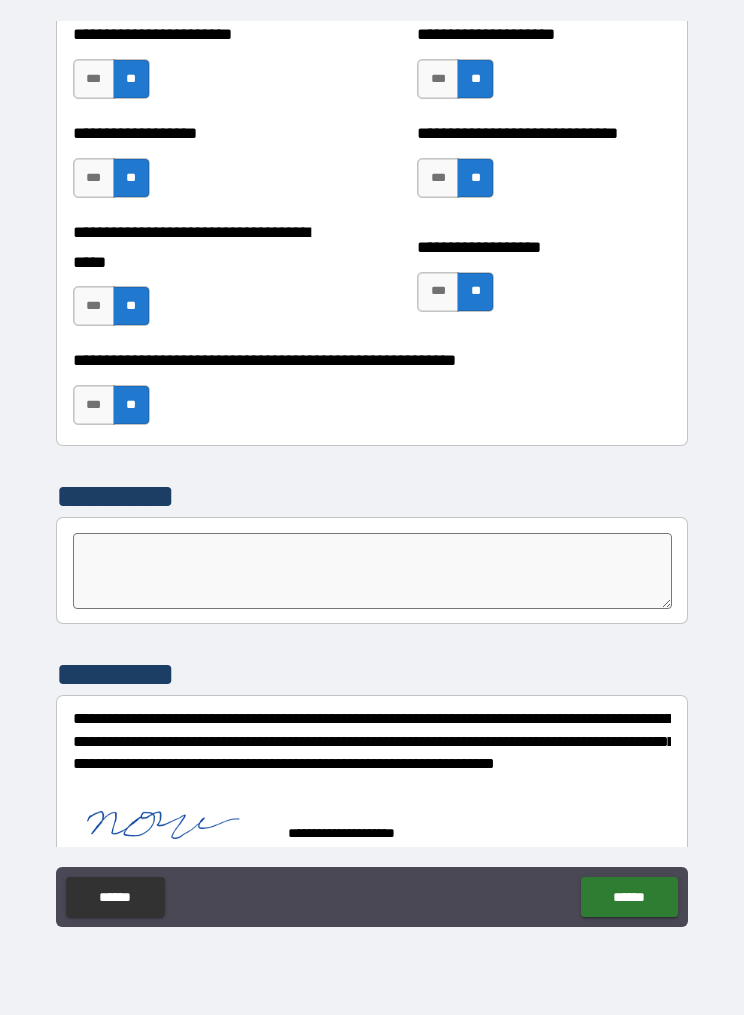 click on "******" at bounding box center [629, 897] 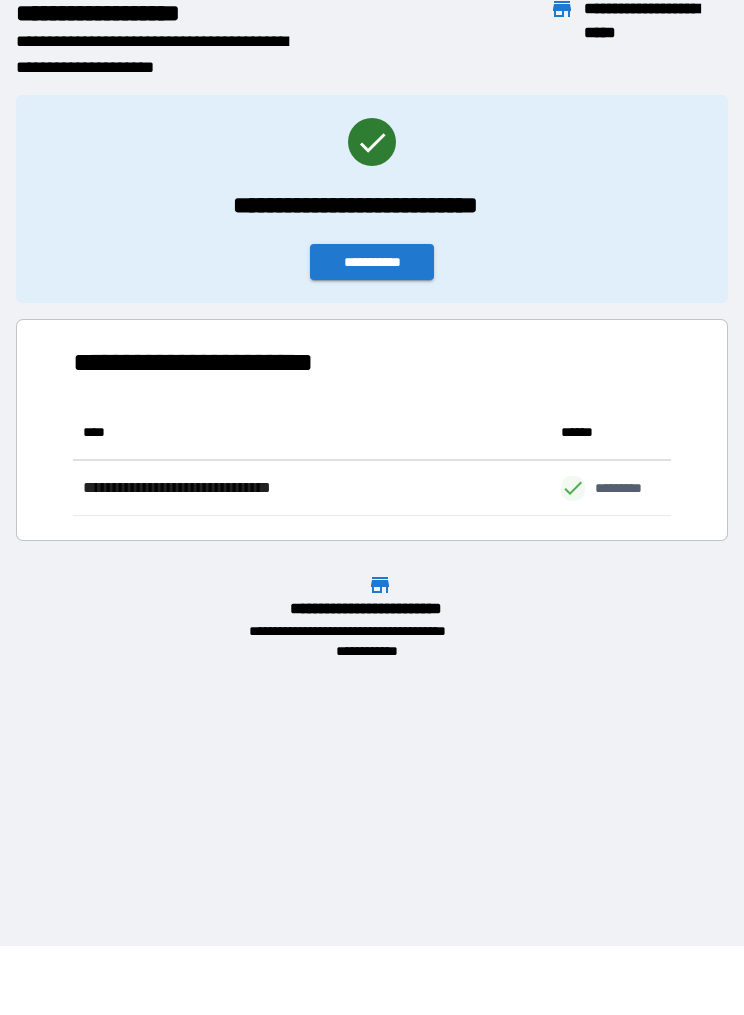 scroll, scrollTop: 111, scrollLeft: 598, axis: both 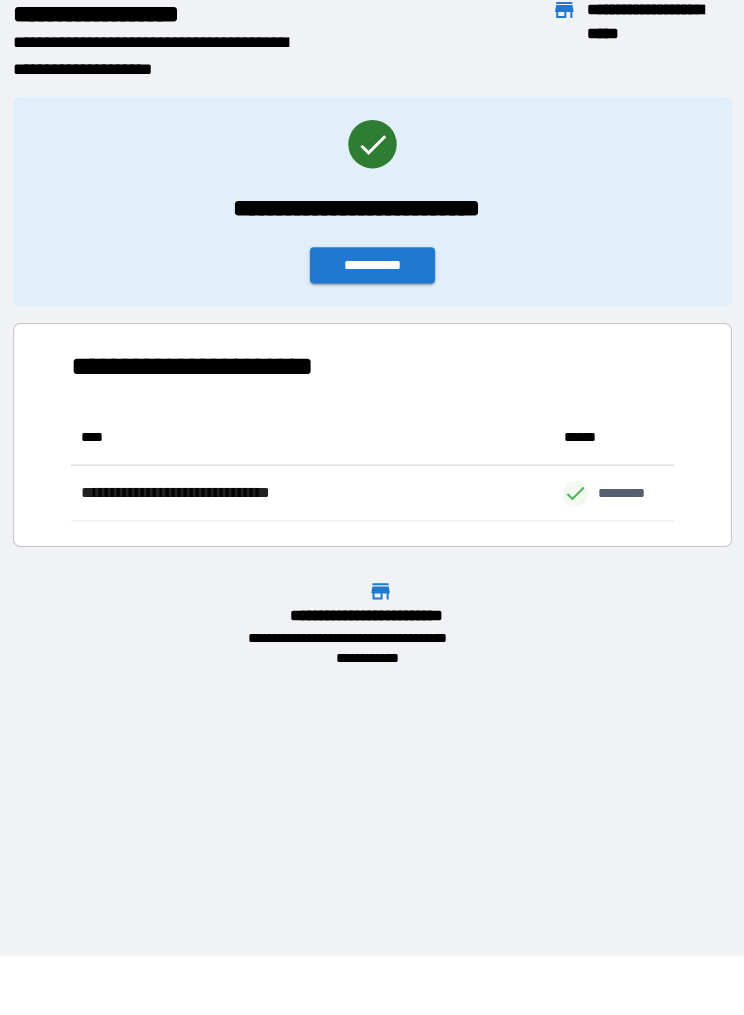 click on "**********" at bounding box center (372, 263) 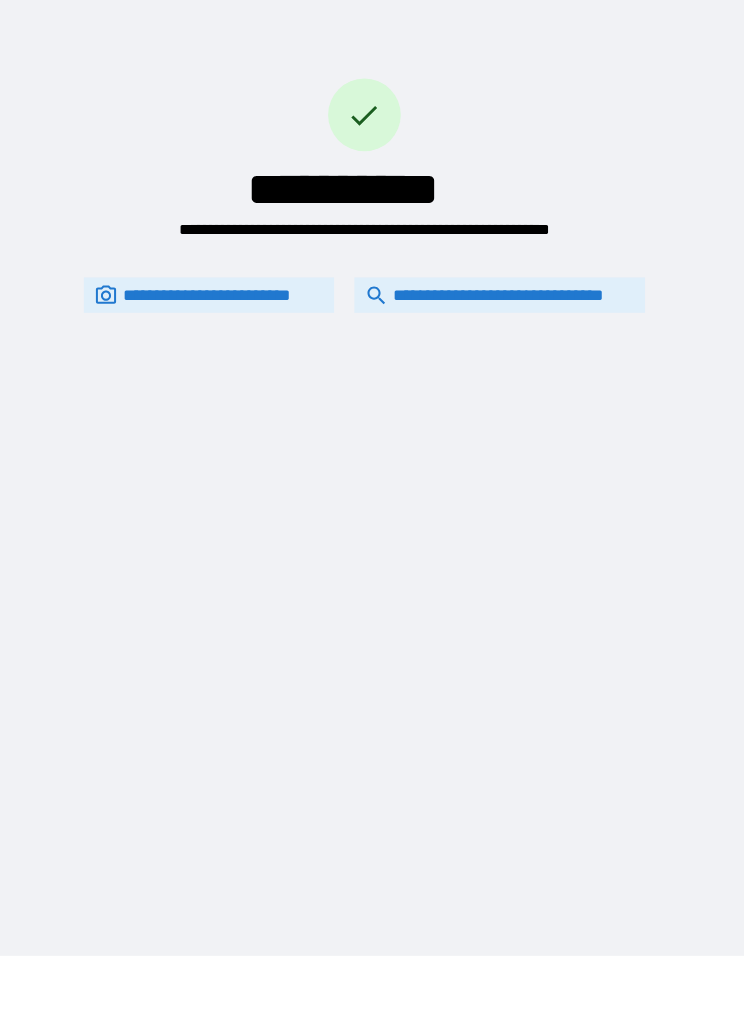 click on "**********" at bounding box center [498, 292] 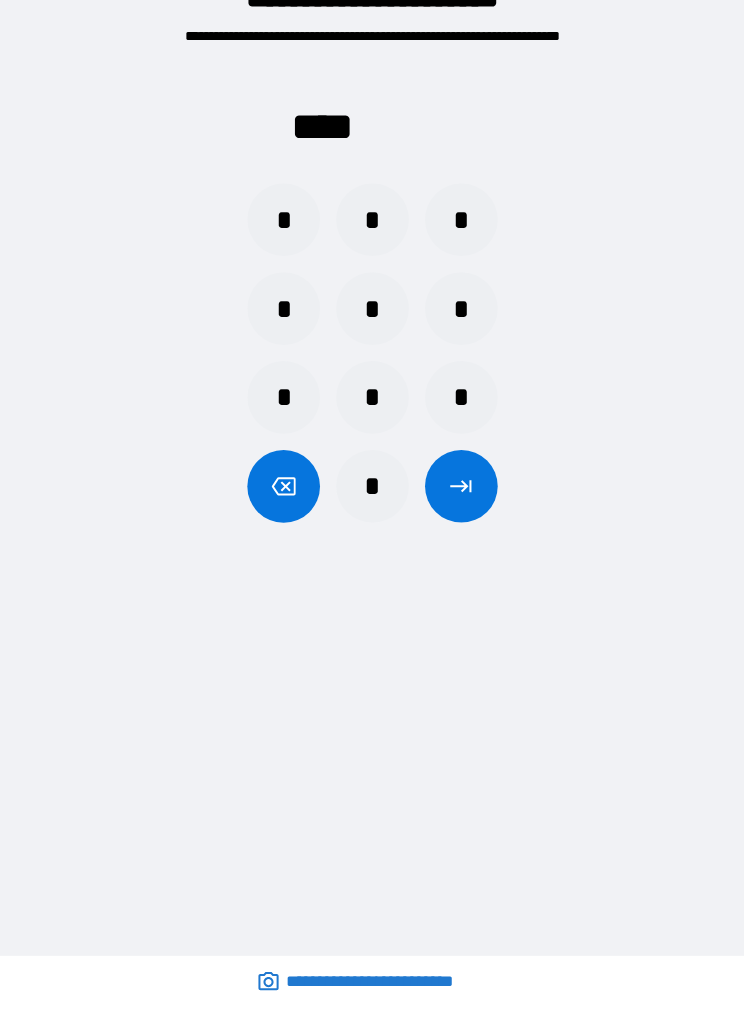 click on "*" at bounding box center (284, 218) 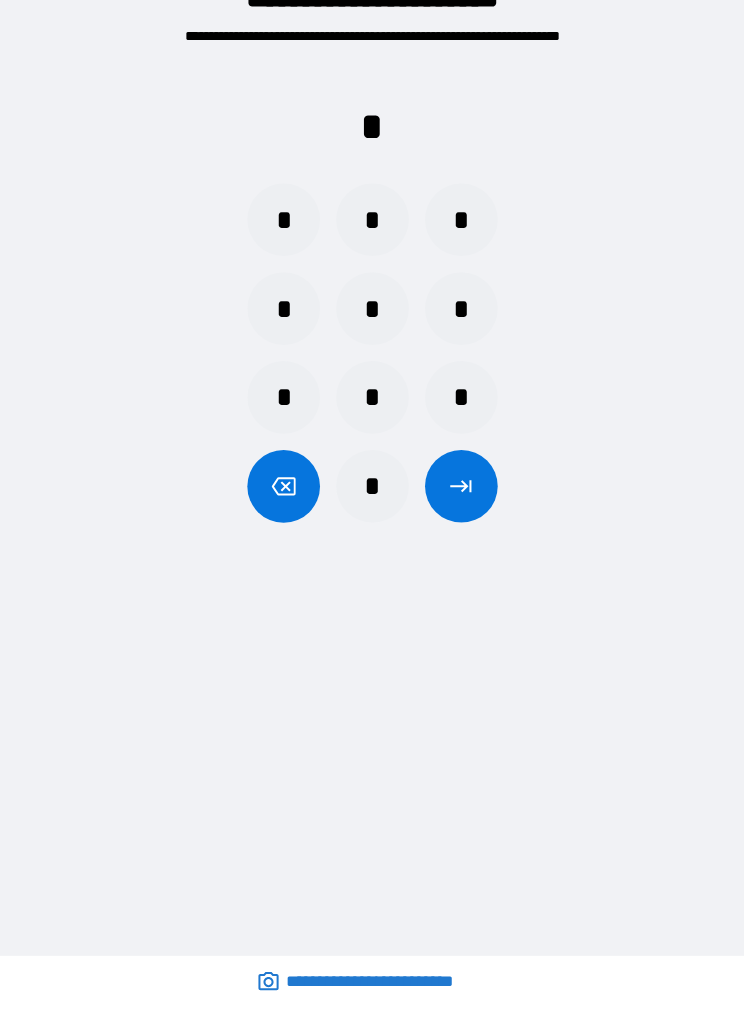 click on "*" at bounding box center [460, 306] 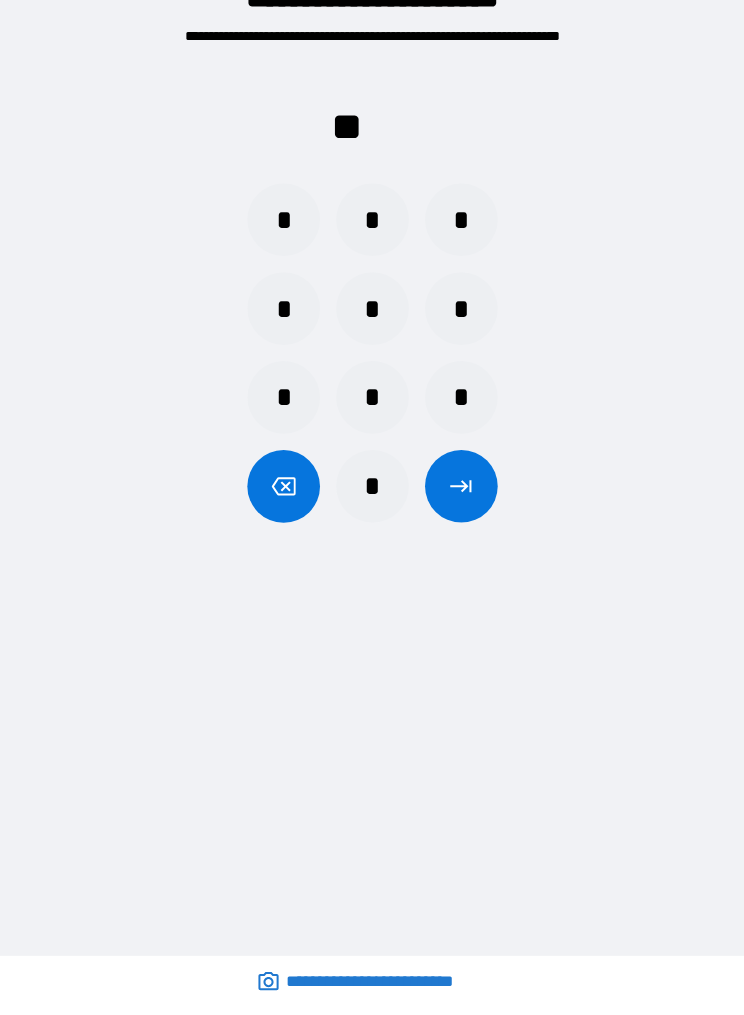 click on "*" at bounding box center (372, 482) 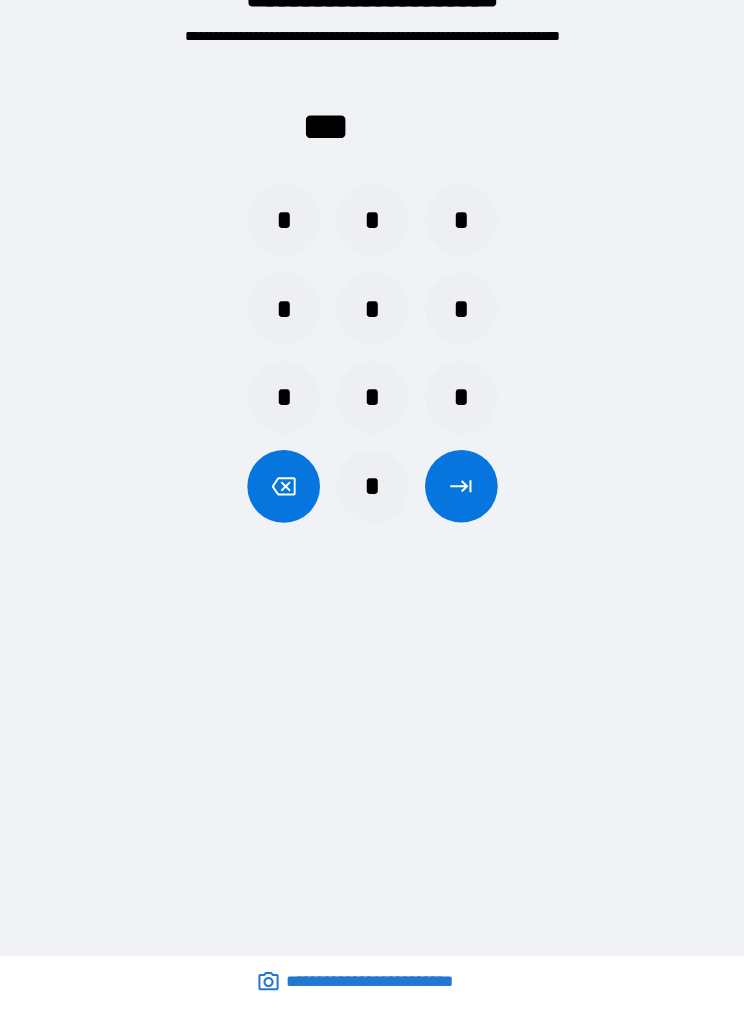 click on "*" at bounding box center [372, 482] 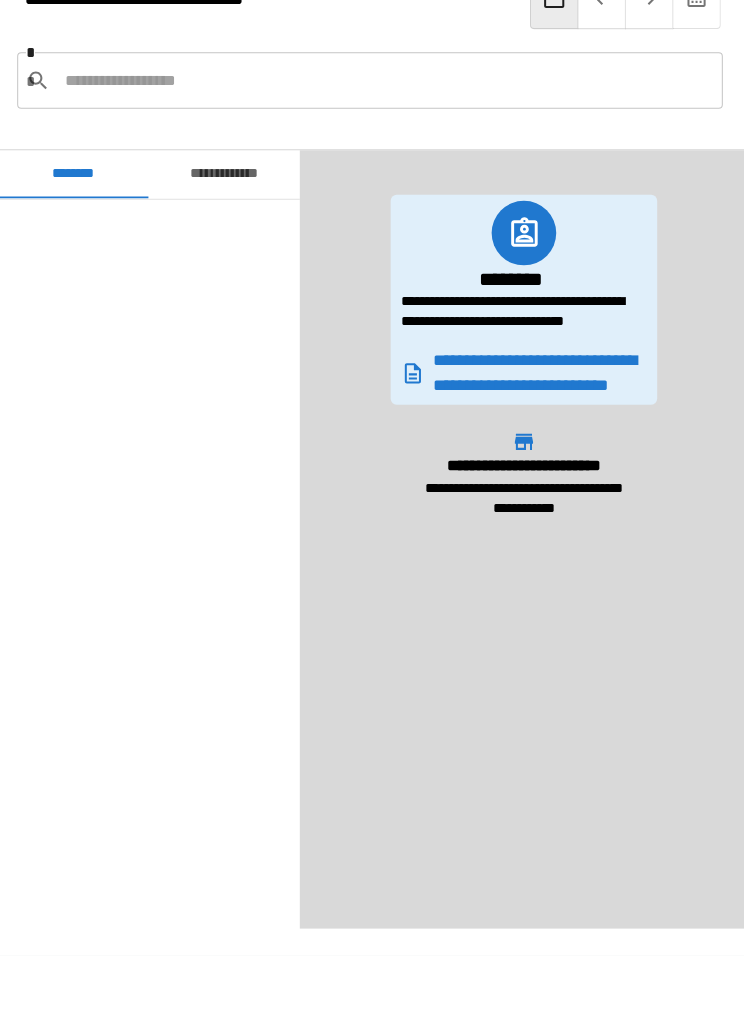 scroll, scrollTop: 60, scrollLeft: 0, axis: vertical 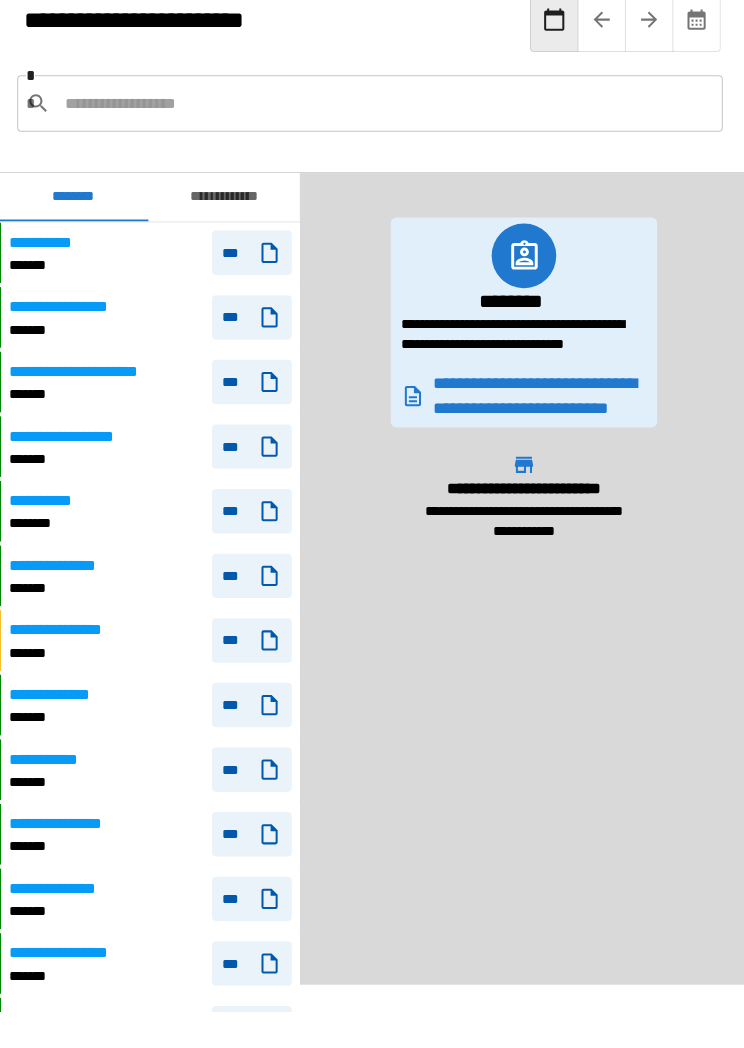 click on "**********" at bounding box center (225, 205) 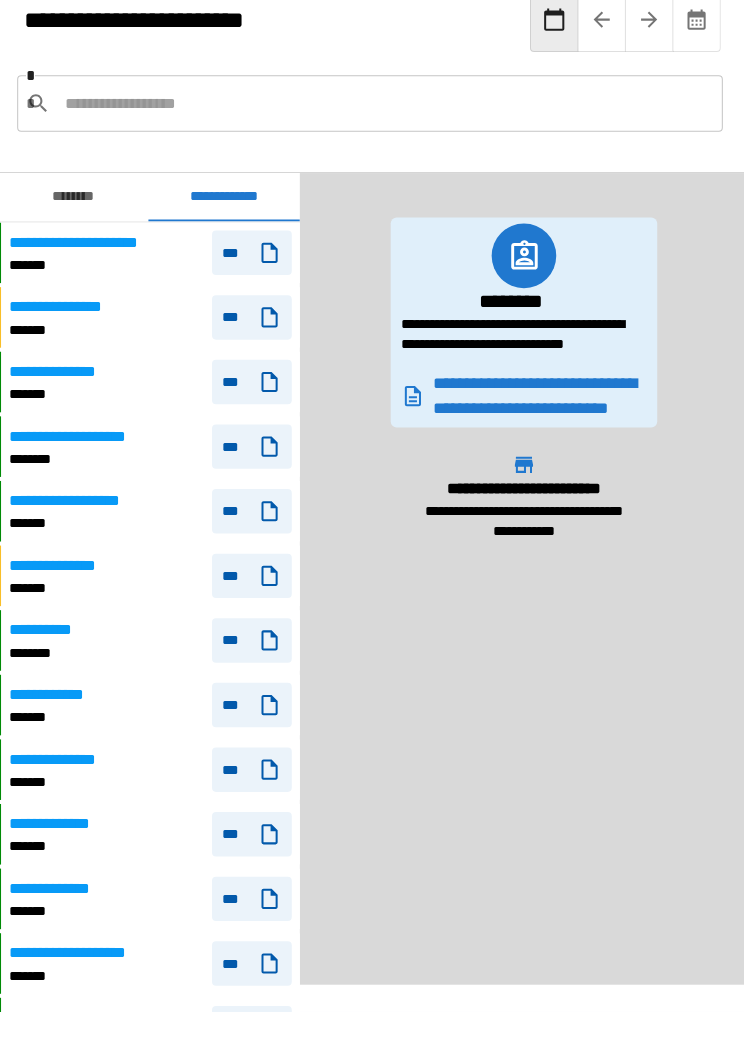 click on "********" at bounding box center (75, 205) 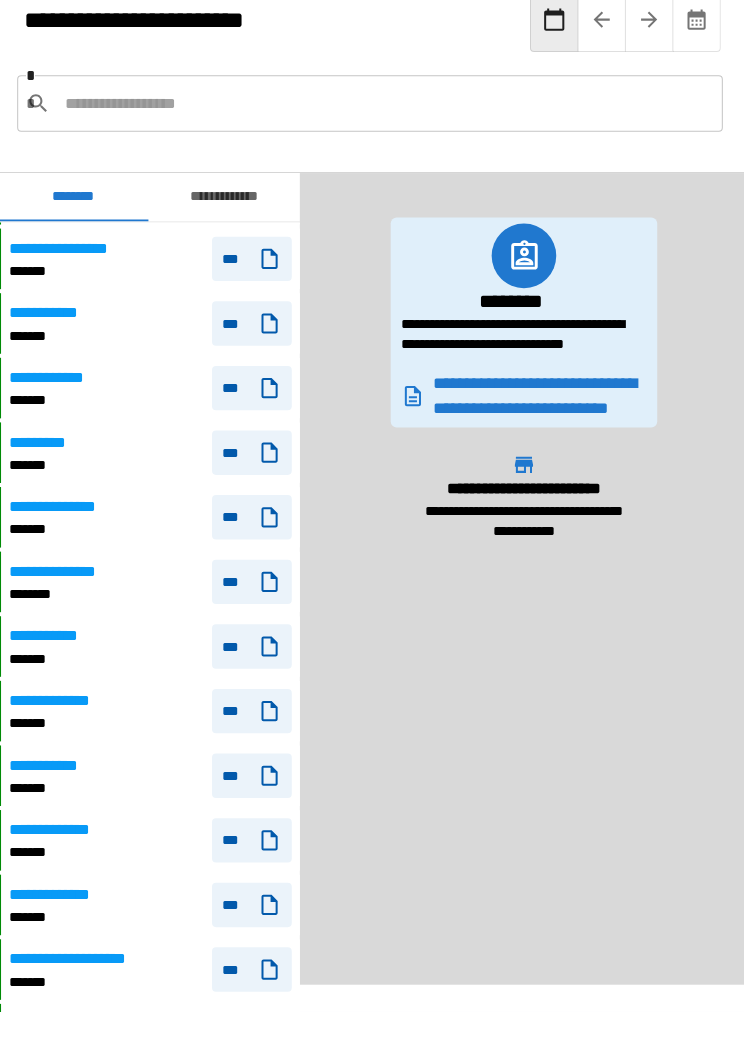 scroll, scrollTop: 1556, scrollLeft: 0, axis: vertical 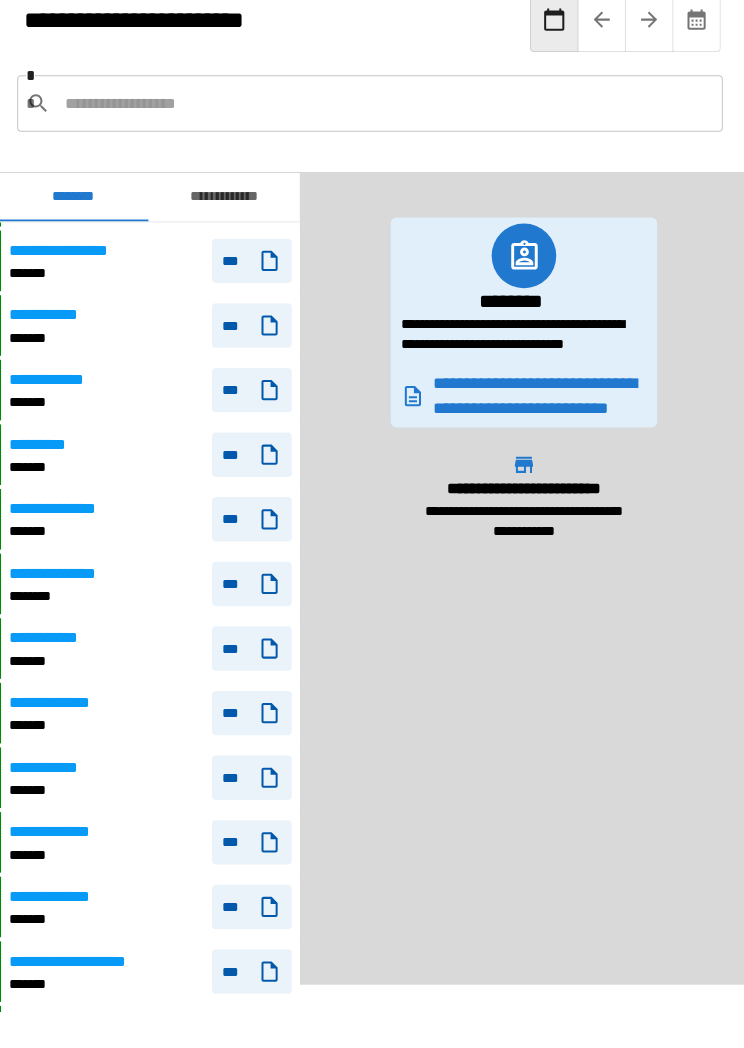 click on "*******" at bounding box center (58, 792) 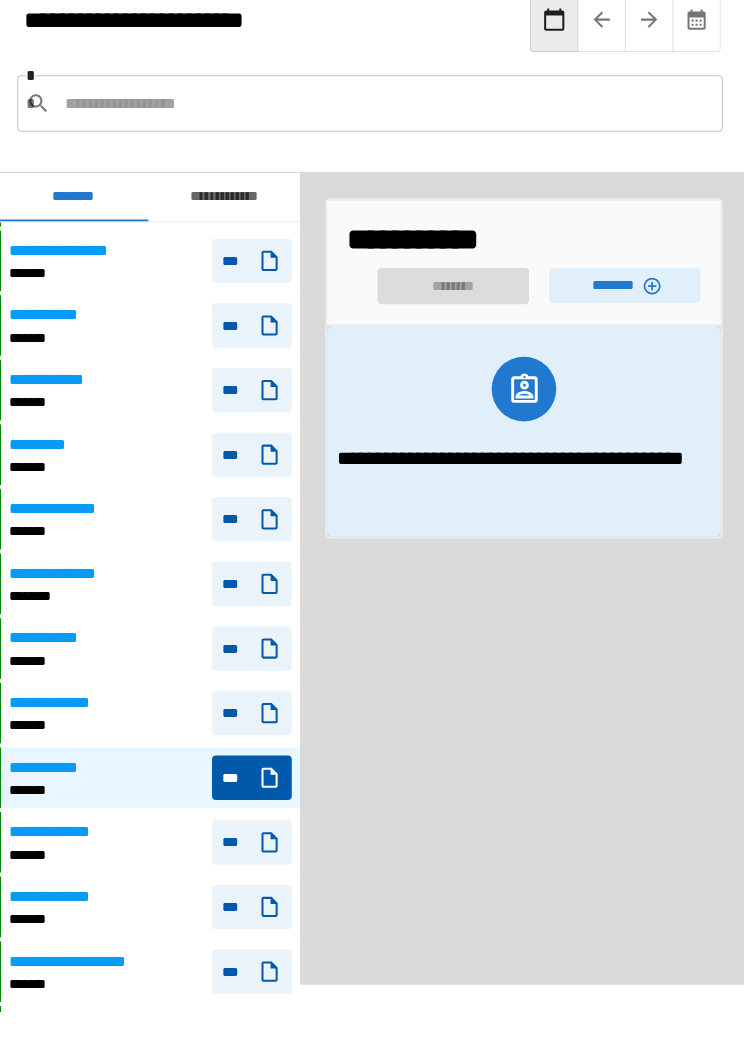 click on "********" at bounding box center [622, 292] 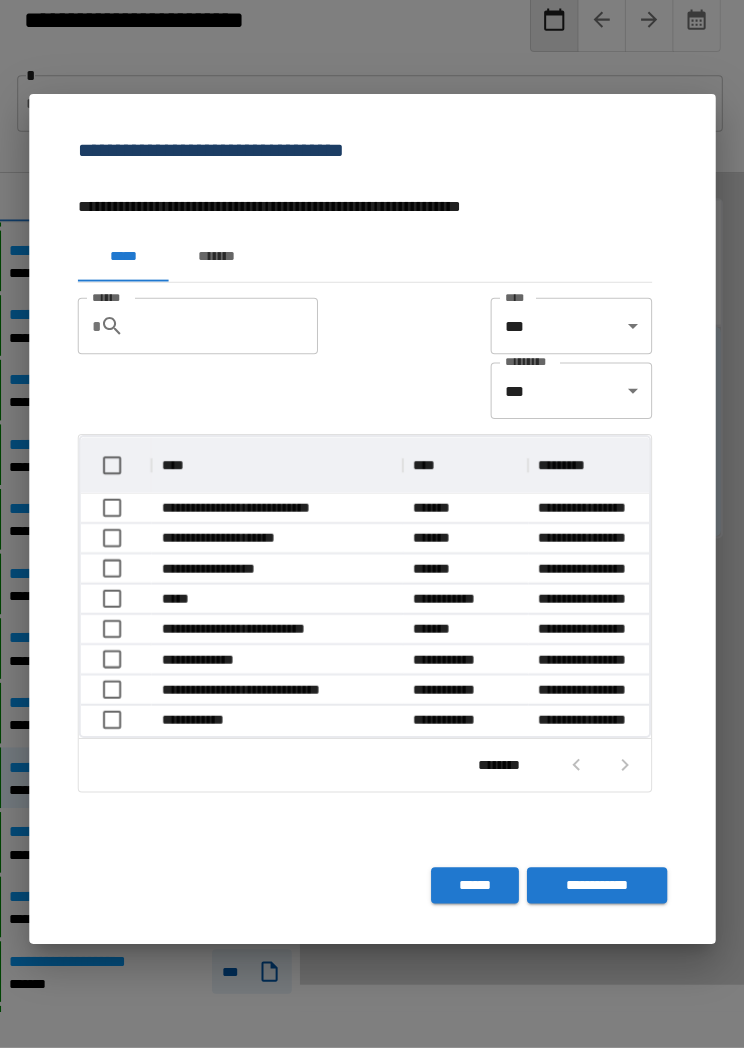 scroll, scrollTop: 296, scrollLeft: 563, axis: both 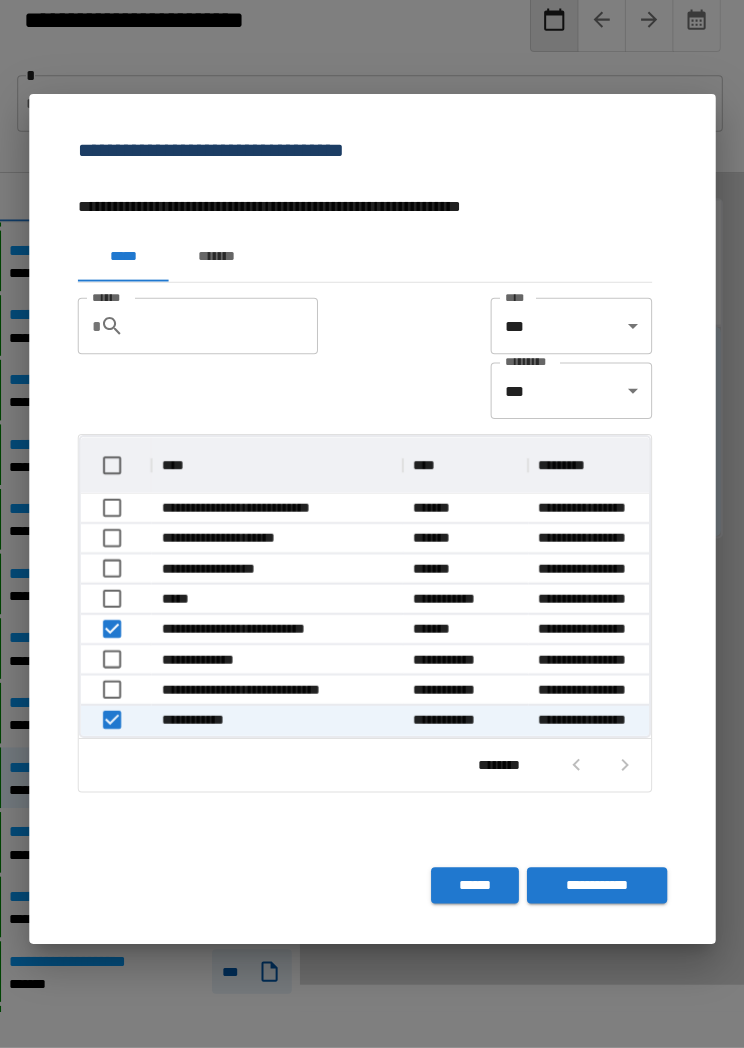 click on "**********" at bounding box center (594, 887) 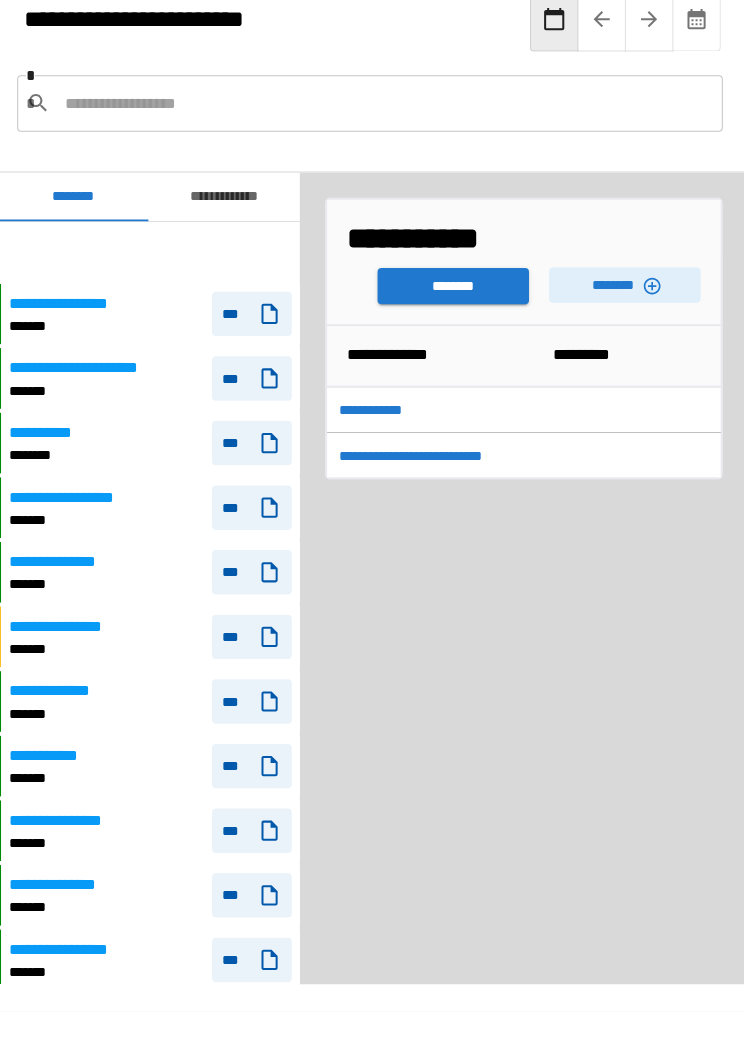 scroll, scrollTop: 60, scrollLeft: 0, axis: vertical 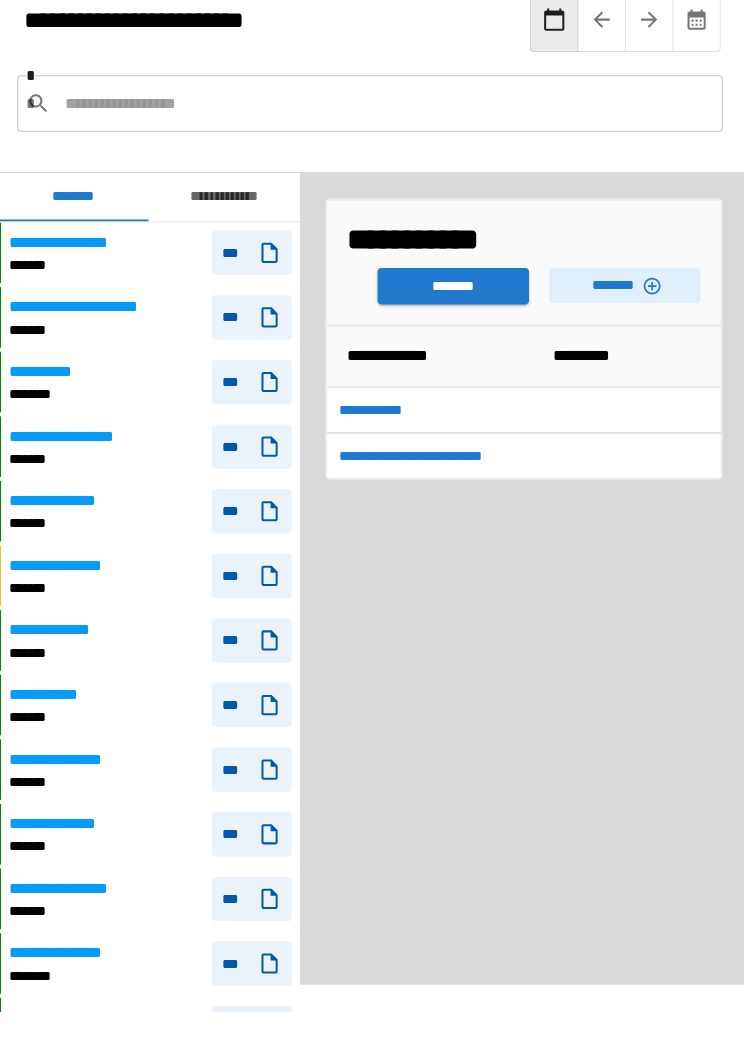 click on "********" at bounding box center [452, 293] 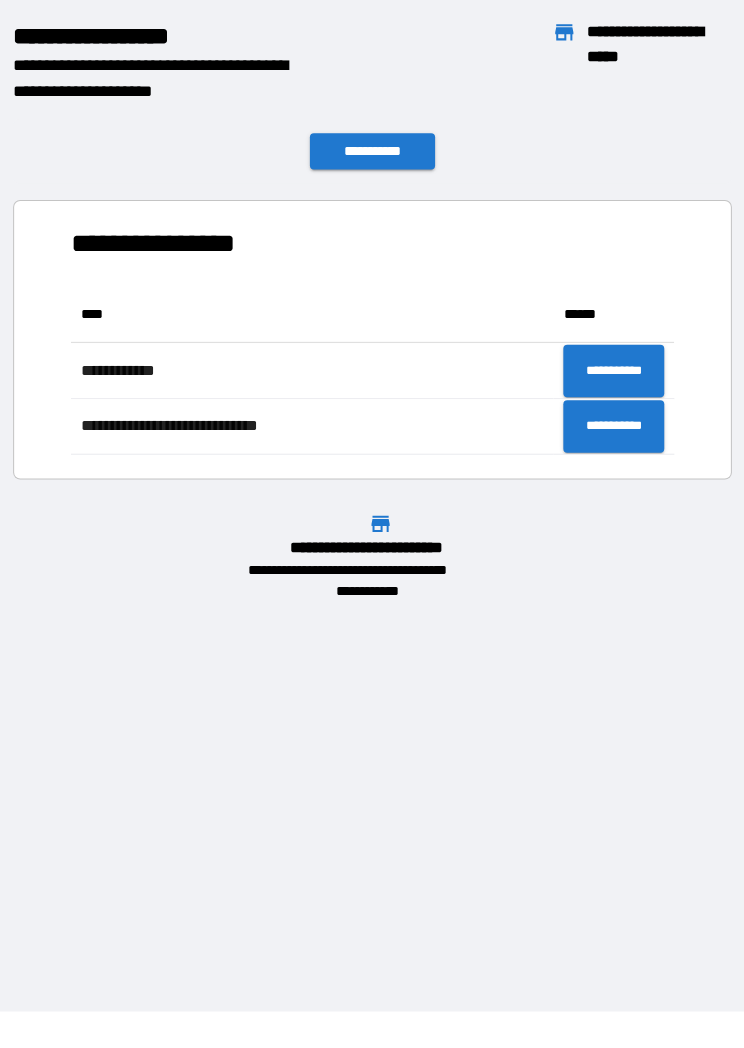 scroll, scrollTop: 1, scrollLeft: 1, axis: both 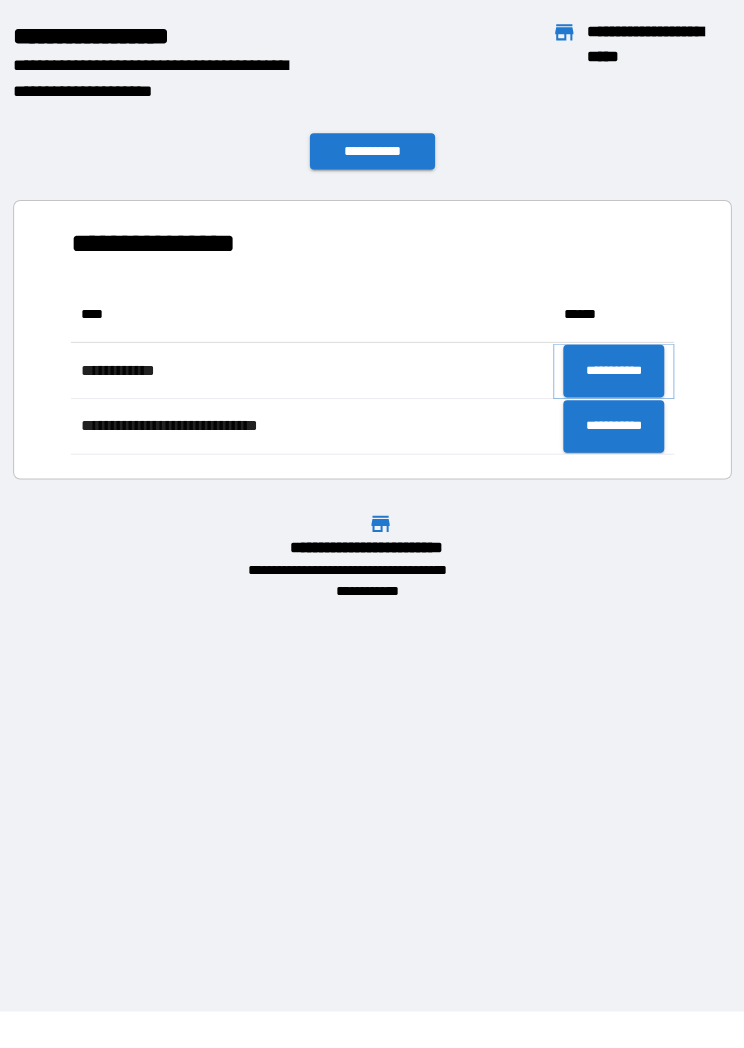 click on "**********" at bounding box center (611, 377) 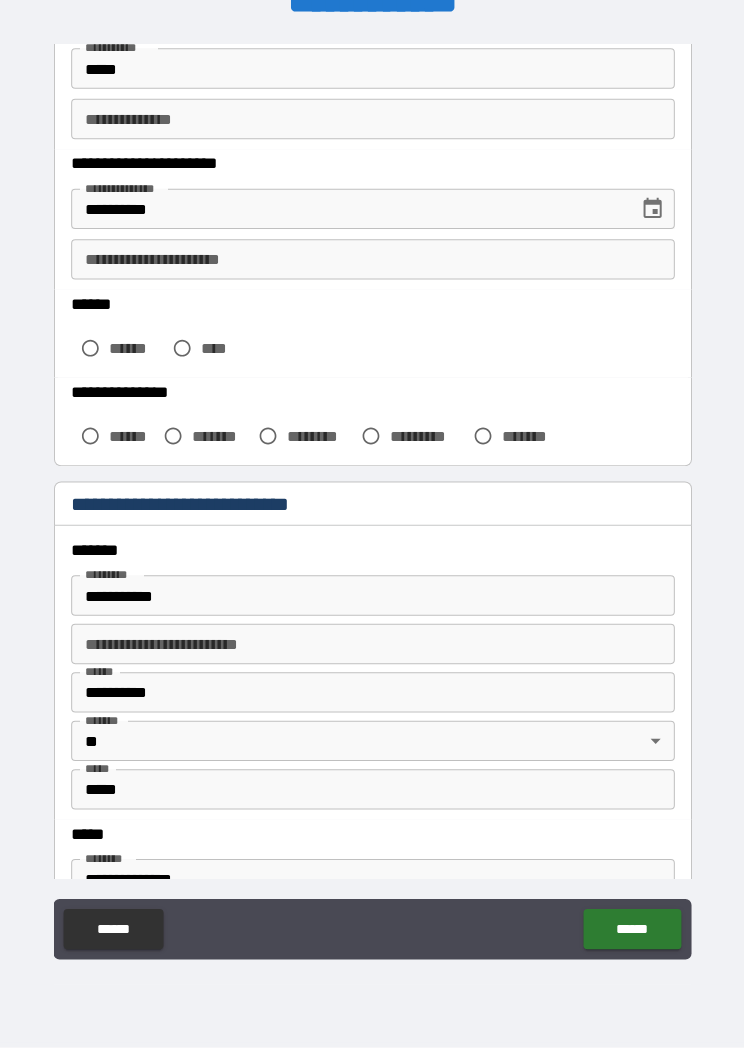 scroll, scrollTop: 262, scrollLeft: 0, axis: vertical 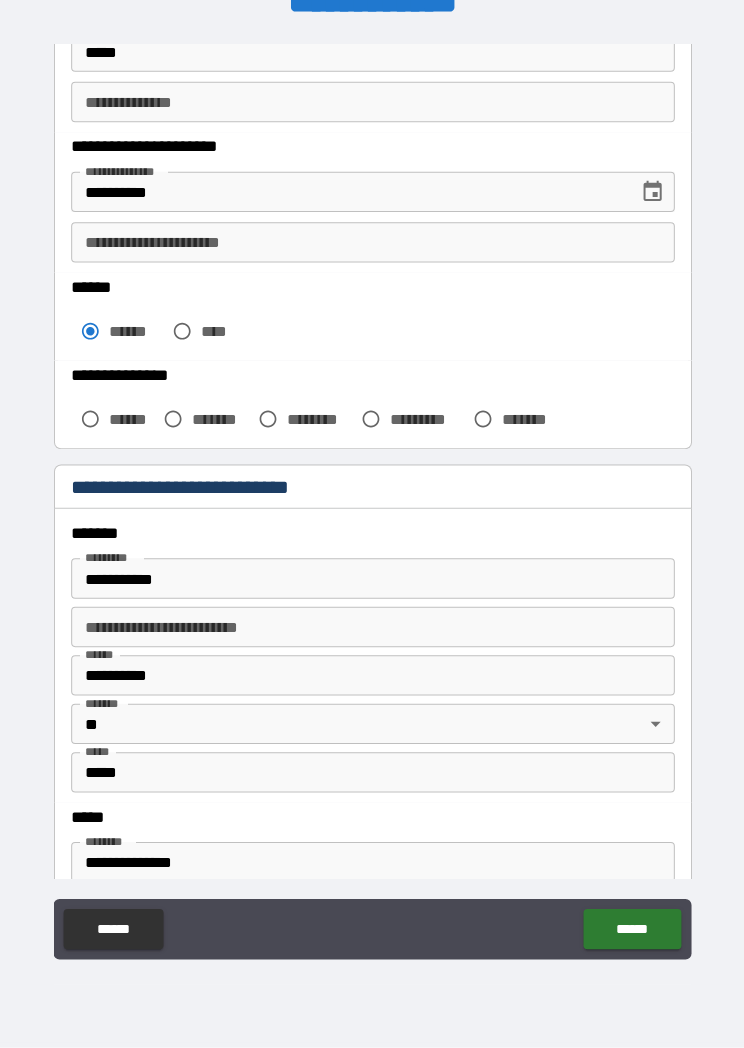 click on "******" at bounding box center (133, 425) 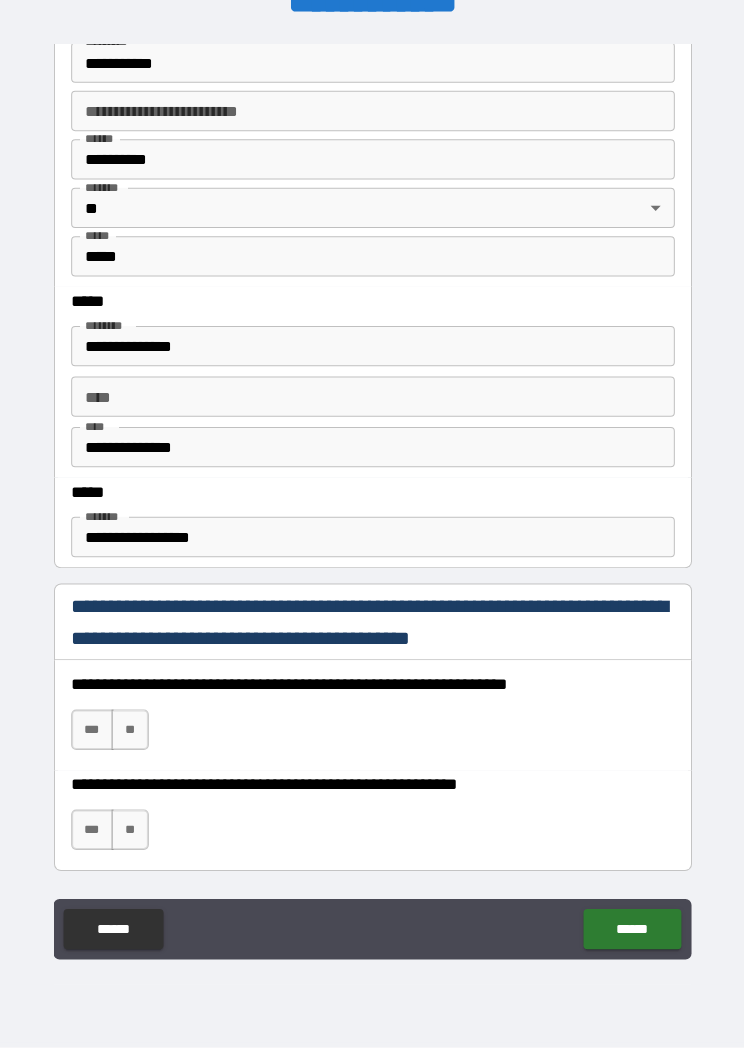 scroll, scrollTop: 776, scrollLeft: 0, axis: vertical 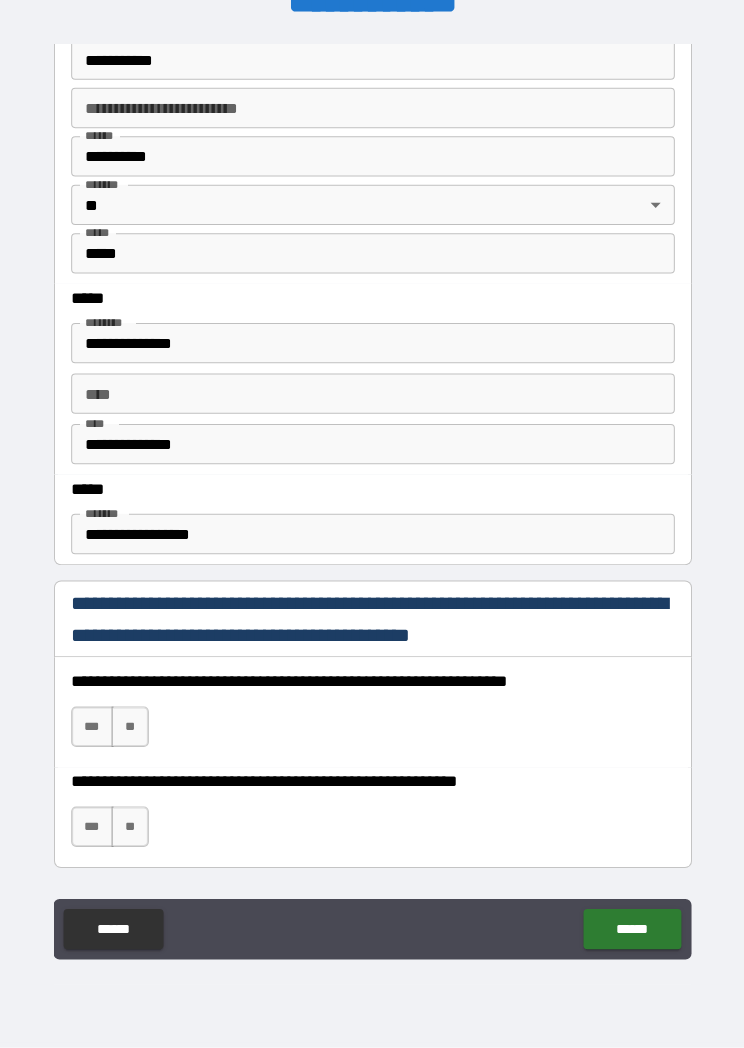 click on "**********" at bounding box center (372, 450) 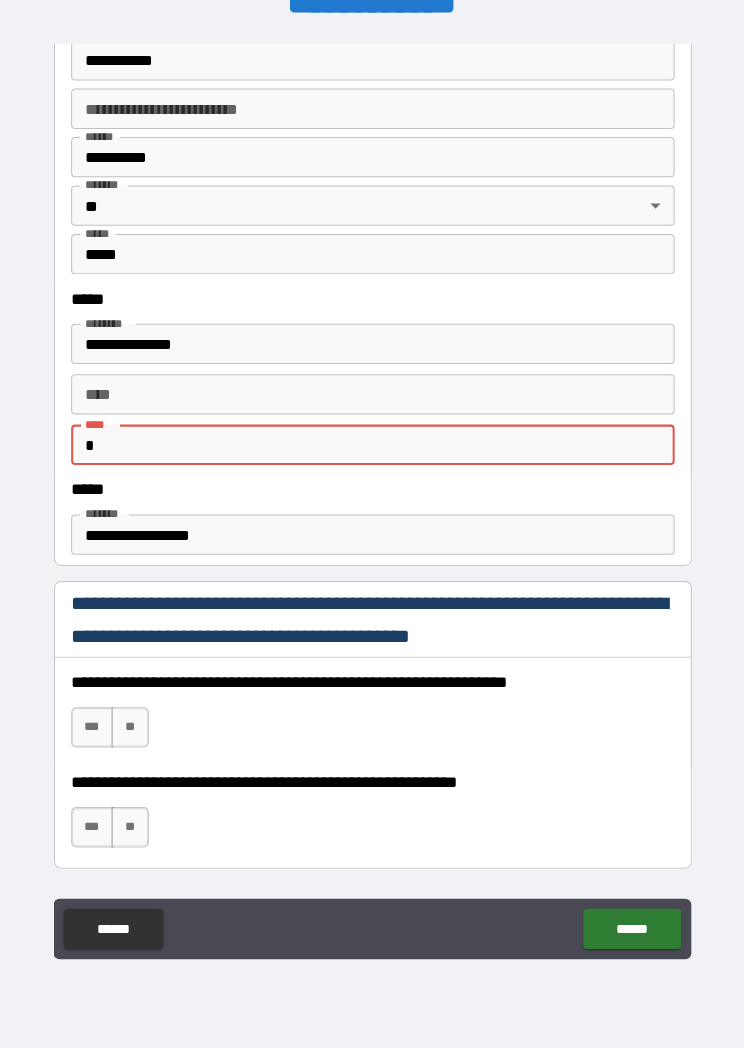type on "*" 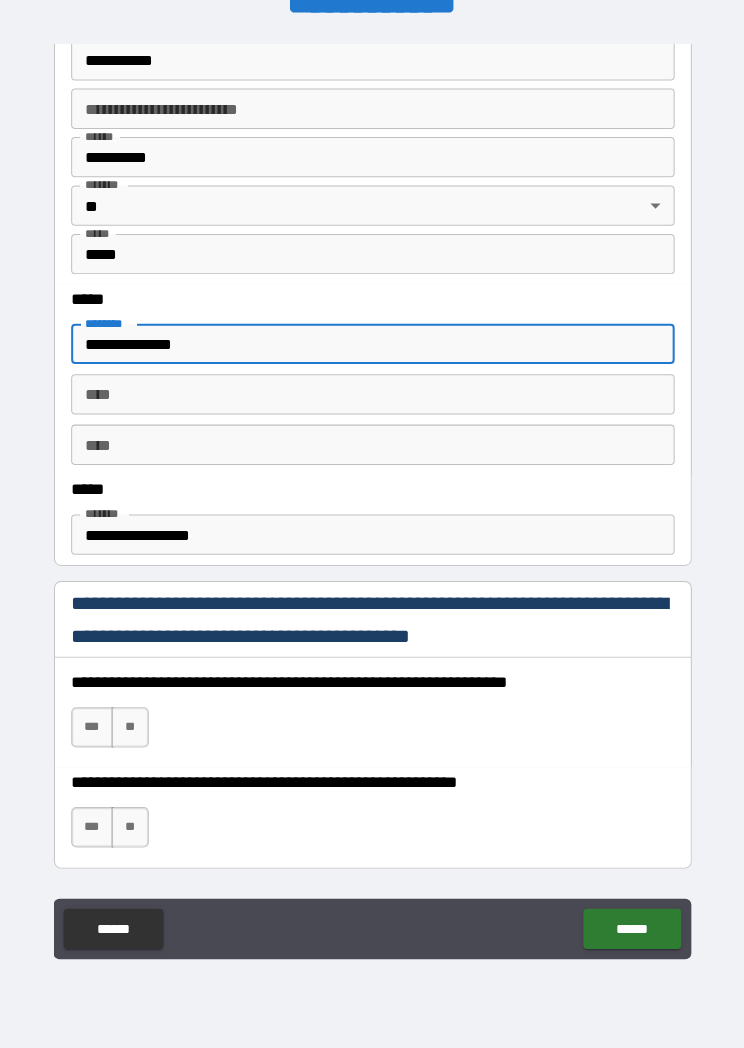 click on "****" at bounding box center (372, 400) 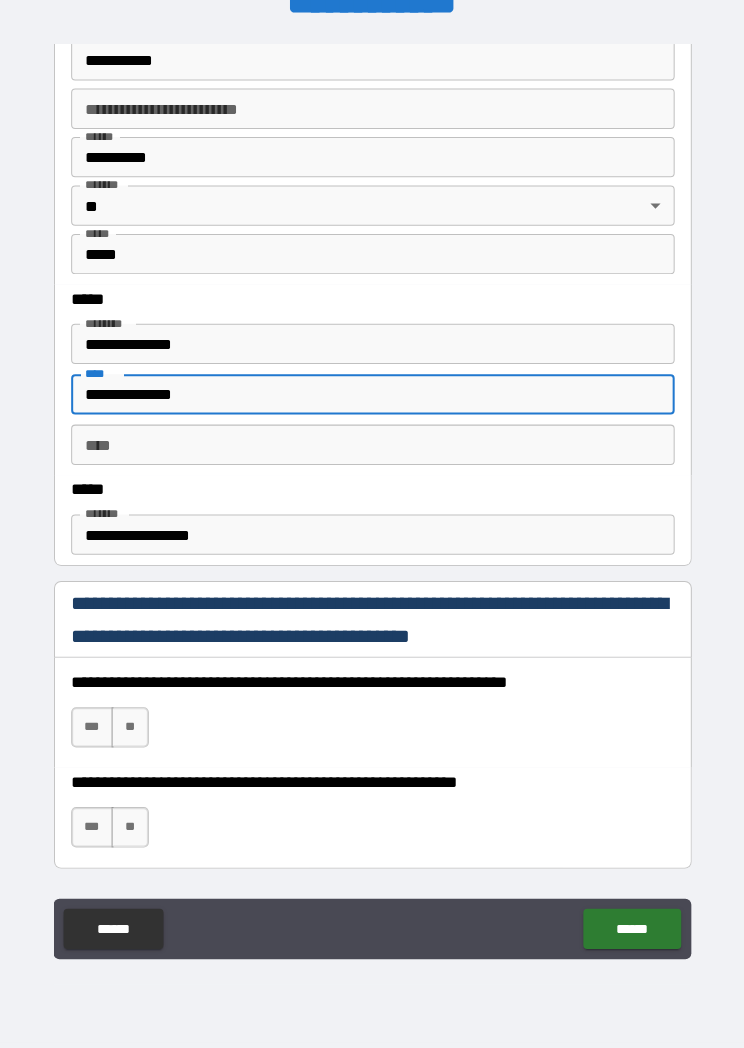 type on "**********" 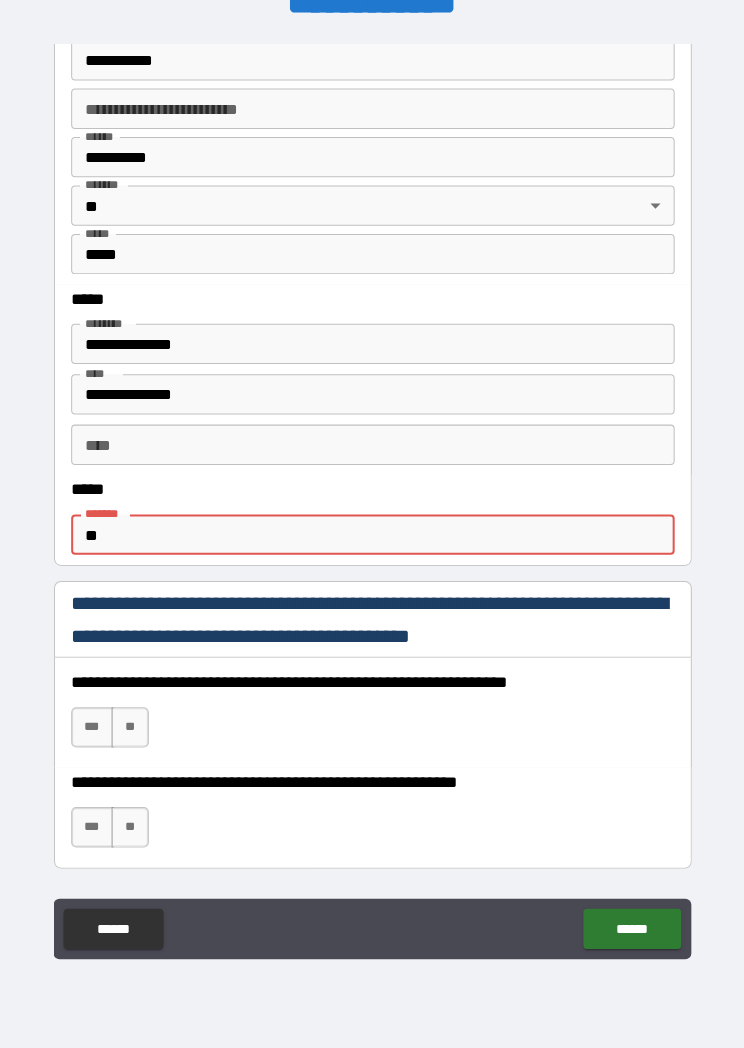 type on "*" 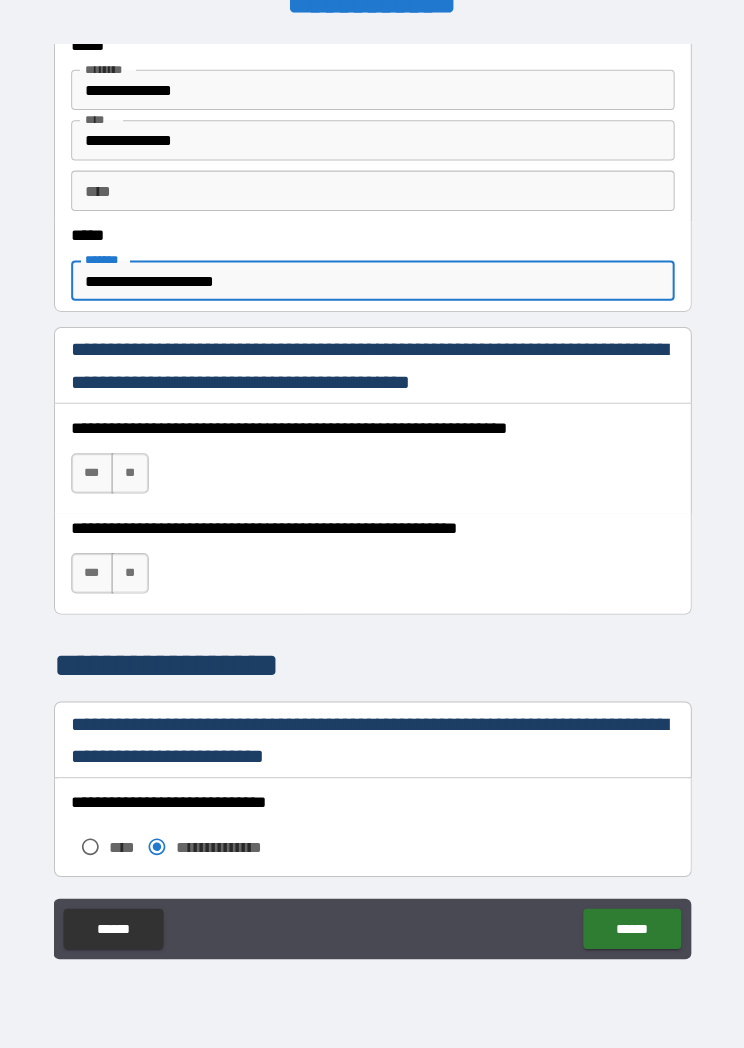 scroll, scrollTop: 1028, scrollLeft: 0, axis: vertical 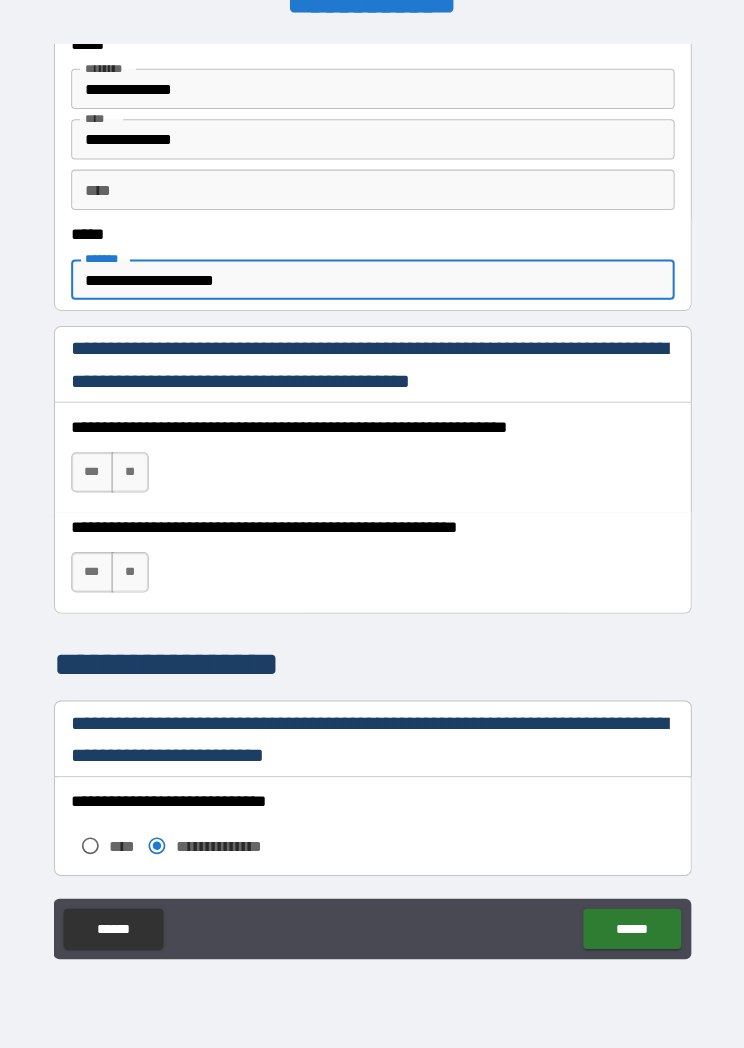 type on "**********" 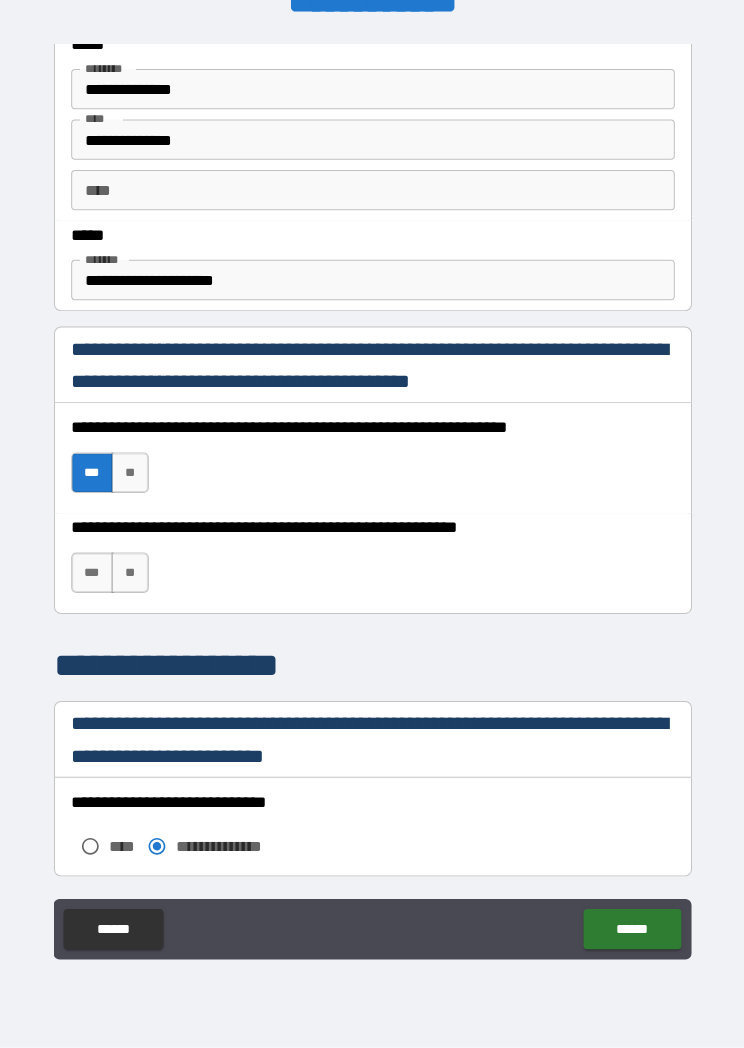 click on "***" at bounding box center (94, 577) 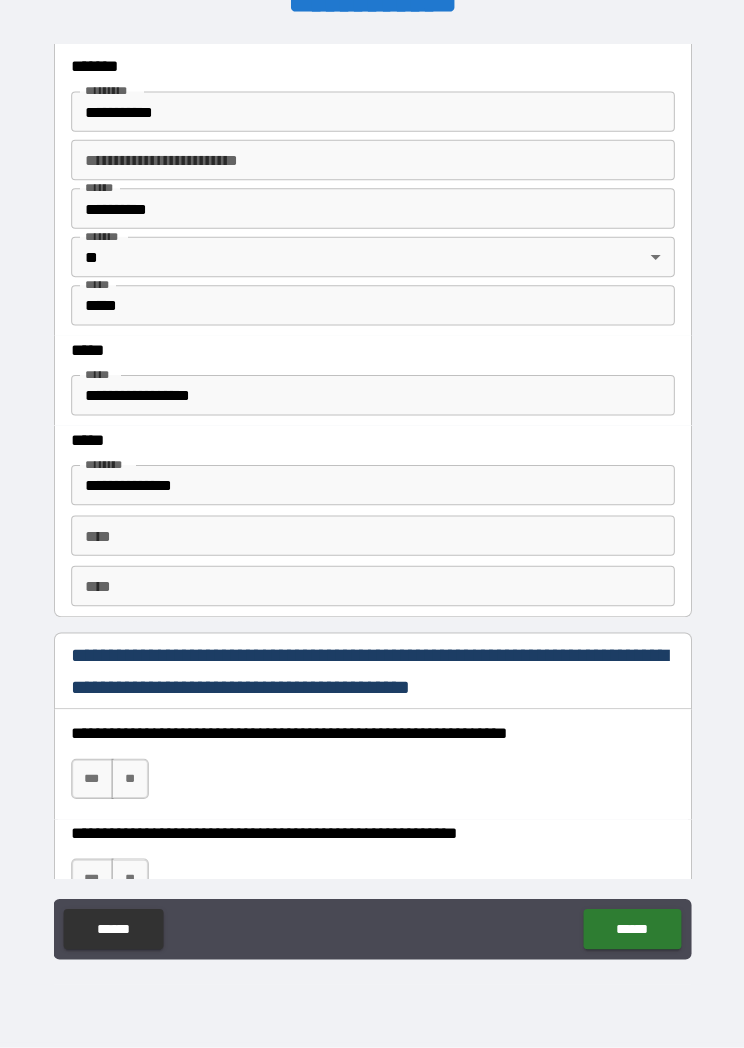 scroll, scrollTop: 2313, scrollLeft: 0, axis: vertical 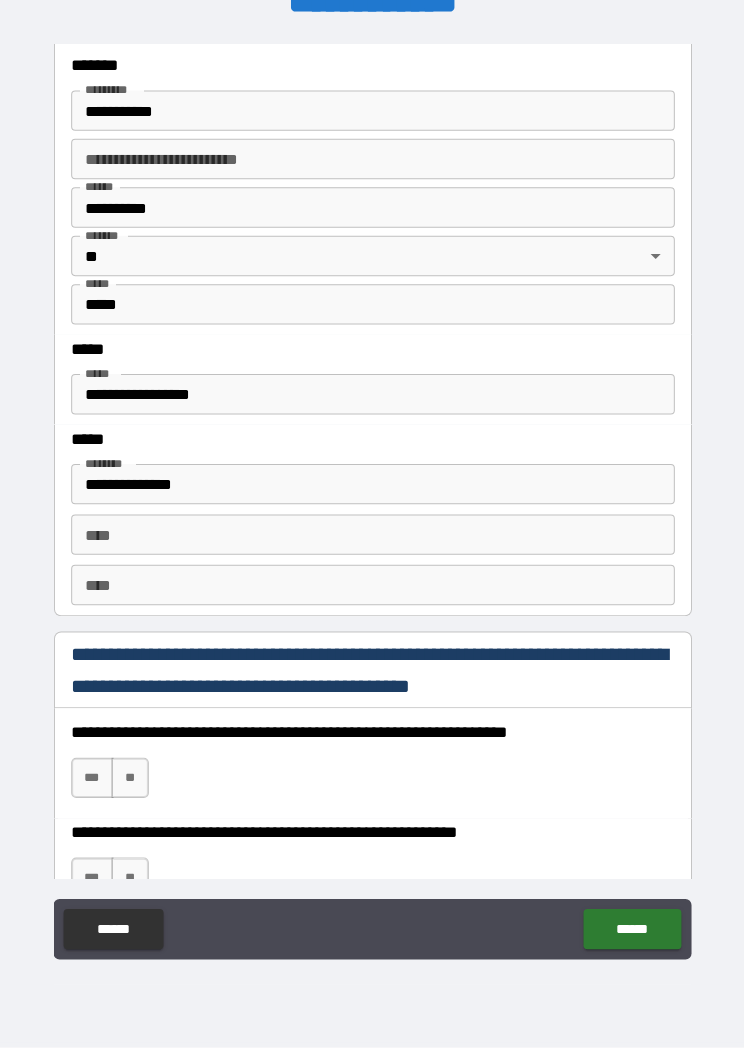 click on "**********" at bounding box center [372, 400] 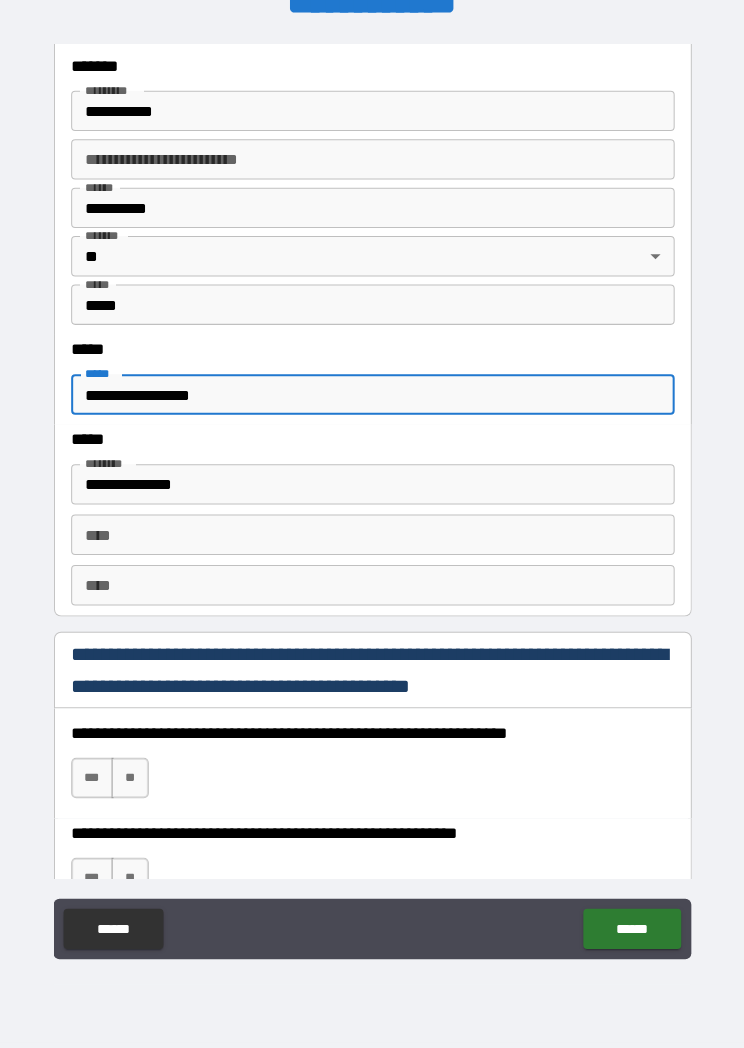 click on "**********" at bounding box center [372, 400] 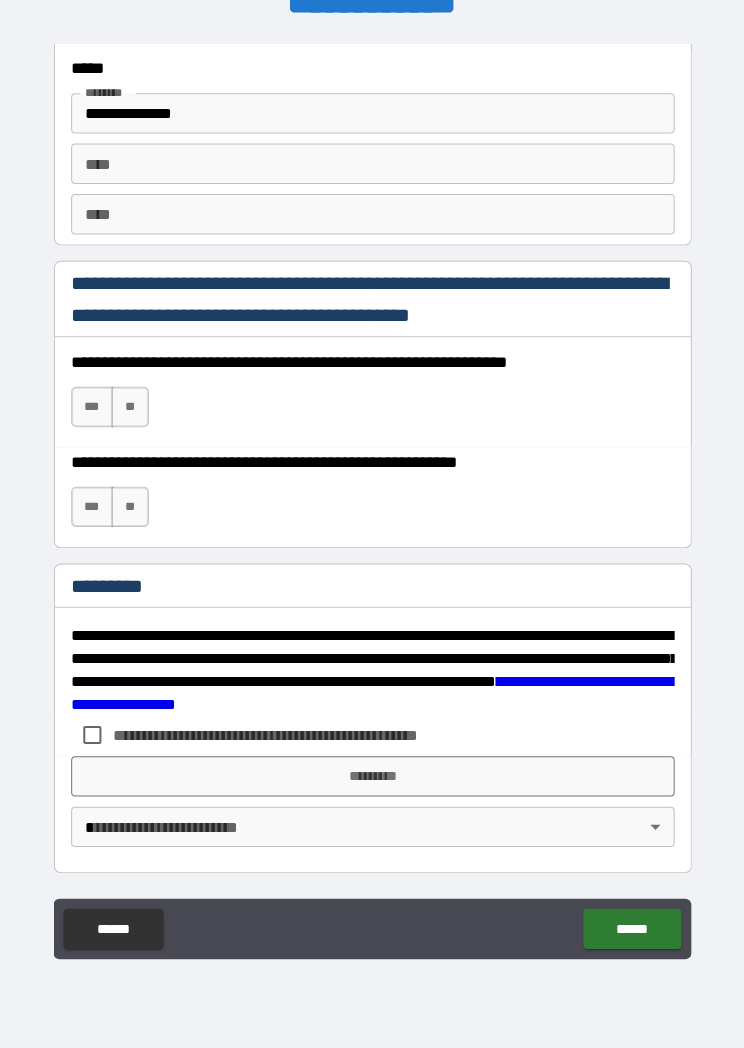 scroll, scrollTop: 2680, scrollLeft: 0, axis: vertical 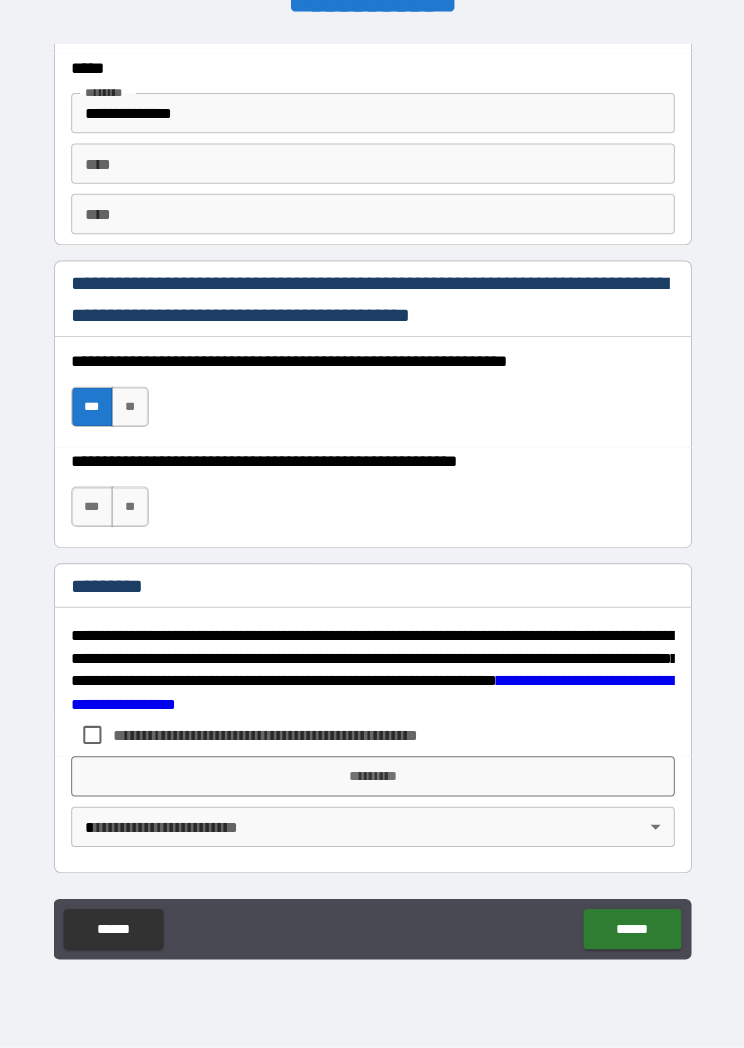 click on "***" at bounding box center [94, 512] 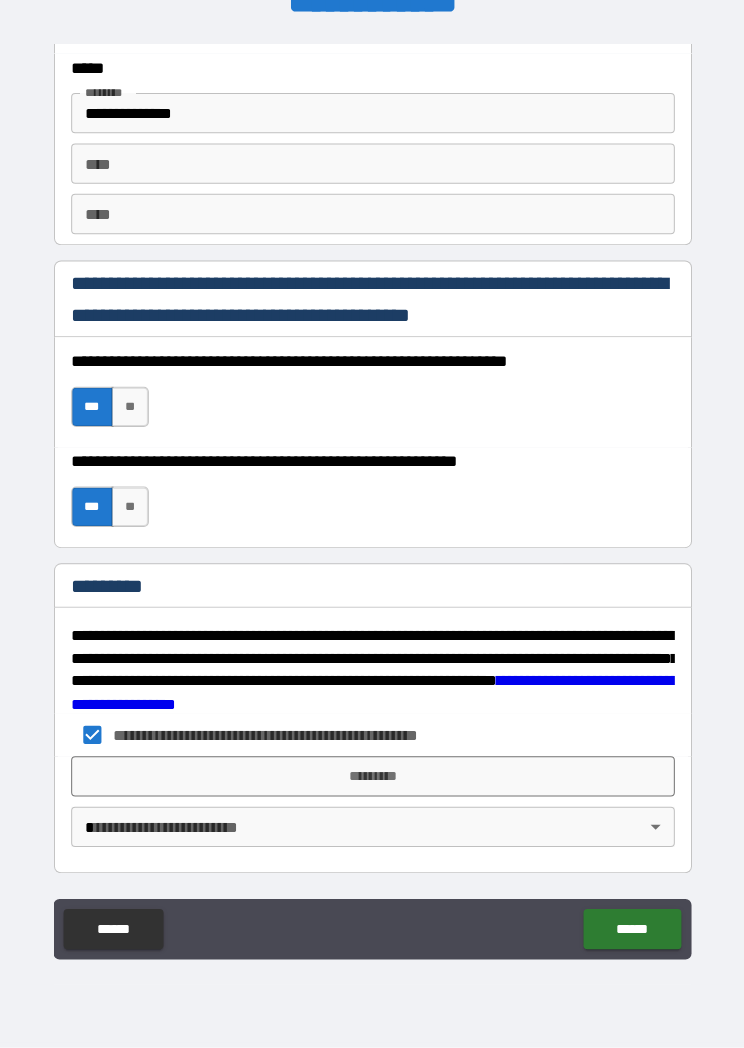 click on "*********" at bounding box center (372, 779) 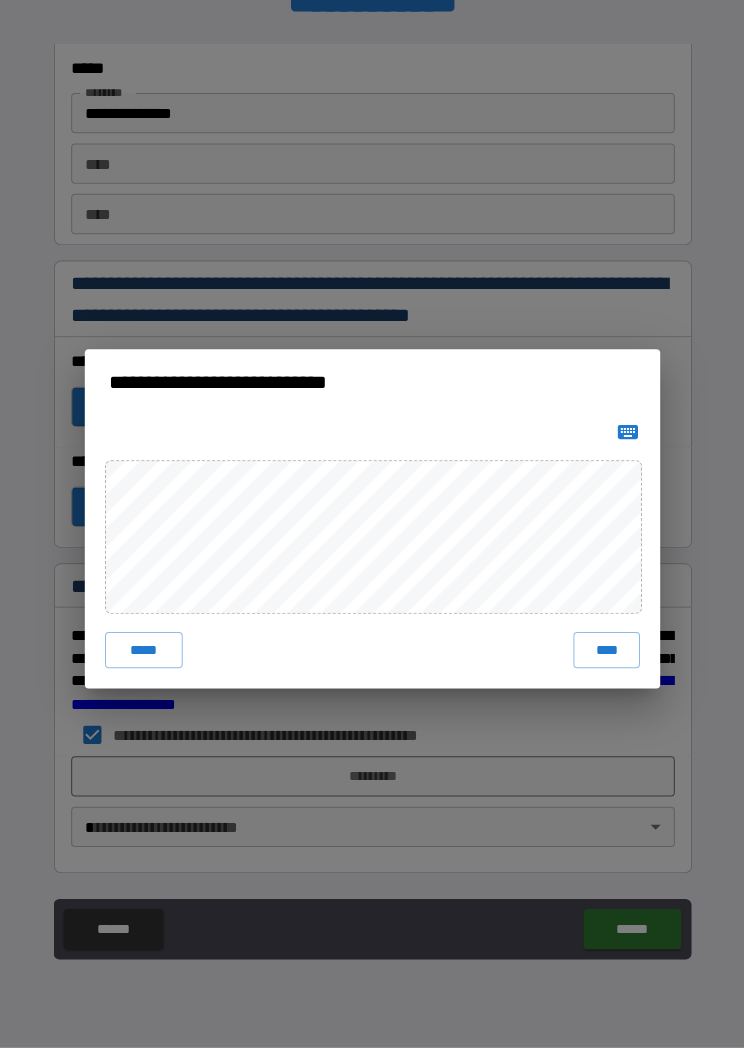 click on "*****" at bounding box center [145, 654] 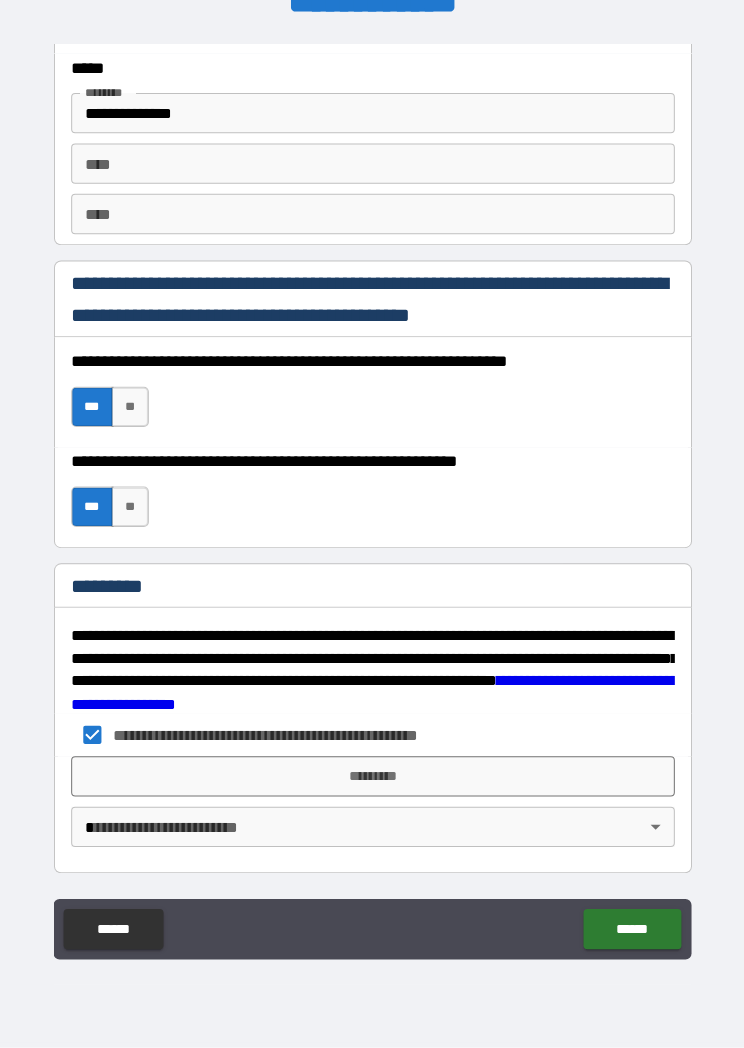 click on "*********" at bounding box center [372, 779] 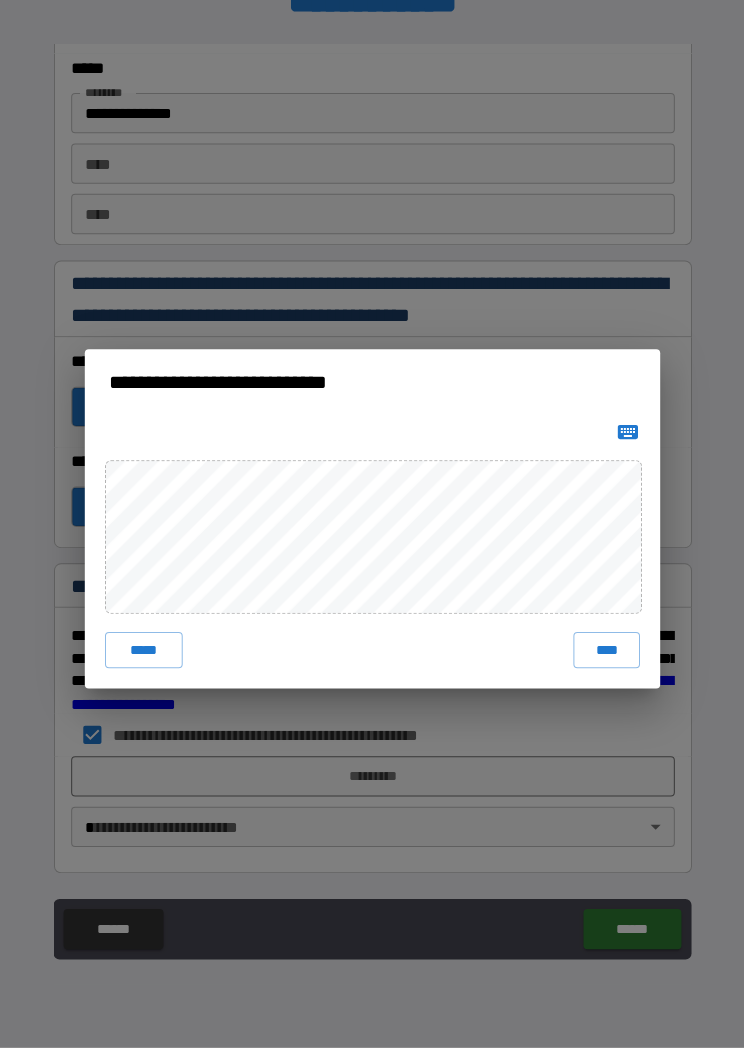 click on "****" at bounding box center (604, 654) 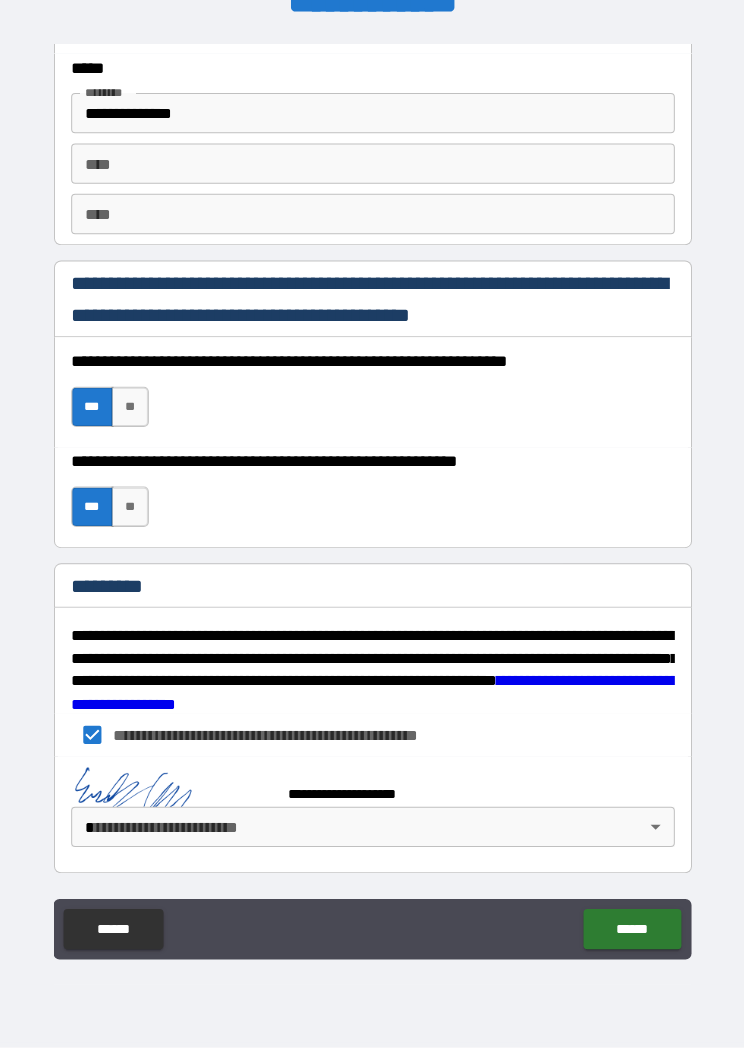scroll, scrollTop: 2670, scrollLeft: 0, axis: vertical 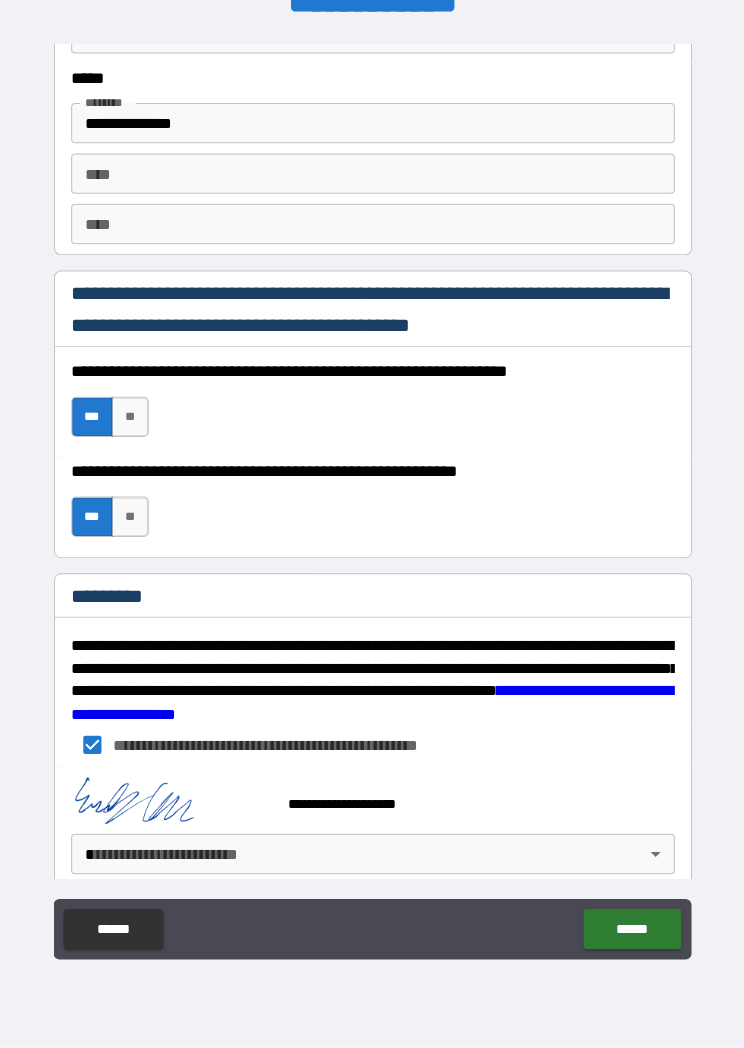 click on "**********" at bounding box center (372, 506) 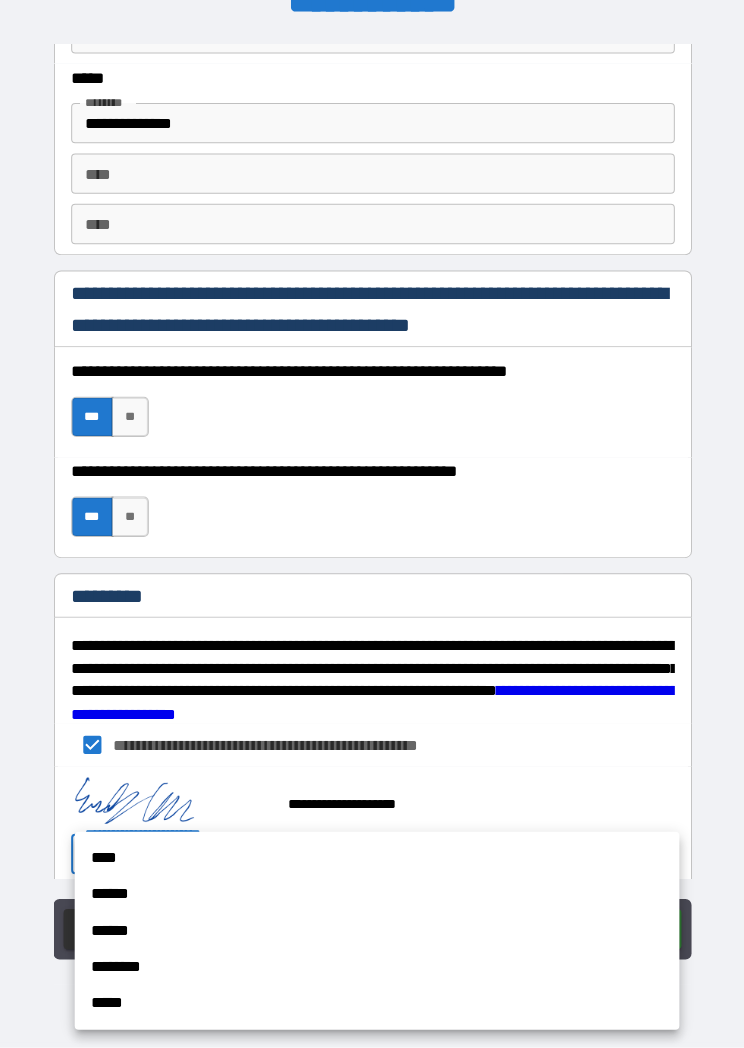 click on "****" at bounding box center [376, 860] 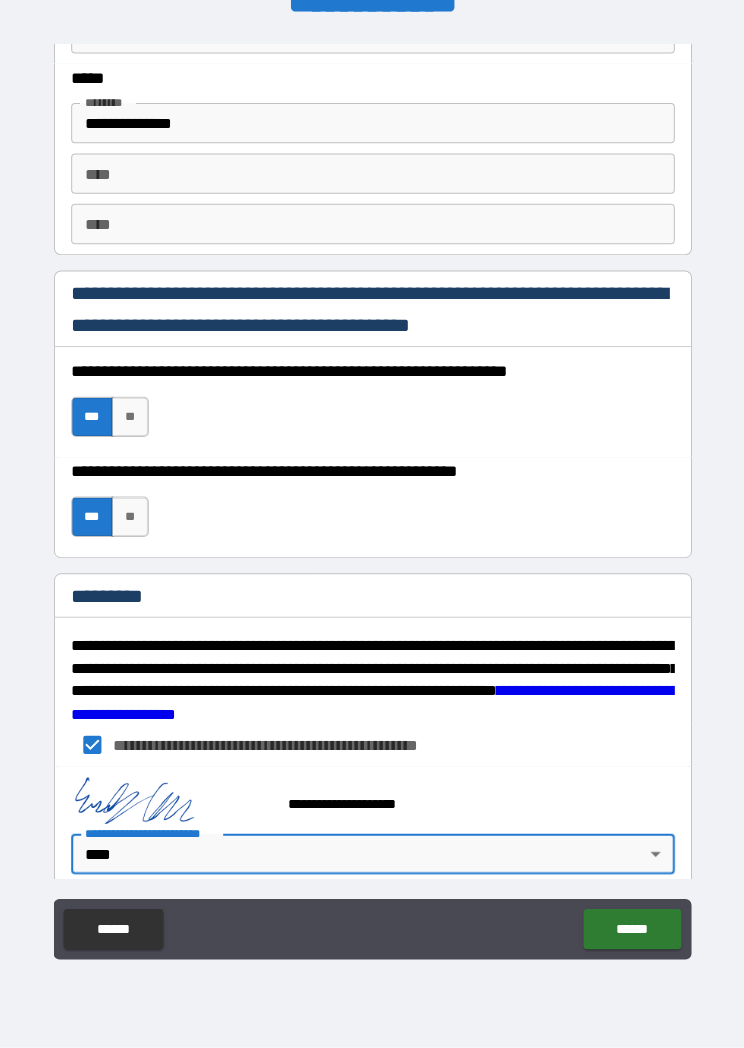 click on "******" at bounding box center (629, 930) 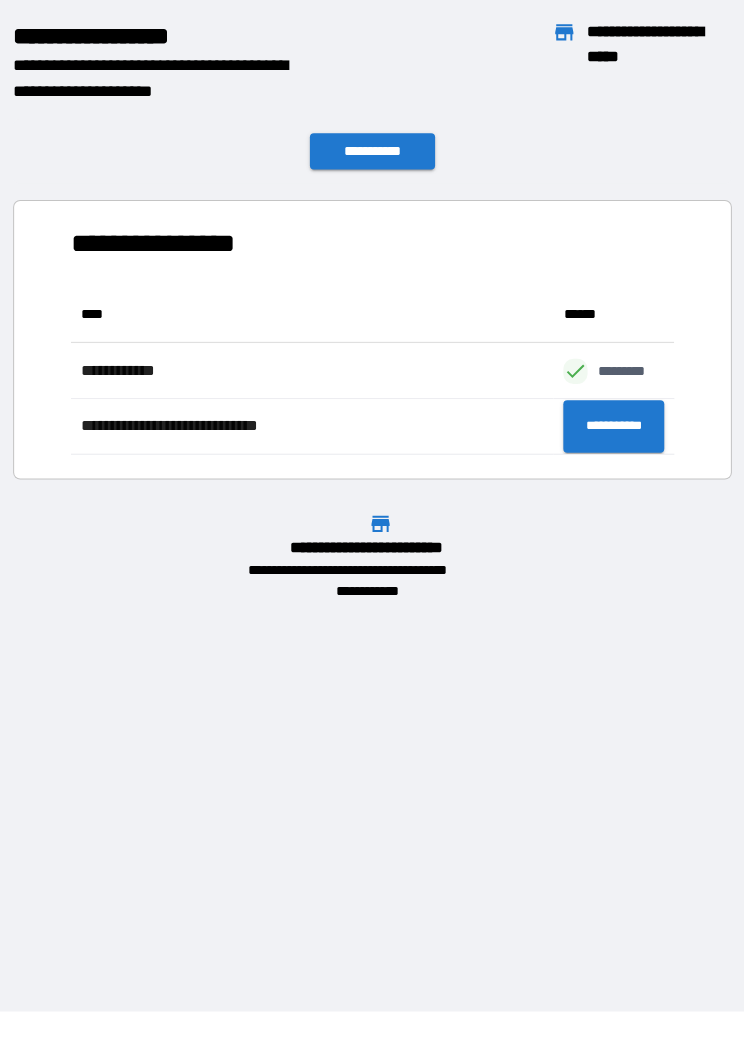 scroll, scrollTop: 1, scrollLeft: 1, axis: both 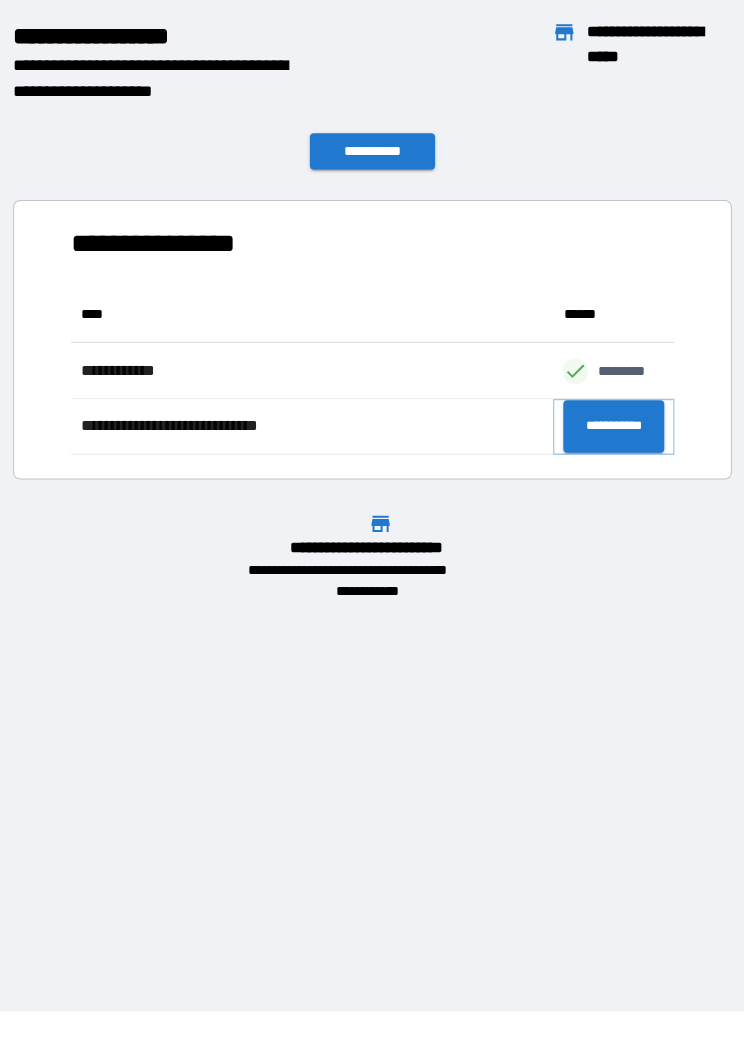 click on "**********" at bounding box center (611, 432) 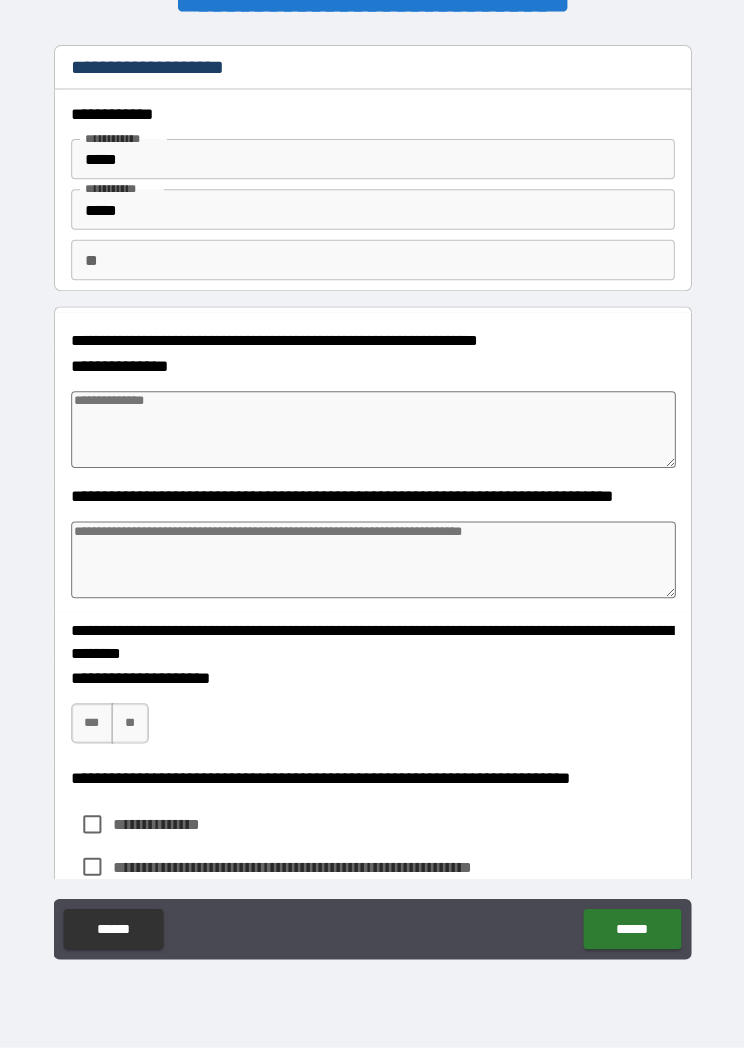 type on "*" 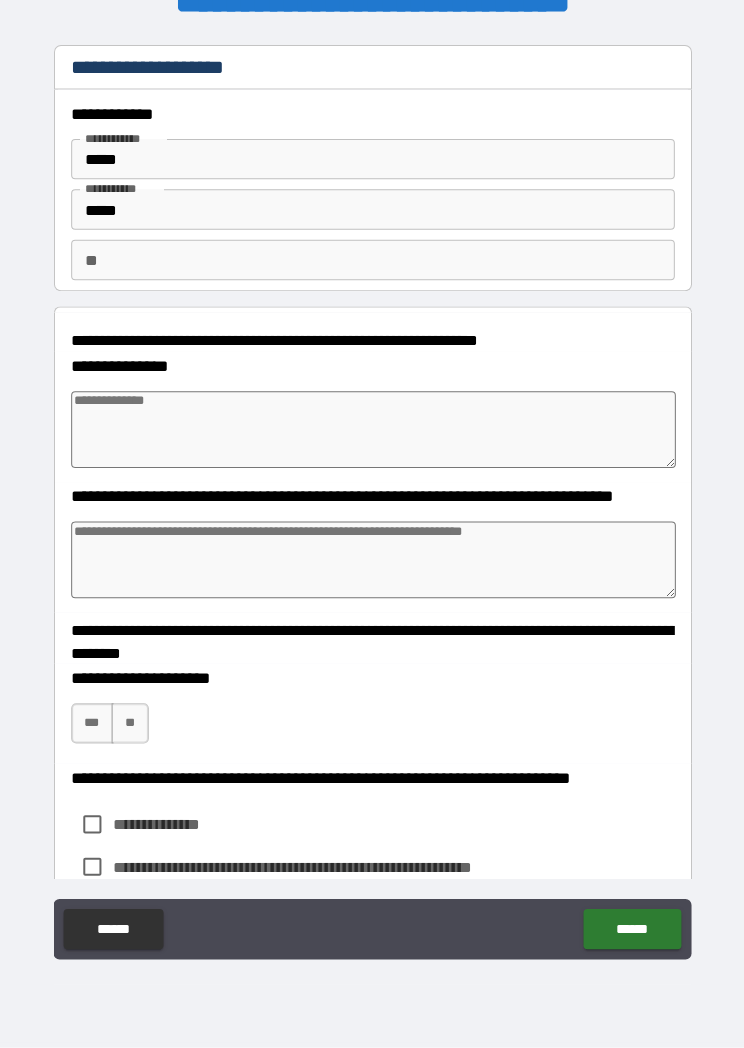 type on "*" 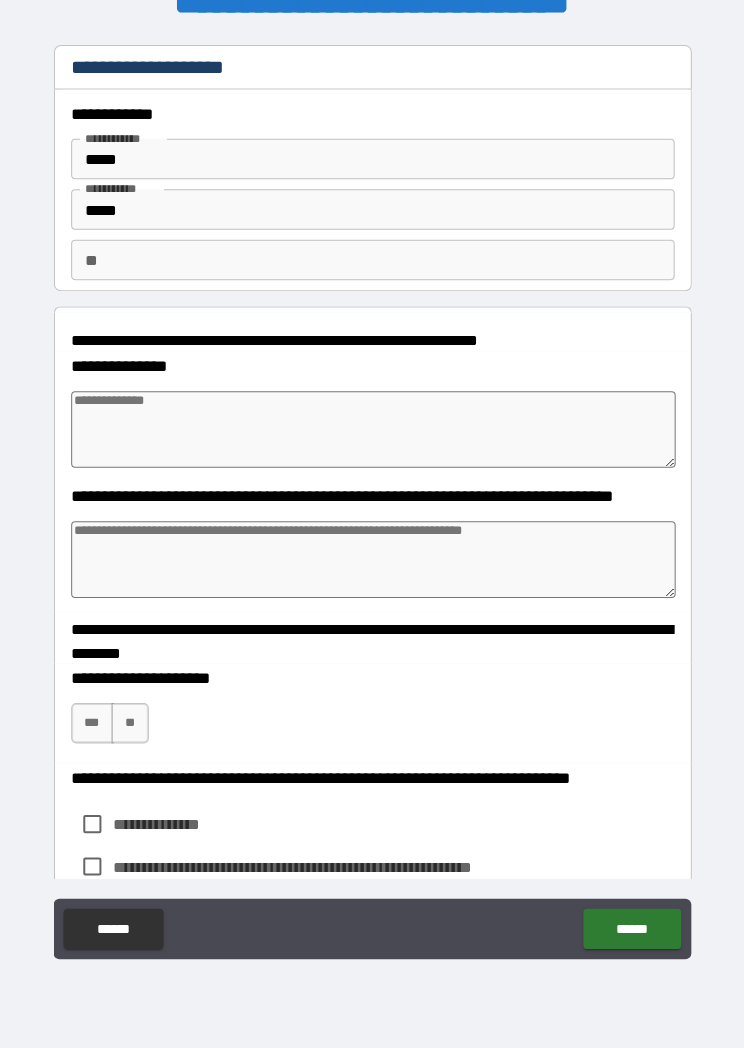 type on "*" 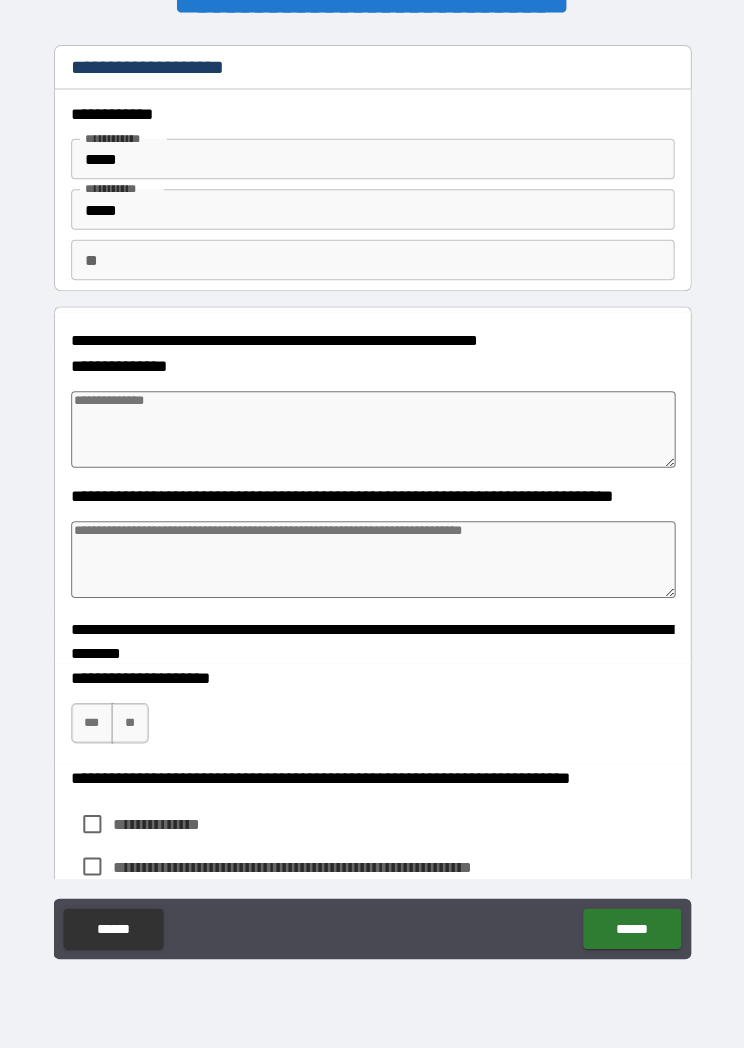 type on "*" 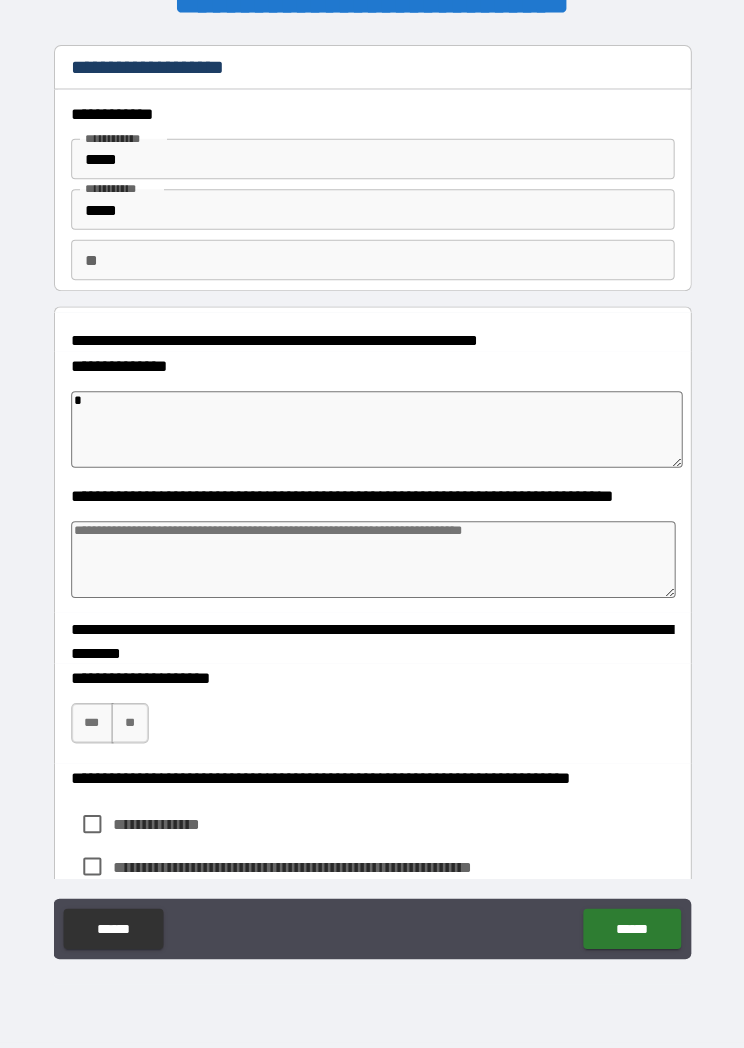 type on "*" 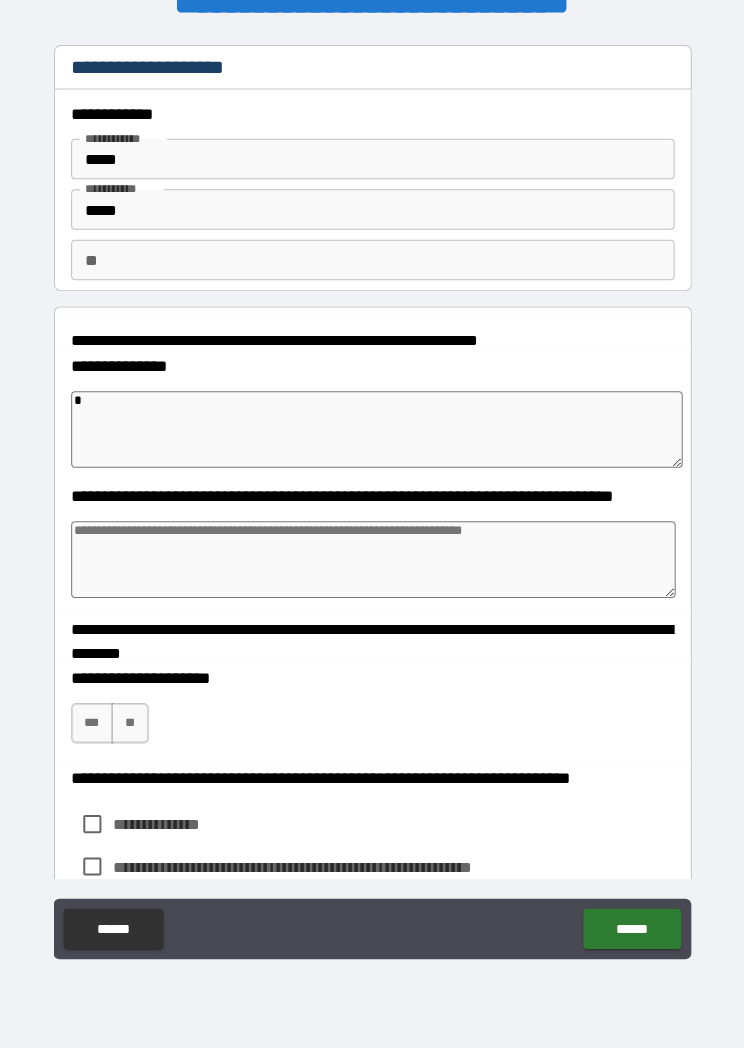 type on "*" 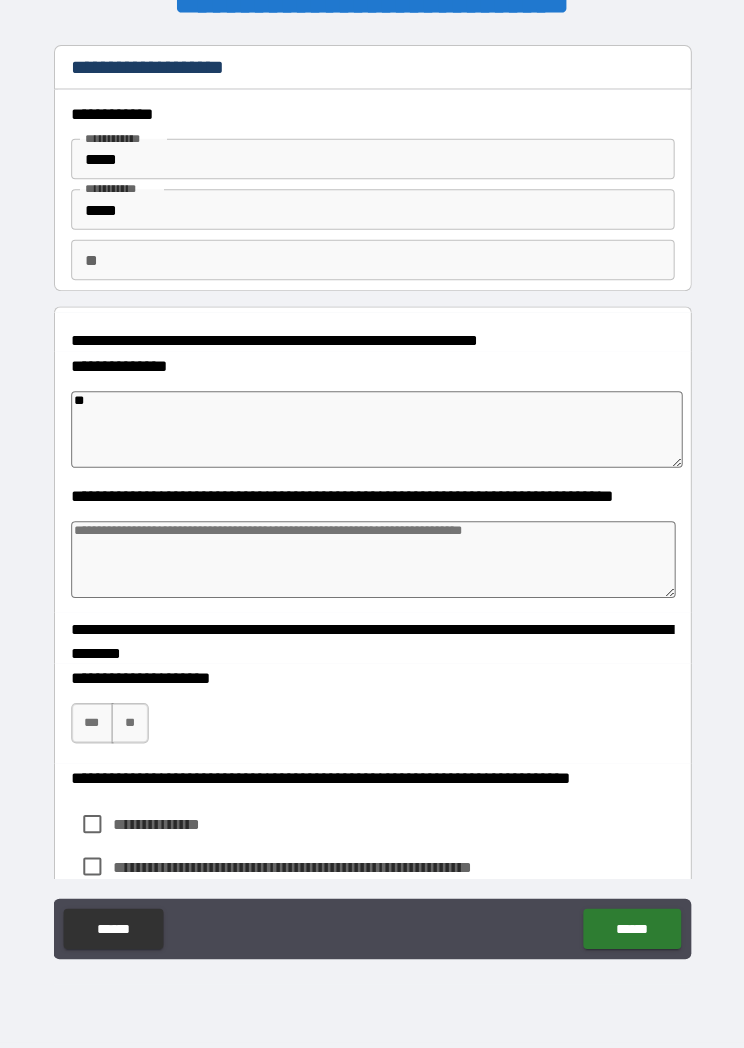 type on "*" 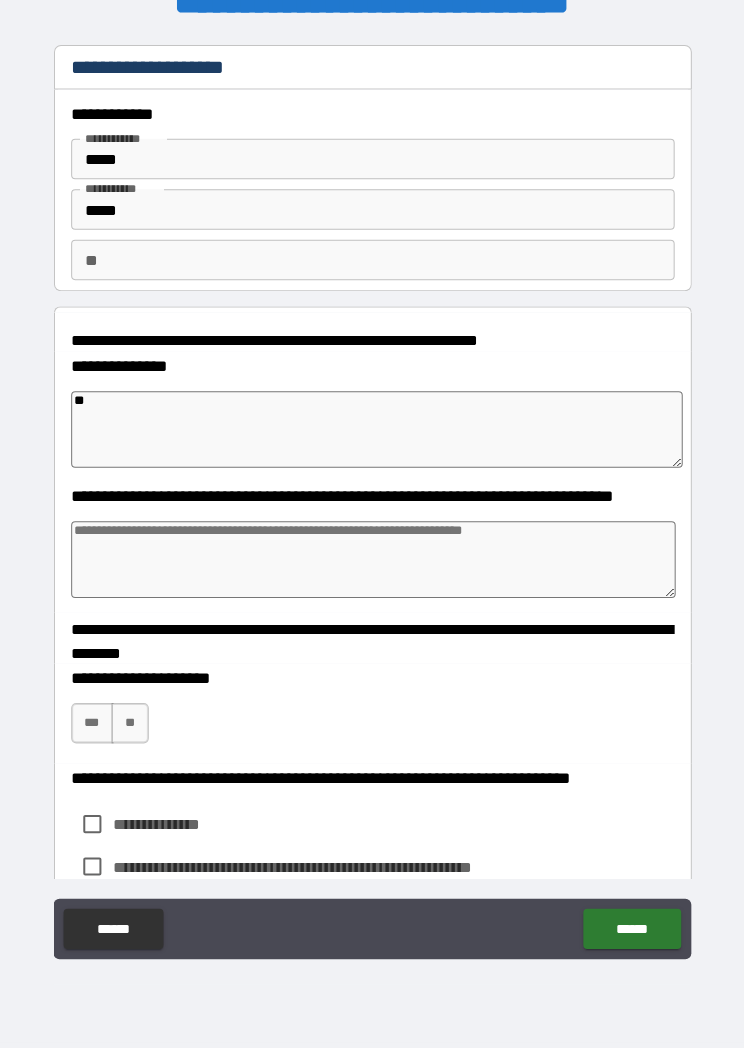 type on "***" 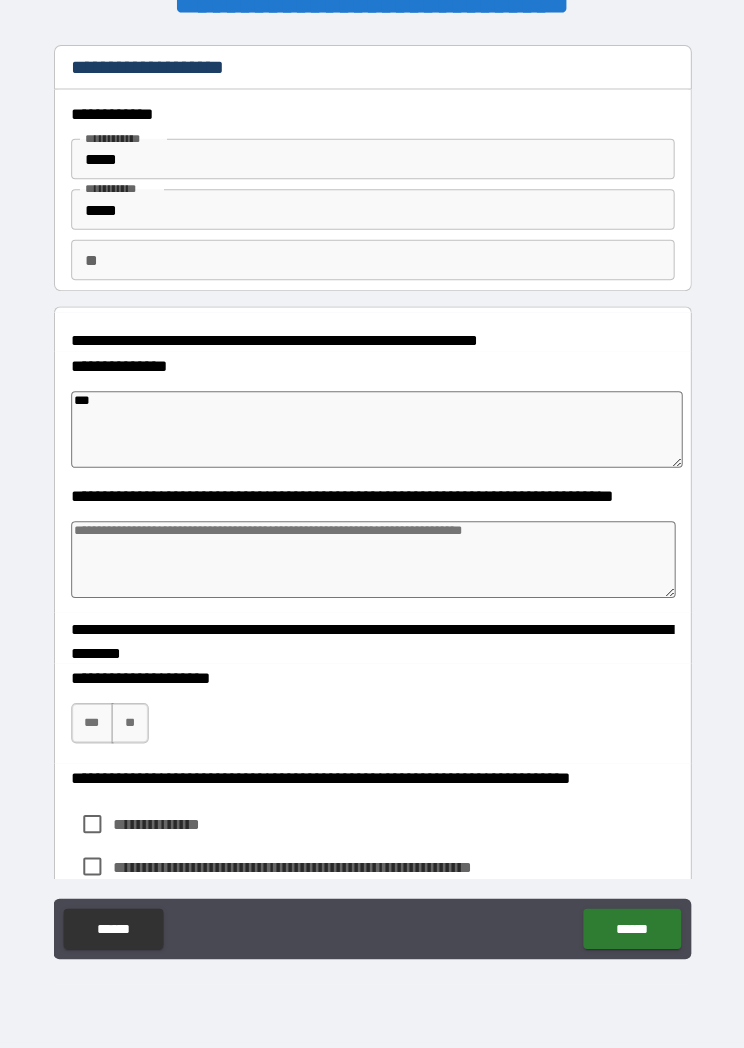 type on "*" 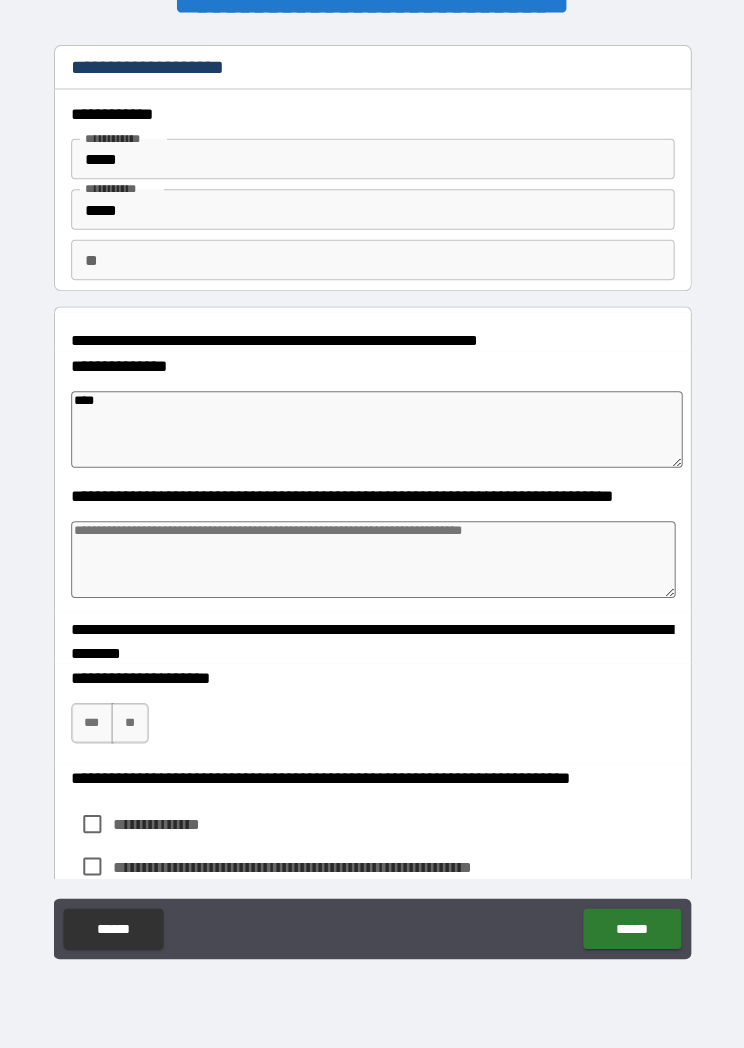 type on "*" 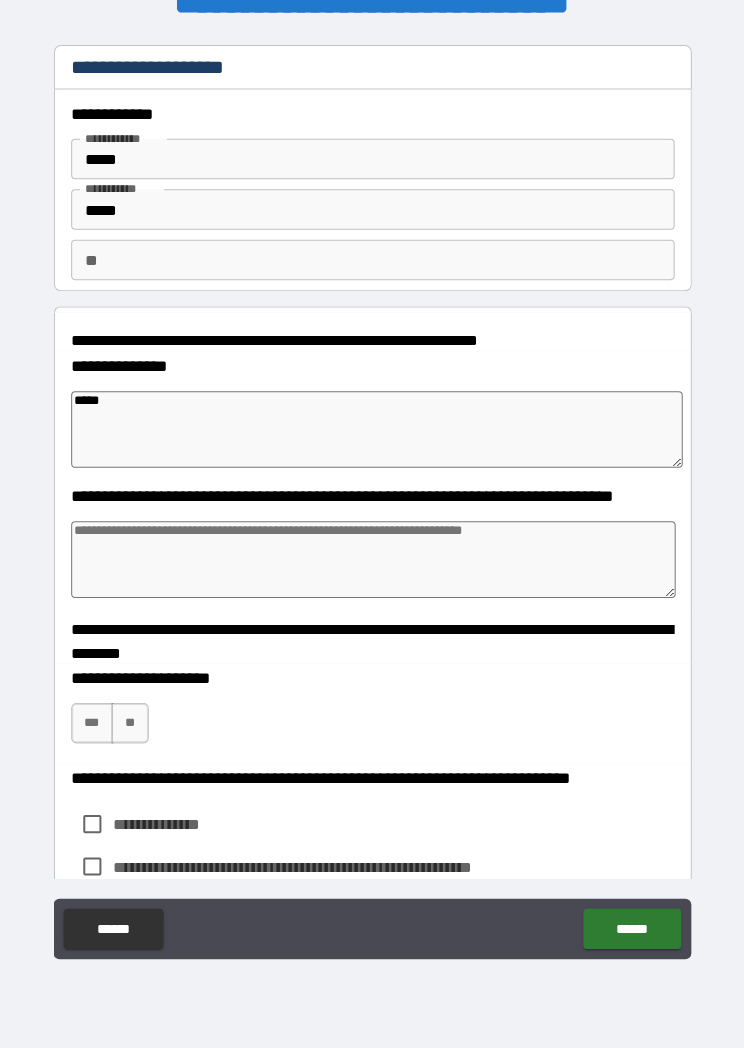 type on "*" 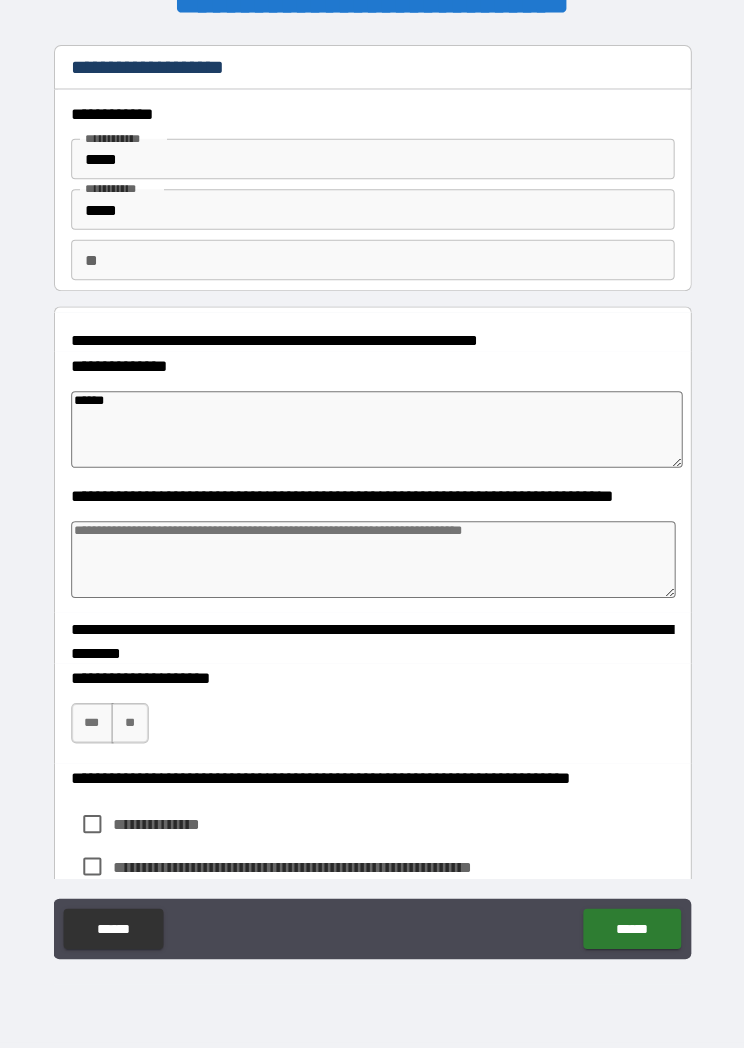 type on "*" 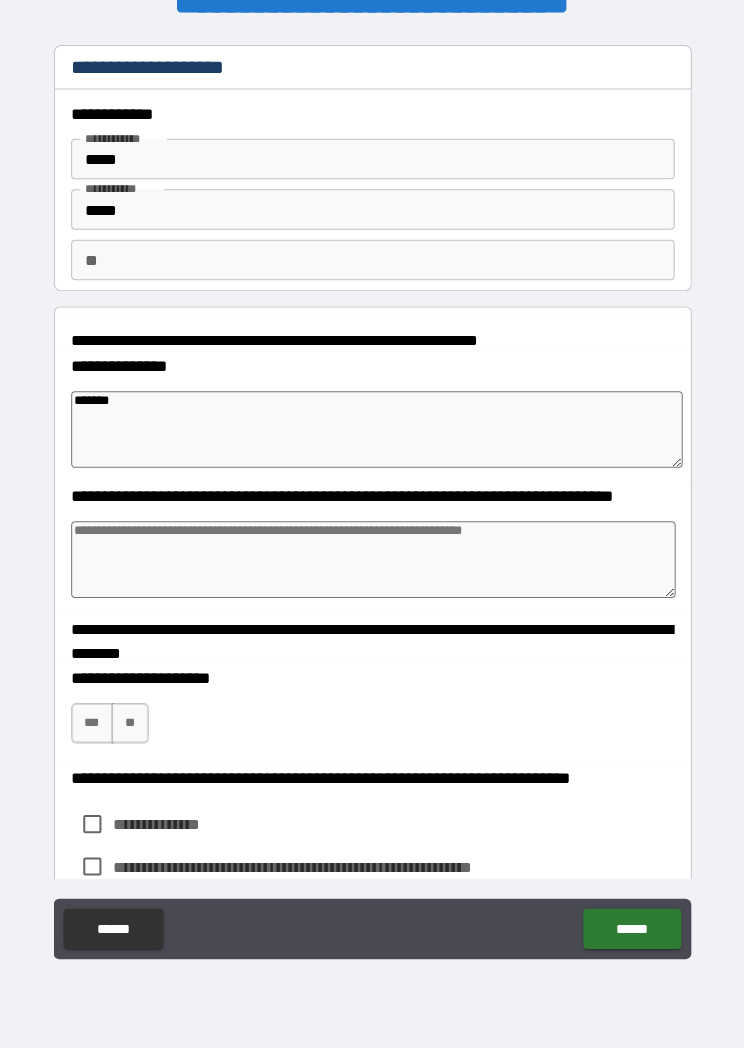 type on "*" 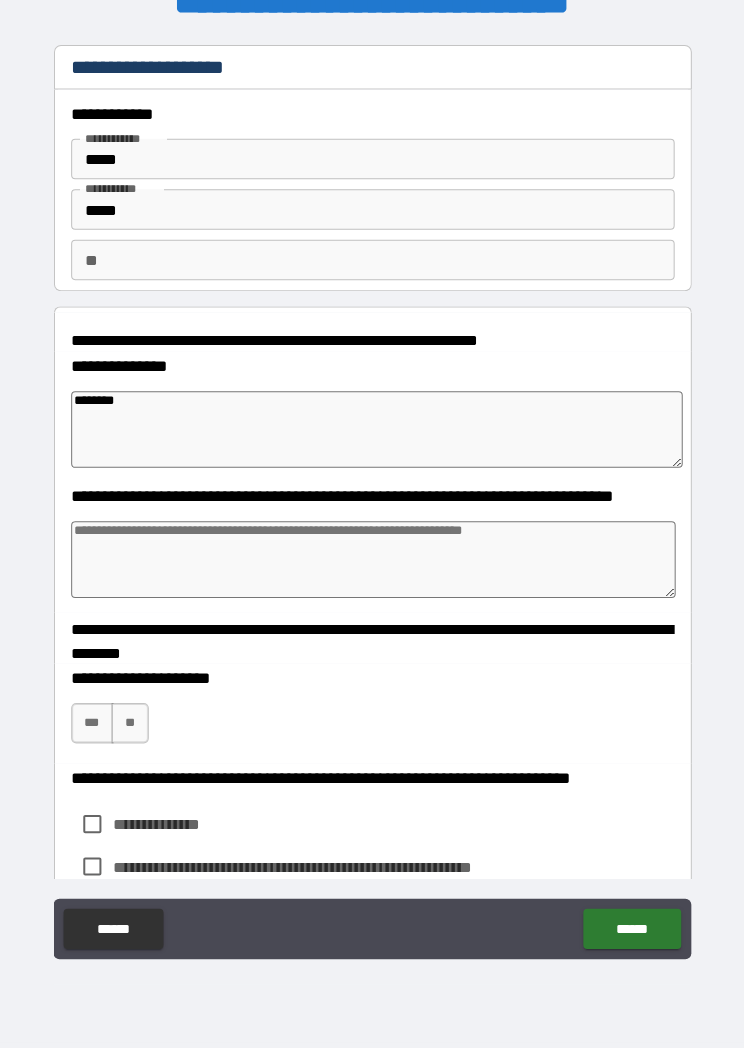 type on "*" 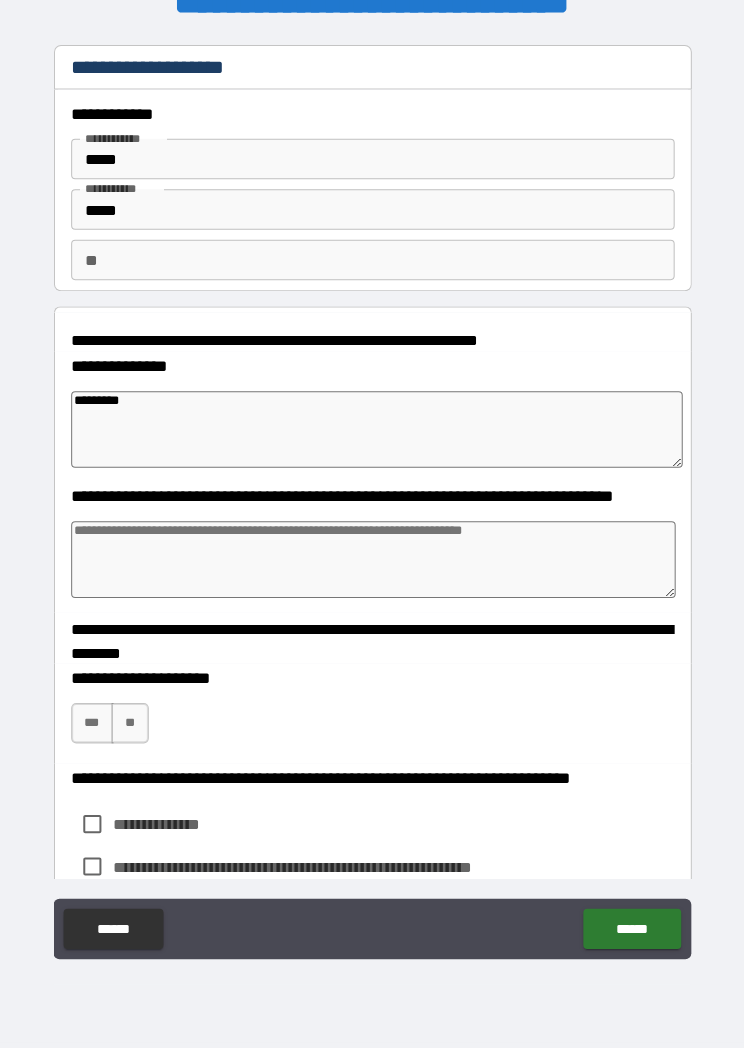 type on "*" 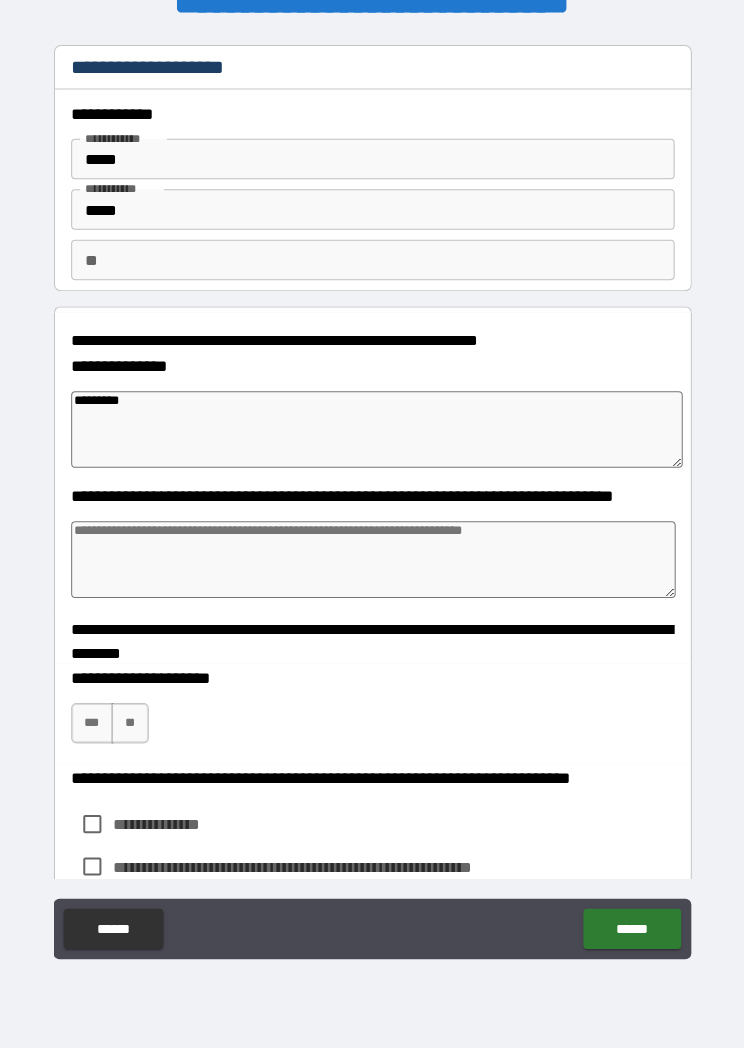 type on "*" 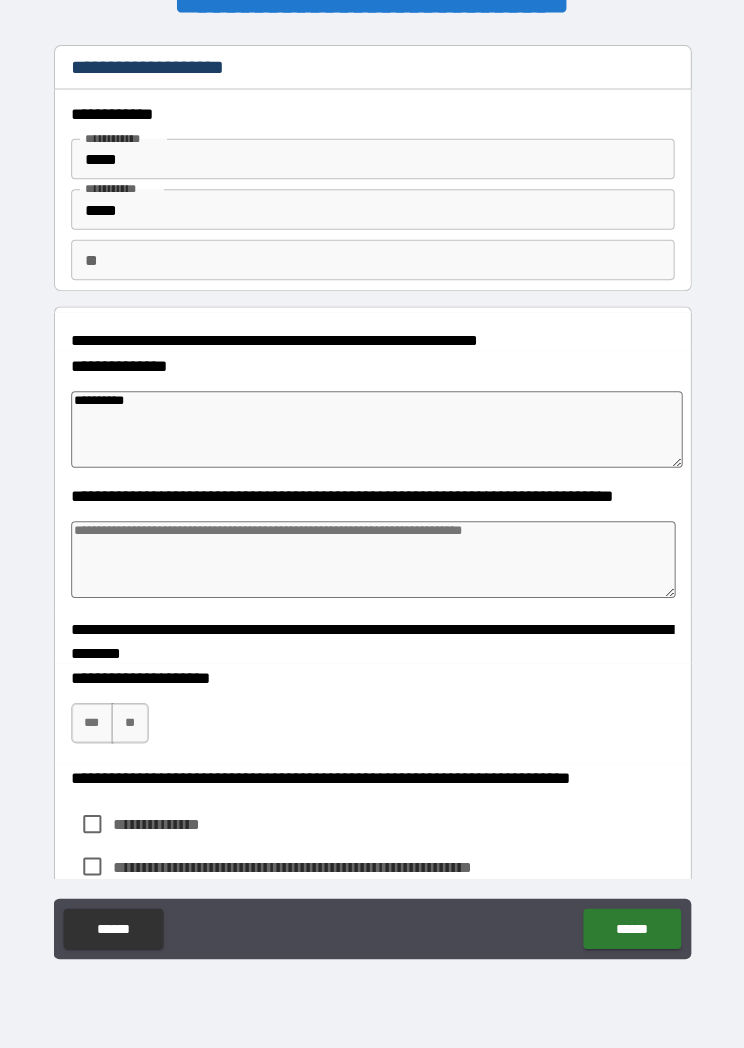 type on "*" 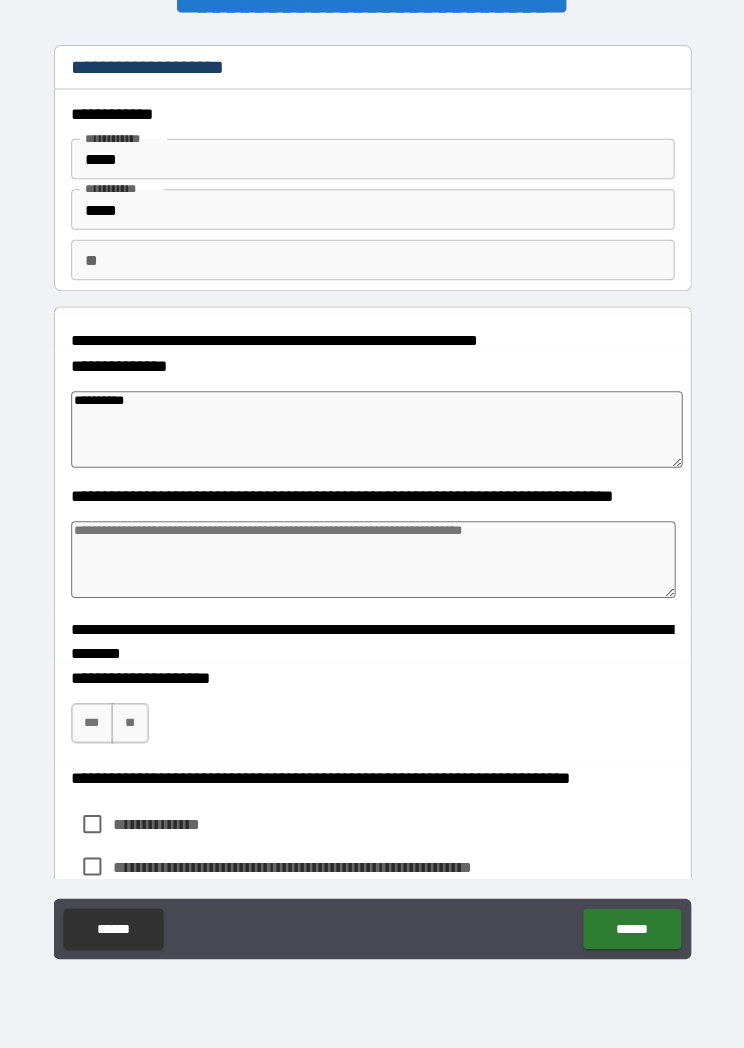 type on "*" 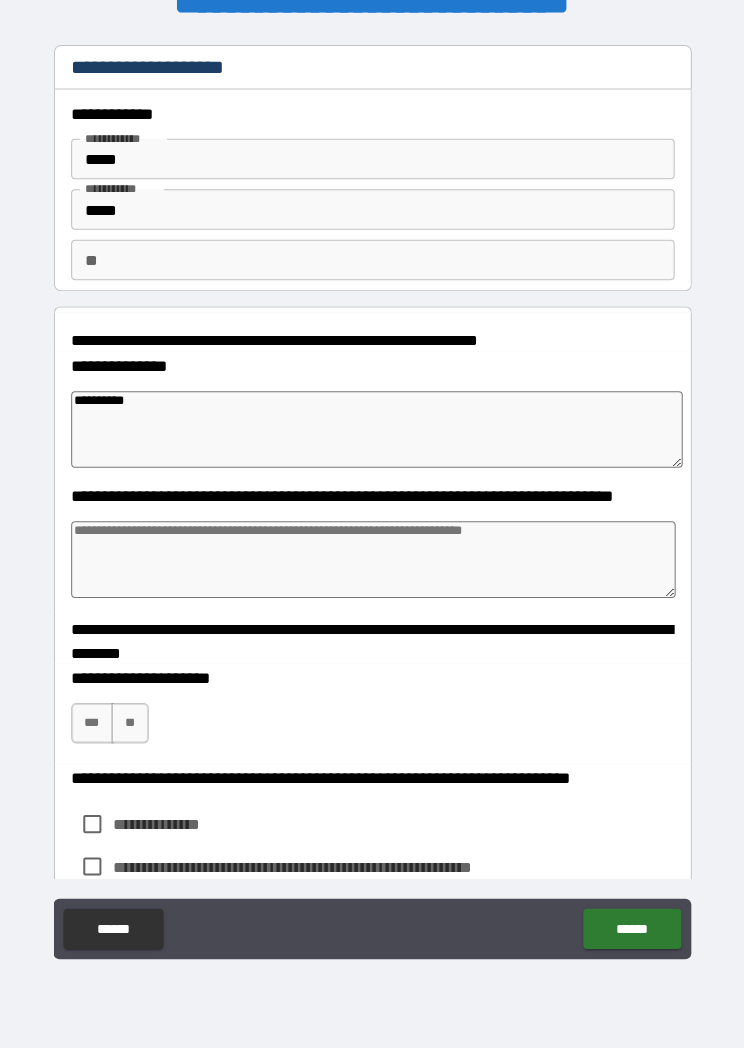 type on "*" 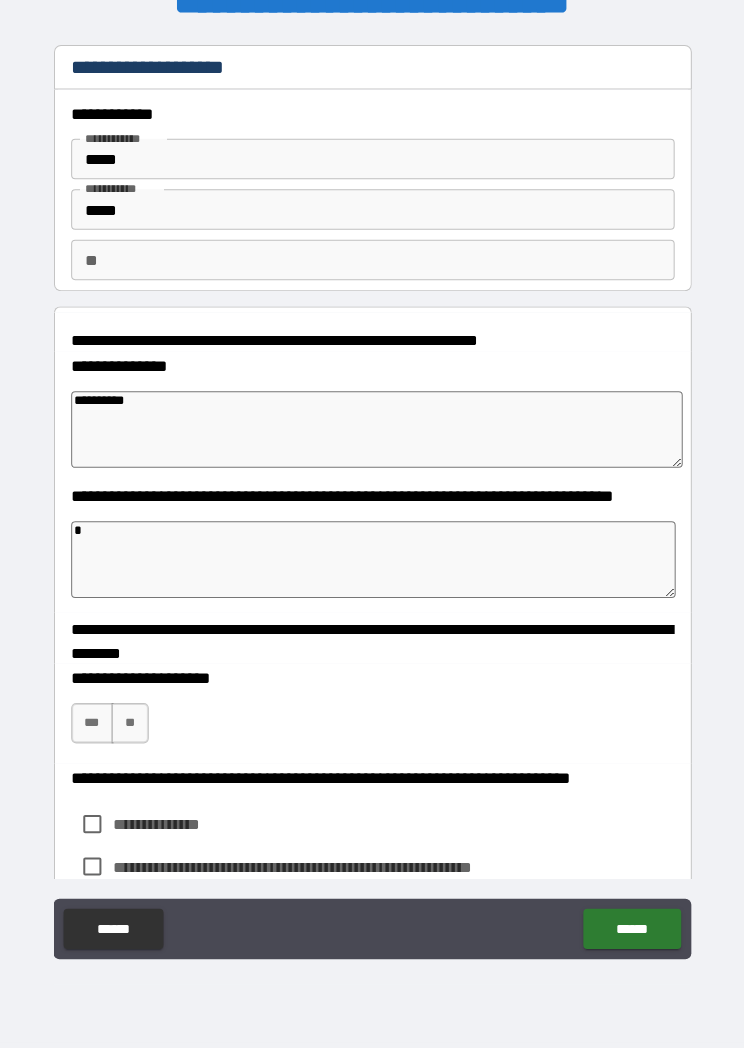 type on "*" 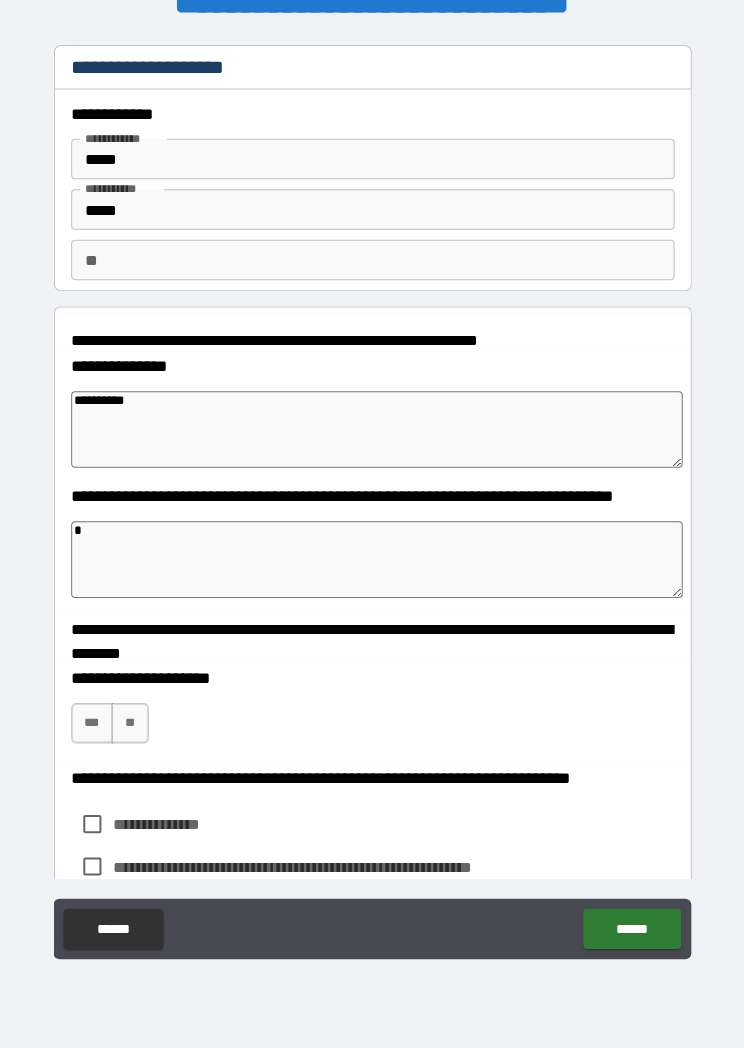 type on "**" 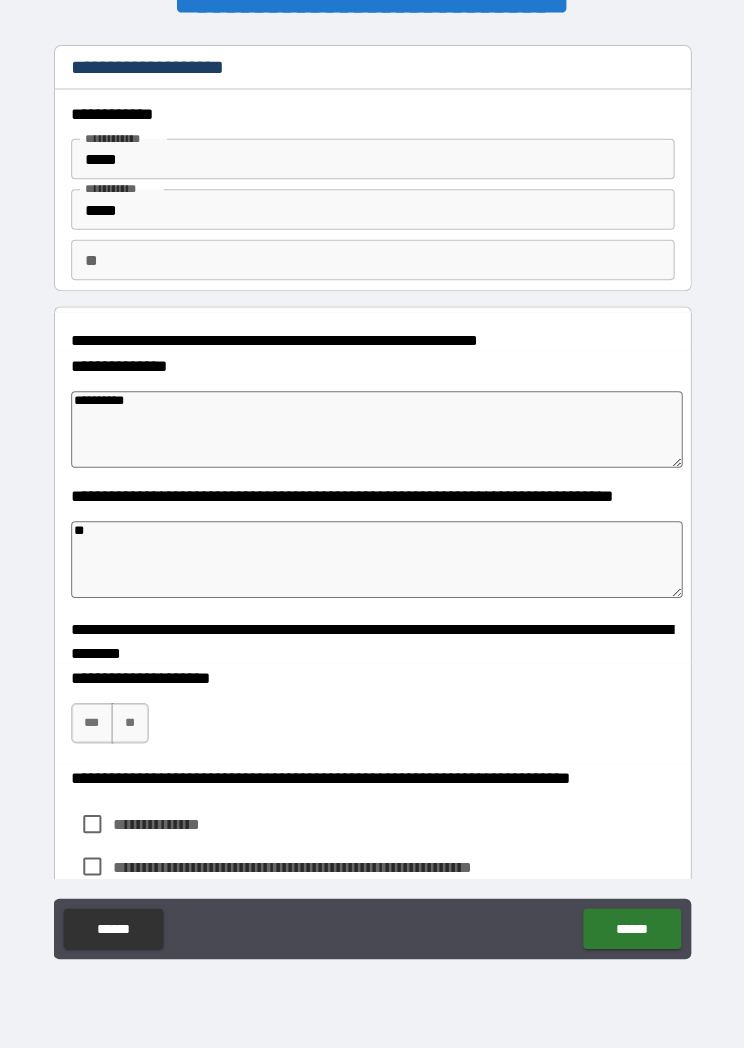 type on "*" 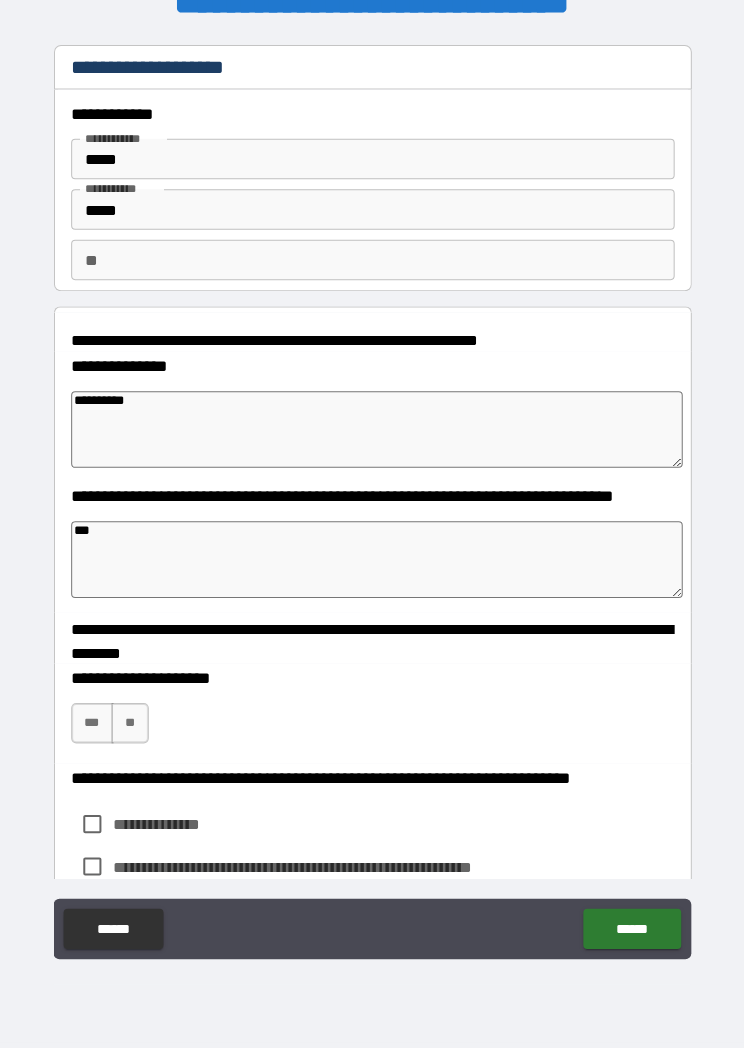 type on "*" 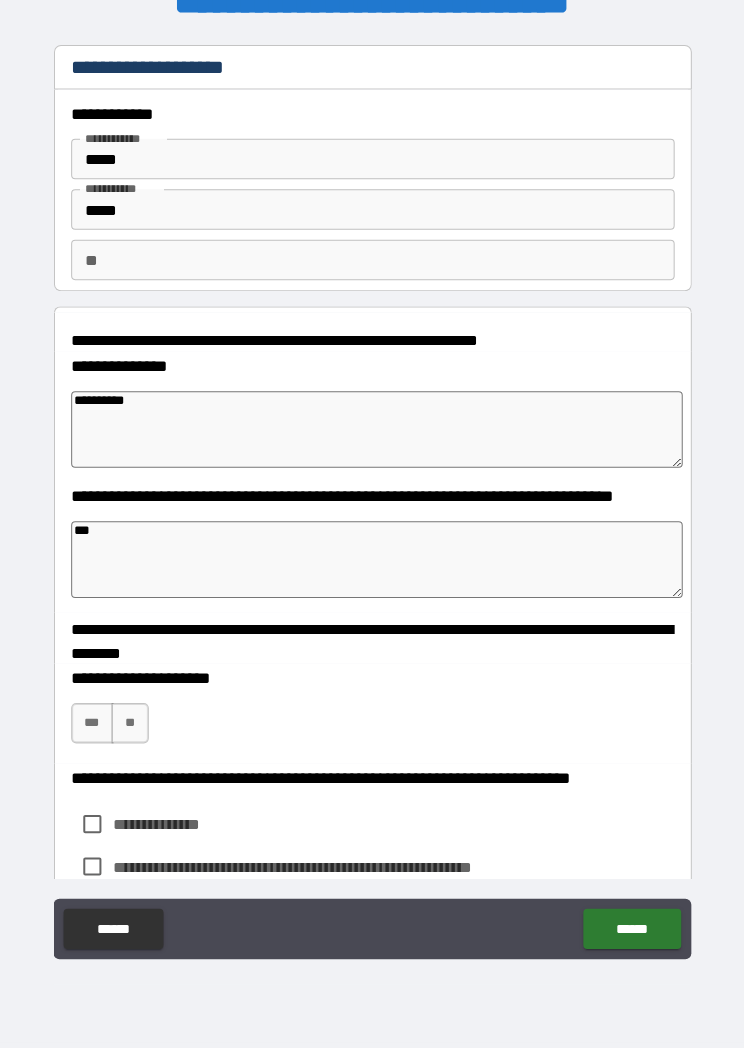 type on "****" 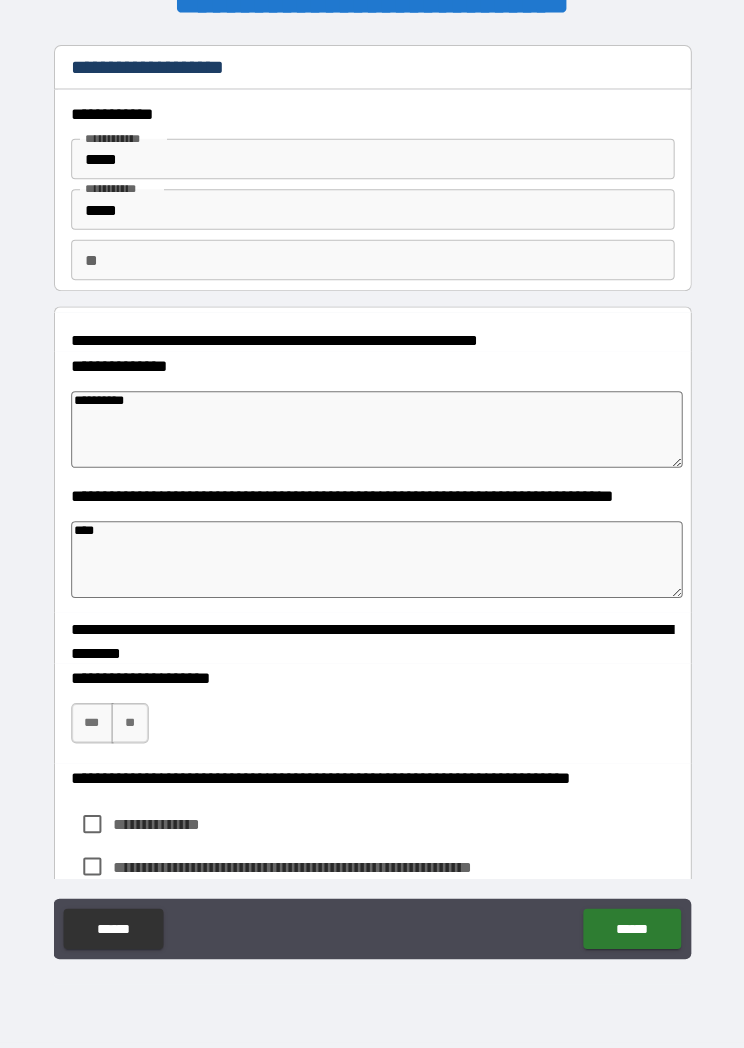type on "*" 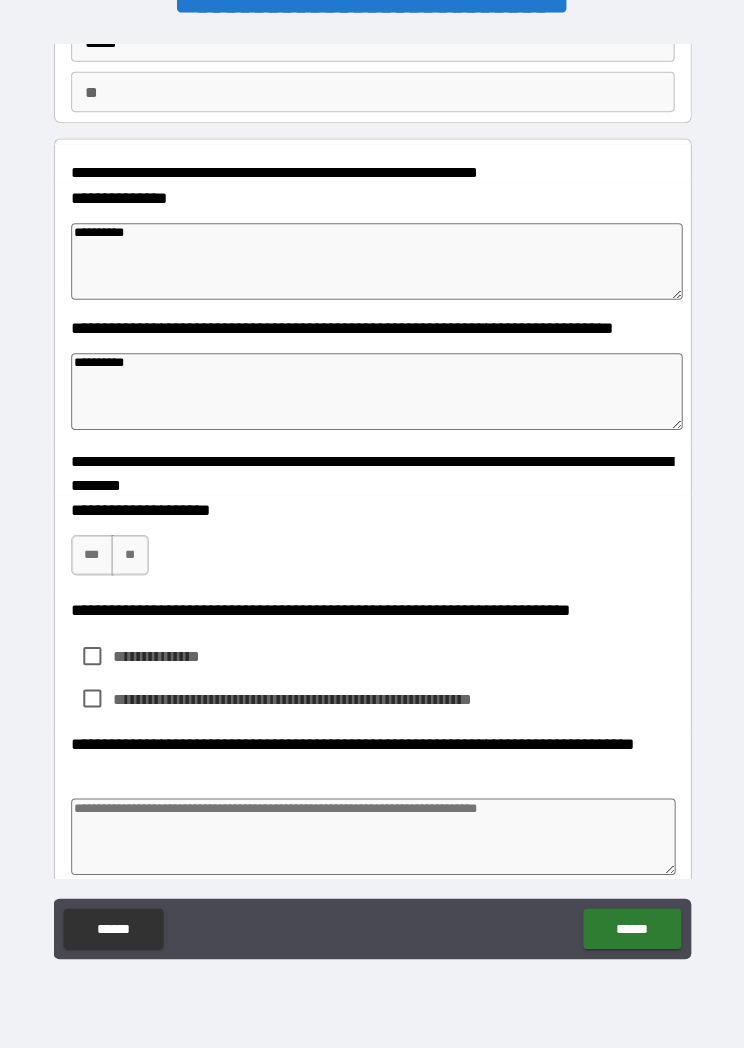 scroll, scrollTop: 168, scrollLeft: 0, axis: vertical 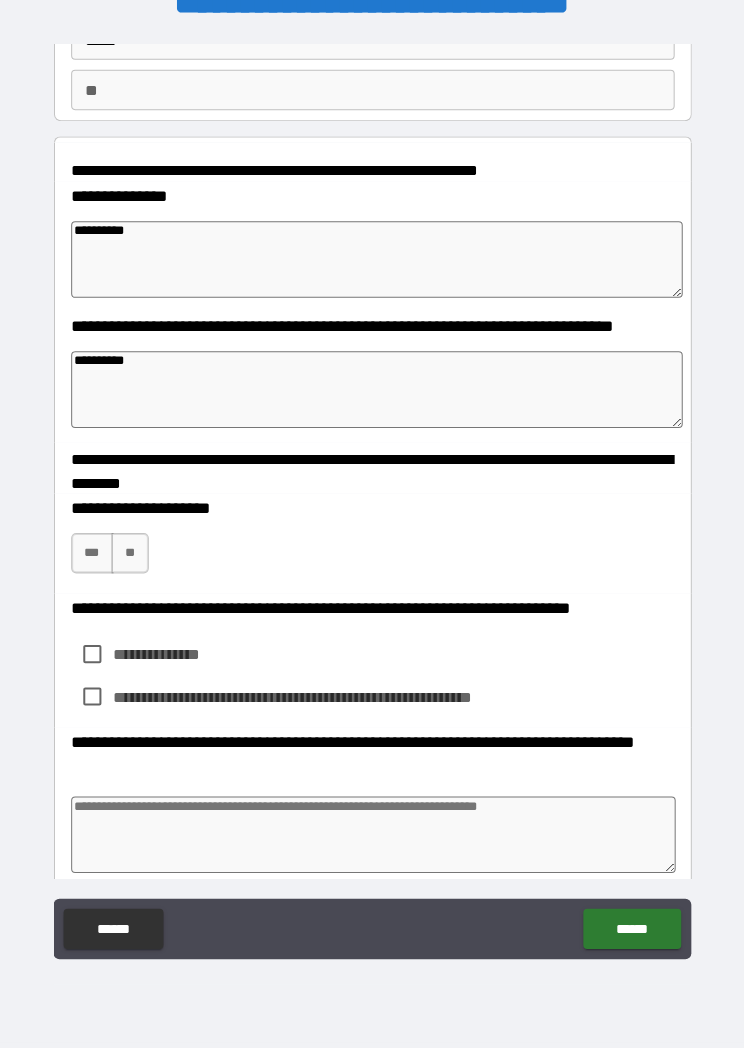 click on "***" at bounding box center (94, 558) 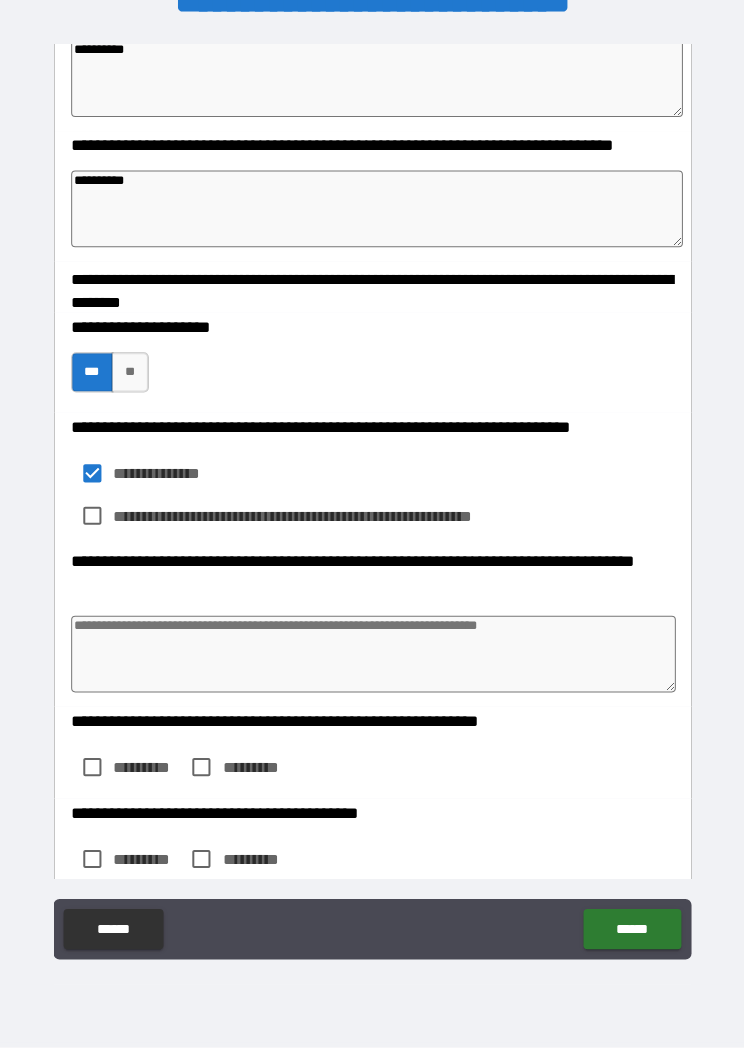 scroll, scrollTop: 349, scrollLeft: 0, axis: vertical 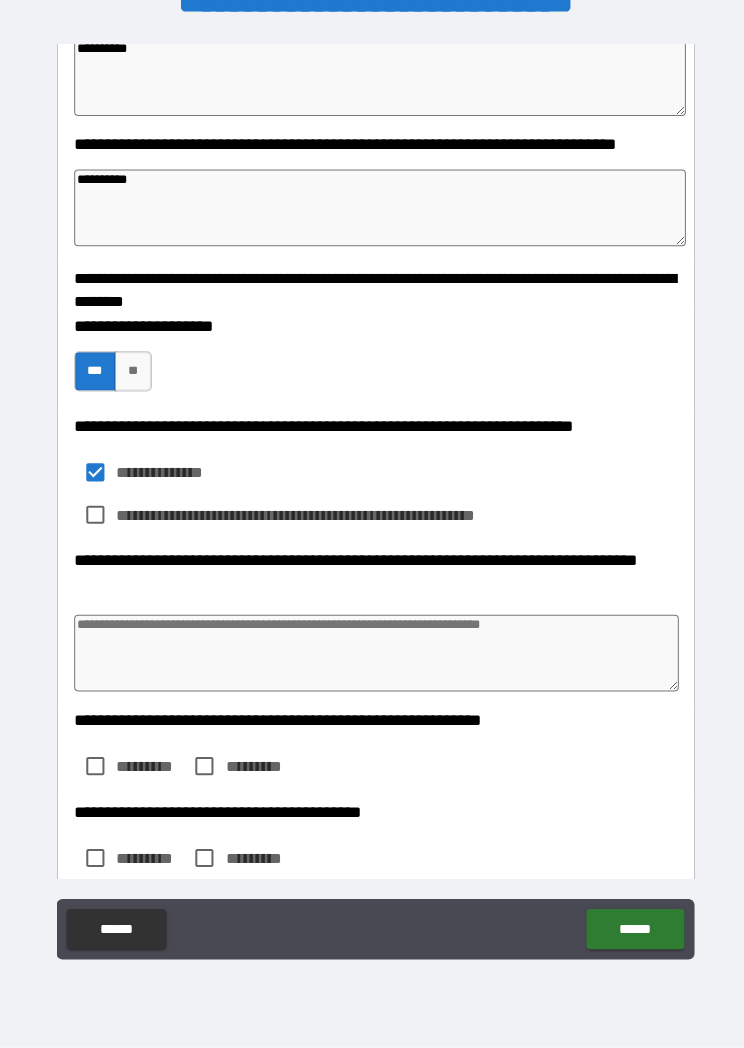 click at bounding box center [373, 656] 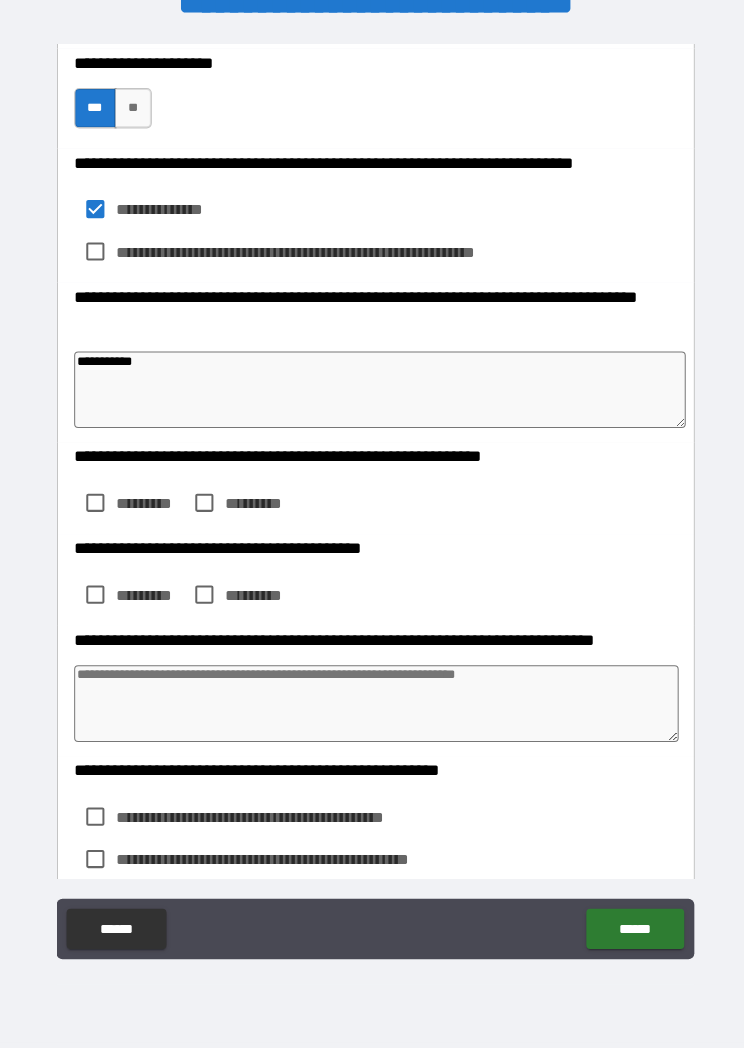 scroll, scrollTop: 611, scrollLeft: 0, axis: vertical 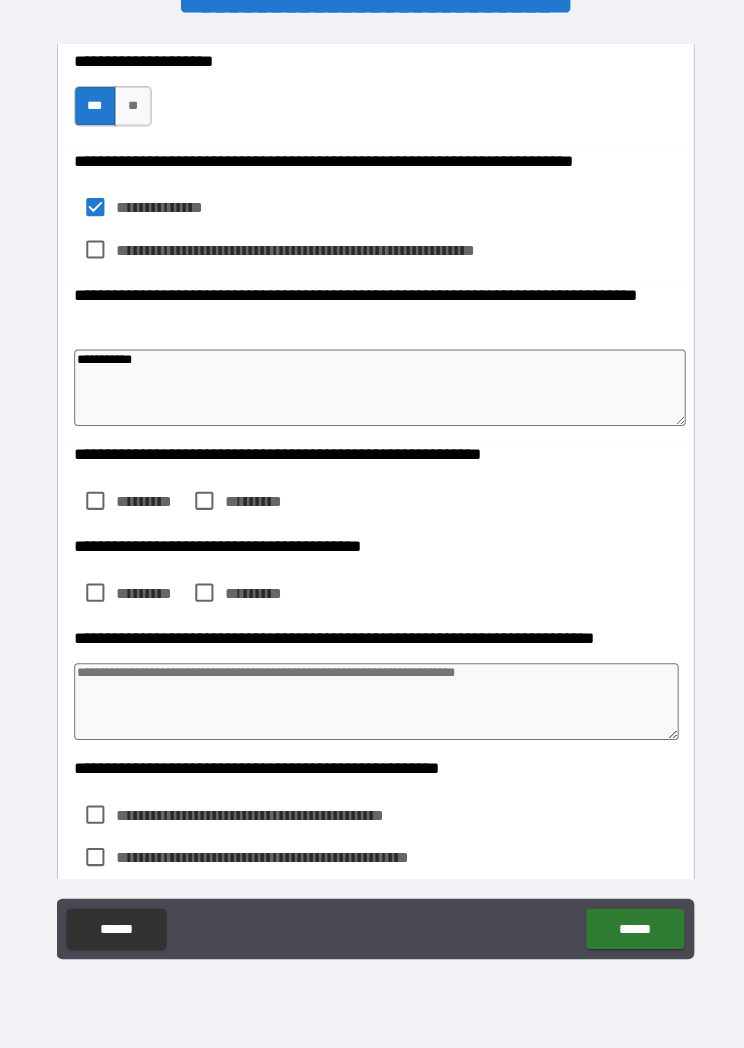 click on "*********" at bounding box center [148, 506] 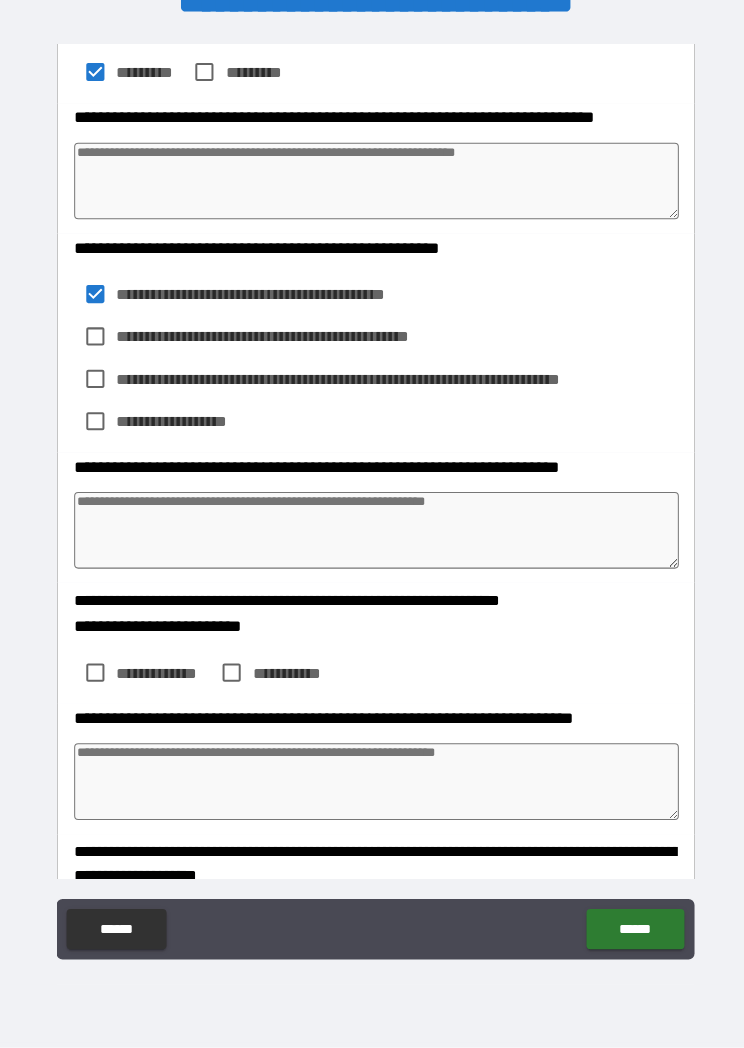 scroll, scrollTop: 1126, scrollLeft: 0, axis: vertical 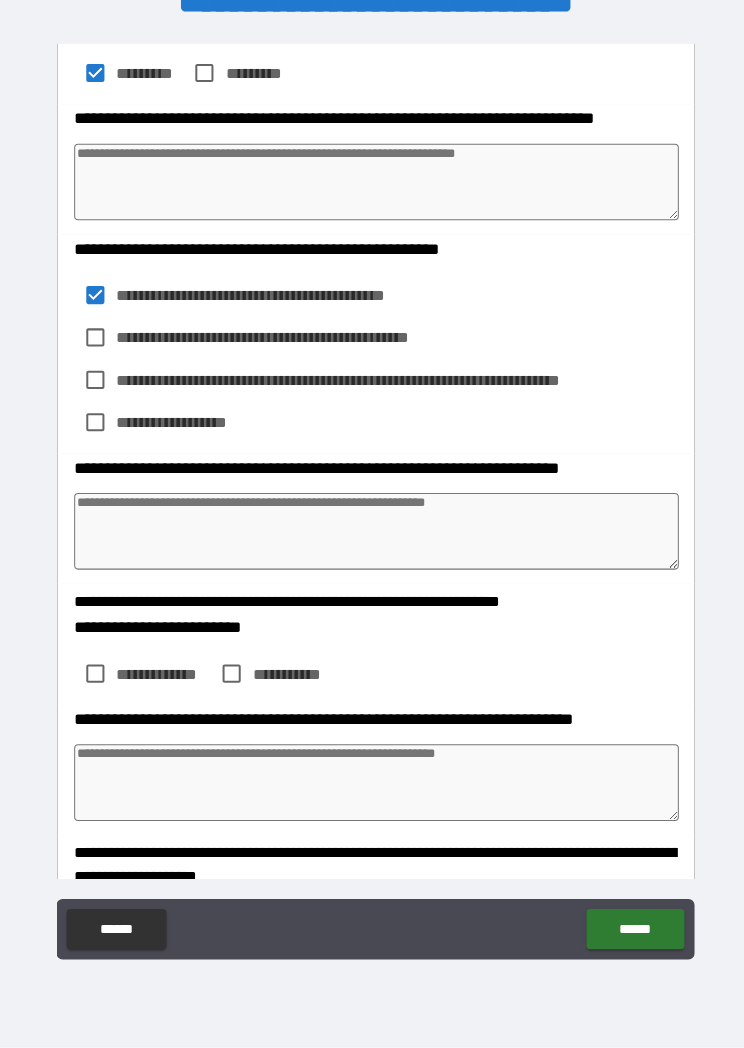 click at bounding box center (373, 536) 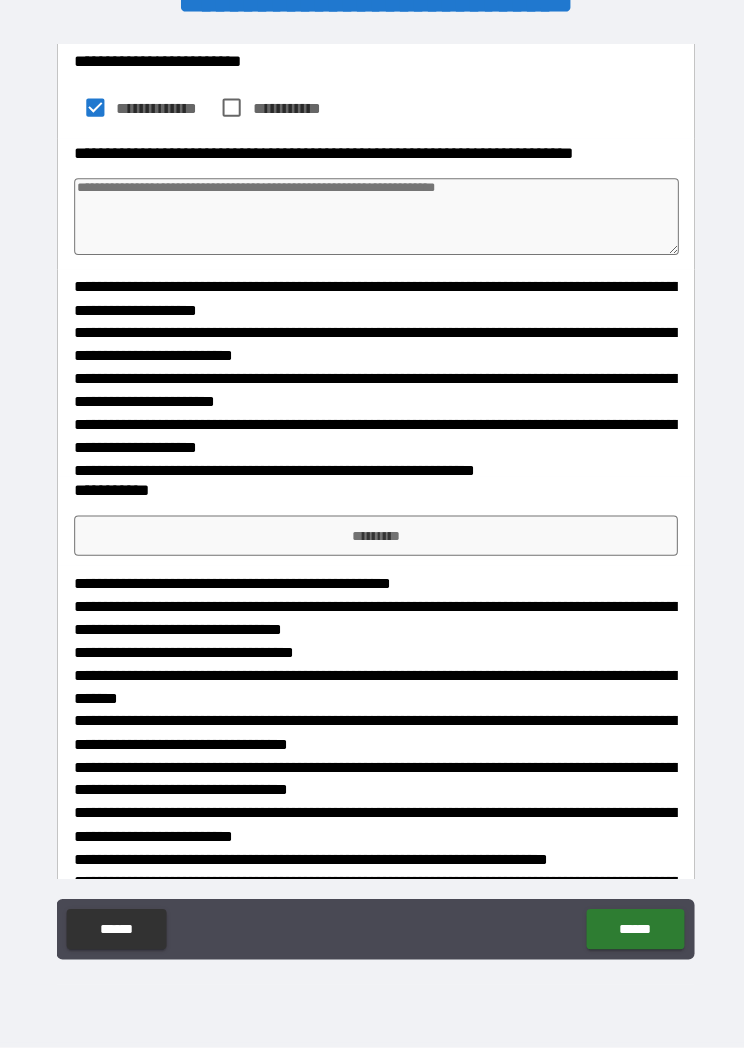 scroll, scrollTop: 1690, scrollLeft: 0, axis: vertical 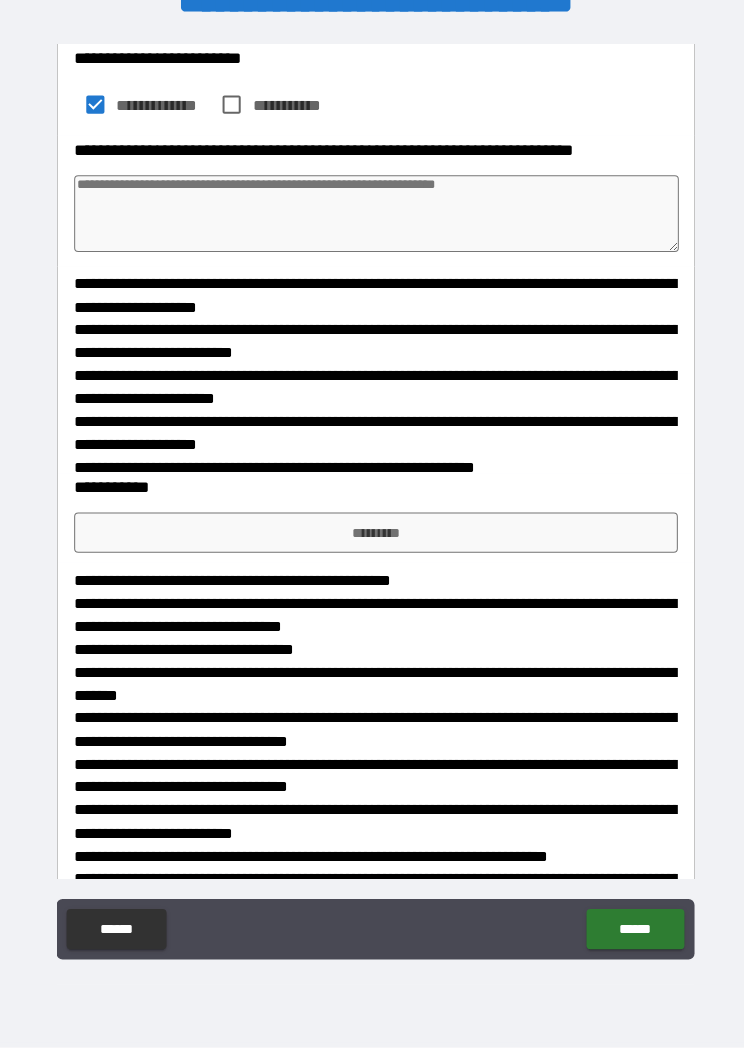 click on "*********" at bounding box center (372, 537) 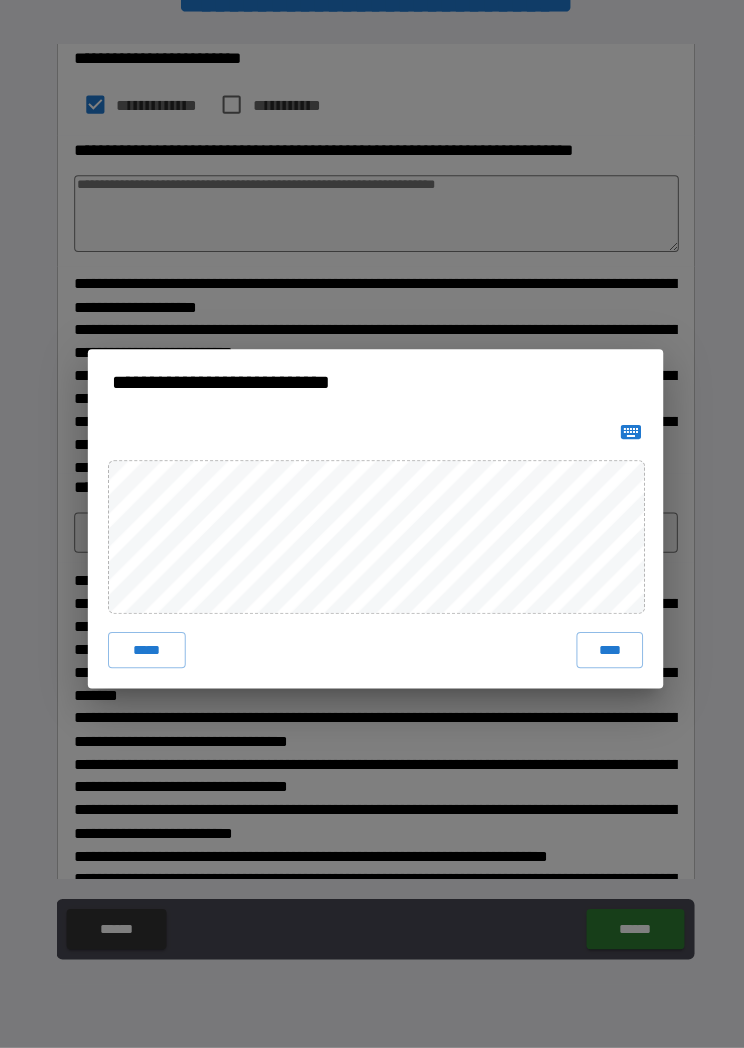 click on "****" at bounding box center [604, 654] 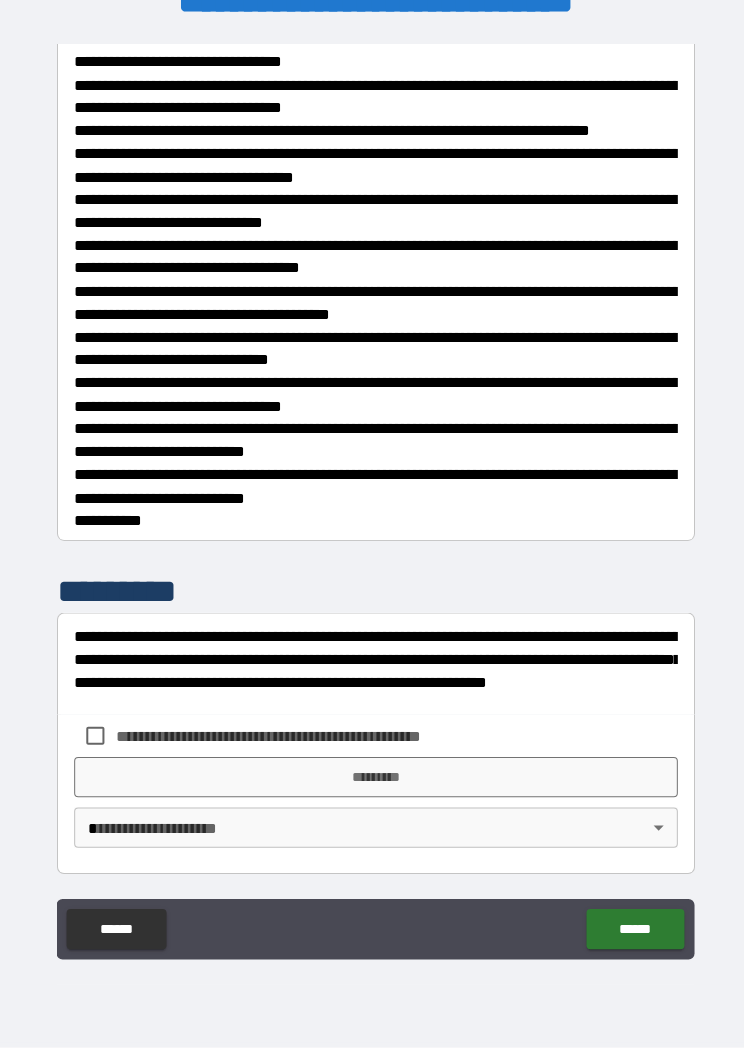 scroll, scrollTop: 3607, scrollLeft: 0, axis: vertical 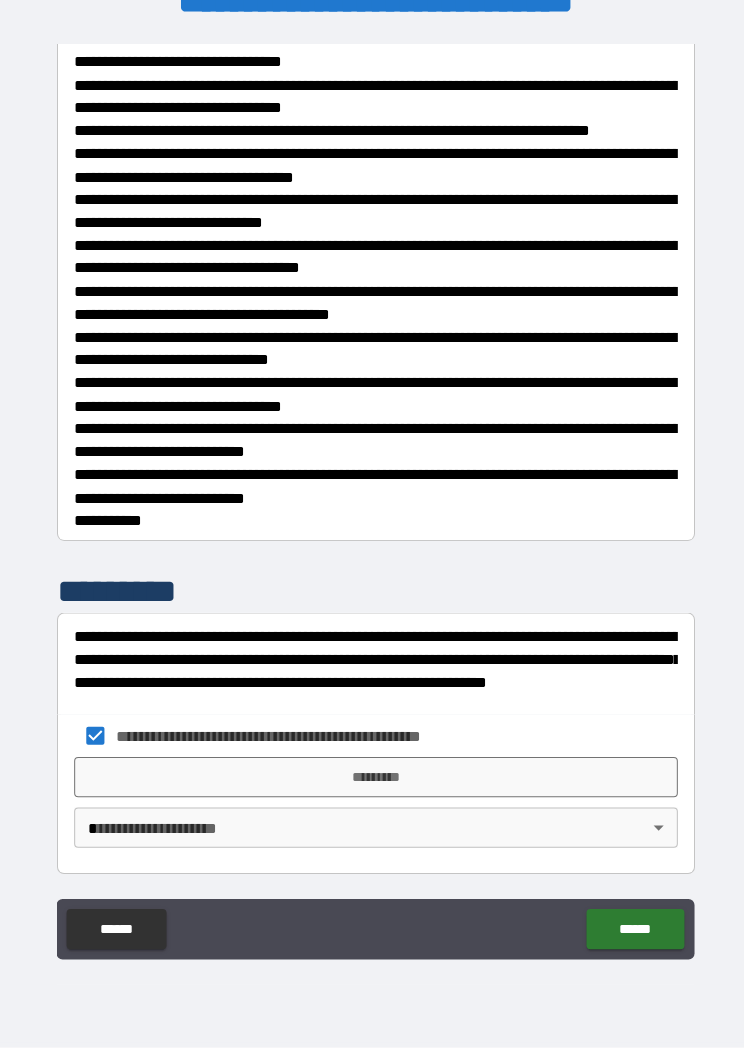 click on "*********" at bounding box center (372, 779) 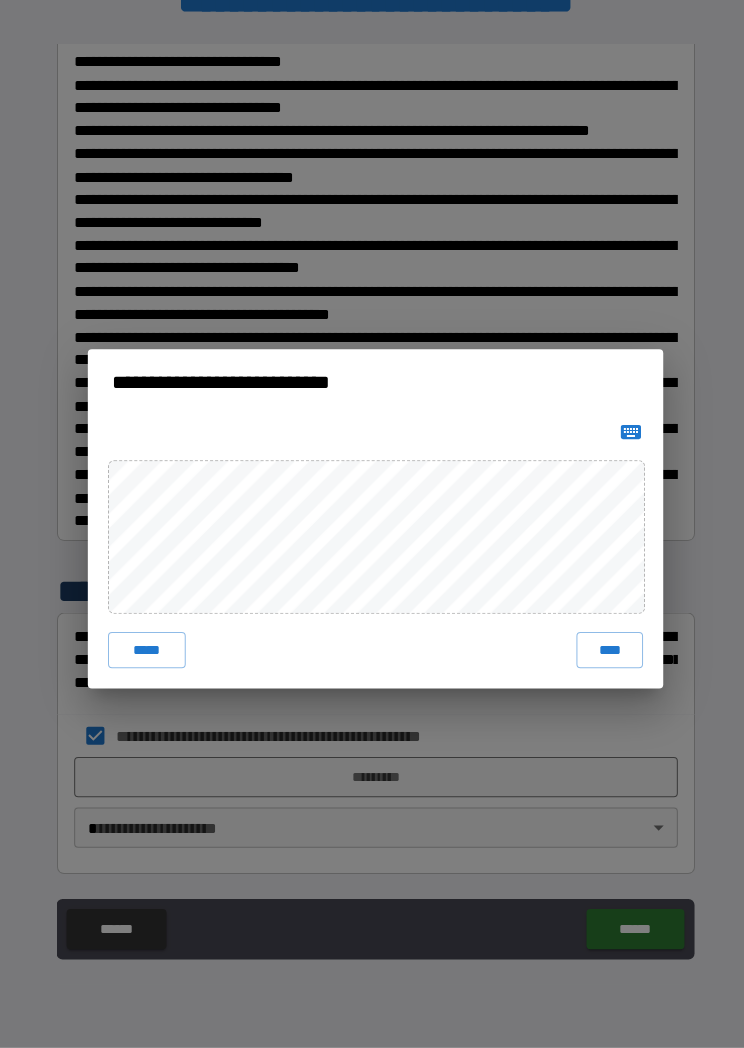 click on "****" at bounding box center (604, 654) 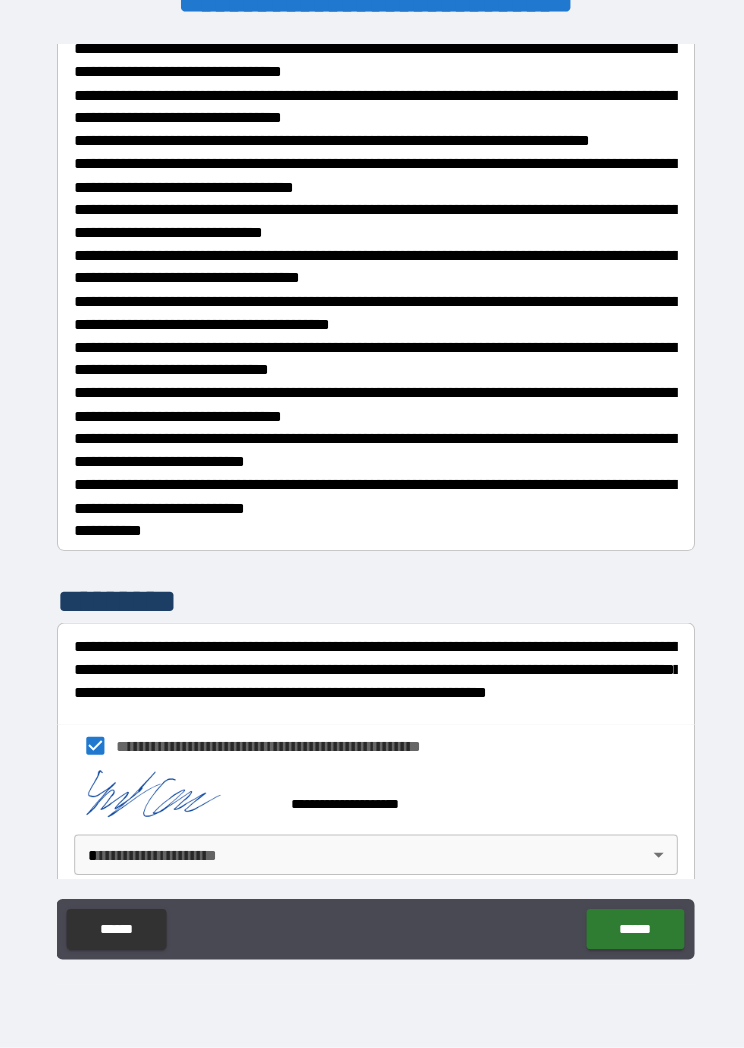 click on "**********" at bounding box center [372, 506] 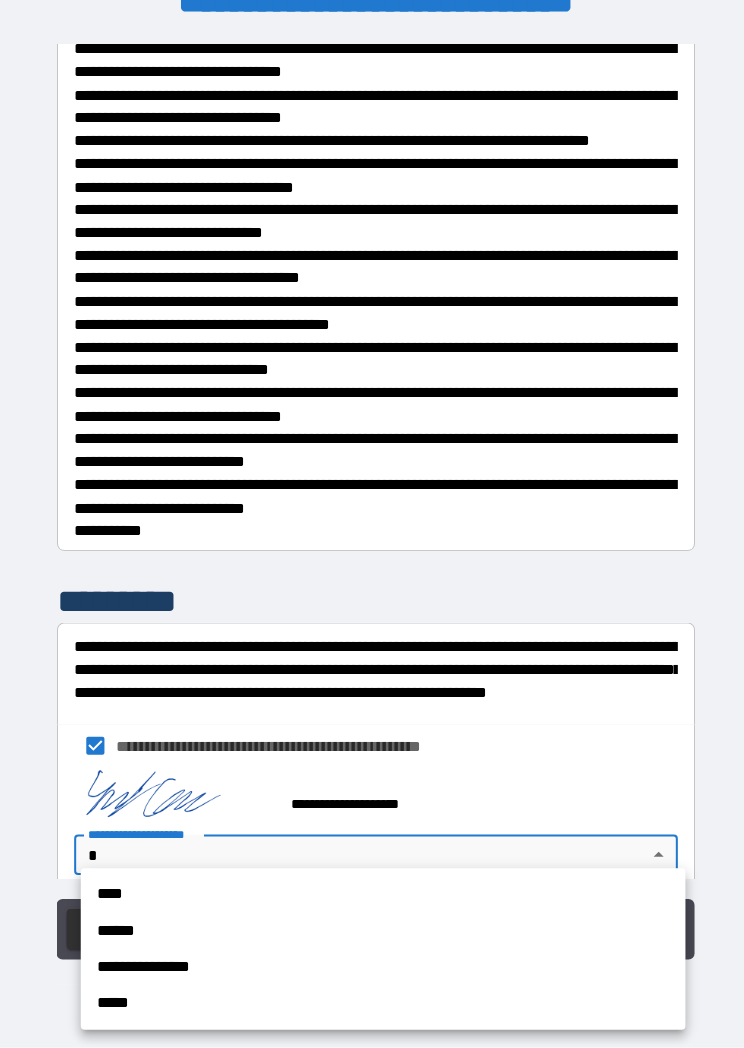 click on "****" at bounding box center (379, 896) 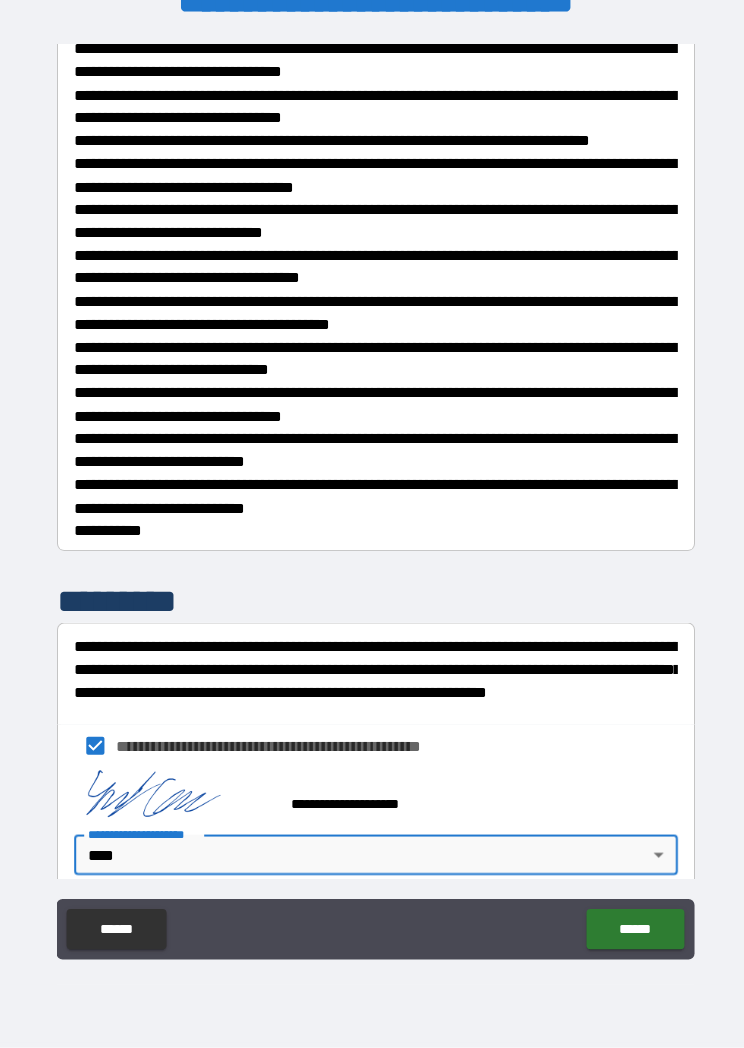 click on "******" at bounding box center (629, 930) 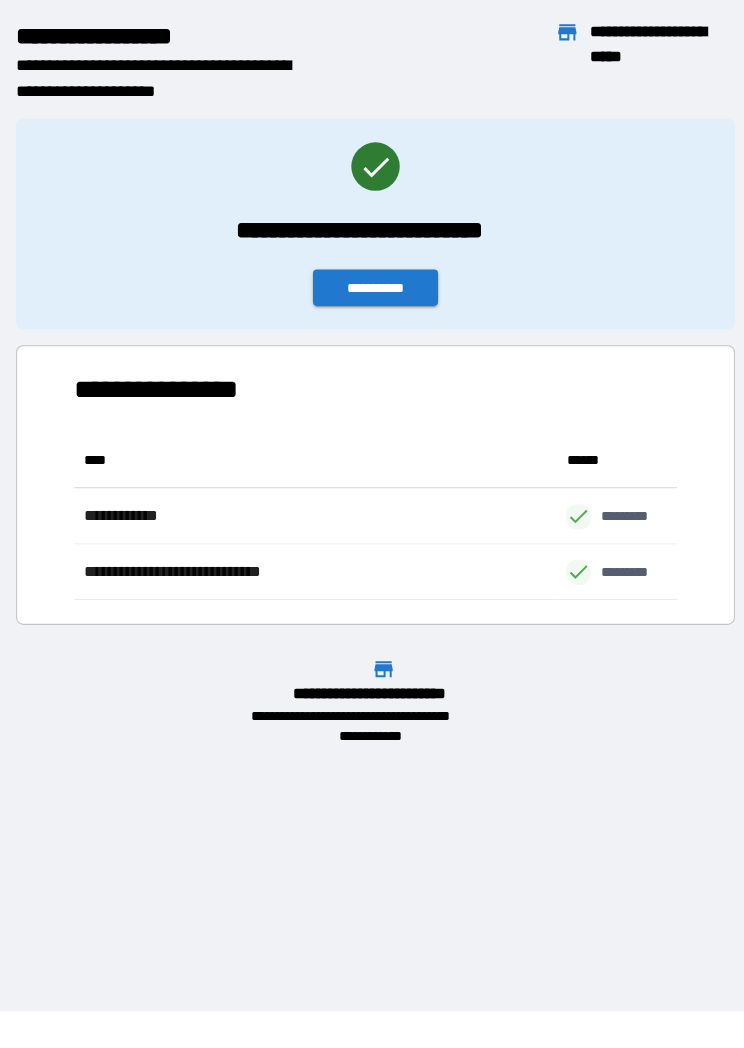 scroll, scrollTop: 166, scrollLeft: 598, axis: both 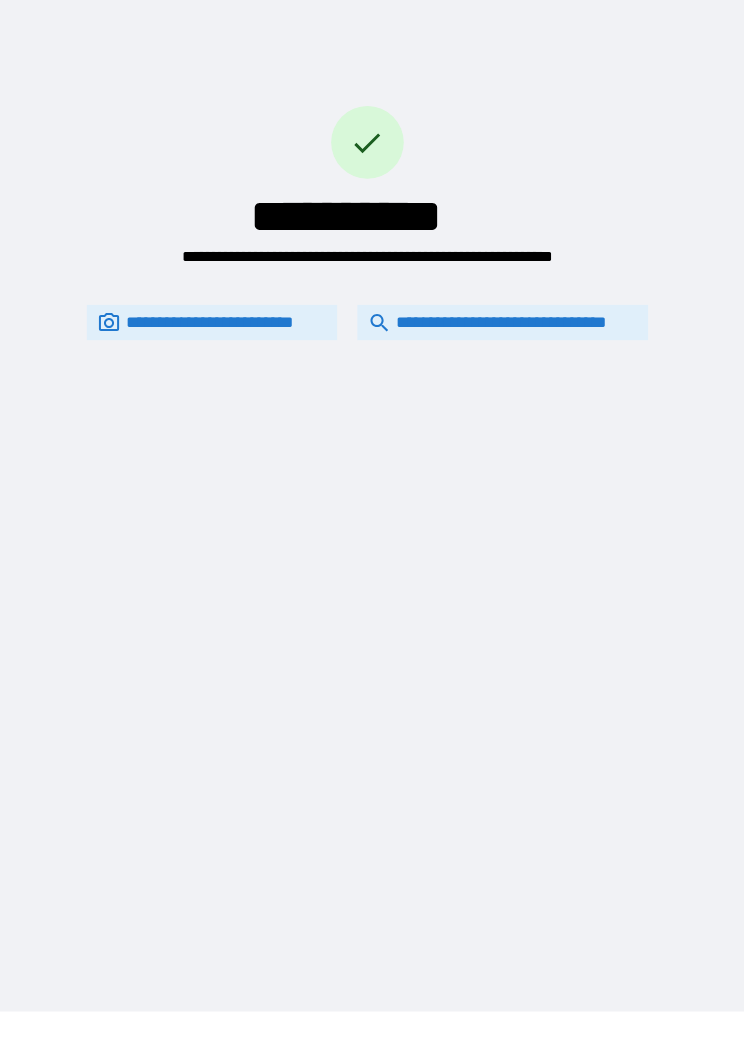 click on "**********" at bounding box center (498, 329) 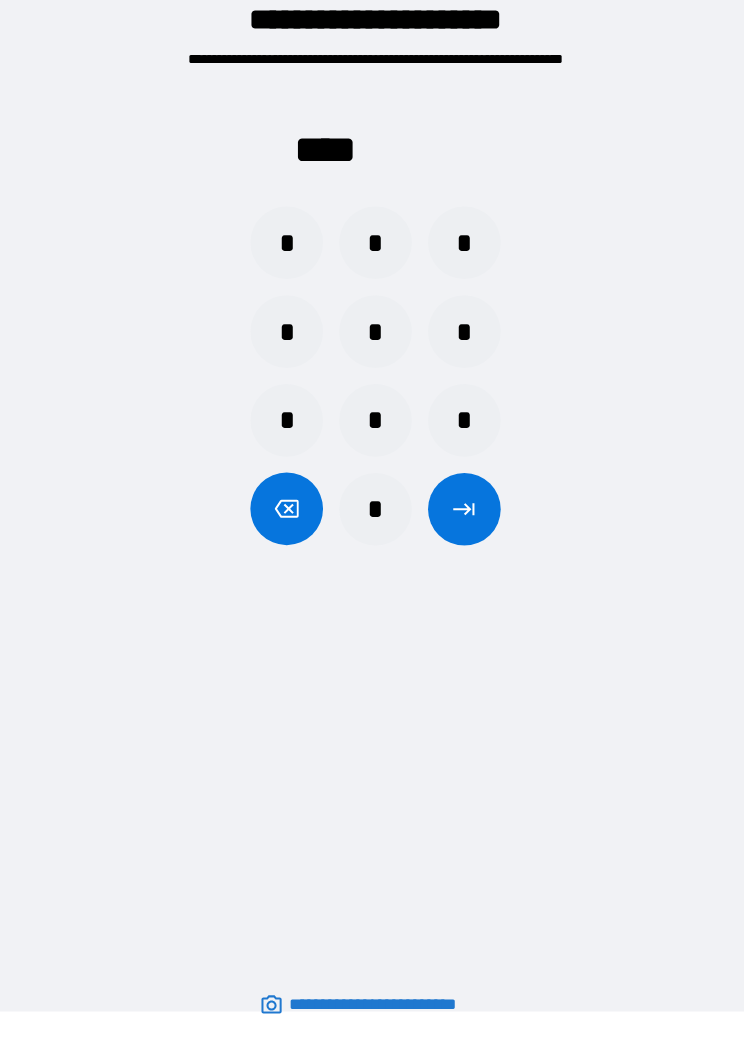 click on "*" at bounding box center (284, 250) 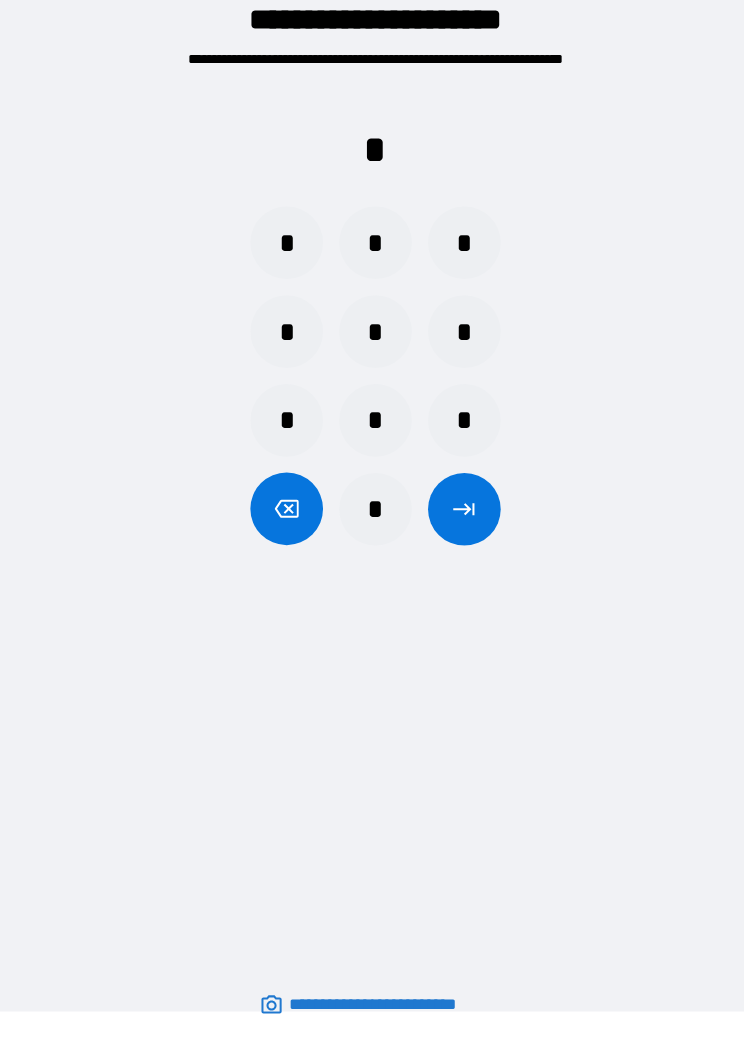 click on "*" at bounding box center (460, 338) 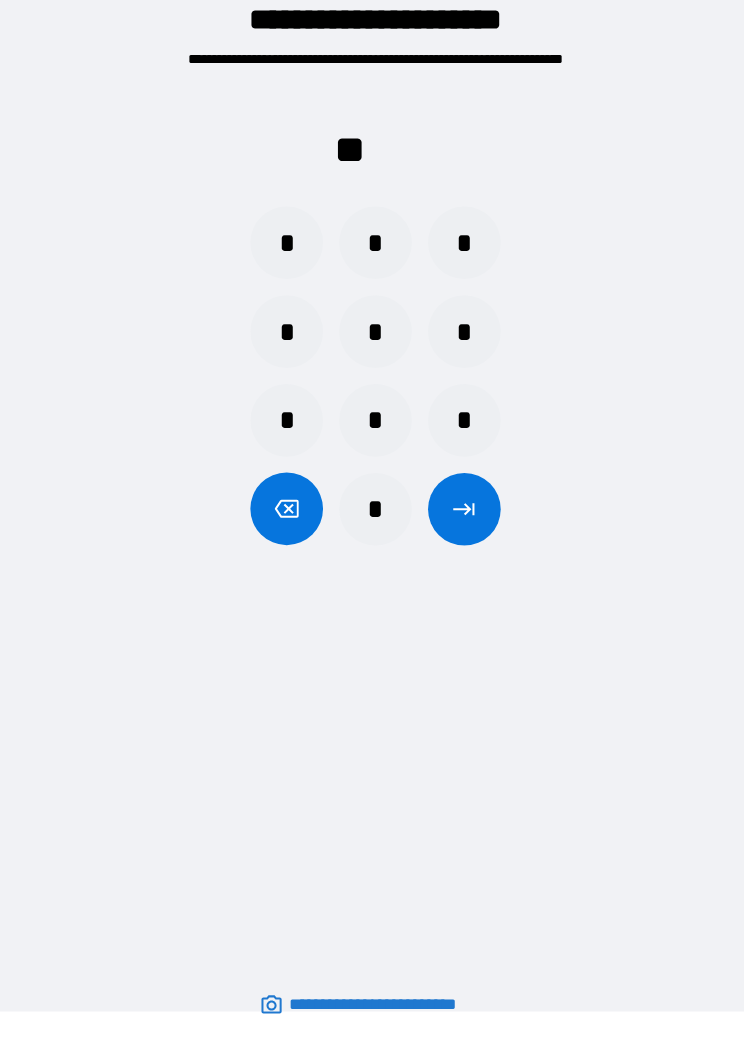 click on "*" at bounding box center (372, 514) 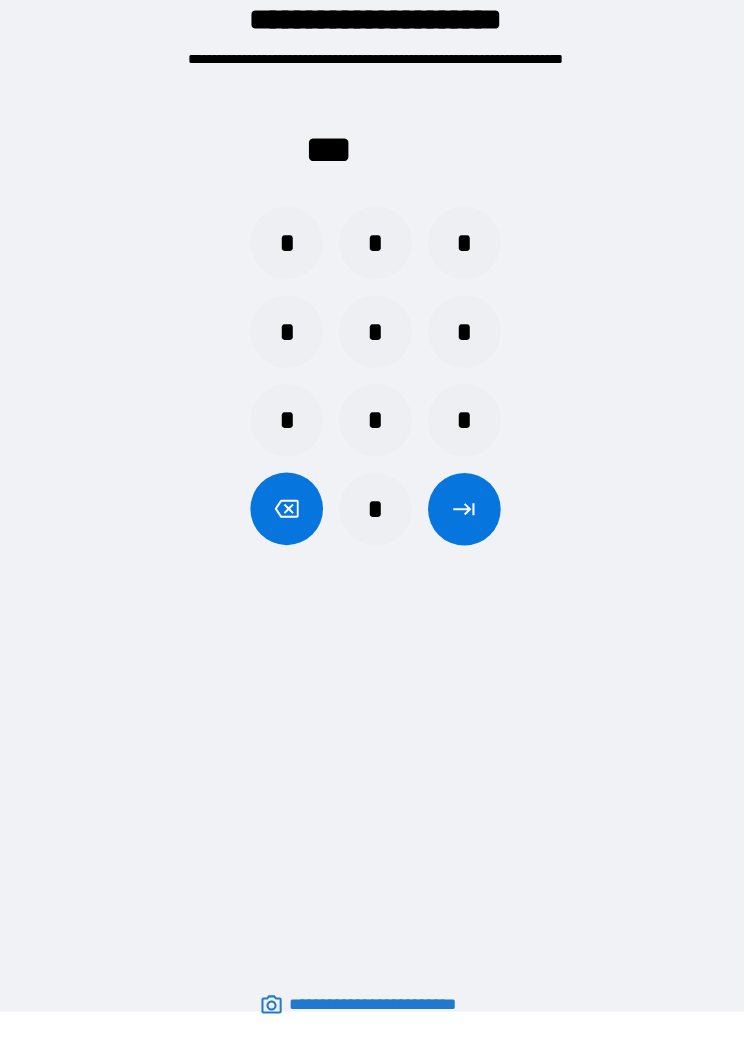 click on "*" at bounding box center (372, 514) 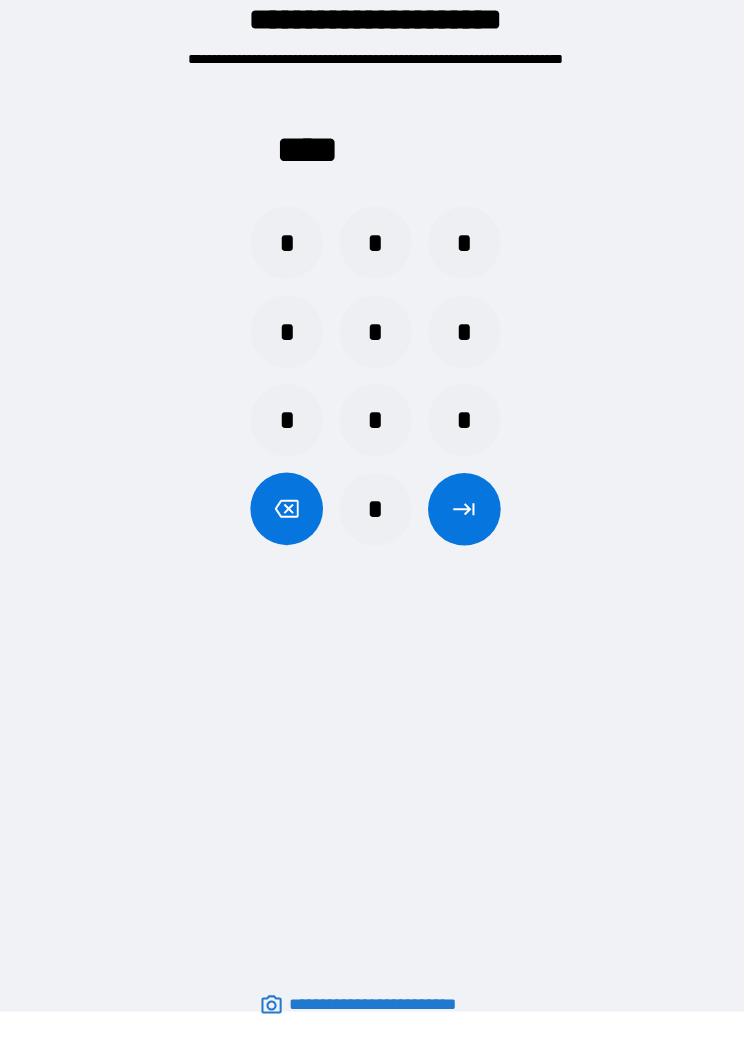 click 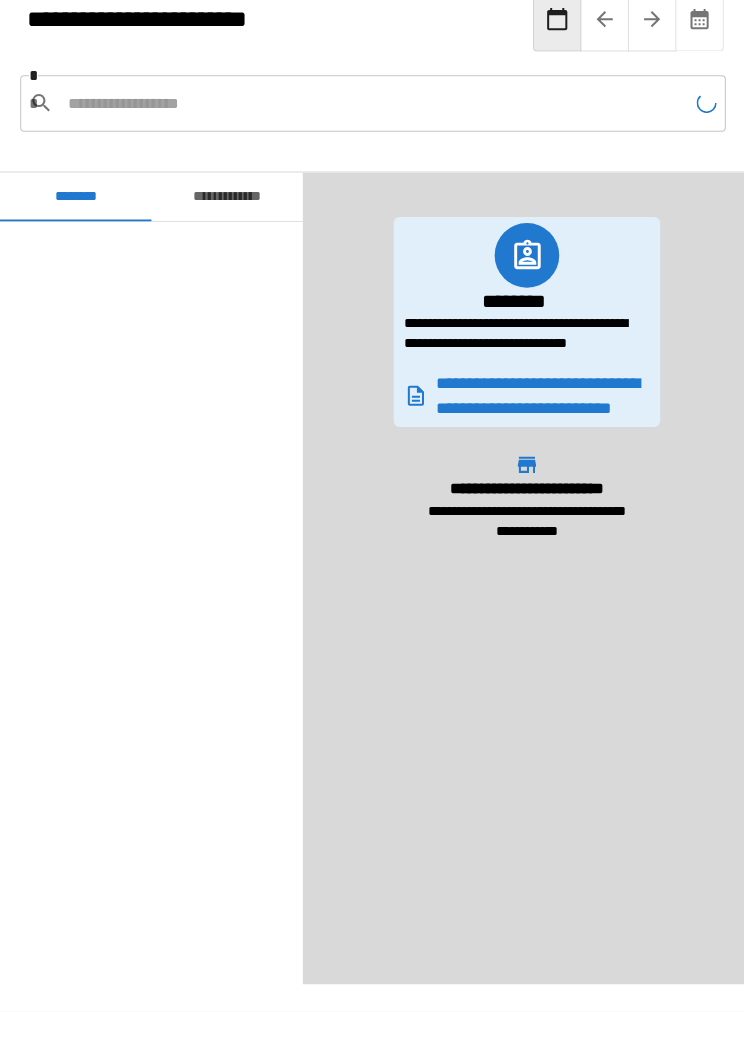 scroll, scrollTop: 60, scrollLeft: 0, axis: vertical 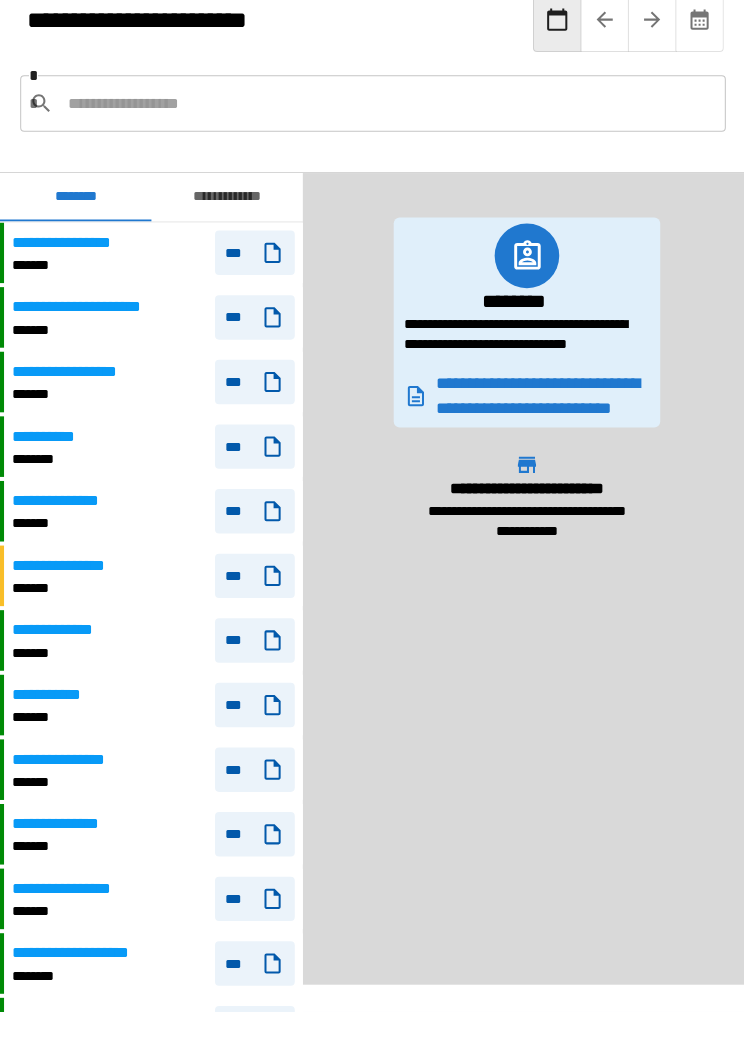 click on "**********" at bounding box center [225, 205] 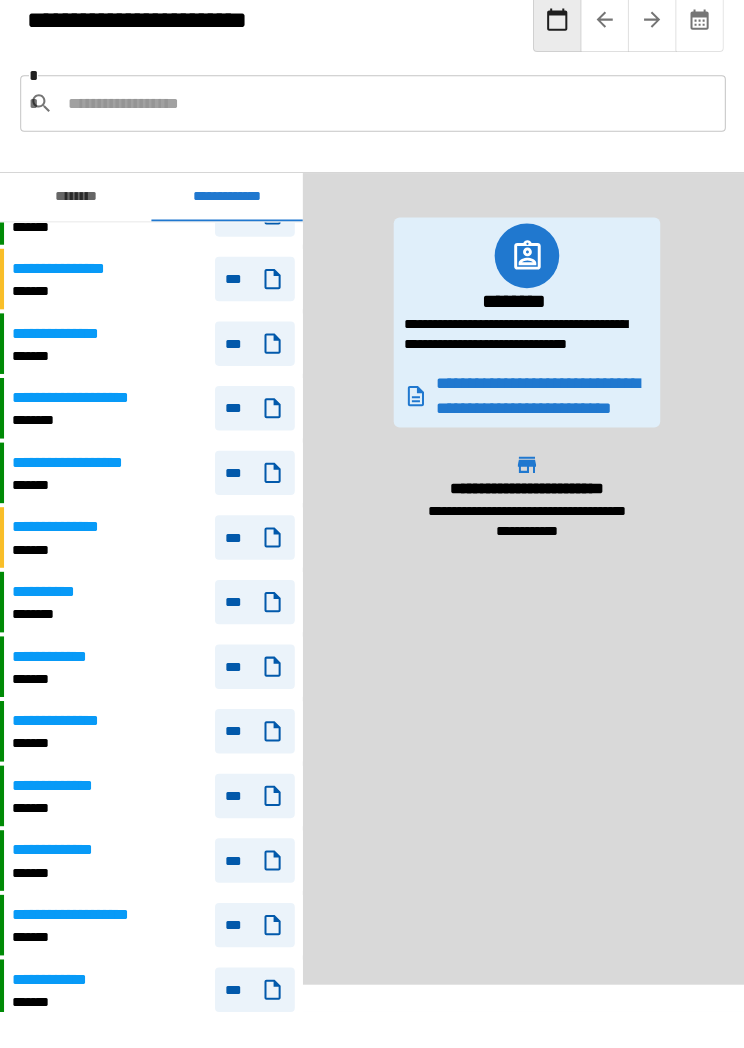 scroll, scrollTop: 38, scrollLeft: 0, axis: vertical 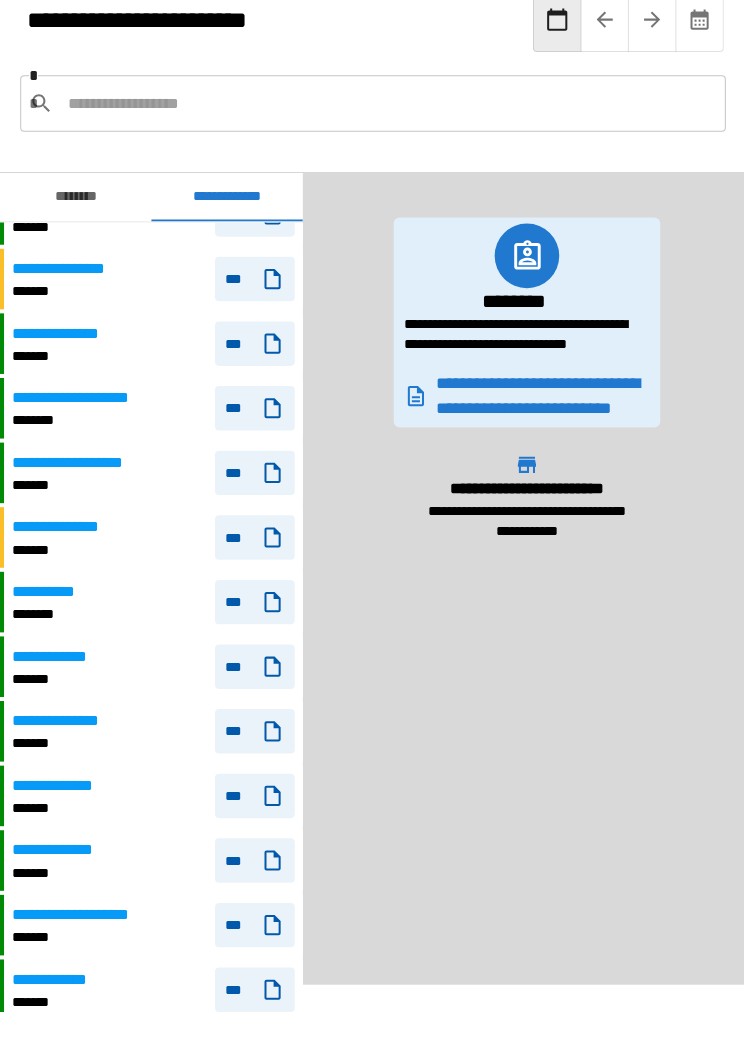 click on "**********" at bounding box center [150, 798] 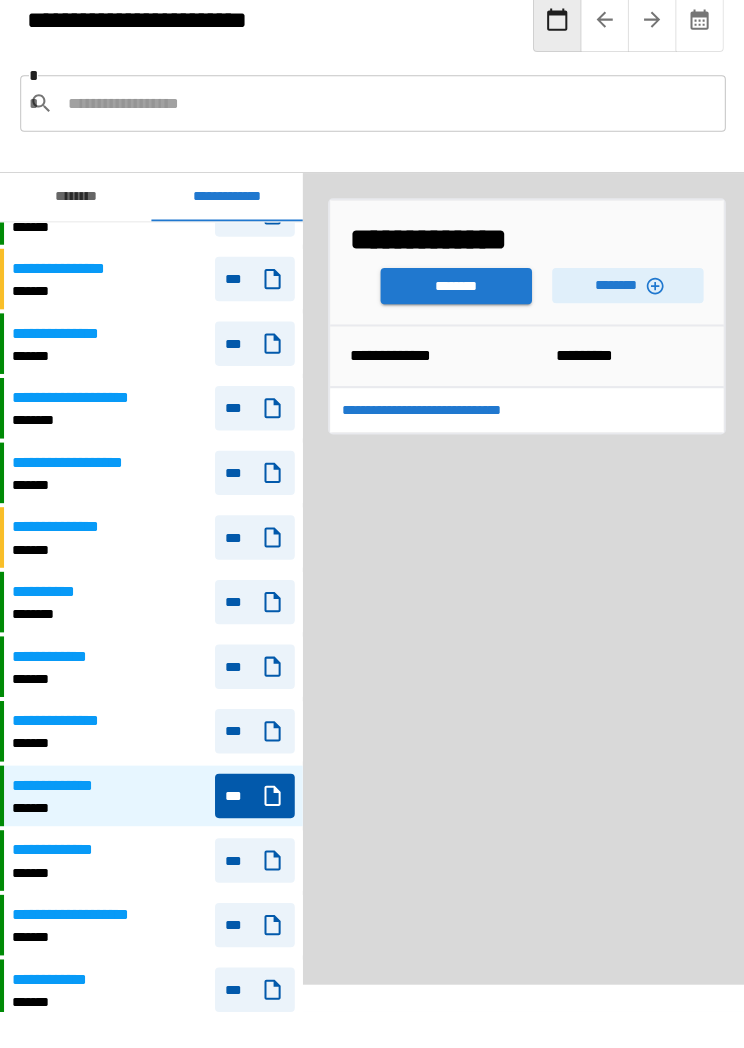 click on "********" at bounding box center [452, 293] 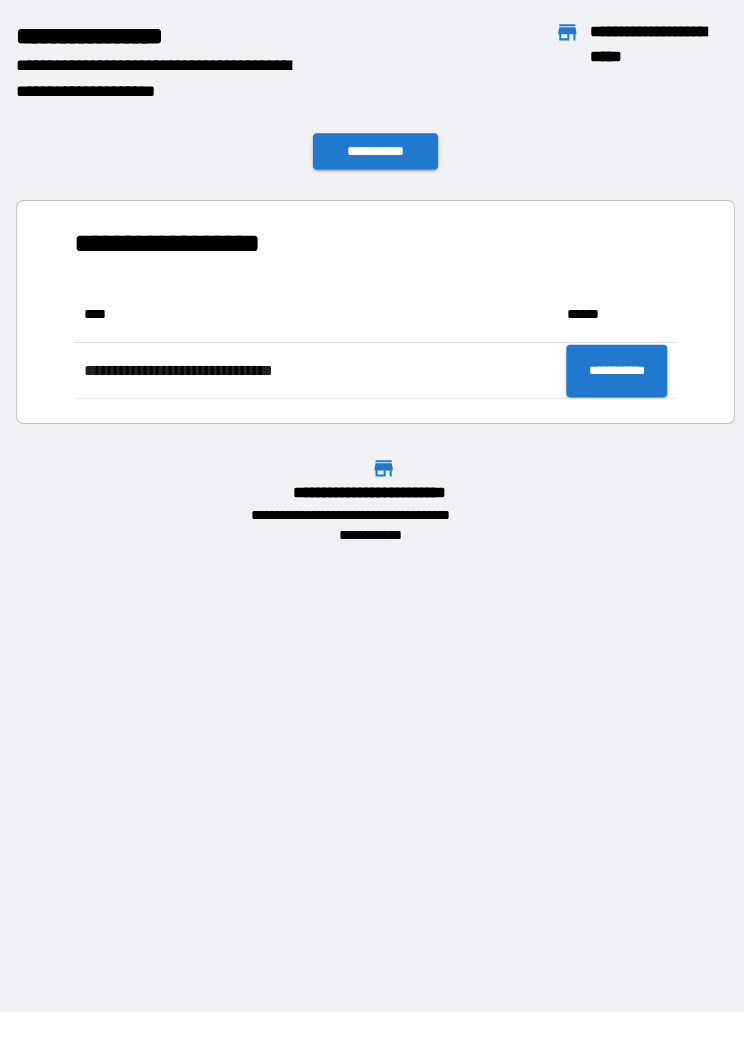 scroll, scrollTop: 1, scrollLeft: 1, axis: both 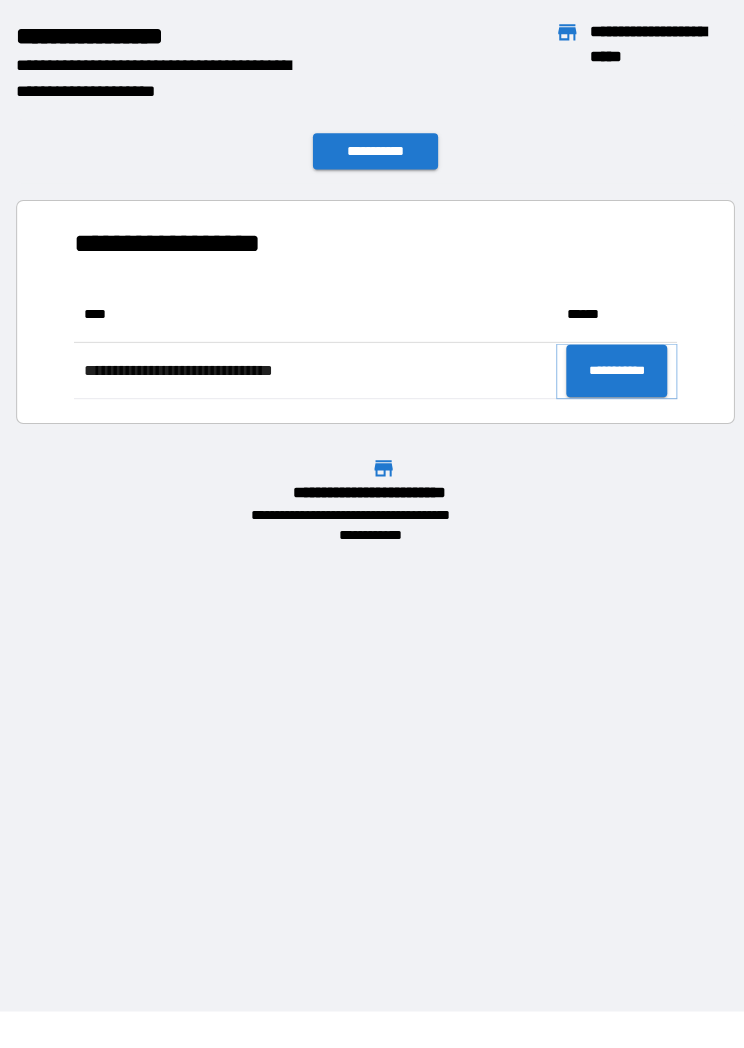 click on "**********" at bounding box center (611, 377) 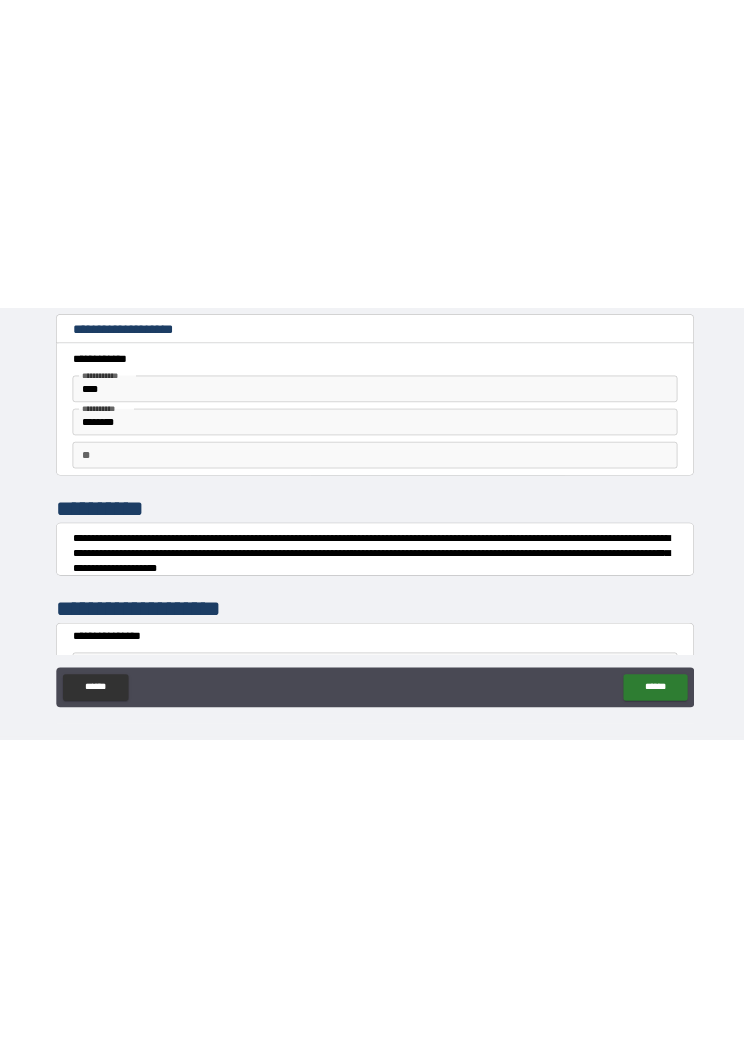 scroll, scrollTop: 0, scrollLeft: 0, axis: both 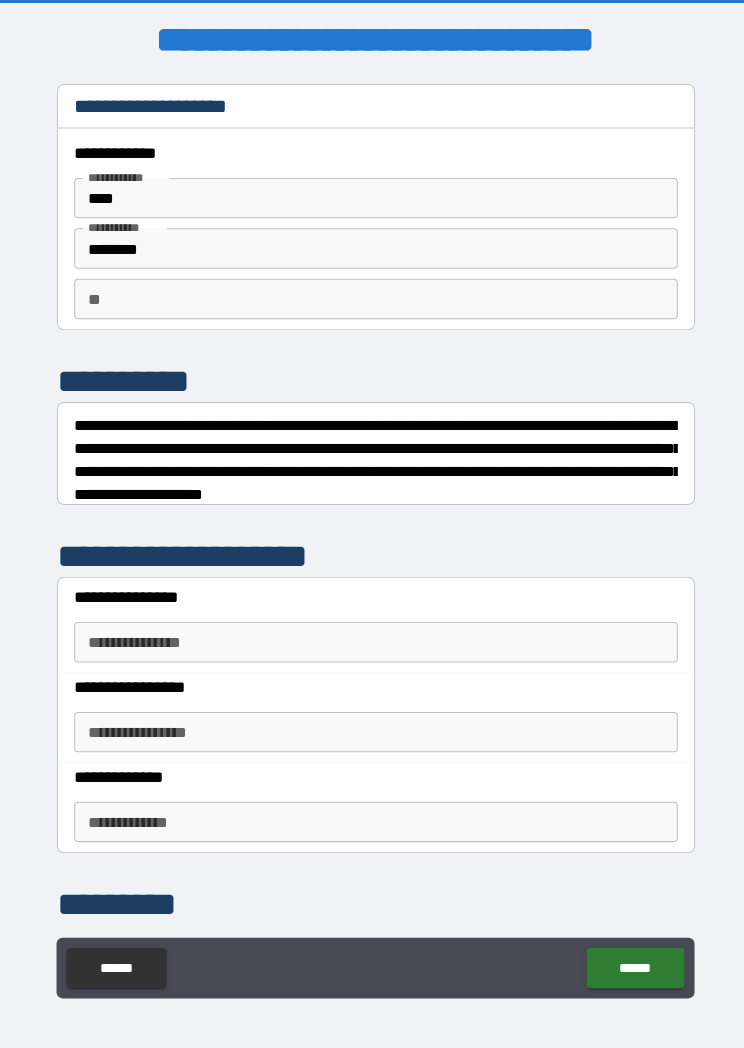 click on "**" at bounding box center [372, 303] 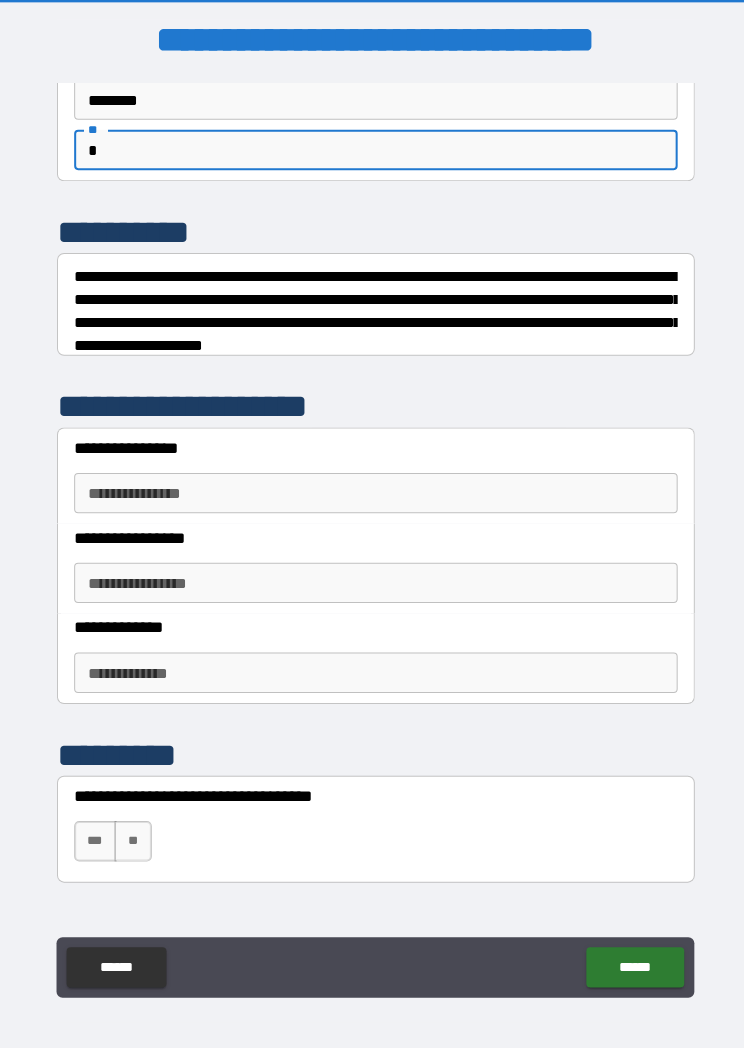 scroll, scrollTop: 150, scrollLeft: 0, axis: vertical 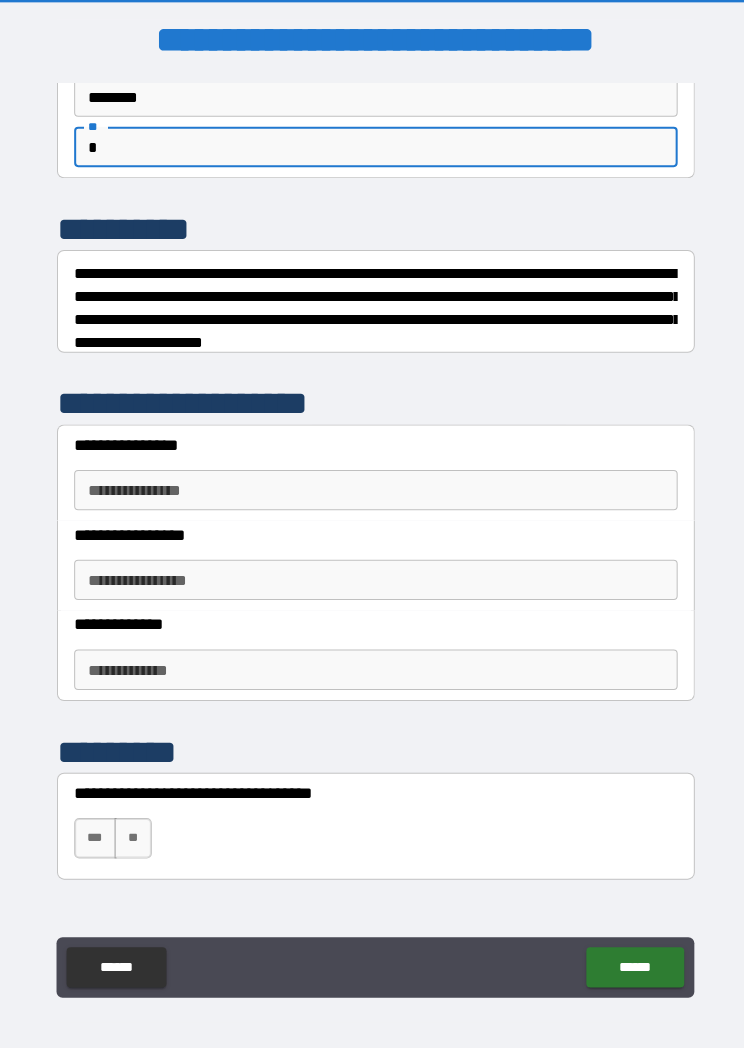 click on "**********" at bounding box center (372, 493) 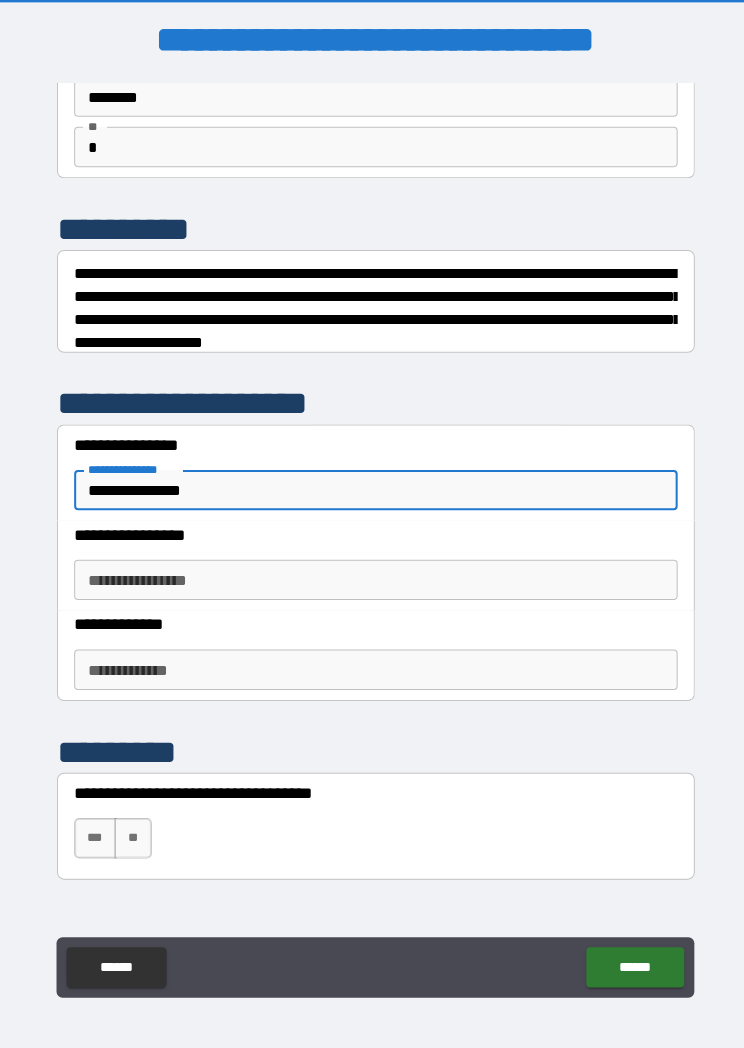 click on "**********" at bounding box center (372, 582) 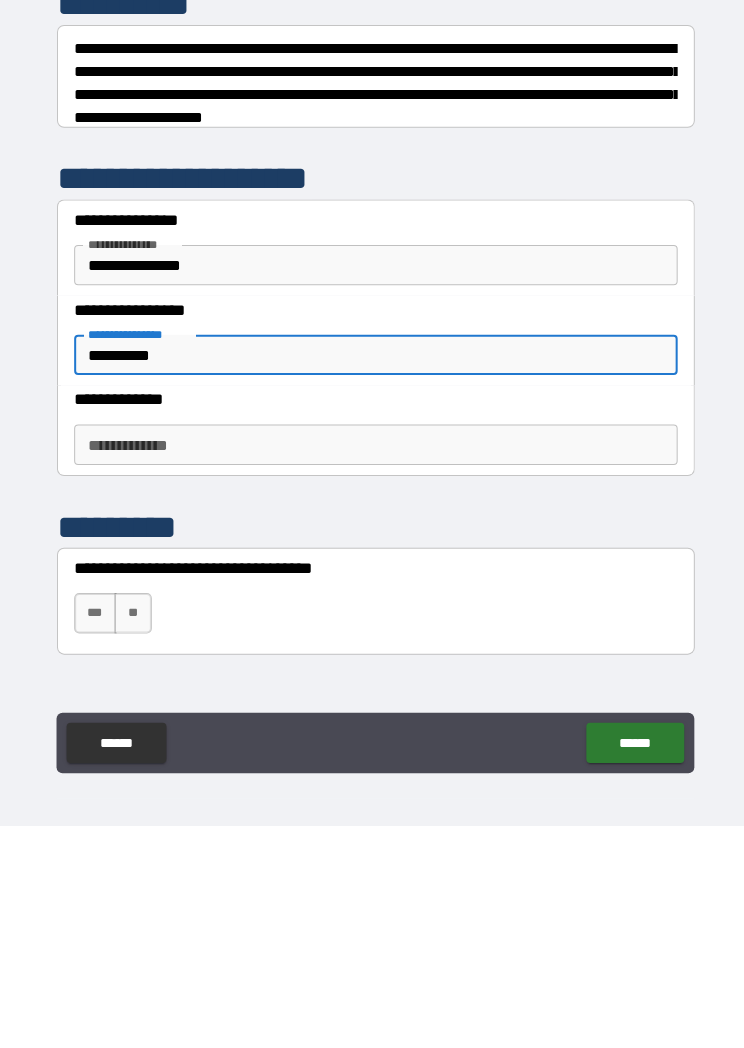 scroll, scrollTop: 36, scrollLeft: 0, axis: vertical 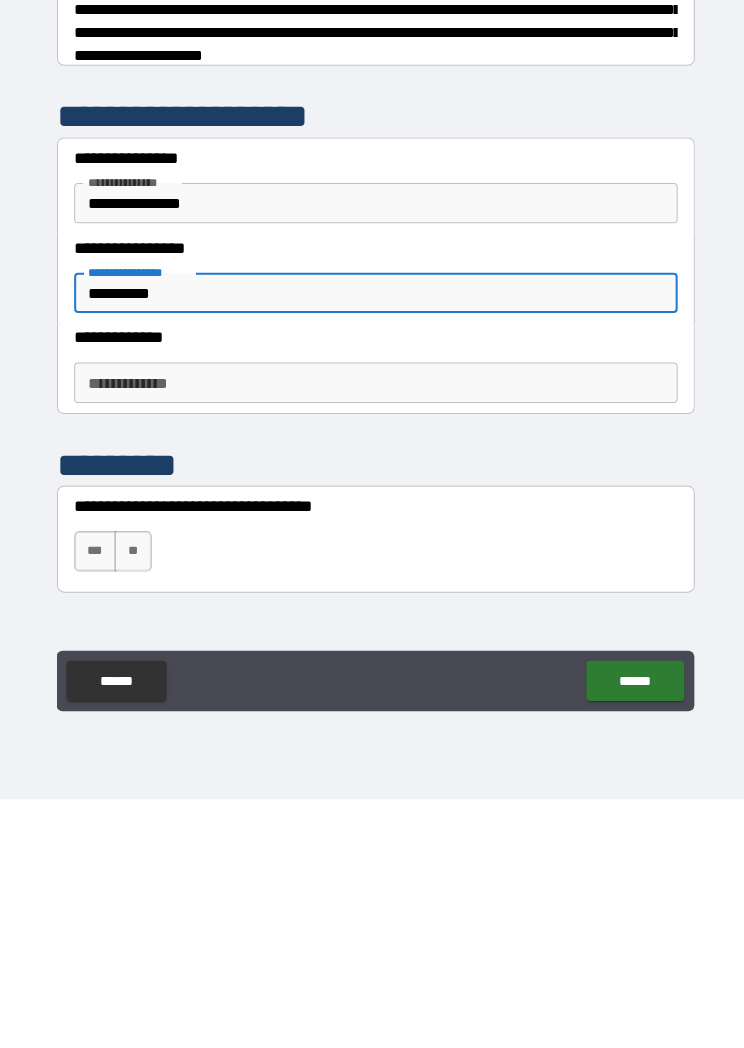 click on "**********" at bounding box center [372, 635] 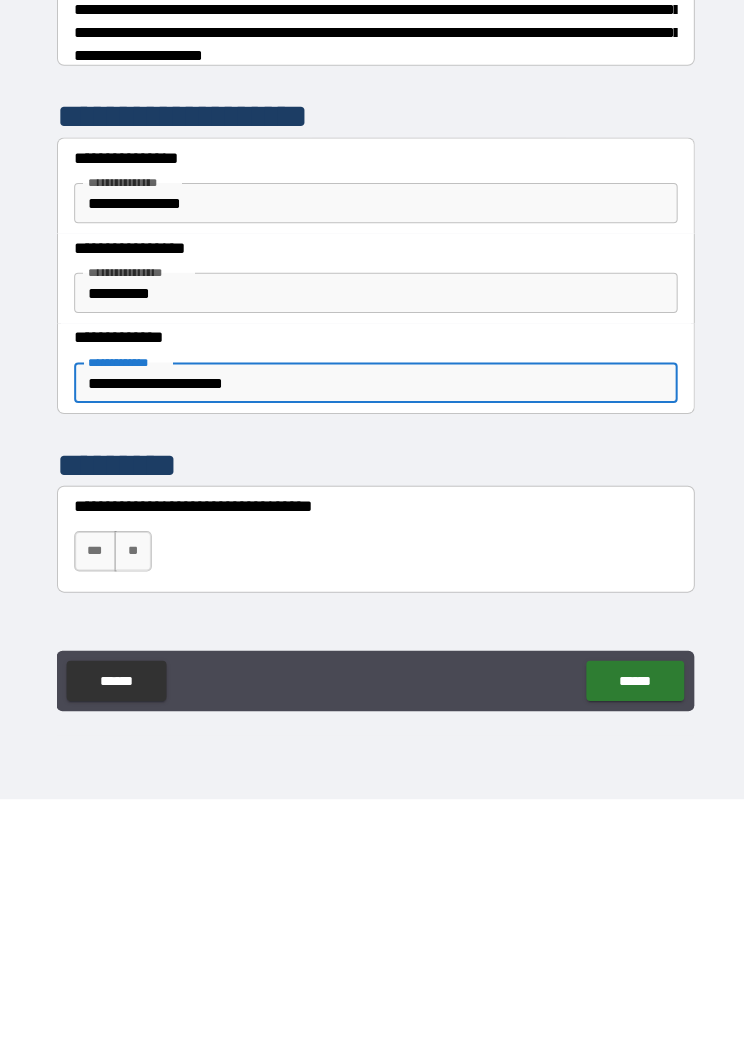 click on "**" at bounding box center (131, 802) 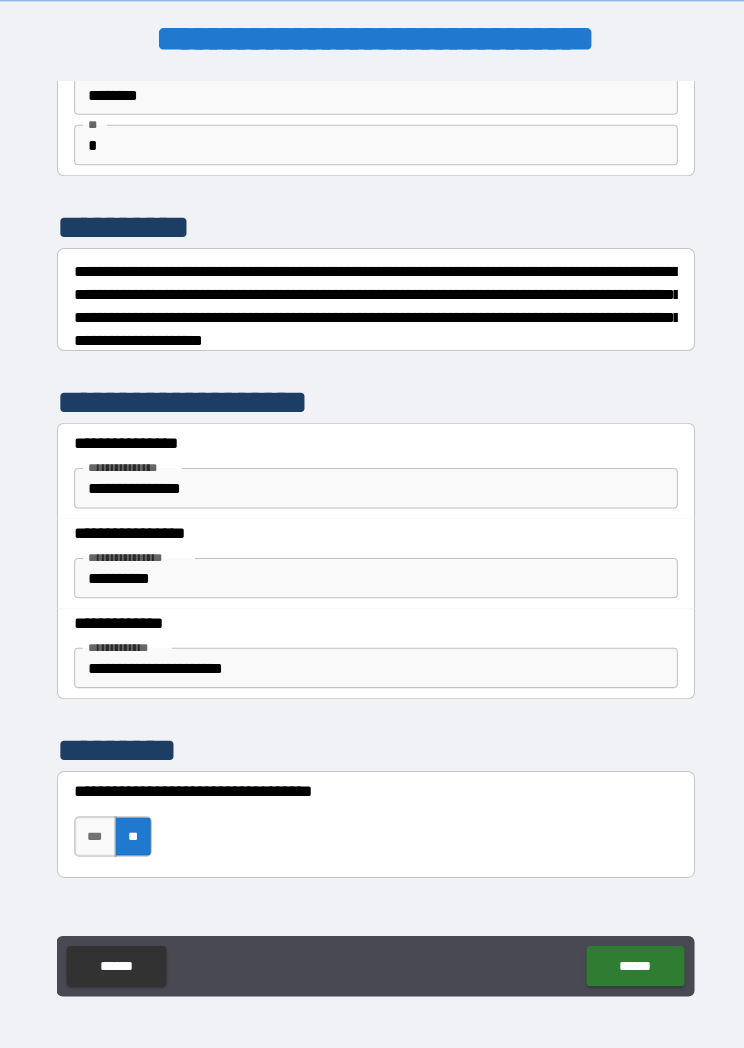 scroll, scrollTop: 9, scrollLeft: 0, axis: vertical 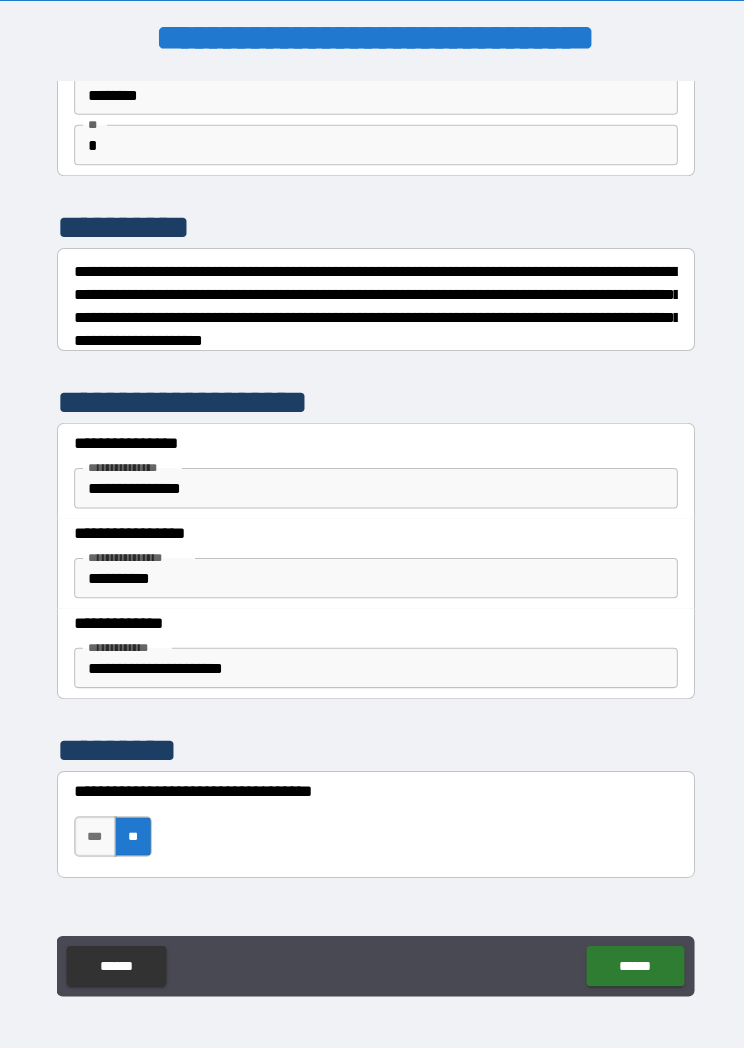 click on "******" at bounding box center [629, 957] 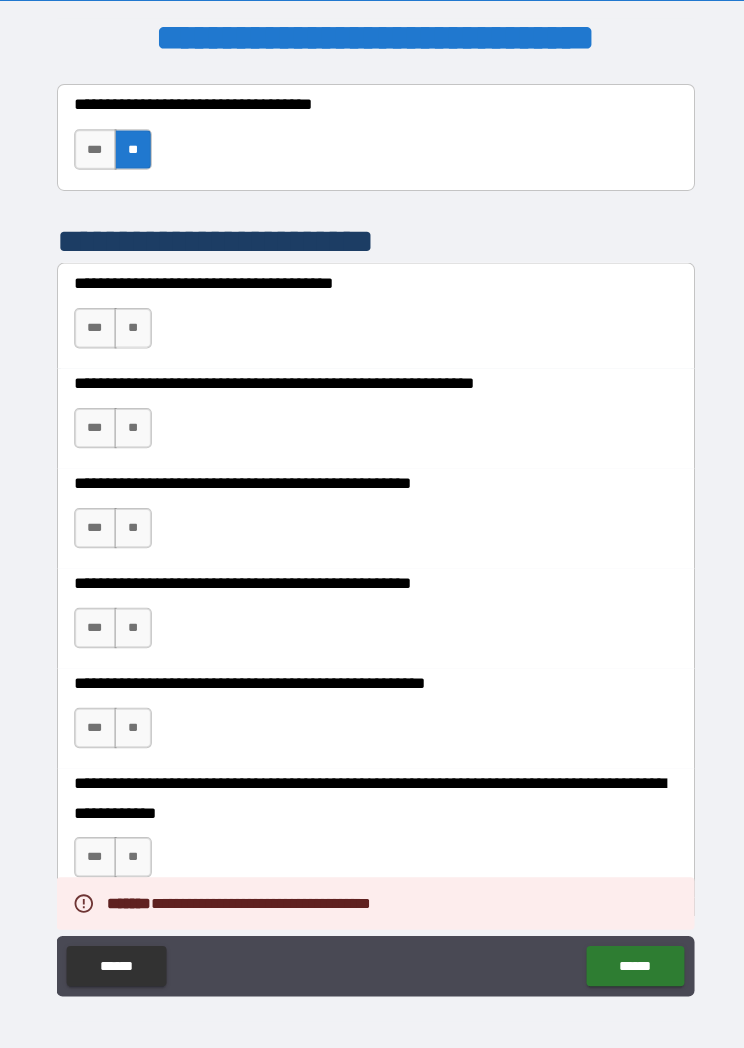 scroll, scrollTop: 838, scrollLeft: 0, axis: vertical 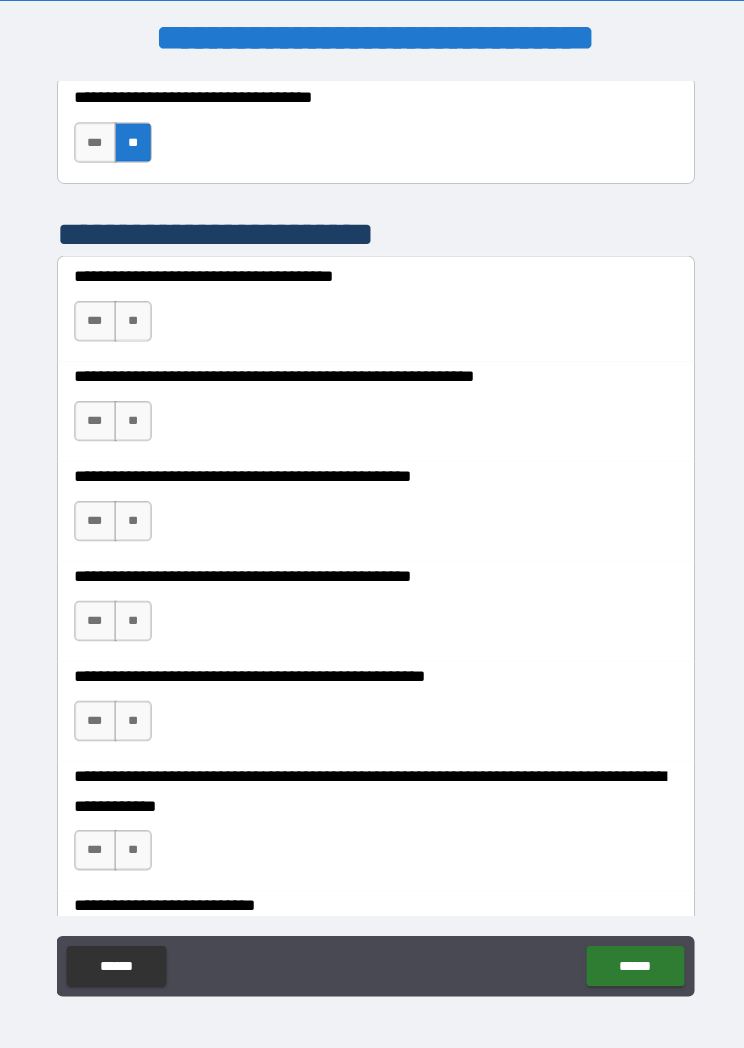 click on "***" at bounding box center [94, 318] 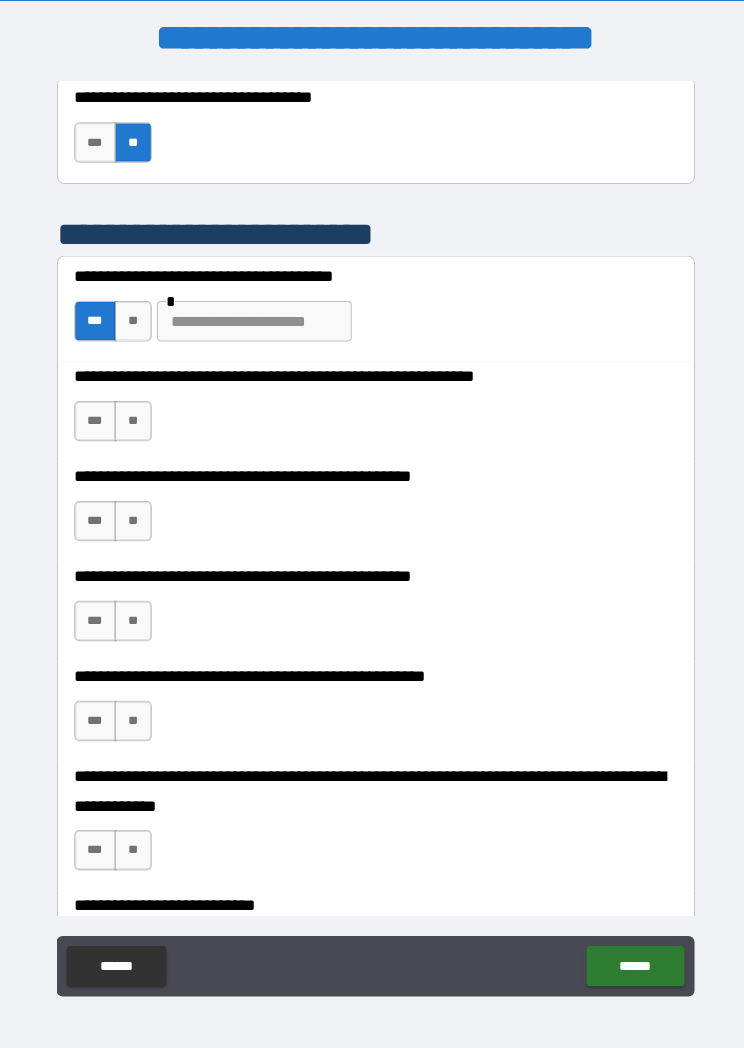 click at bounding box center (251, 318) 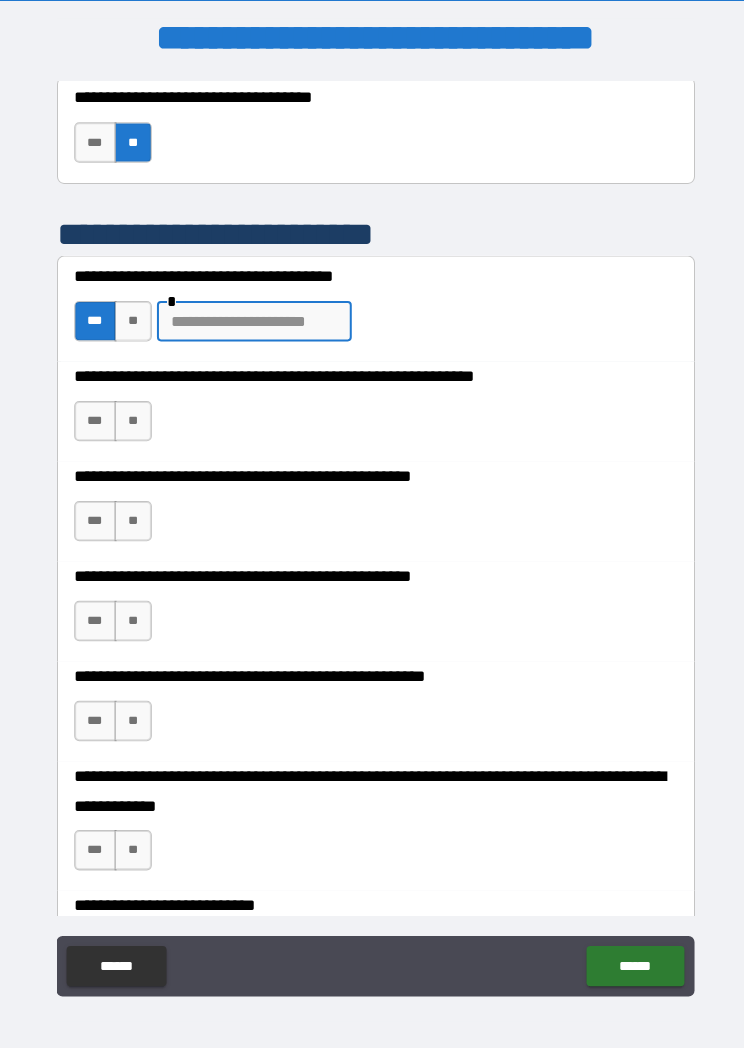 scroll, scrollTop: 9, scrollLeft: 0, axis: vertical 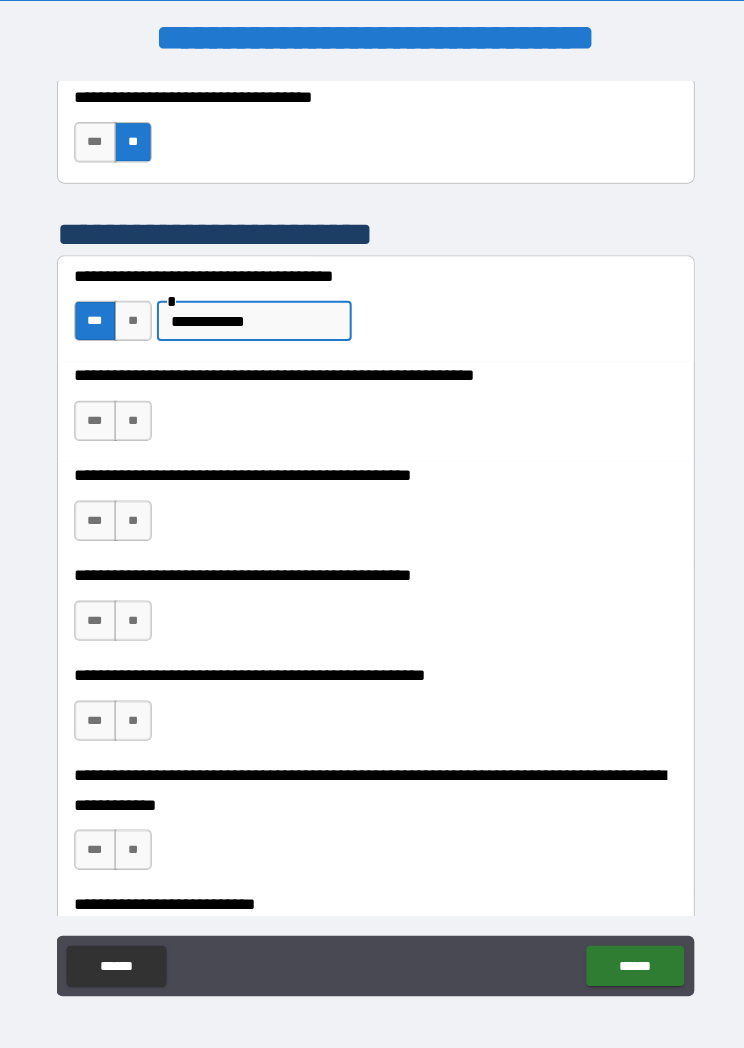 click on "**" at bounding box center [131, 417] 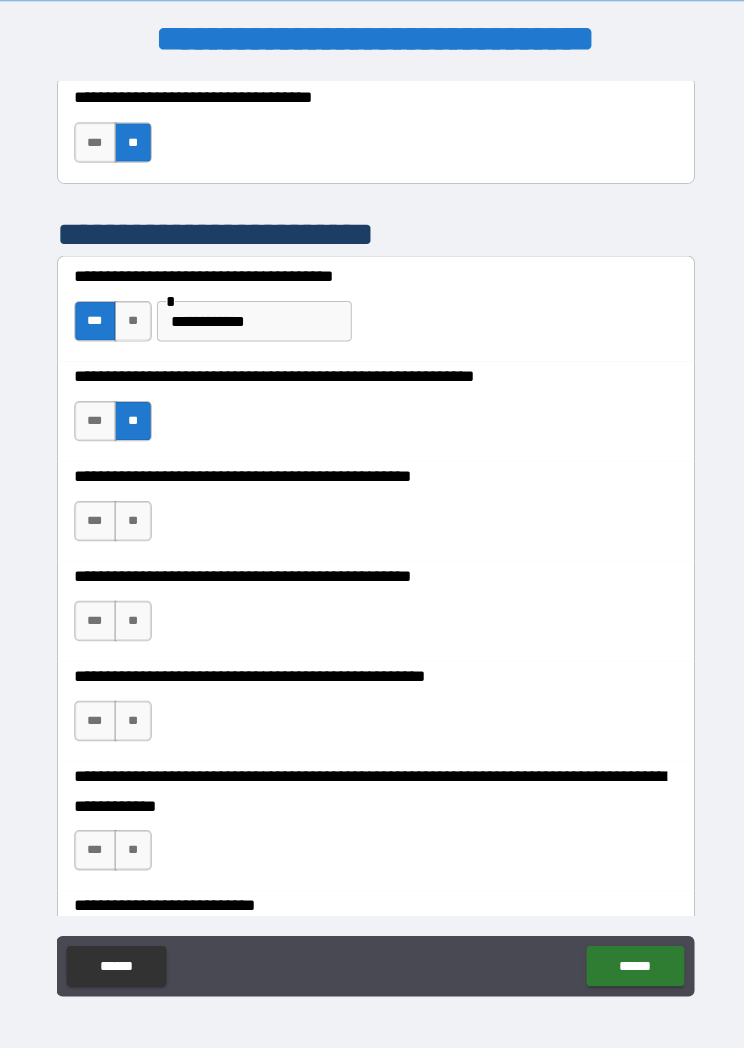 click on "**" at bounding box center (131, 516) 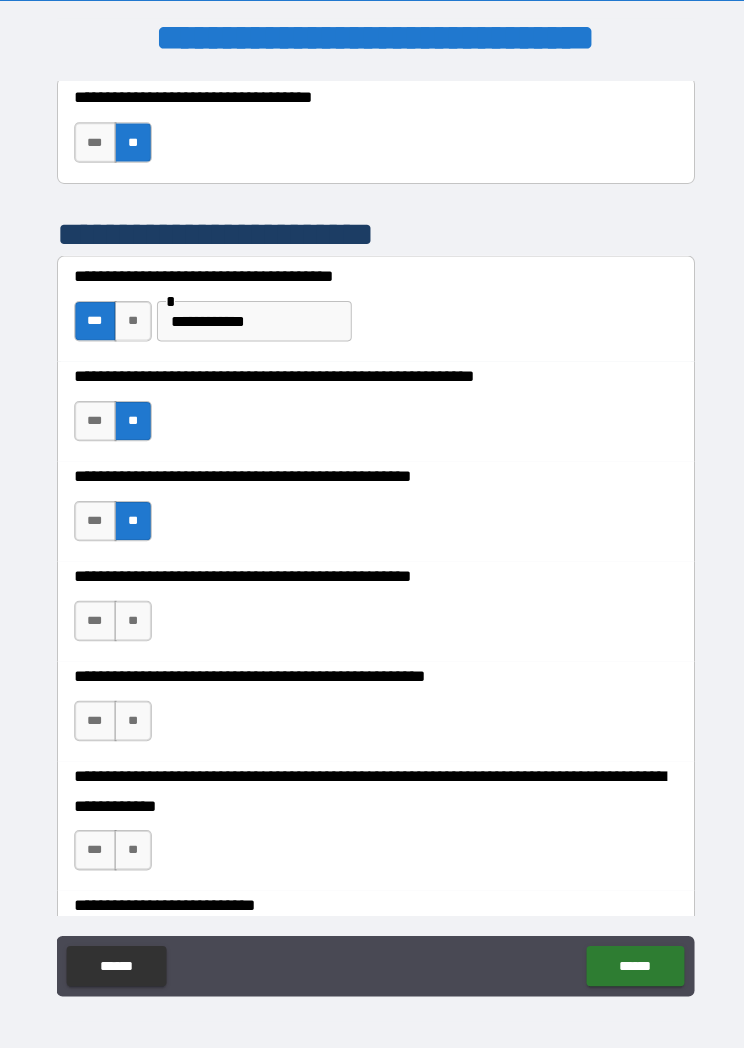 click on "***" at bounding box center [94, 615] 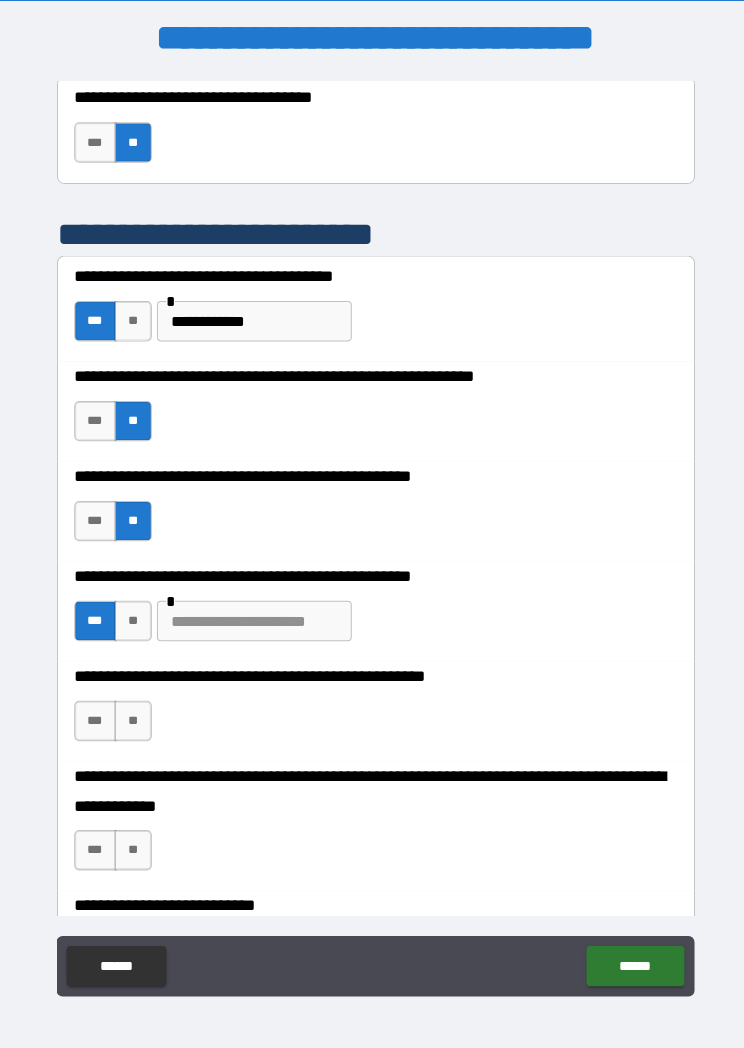 click on "**" at bounding box center [131, 714] 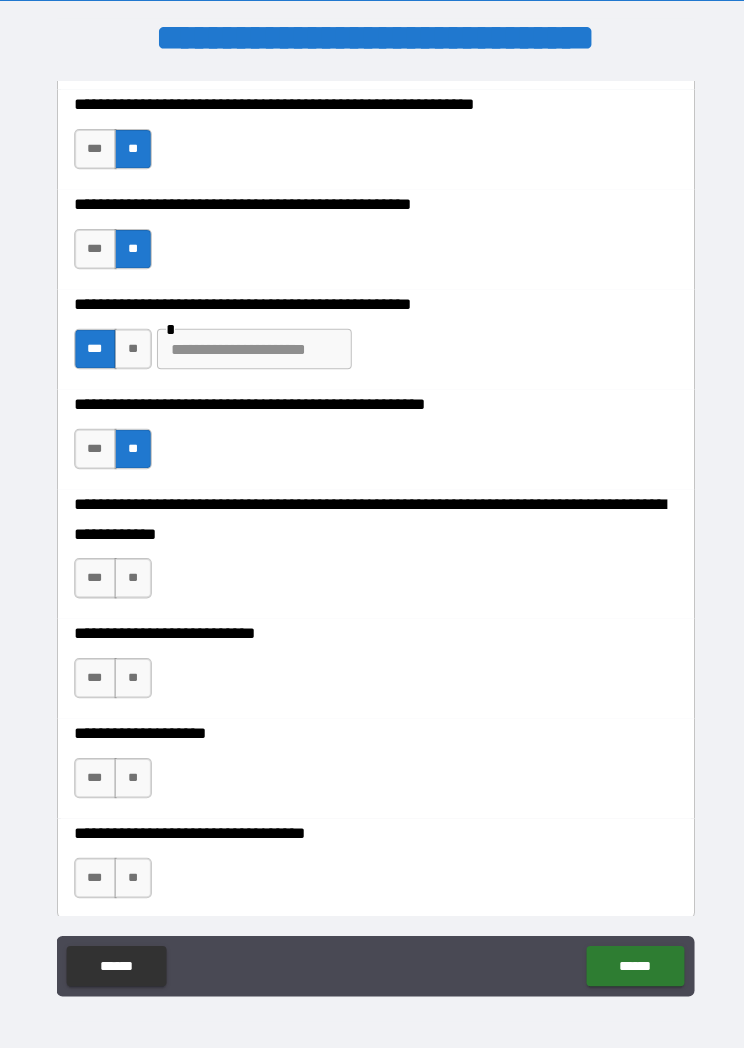 scroll, scrollTop: 1063, scrollLeft: 0, axis: vertical 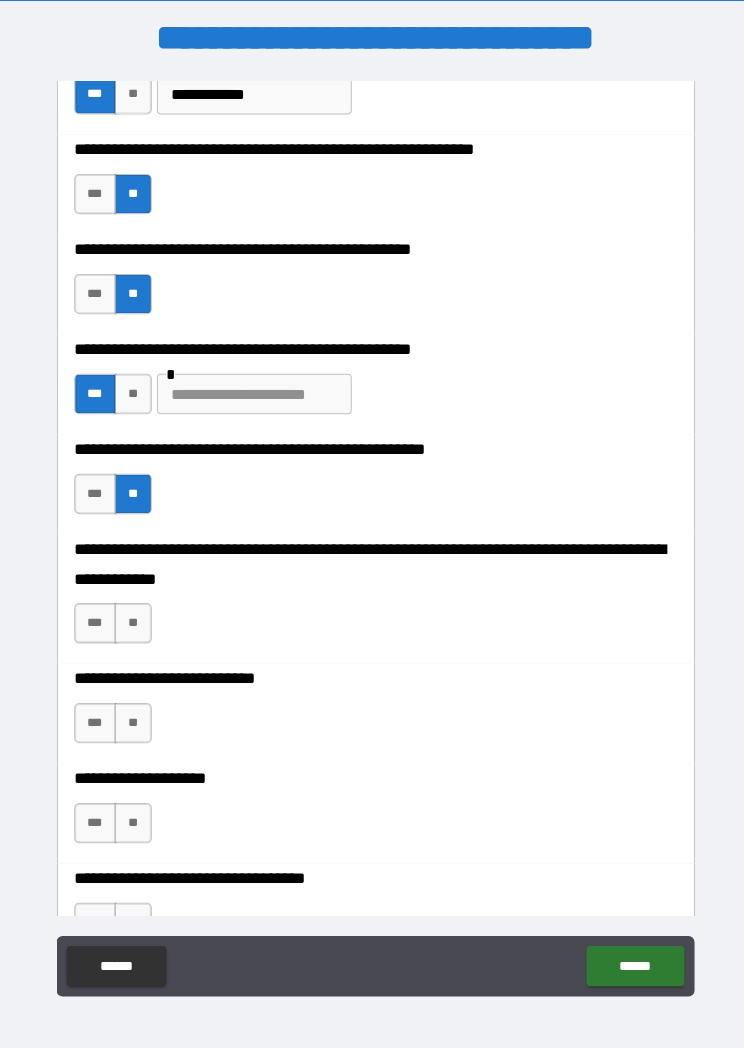 click on "**" at bounding box center [131, 617] 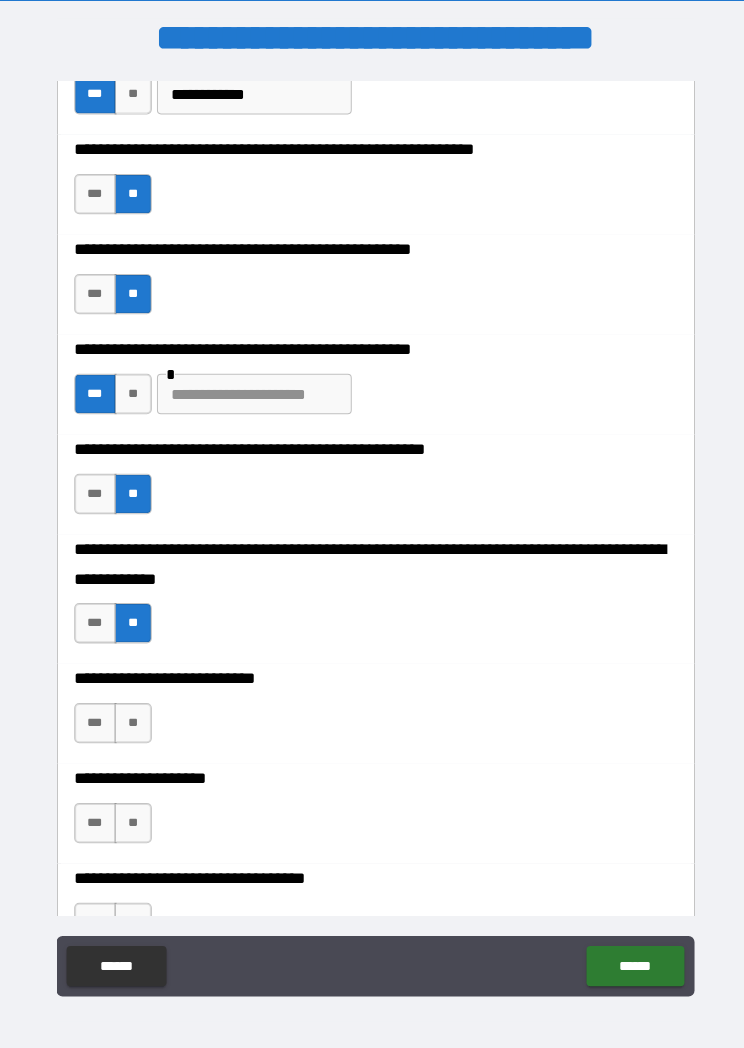 click on "**" at bounding box center (131, 716) 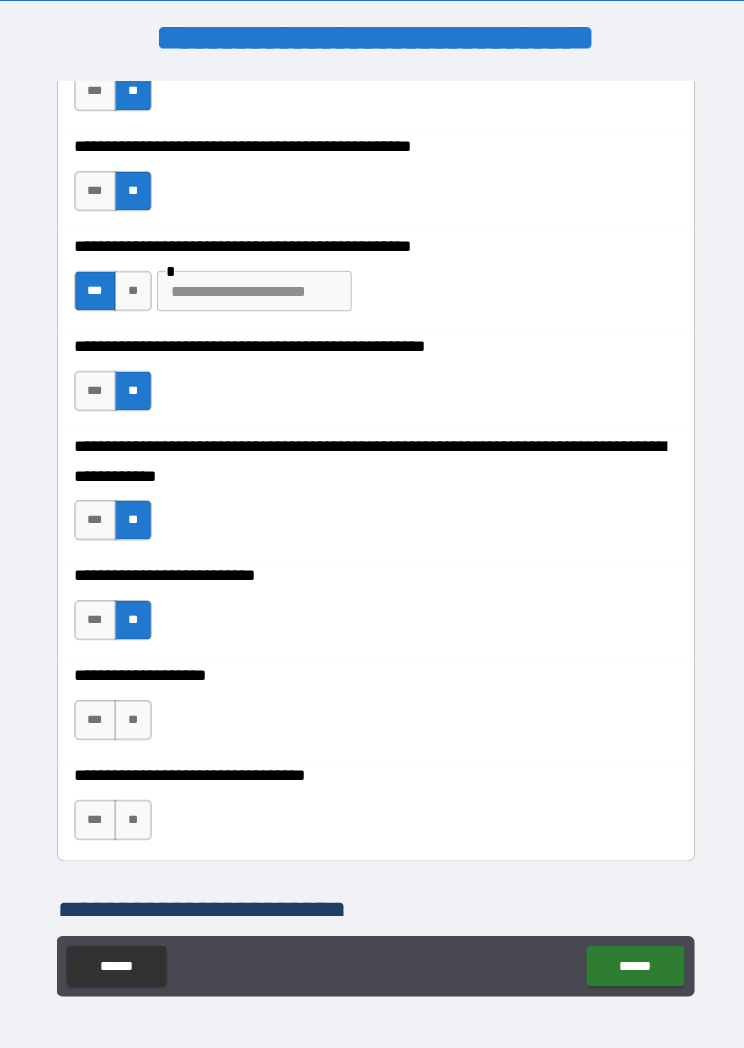 scroll, scrollTop: 1219, scrollLeft: 0, axis: vertical 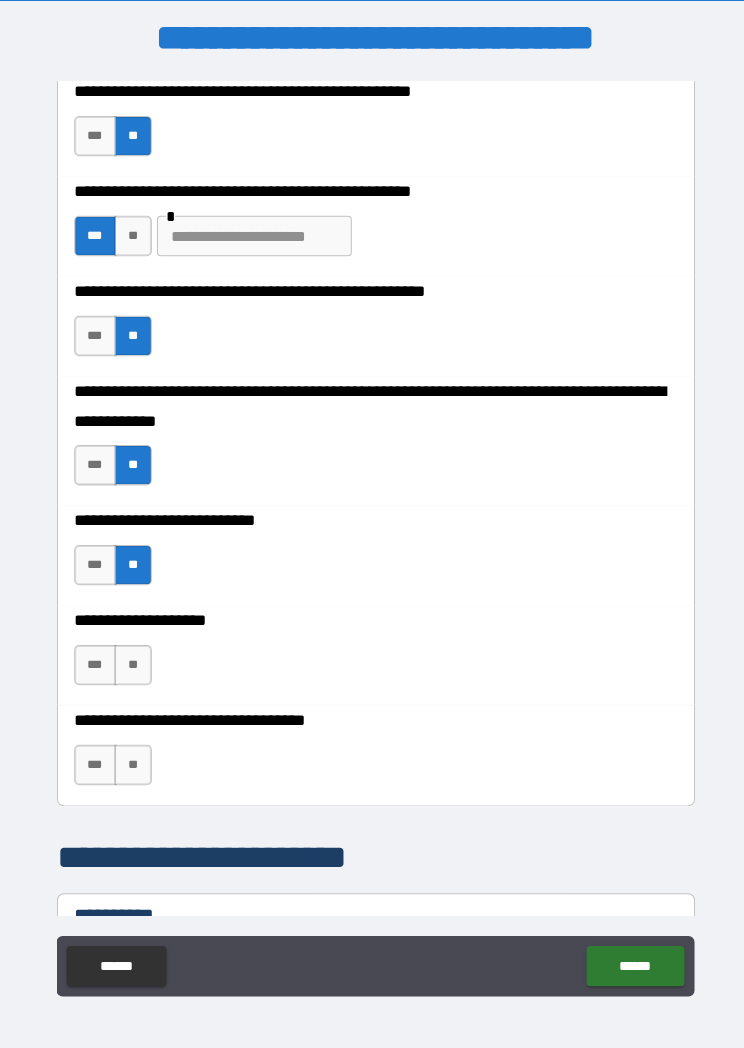 click on "**" at bounding box center (131, 659) 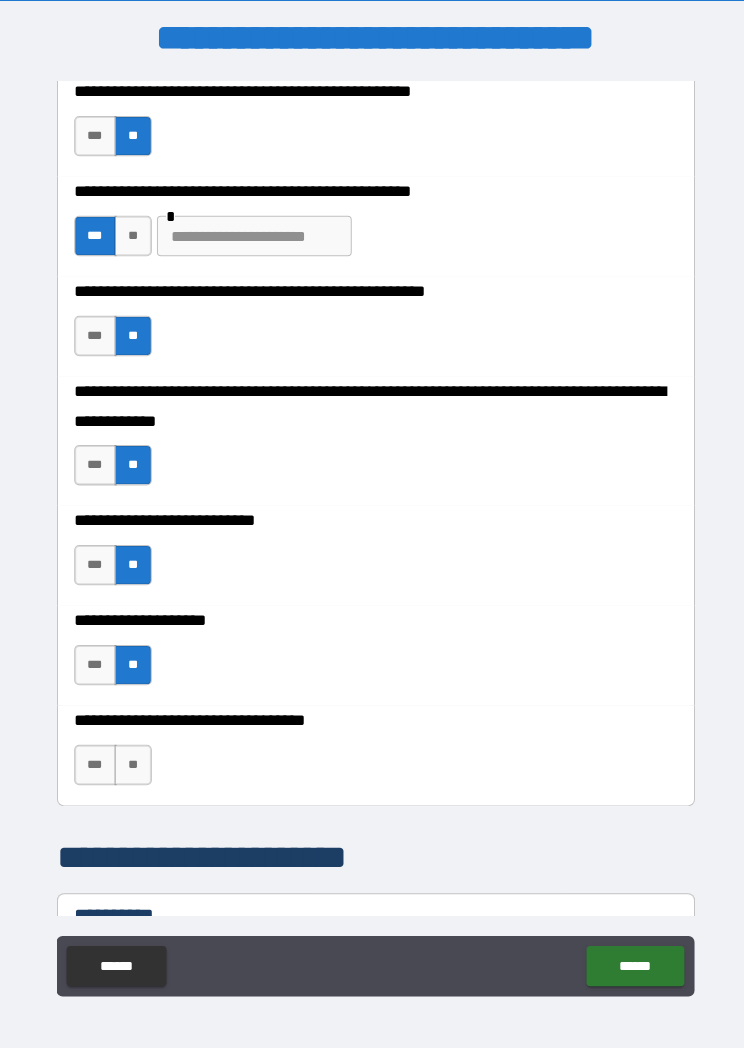 click on "**" at bounding box center (131, 758) 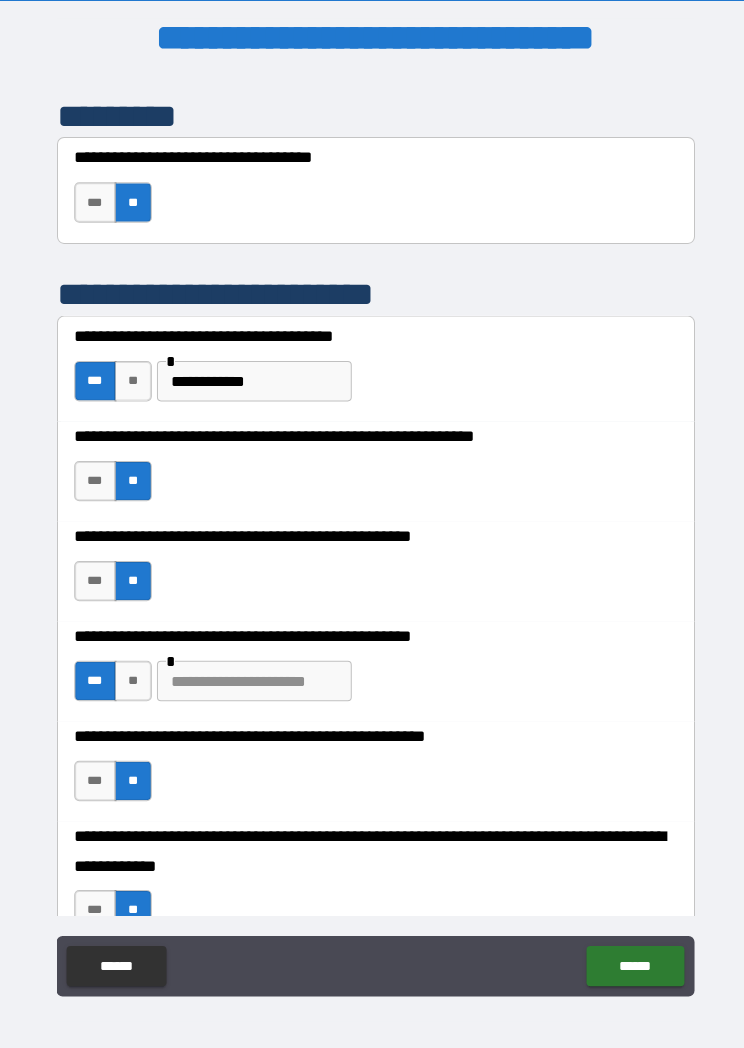 scroll, scrollTop: 797, scrollLeft: 0, axis: vertical 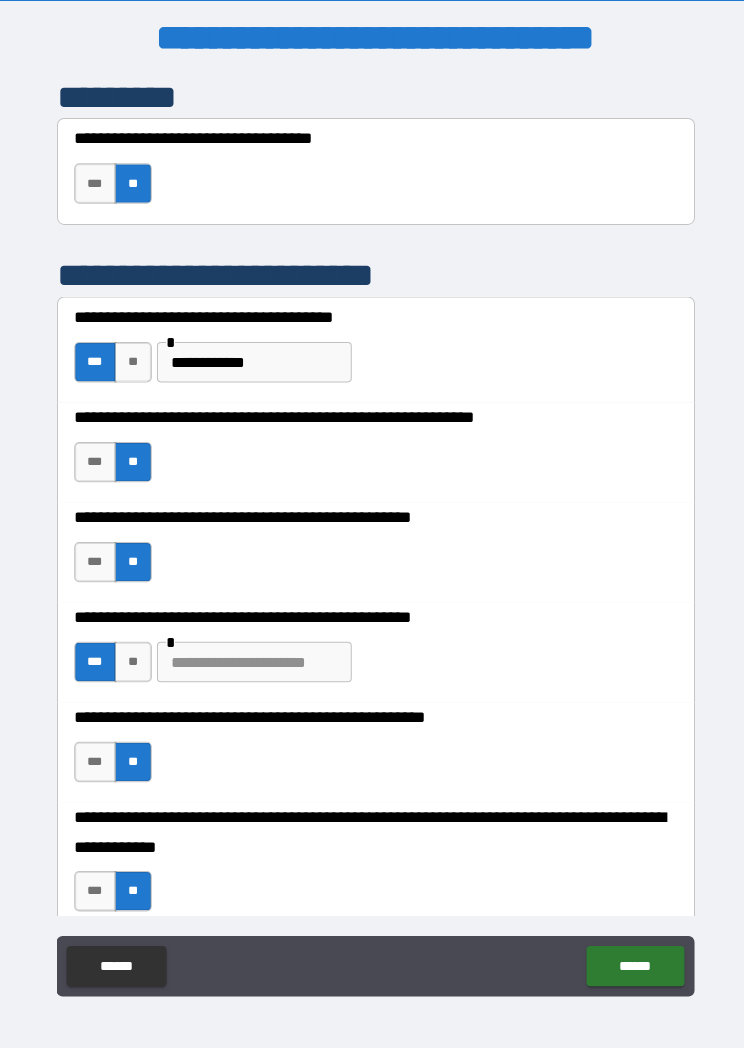 click at bounding box center (251, 656) 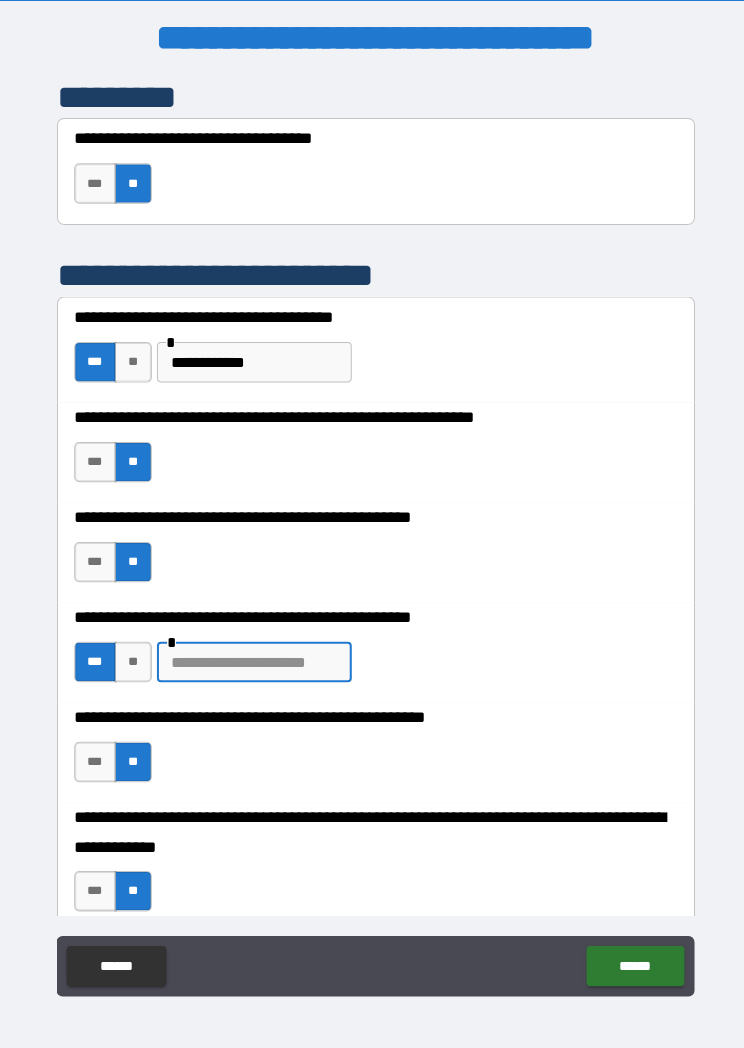 scroll, scrollTop: 9, scrollLeft: 0, axis: vertical 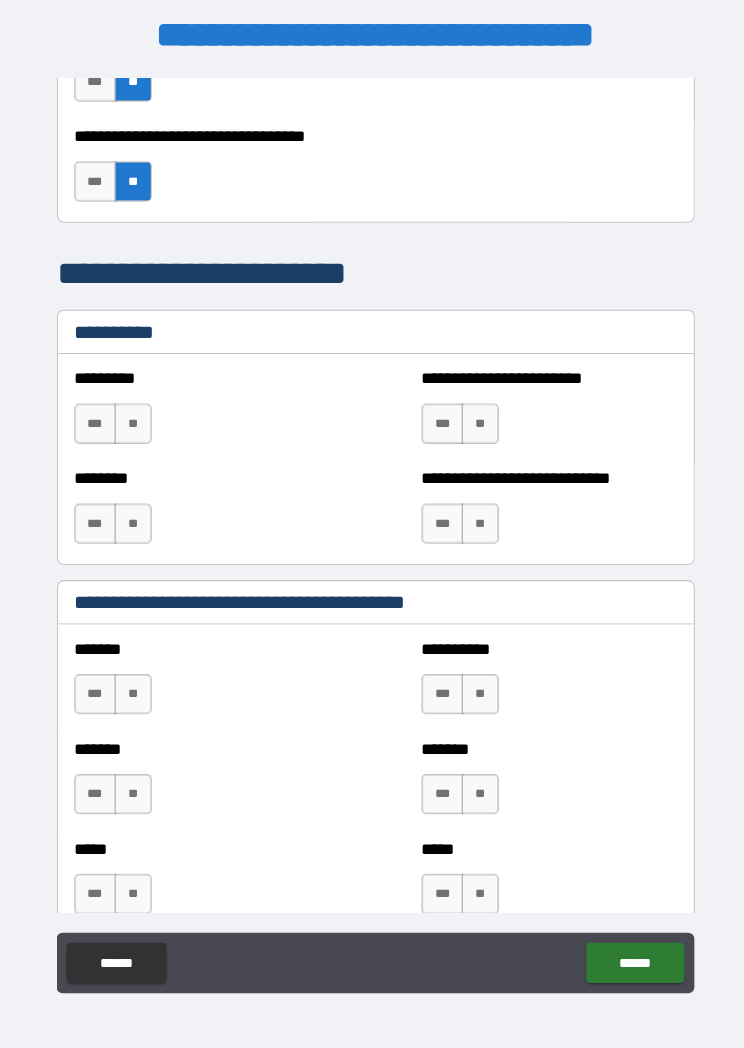 click on "**" at bounding box center [131, 423] 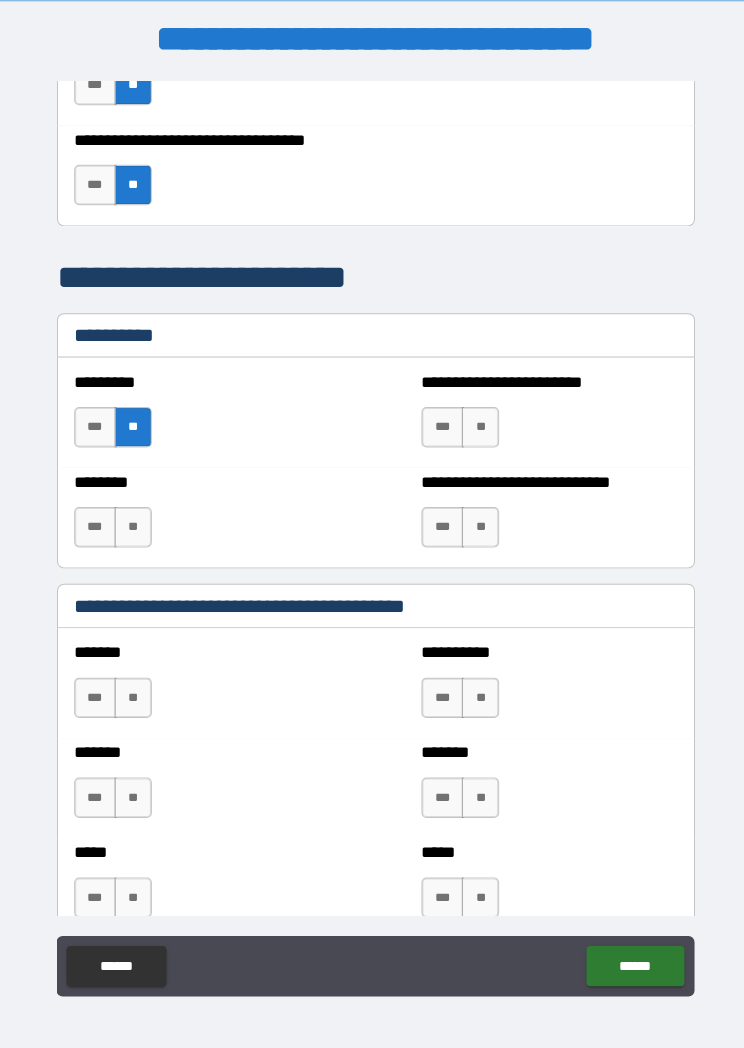 scroll, scrollTop: 9, scrollLeft: 0, axis: vertical 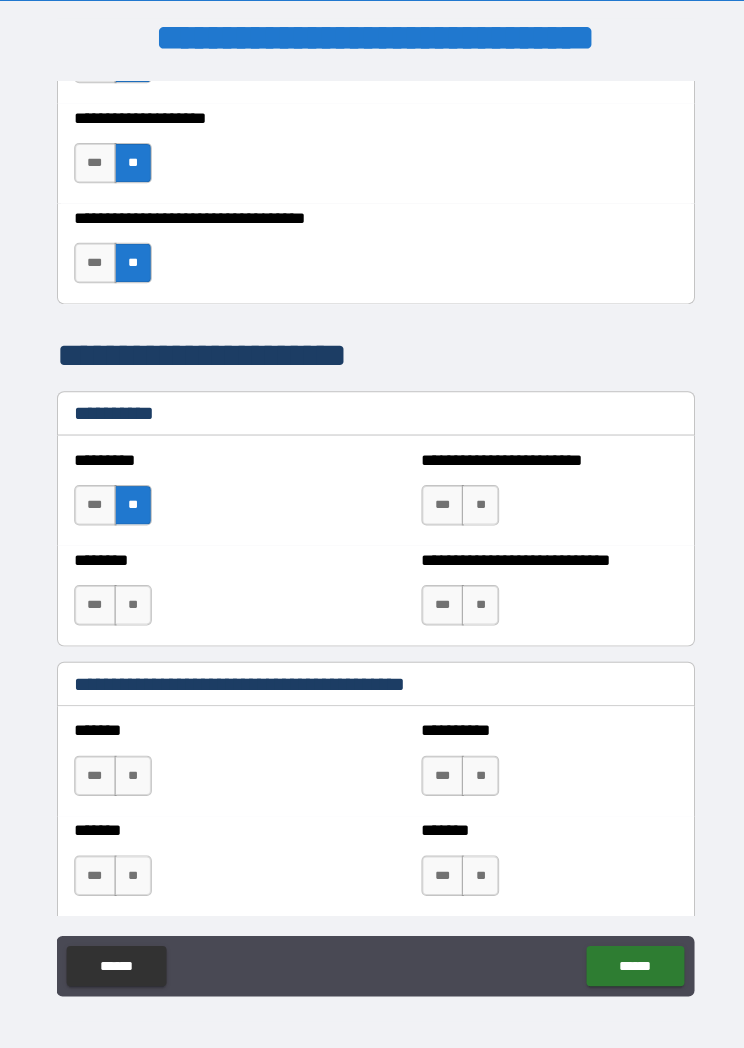 click on "**" at bounding box center [131, 599] 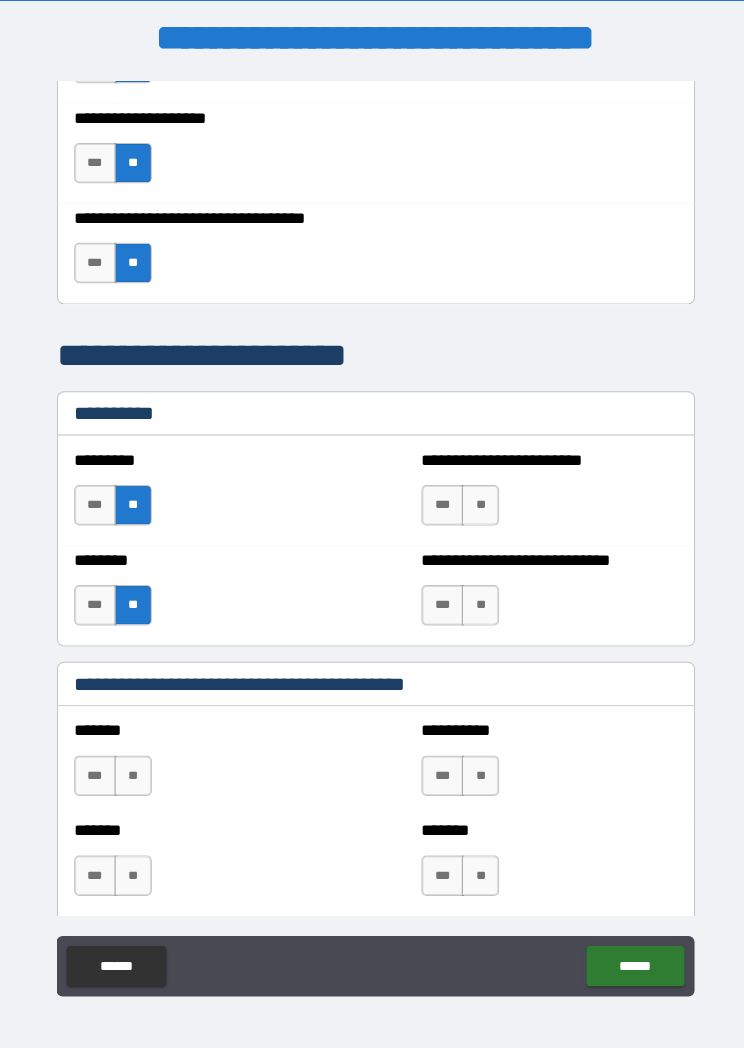 click on "**" at bounding box center (475, 500) 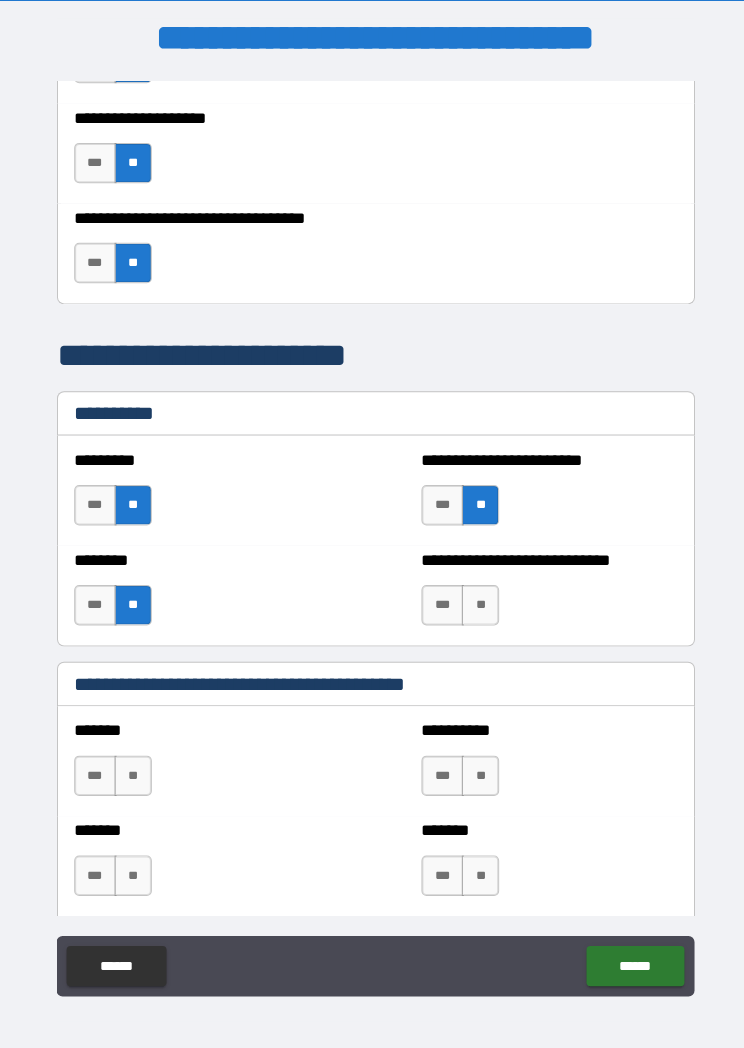 click on "**" at bounding box center (475, 599) 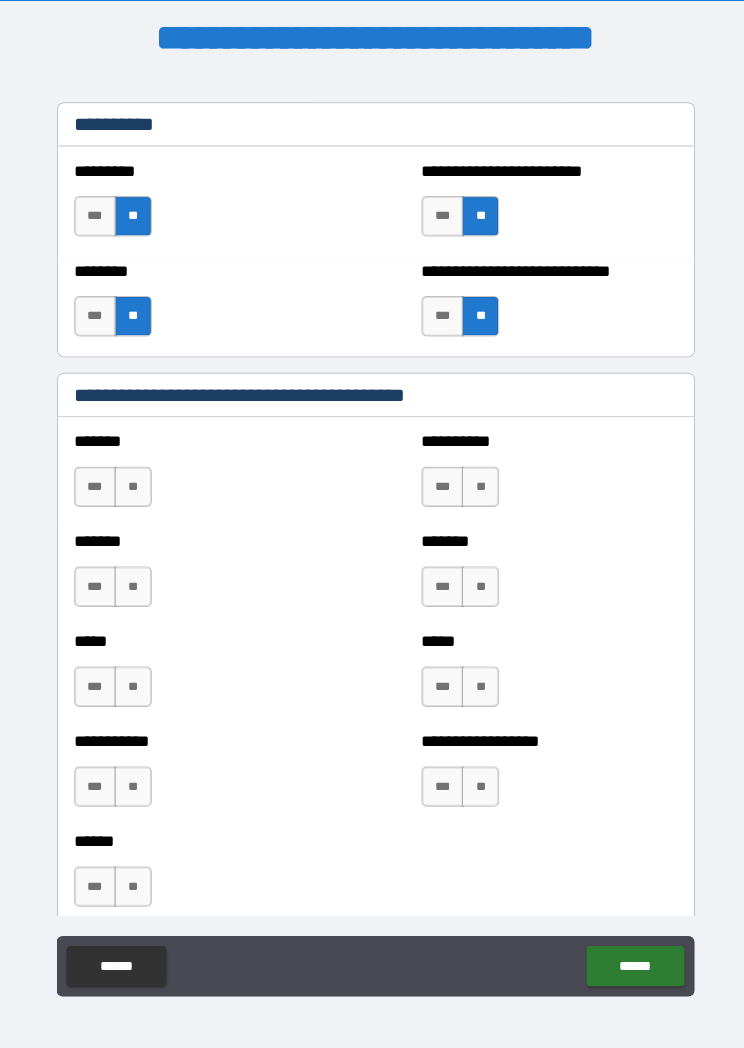 scroll, scrollTop: 2003, scrollLeft: 0, axis: vertical 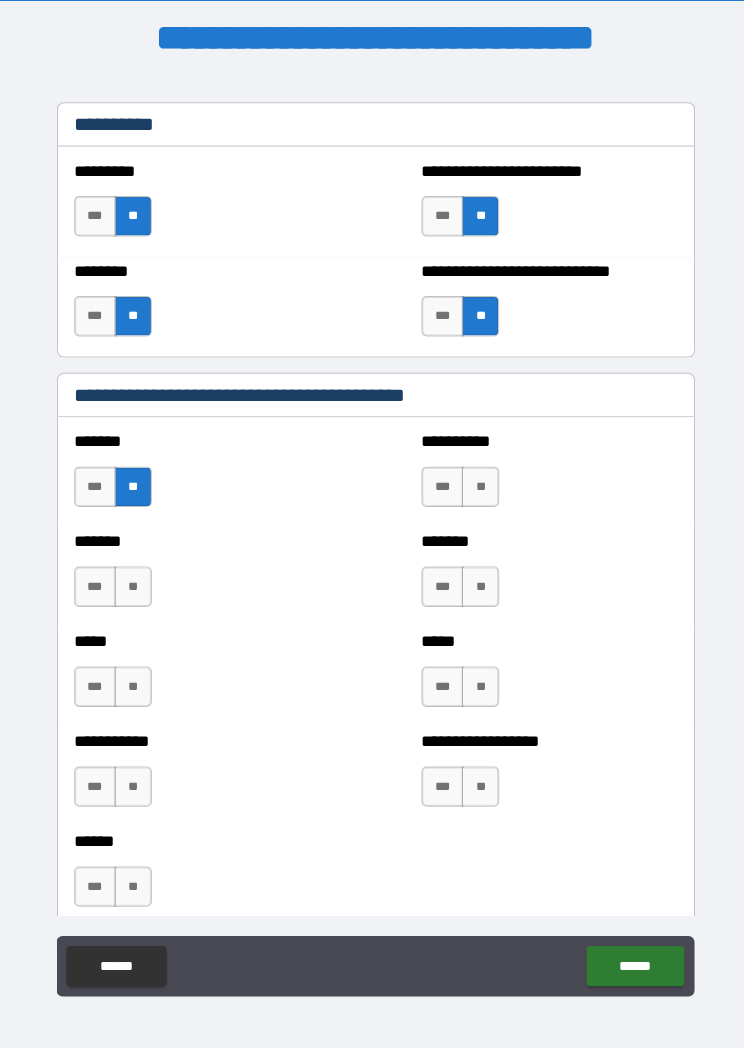 click on "**" at bounding box center [131, 581] 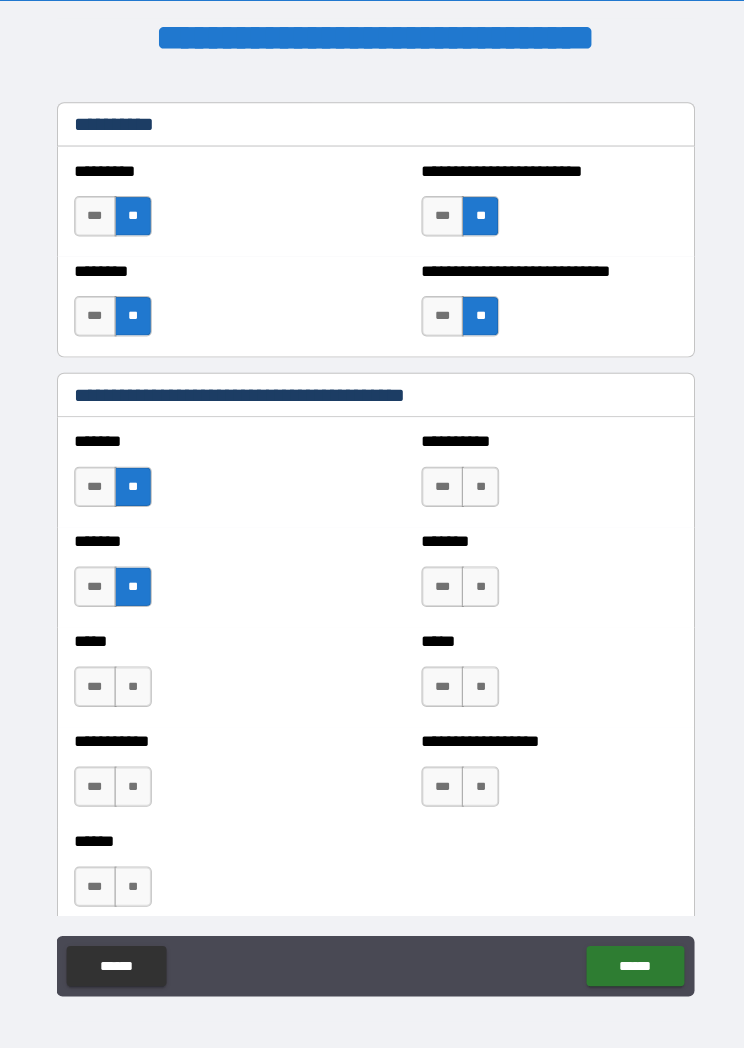 click on "**" at bounding box center [131, 680] 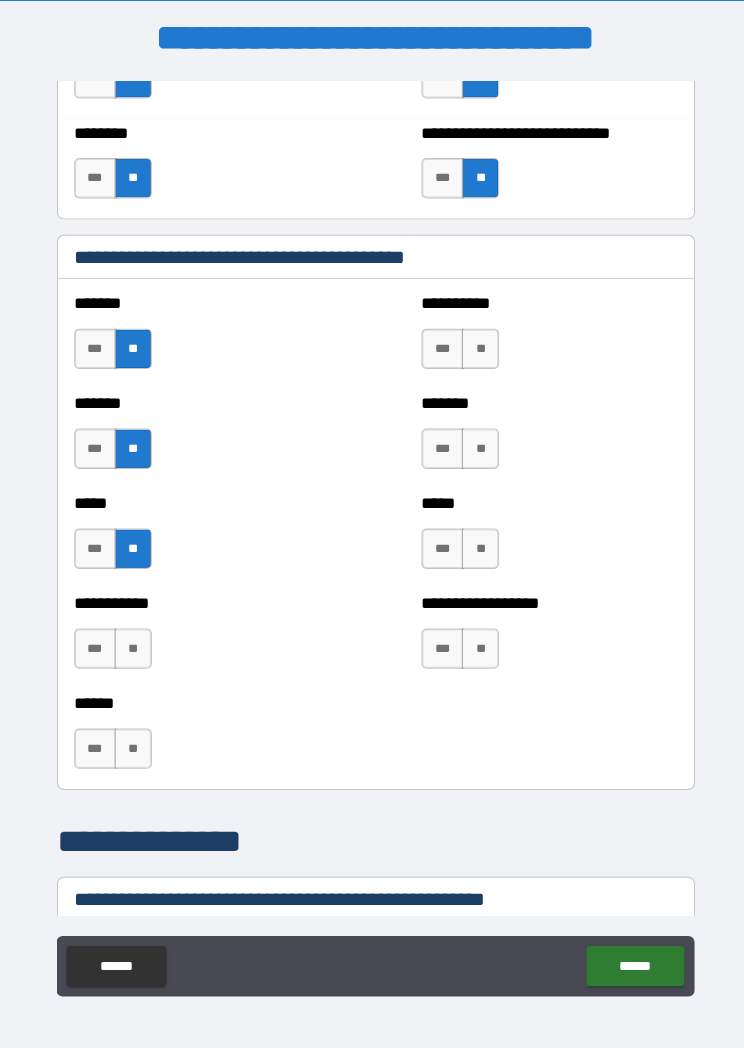 scroll, scrollTop: 2144, scrollLeft: 0, axis: vertical 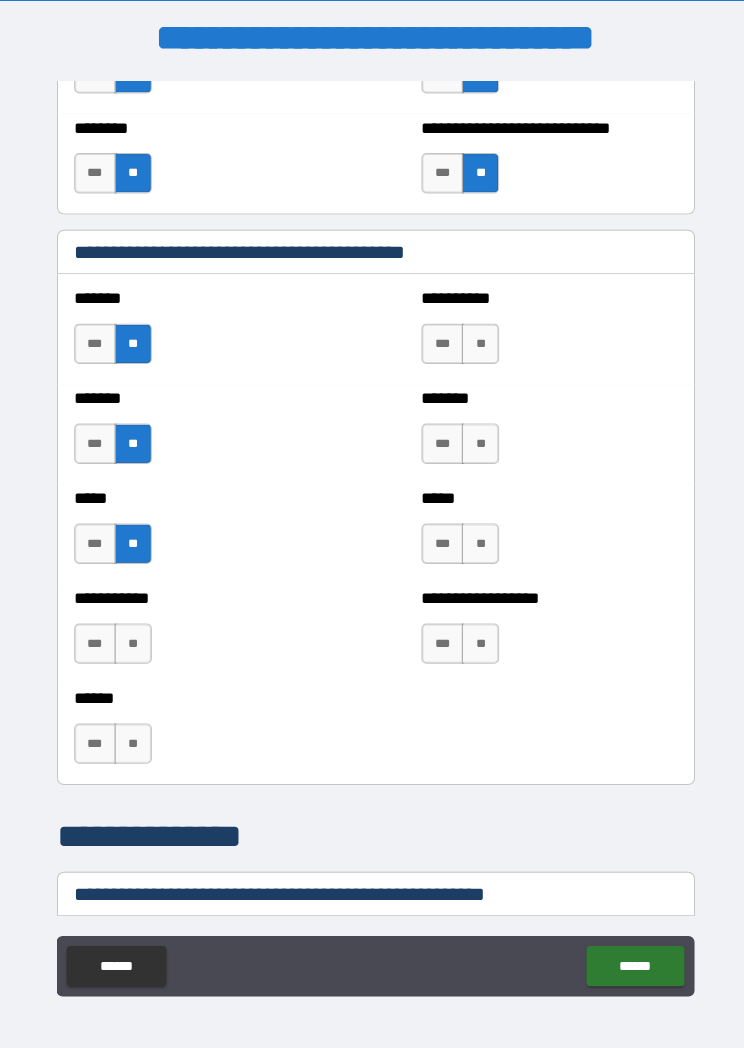 click on "**" at bounding box center [131, 638] 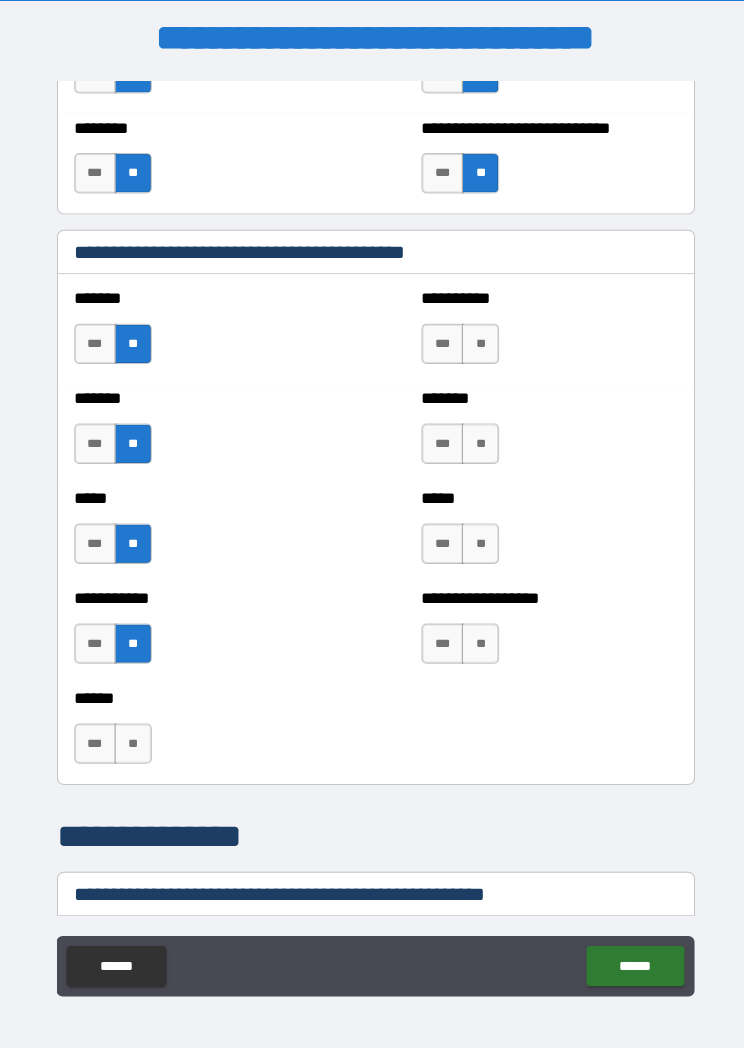 click on "**" at bounding box center [475, 638] 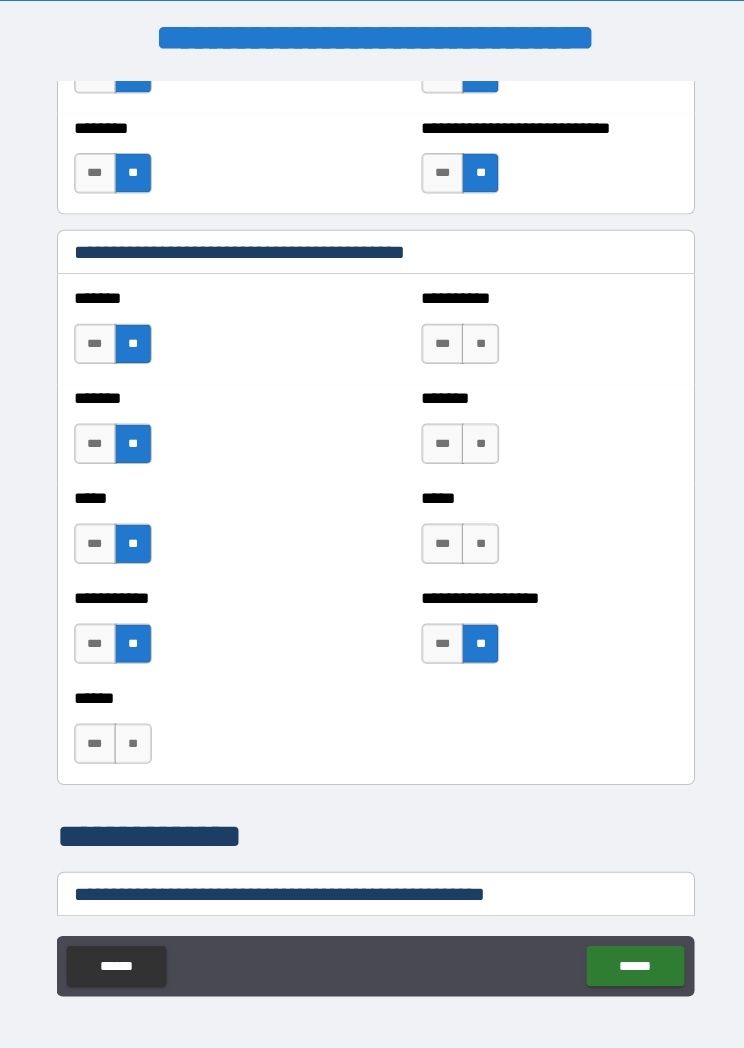 click on "**" at bounding box center (475, 539) 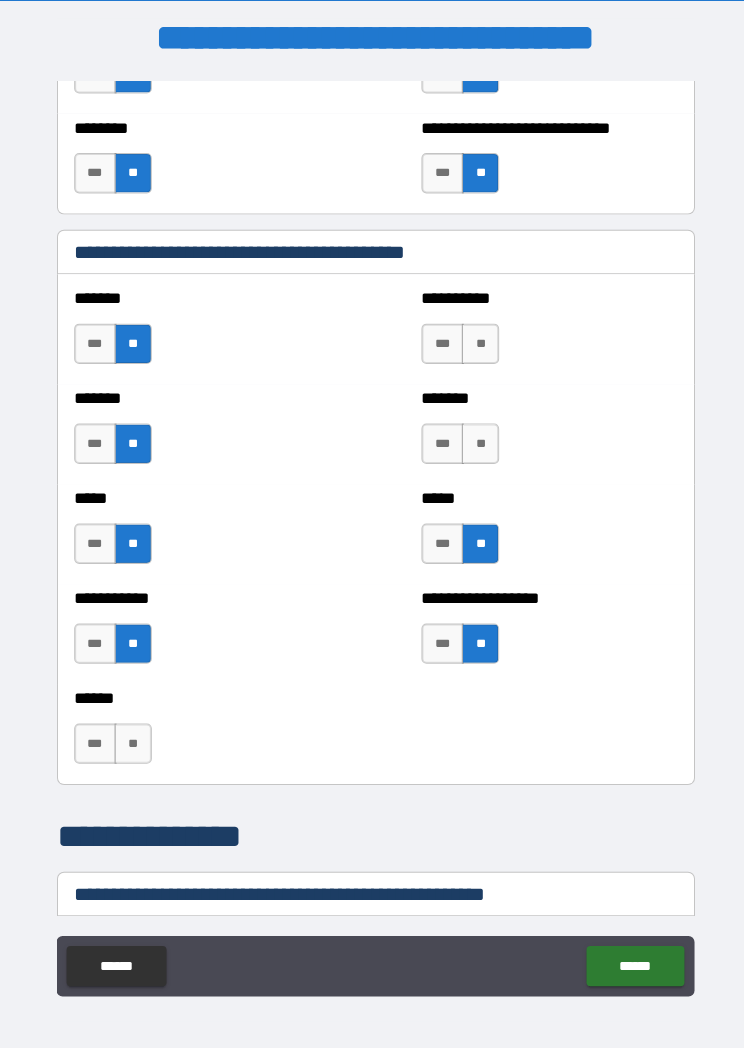 click on "**" at bounding box center [475, 440] 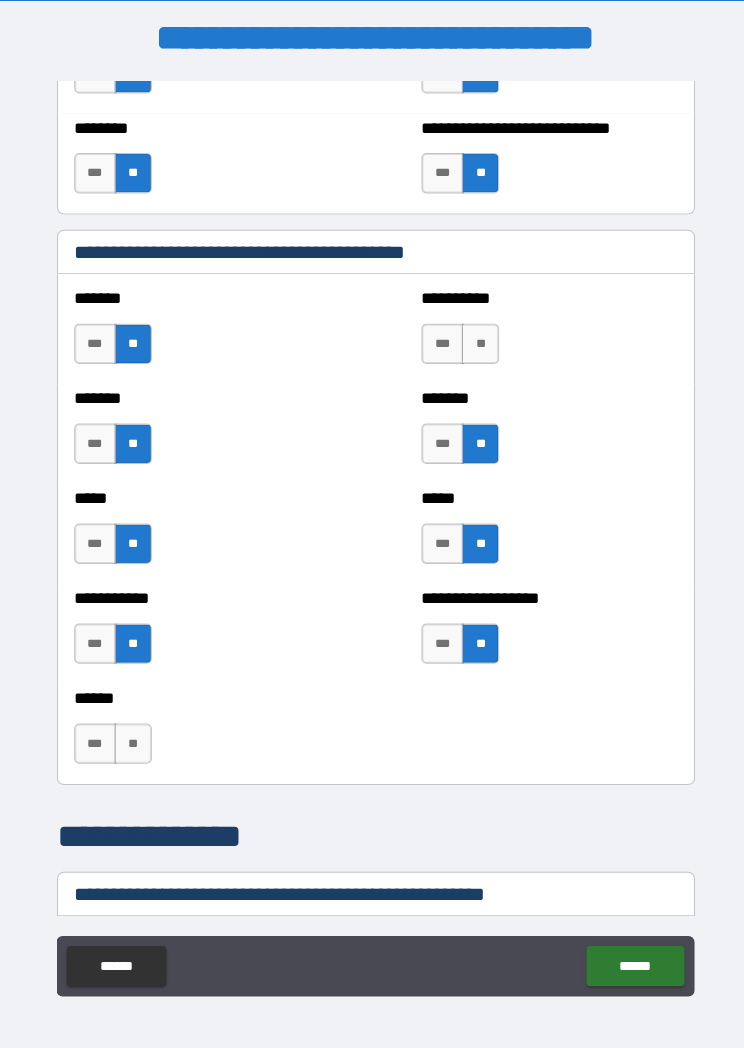 click on "**" at bounding box center (475, 341) 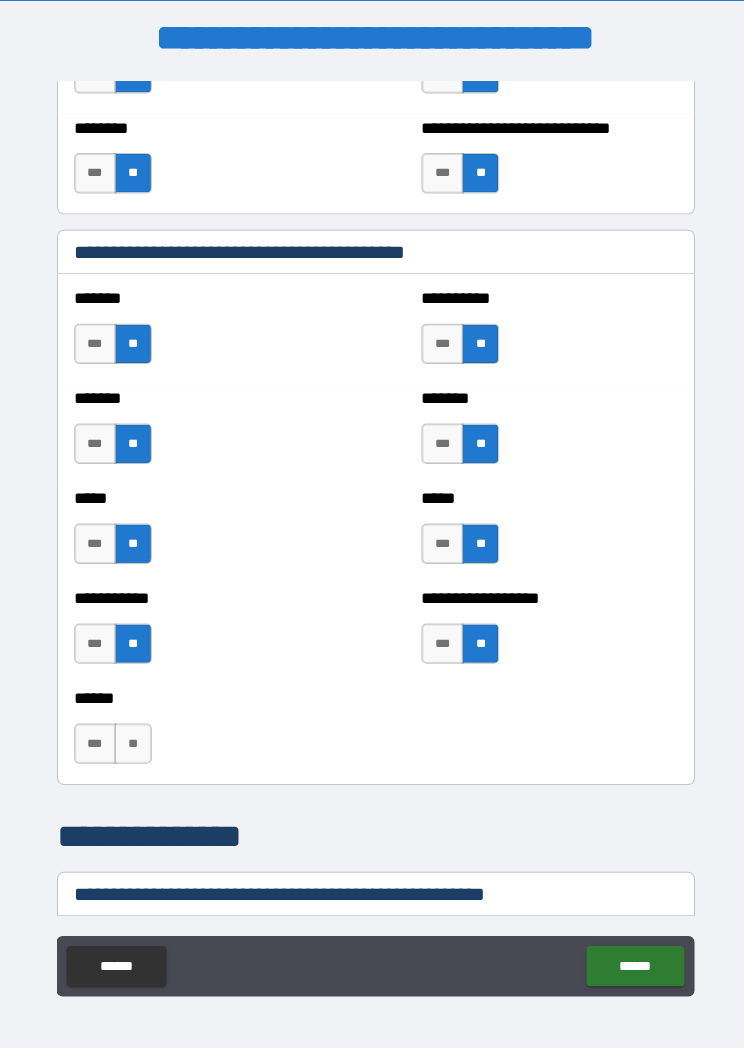click on "**" at bounding box center [131, 737] 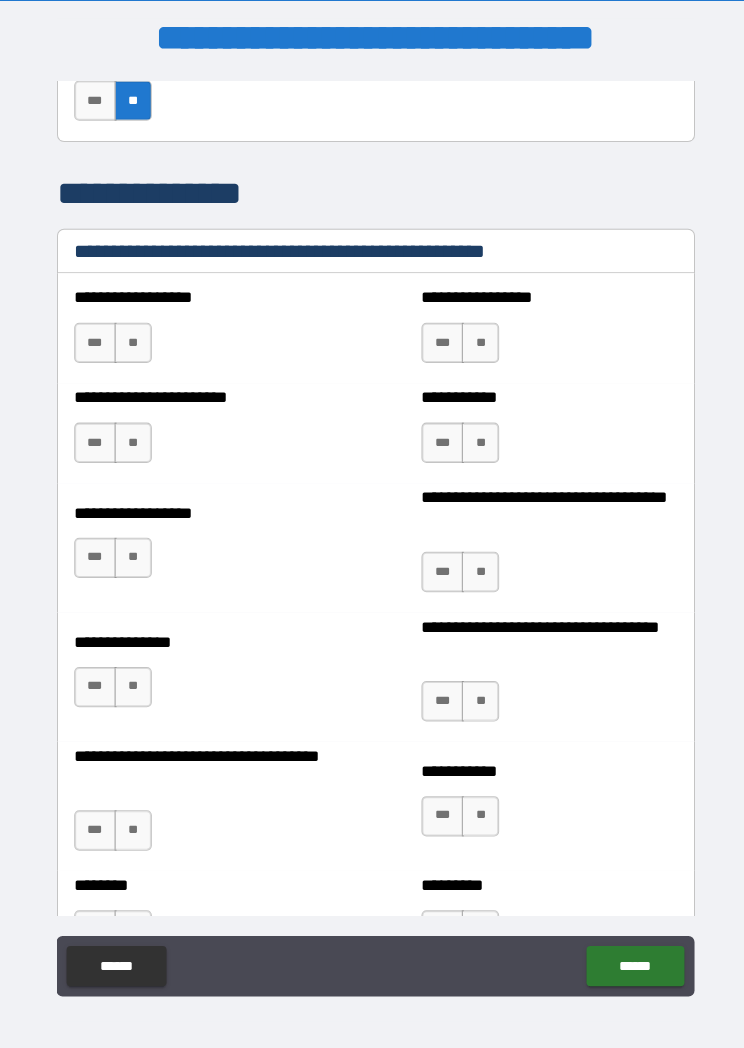 scroll, scrollTop: 2808, scrollLeft: 0, axis: vertical 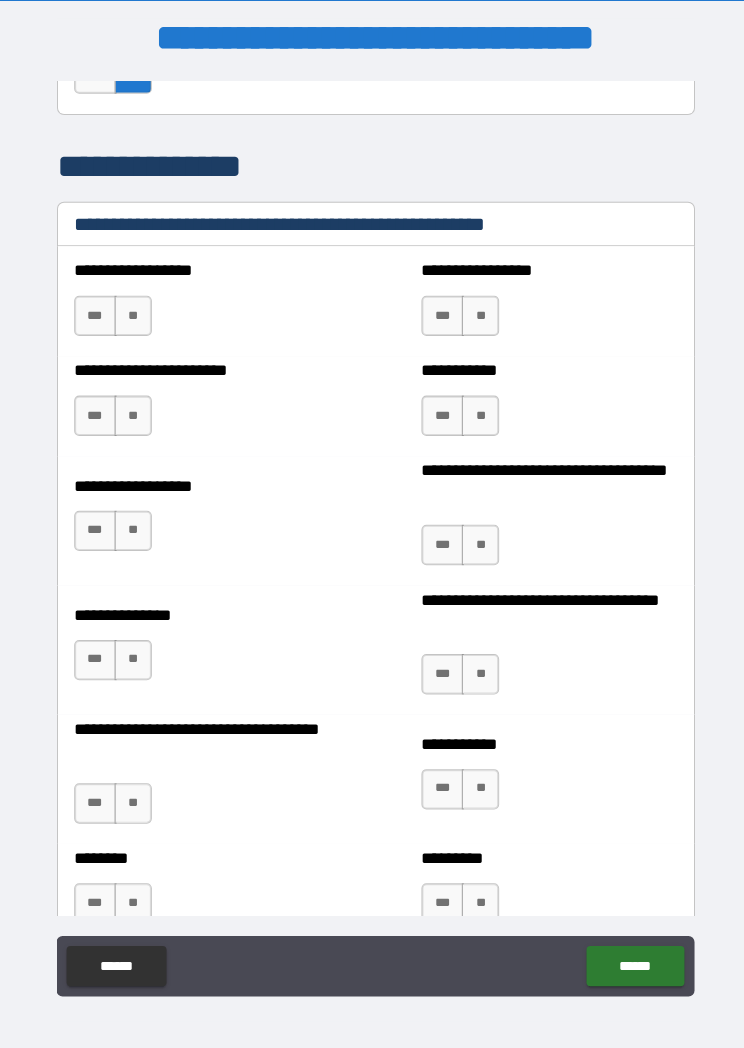 click on "**" at bounding box center (131, 313) 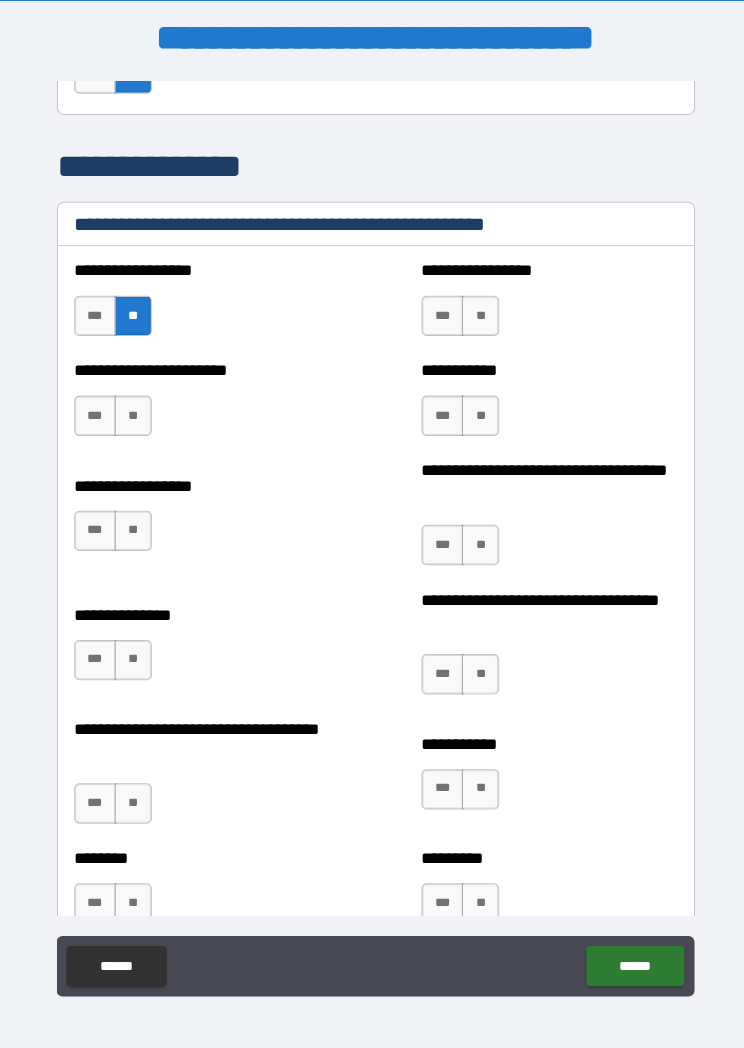 click on "**" at bounding box center [131, 412] 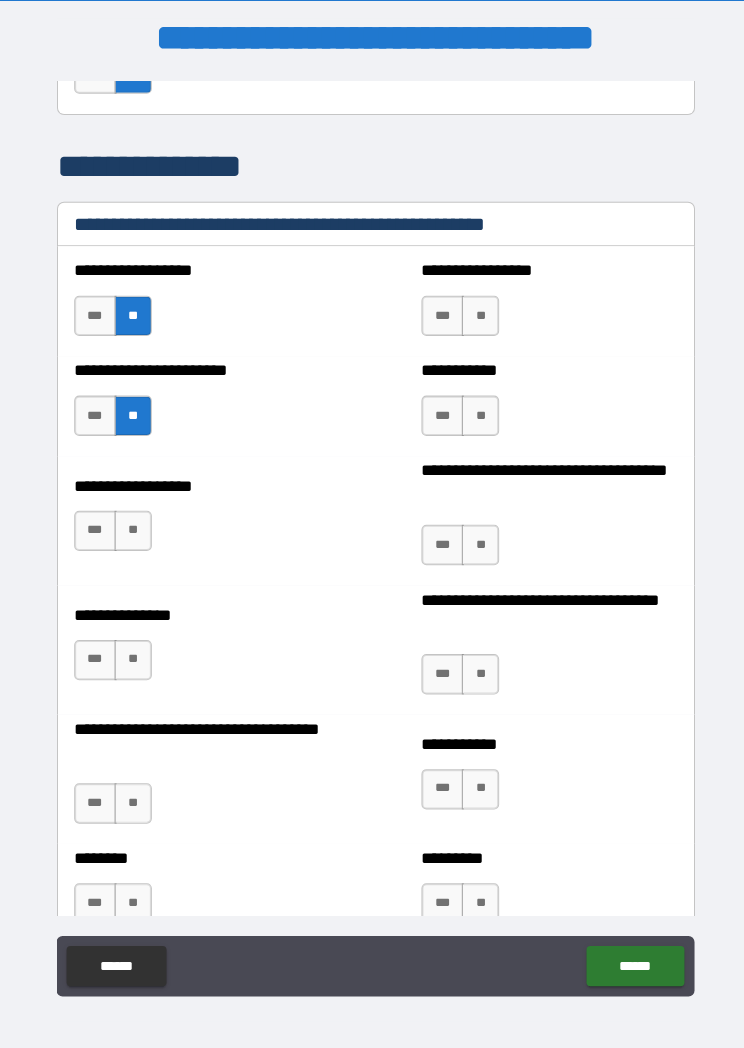 click on "**" at bounding box center [131, 526] 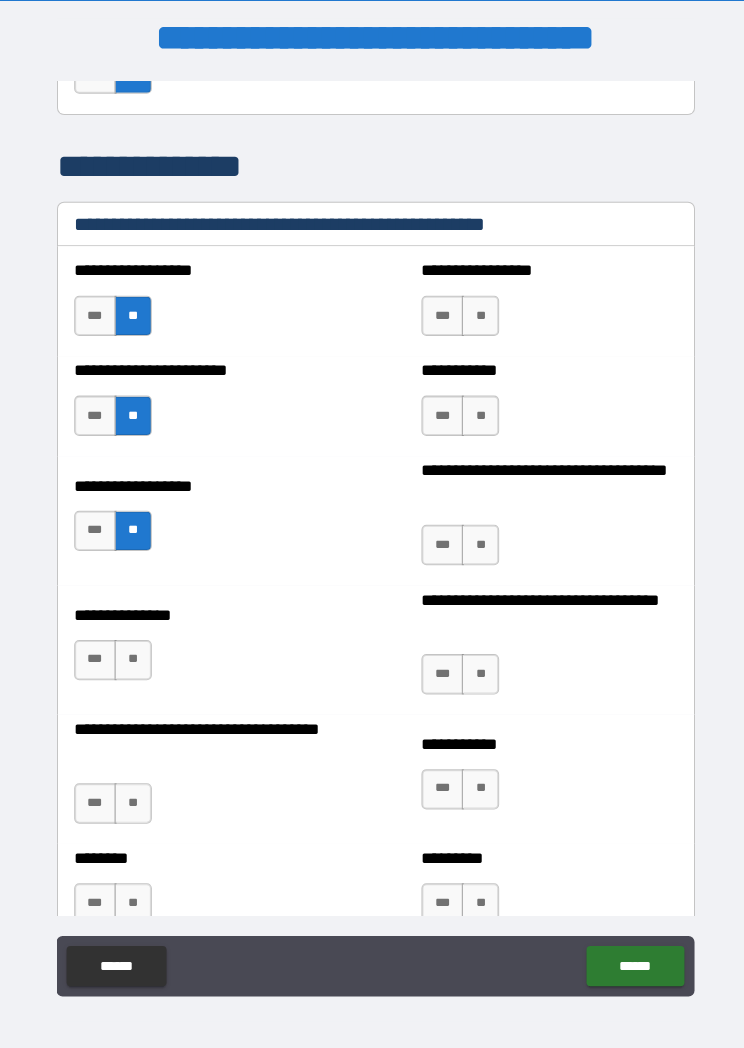click on "**" at bounding box center (131, 654) 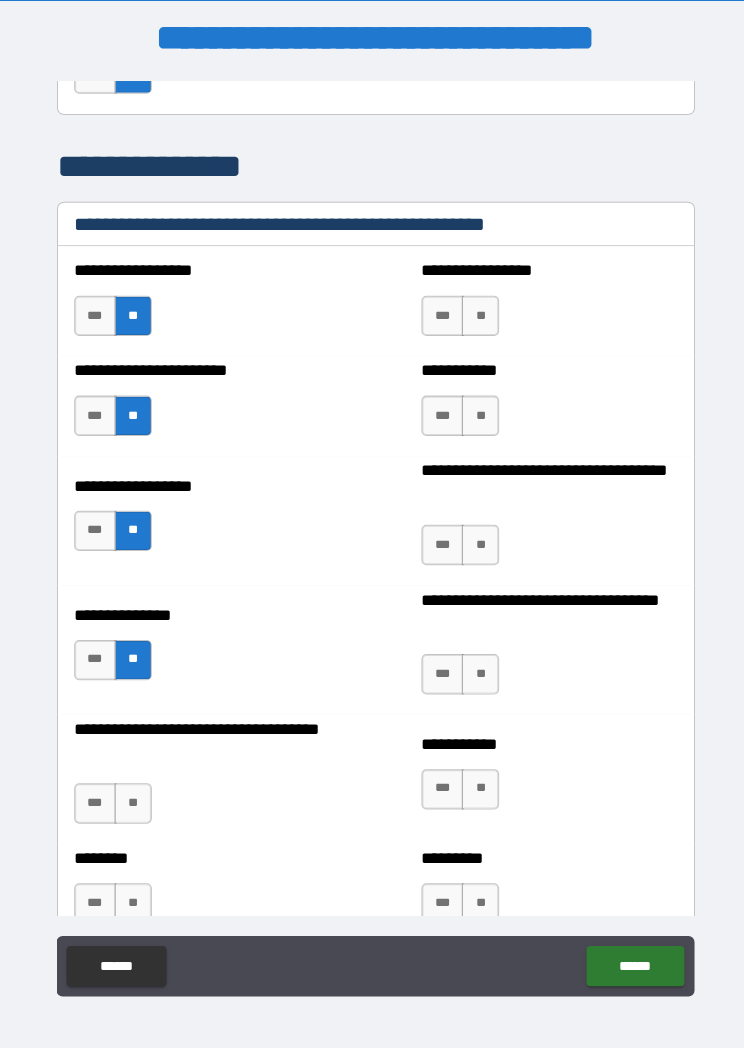 click on "***" at bounding box center [94, 654] 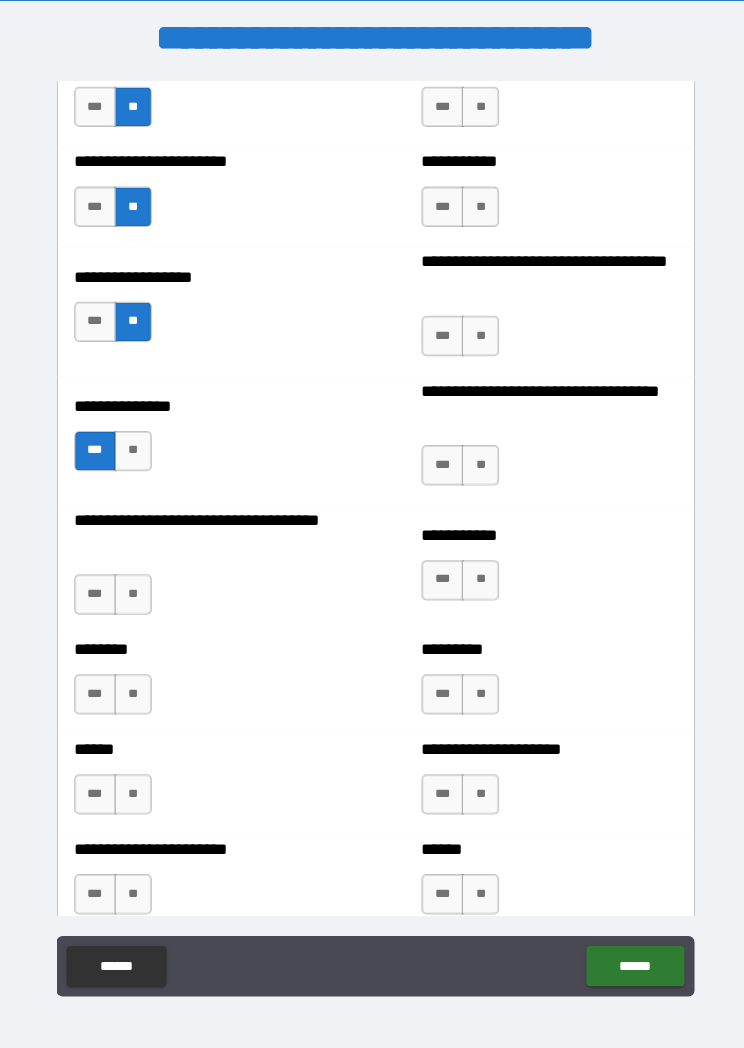 scroll, scrollTop: 3026, scrollLeft: 0, axis: vertical 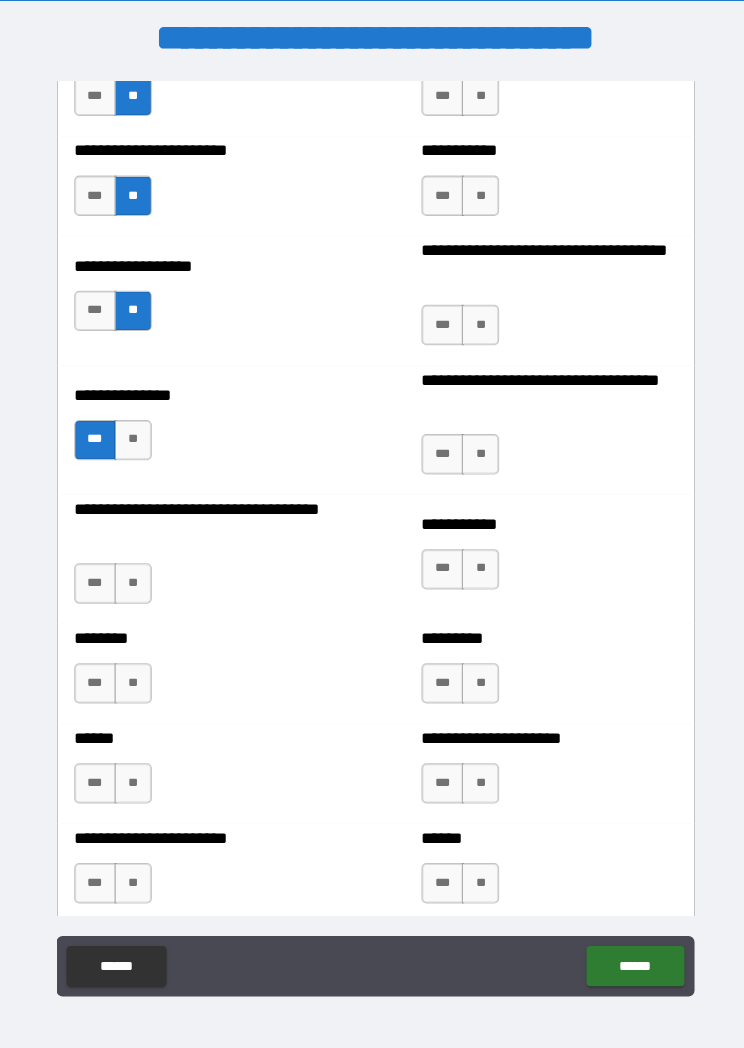 click on "**" at bounding box center (131, 578) 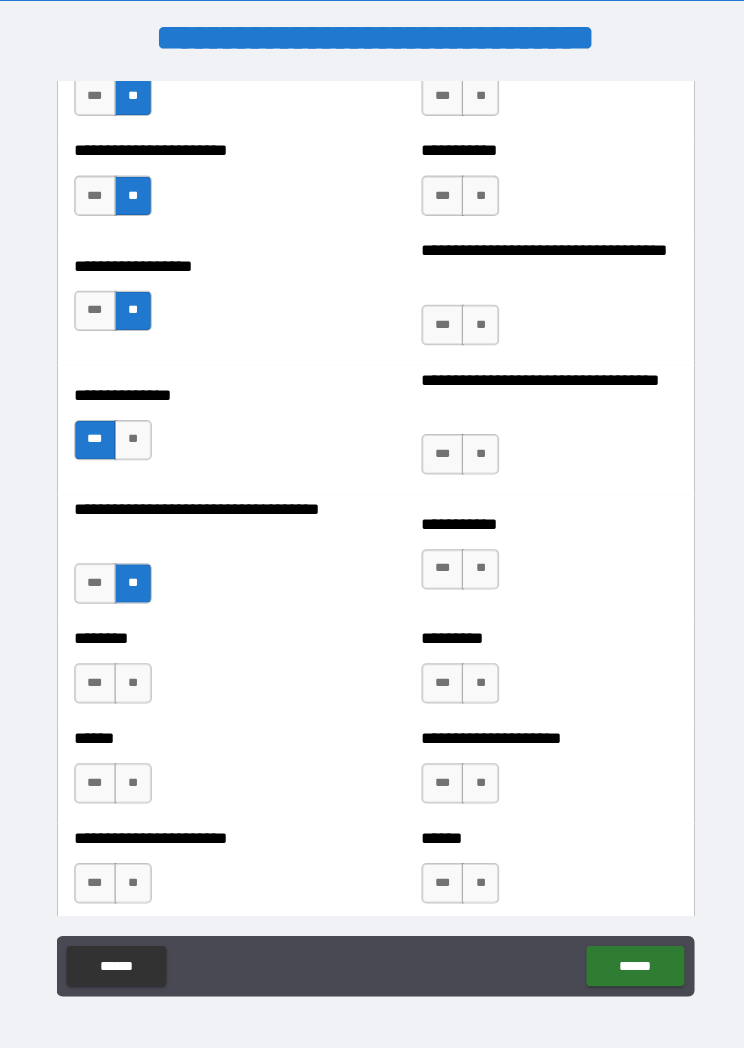 click on "***" at bounding box center (94, 677) 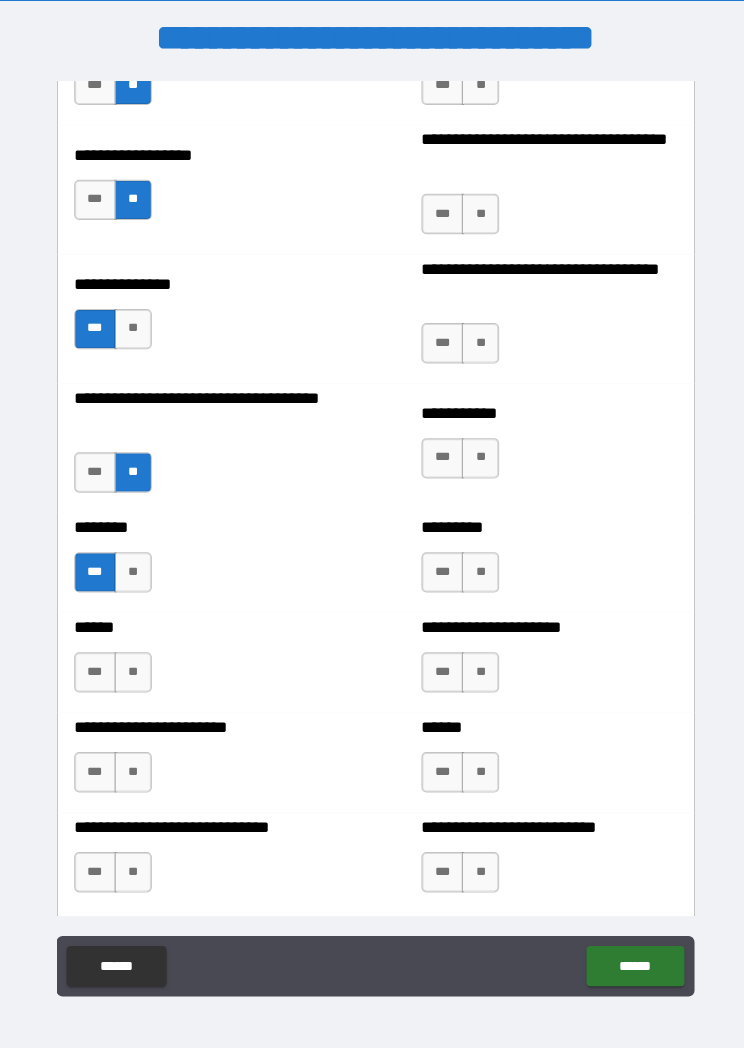 scroll, scrollTop: 3237, scrollLeft: 0, axis: vertical 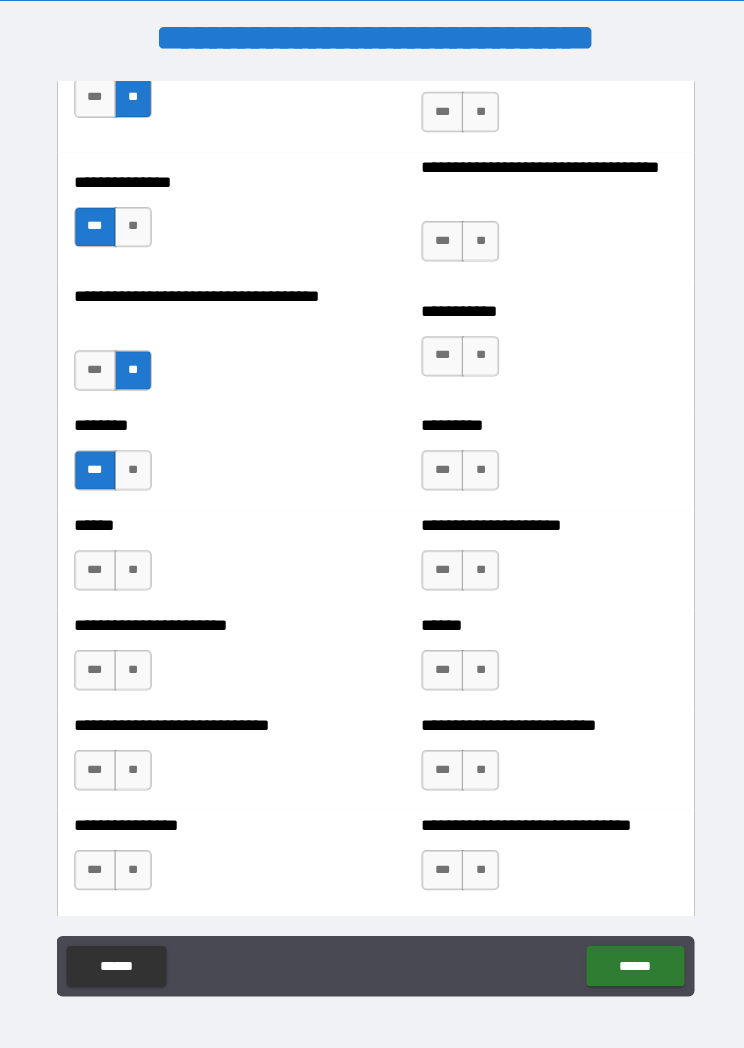 click on "**" at bounding box center (131, 565) 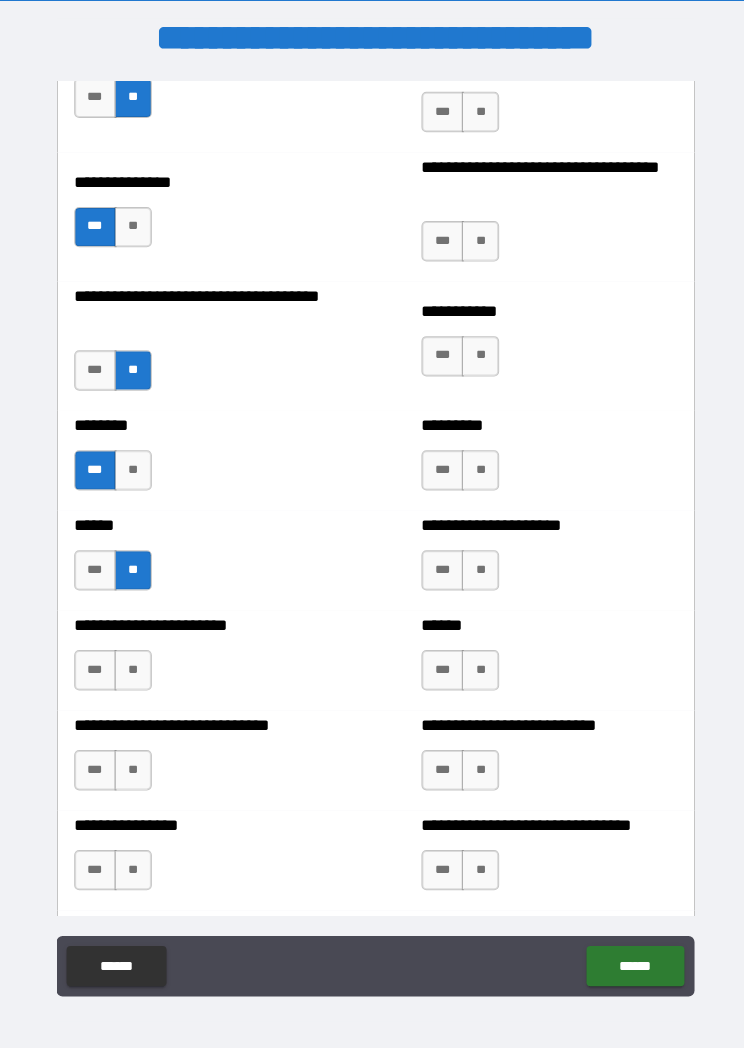 click on "**" at bounding box center [131, 664] 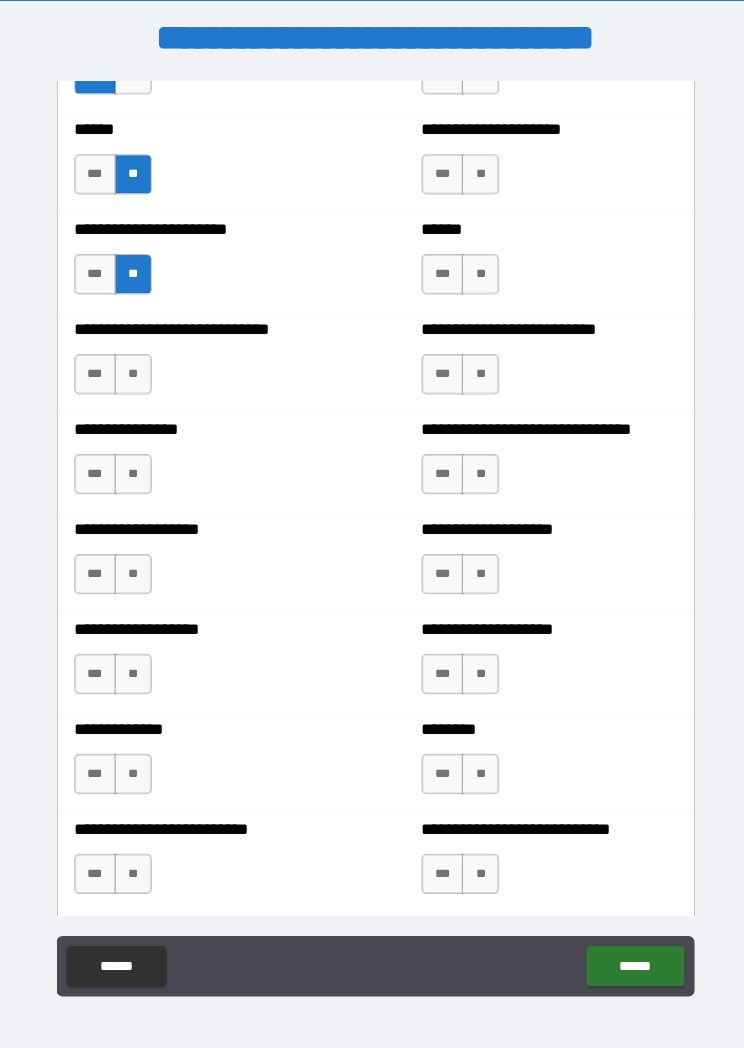 scroll, scrollTop: 3604, scrollLeft: 0, axis: vertical 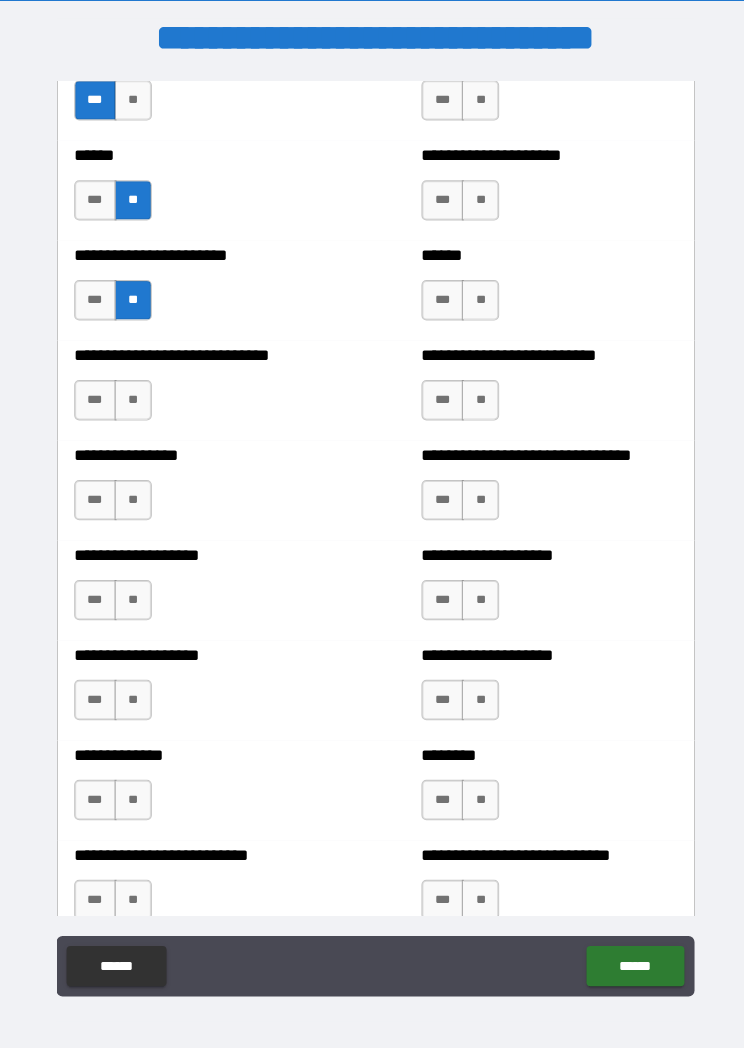 click on "**" at bounding box center [131, 396] 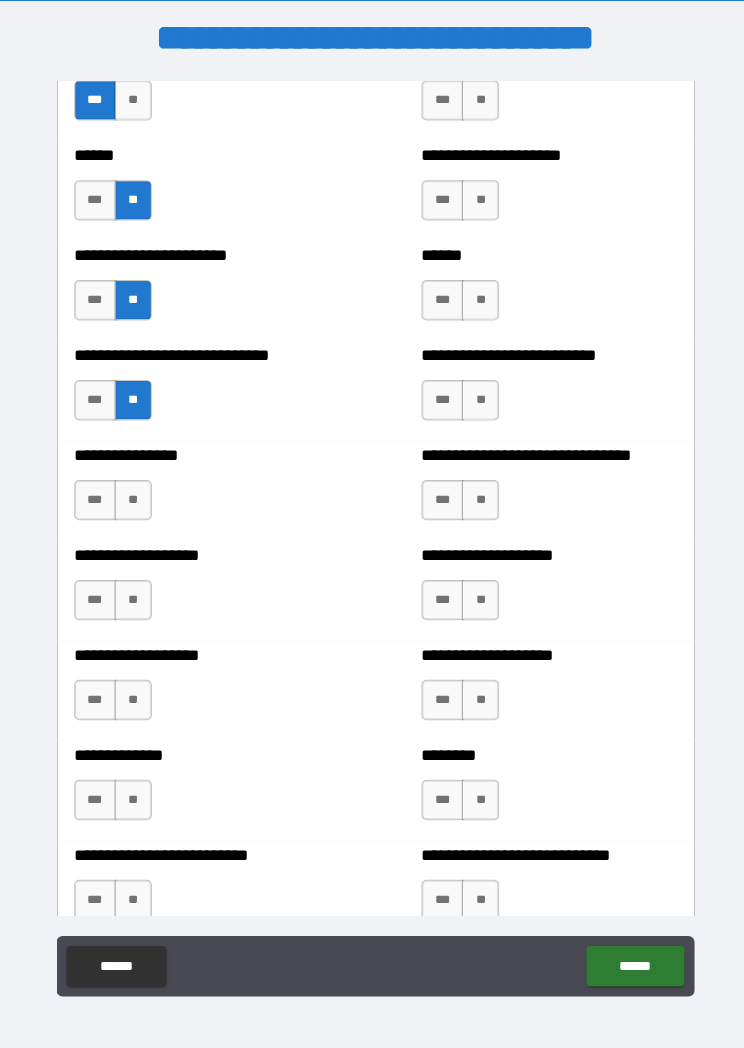 click on "**" at bounding box center [131, 495] 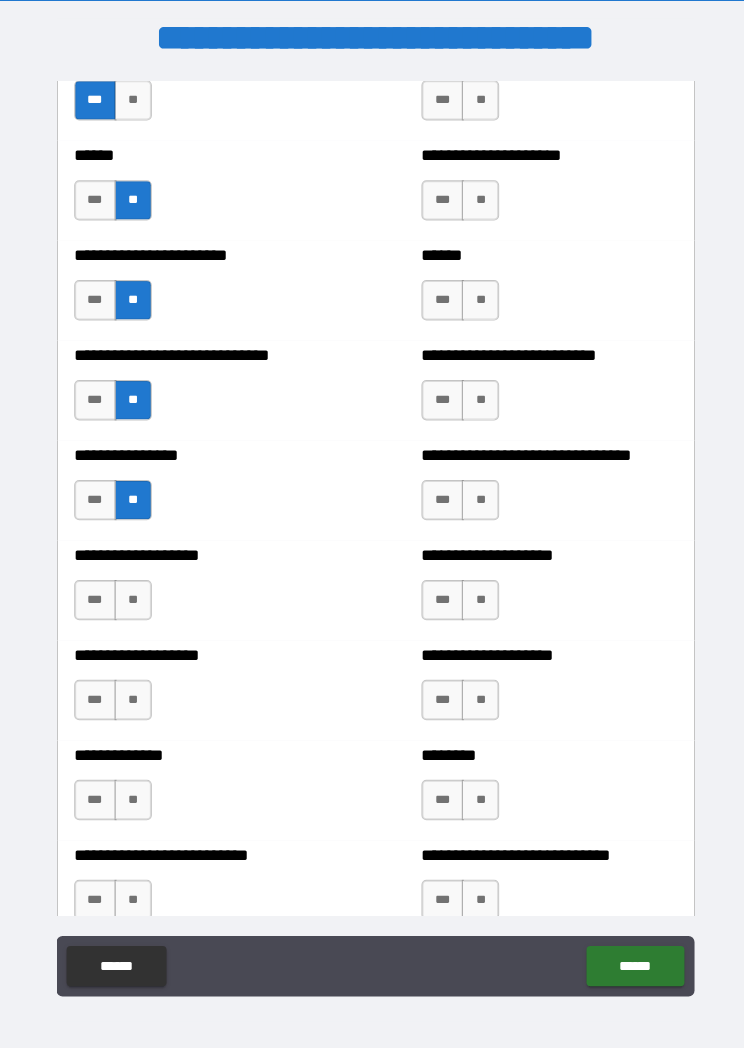 click on "**" at bounding box center [131, 594] 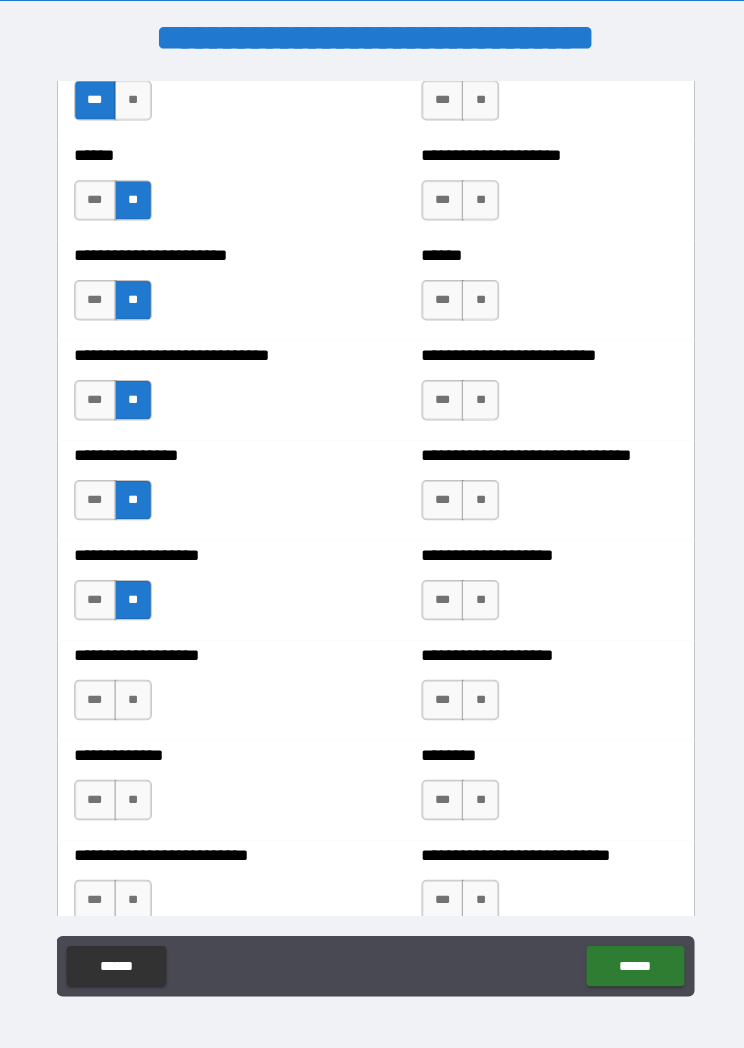click on "**" at bounding box center [131, 693] 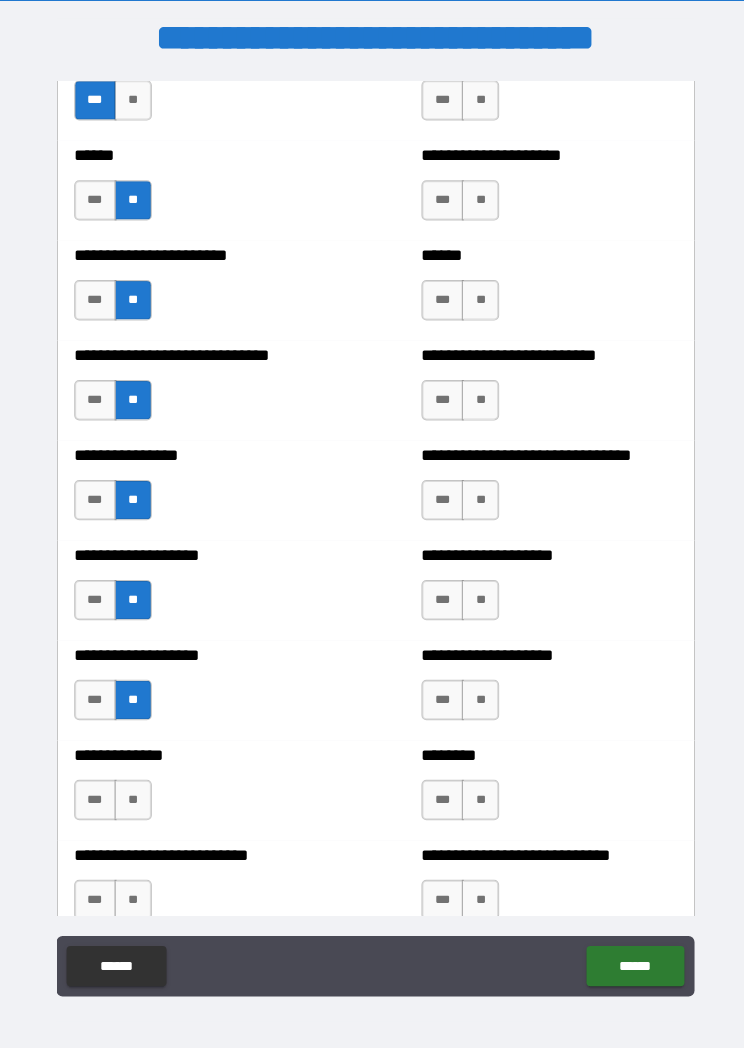 click on "**" at bounding box center (131, 792) 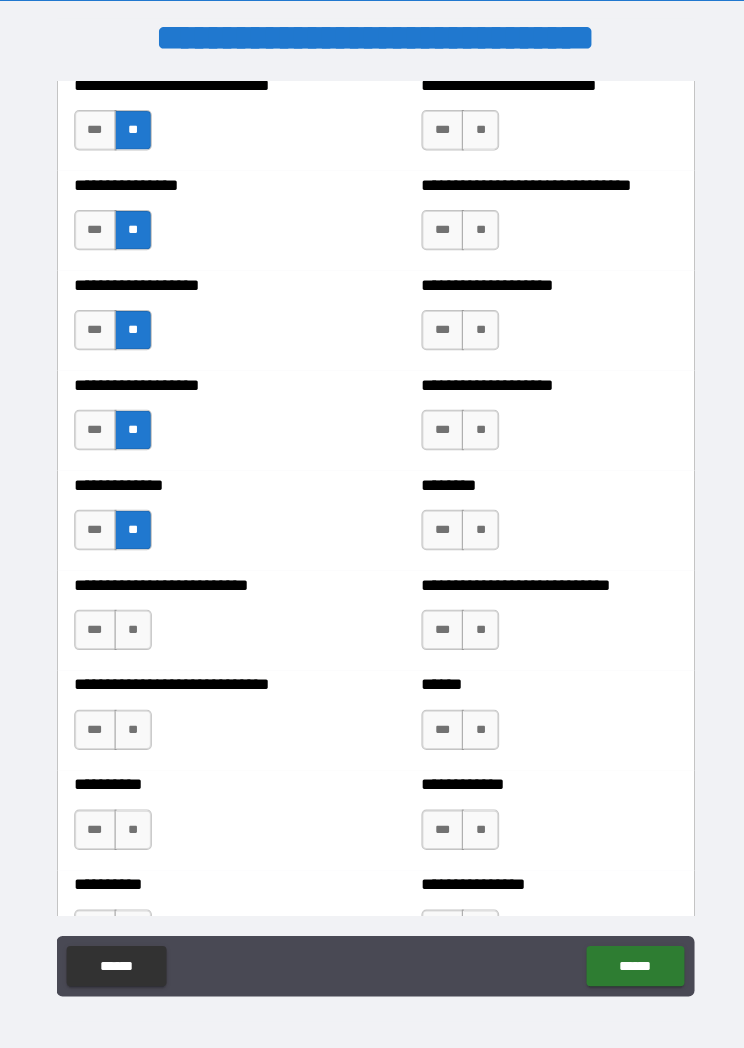 scroll, scrollTop: 3899, scrollLeft: 0, axis: vertical 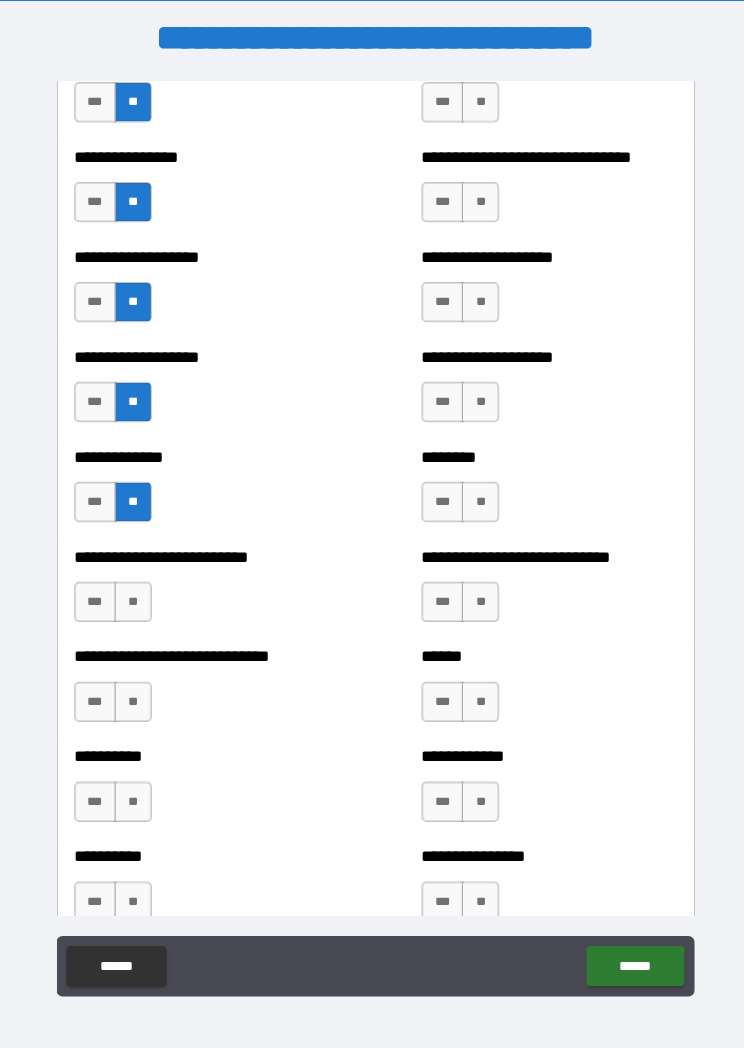click on "**" at bounding box center (131, 596) 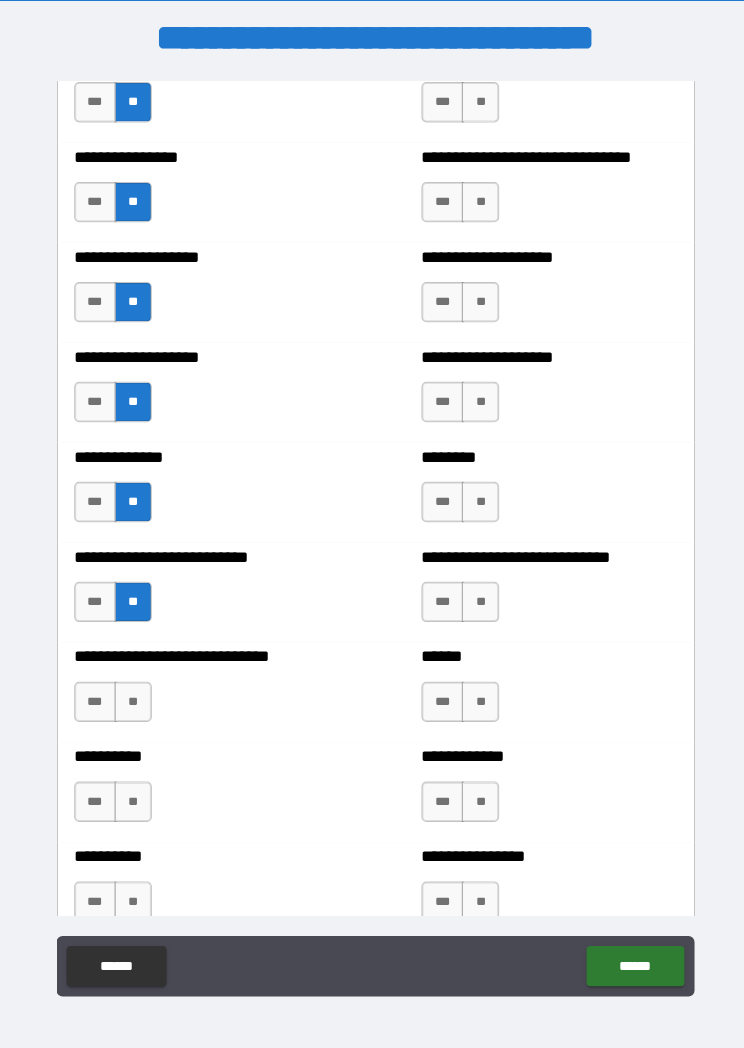 click on "**" at bounding box center [131, 695] 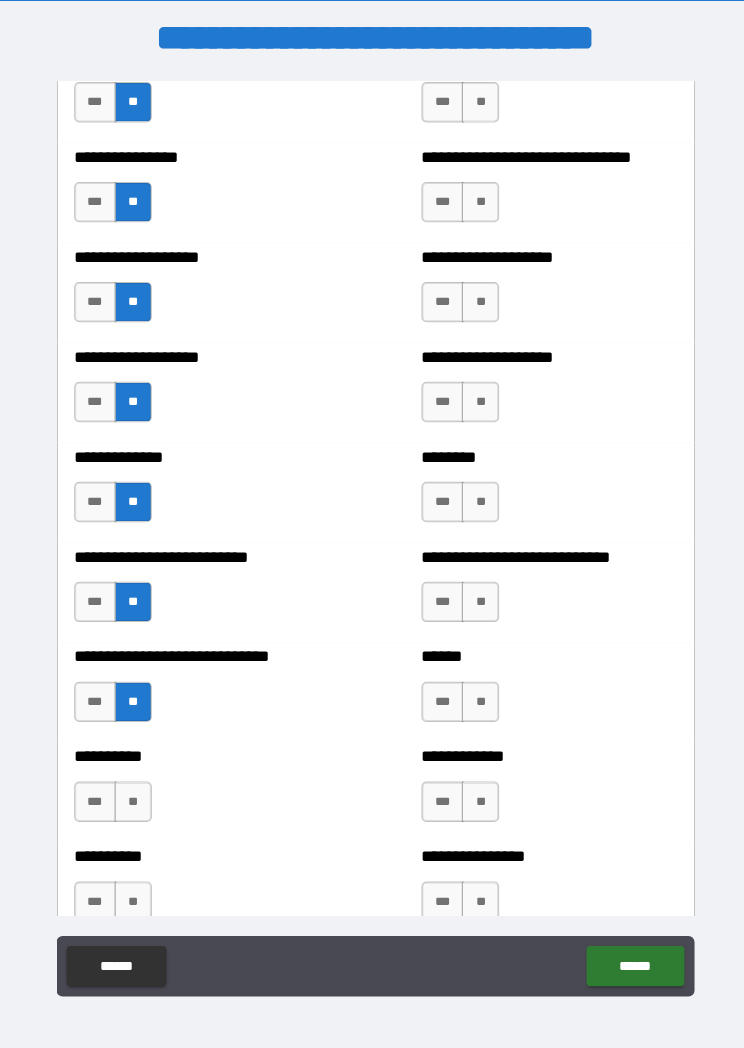 click on "**" at bounding box center (131, 794) 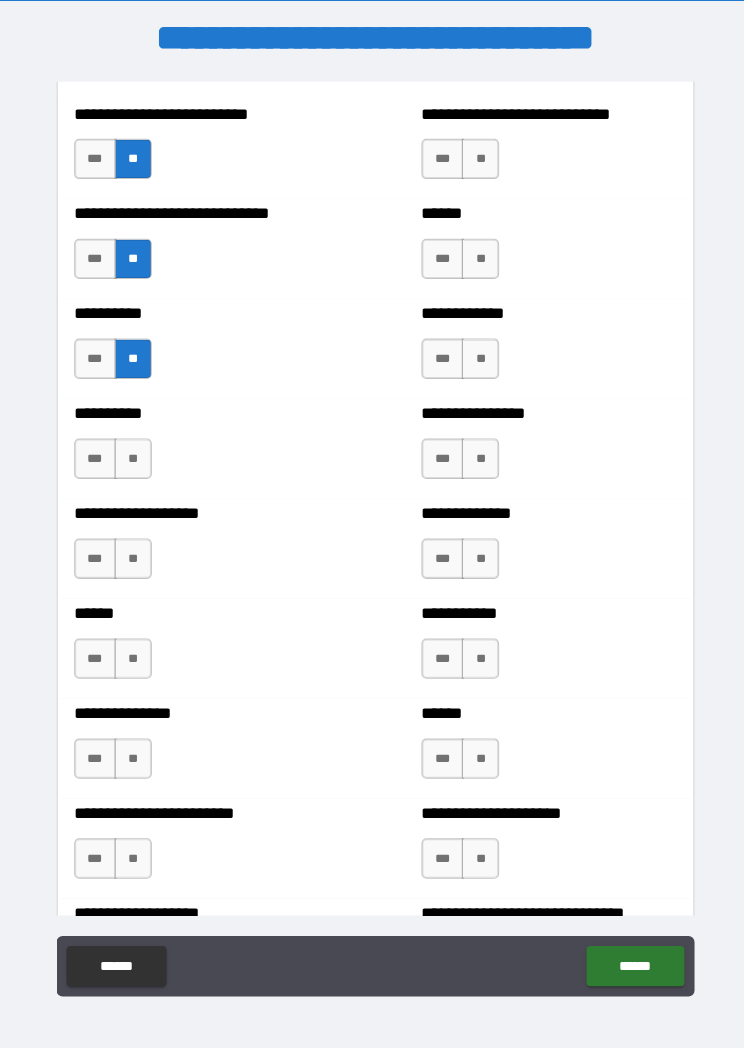 scroll, scrollTop: 4365, scrollLeft: 0, axis: vertical 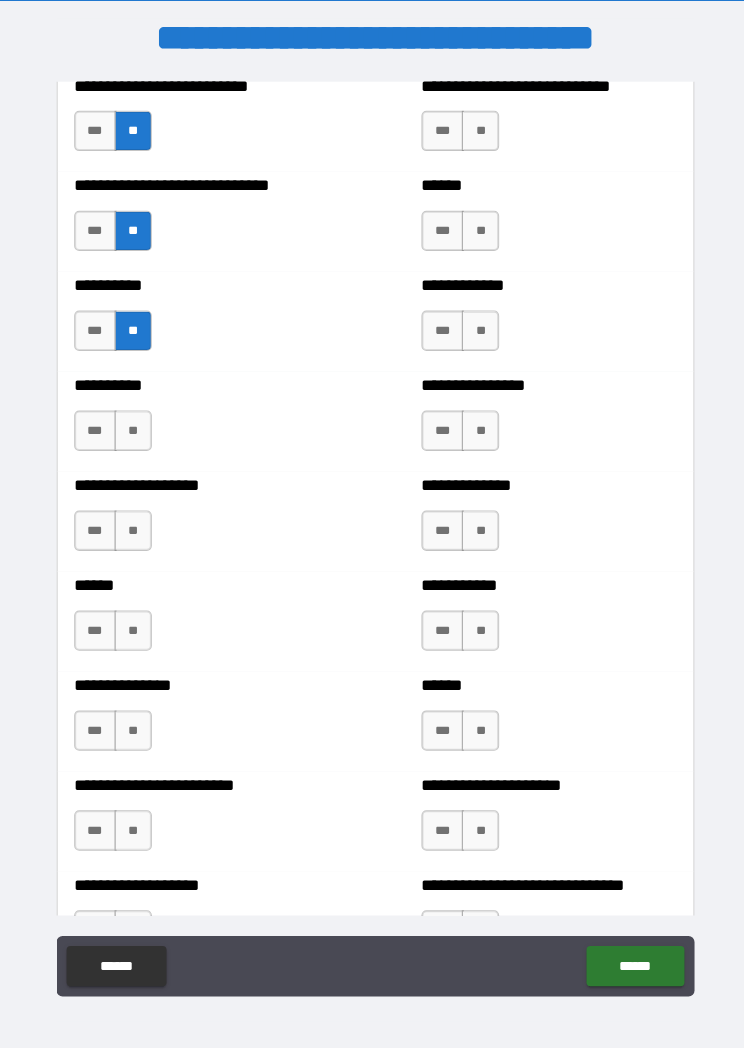 click on "***" at bounding box center (94, 724) 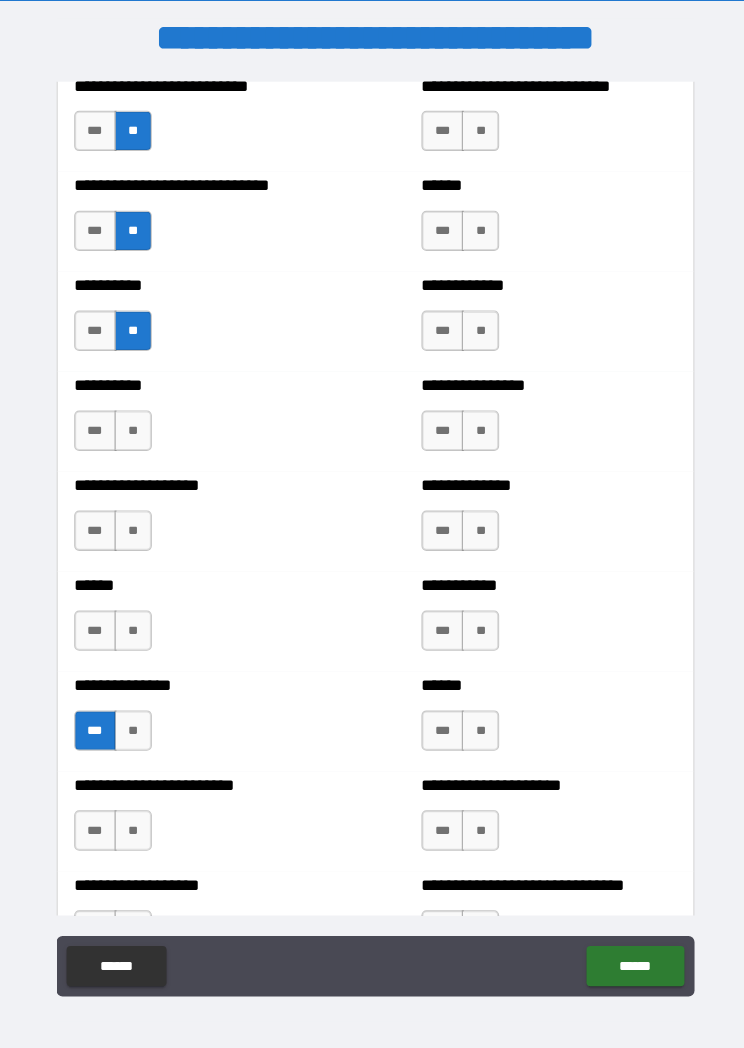 click on "**" at bounding box center (131, 823) 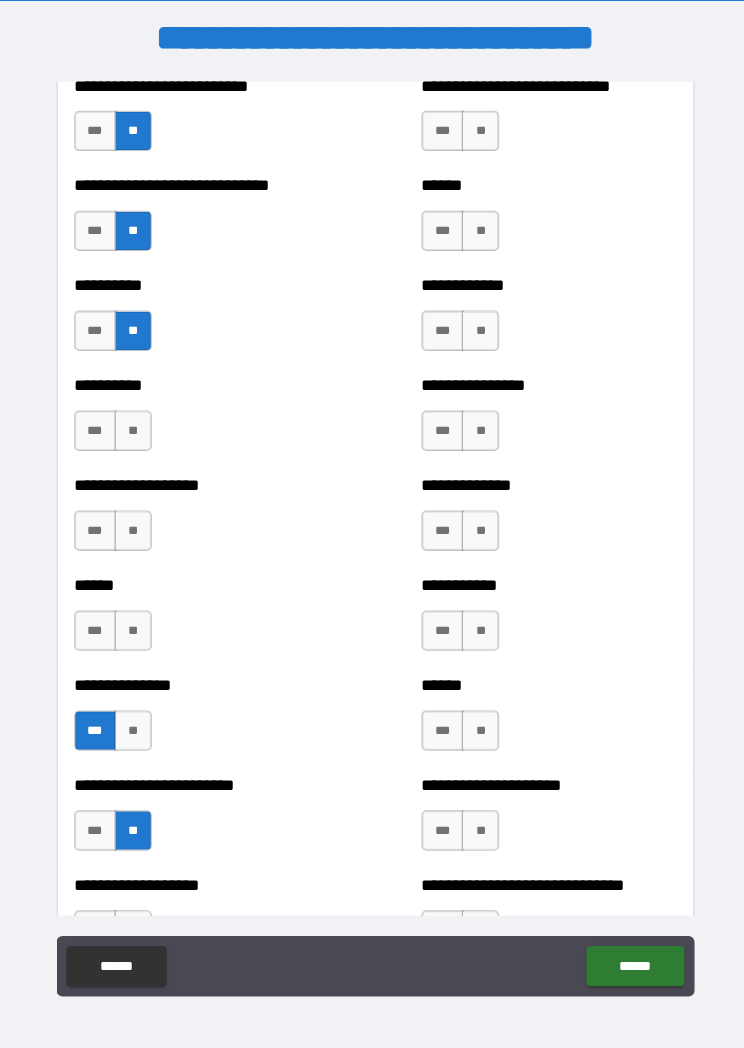 click on "**" at bounding box center [131, 625] 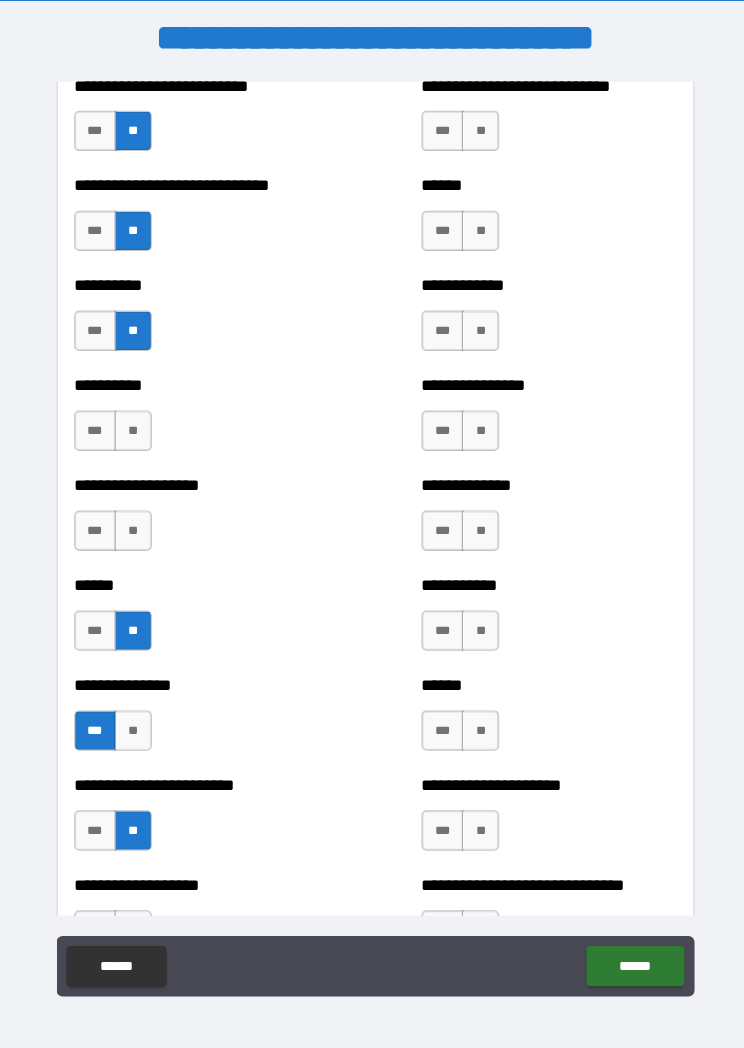 click on "**" at bounding box center [131, 526] 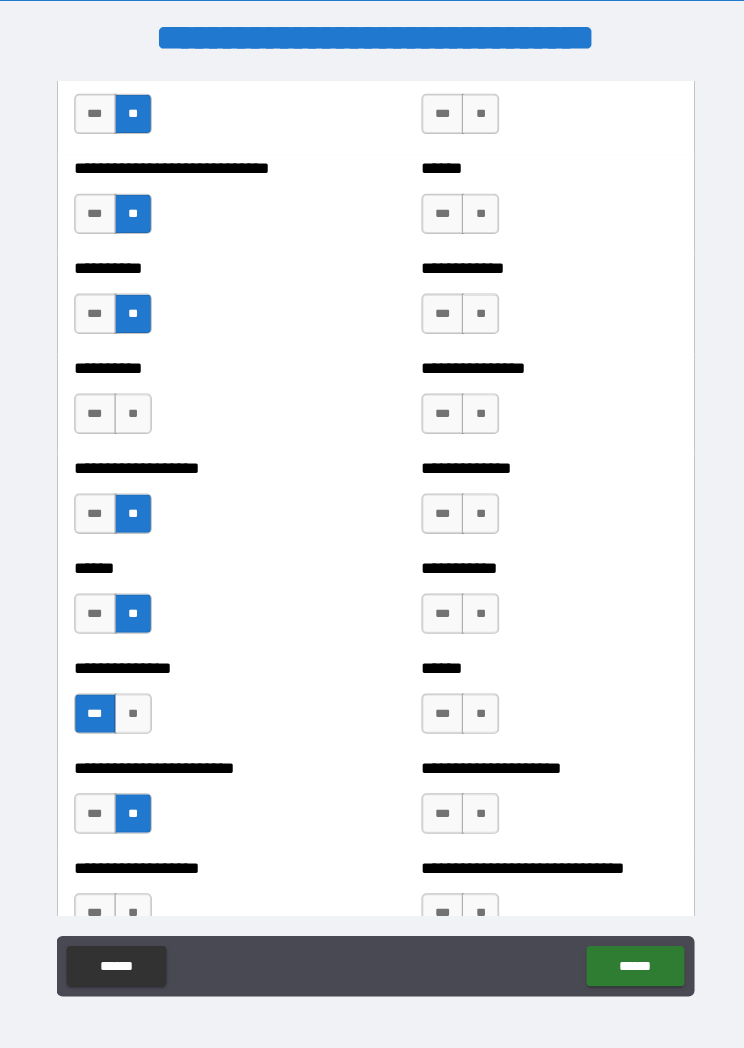 scroll, scrollTop: 4388, scrollLeft: 0, axis: vertical 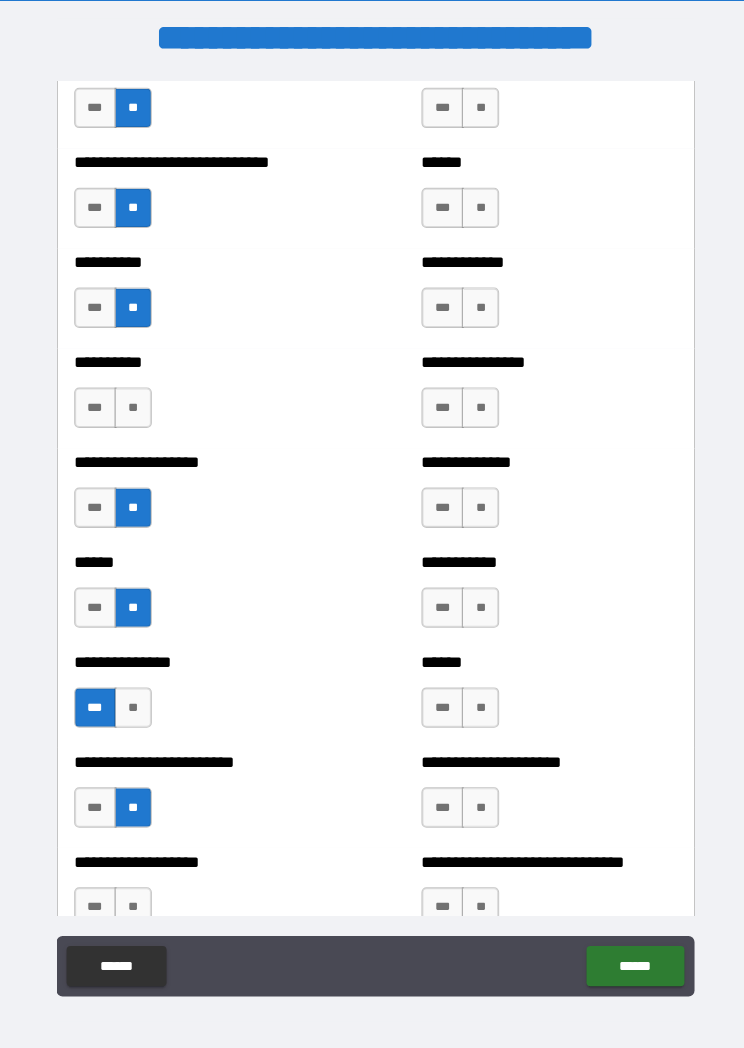 click on "**" at bounding box center [131, 404] 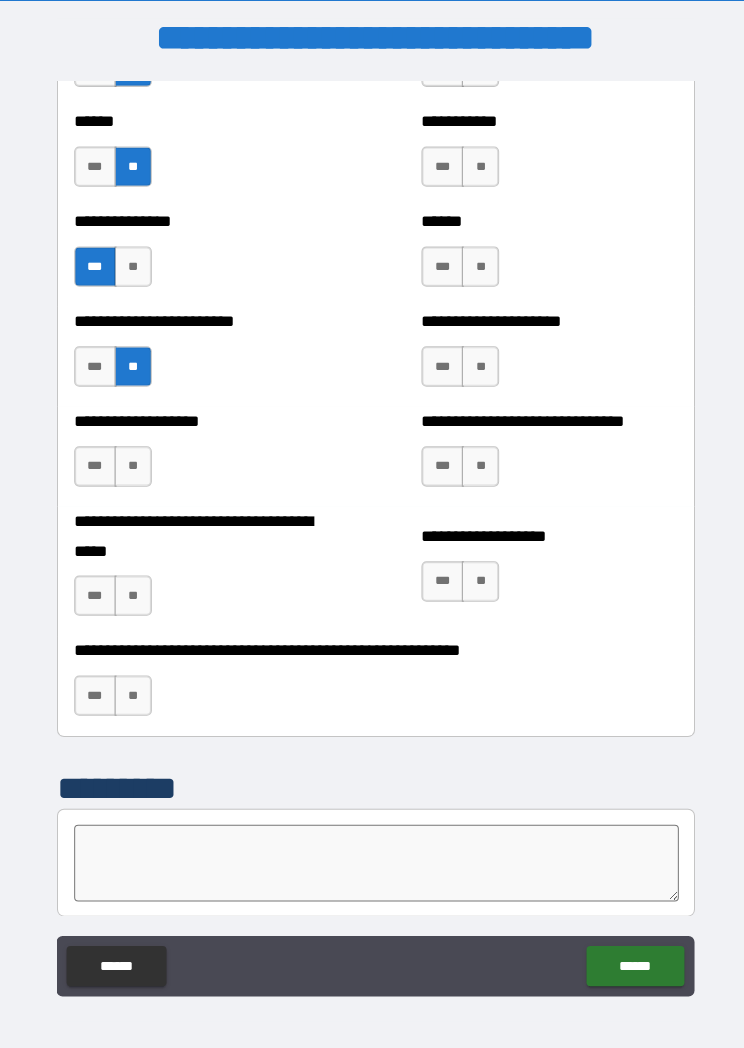scroll, scrollTop: 4823, scrollLeft: 0, axis: vertical 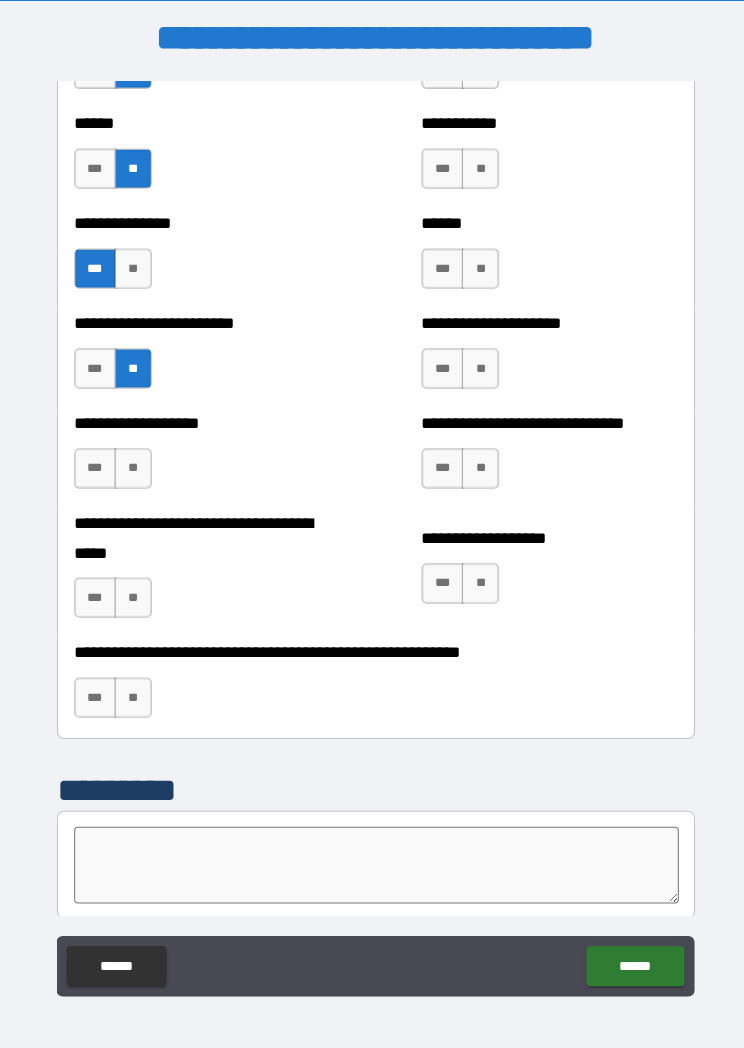 click on "**" at bounding box center (131, 464) 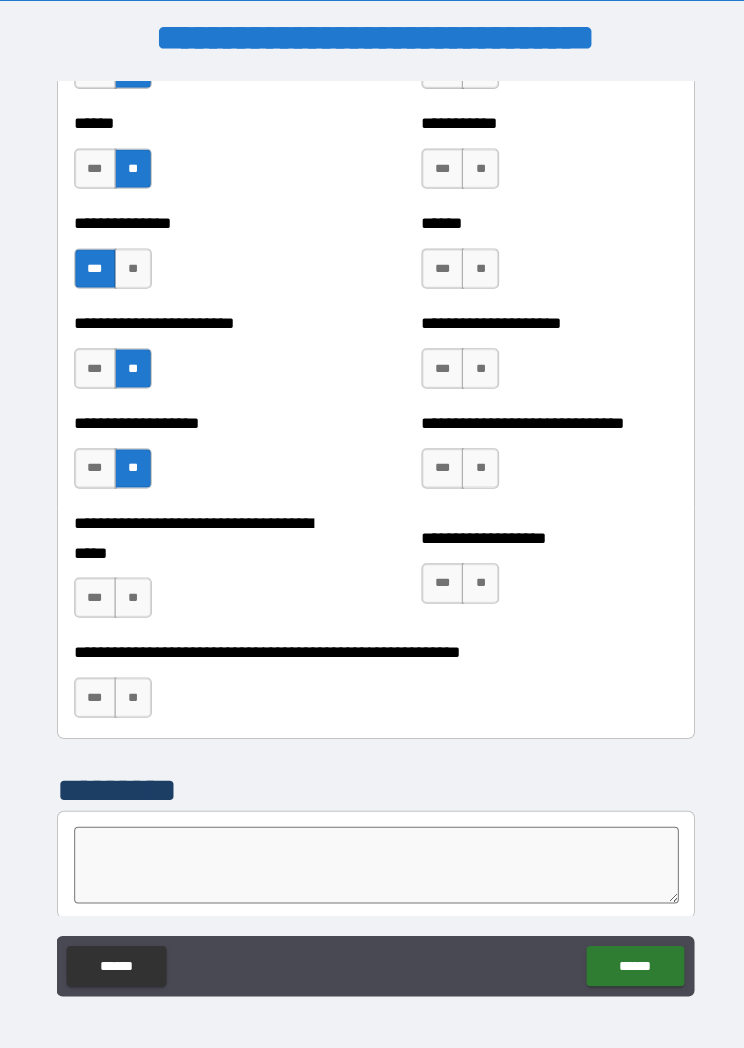click on "**" at bounding box center (131, 592) 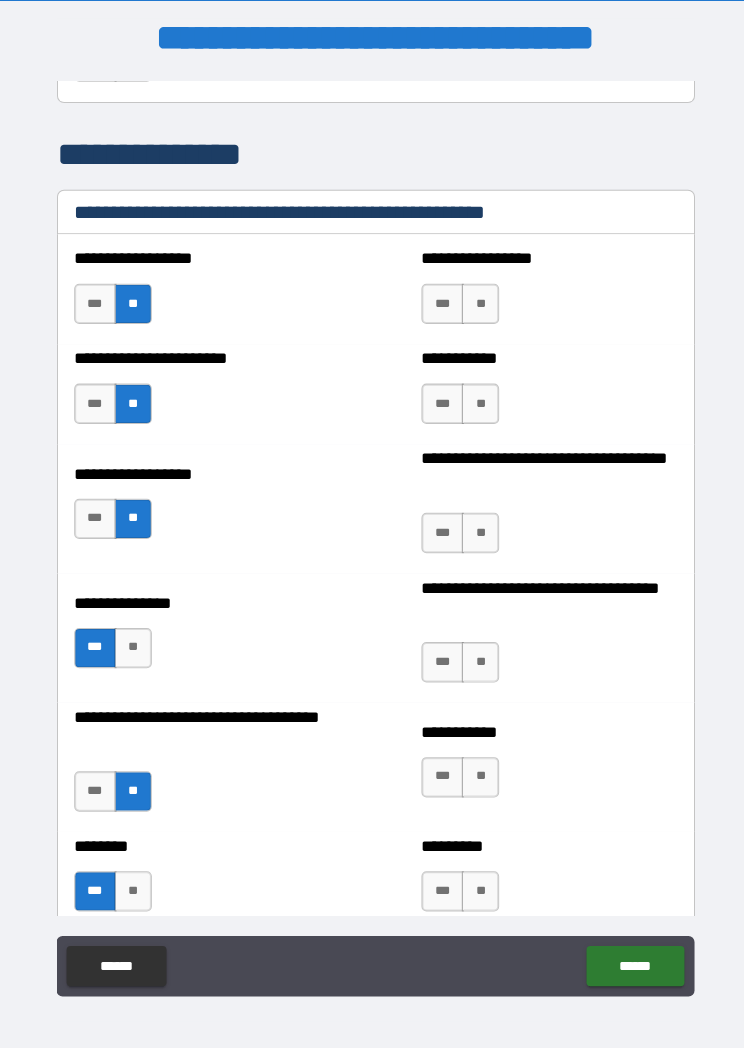 scroll, scrollTop: 2860, scrollLeft: 0, axis: vertical 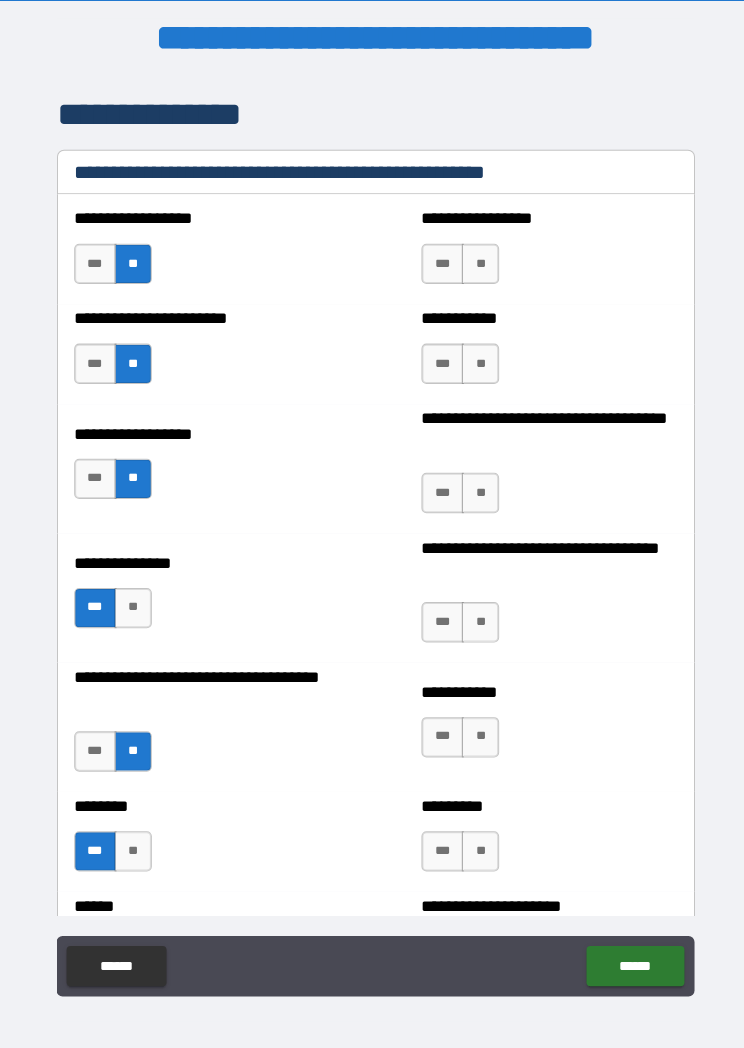click on "**" at bounding box center (475, 261) 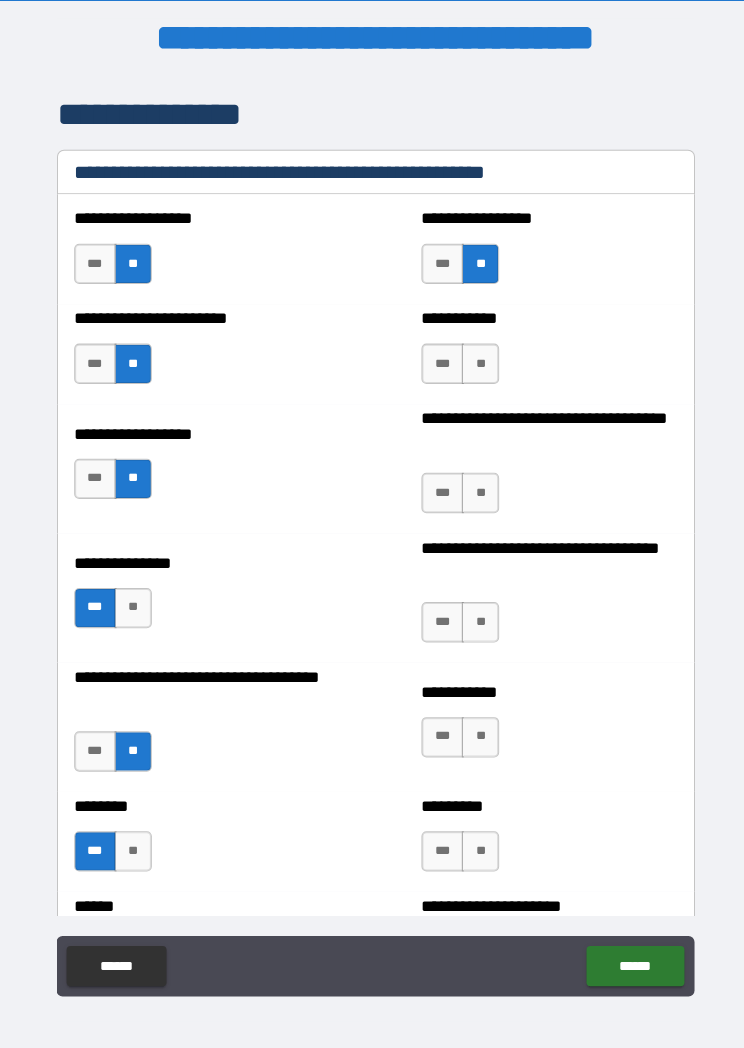click on "**" at bounding box center (475, 360) 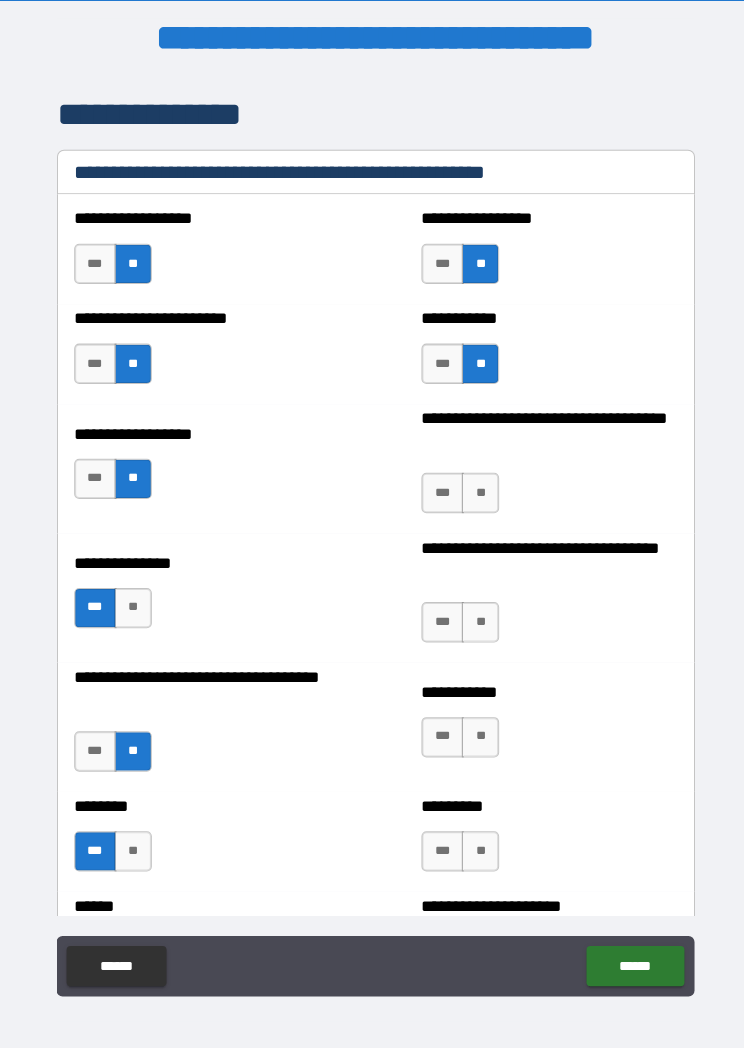 click on "**" at bounding box center [475, 488] 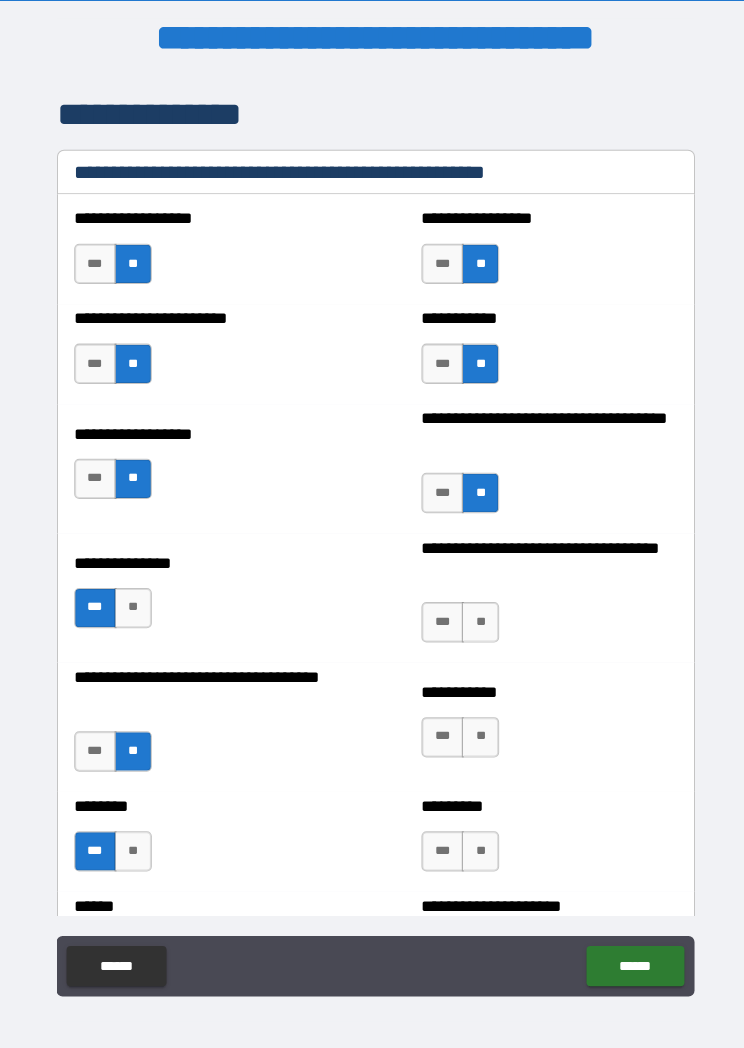 click on "**" at bounding box center [475, 616] 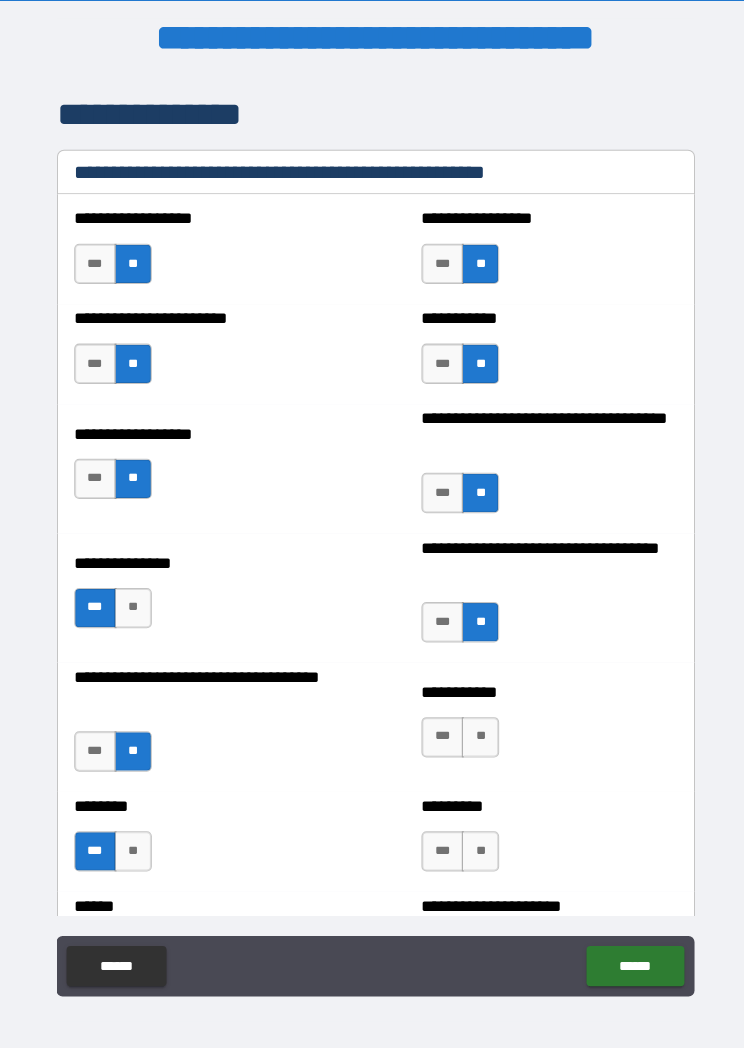 click on "**" at bounding box center [475, 730] 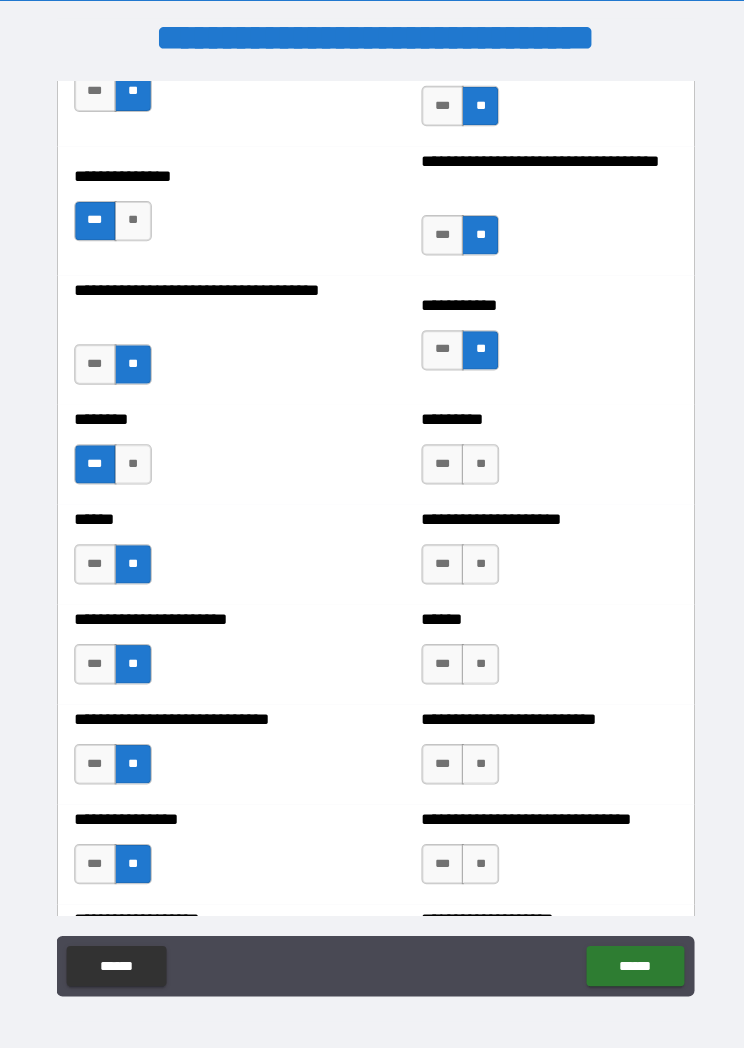 scroll, scrollTop: 3277, scrollLeft: 0, axis: vertical 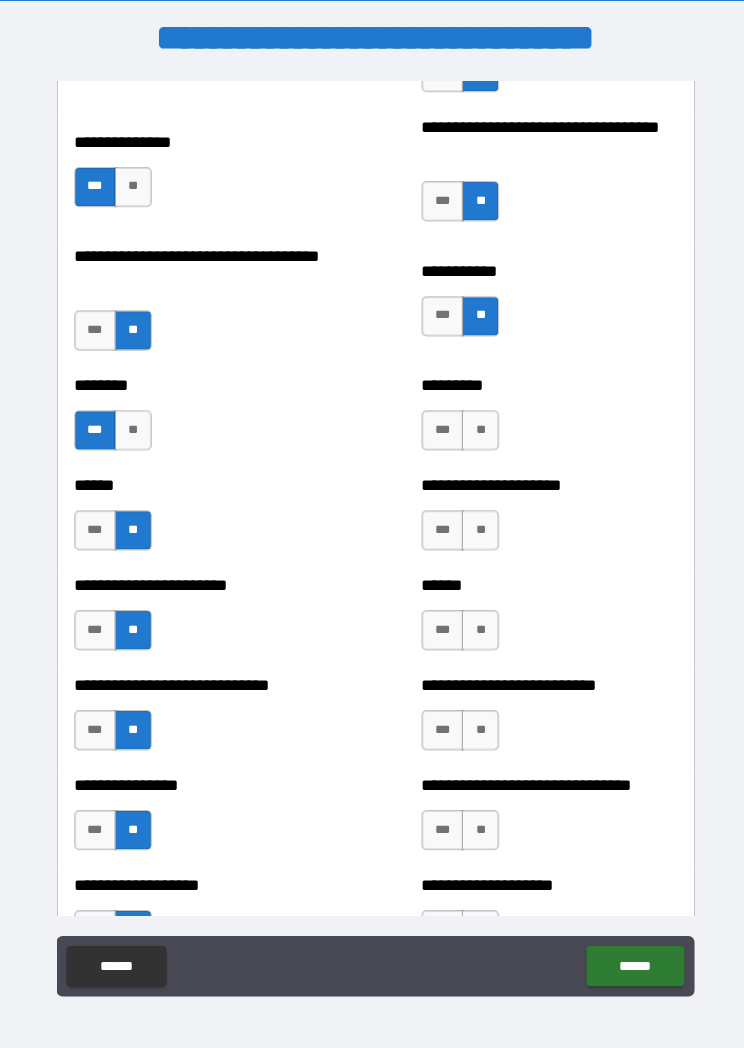 click on "**" at bounding box center (475, 426) 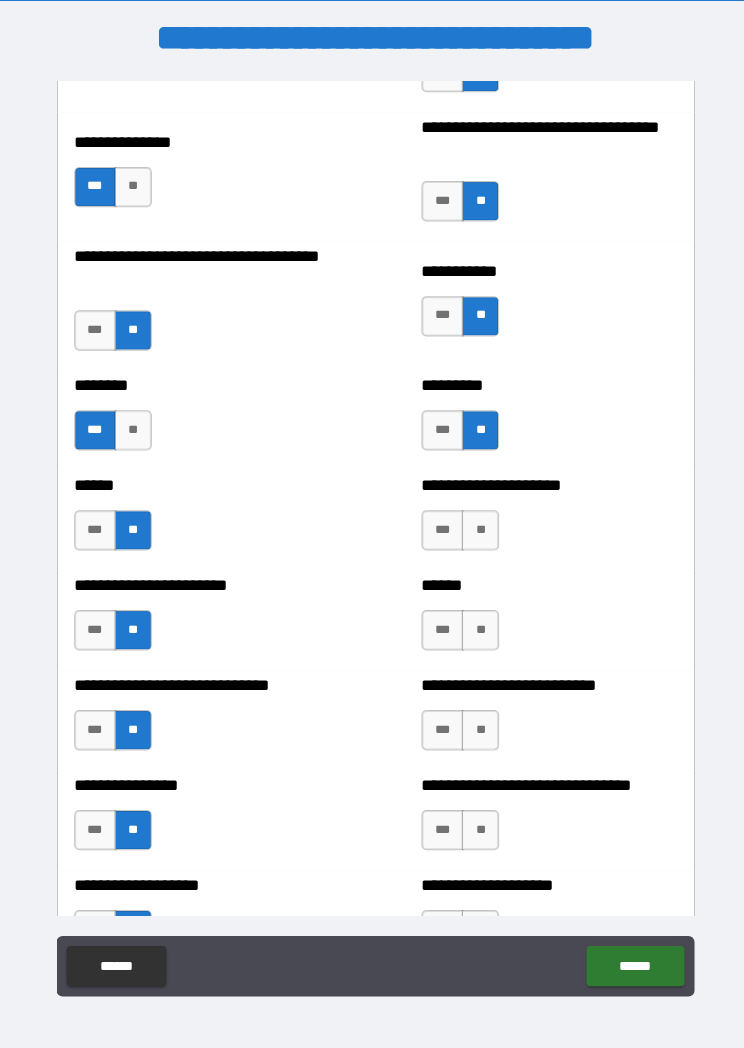 click on "**" at bounding box center (475, 525) 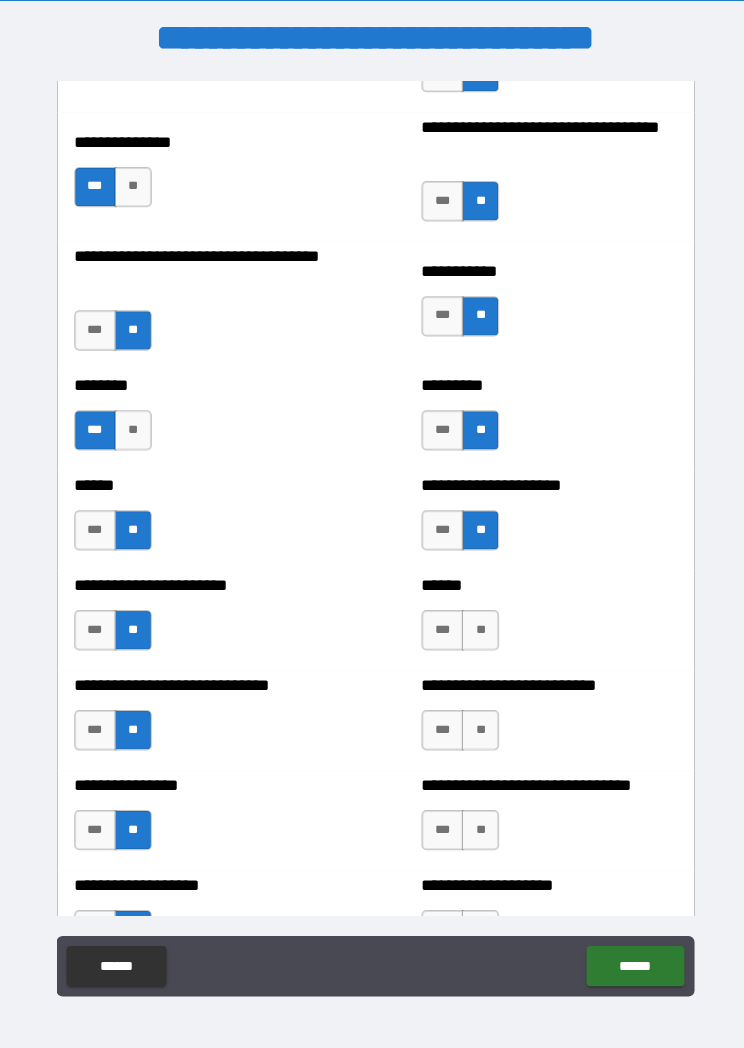 click on "**" at bounding box center (475, 624) 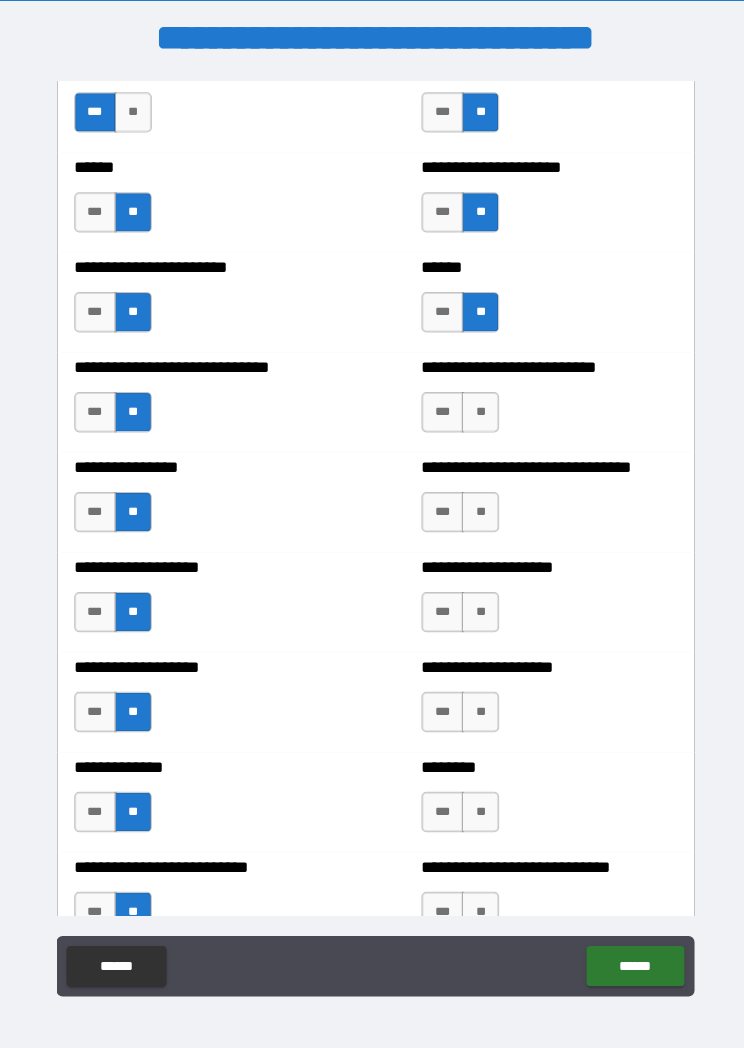 scroll, scrollTop: 3617, scrollLeft: 0, axis: vertical 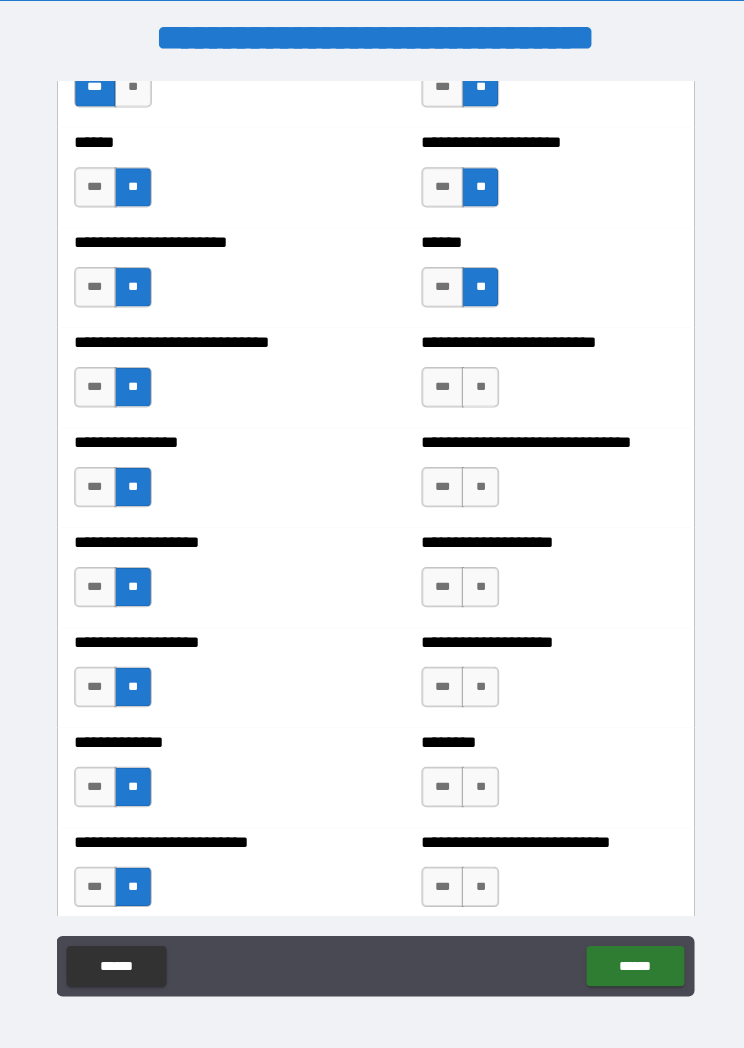 click on "**" at bounding box center [475, 383] 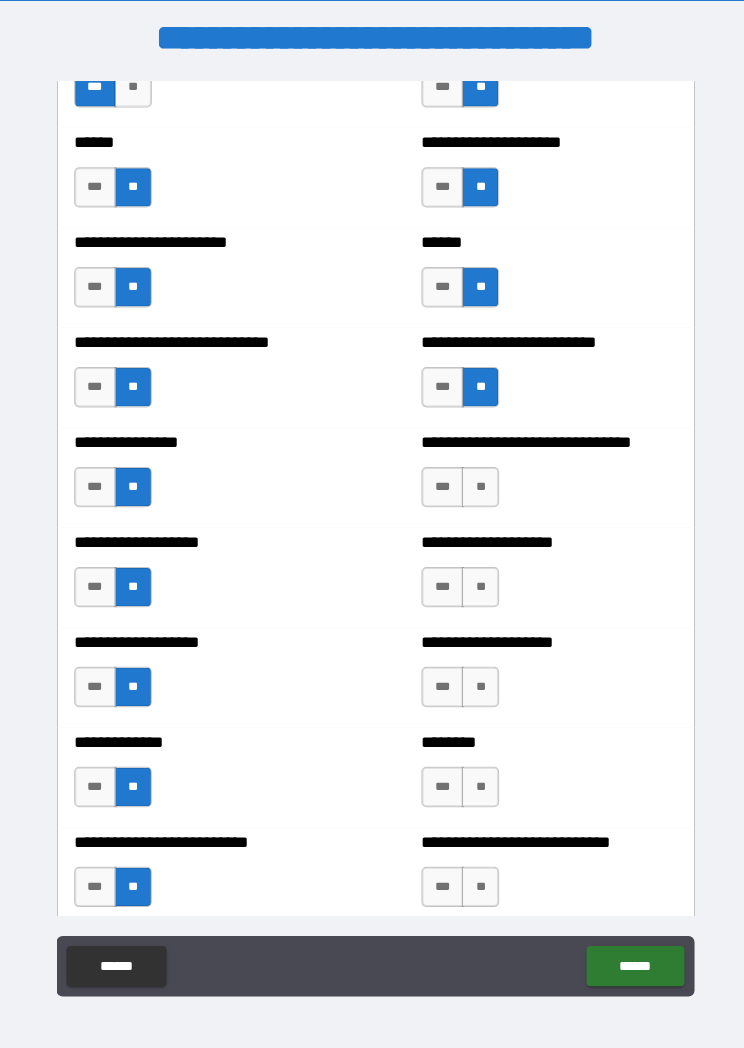 click on "**" at bounding box center (475, 482) 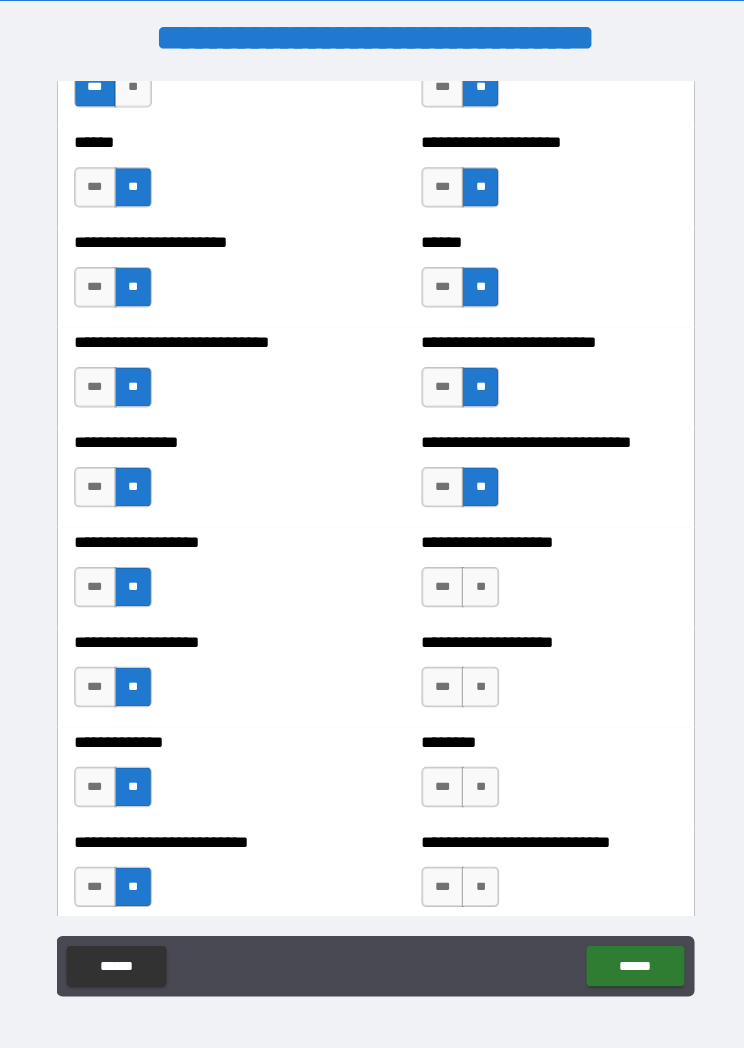 click on "**" at bounding box center [475, 581] 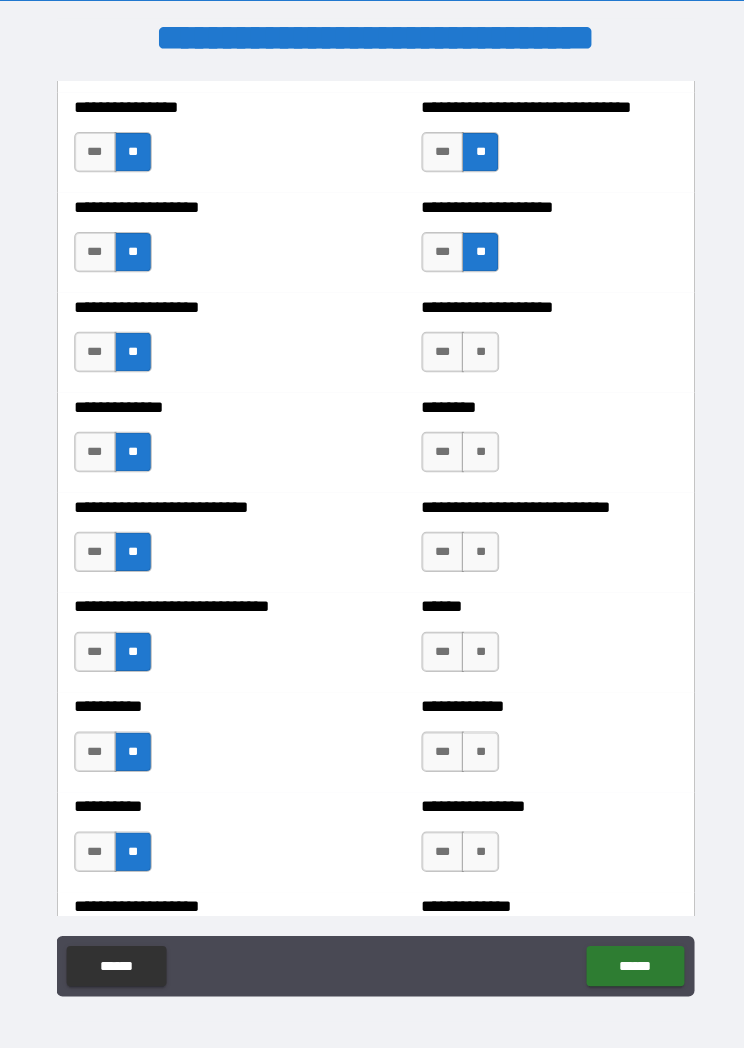 scroll, scrollTop: 3973, scrollLeft: 0, axis: vertical 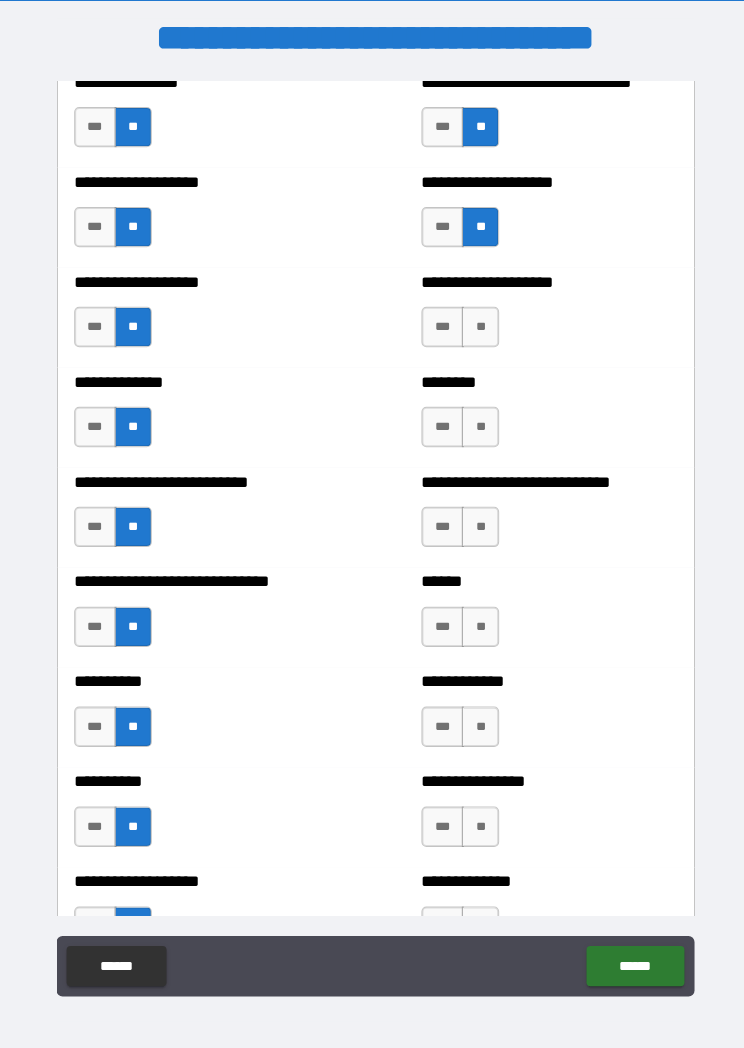 click on "***" at bounding box center (438, 324) 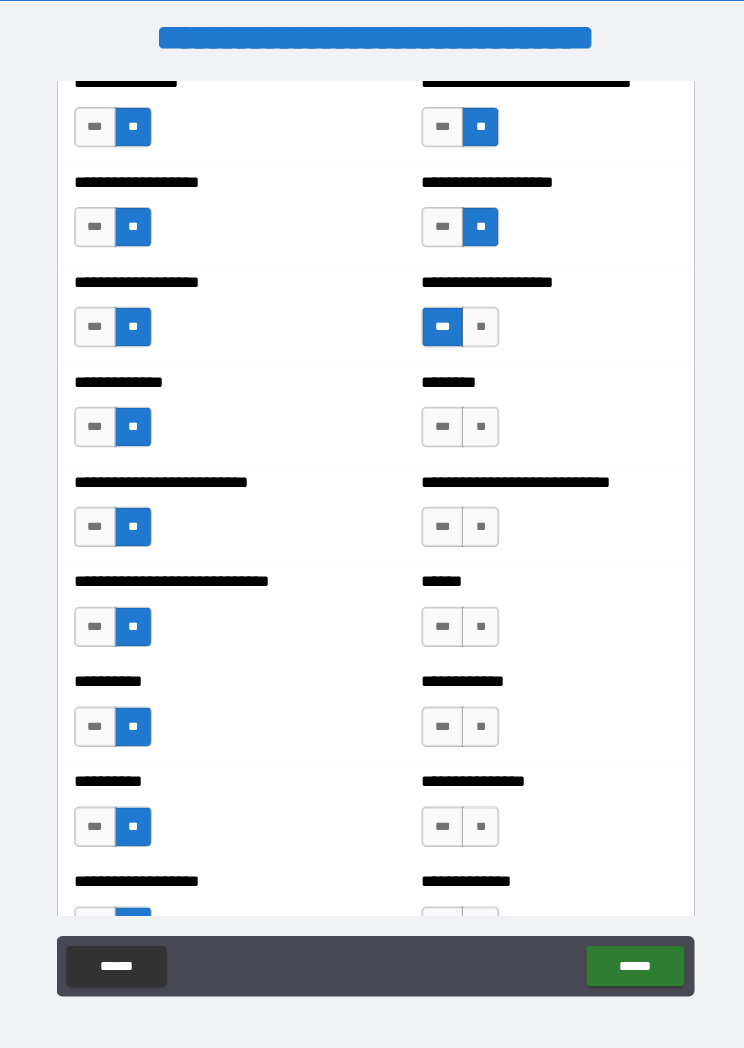 click on "**" at bounding box center [475, 423] 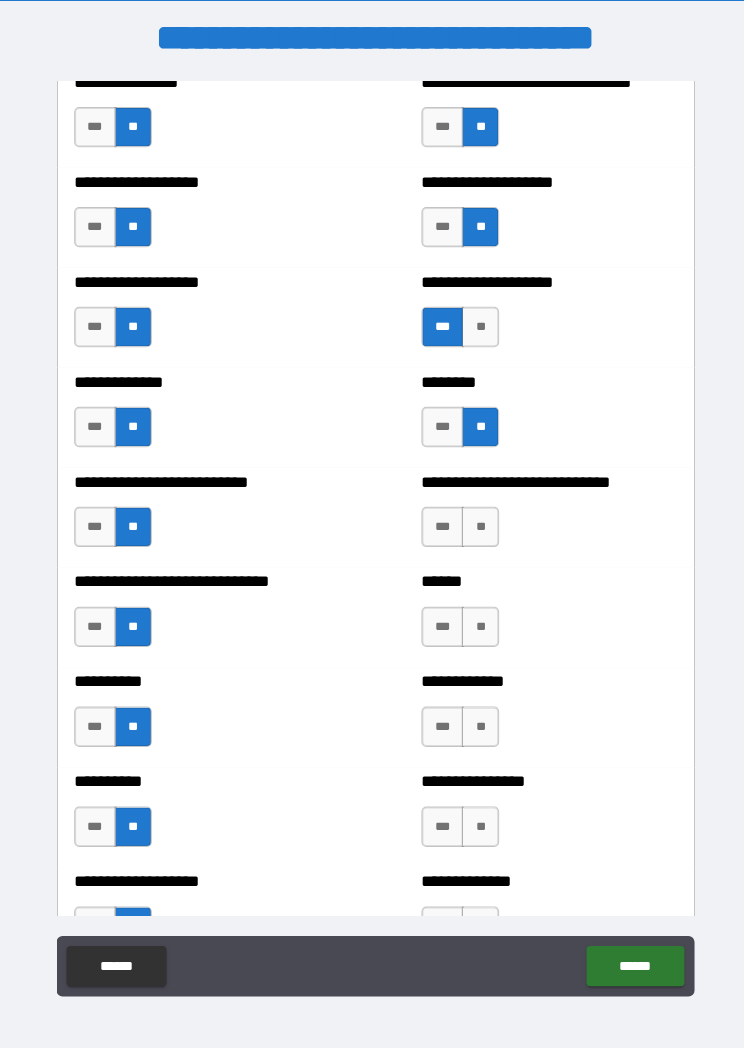click on "**" at bounding box center (475, 522) 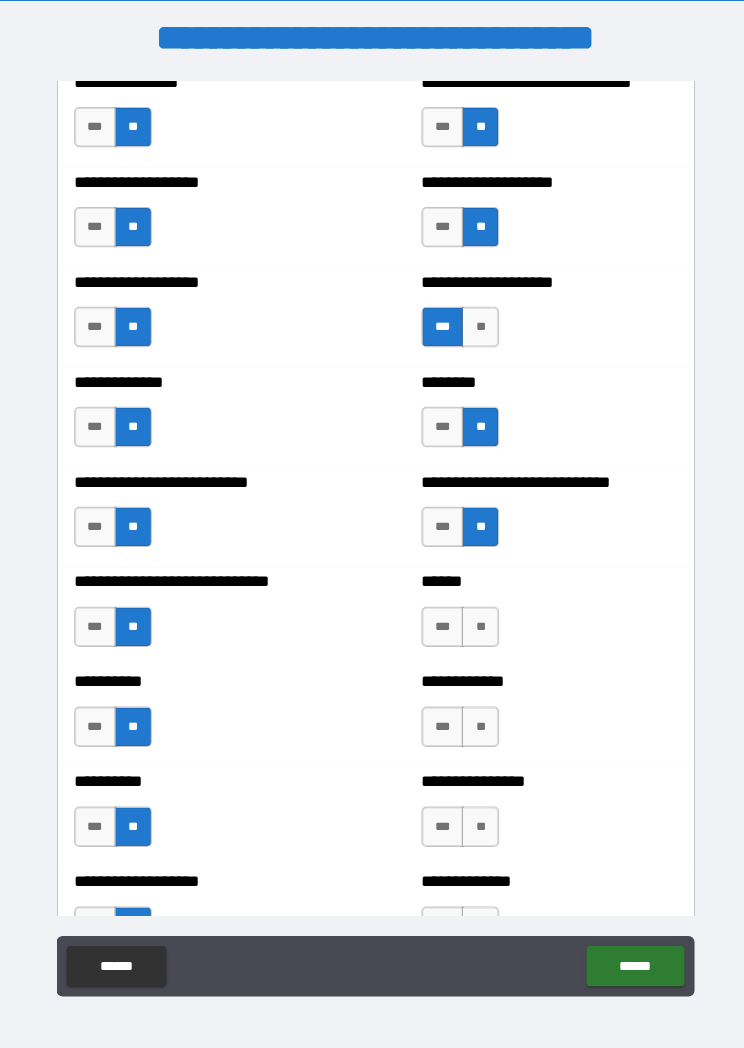 click on "**" at bounding box center (475, 621) 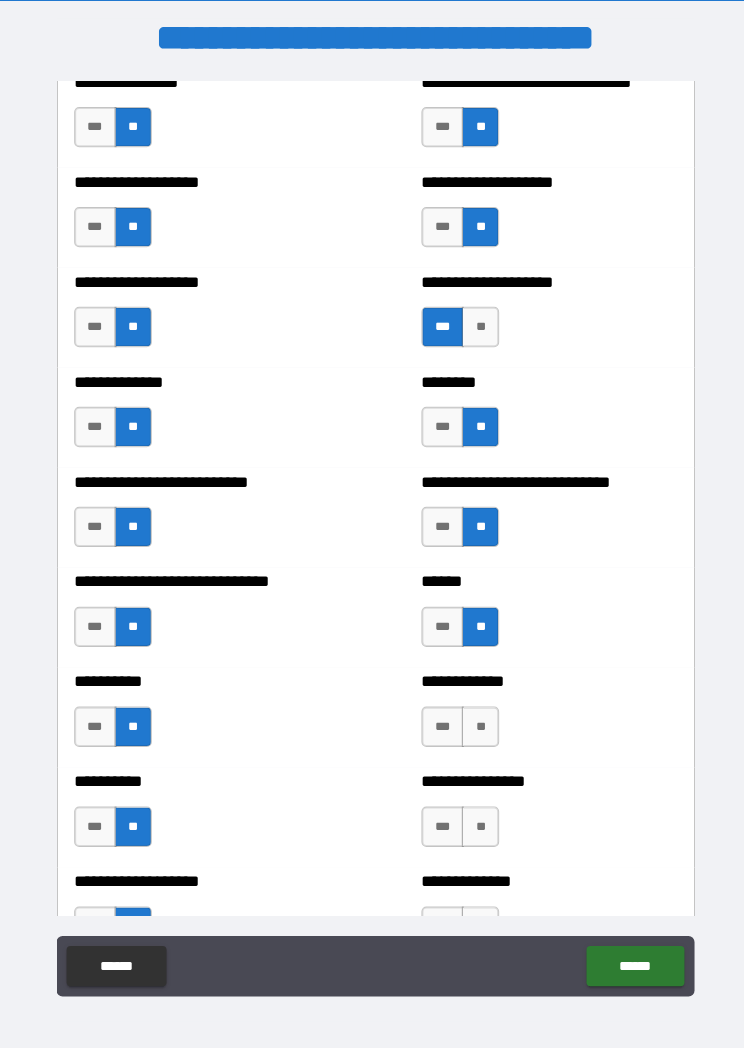 click on "***" at bounding box center (438, 621) 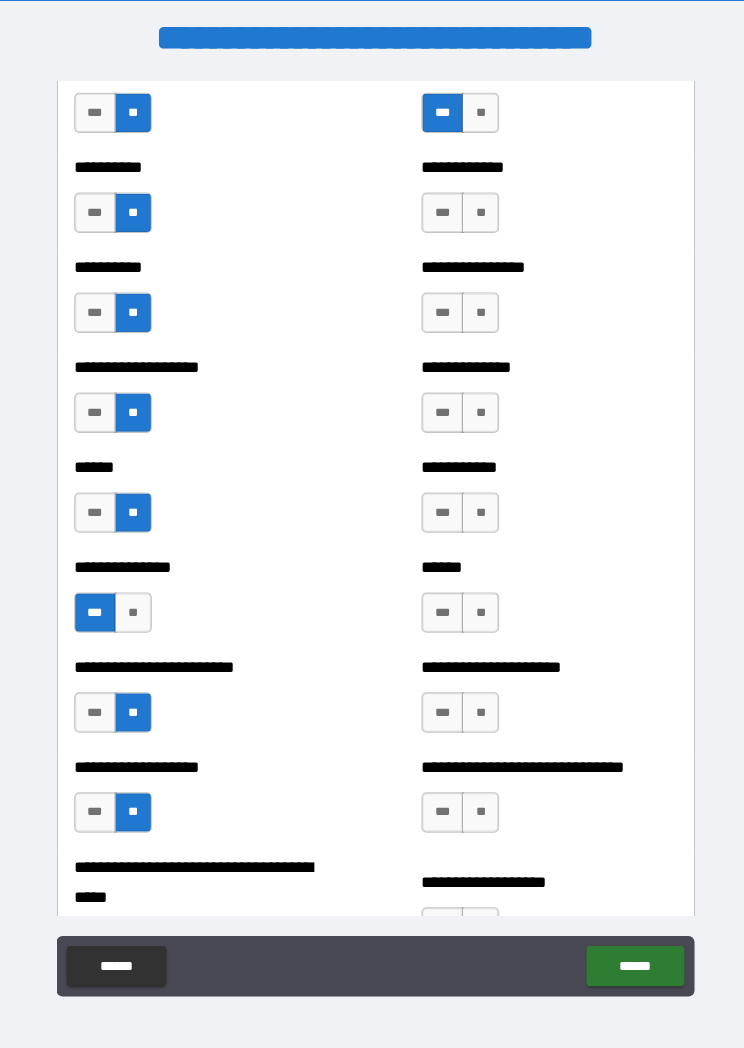 scroll, scrollTop: 4483, scrollLeft: 0, axis: vertical 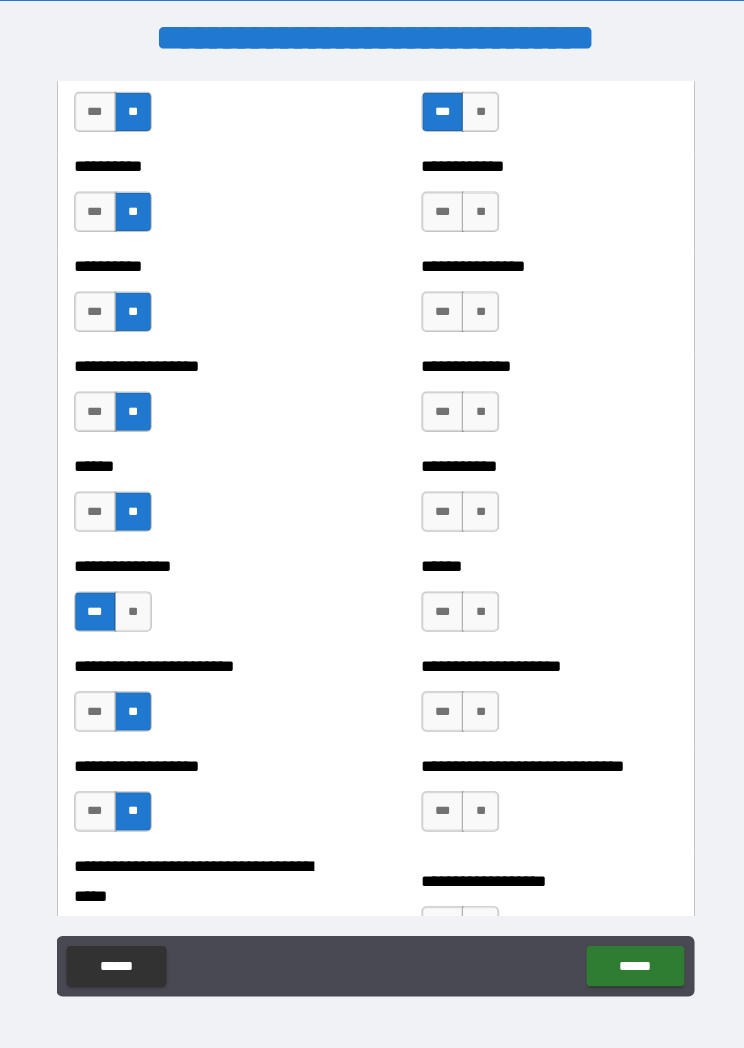 click on "**" at bounding box center [475, 210] 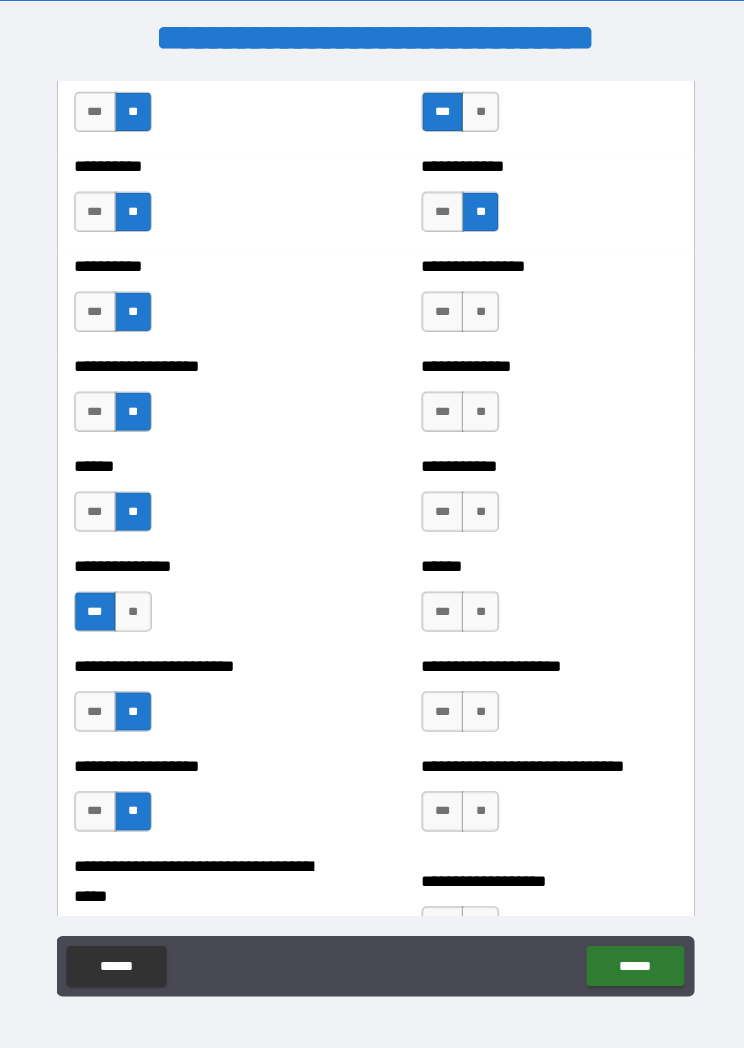 click on "**" at bounding box center (475, 309) 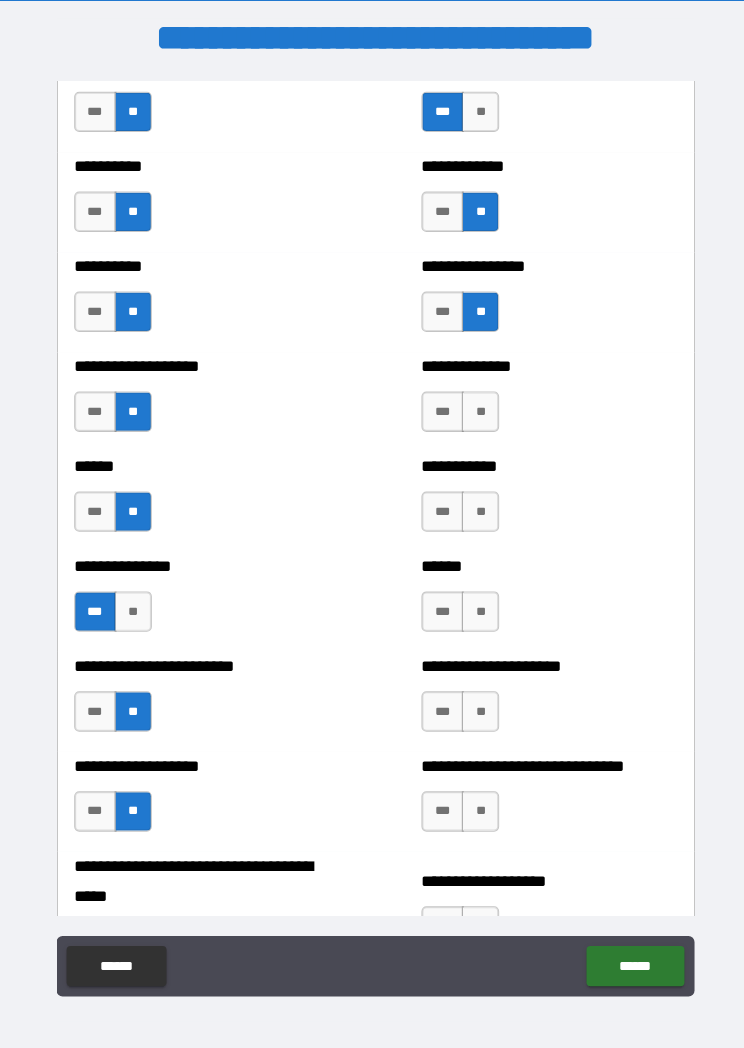 click on "**" at bounding box center (475, 408) 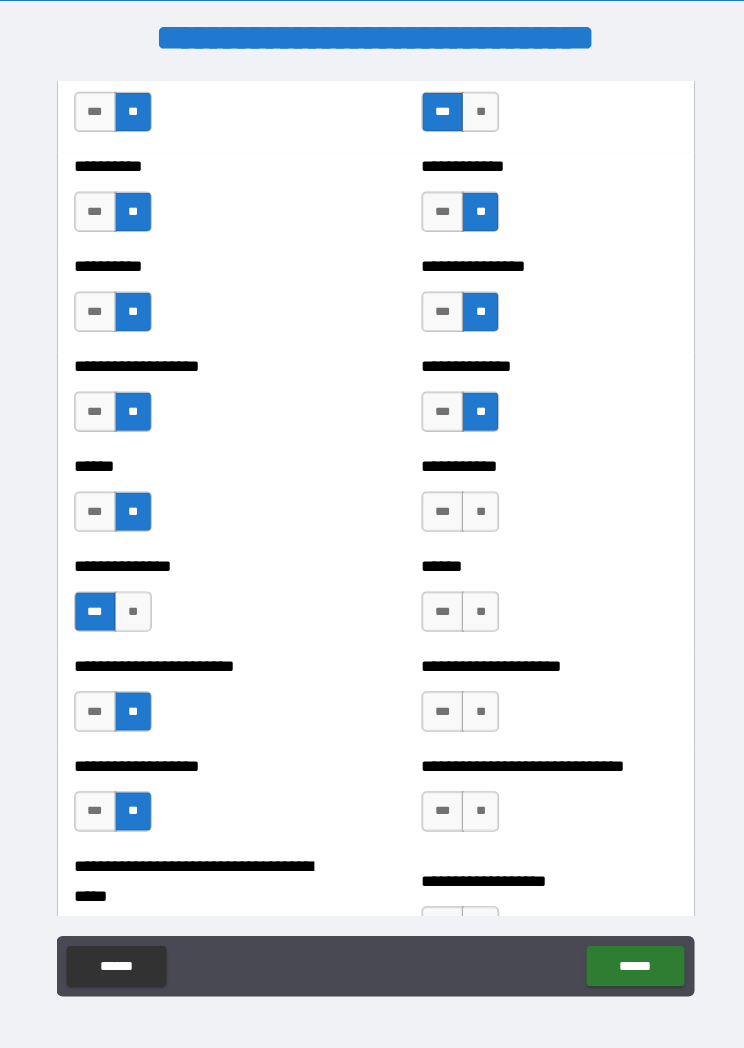 click on "**" at bounding box center (475, 507) 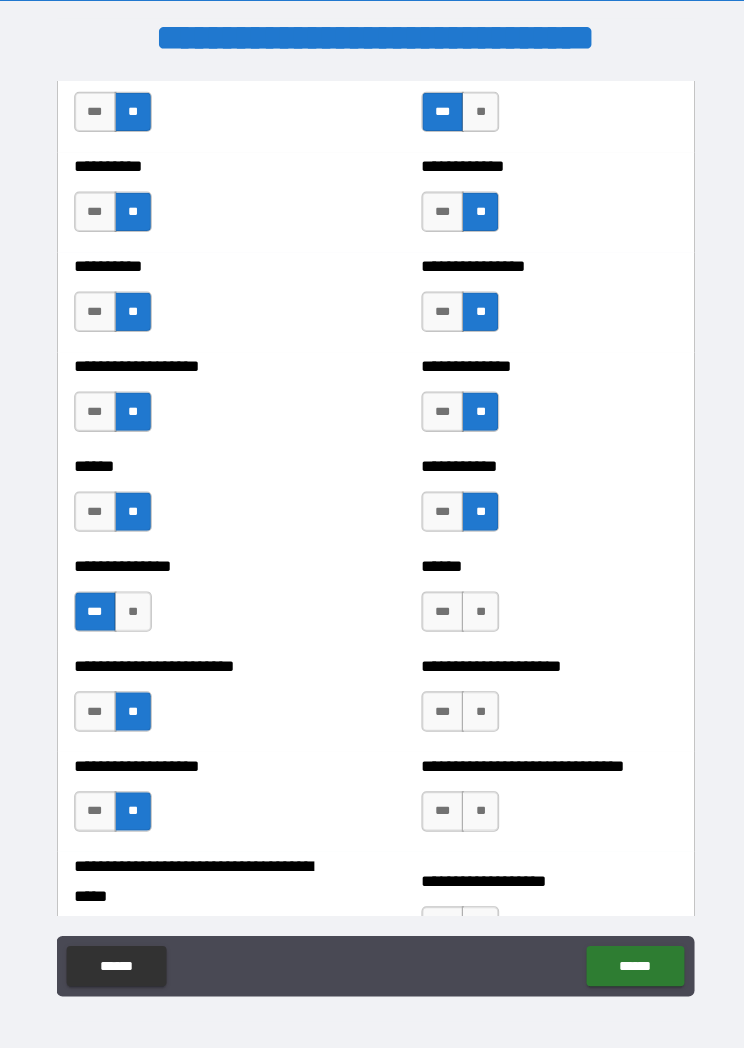 click on "**" at bounding box center [475, 606] 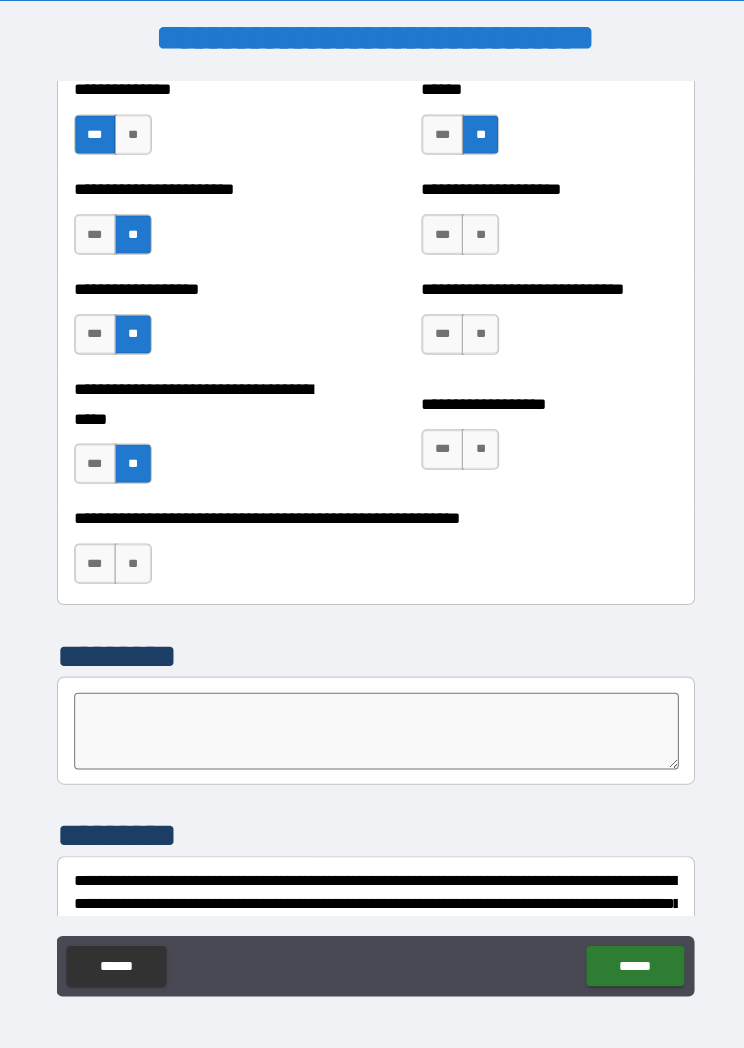 scroll, scrollTop: 4913, scrollLeft: 0, axis: vertical 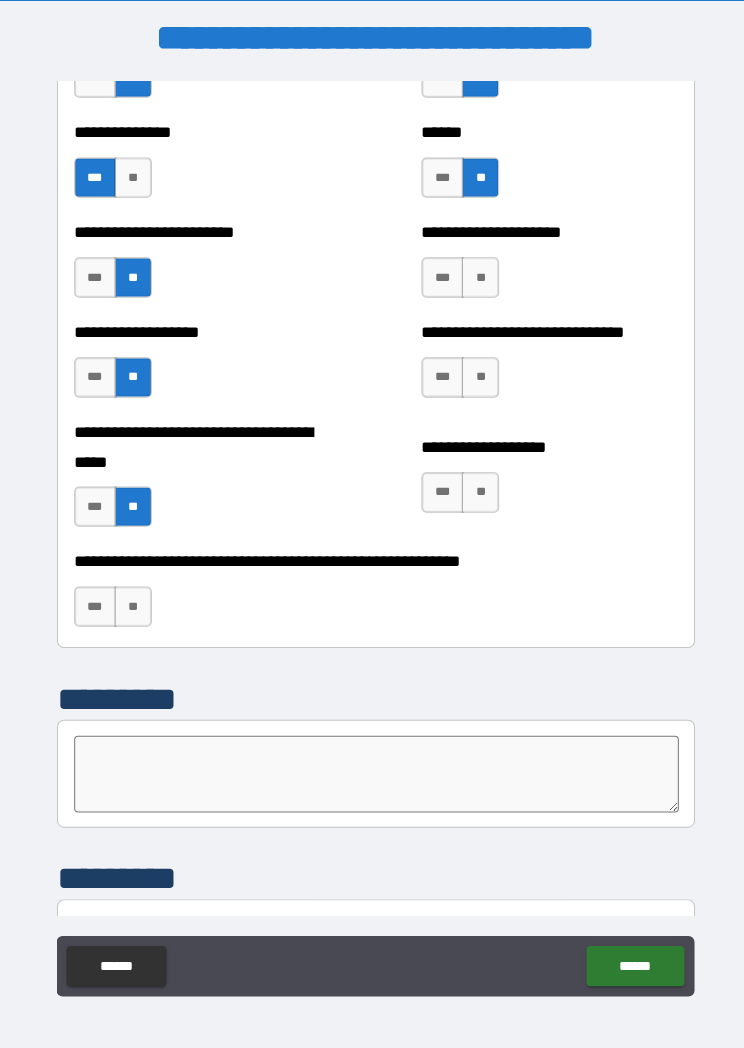 click on "**" at bounding box center (475, 275) 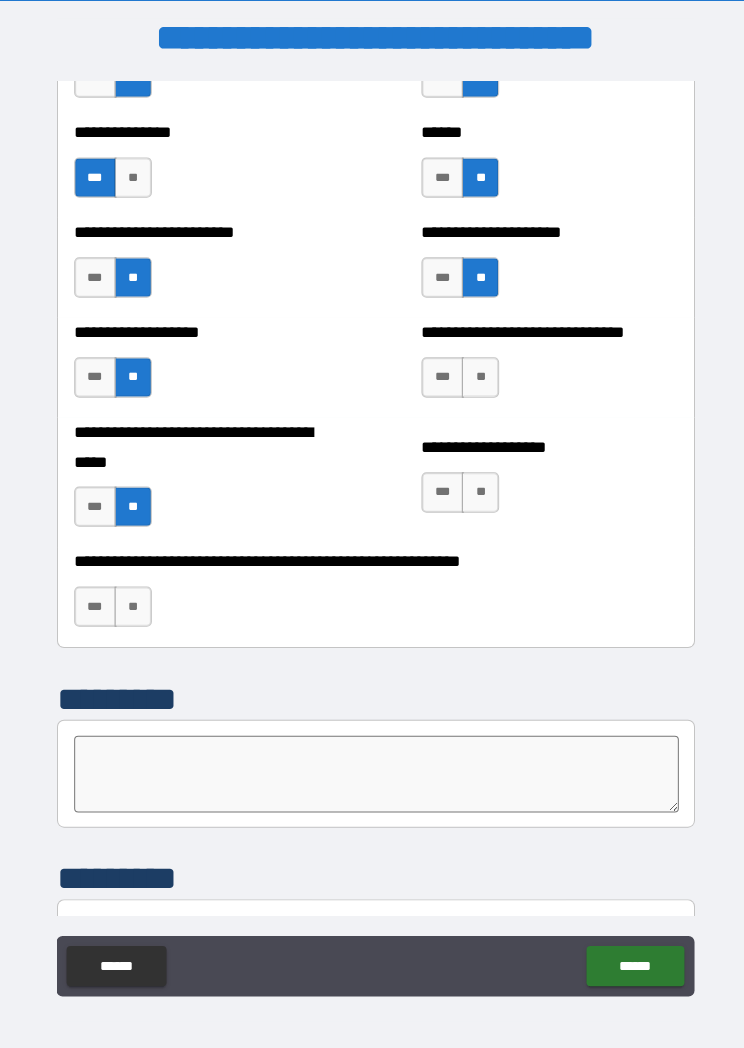 click on "**" at bounding box center (475, 374) 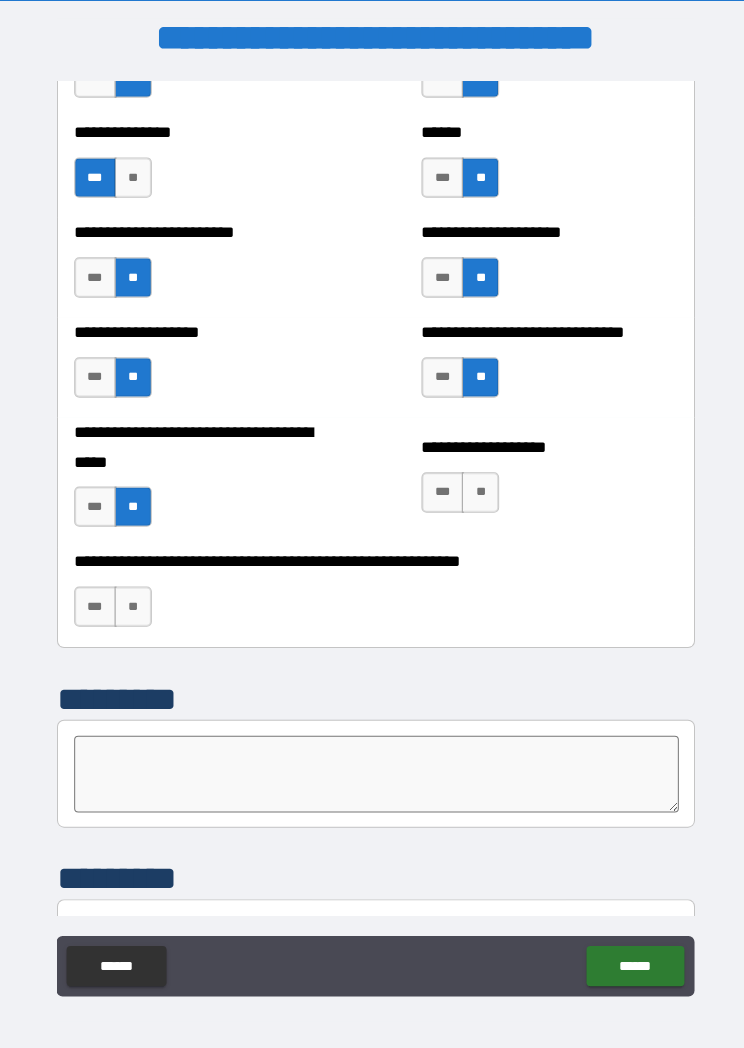 click on "**" at bounding box center [475, 488] 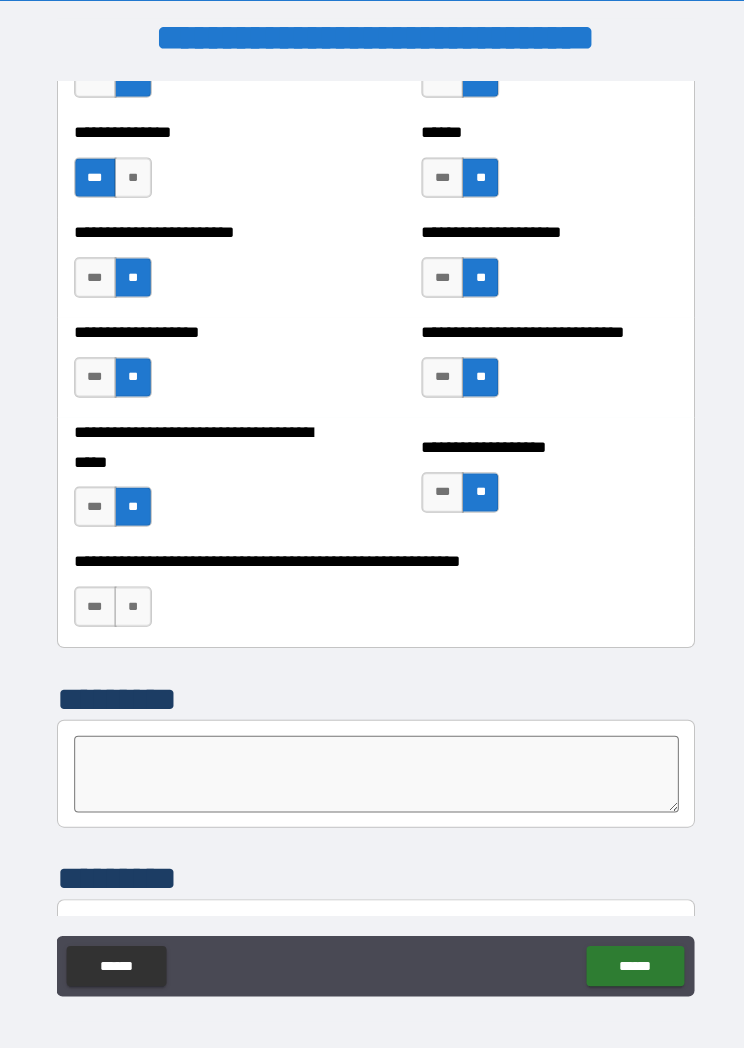 click on "**" at bounding box center [131, 601] 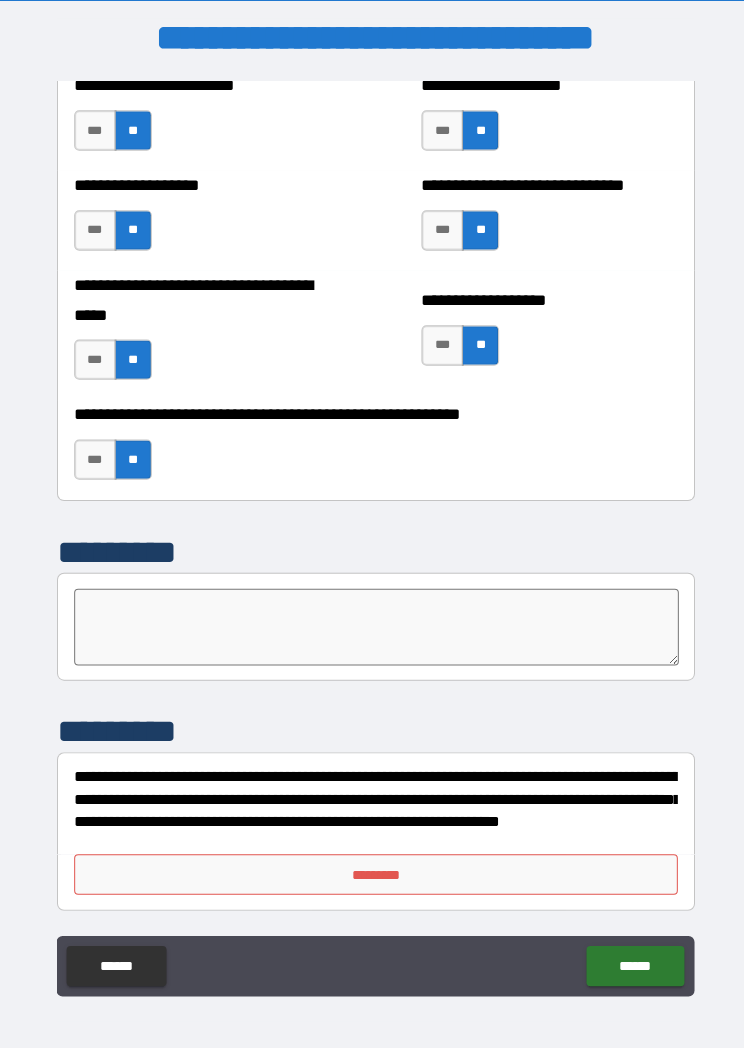 scroll, scrollTop: 5059, scrollLeft: 0, axis: vertical 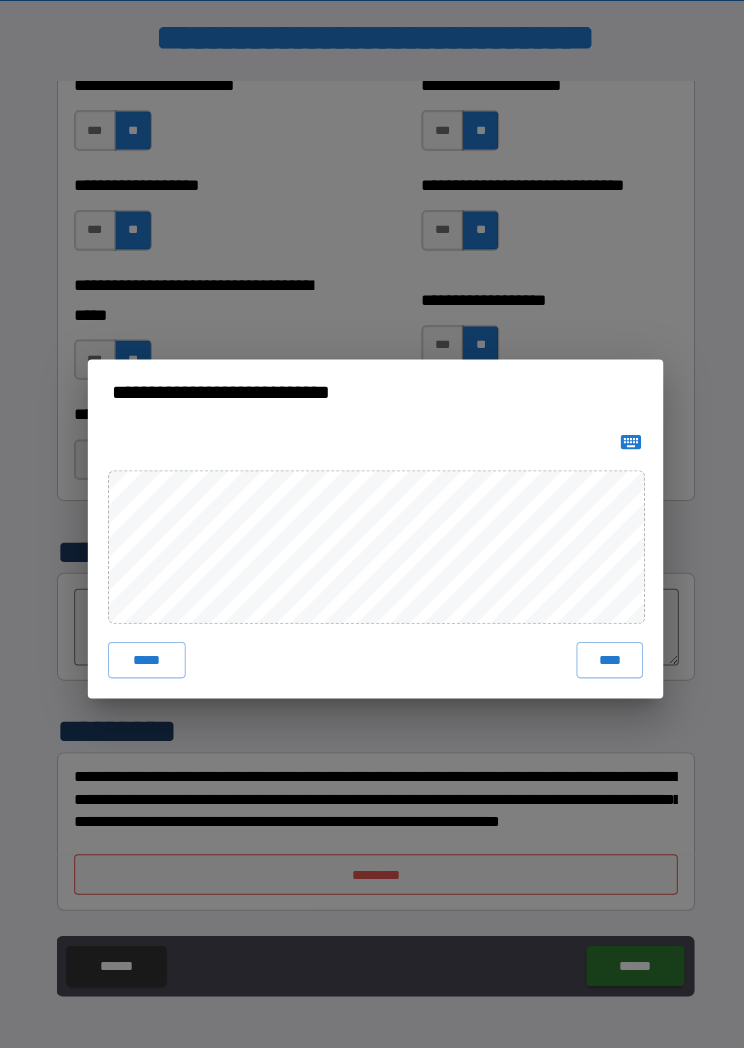 click on "****" at bounding box center [604, 654] 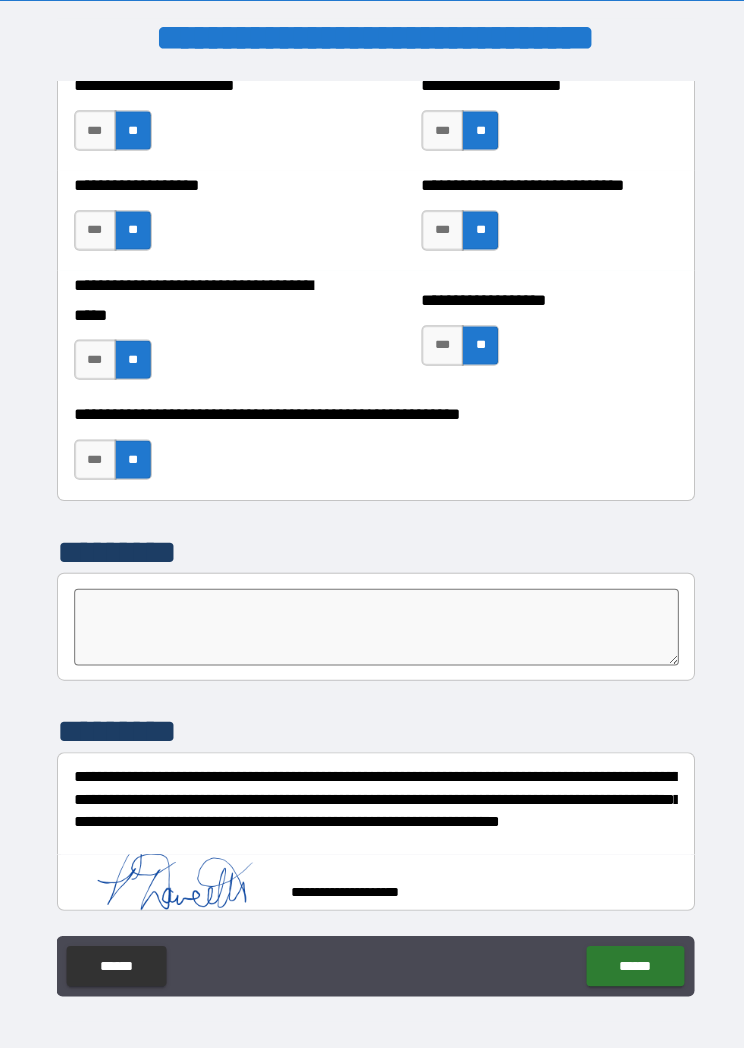 scroll, scrollTop: 5049, scrollLeft: 0, axis: vertical 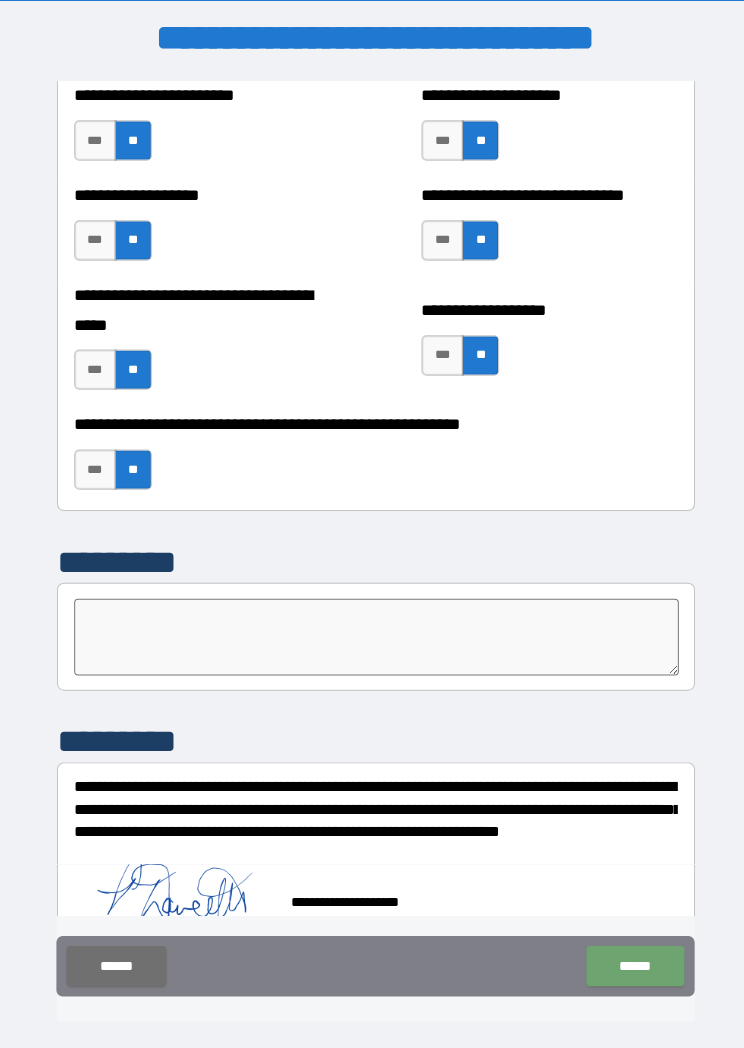 click on "******" at bounding box center (629, 957) 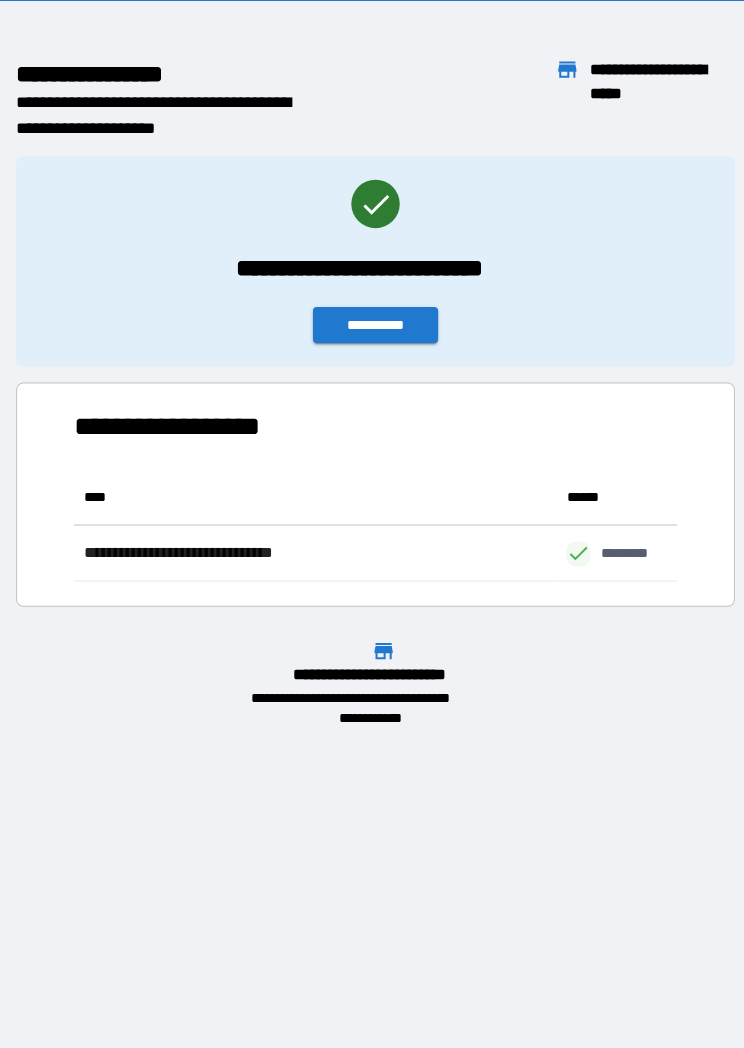 scroll, scrollTop: 1, scrollLeft: 1, axis: both 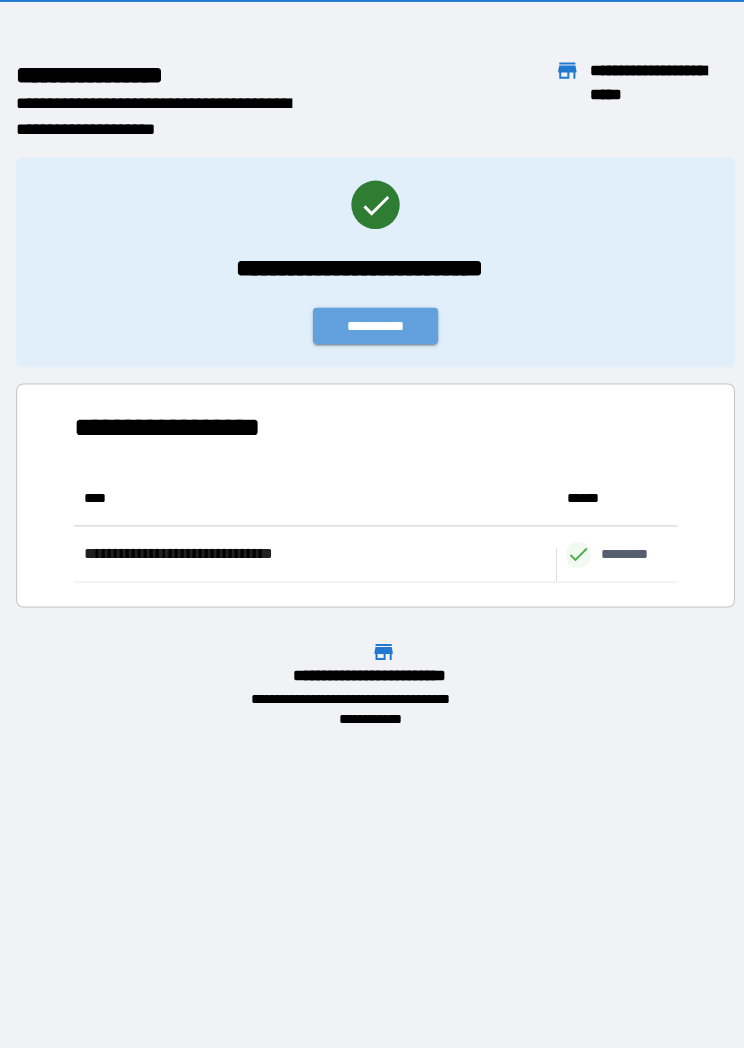 click on "**********" at bounding box center [372, 323] 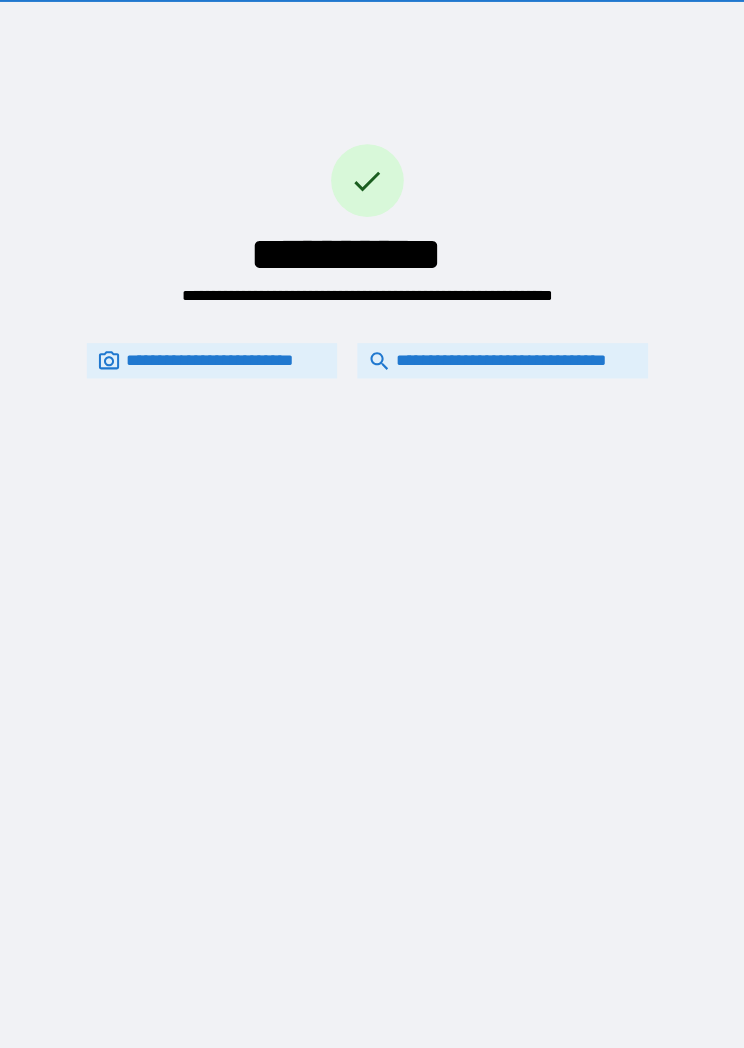click on "**********" at bounding box center [498, 357] 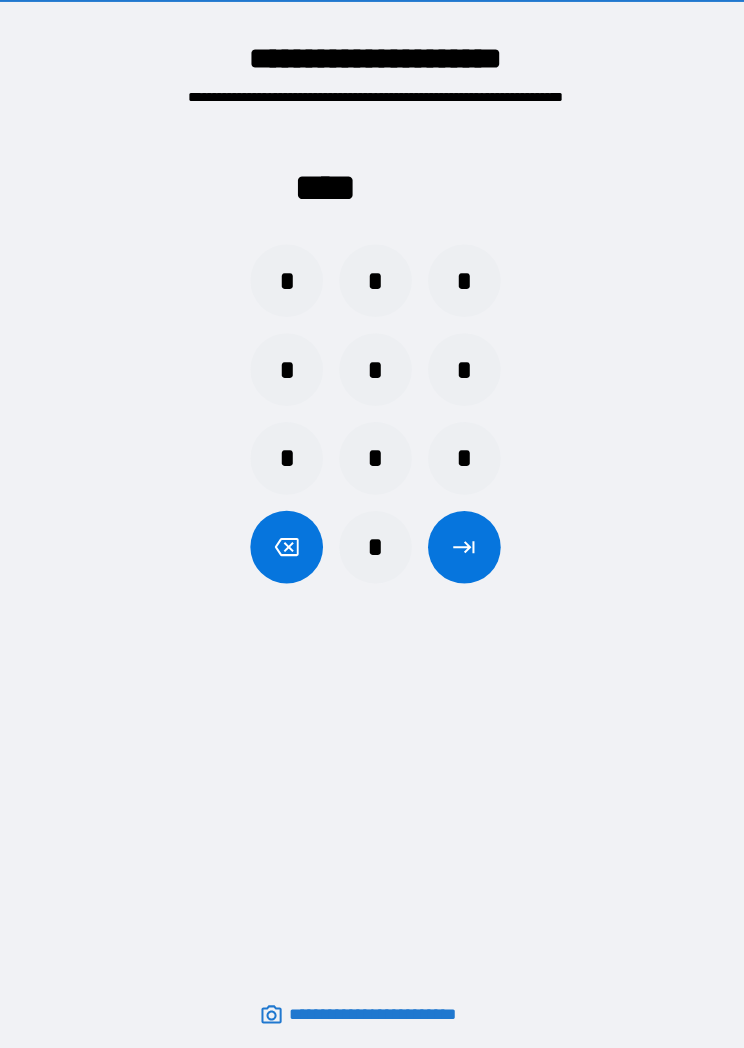 click on "*" at bounding box center (284, 278) 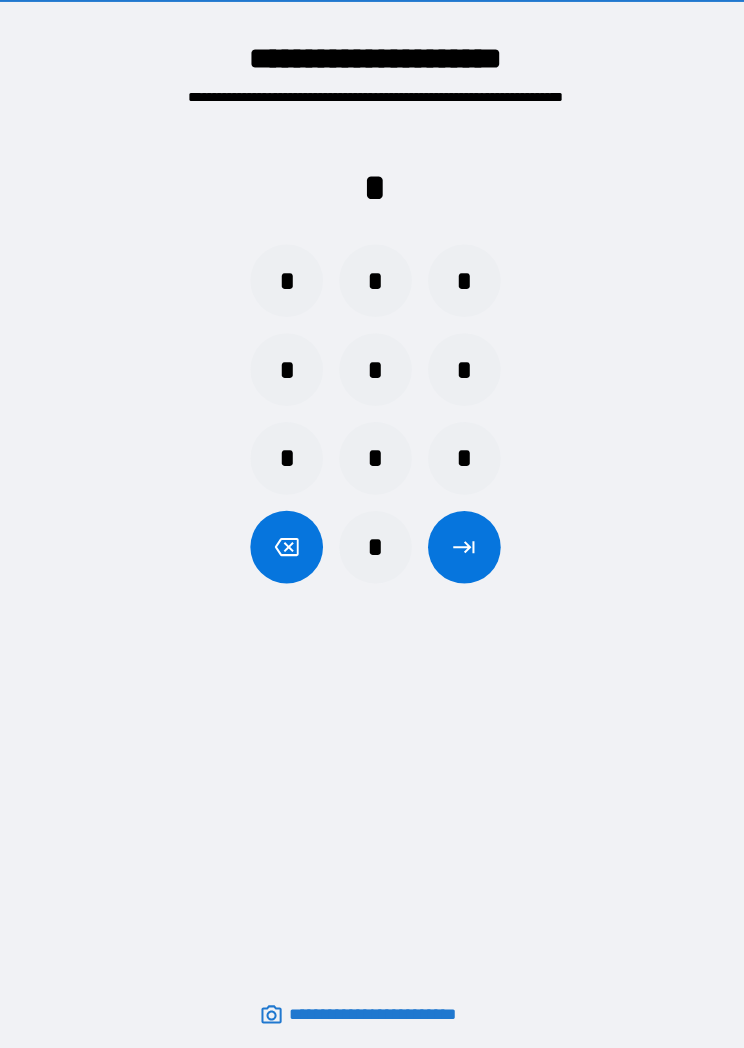 click on "*" at bounding box center (460, 366) 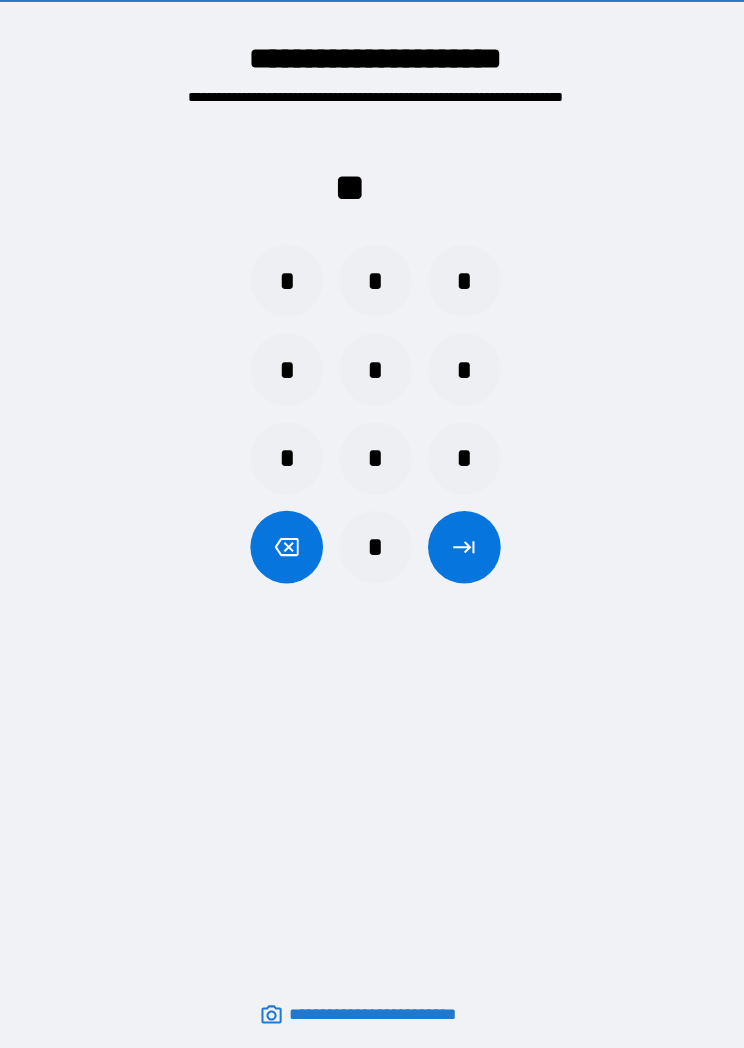 click on "*" at bounding box center [372, 542] 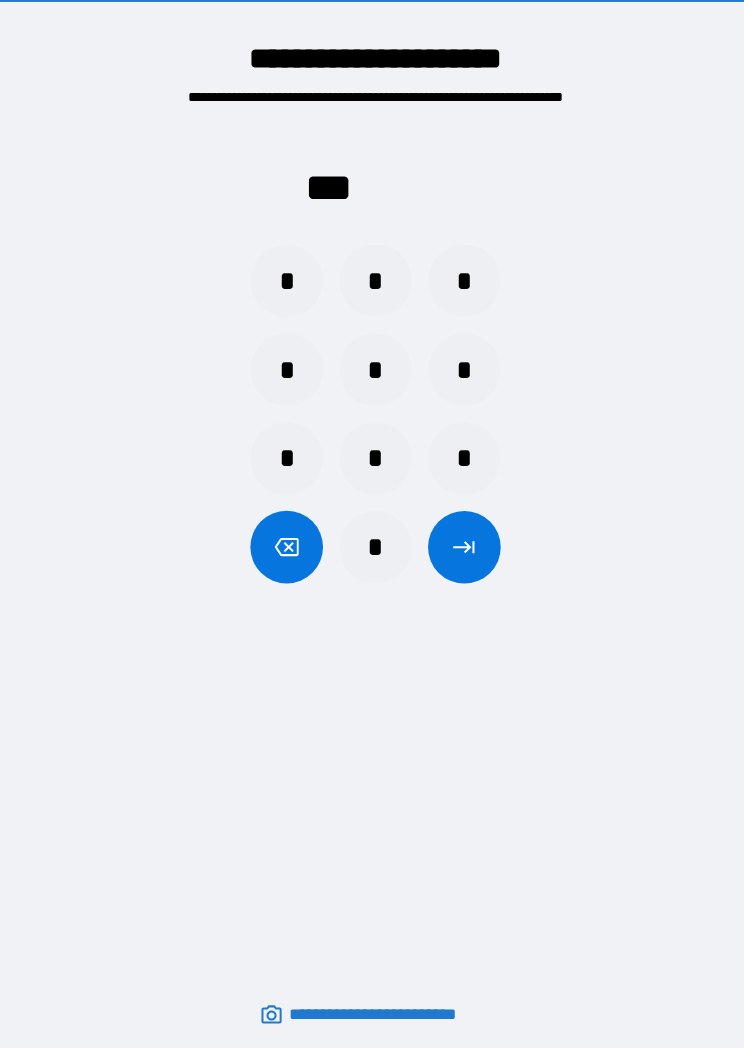 click on "*" at bounding box center [372, 542] 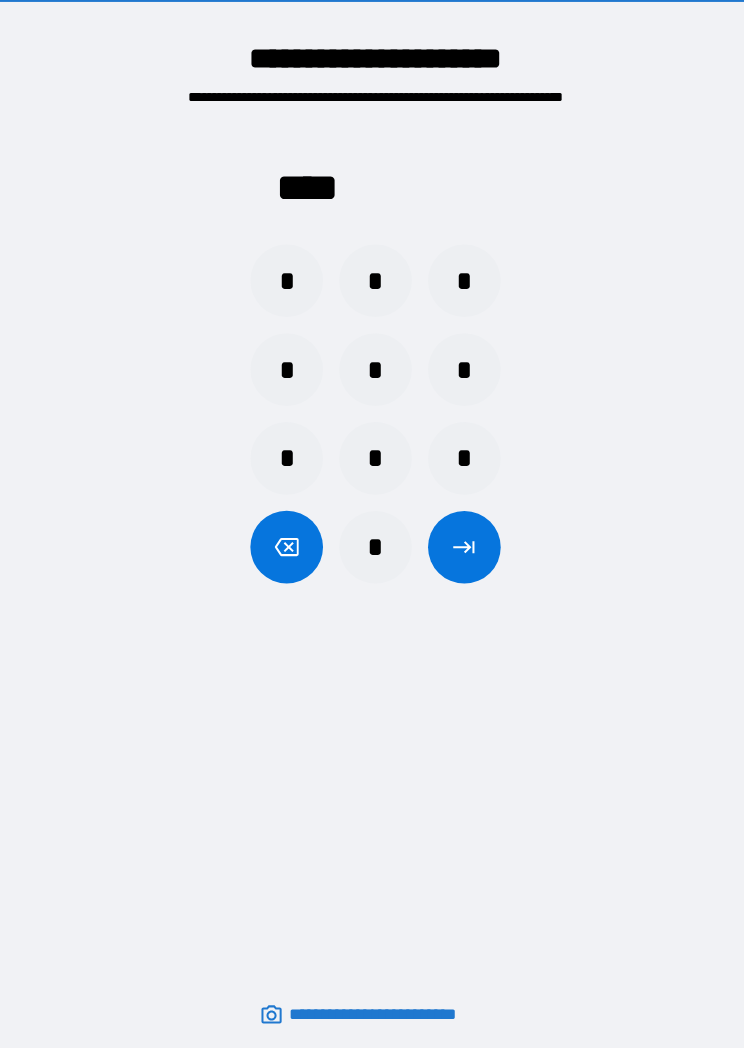 click at bounding box center [460, 542] 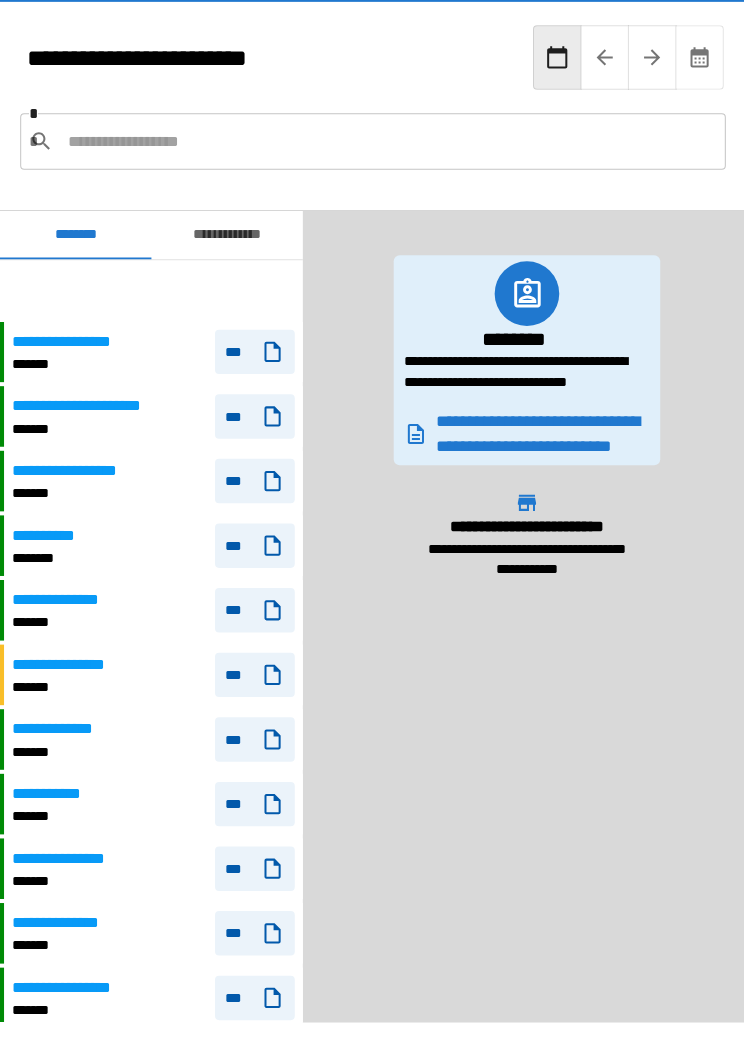 scroll, scrollTop: 60, scrollLeft: 0, axis: vertical 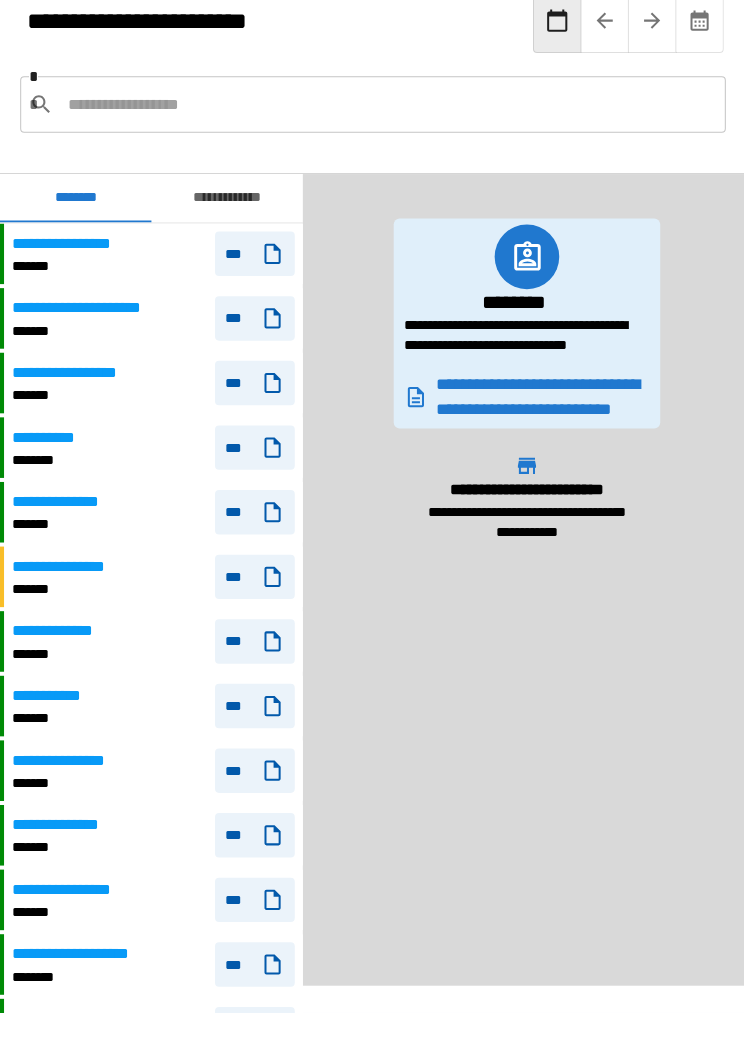 click on "**********" at bounding box center (225, 206) 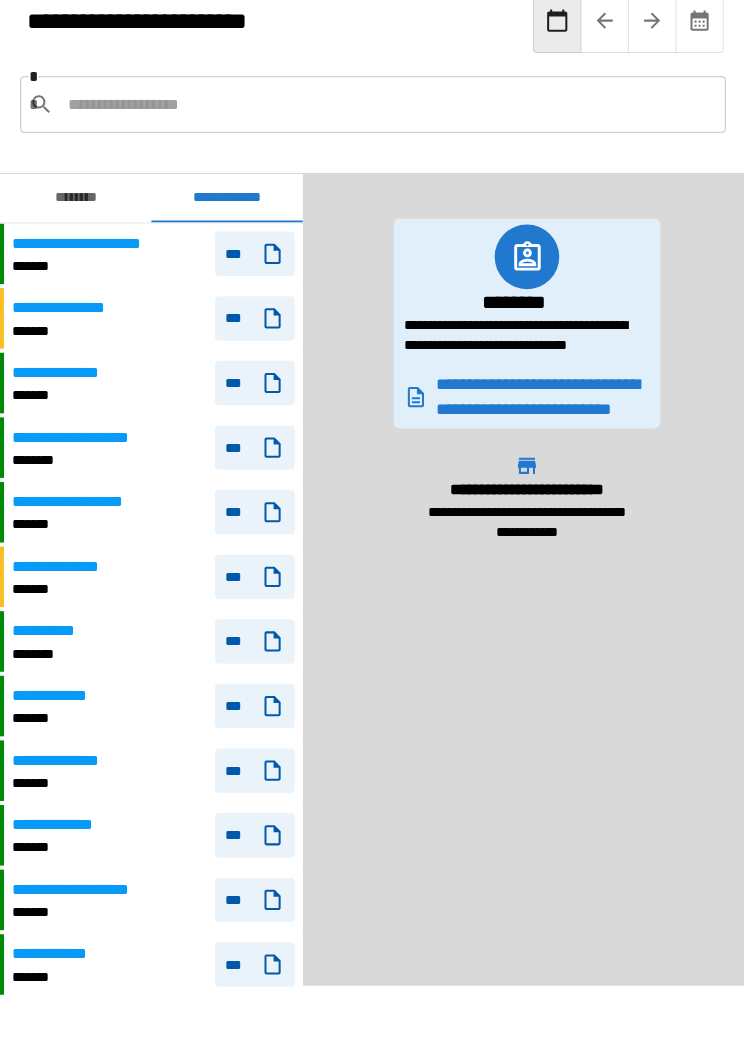 click on "**********" at bounding box center (152, 517) 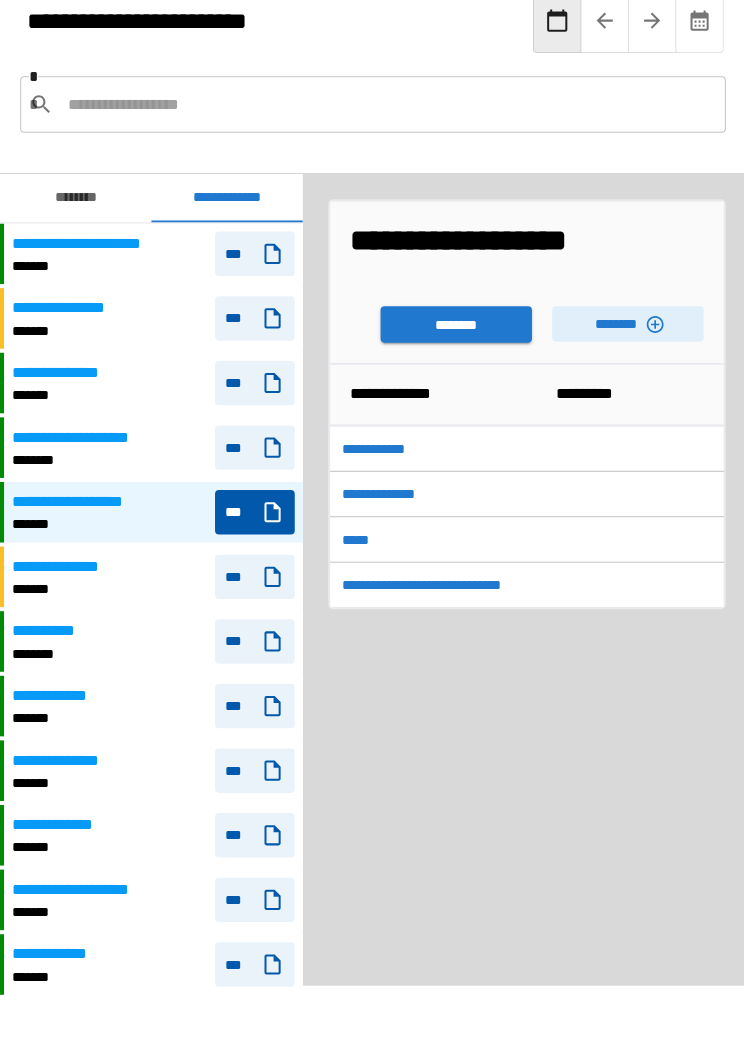 click on "********" at bounding box center [452, 331] 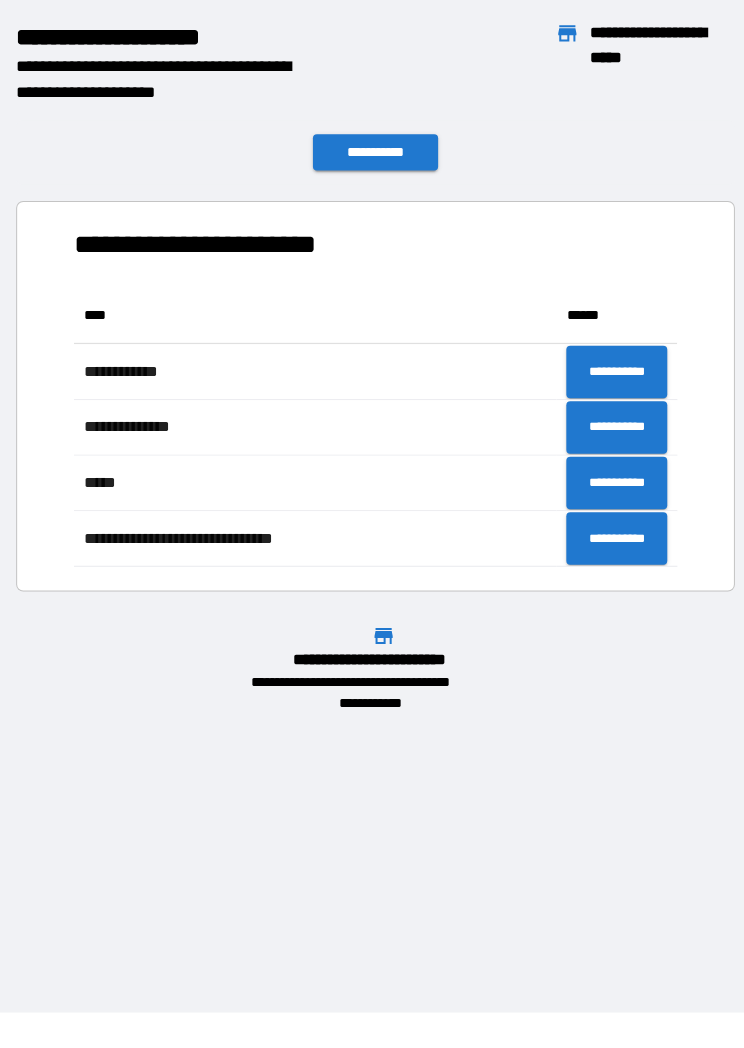 scroll, scrollTop: 1, scrollLeft: 1, axis: both 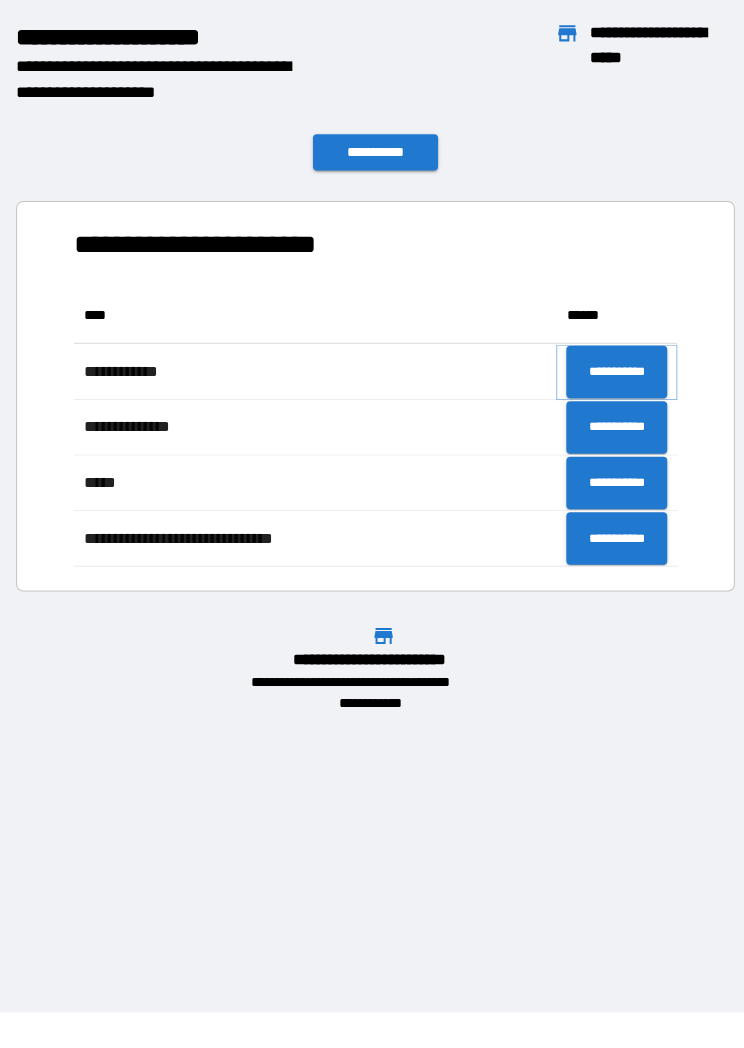 click on "**********" at bounding box center (611, 377) 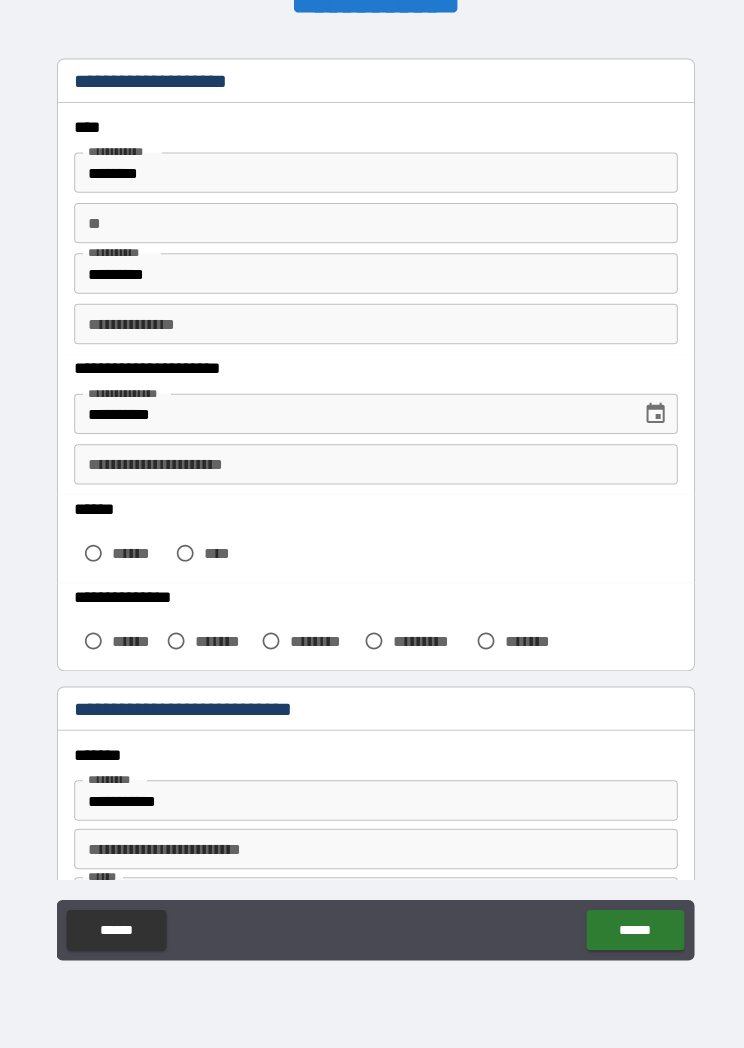 scroll, scrollTop: 131, scrollLeft: 0, axis: vertical 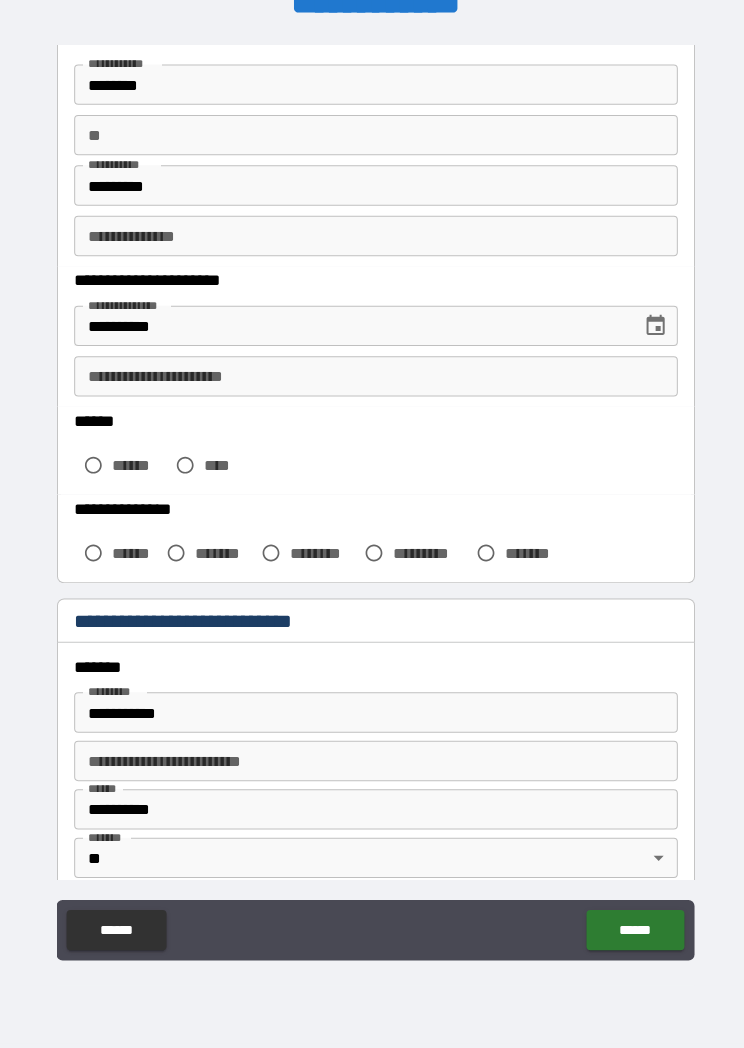 click on "****" at bounding box center (220, 469) 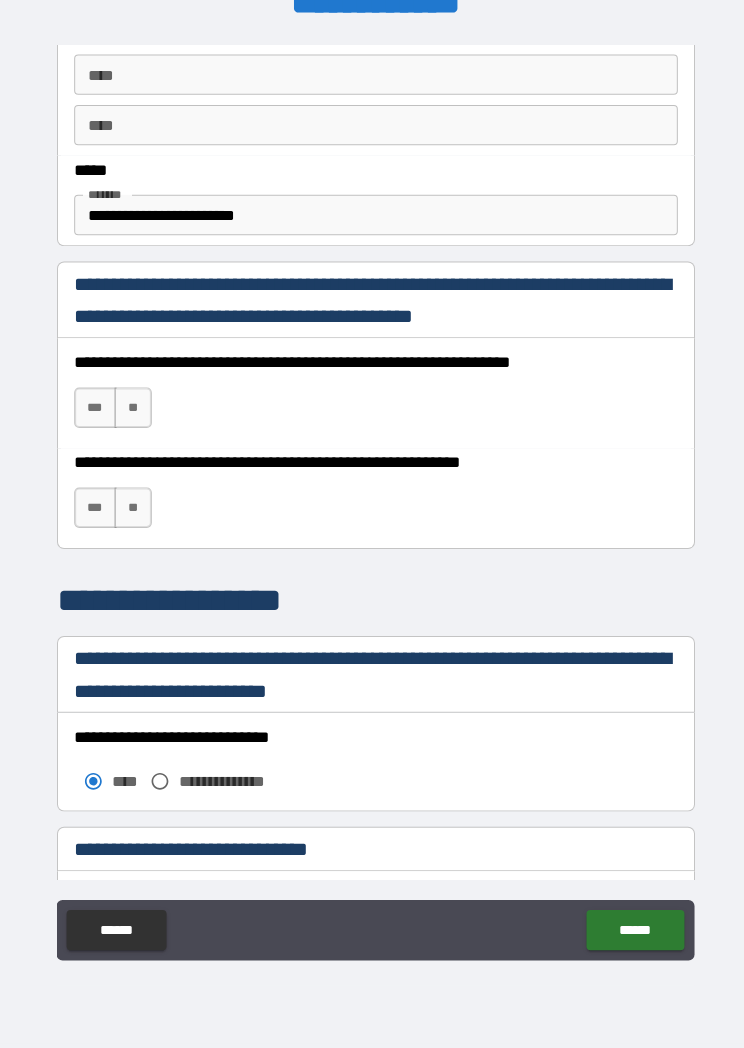 scroll, scrollTop: 1095, scrollLeft: 0, axis: vertical 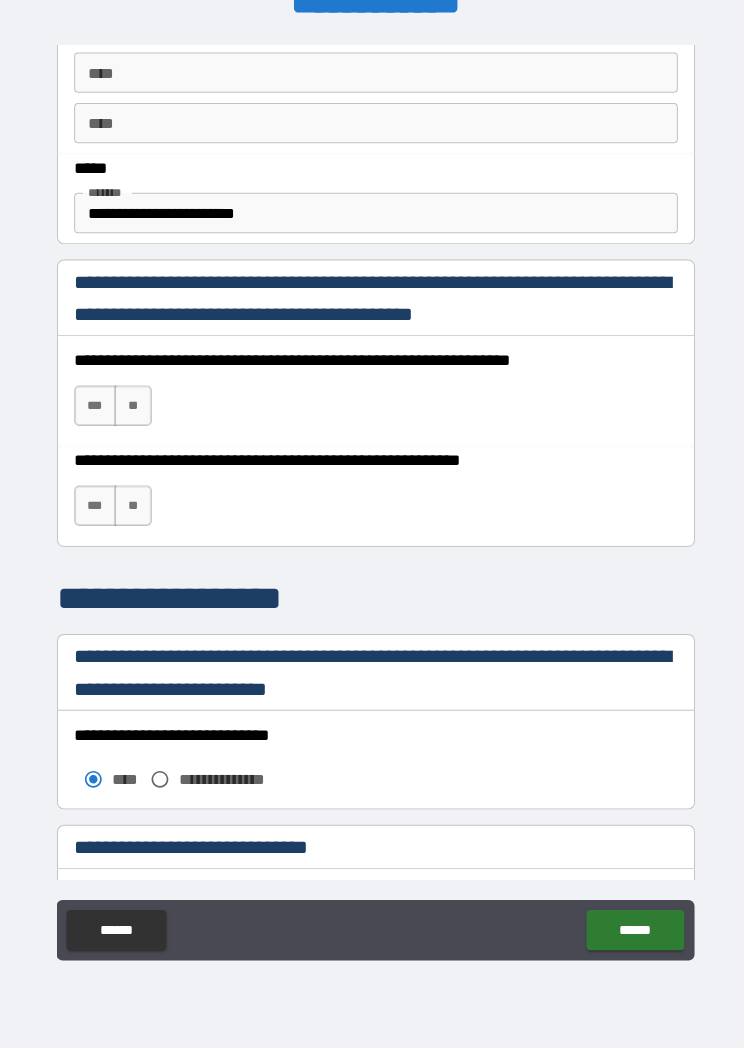 click on "***" at bounding box center (94, 510) 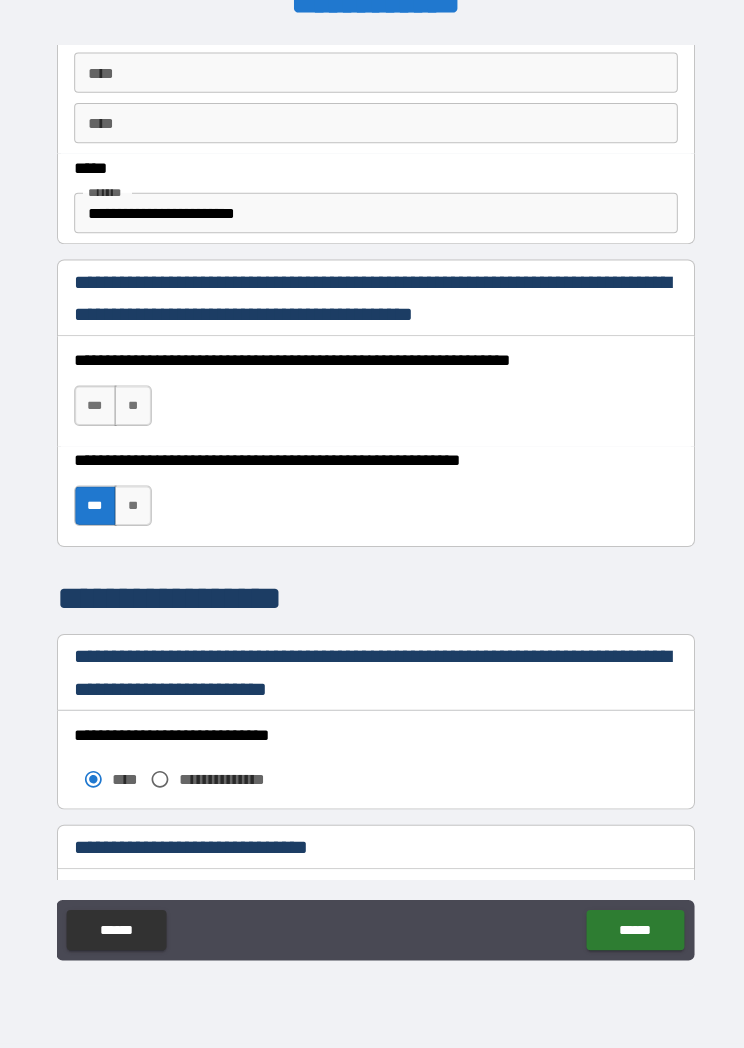 click on "***" at bounding box center [94, 411] 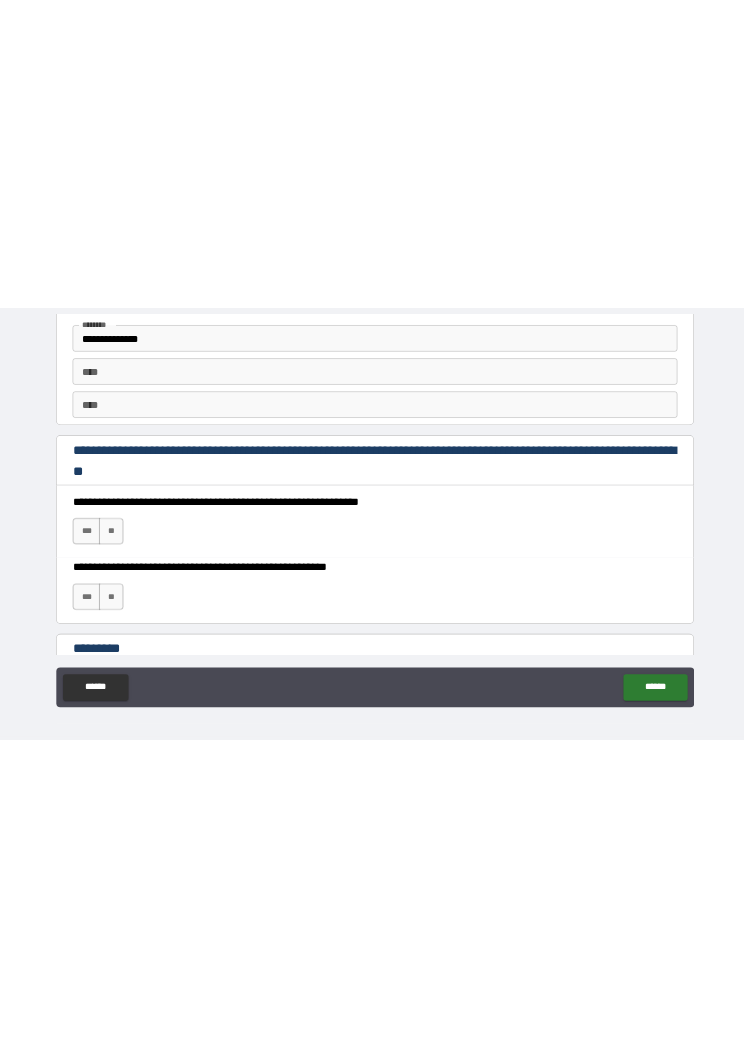 scroll, scrollTop: 2659, scrollLeft: 0, axis: vertical 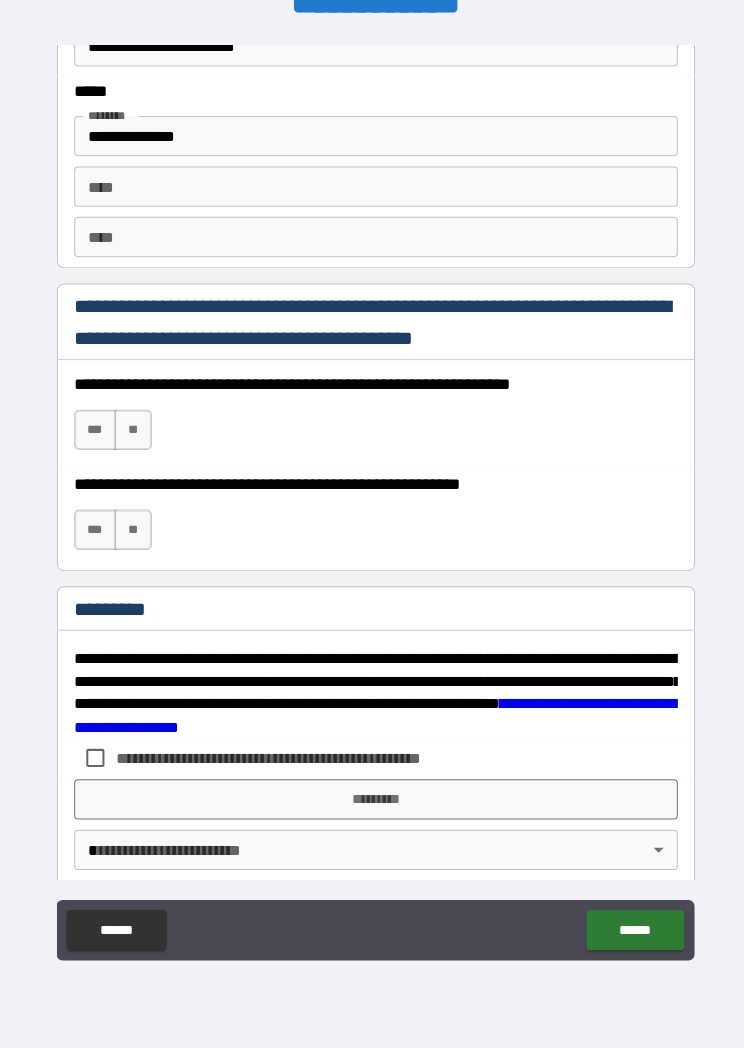 click on "***" at bounding box center (94, 434) 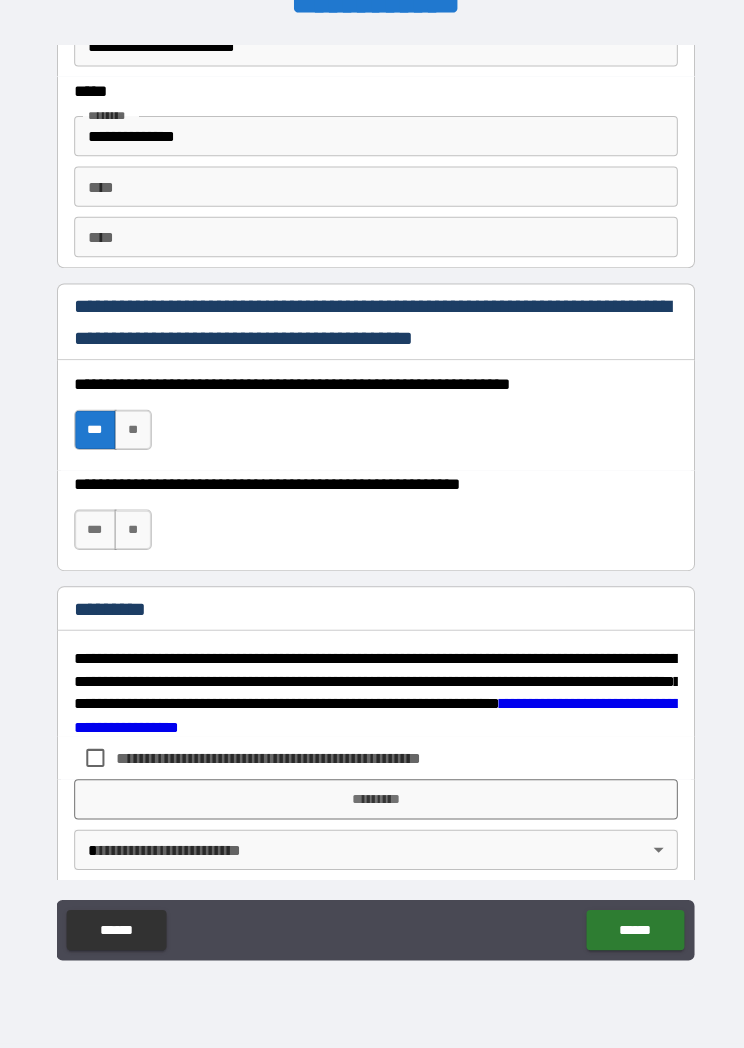 click on "***" at bounding box center (94, 533) 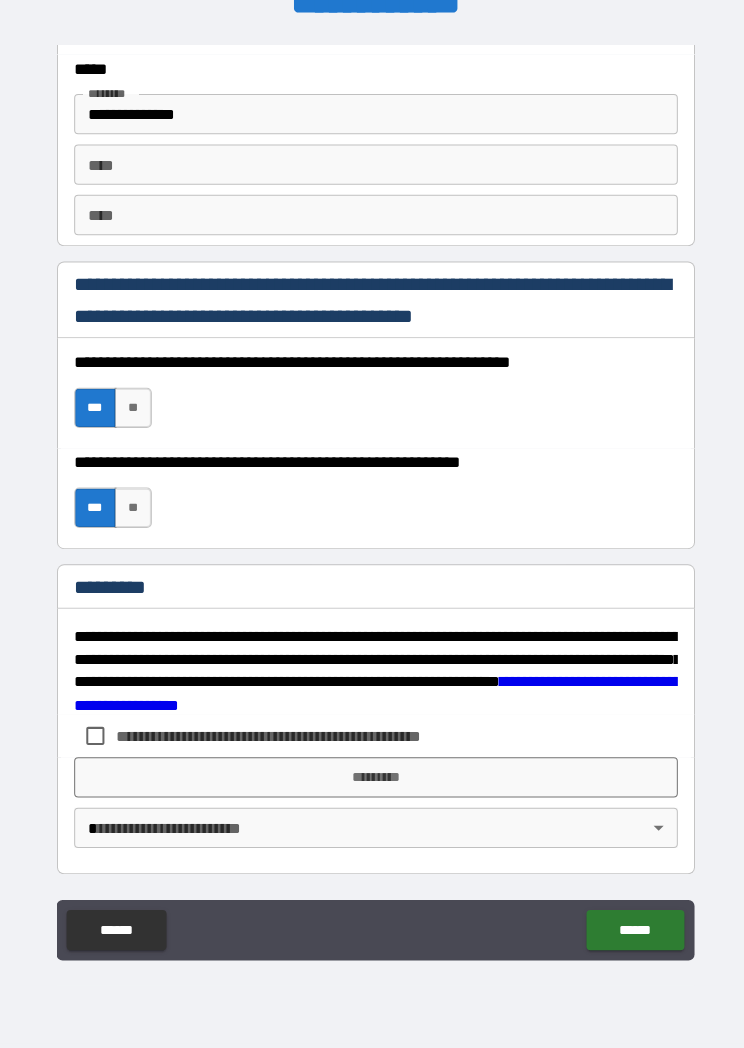 scroll, scrollTop: 2680, scrollLeft: 0, axis: vertical 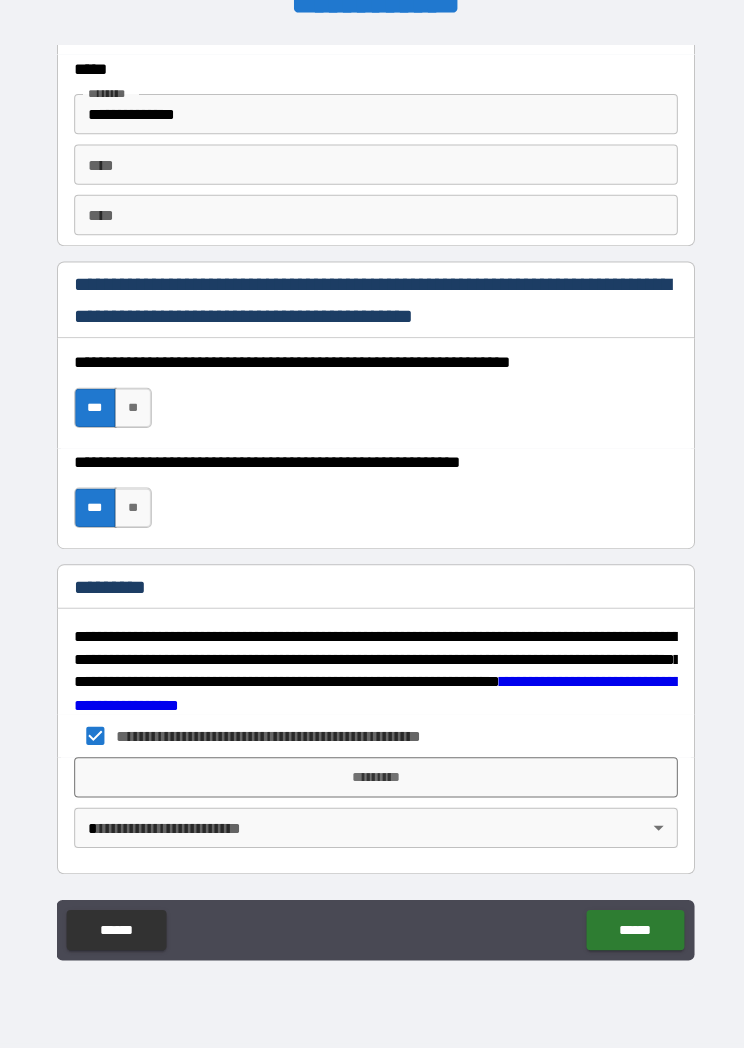 click on "*********" at bounding box center [372, 779] 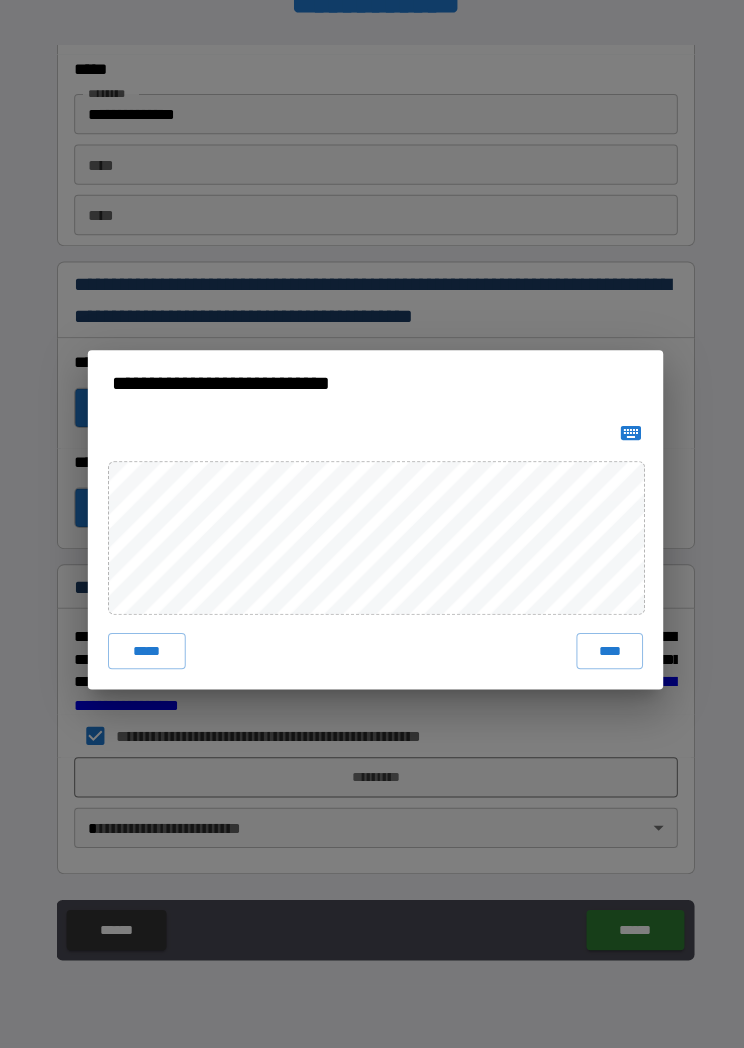 click on "****" at bounding box center (604, 654) 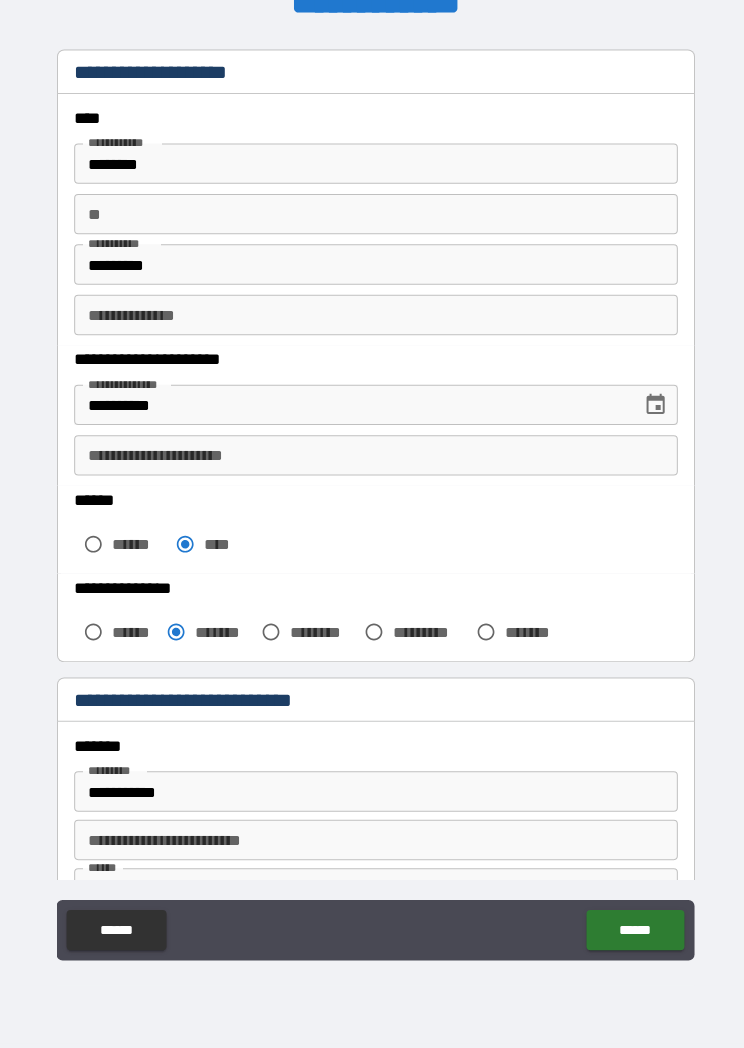 click on "******" at bounding box center (629, 930) 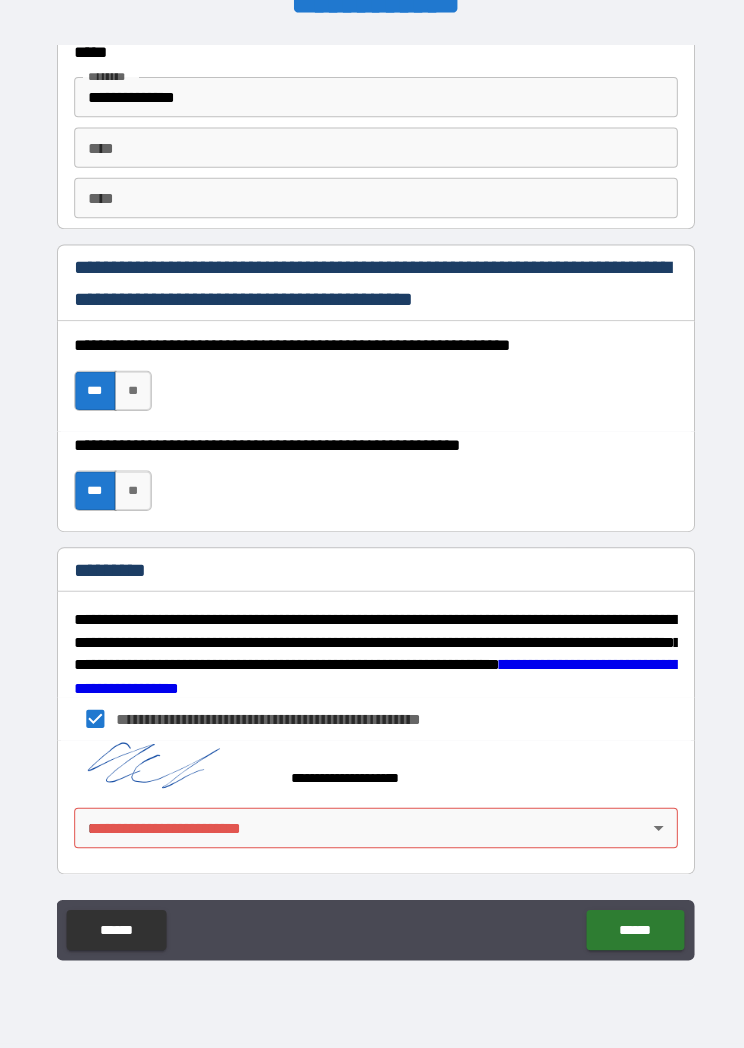 scroll, scrollTop: 2697, scrollLeft: 0, axis: vertical 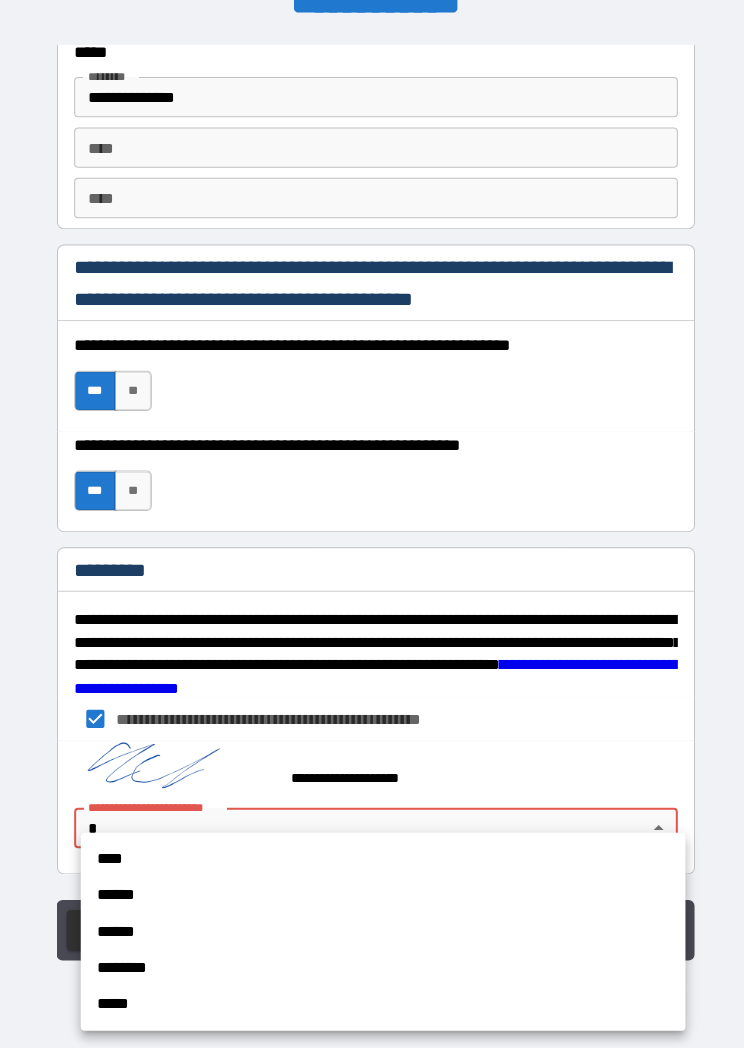click on "****" at bounding box center (379, 860) 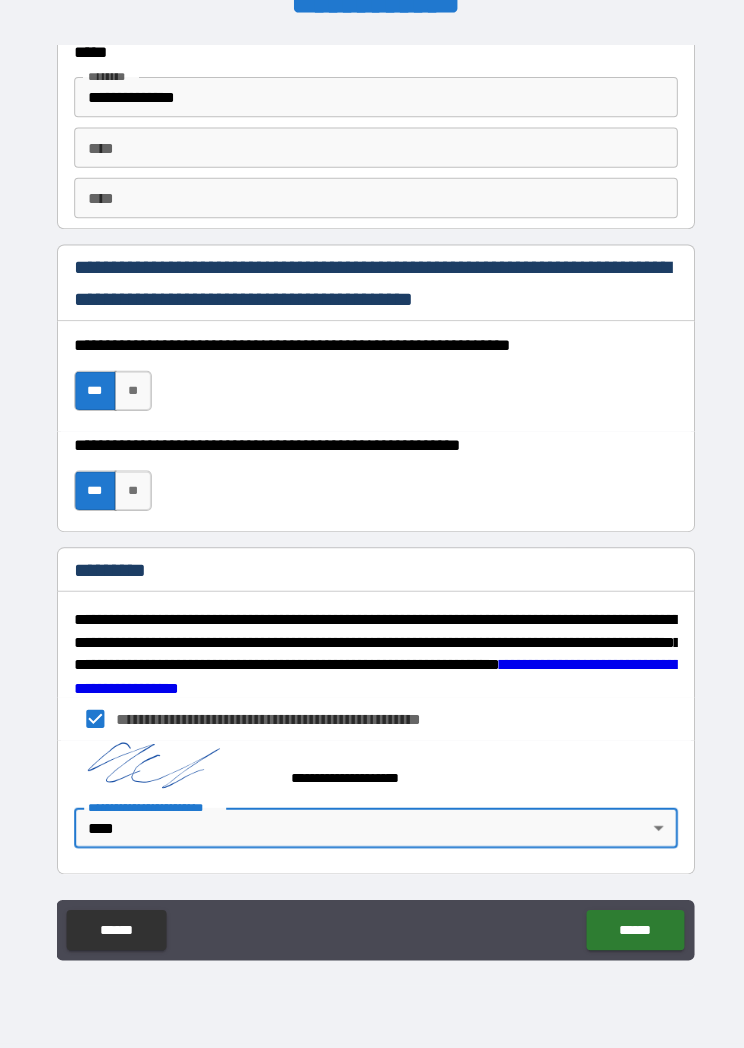 click on "******" at bounding box center (629, 930) 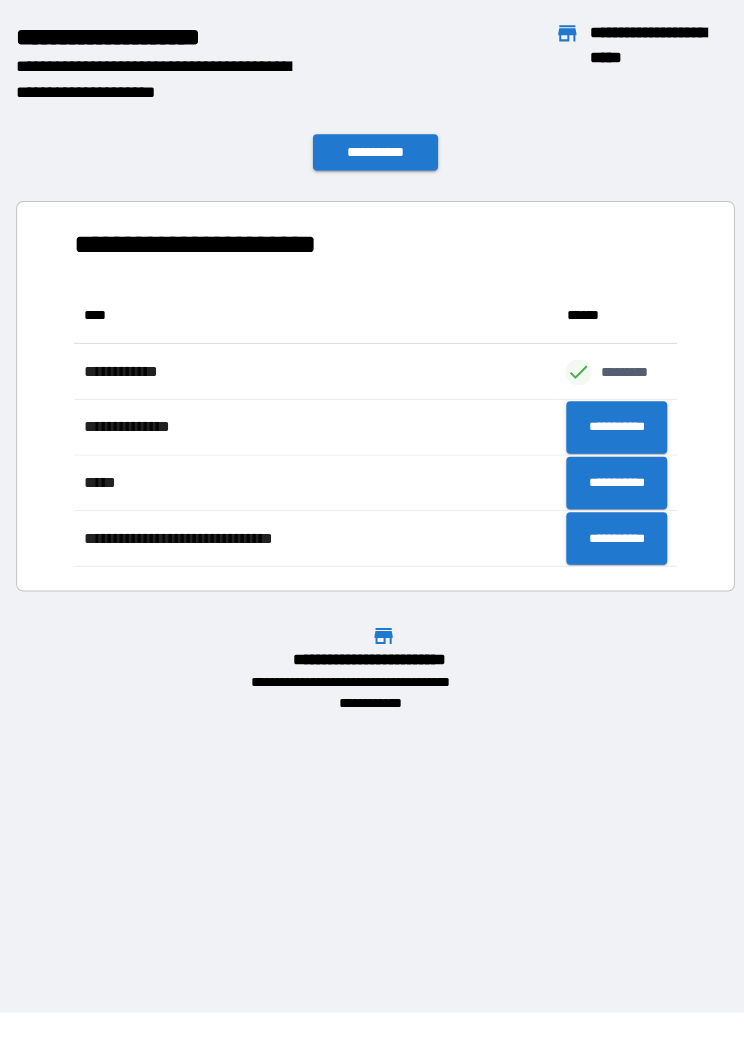scroll, scrollTop: 1, scrollLeft: 1, axis: both 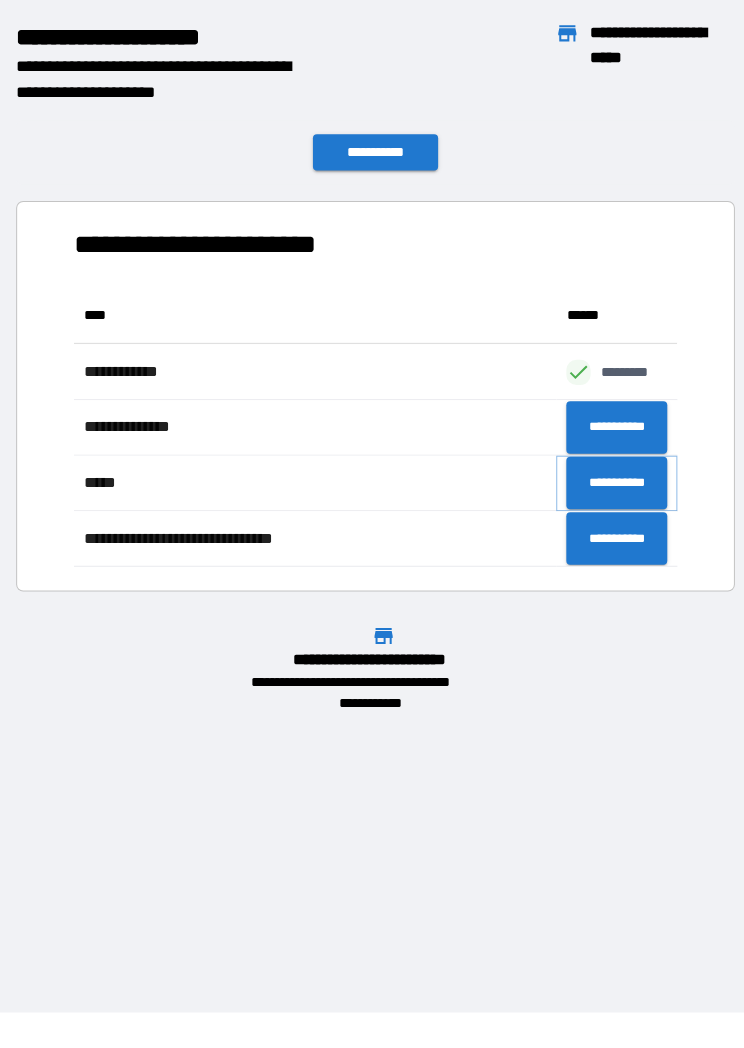click on "**********" at bounding box center (611, 487) 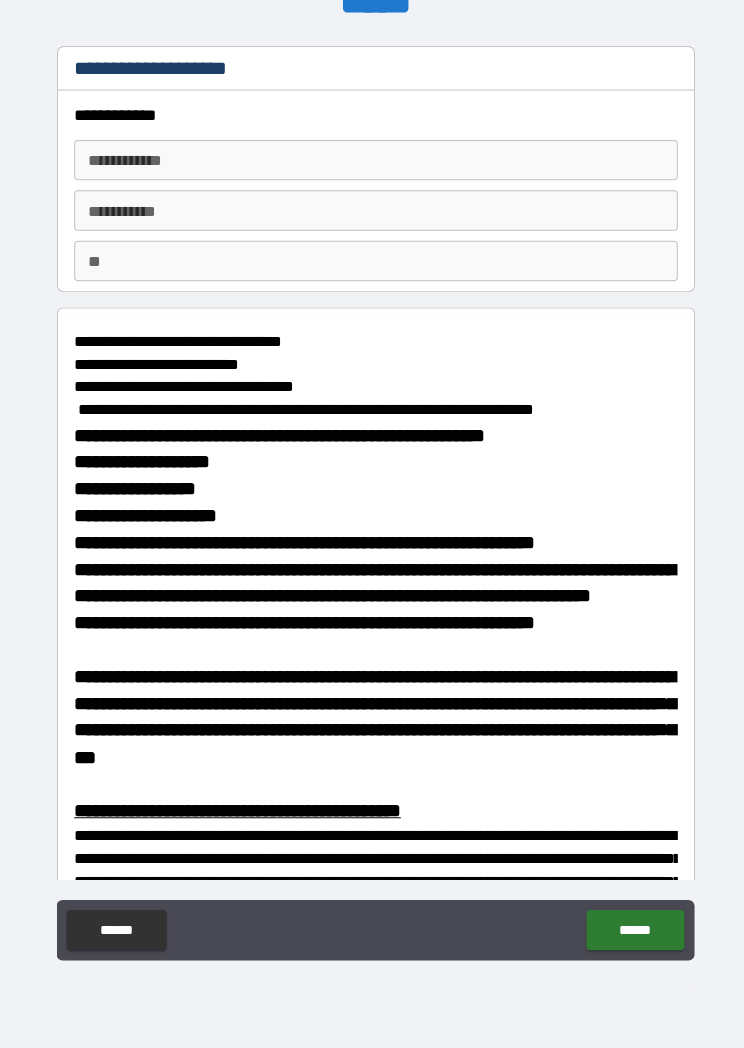 click on "**********" at bounding box center [372, 167] 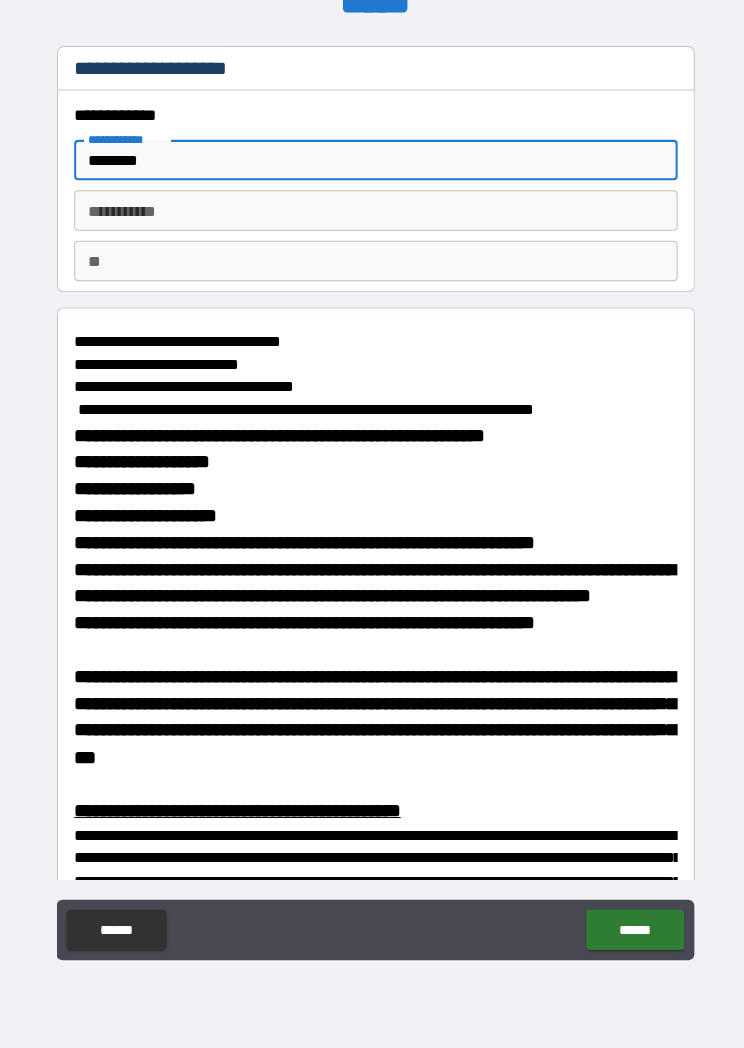 click on "*********   *" at bounding box center [372, 217] 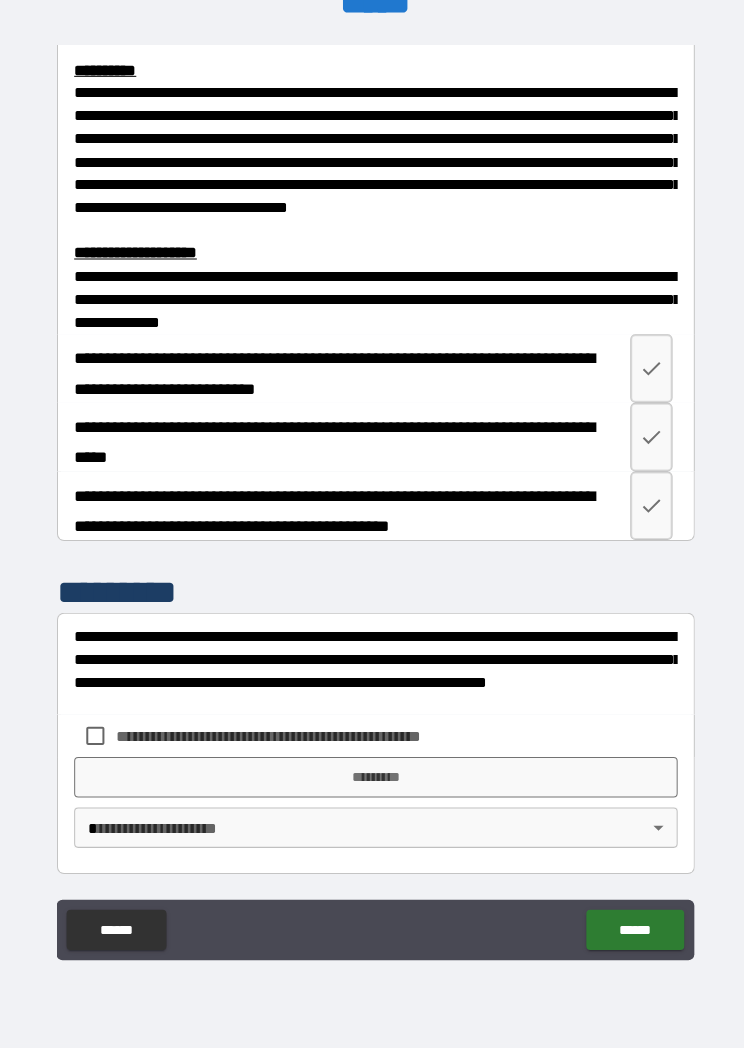 scroll, scrollTop: 2474, scrollLeft: 0, axis: vertical 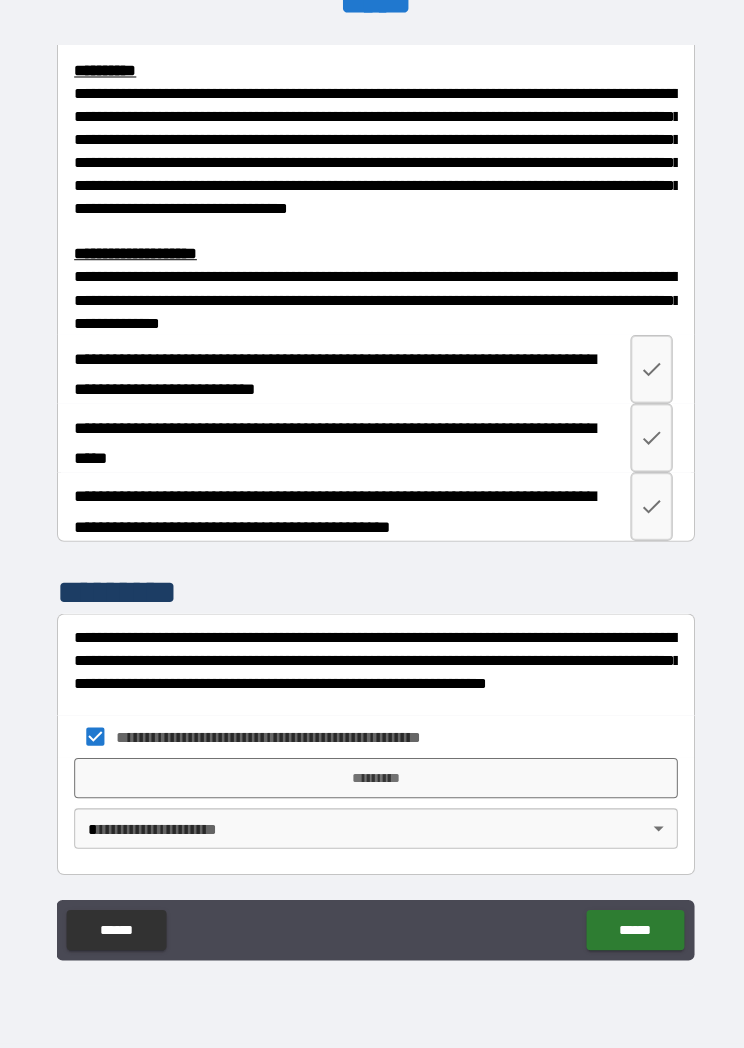click on "**********" at bounding box center [372, 506] 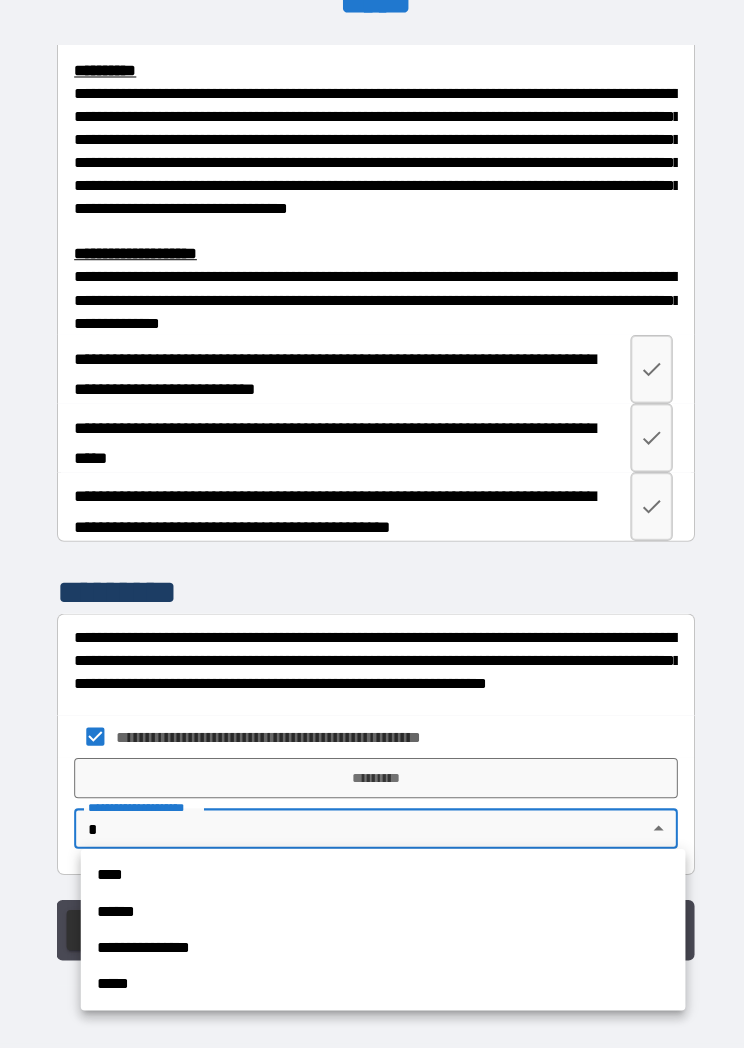 click on "****" at bounding box center [379, 876] 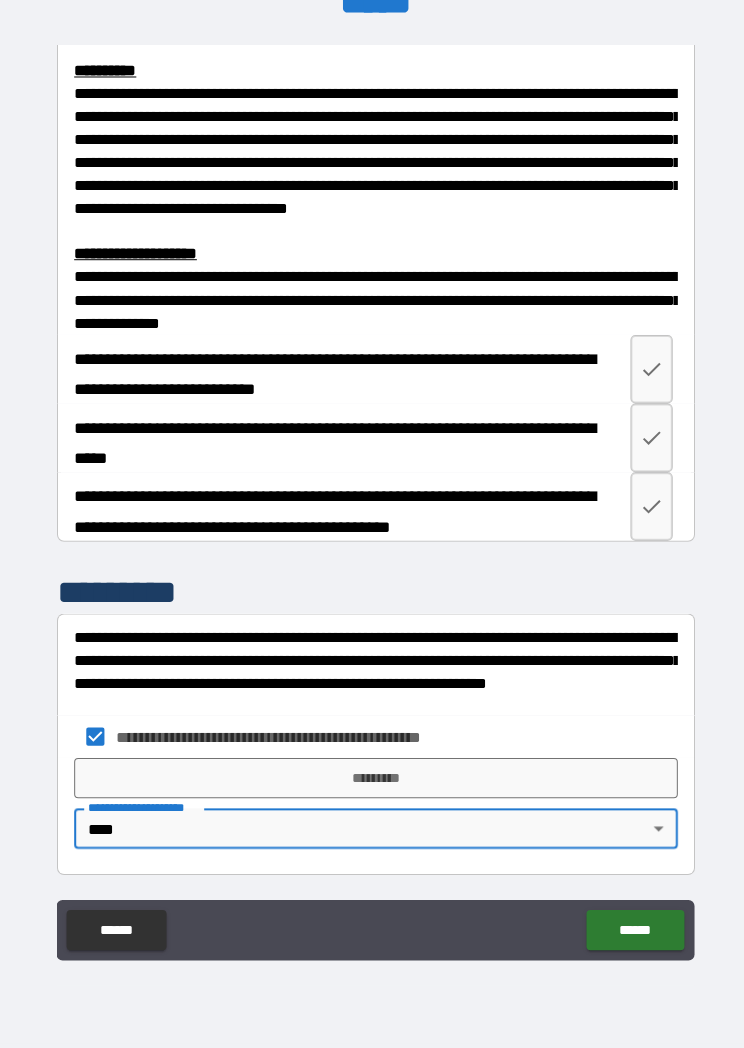 click on "******" at bounding box center (629, 930) 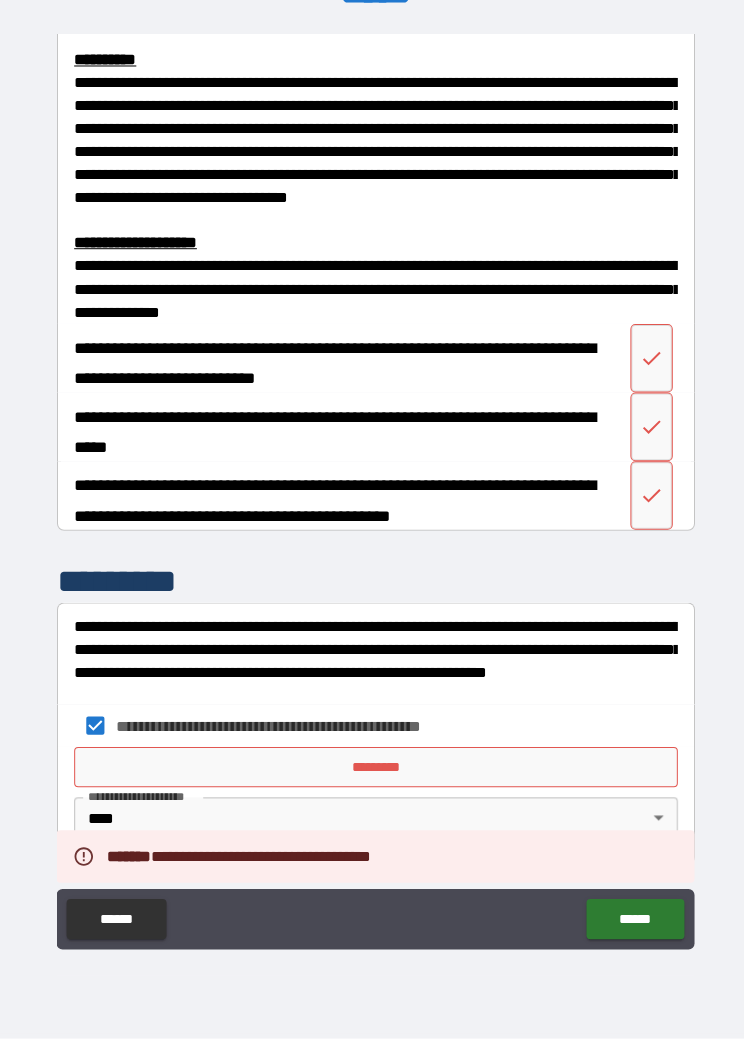 scroll, scrollTop: 0, scrollLeft: 0, axis: both 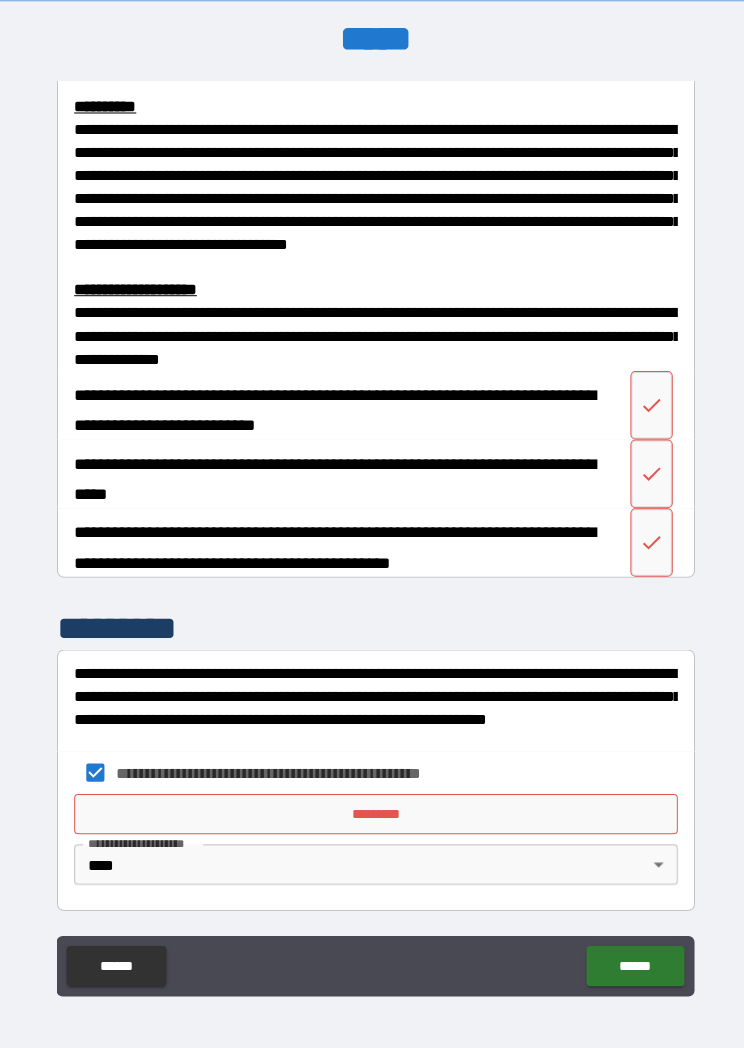 click on "*********" at bounding box center (372, 806) 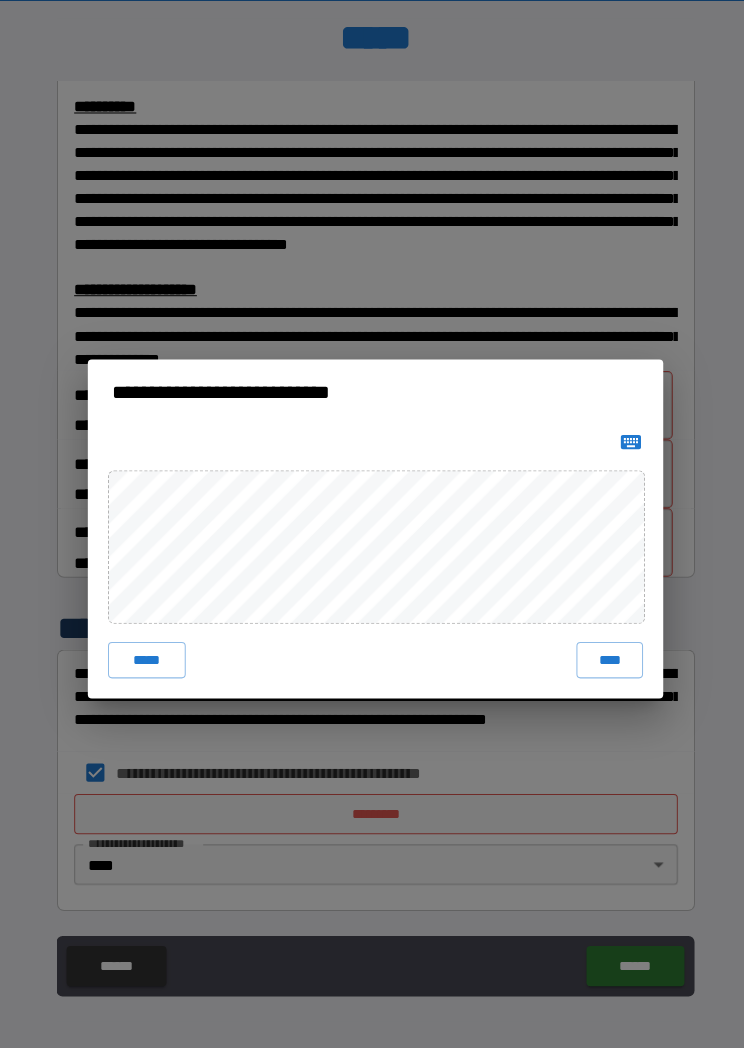 scroll, scrollTop: 9, scrollLeft: 0, axis: vertical 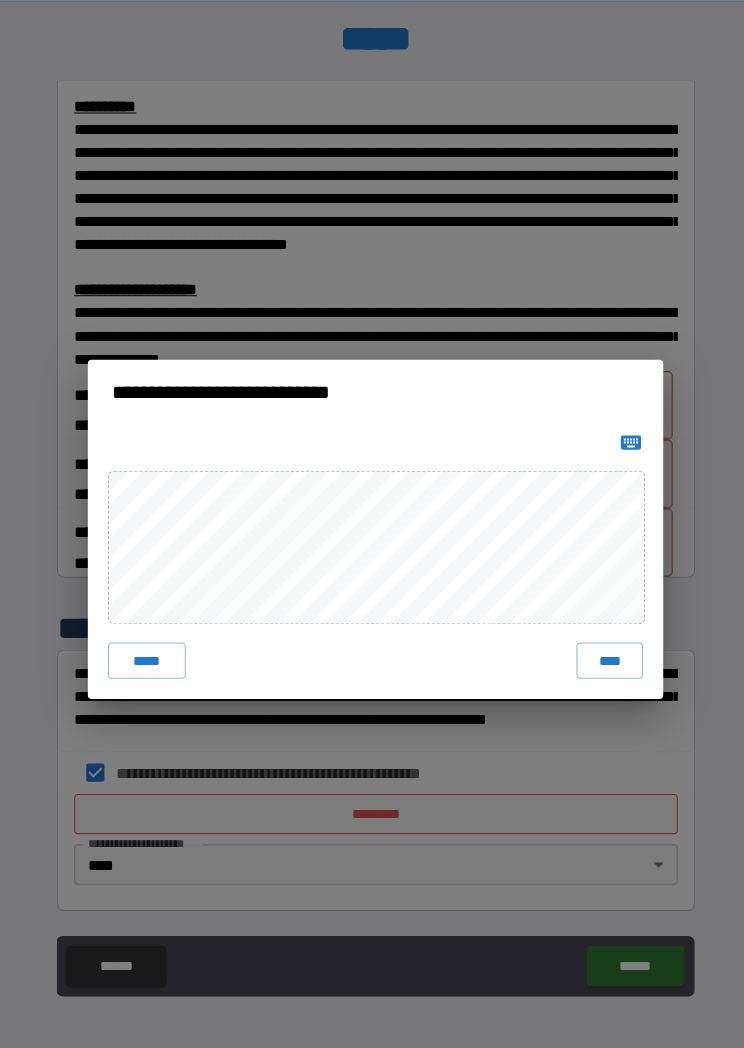 click on "*****" at bounding box center [145, 654] 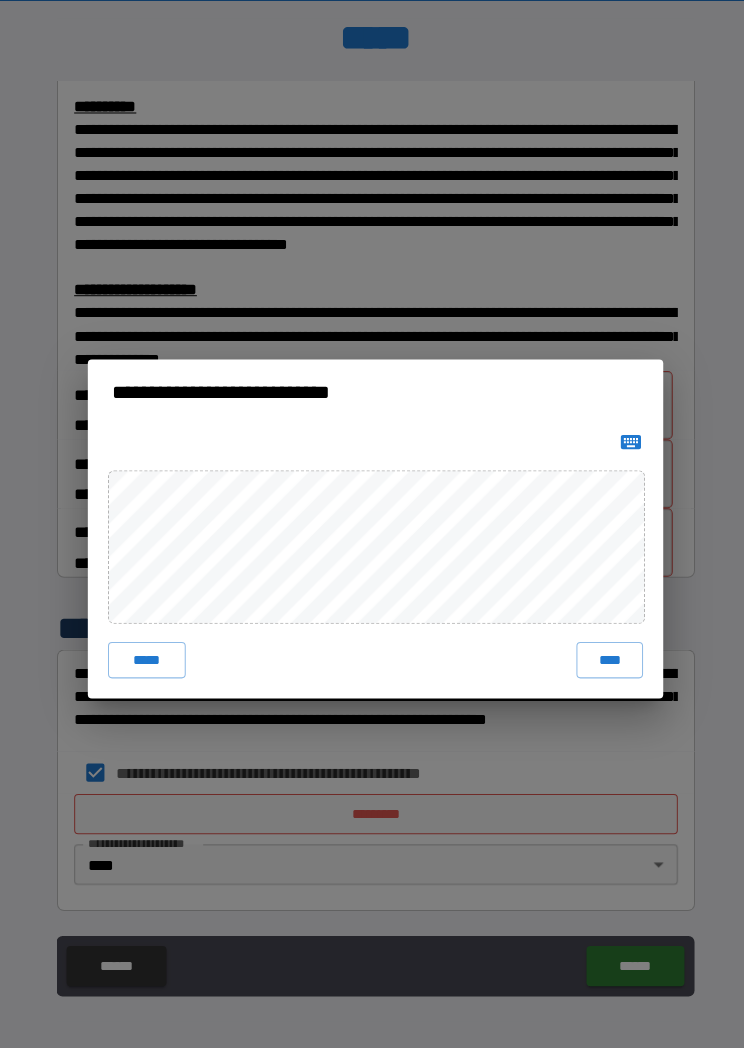 click on "****" at bounding box center (604, 654) 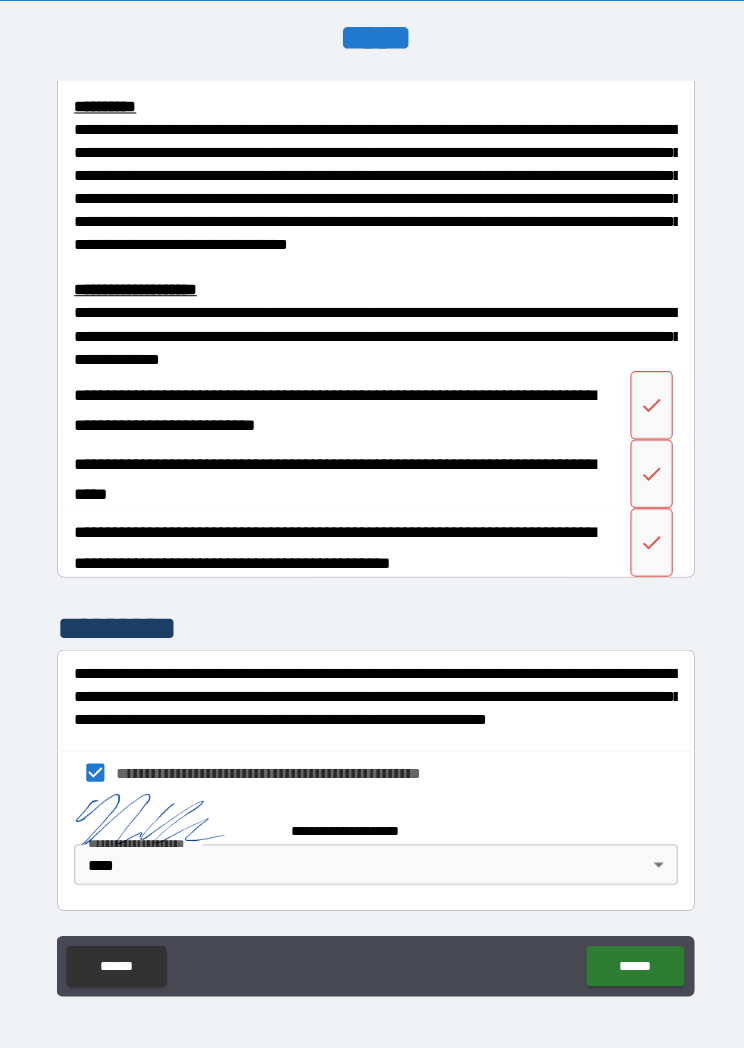 scroll, scrollTop: 2464, scrollLeft: 0, axis: vertical 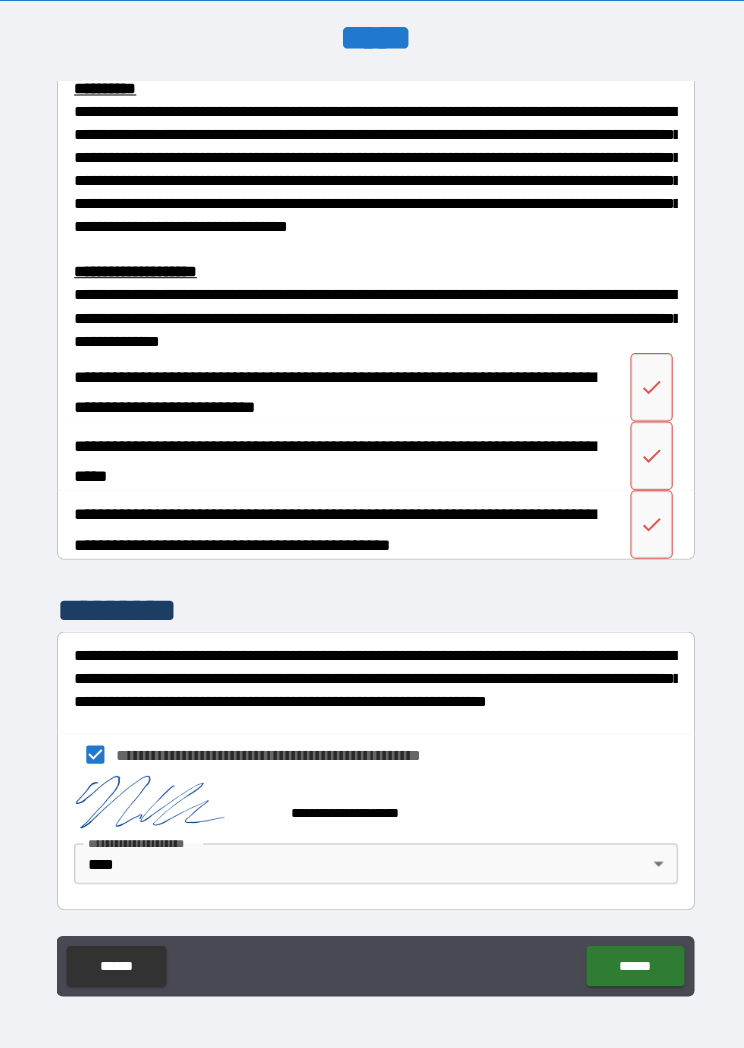 click on "******" at bounding box center [629, 957] 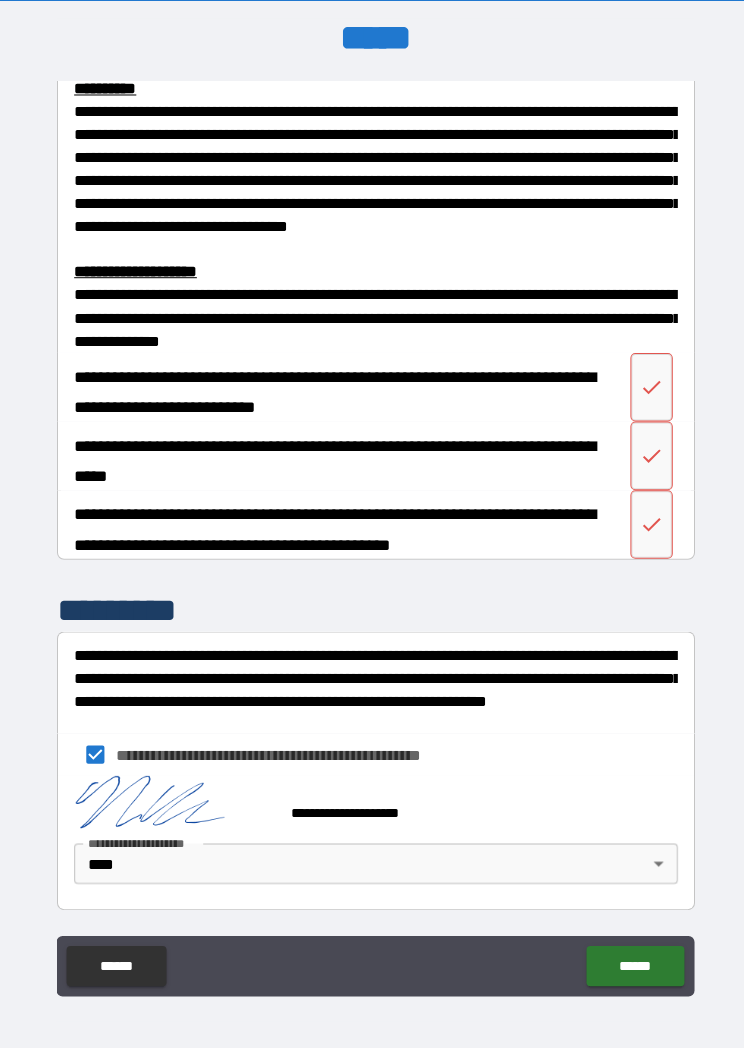 scroll, scrollTop: 2491, scrollLeft: 0, axis: vertical 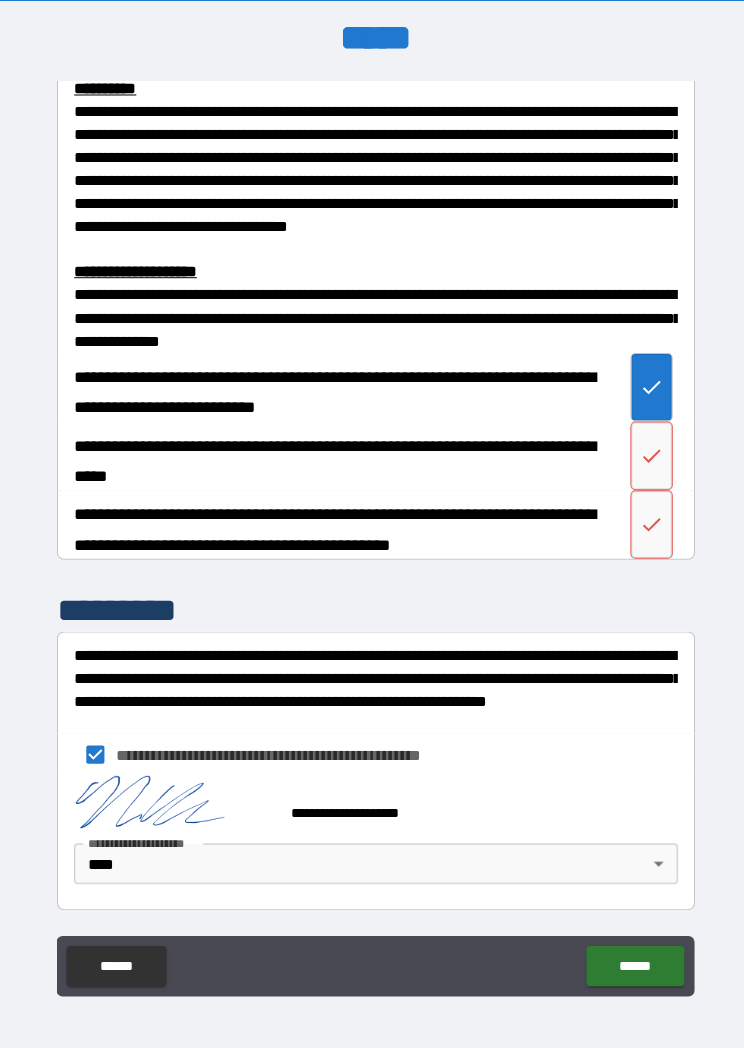 click 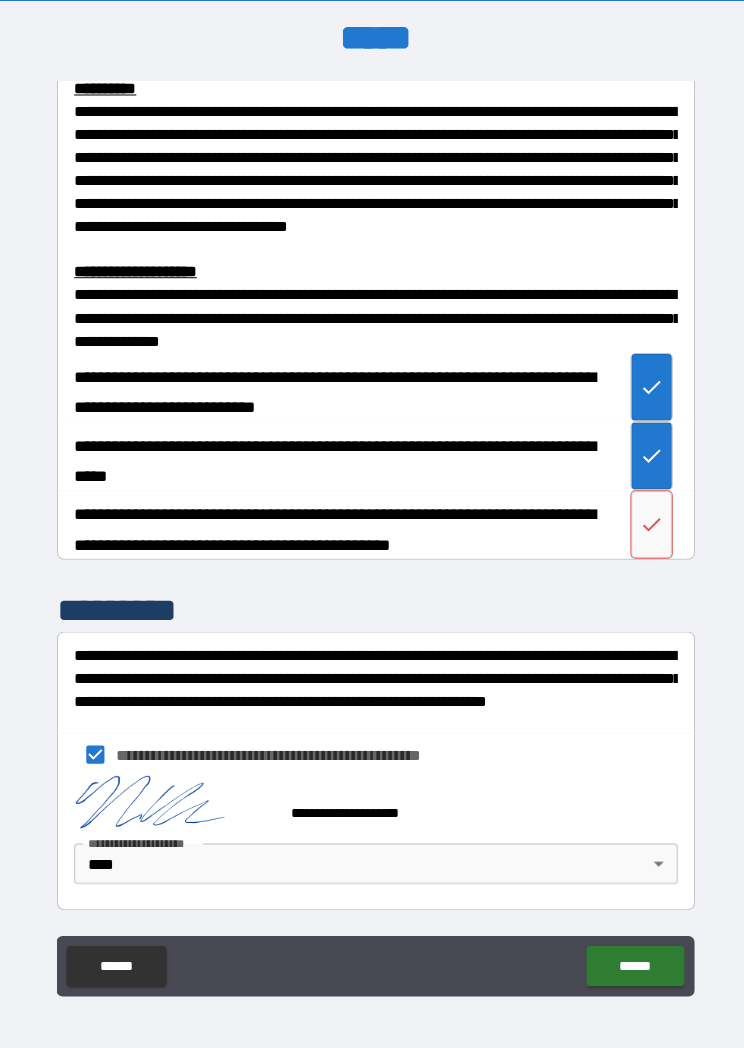 click 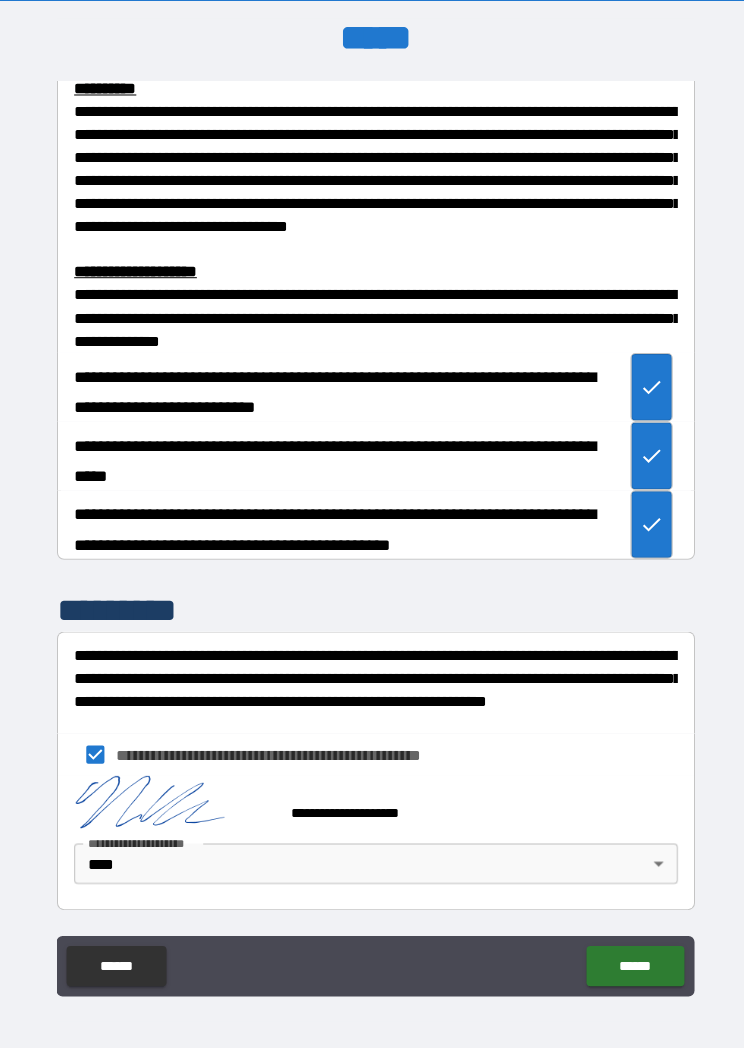click on "******" at bounding box center (629, 957) 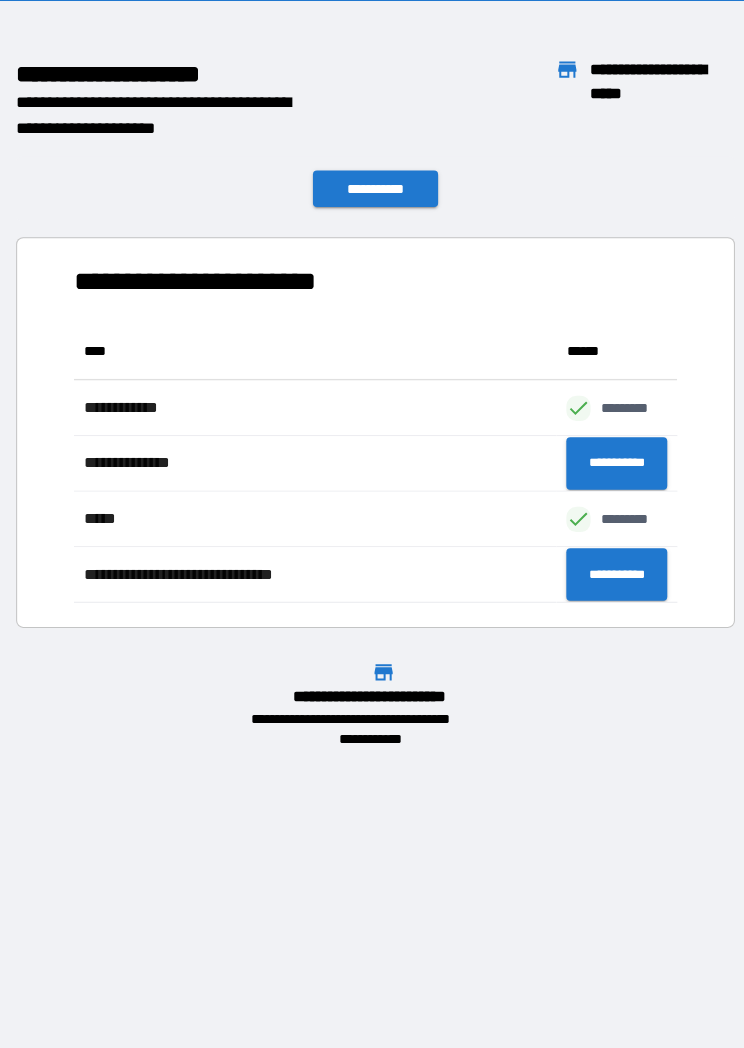 scroll, scrollTop: 1, scrollLeft: 1, axis: both 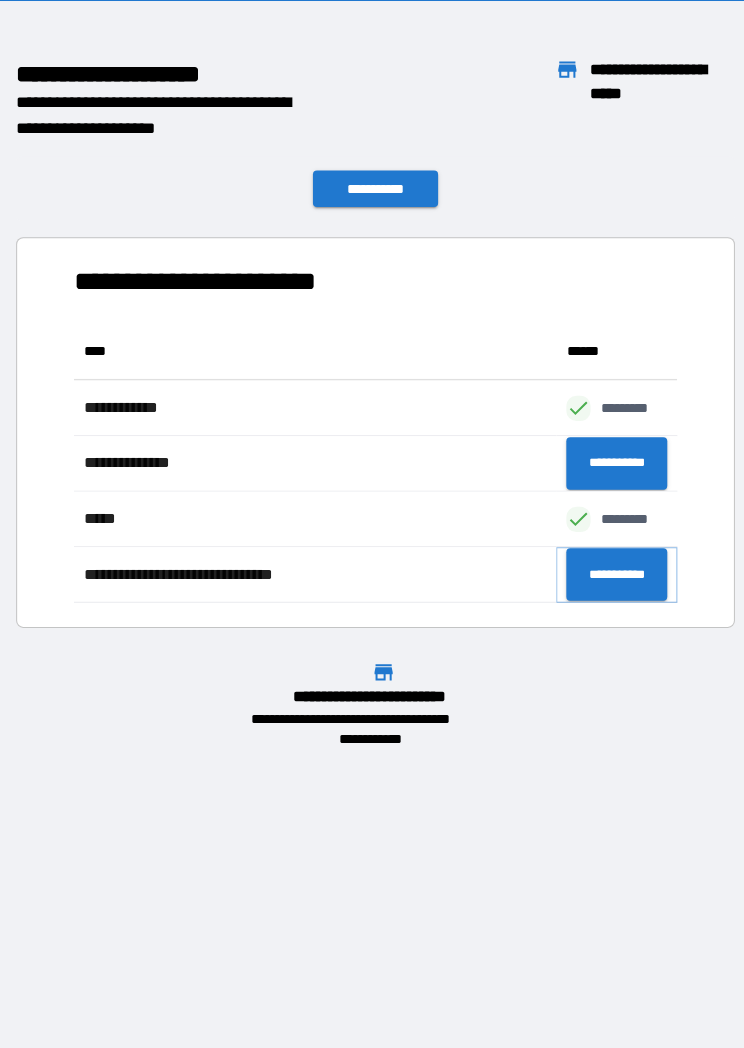 click on "**********" at bounding box center (611, 569) 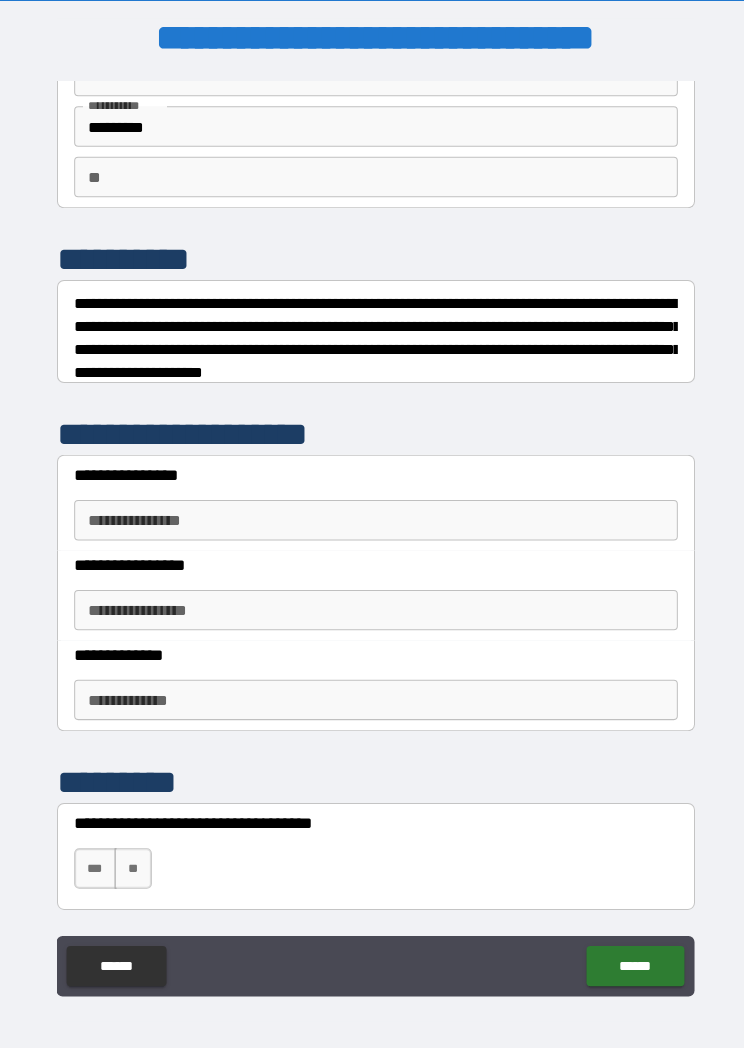 scroll, scrollTop: 120, scrollLeft: 0, axis: vertical 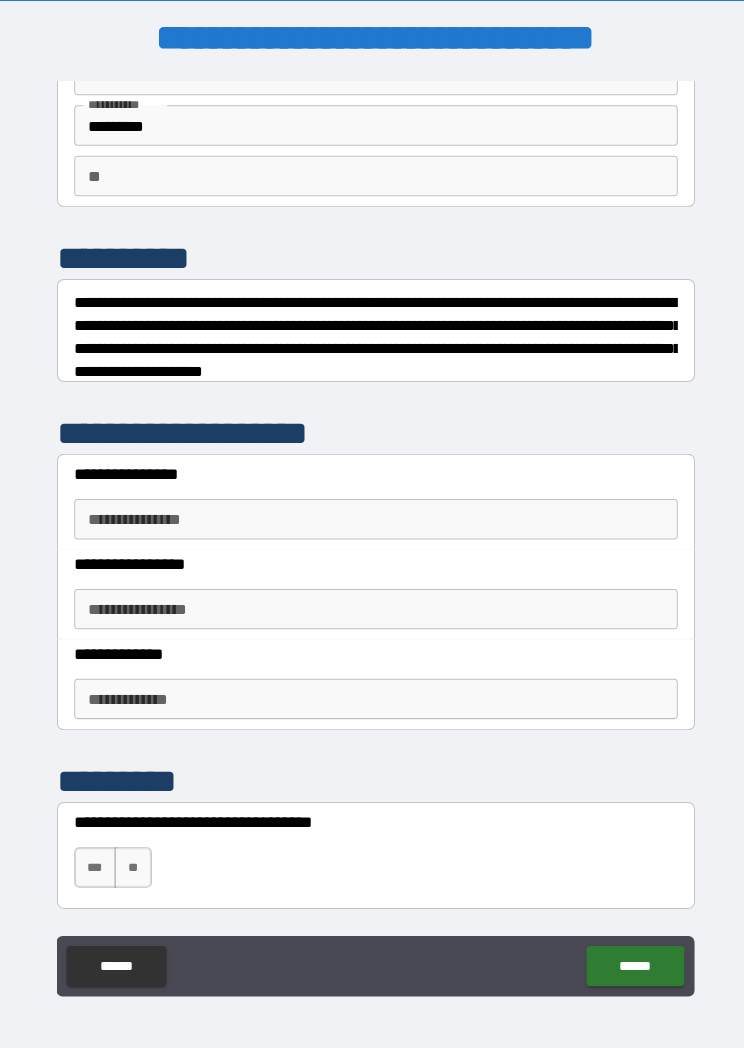 click on "**********" at bounding box center (372, 514) 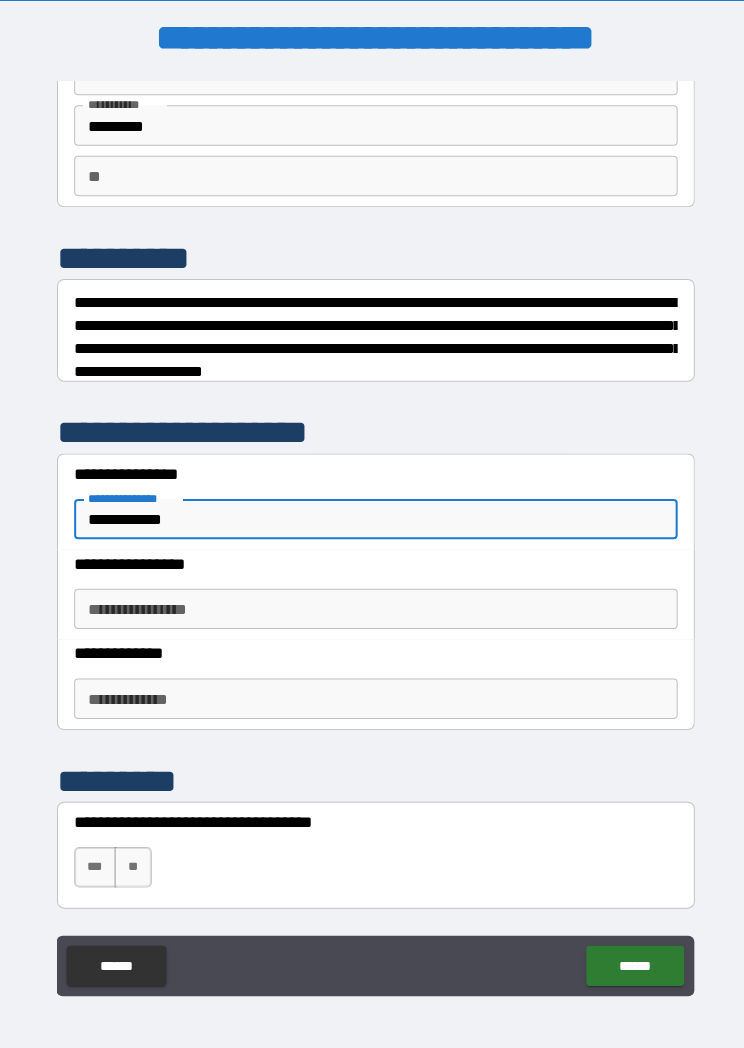 click on "**********" at bounding box center [372, 603] 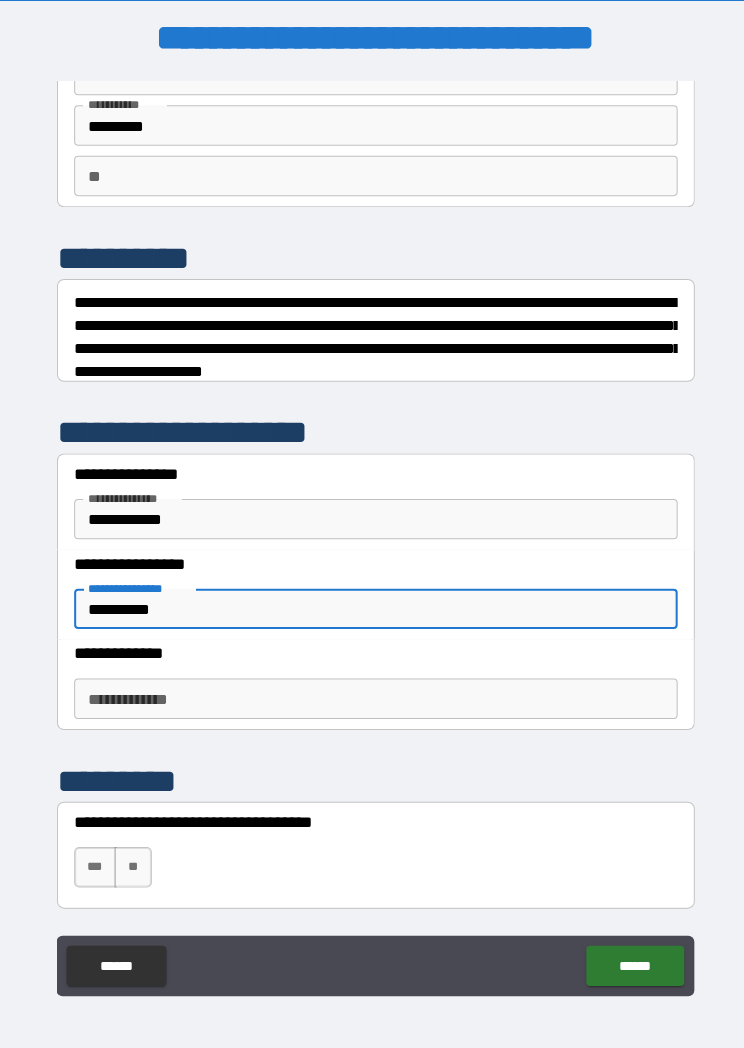 click on "**********" at bounding box center (372, 692) 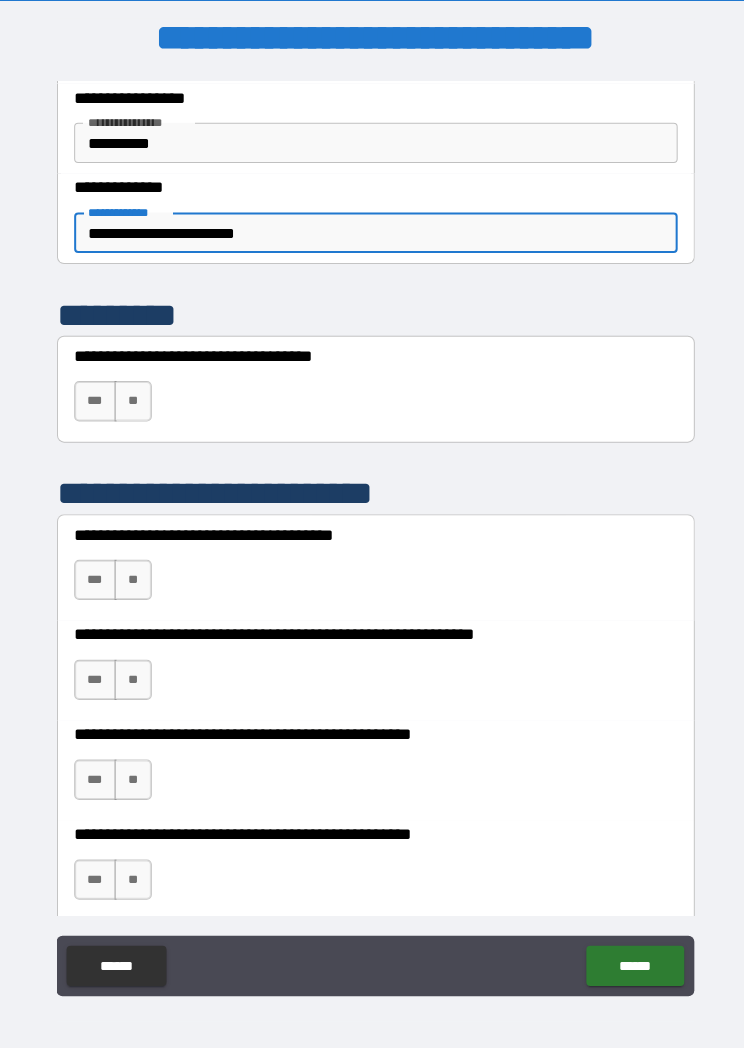 scroll, scrollTop: 594, scrollLeft: 0, axis: vertical 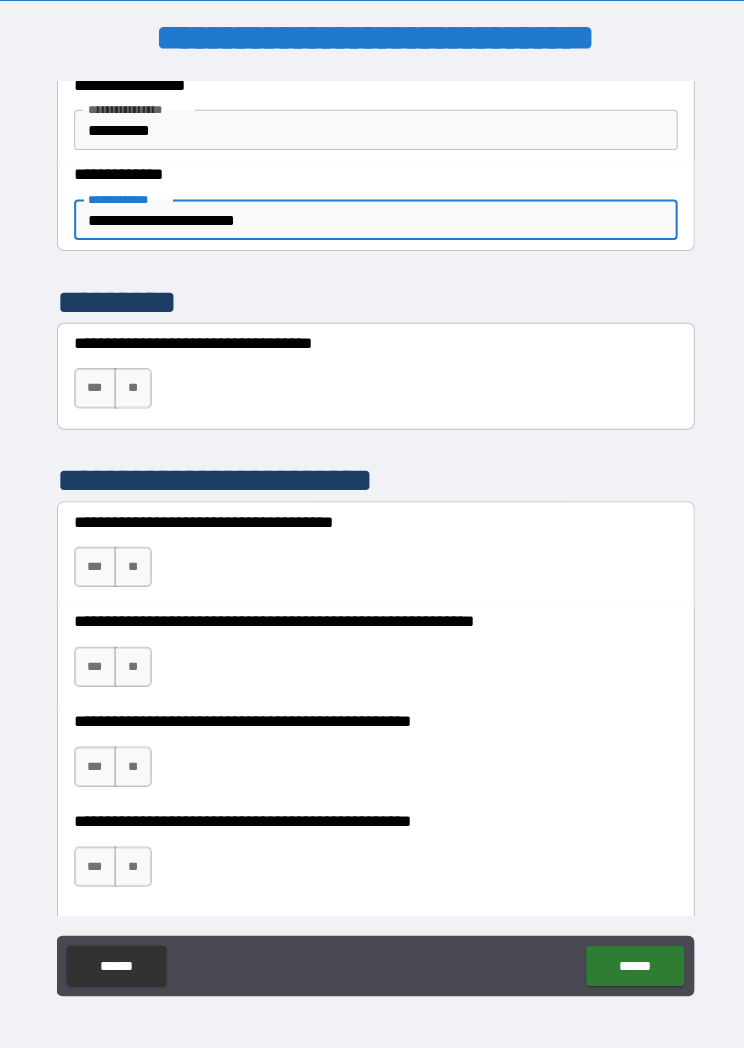 click on "***" at bounding box center (94, 385) 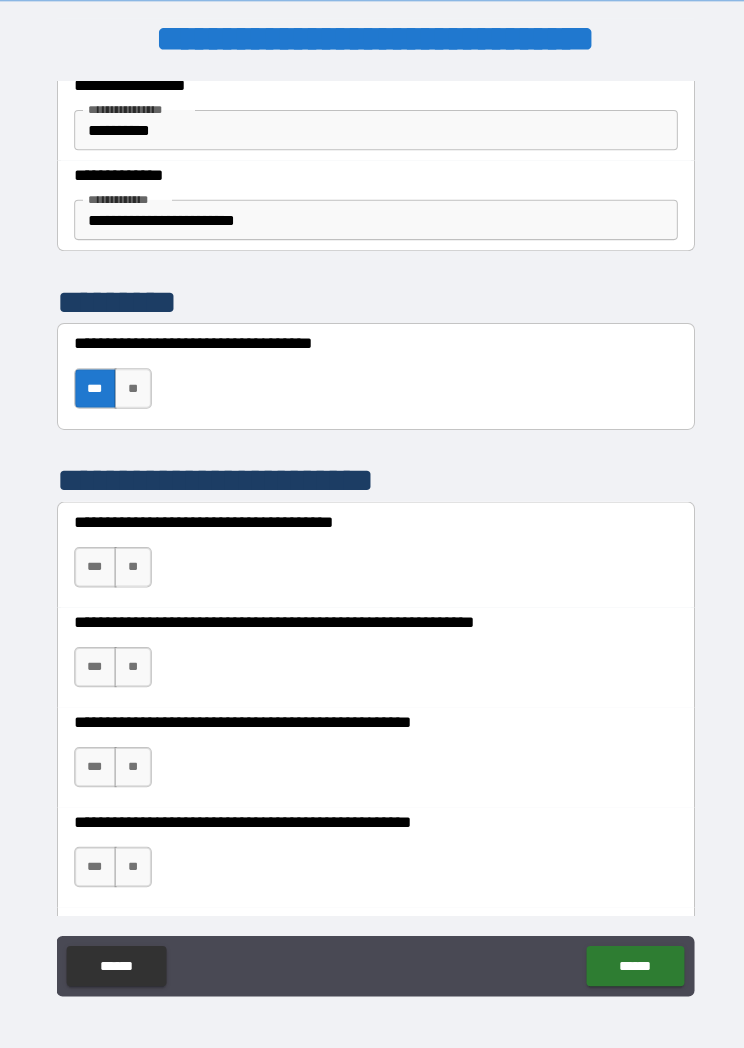 scroll, scrollTop: 9, scrollLeft: 0, axis: vertical 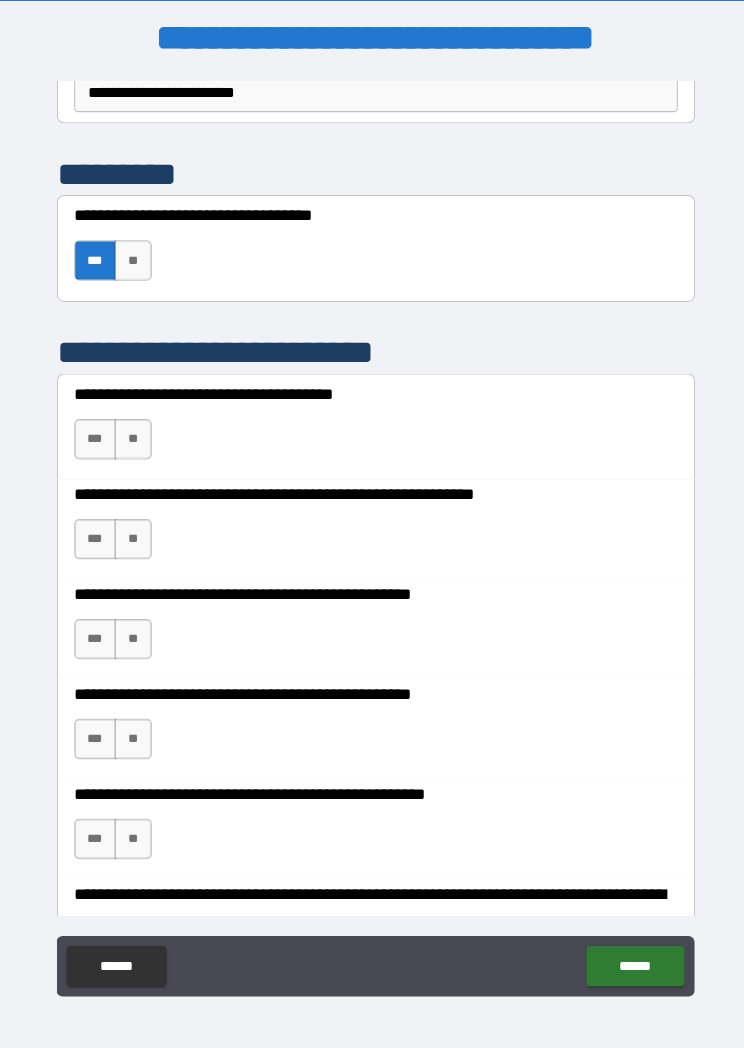 click on "**" at bounding box center (131, 435) 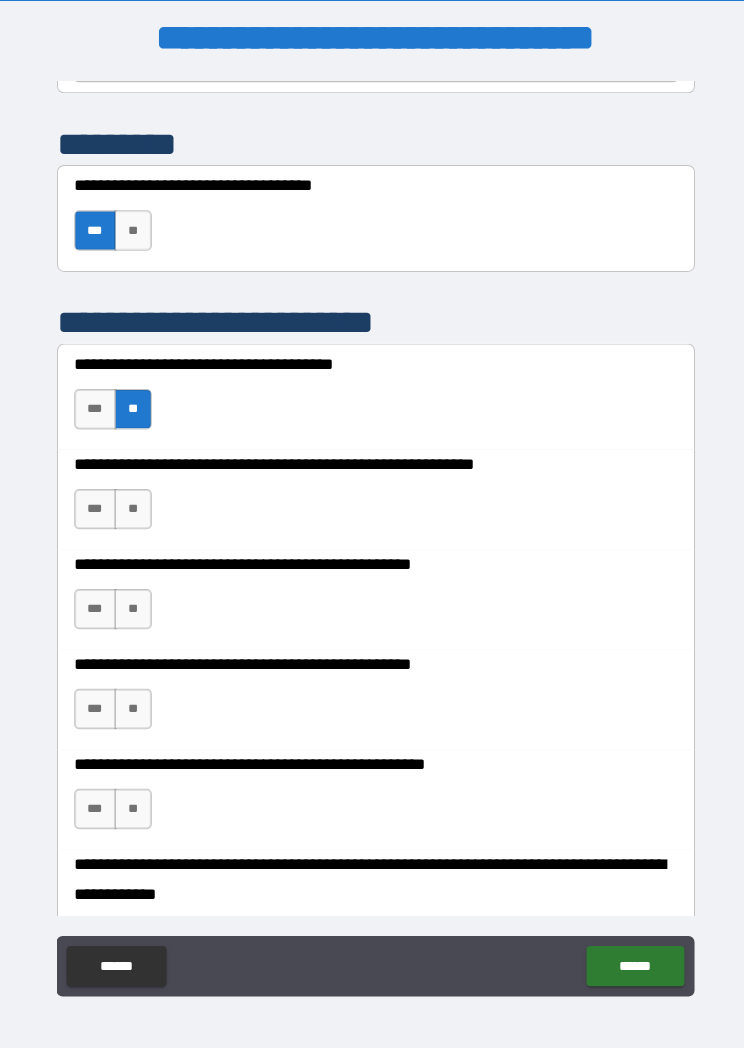 scroll, scrollTop: 776, scrollLeft: 0, axis: vertical 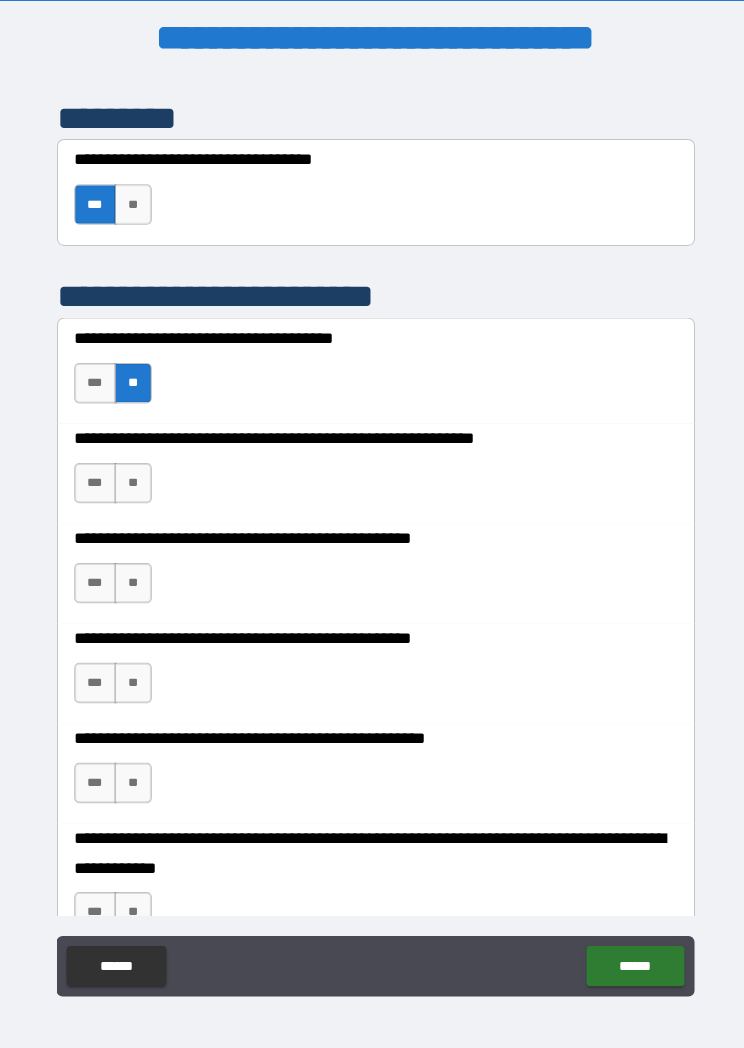 click on "**" at bounding box center [131, 479] 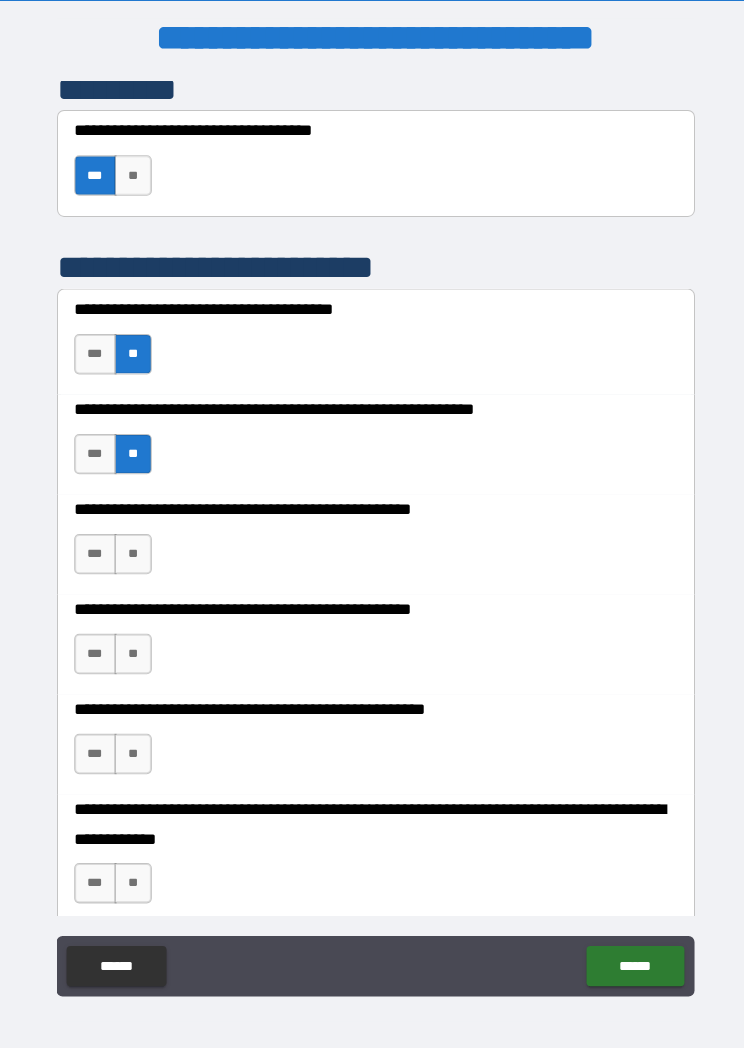 scroll, scrollTop: 834, scrollLeft: 0, axis: vertical 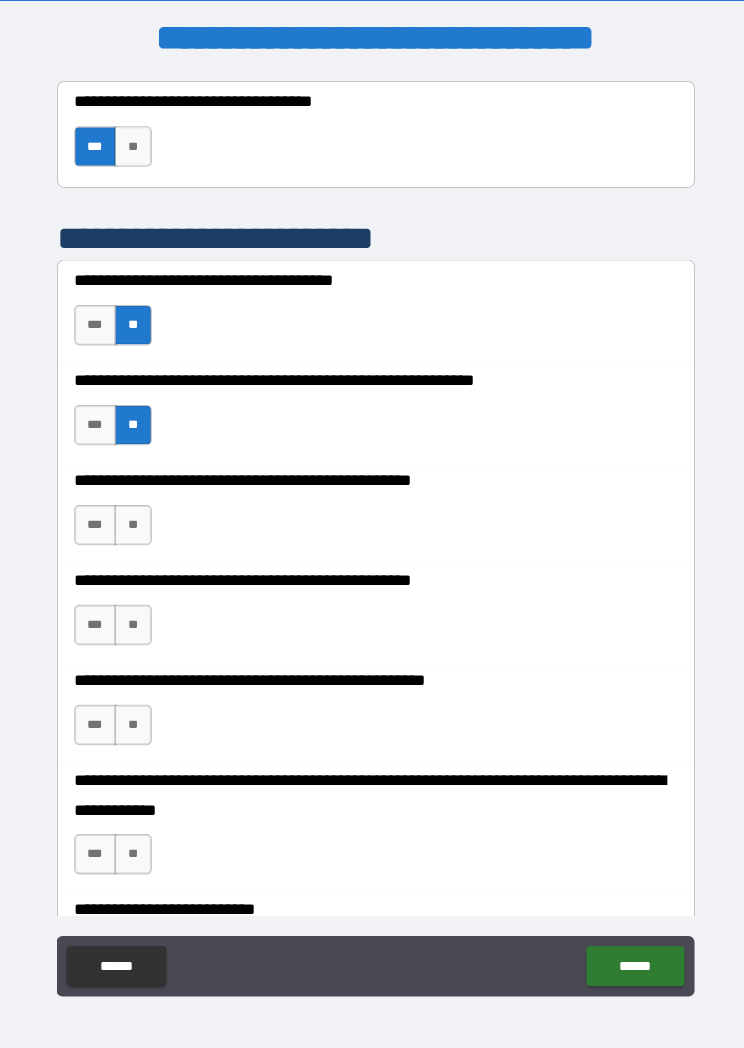 click on "**" at bounding box center [131, 520] 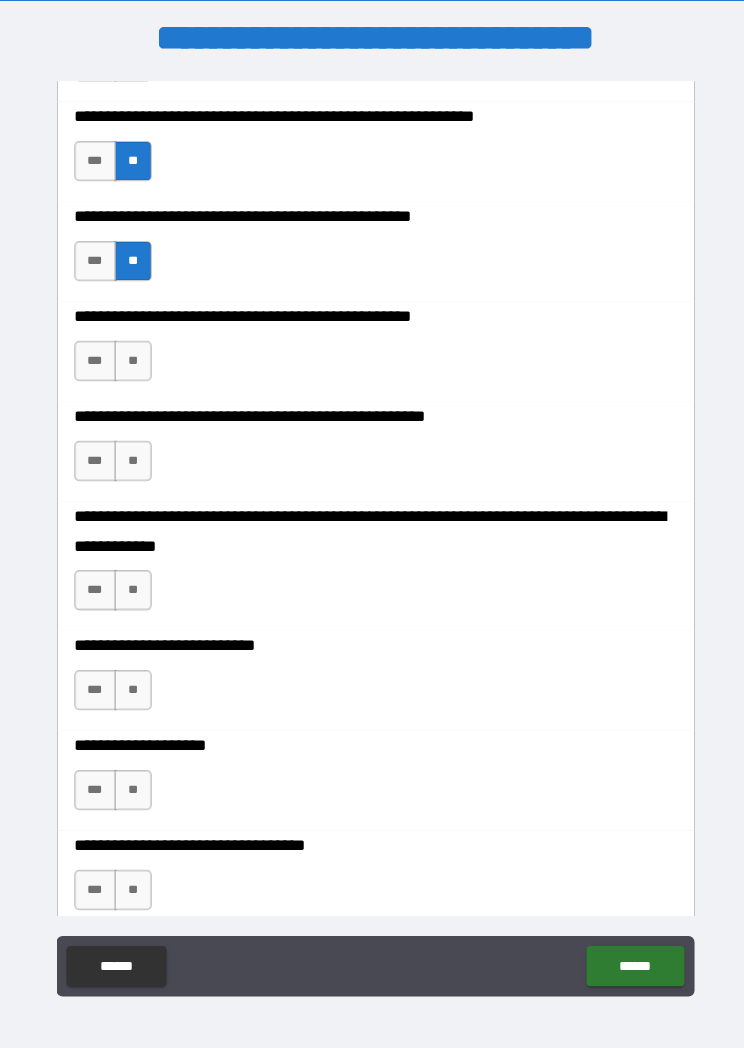 scroll, scrollTop: 1096, scrollLeft: 0, axis: vertical 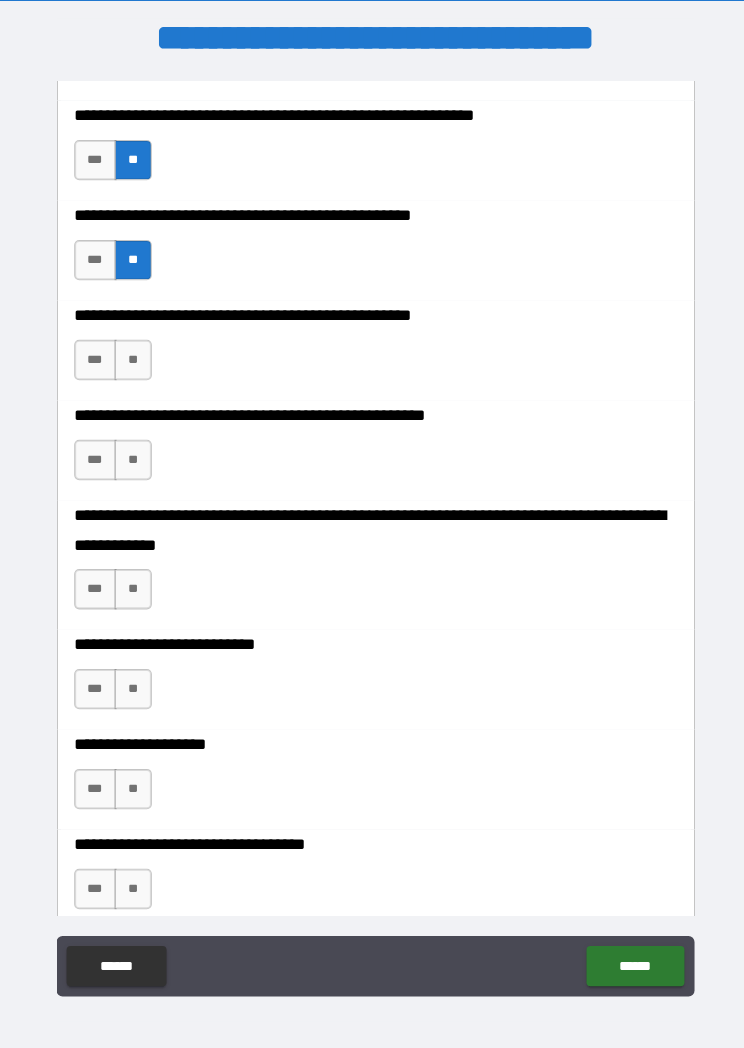 click on "***" at bounding box center [94, 258] 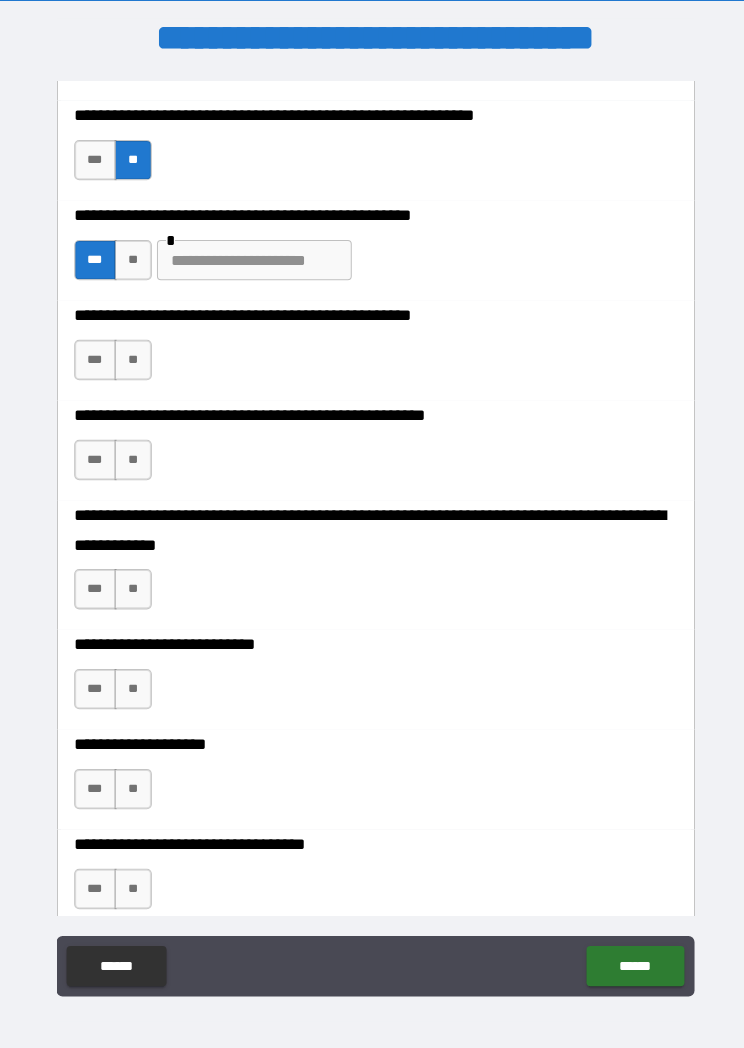 click at bounding box center (251, 258) 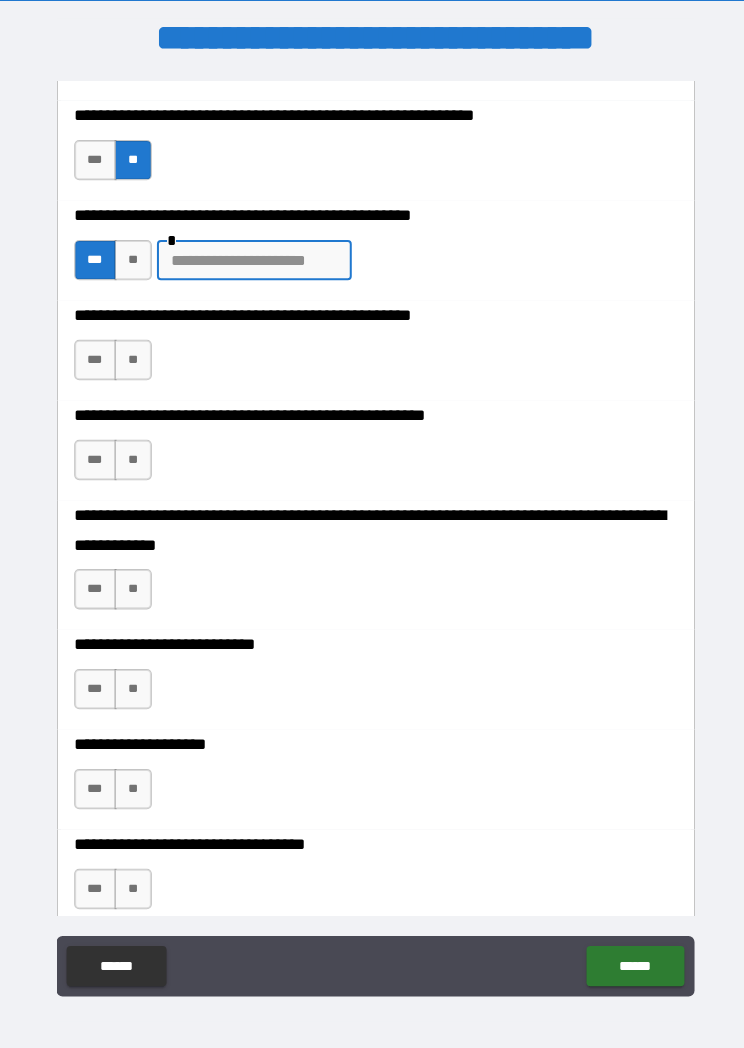 scroll, scrollTop: 9, scrollLeft: 0, axis: vertical 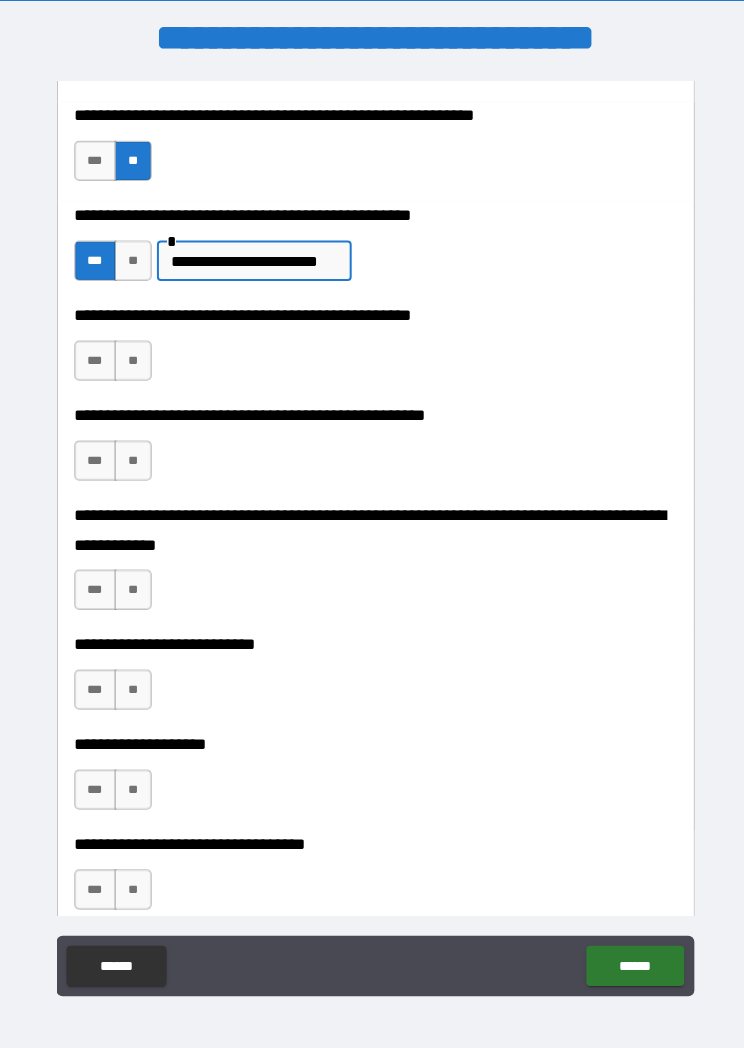 click on "**" at bounding box center (131, 357) 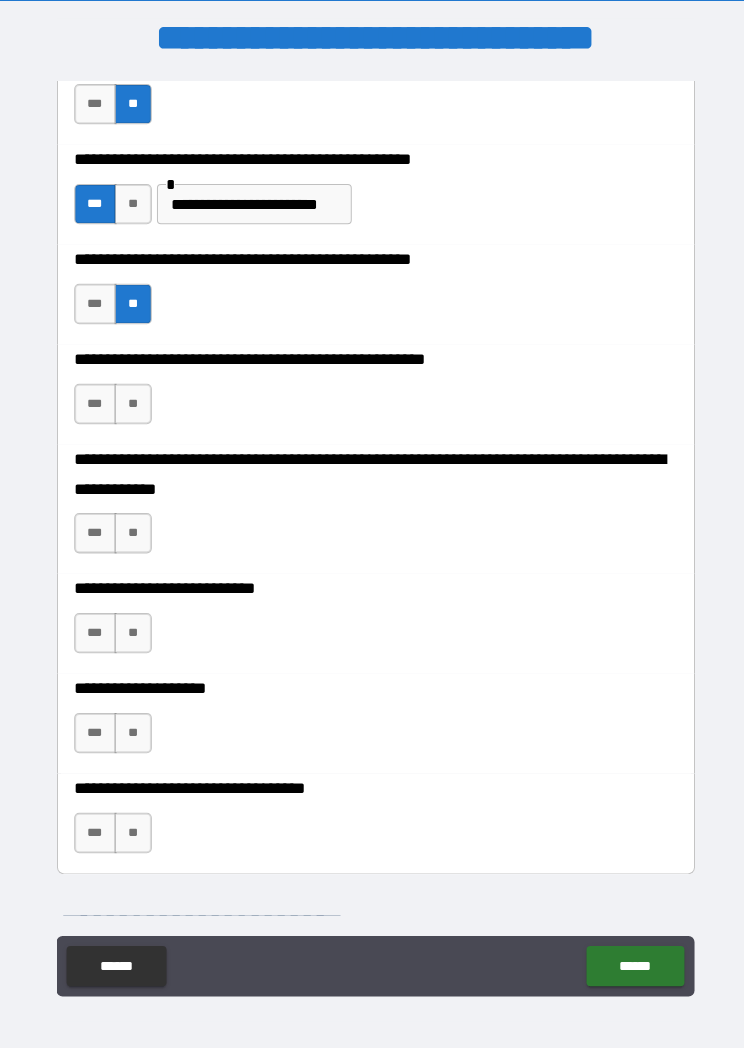 scroll, scrollTop: 1156, scrollLeft: 0, axis: vertical 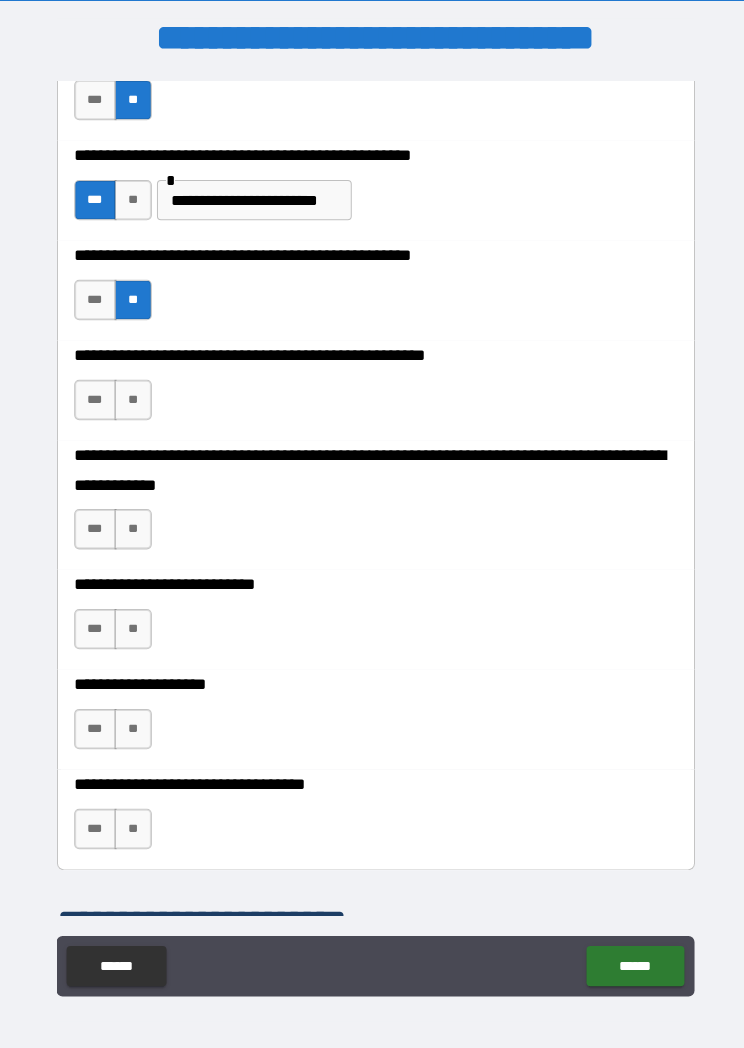 click on "**" at bounding box center [131, 396] 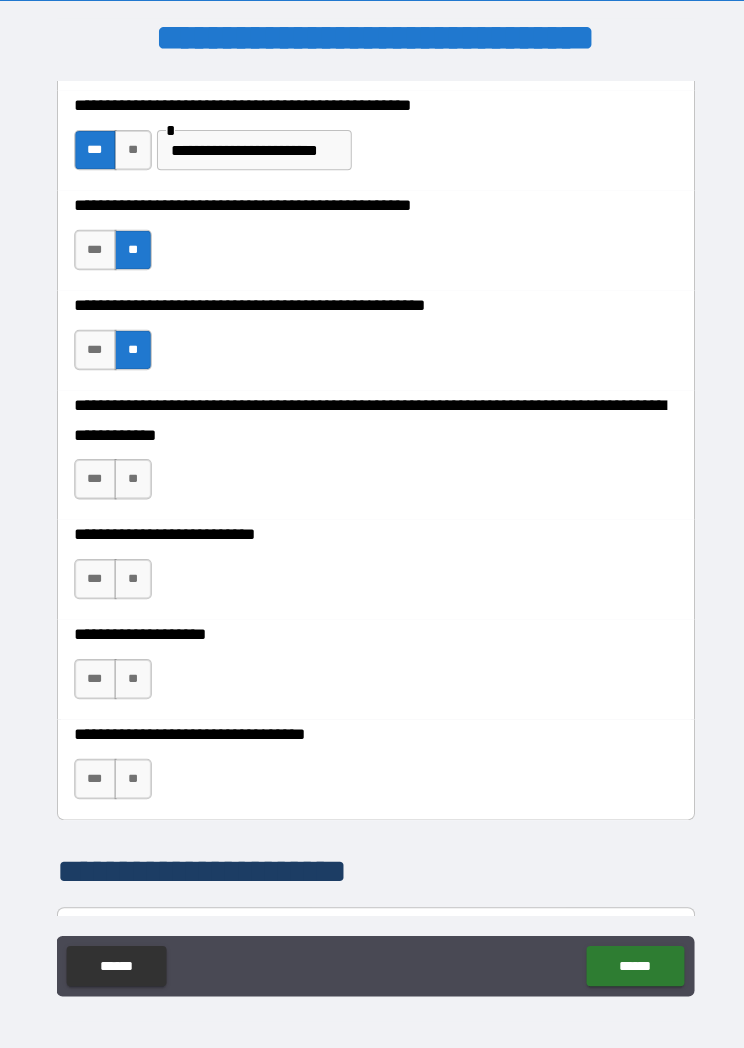 scroll, scrollTop: 1215, scrollLeft: 0, axis: vertical 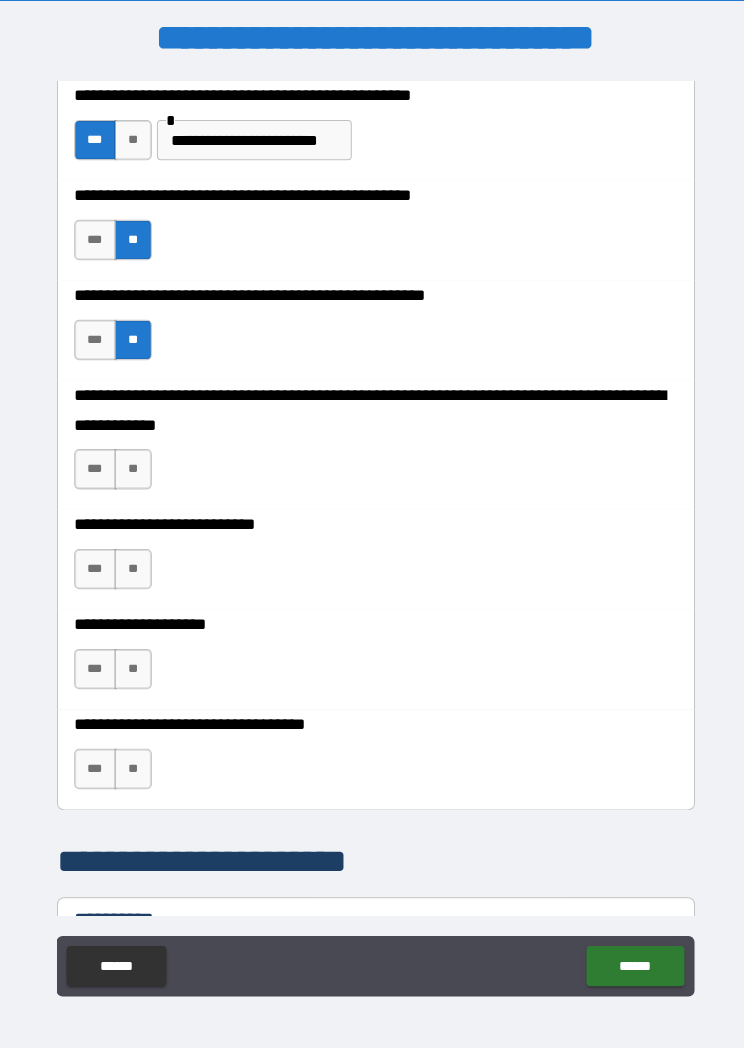 click on "**" at bounding box center (131, 465) 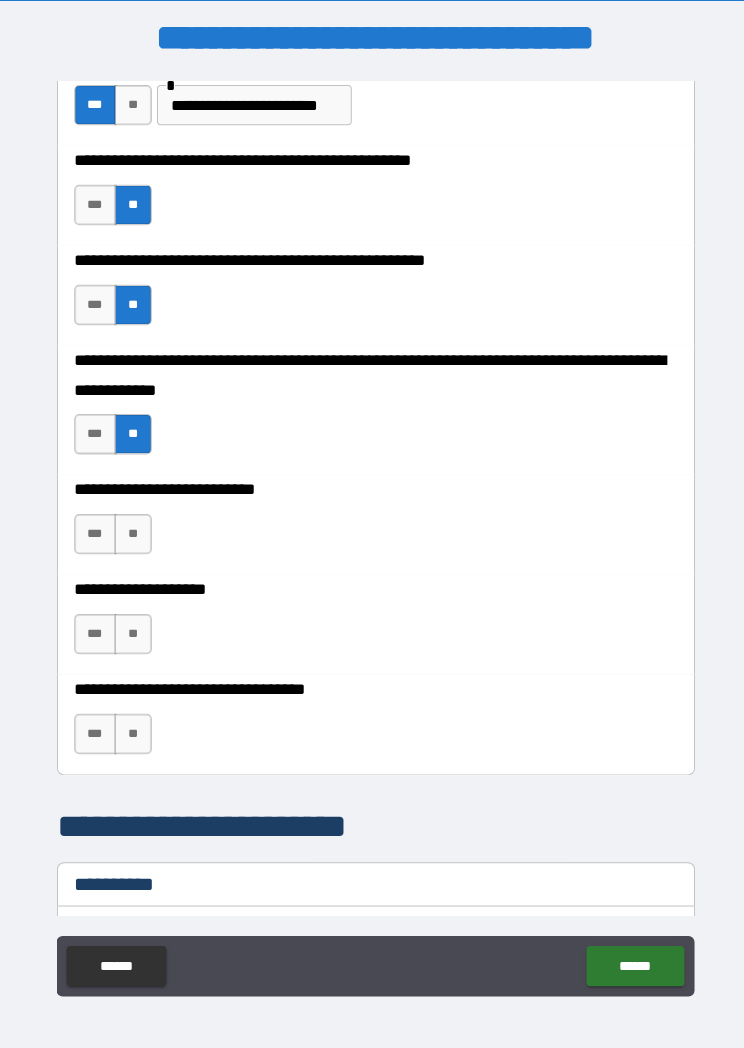scroll, scrollTop: 1260, scrollLeft: 0, axis: vertical 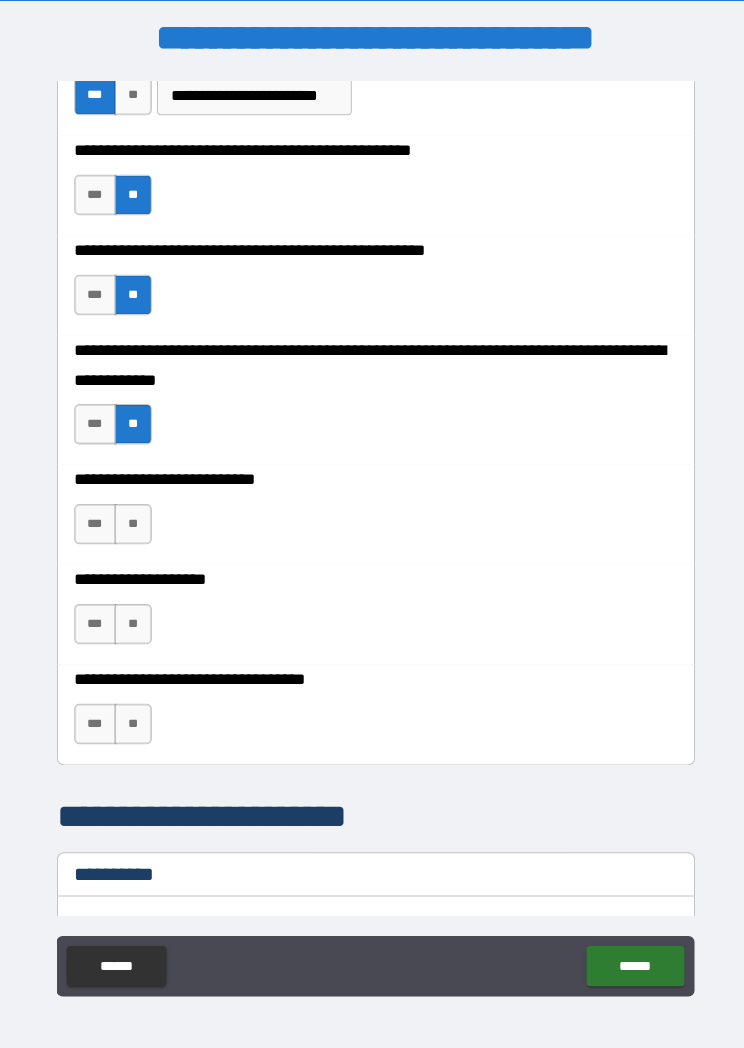click on "**" at bounding box center [131, 519] 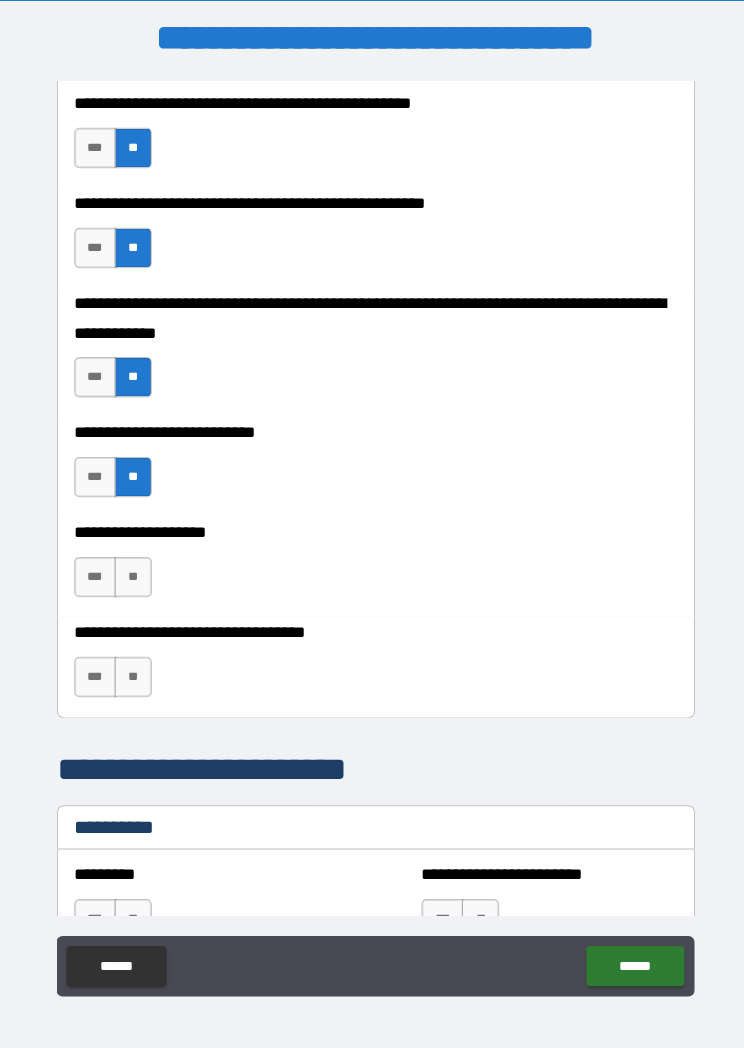 click on "**" at bounding box center [131, 572] 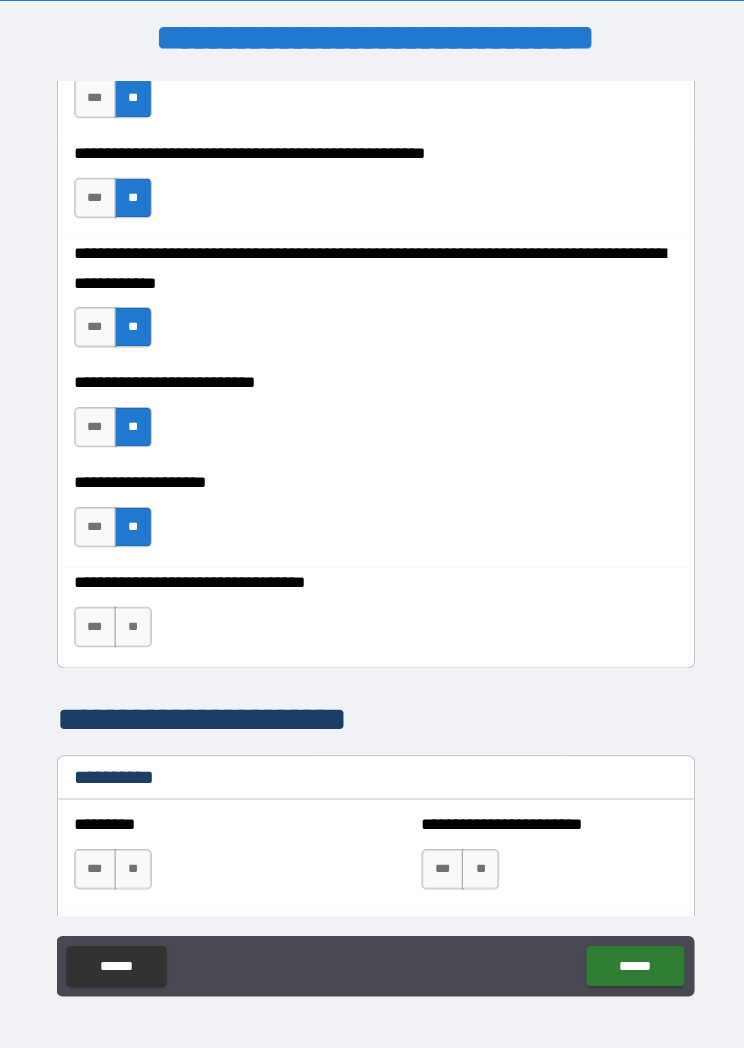 scroll, scrollTop: 1370, scrollLeft: 0, axis: vertical 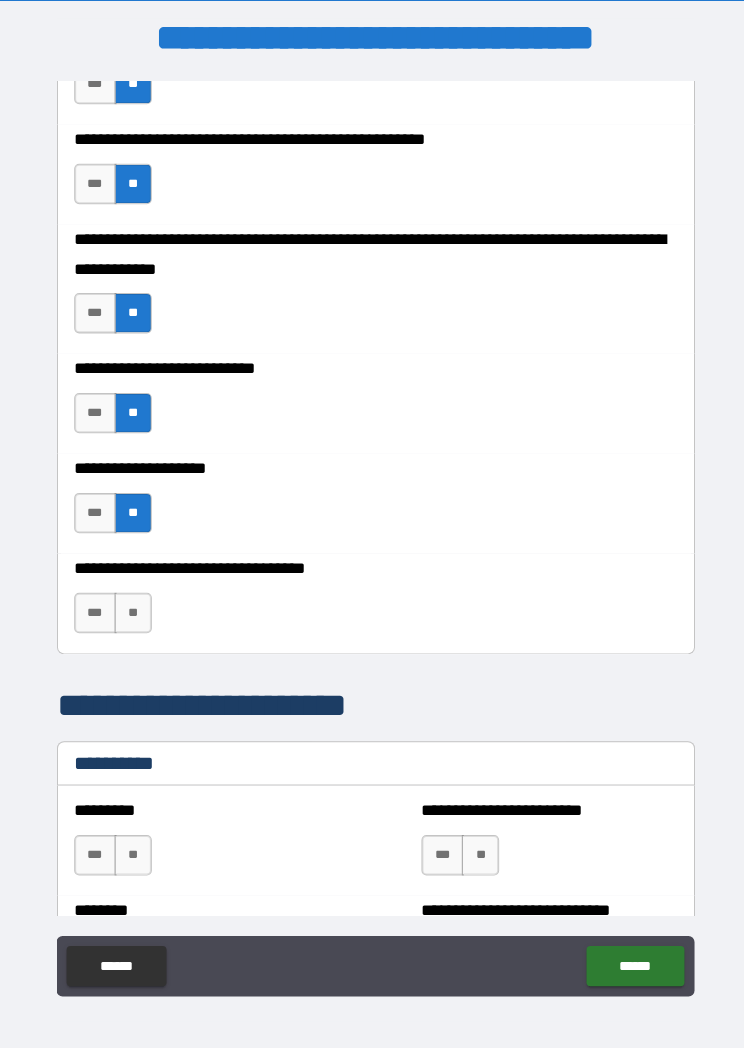 click on "**" at bounding box center (131, 607) 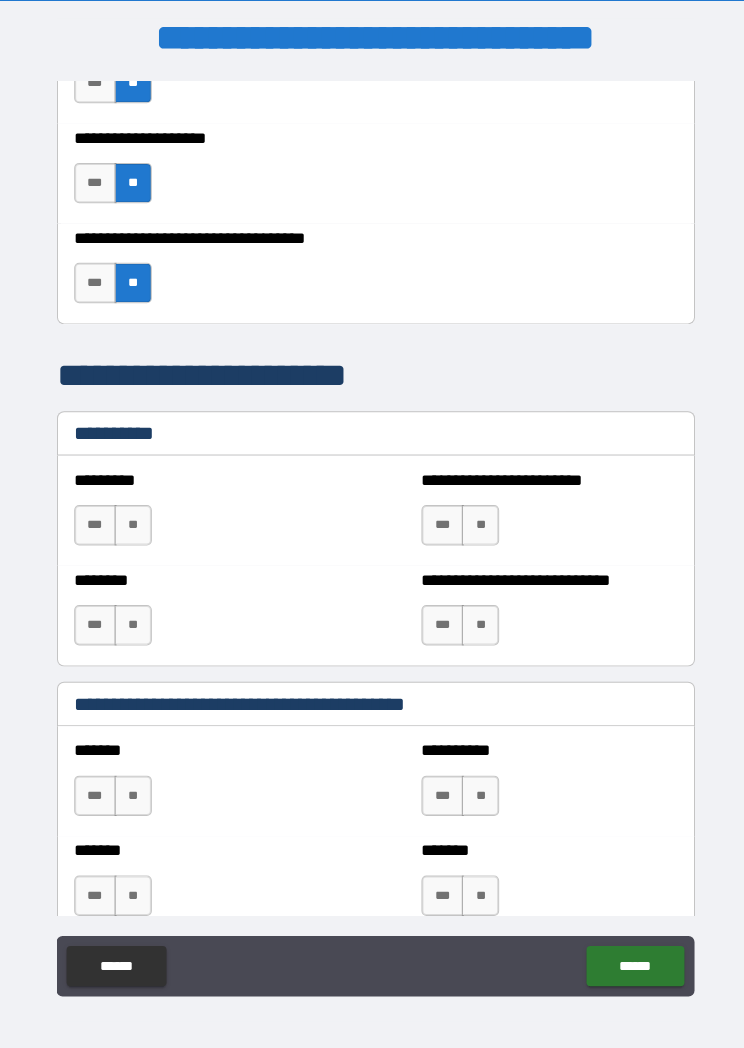 scroll, scrollTop: 1708, scrollLeft: 0, axis: vertical 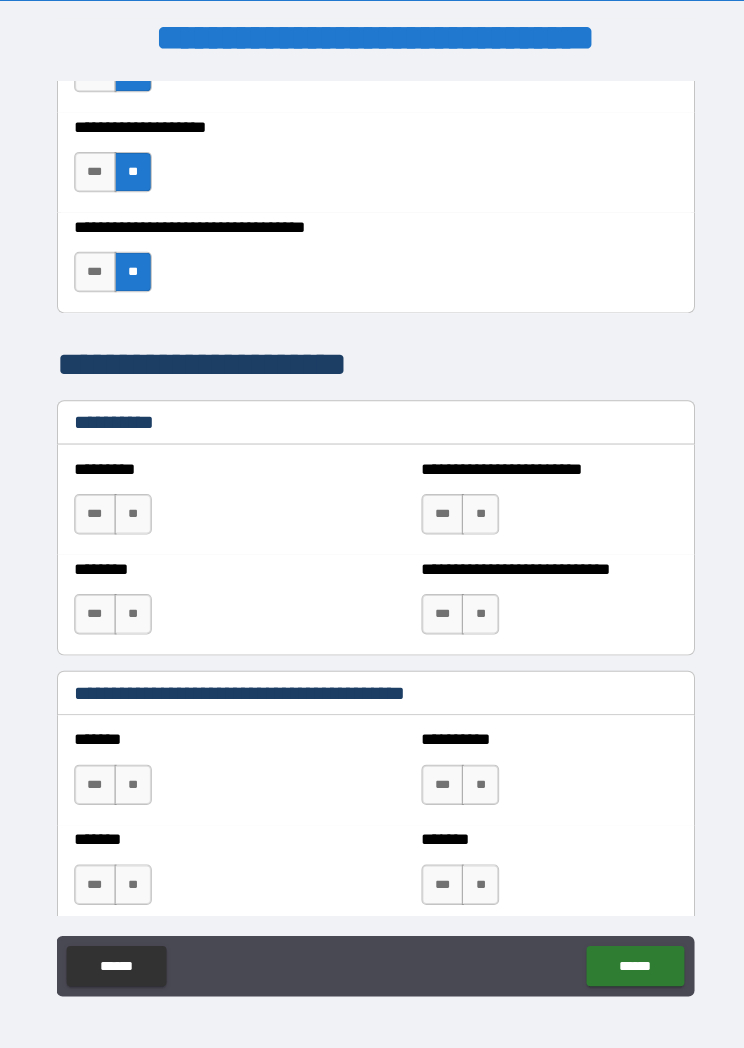 click on "**" at bounding box center (131, 509) 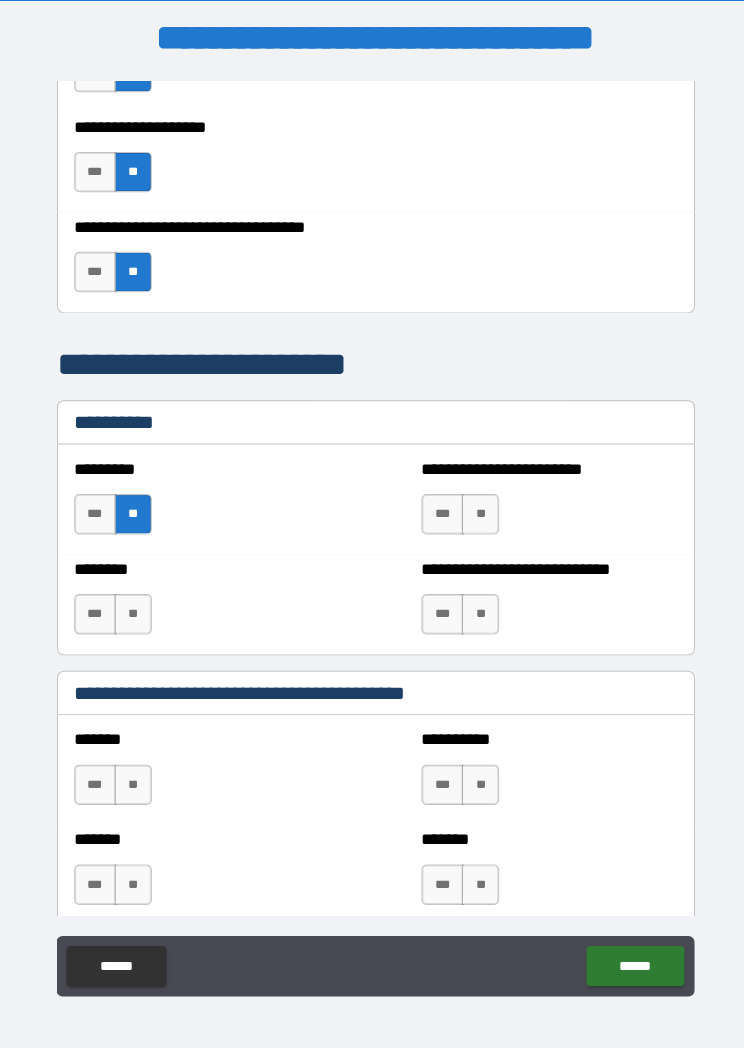 click on "**" at bounding box center [131, 608] 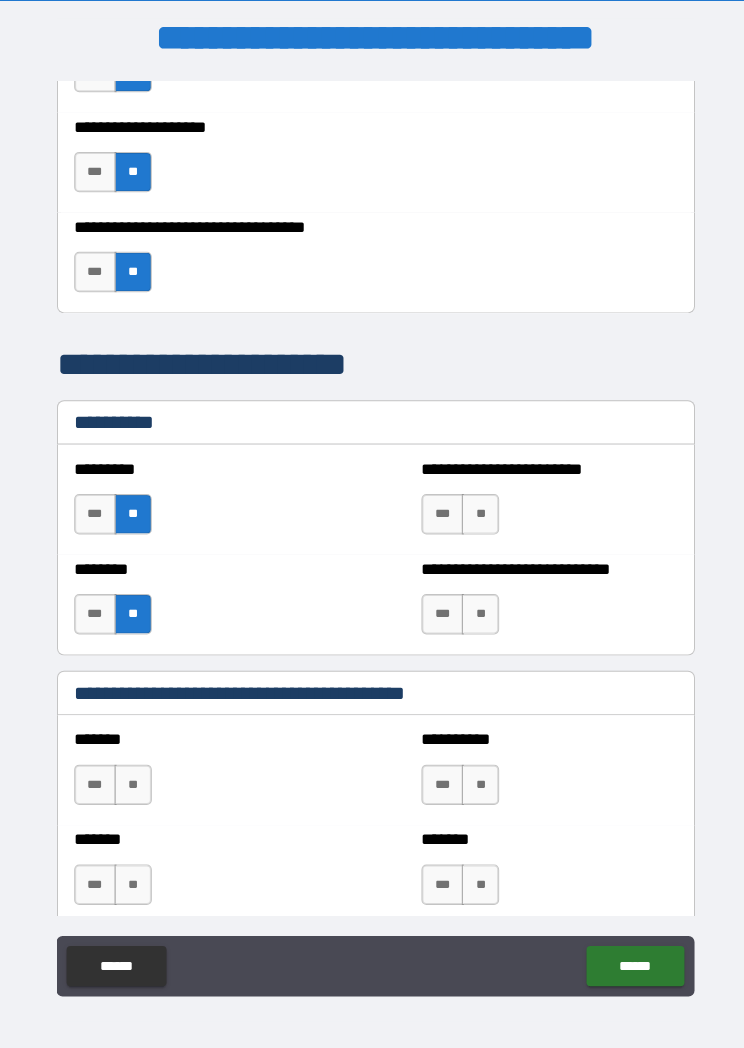 click on "**" at bounding box center (475, 509) 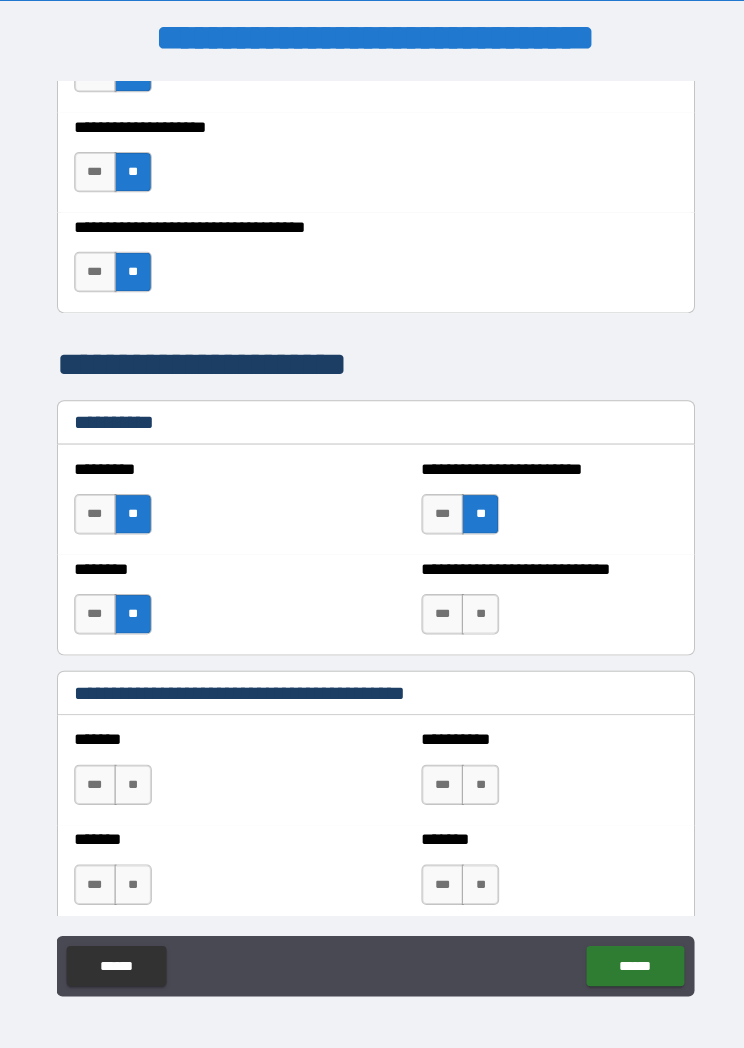 click on "**" at bounding box center (475, 608) 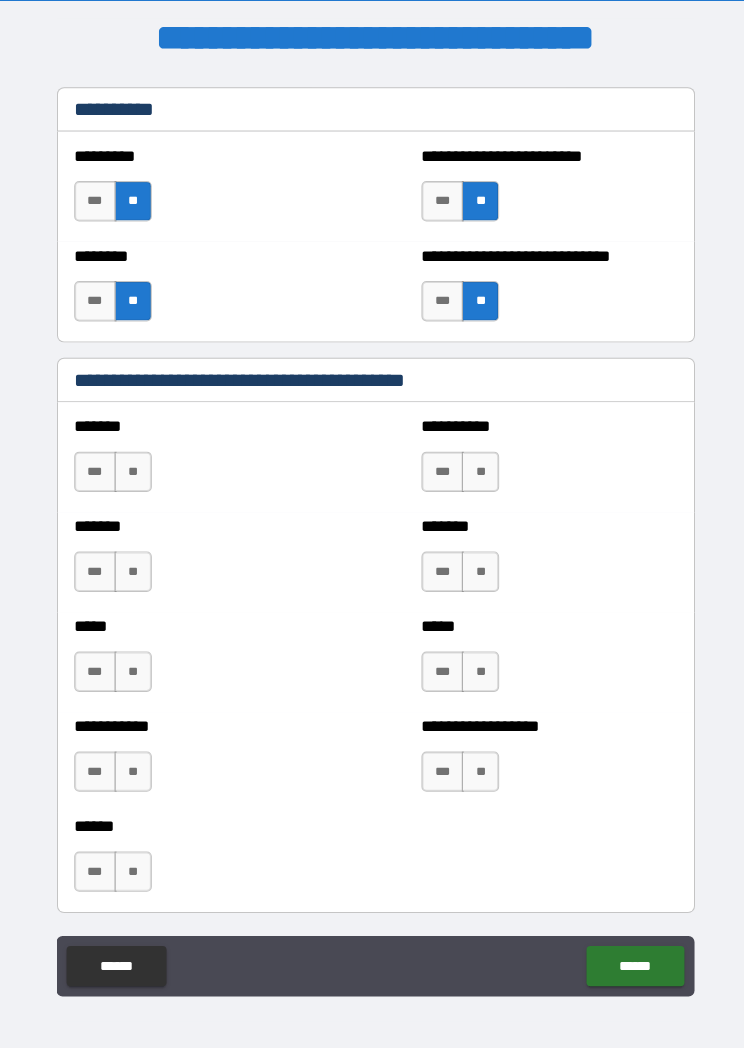 scroll, scrollTop: 2021, scrollLeft: 0, axis: vertical 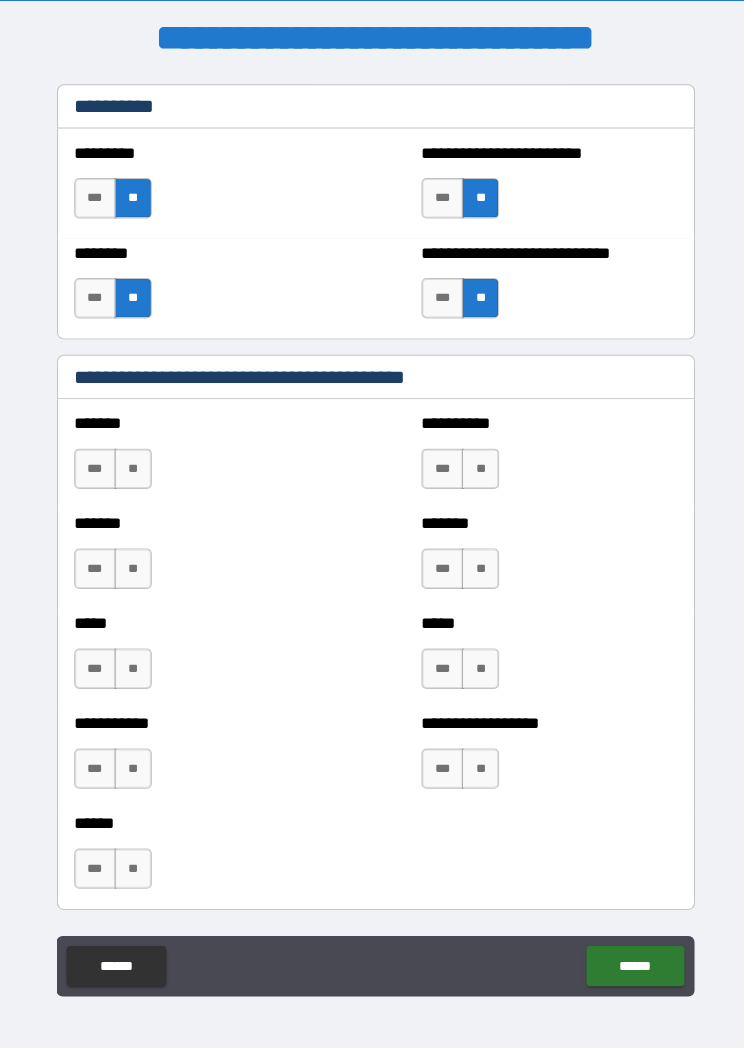 click on "**" at bounding box center [131, 464] 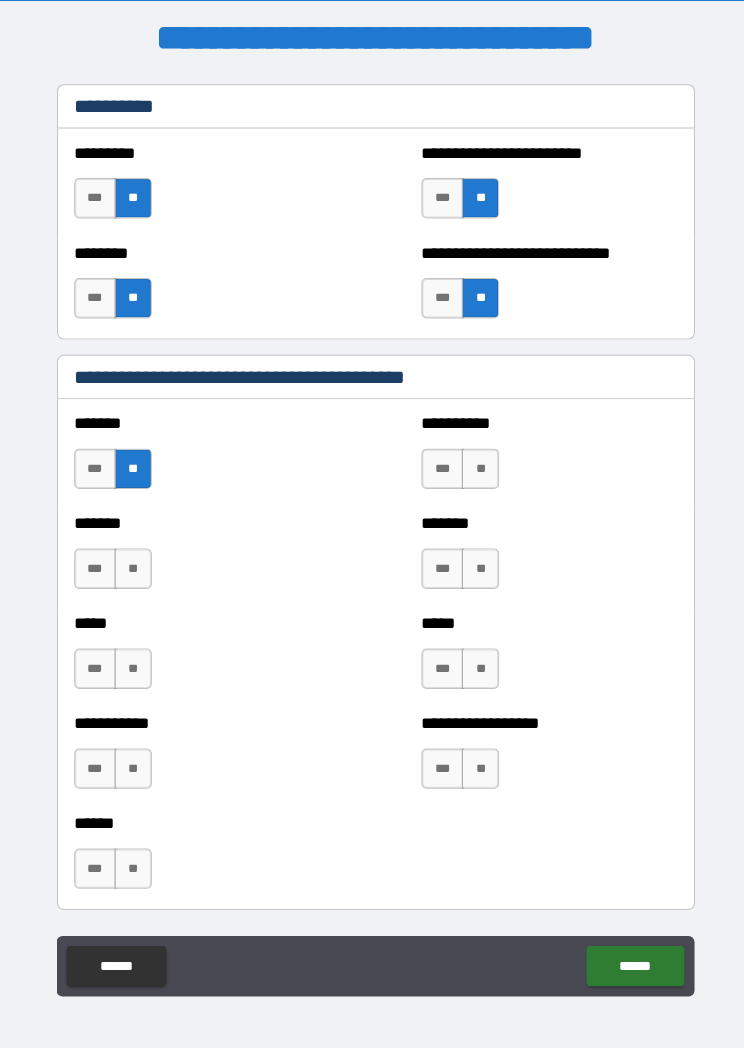 click on "**" at bounding box center [131, 563] 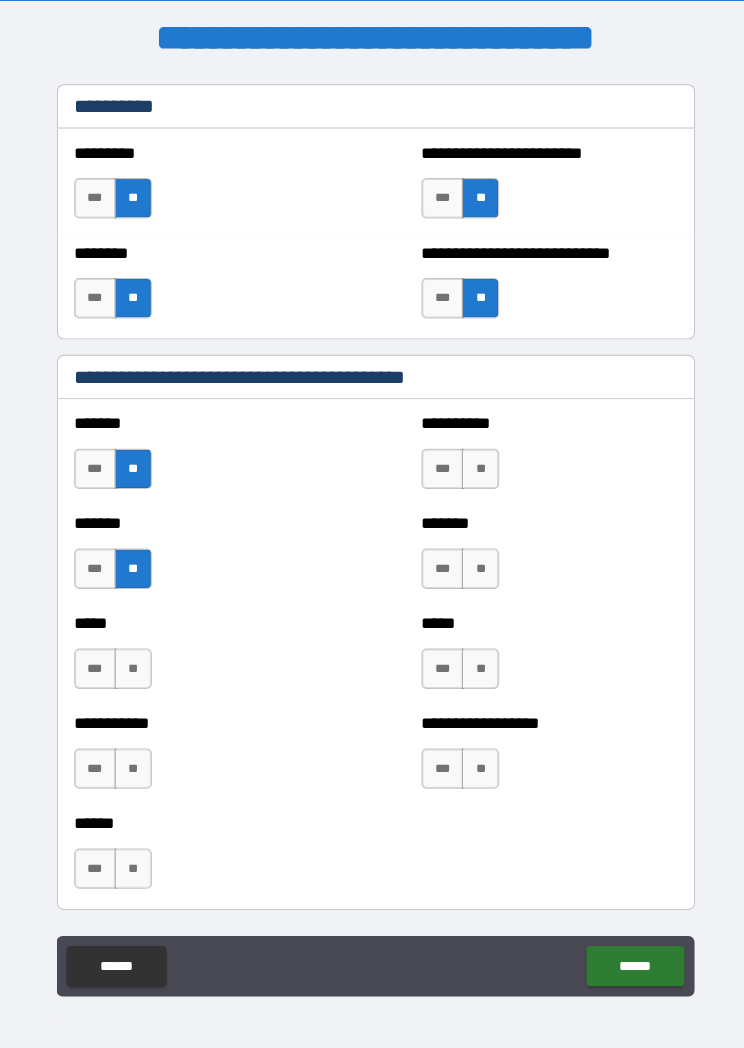 click on "**" at bounding box center [131, 662] 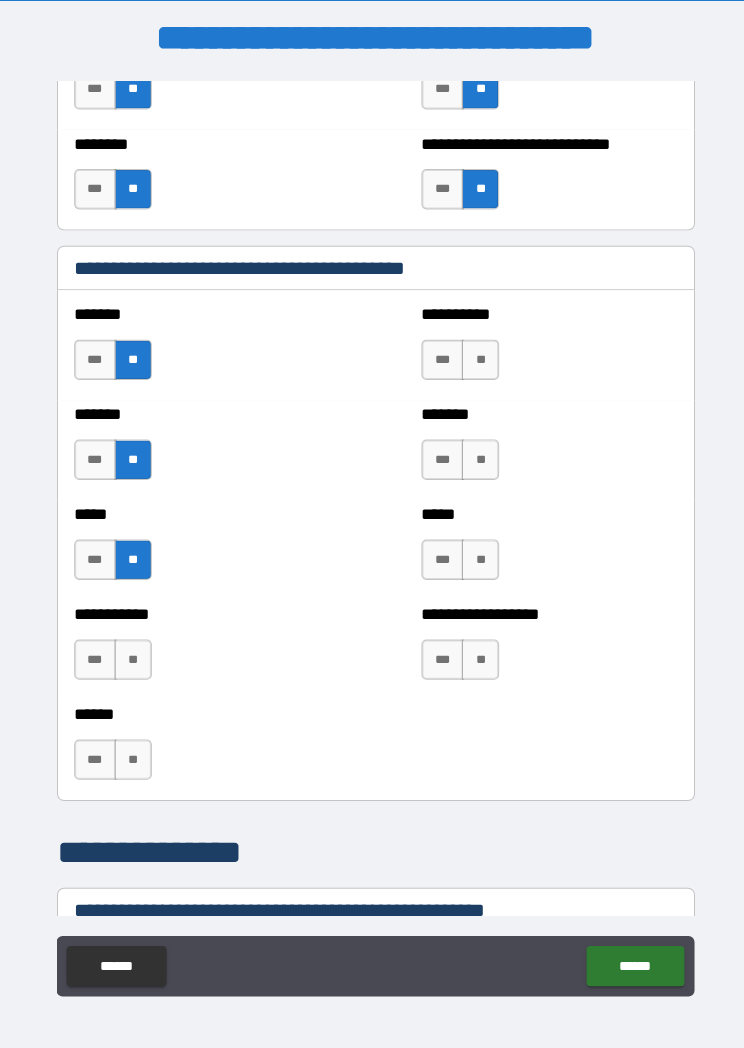 scroll, scrollTop: 2128, scrollLeft: 0, axis: vertical 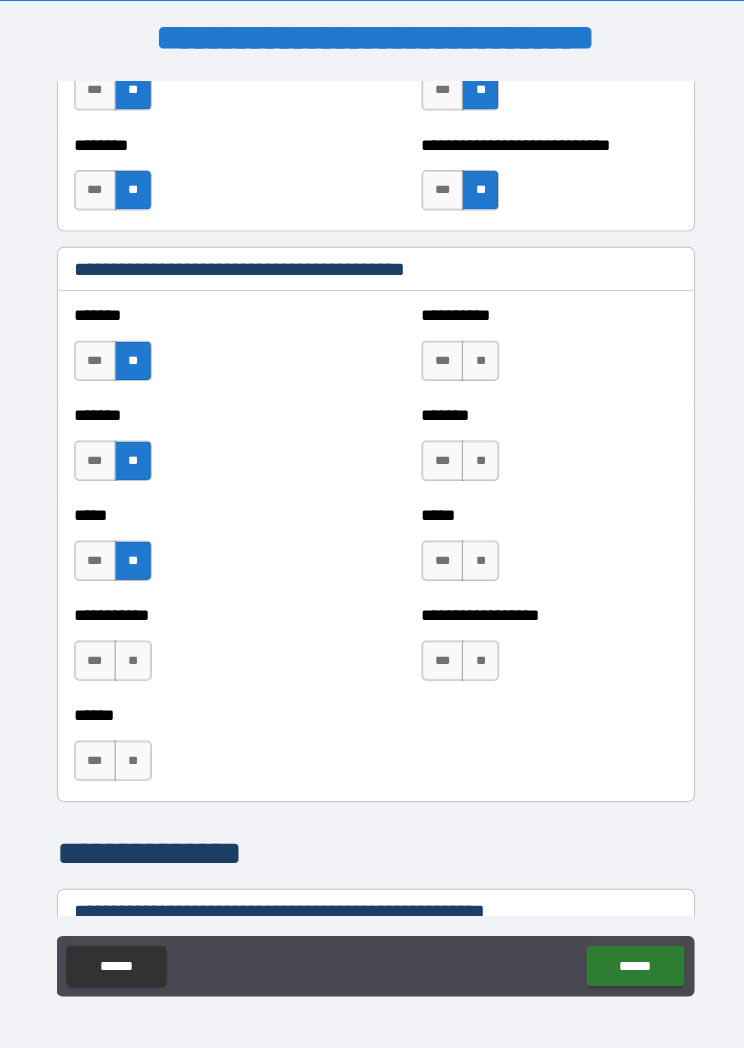 click on "**" at bounding box center [131, 654] 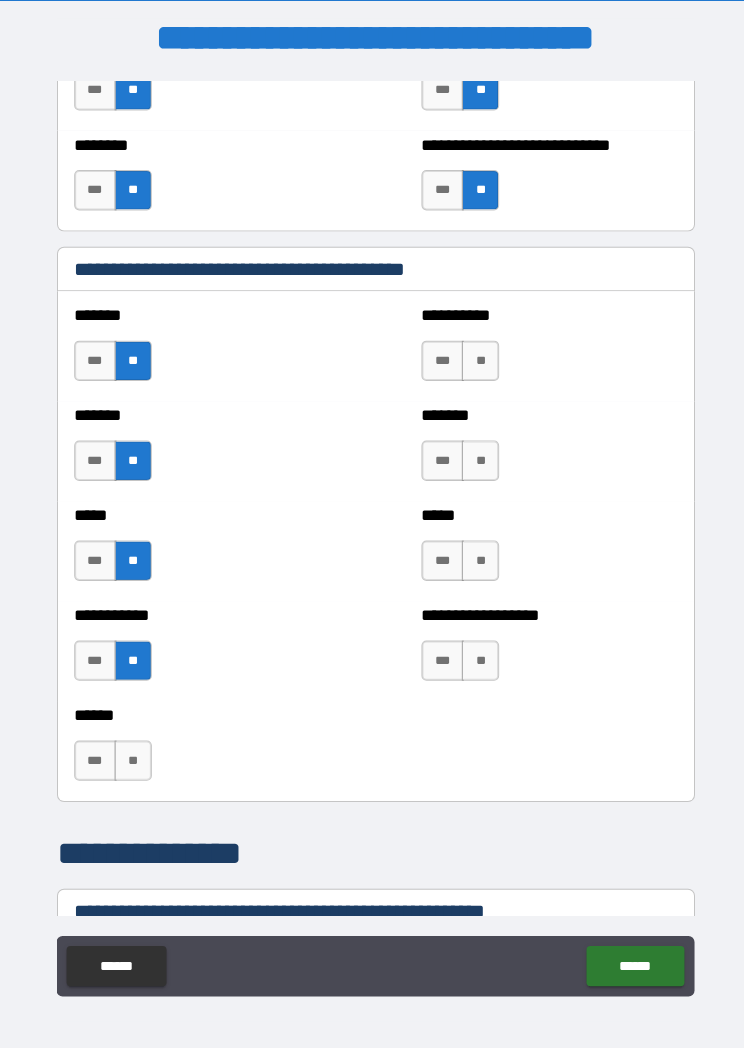 click on "**" at bounding box center [475, 654] 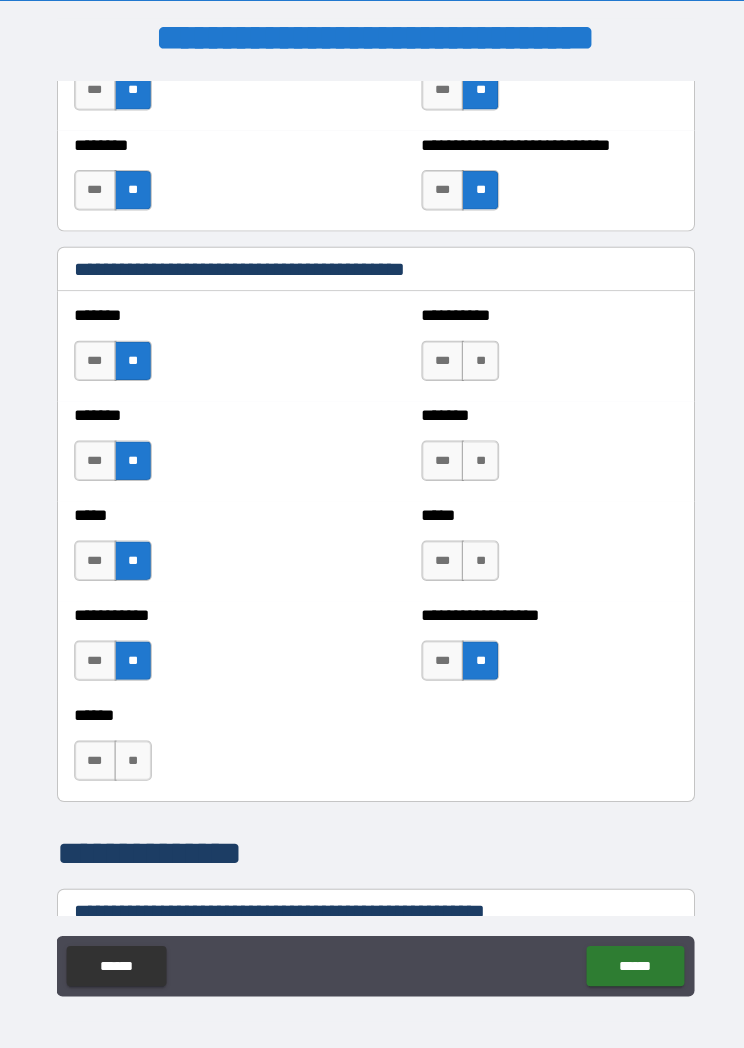 click on "**" at bounding box center [475, 555] 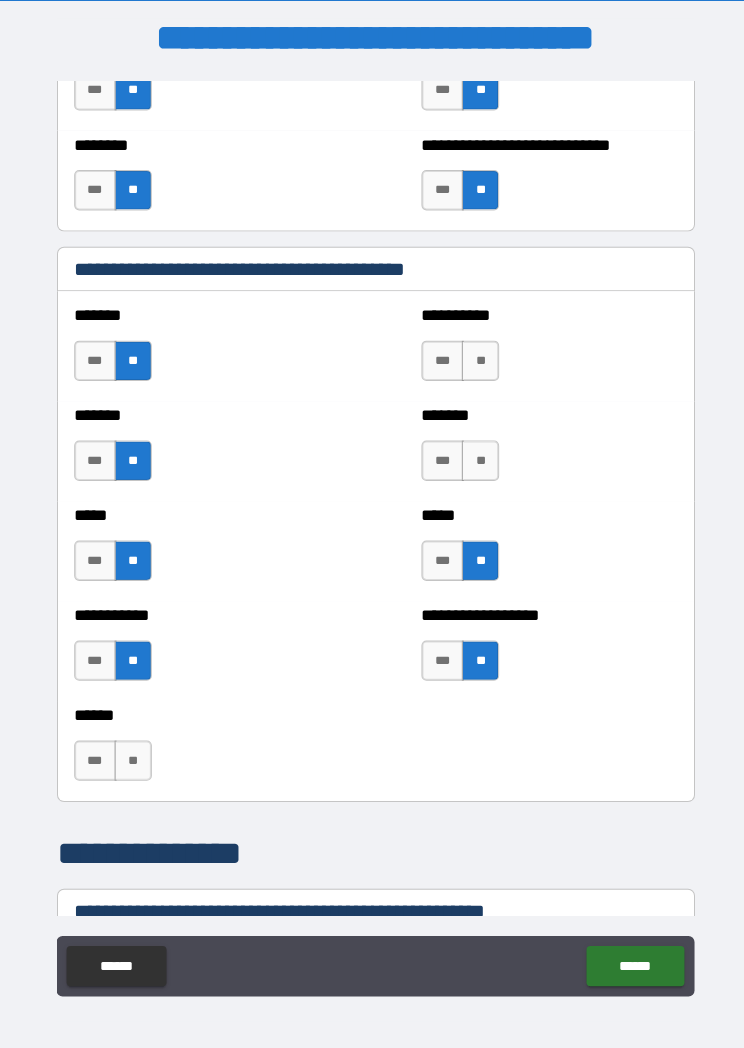 click on "**" at bounding box center [475, 456] 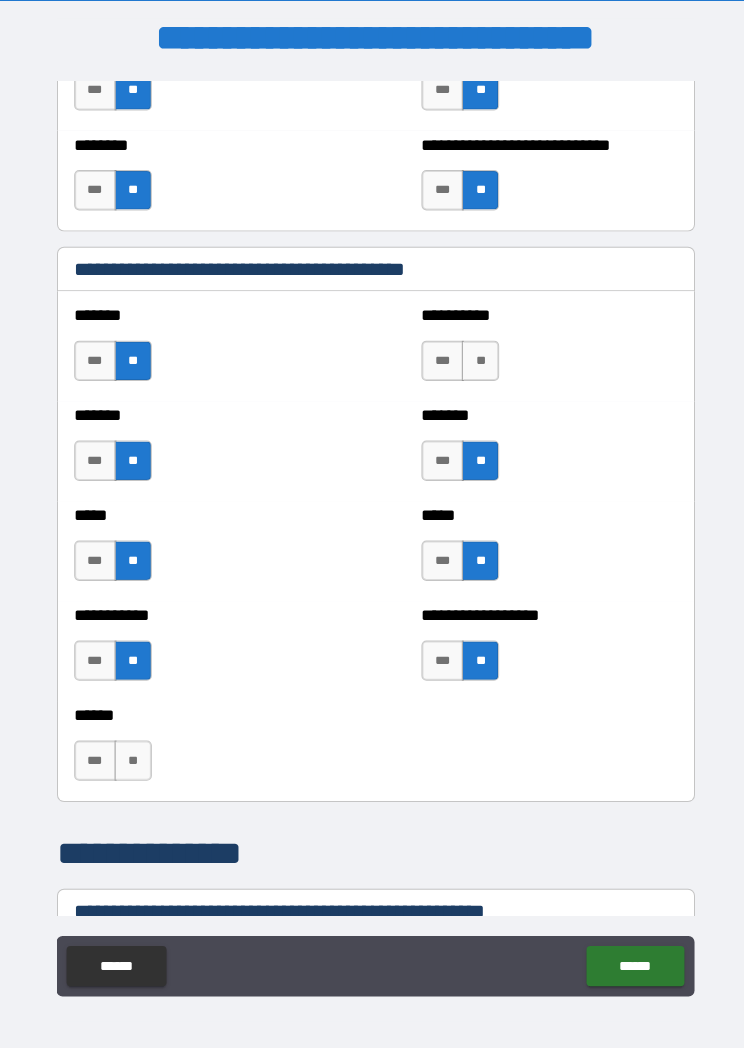 click on "**" at bounding box center [475, 357] 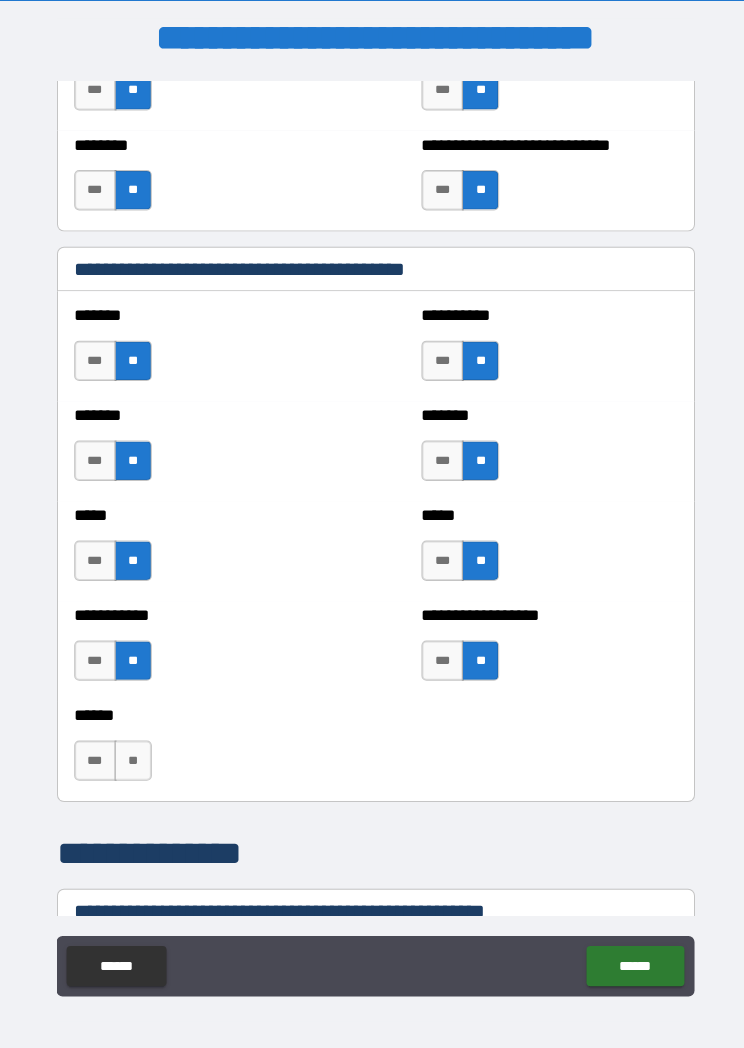click on "***" at bounding box center (94, 753) 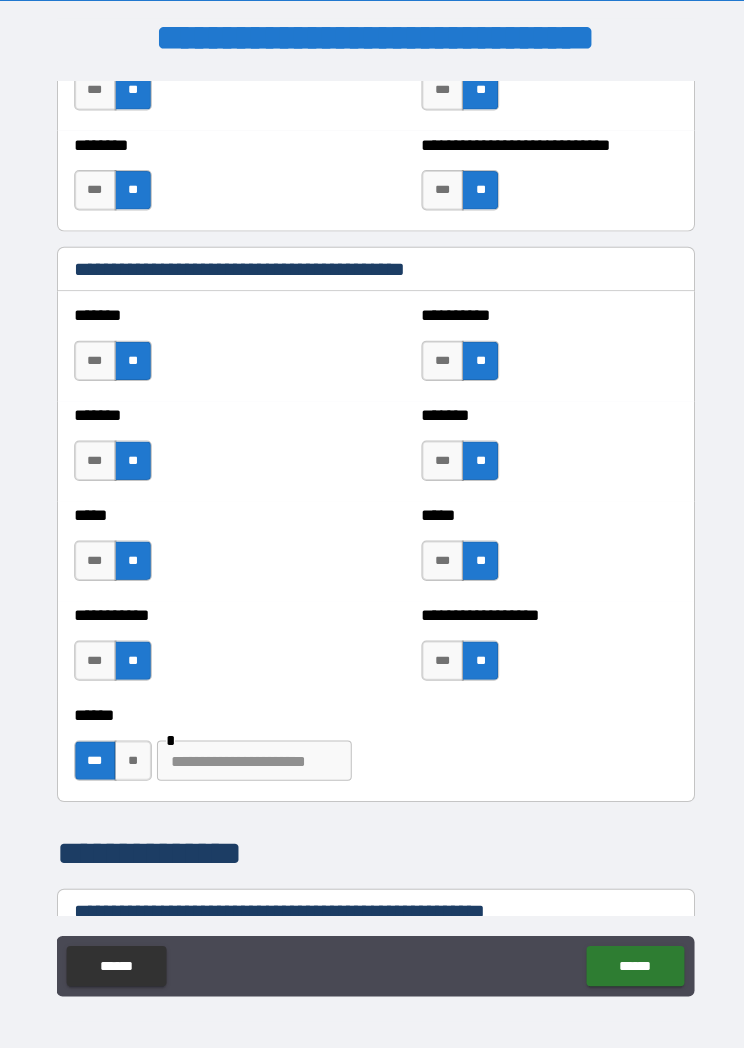 click at bounding box center [251, 753] 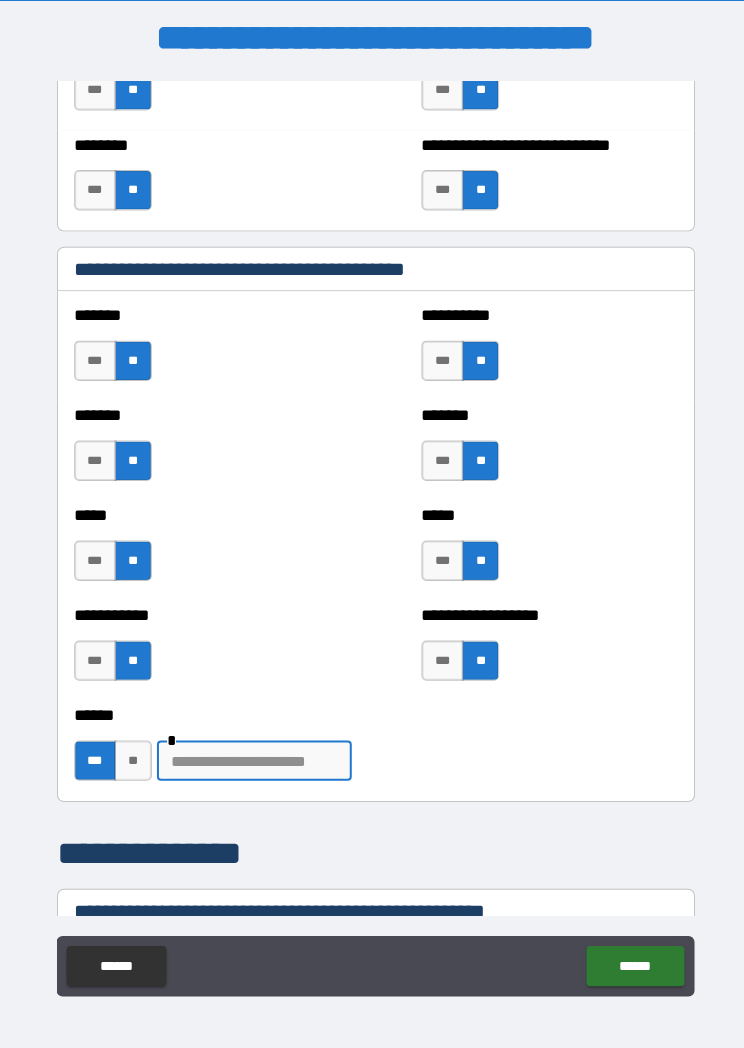 scroll, scrollTop: 35, scrollLeft: 0, axis: vertical 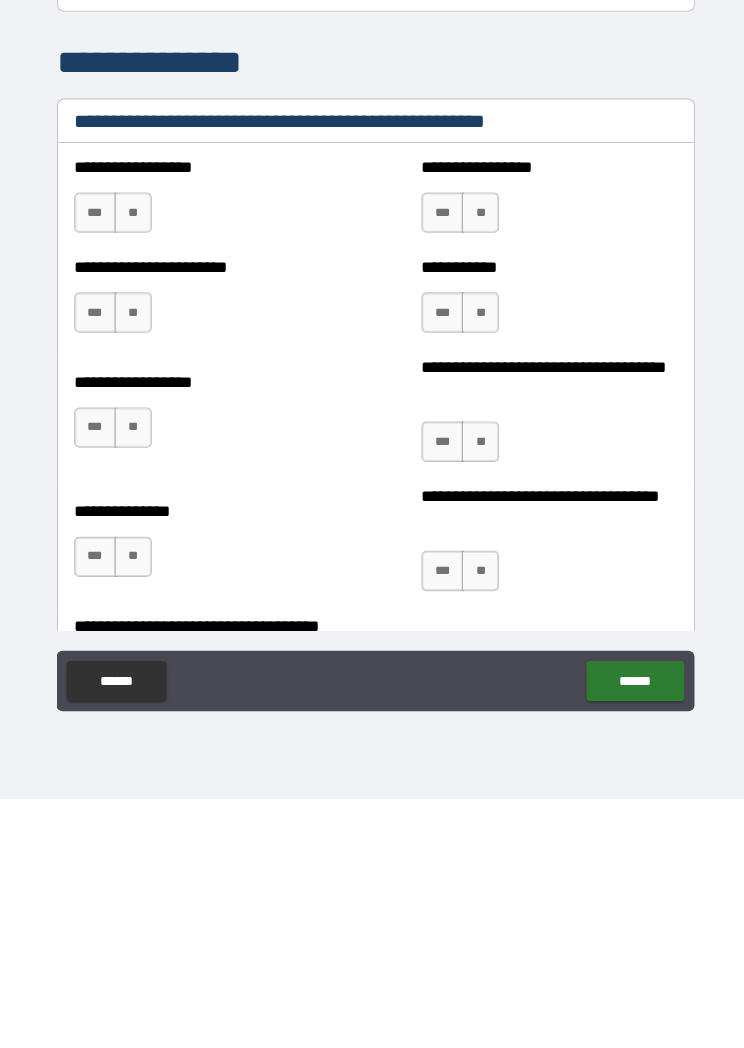 click on "**" at bounding box center (131, 467) 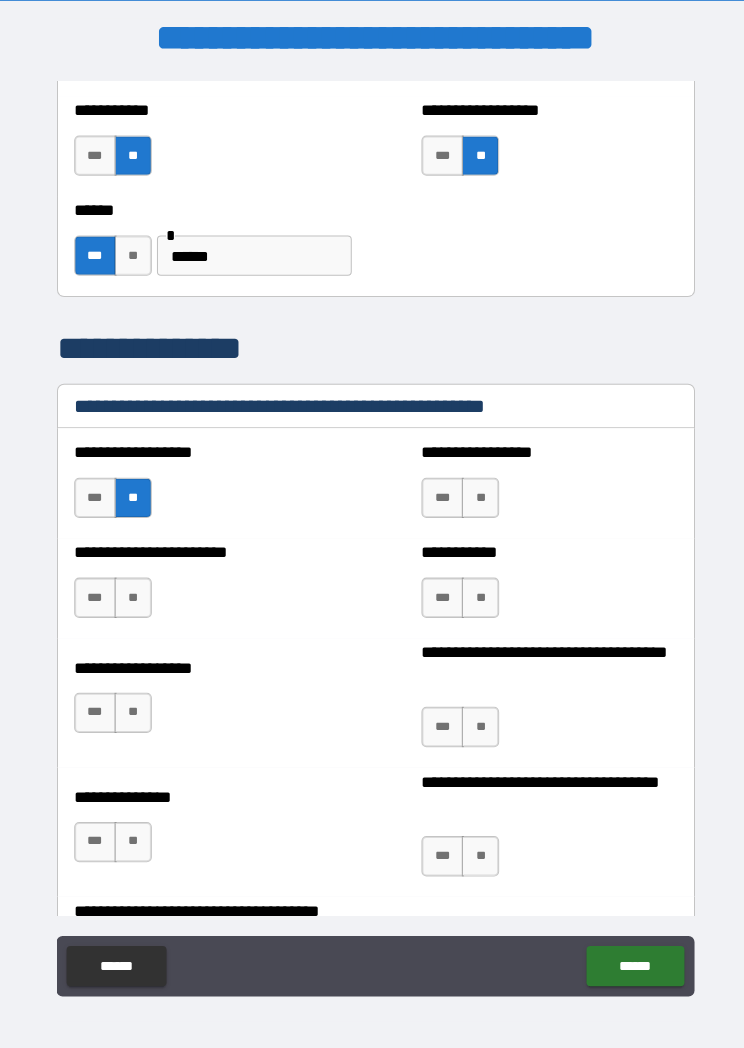 scroll, scrollTop: 10, scrollLeft: 0, axis: vertical 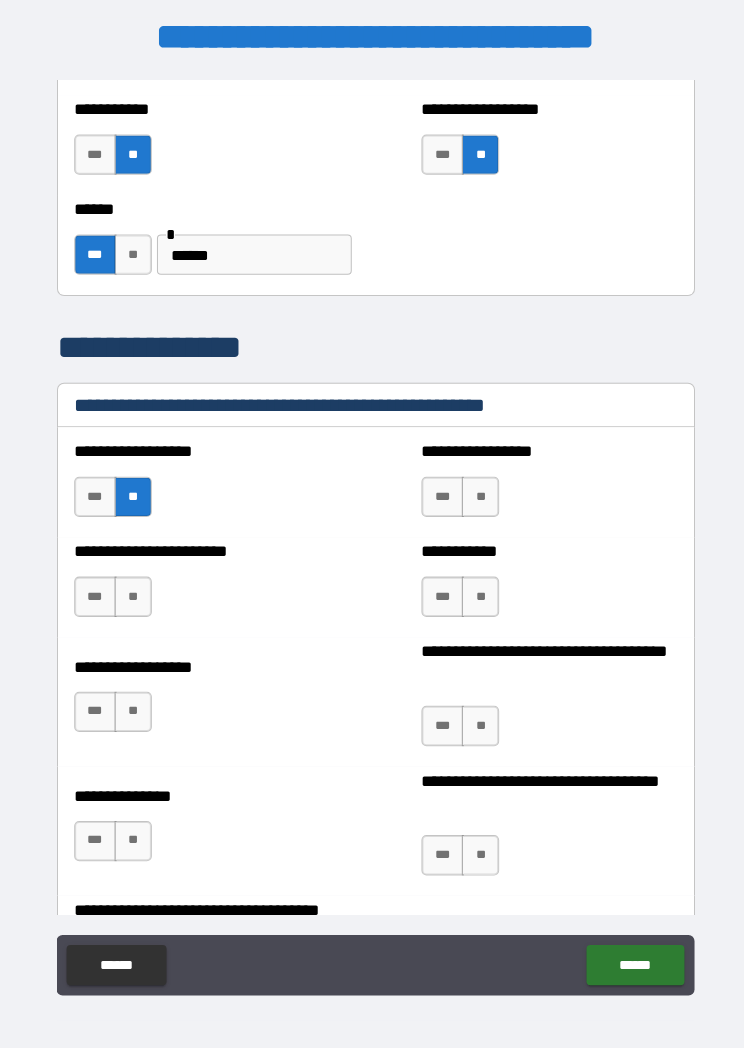 click on "**" at bounding box center (131, 591) 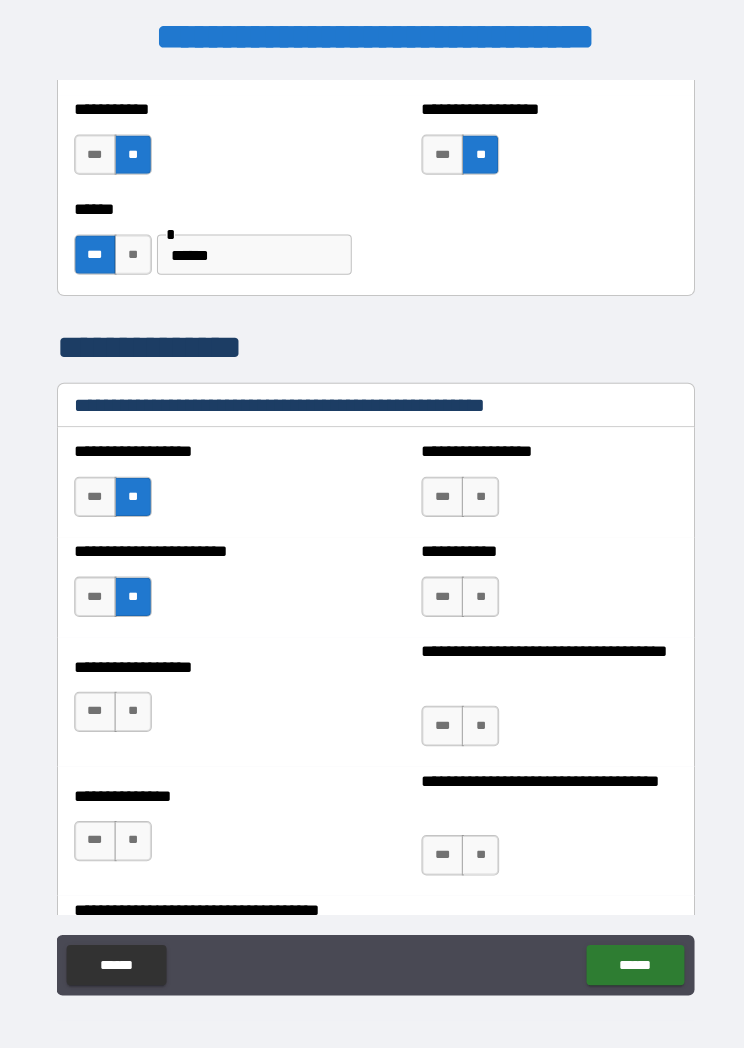 click on "**" at bounding box center (131, 705) 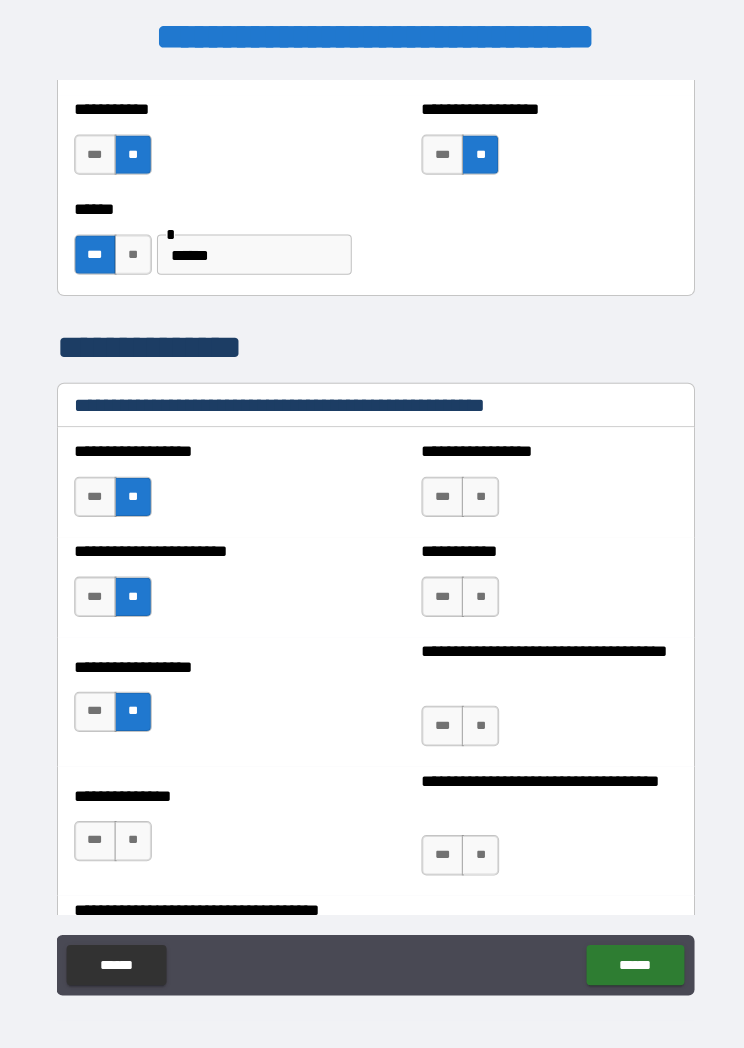 click on "**" at bounding box center (131, 833) 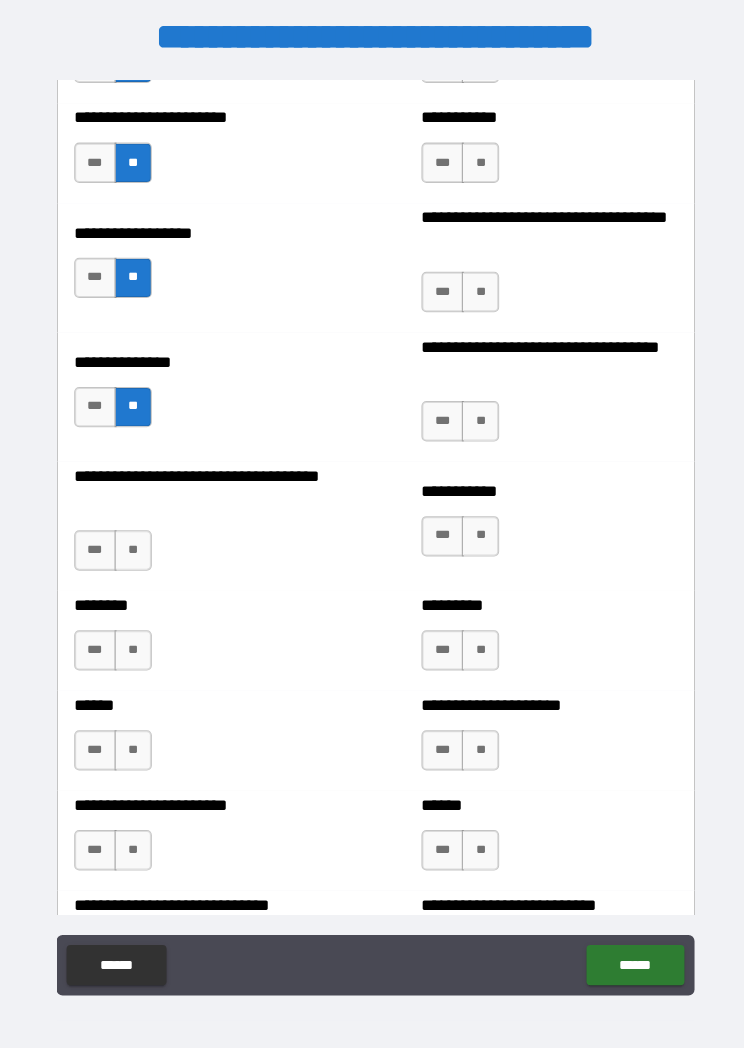 scroll, scrollTop: 3065, scrollLeft: 0, axis: vertical 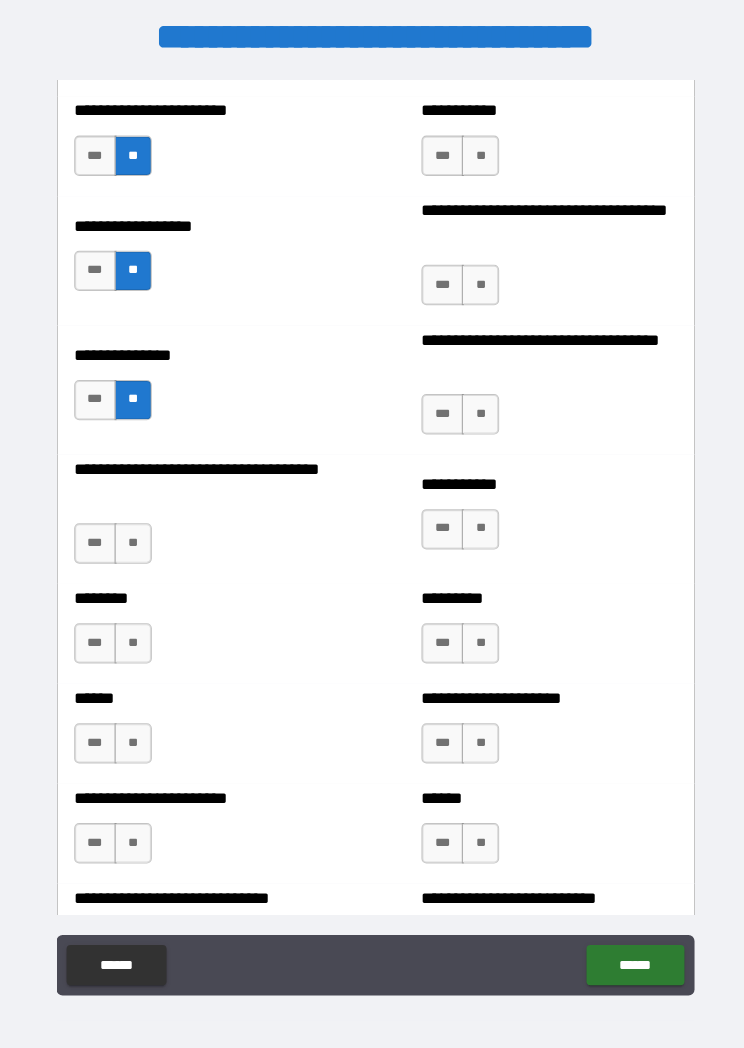 click on "**" at bounding box center (131, 538) 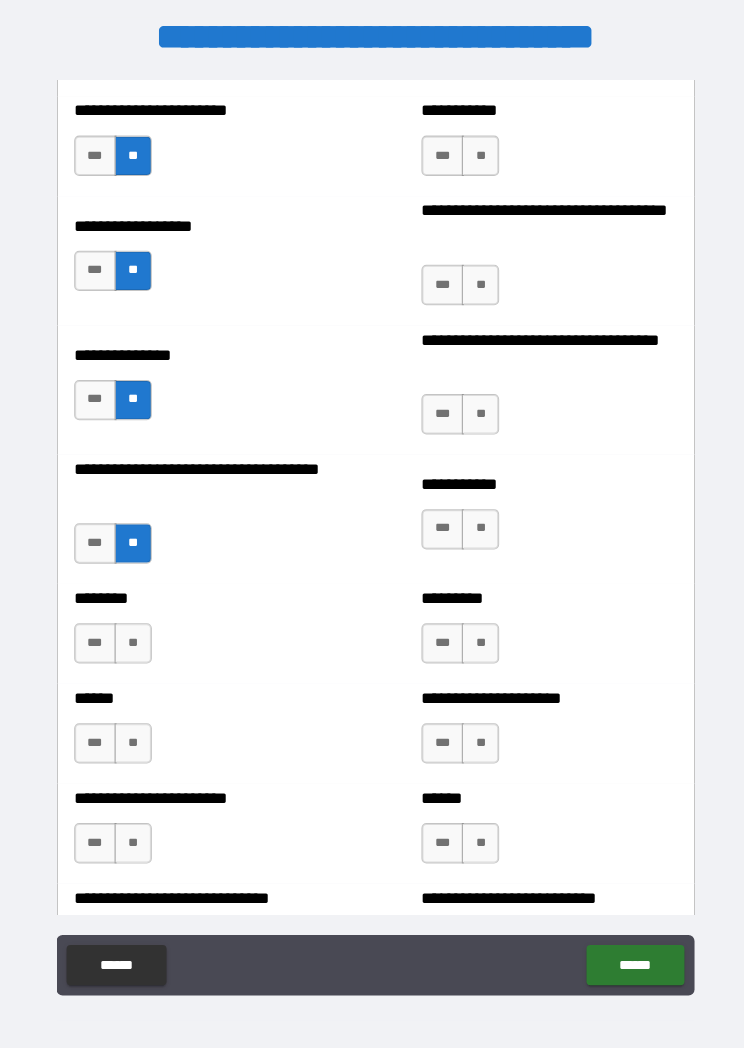 click on "**" at bounding box center [131, 637] 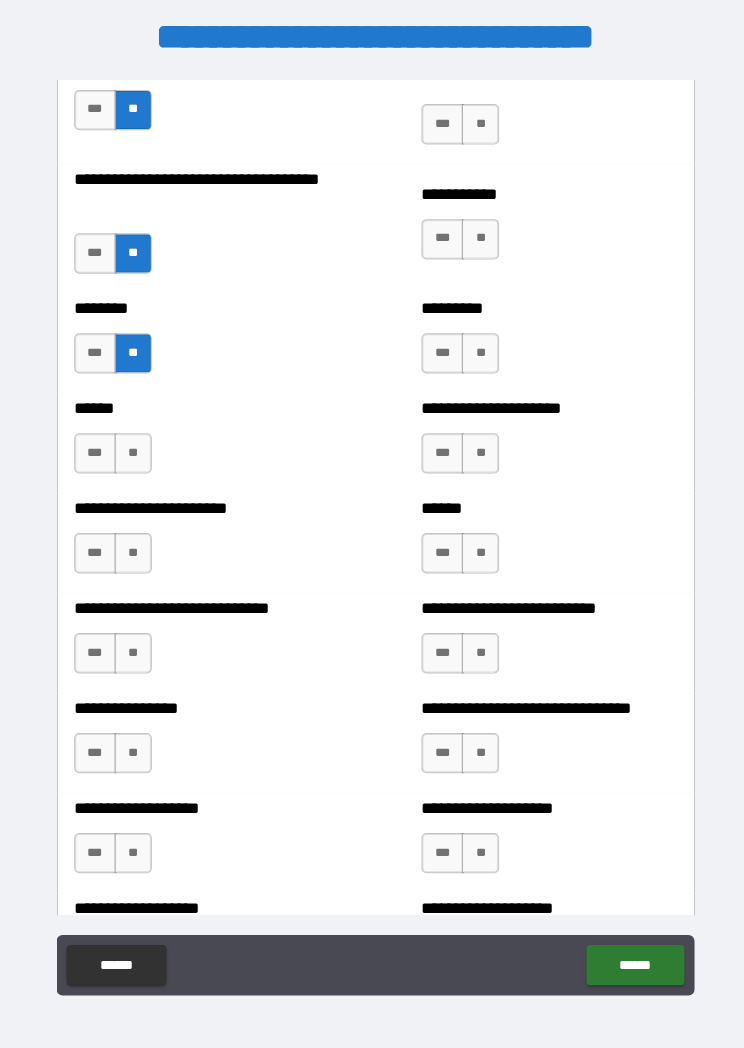 scroll, scrollTop: 3343, scrollLeft: 0, axis: vertical 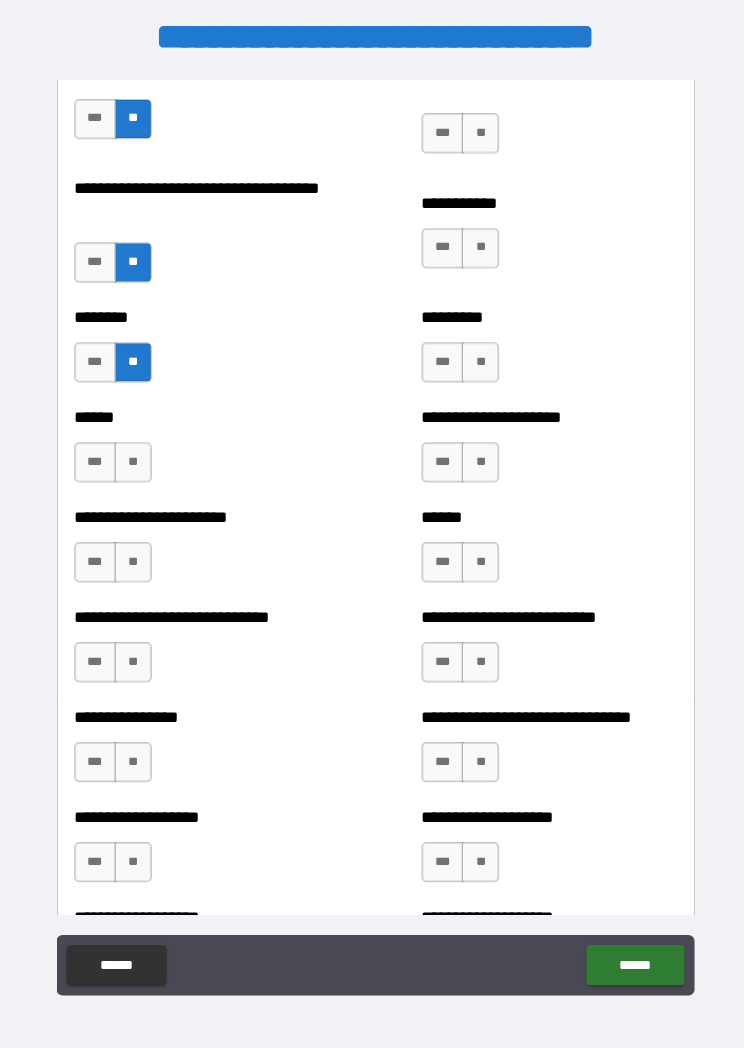 click on "**" at bounding box center (131, 458) 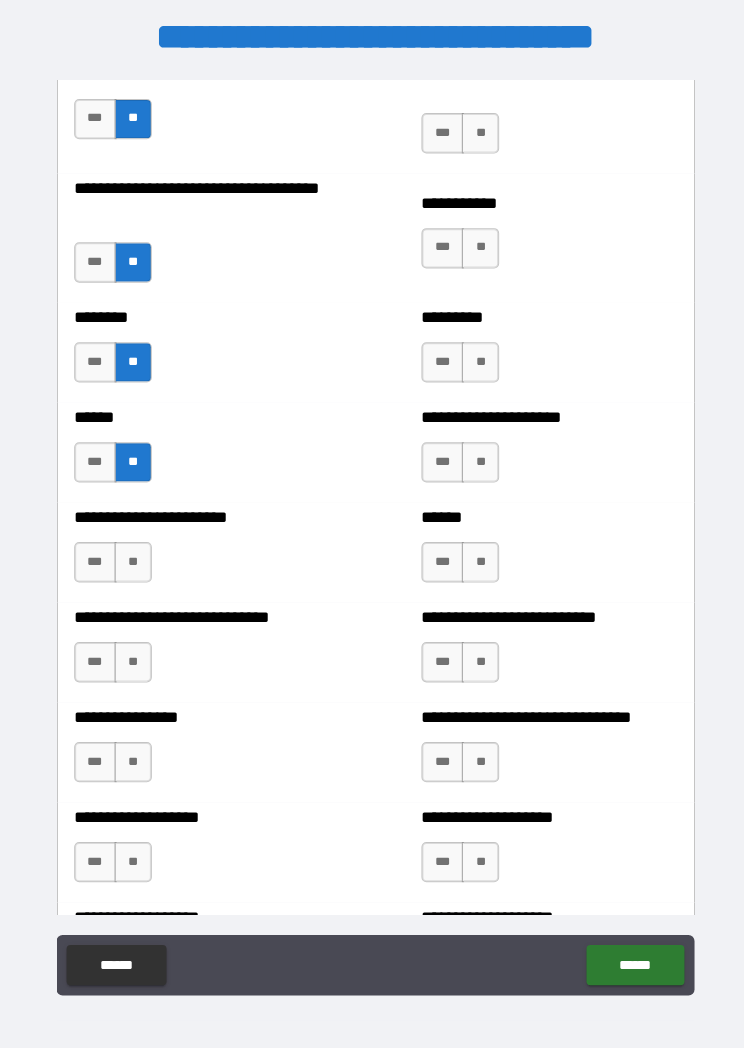 click on "**" at bounding box center [131, 557] 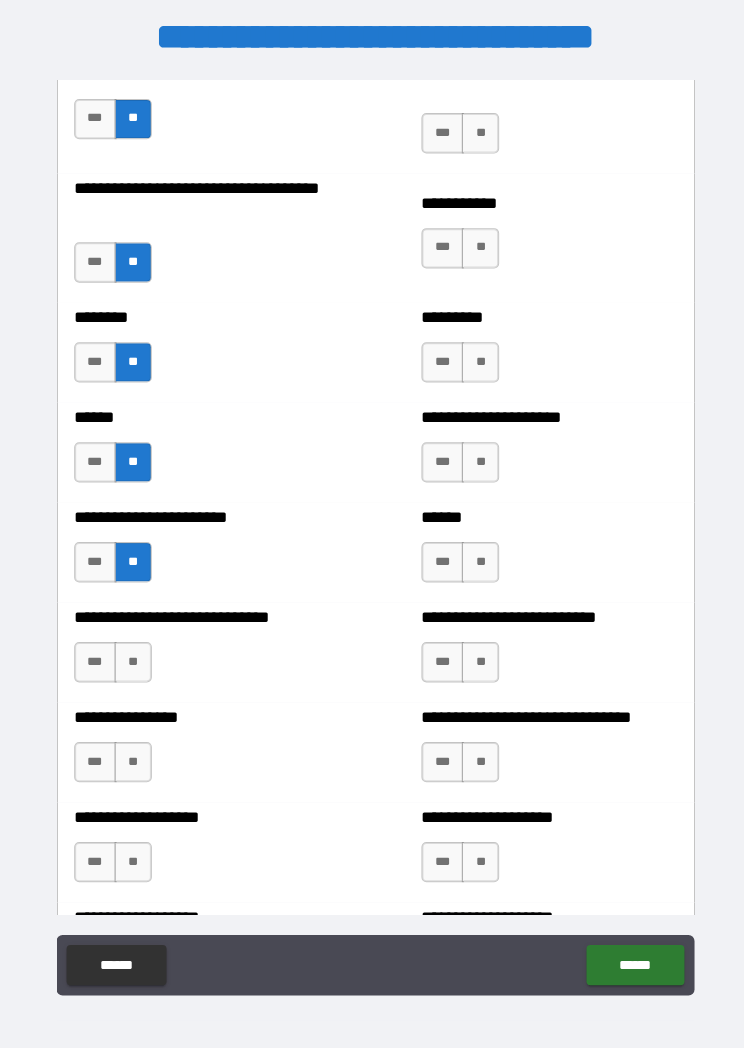 click on "**" at bounding box center [131, 656] 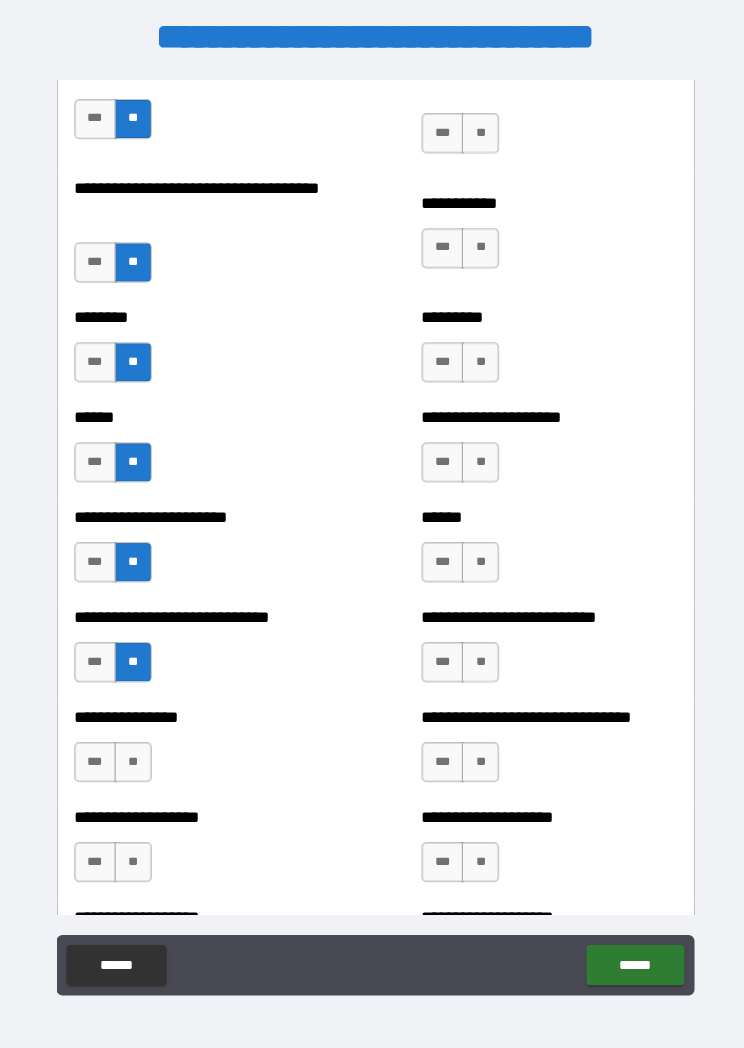 click on "**" at bounding box center (131, 755) 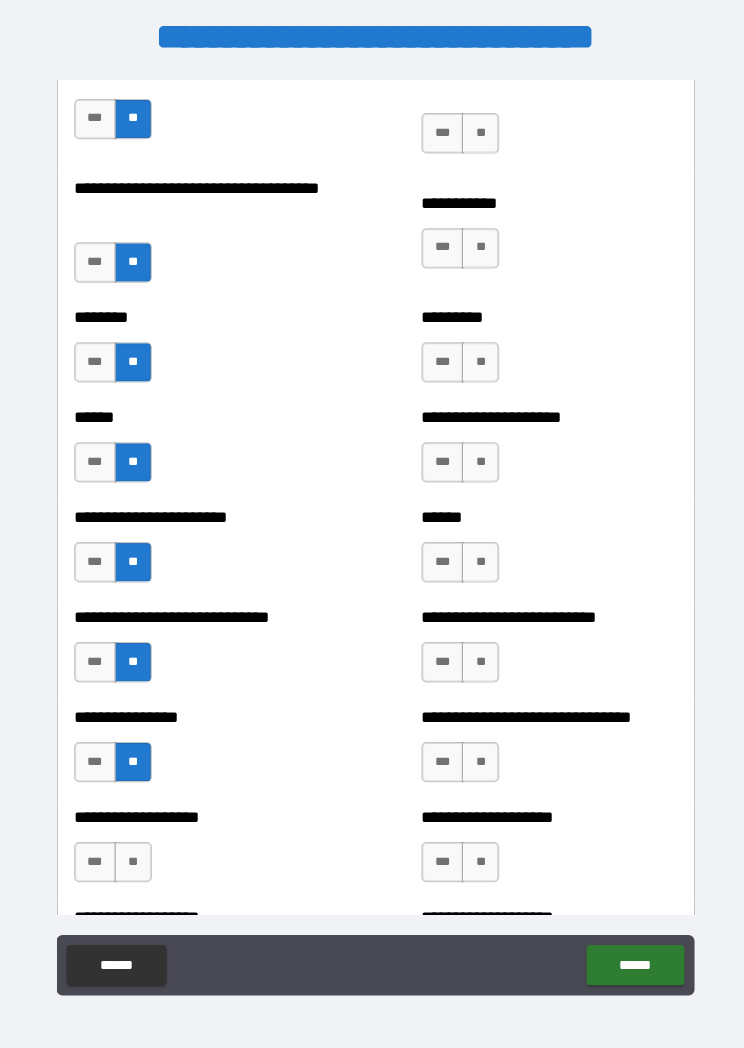 click on "**" at bounding box center (131, 854) 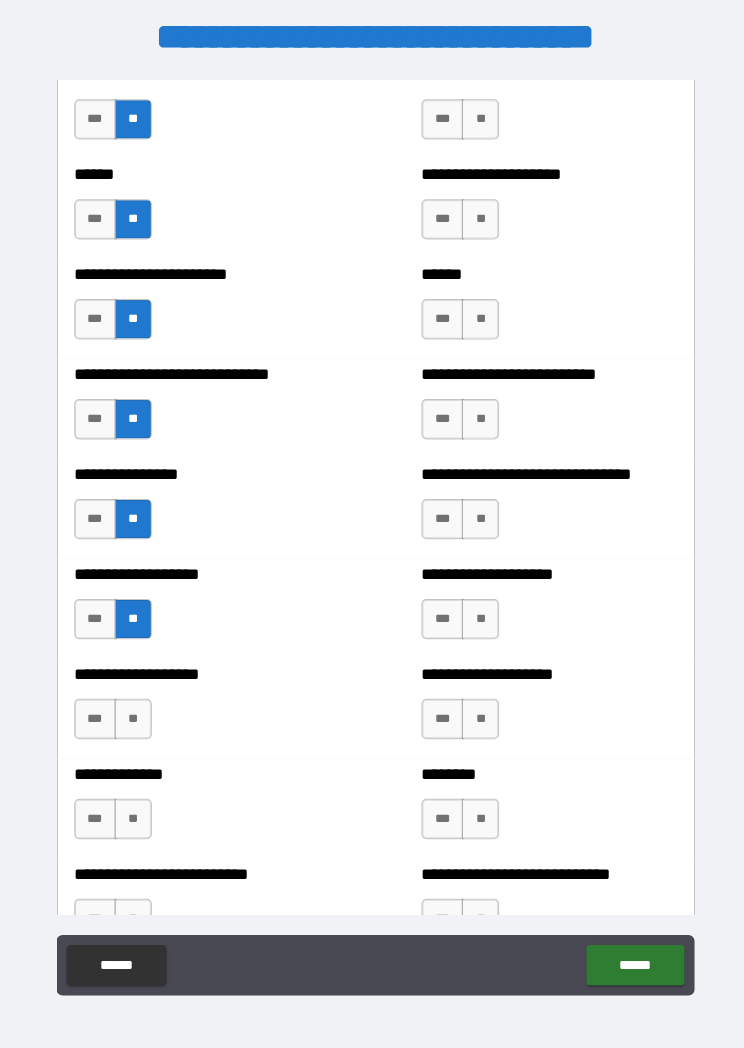 click on "**" at bounding box center (131, 712) 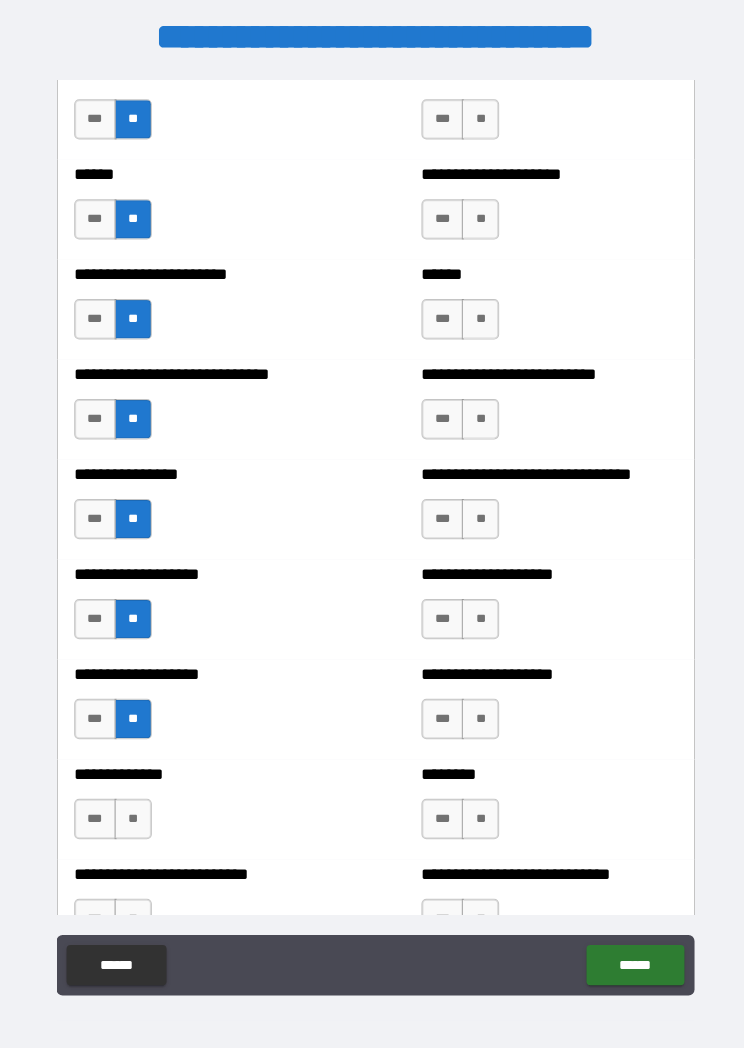 scroll, scrollTop: 3694, scrollLeft: 0, axis: vertical 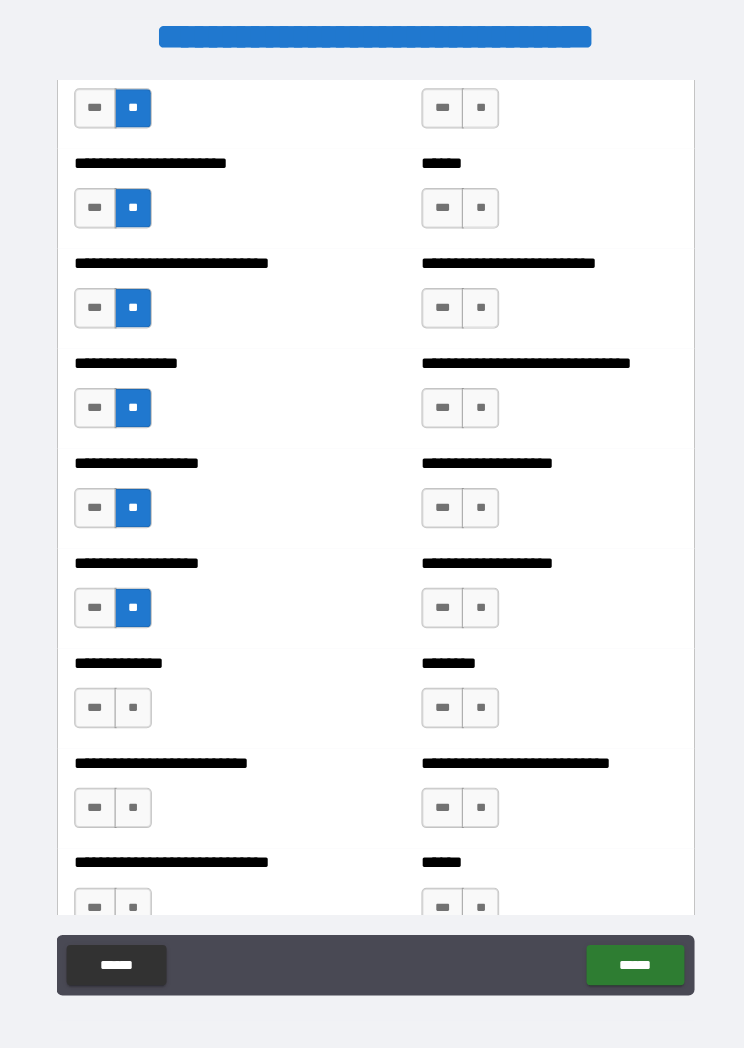 click on "**" at bounding box center (131, 701) 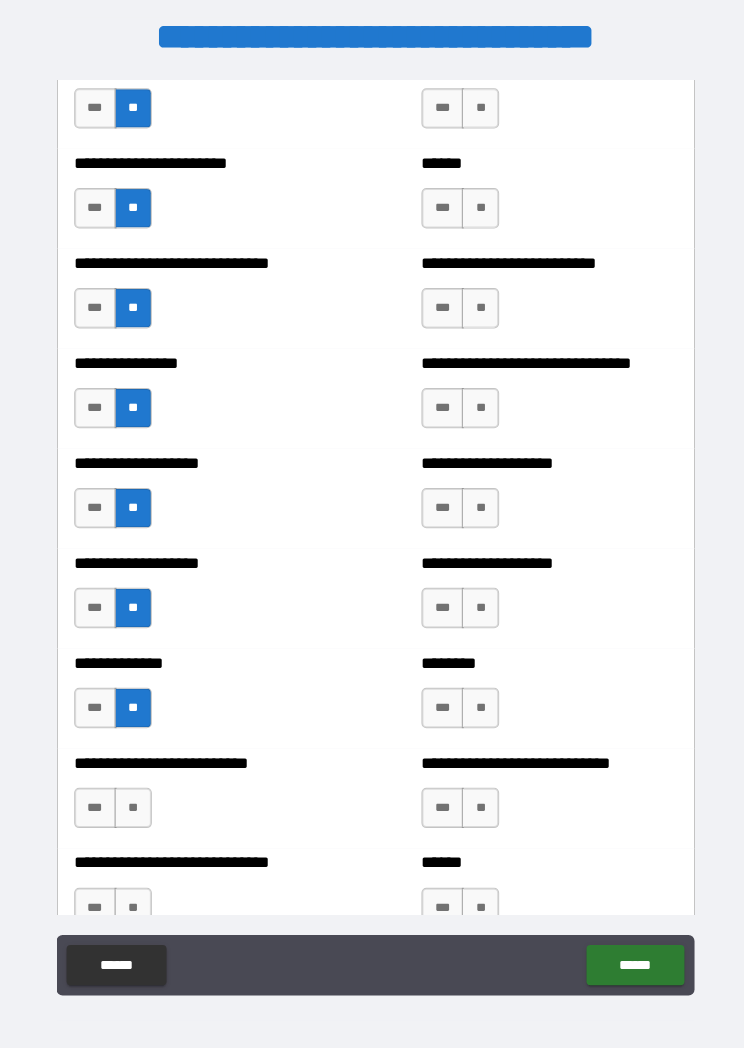 click on "**" at bounding box center (131, 800) 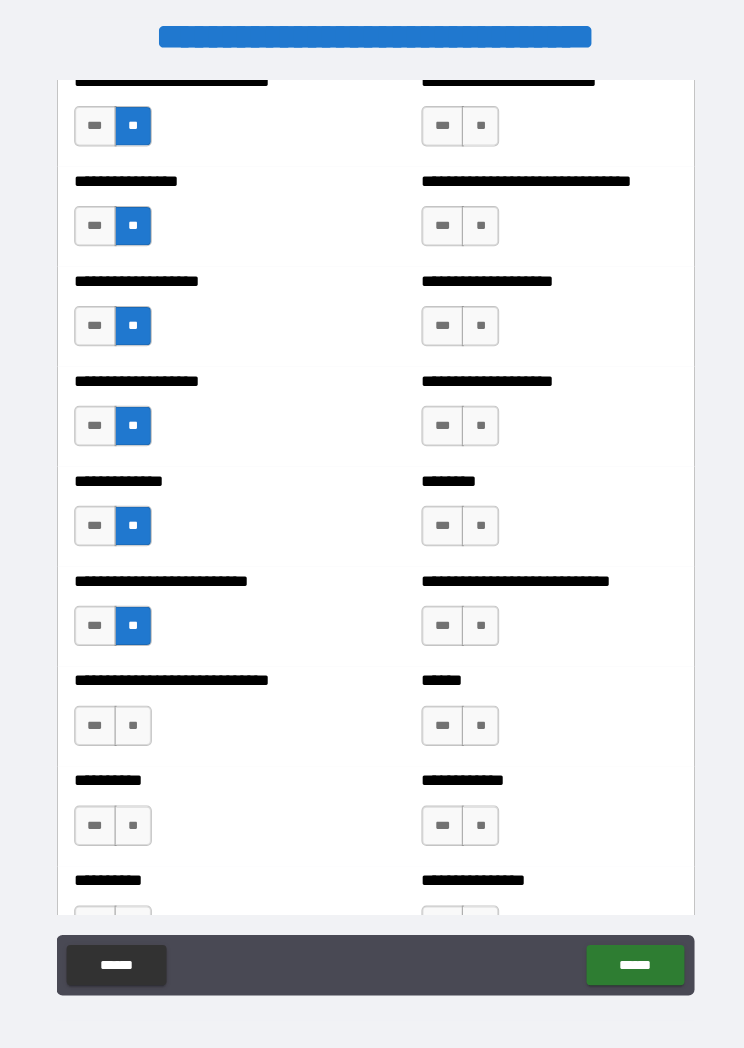 click on "**" at bounding box center [131, 719] 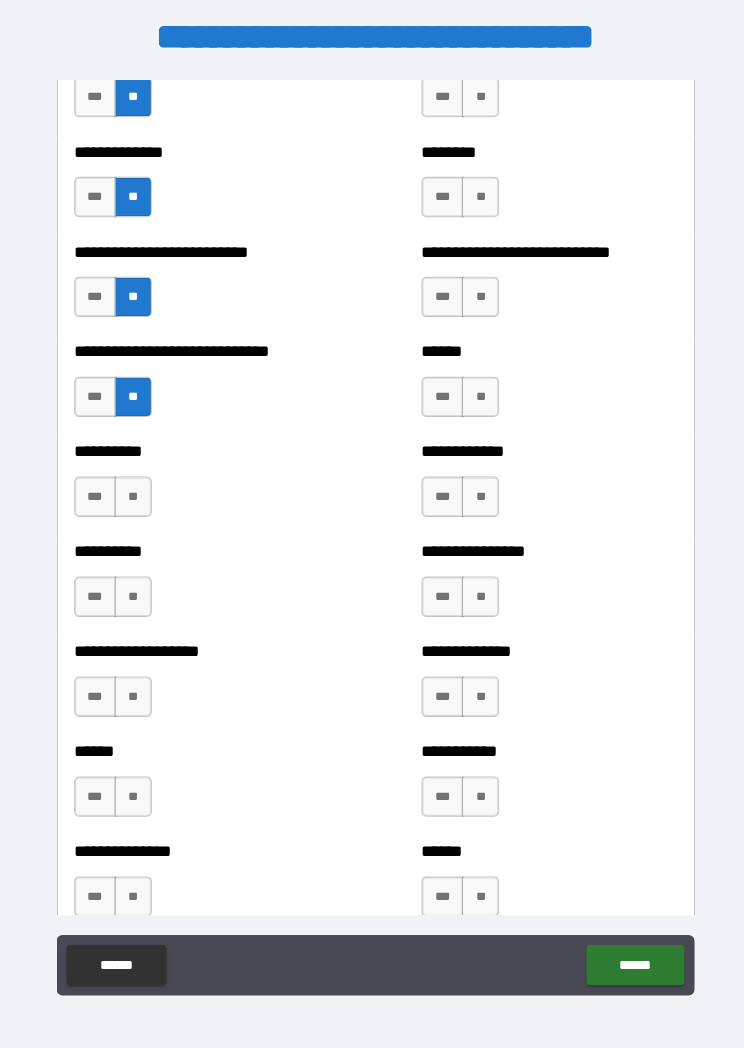 scroll, scrollTop: 4247, scrollLeft: 0, axis: vertical 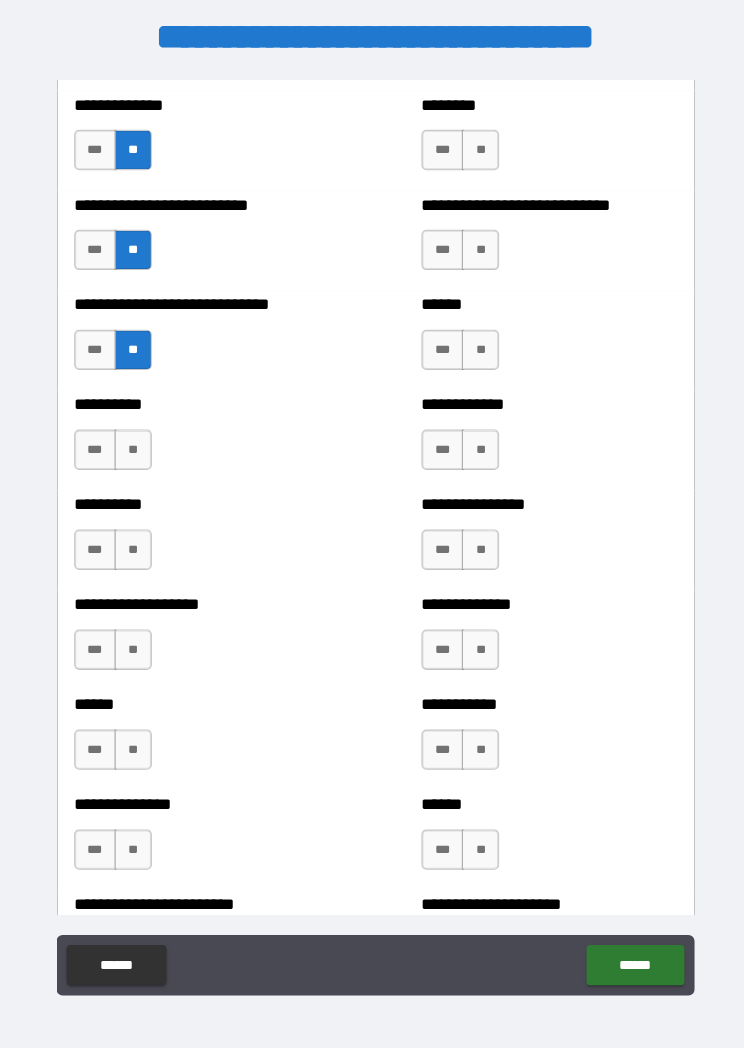 click on "**********" at bounding box center [200, 435] 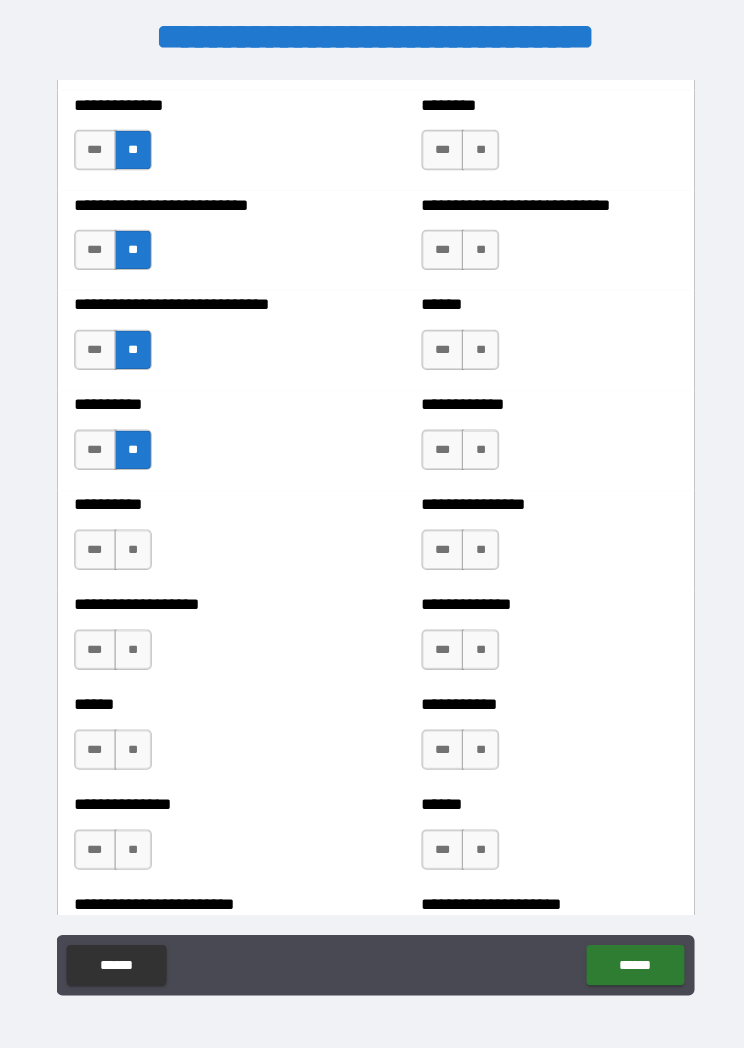click on "**" at bounding box center (131, 544) 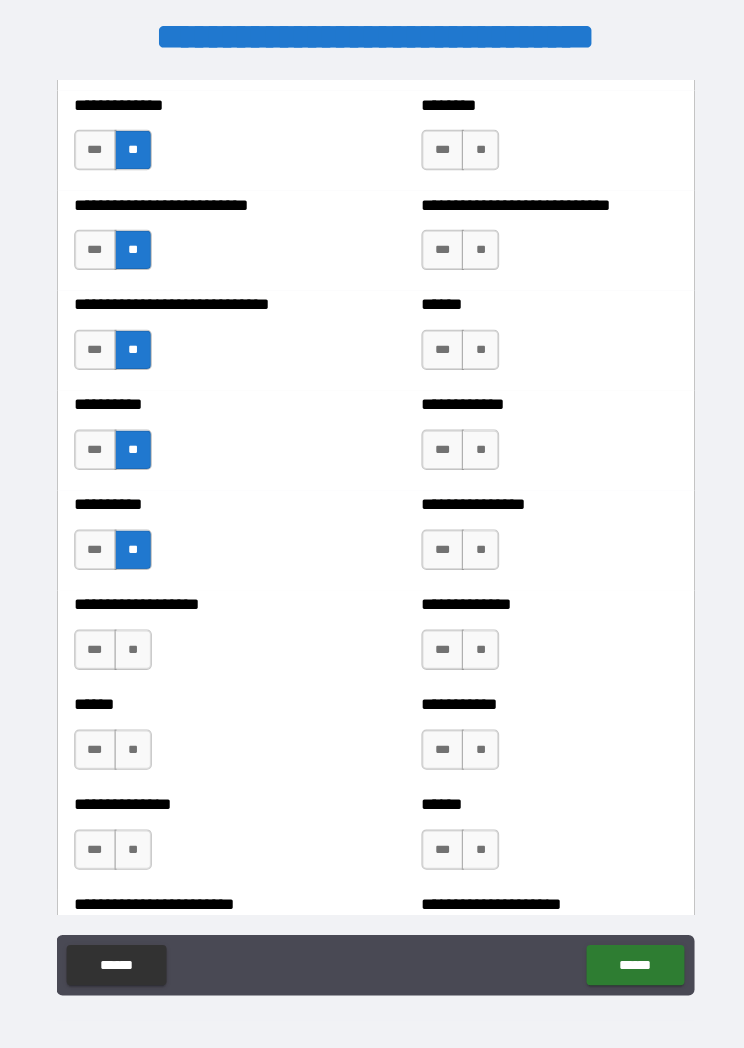 click on "**" at bounding box center [131, 643] 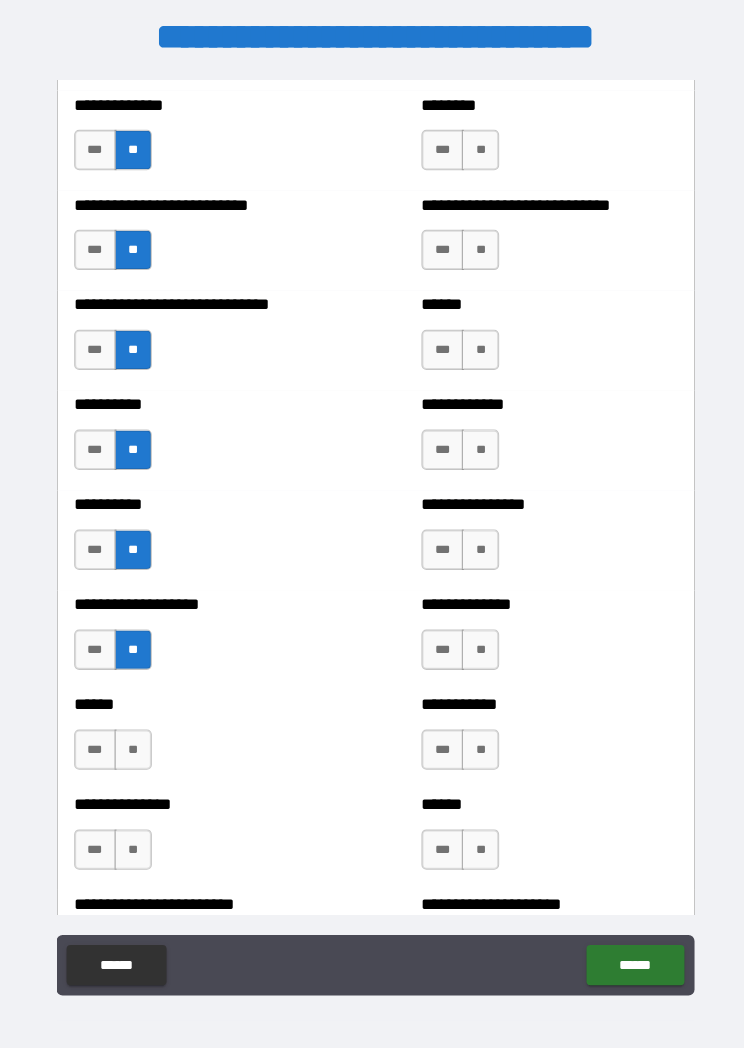 click on "**" at bounding box center (131, 742) 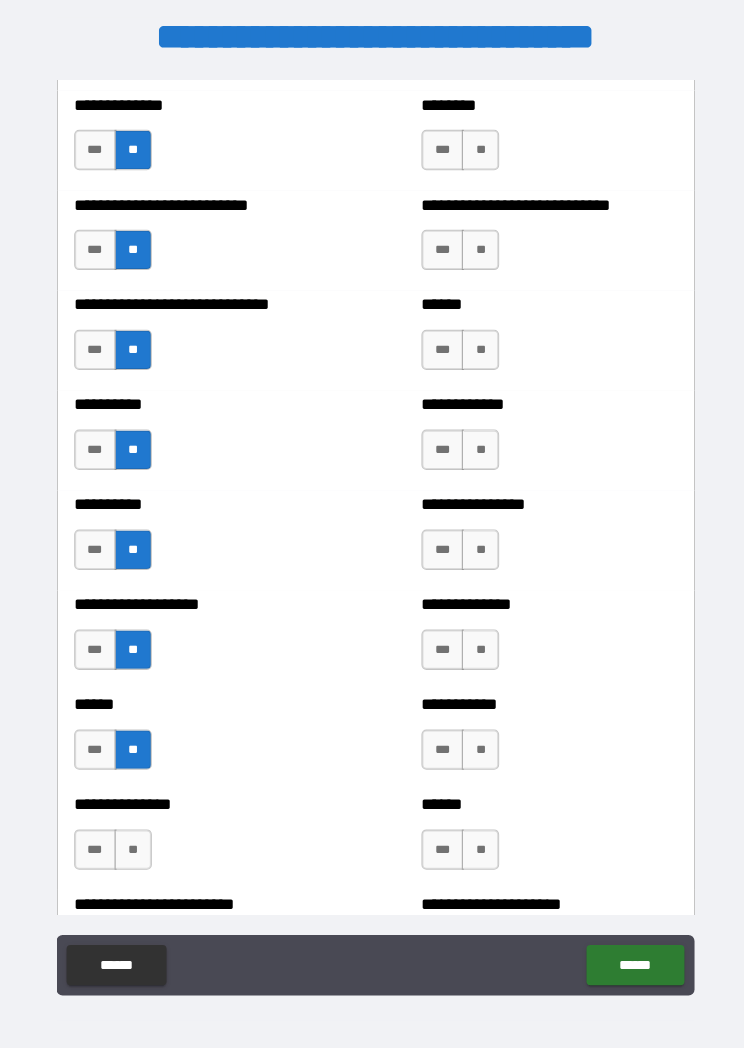 scroll, scrollTop: 4373, scrollLeft: 0, axis: vertical 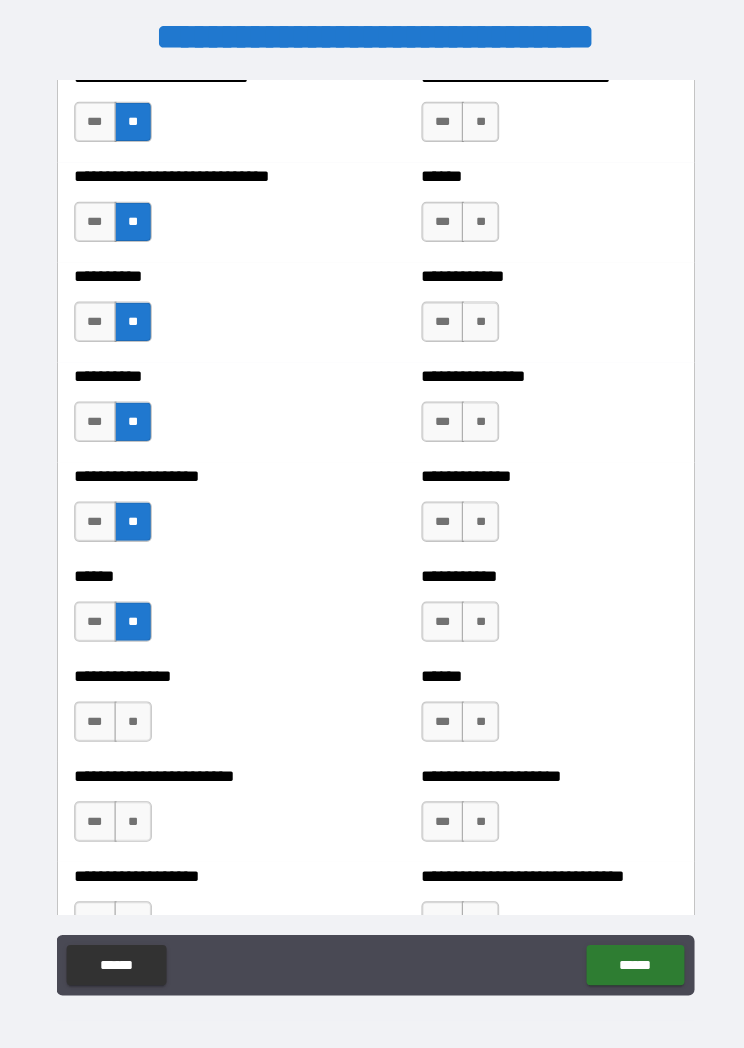 click on "**" at bounding box center (131, 715) 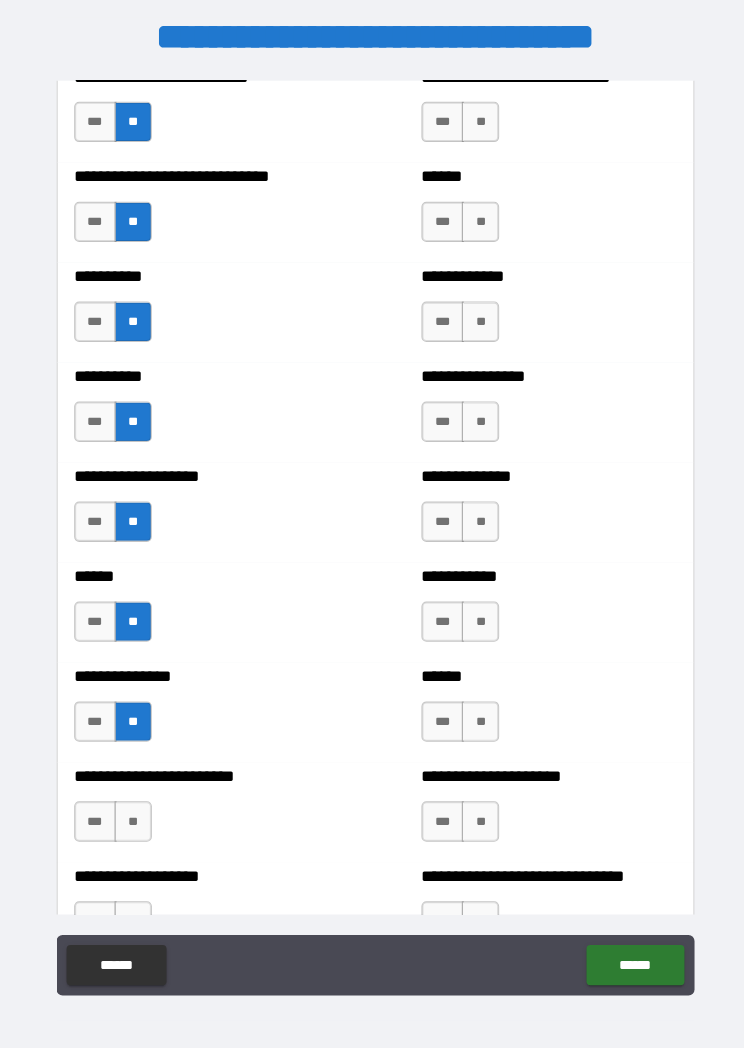 click on "**" at bounding box center (131, 814) 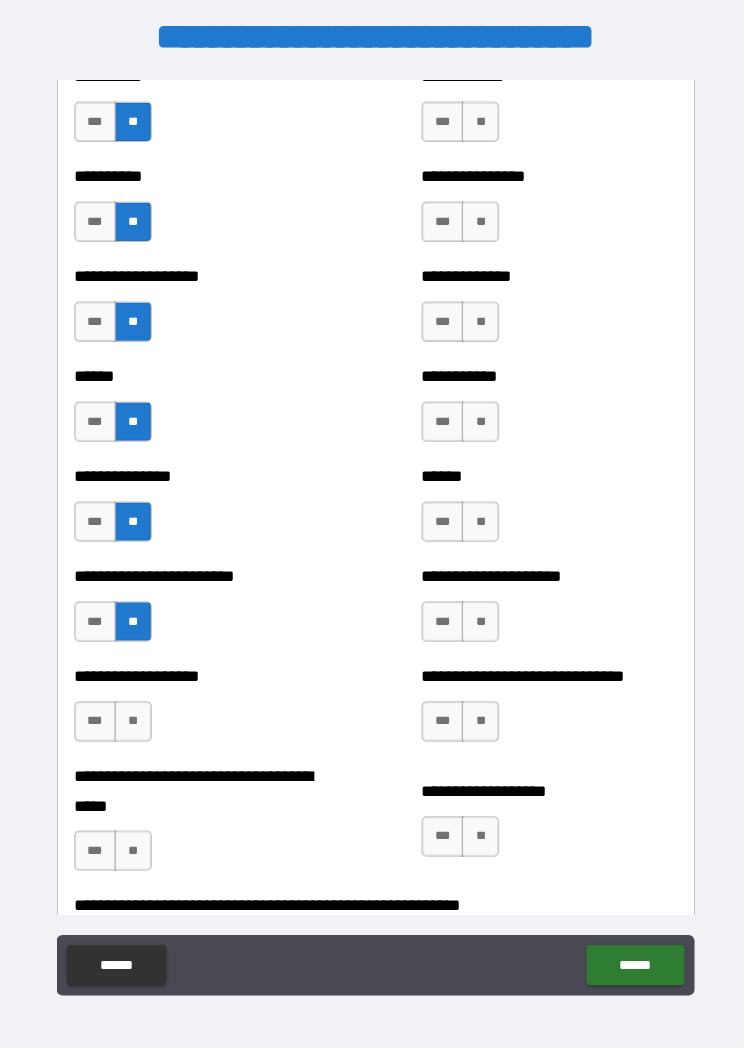 click on "**" at bounding box center [131, 715] 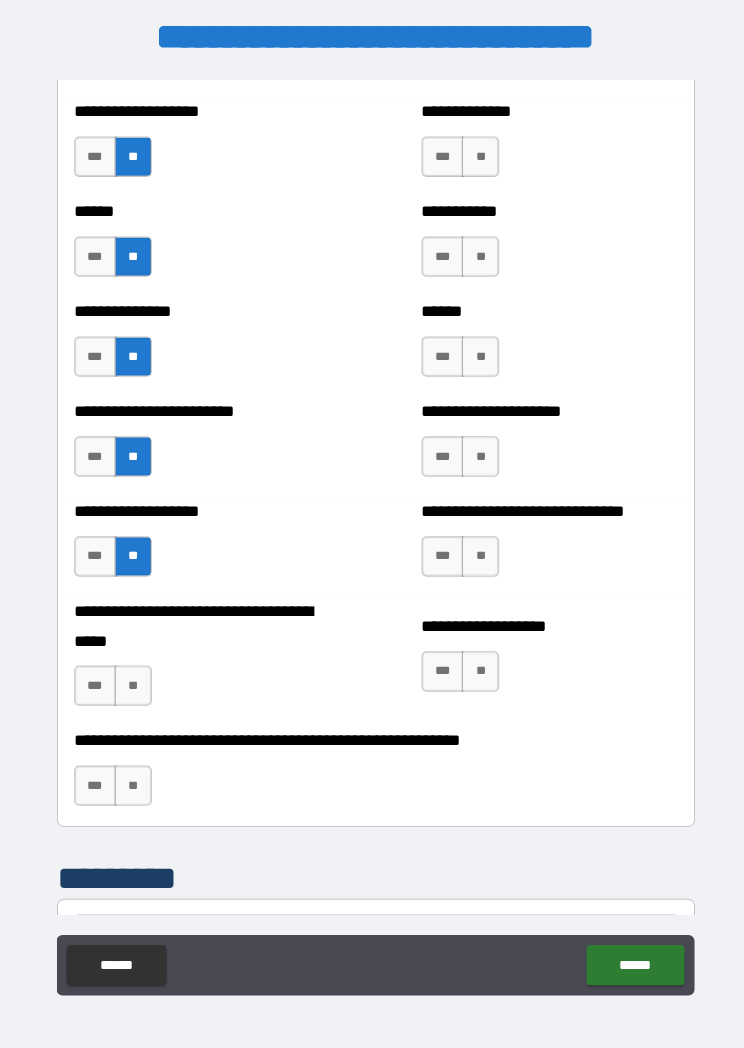 scroll, scrollTop: 4740, scrollLeft: 0, axis: vertical 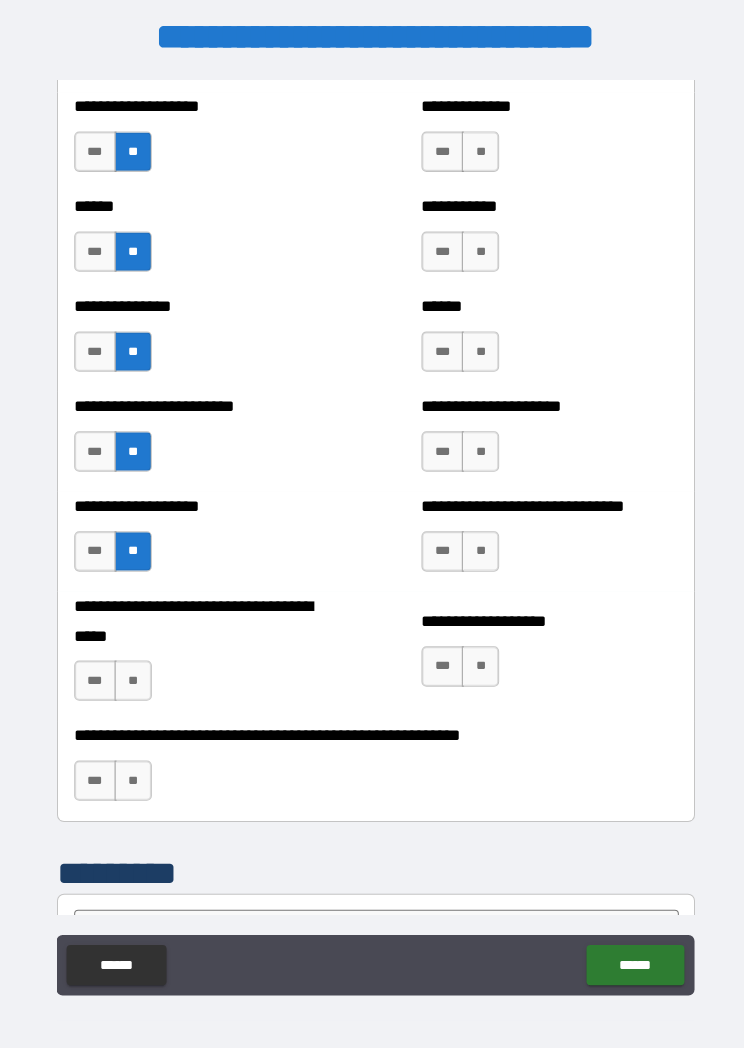 click on "**" at bounding box center [131, 674] 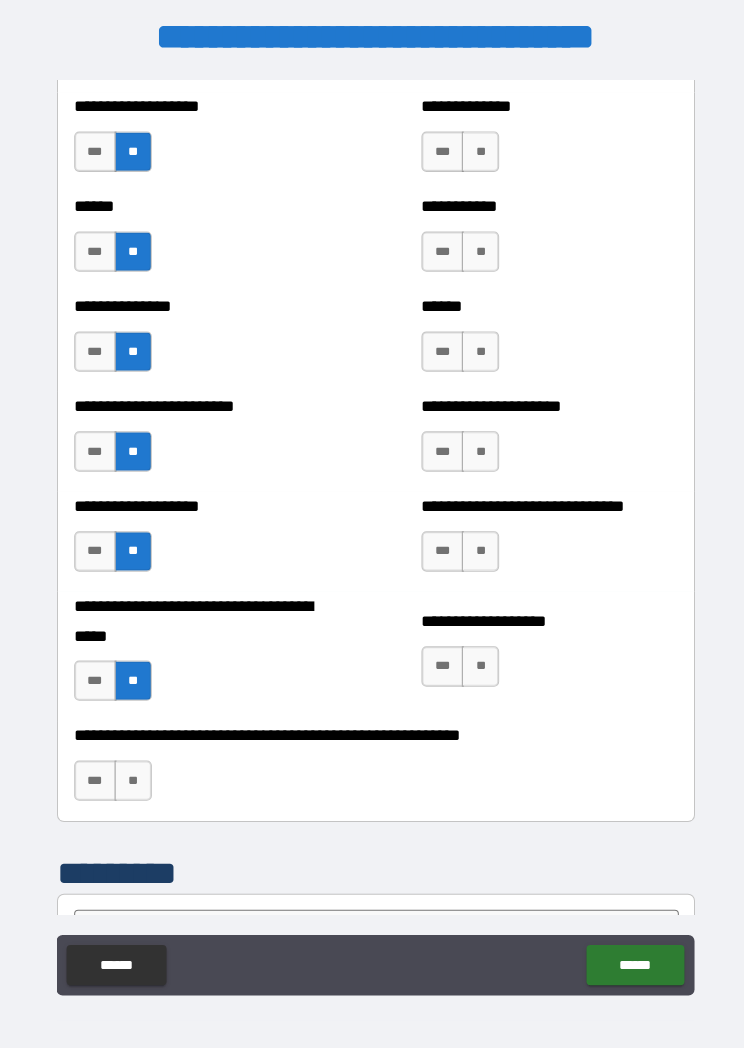 click on "**" at bounding box center (131, 773) 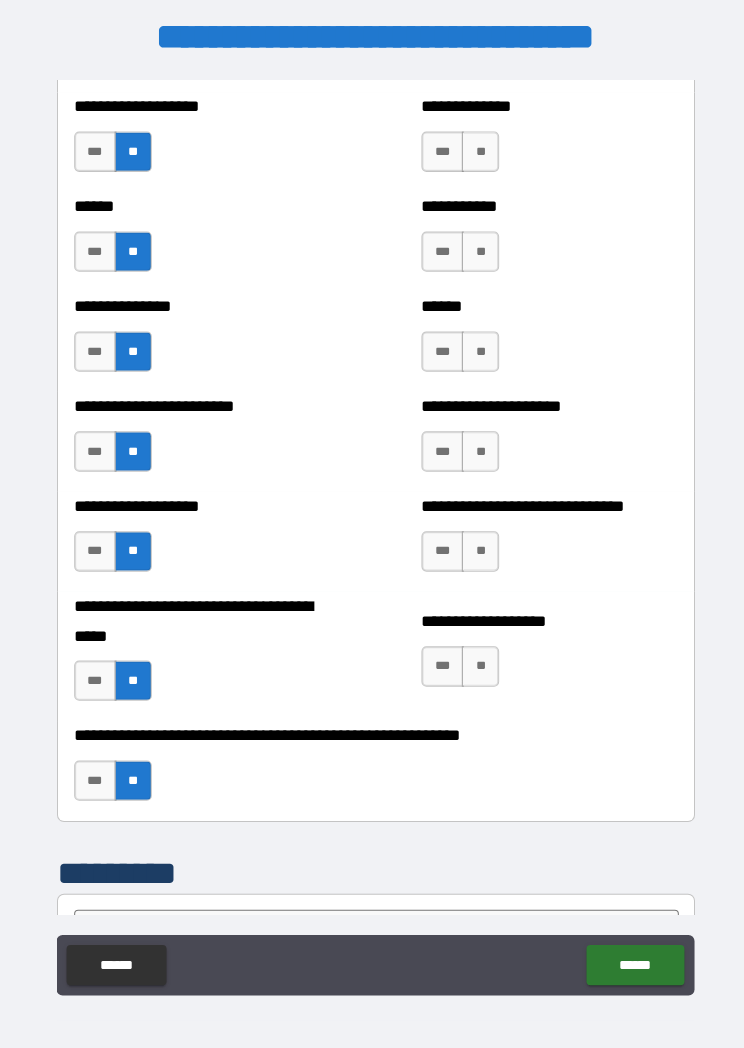 click on "**" at bounding box center (475, 660) 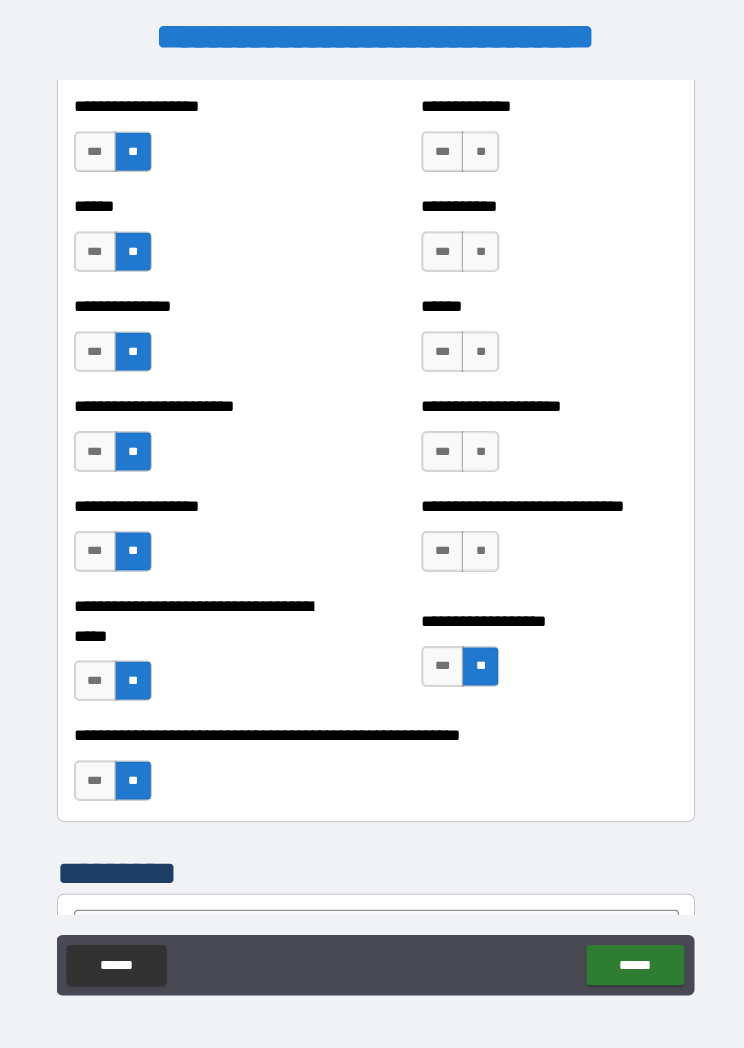 click on "**" at bounding box center (475, 546) 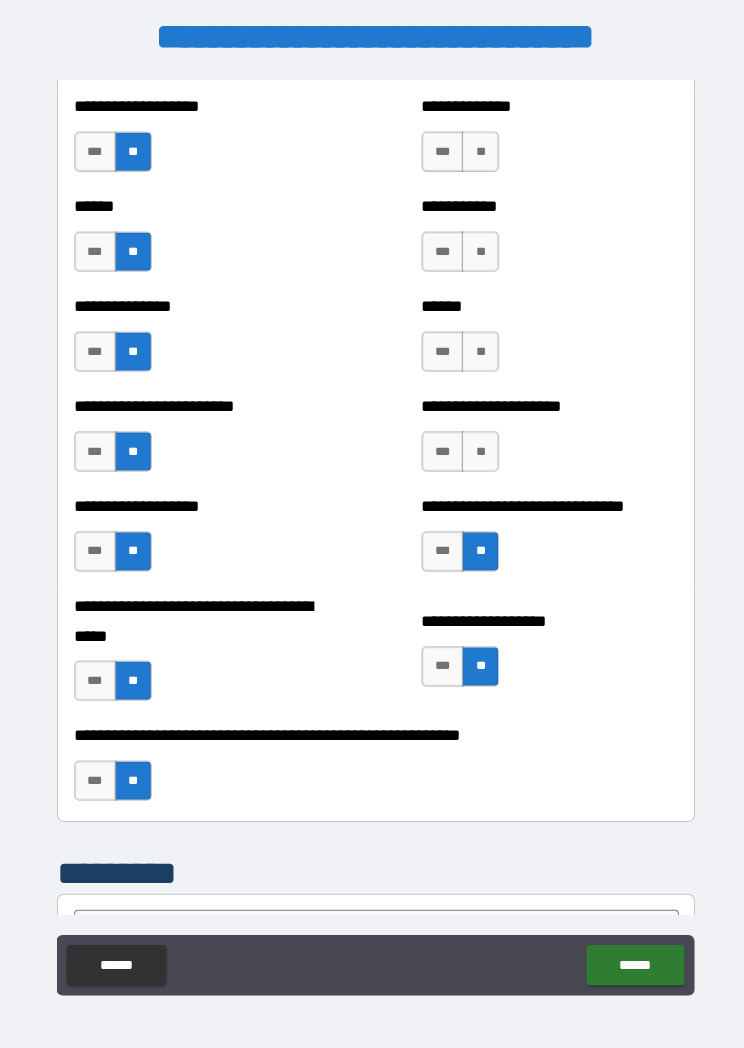 click on "**" at bounding box center [475, 447] 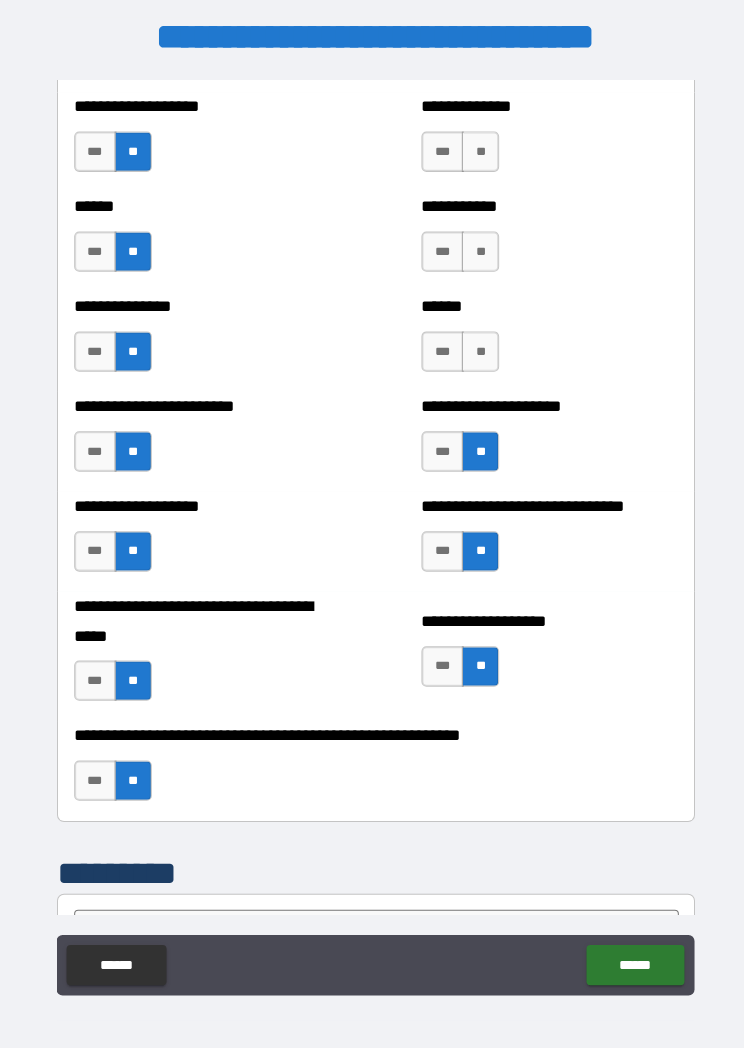 click on "**" at bounding box center [475, 348] 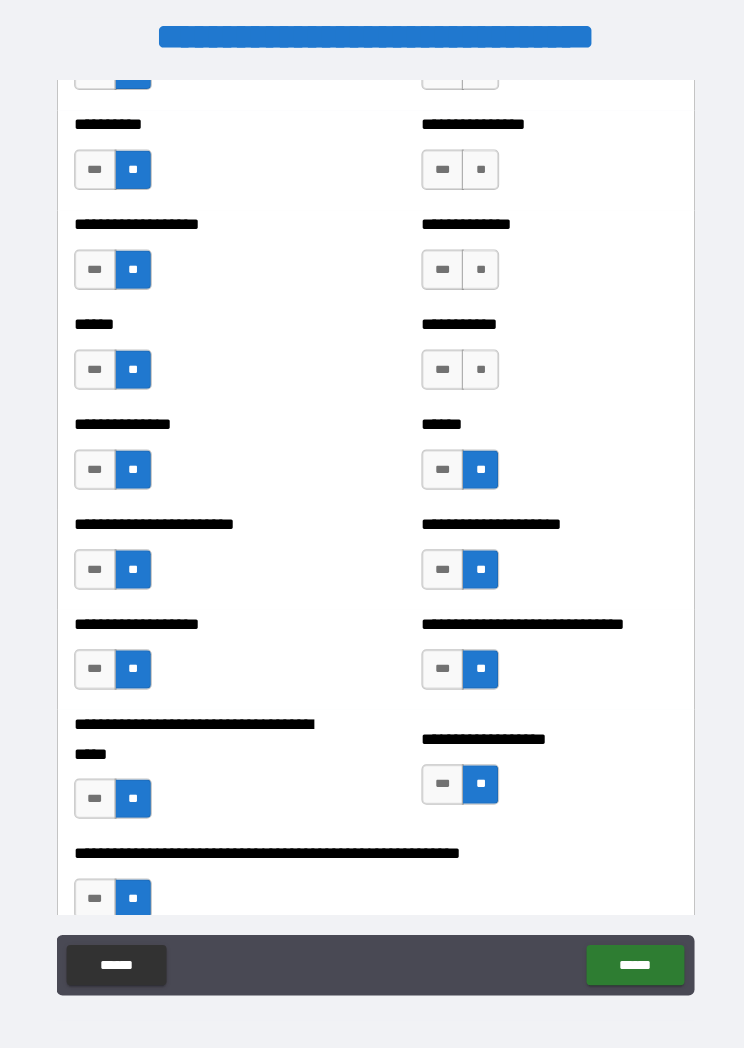 scroll, scrollTop: 4622, scrollLeft: 0, axis: vertical 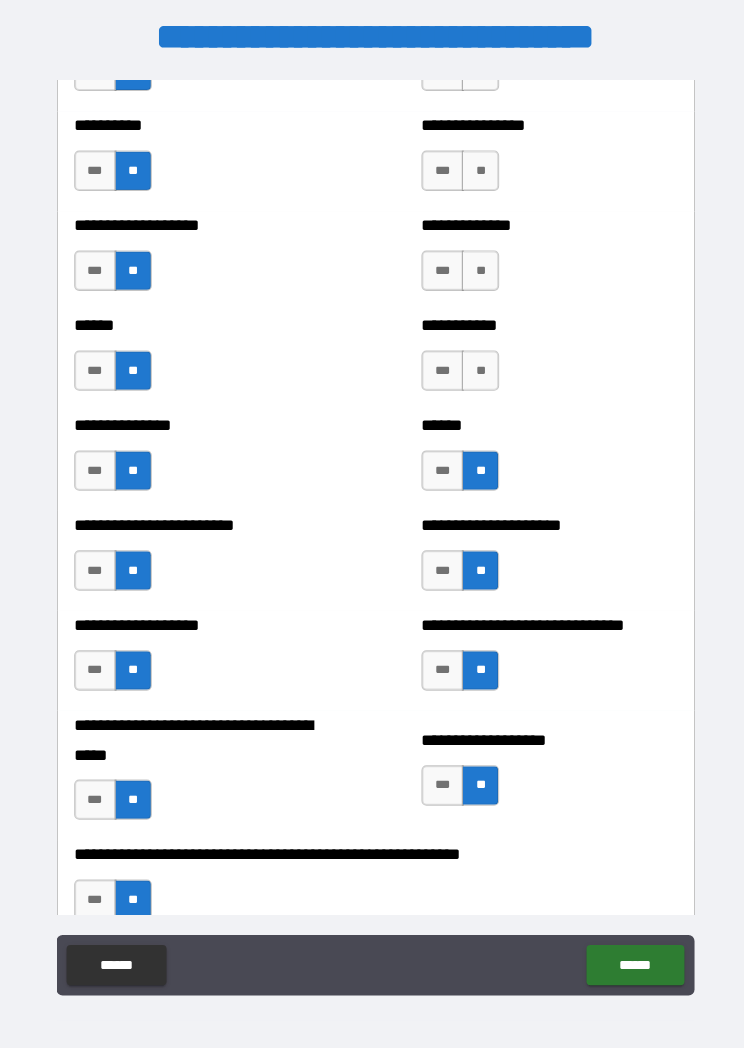 click on "**" at bounding box center [475, 367] 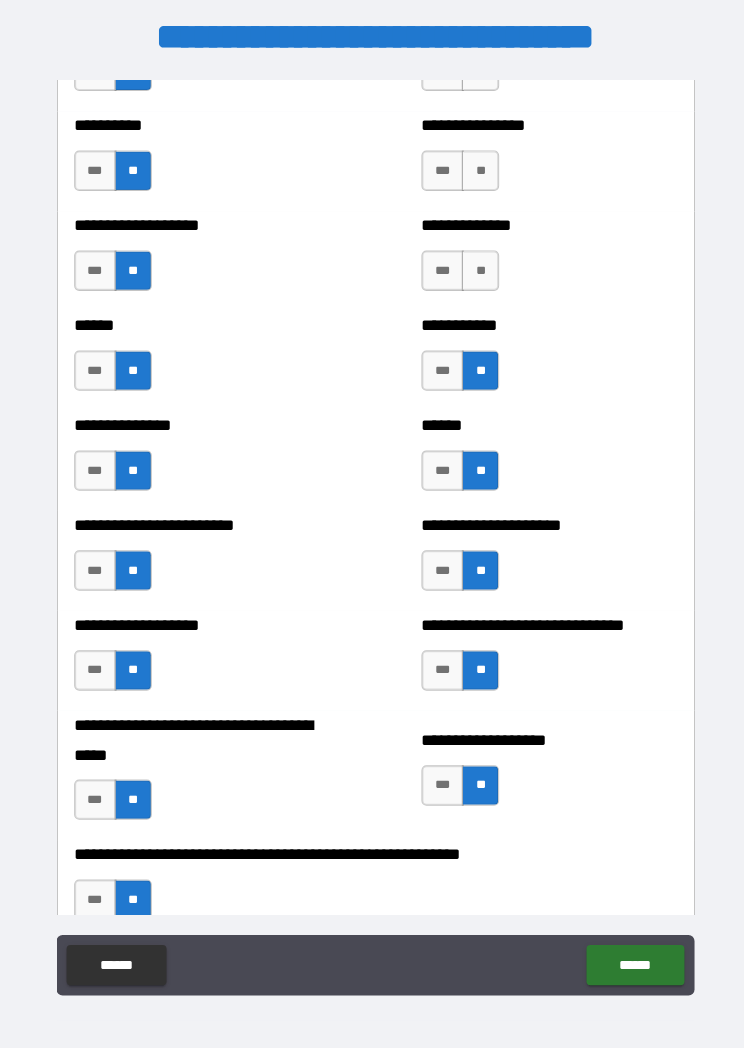 click on "**" at bounding box center [475, 268] 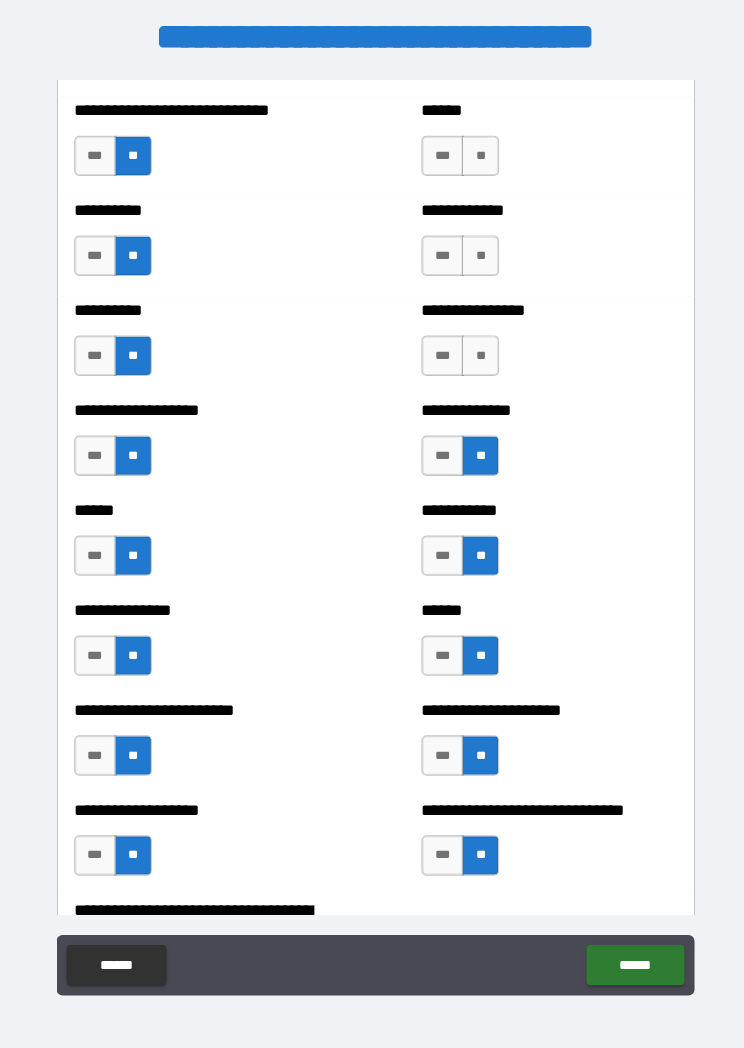 scroll, scrollTop: 4431, scrollLeft: 0, axis: vertical 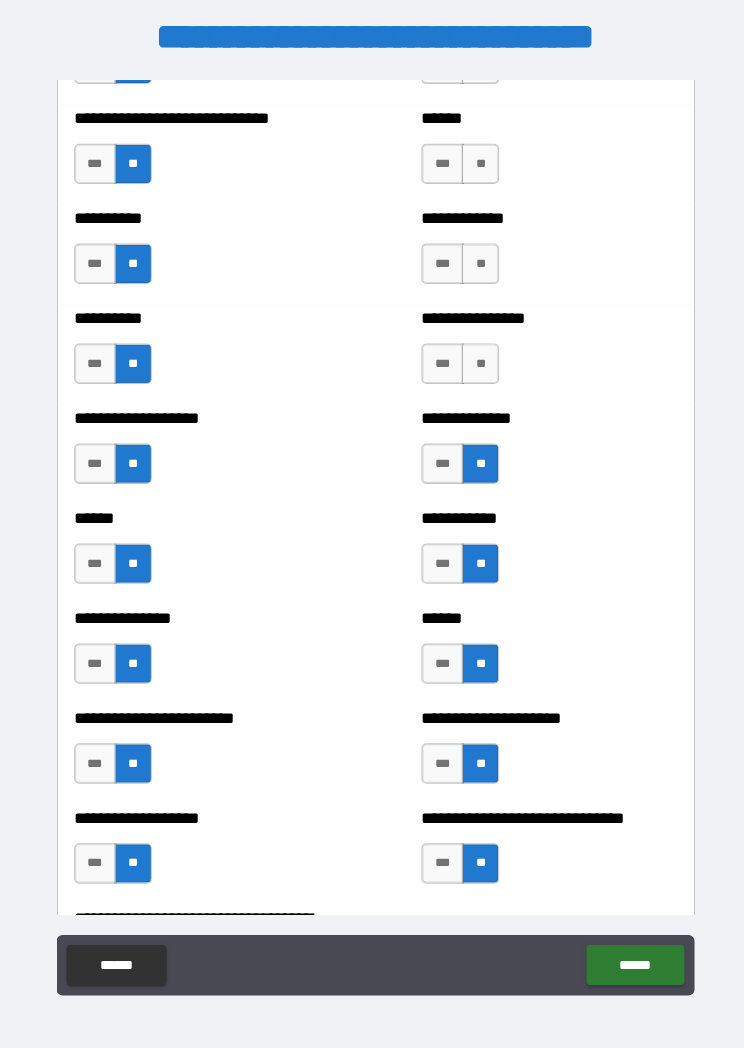 click on "**" at bounding box center (475, 360) 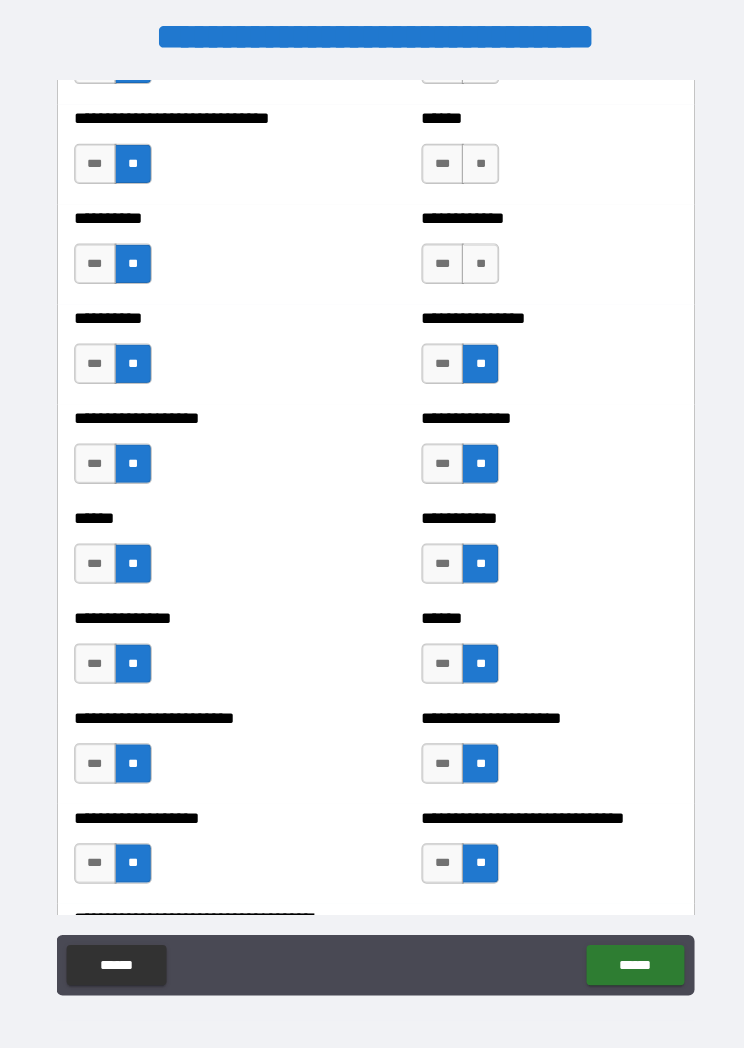 click on "**" at bounding box center (475, 261) 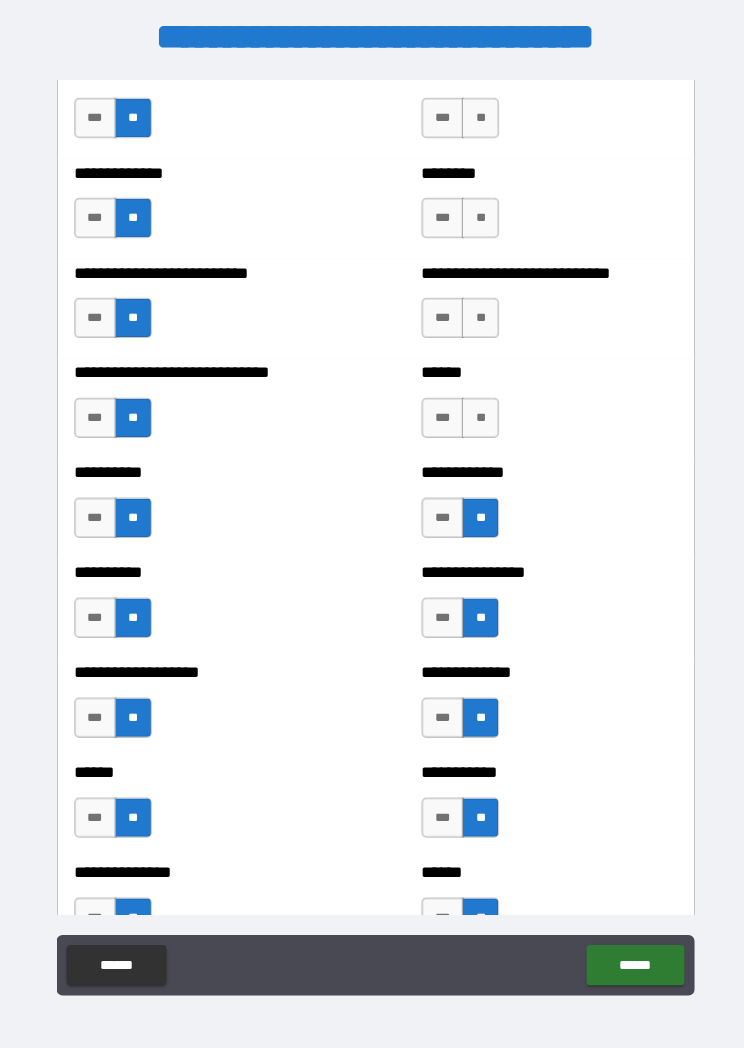 scroll, scrollTop: 4177, scrollLeft: 0, axis: vertical 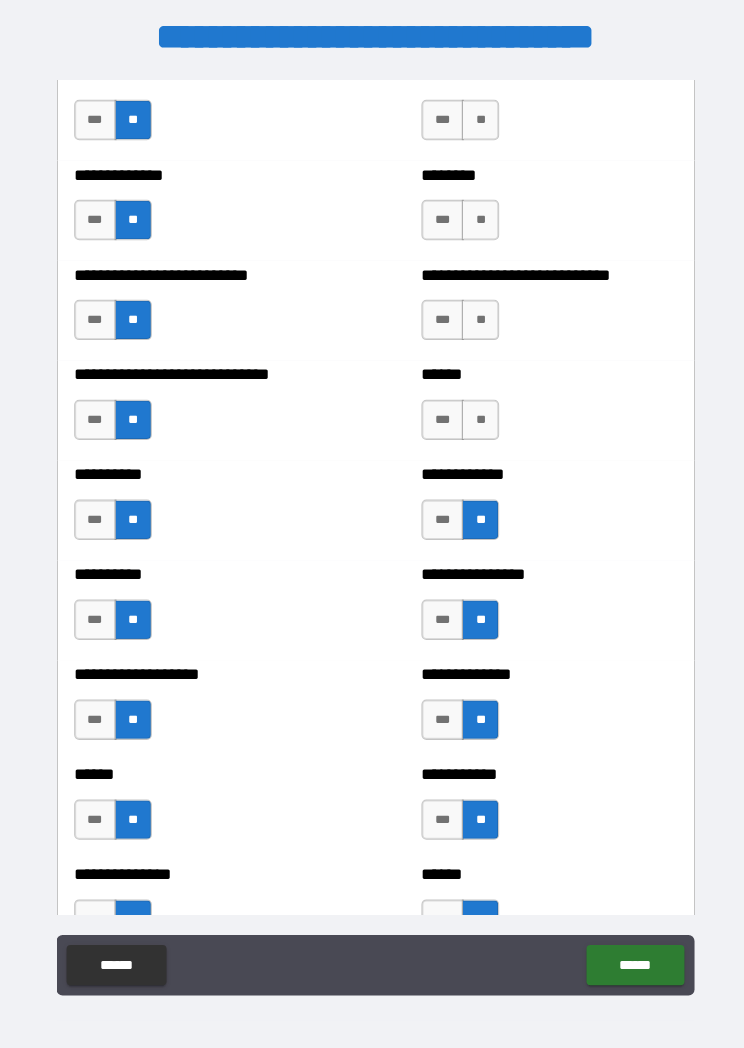 click on "**" at bounding box center [475, 416] 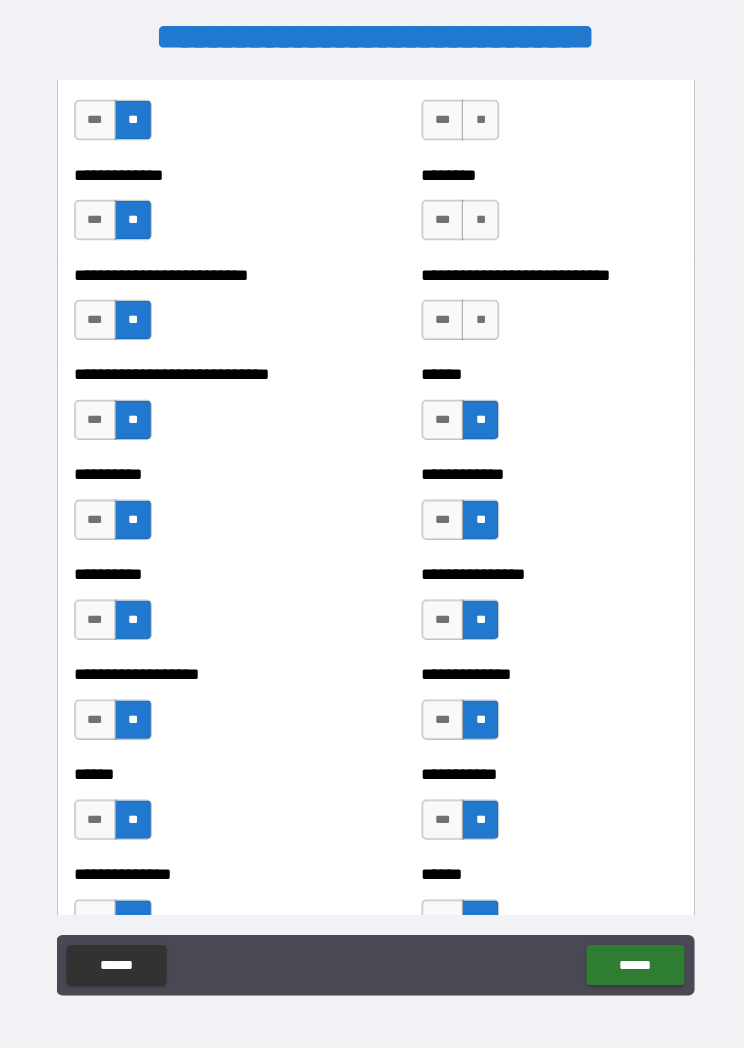 click on "**" at bounding box center [475, 317] 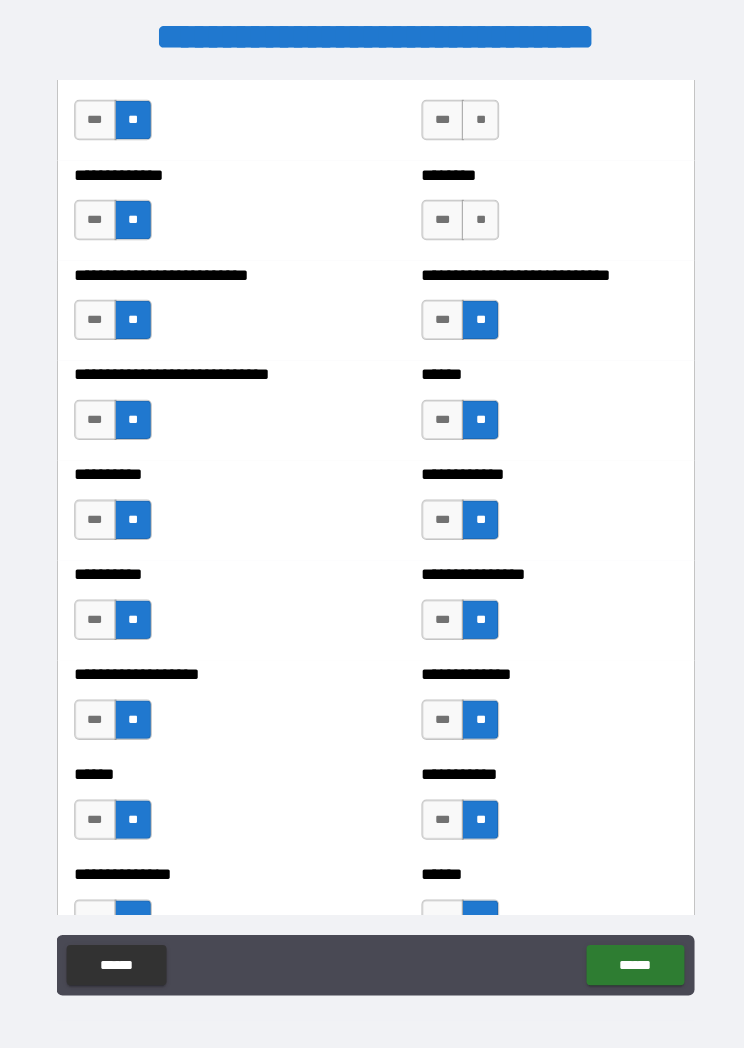 click on "**" at bounding box center [475, 218] 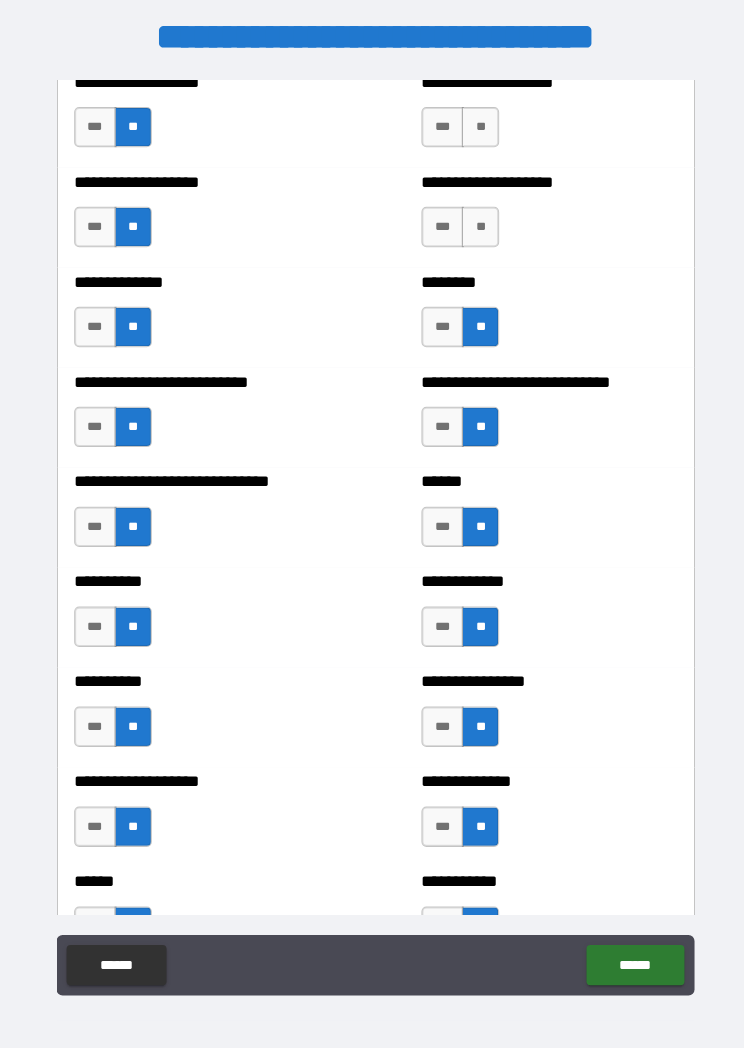 scroll, scrollTop: 4035, scrollLeft: 0, axis: vertical 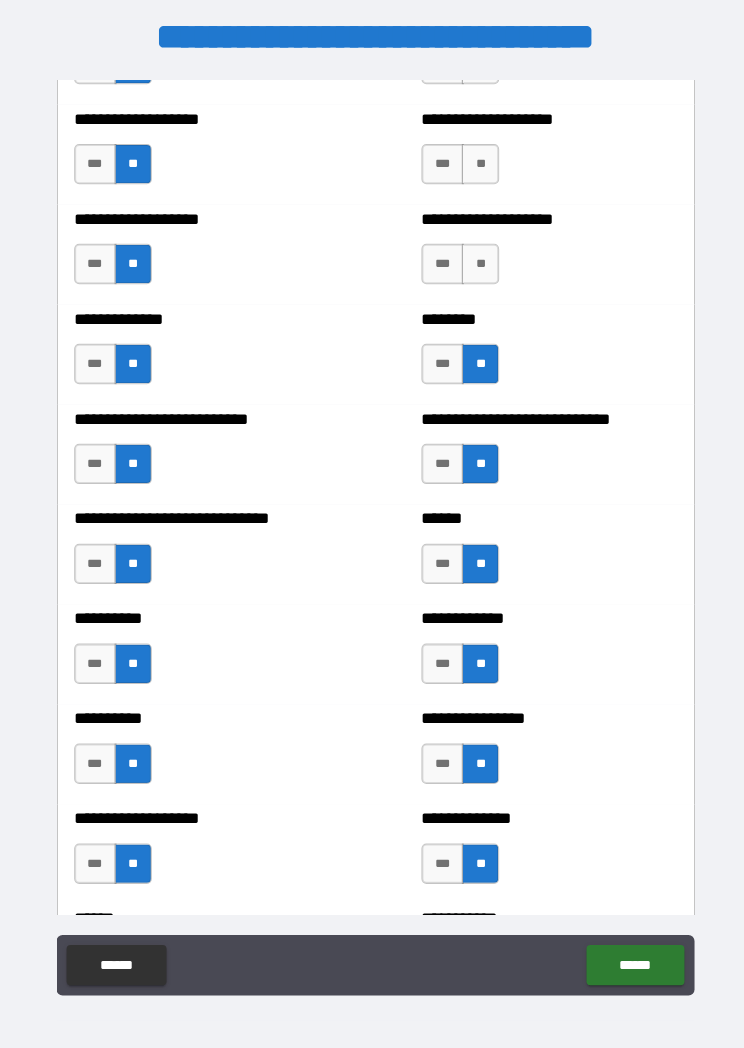 click on "**" at bounding box center [475, 261] 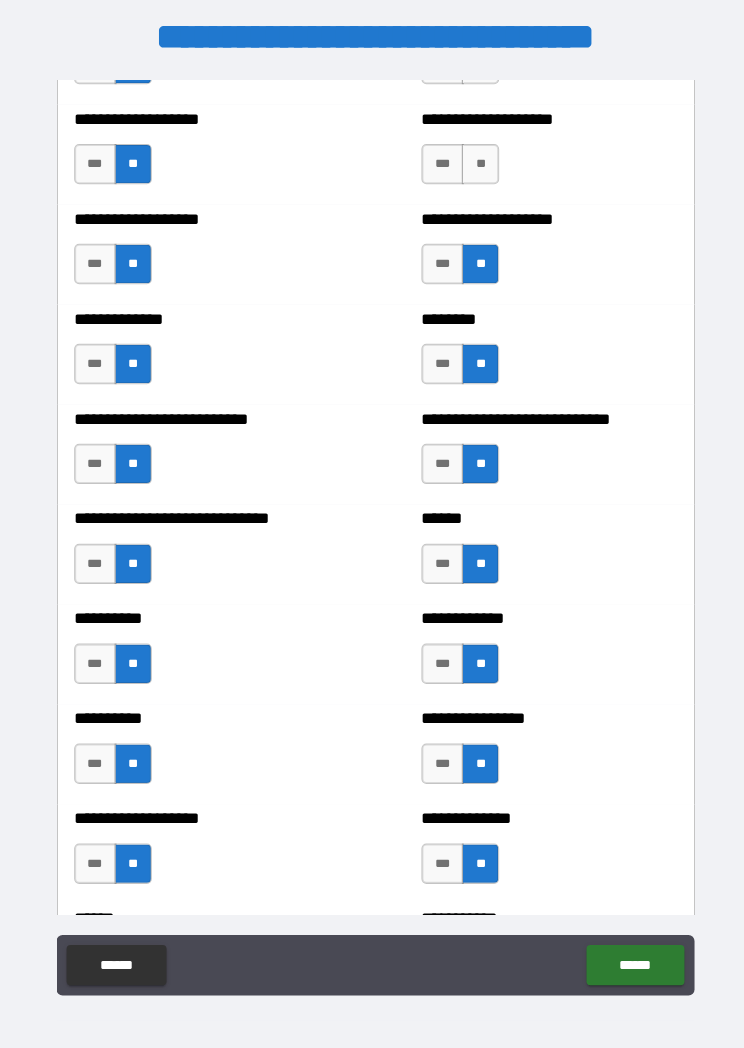 click on "**" at bounding box center [475, 162] 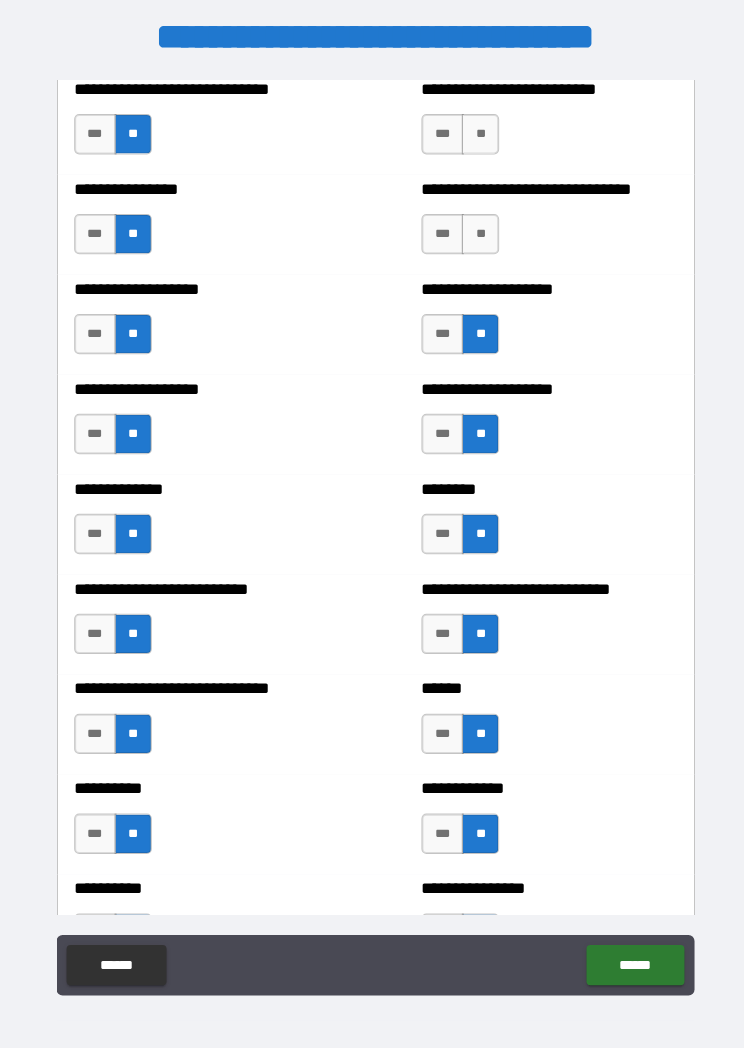 scroll, scrollTop: 3862, scrollLeft: 0, axis: vertical 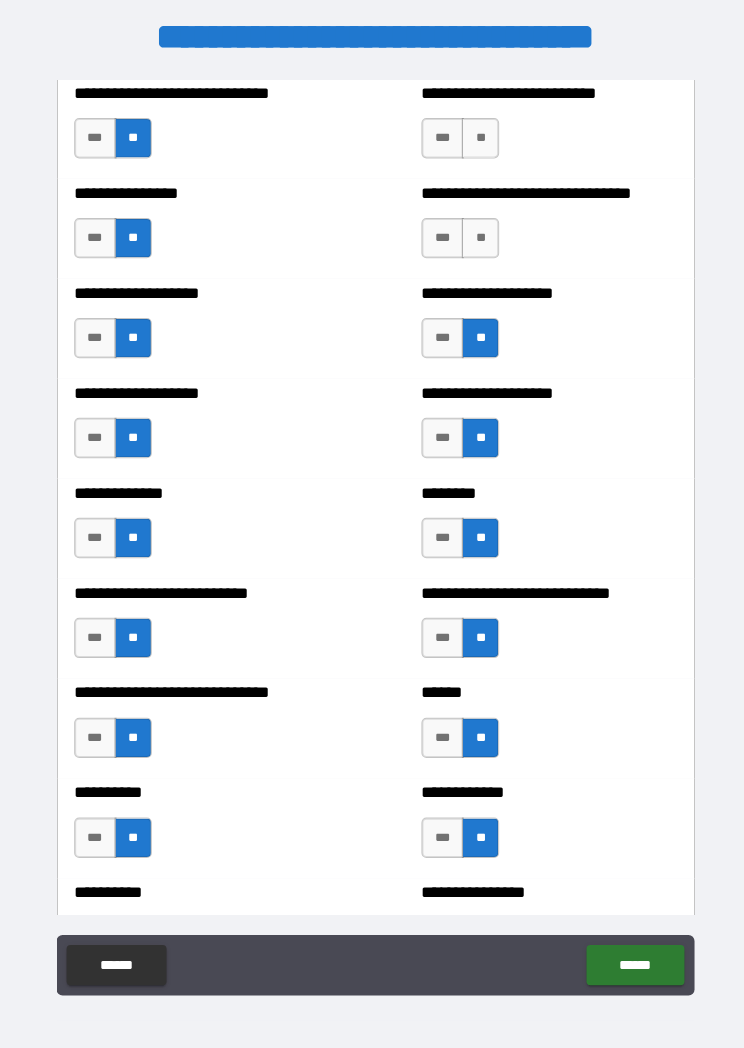 click on "**" at bounding box center (475, 236) 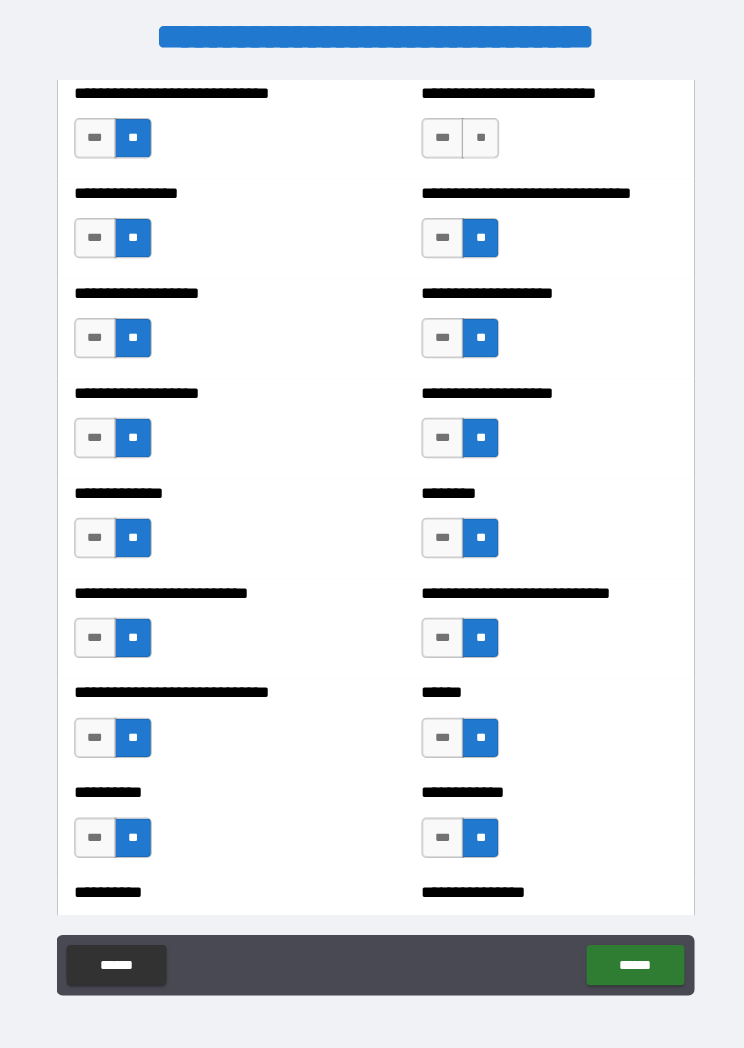 click on "**" at bounding box center [475, 137] 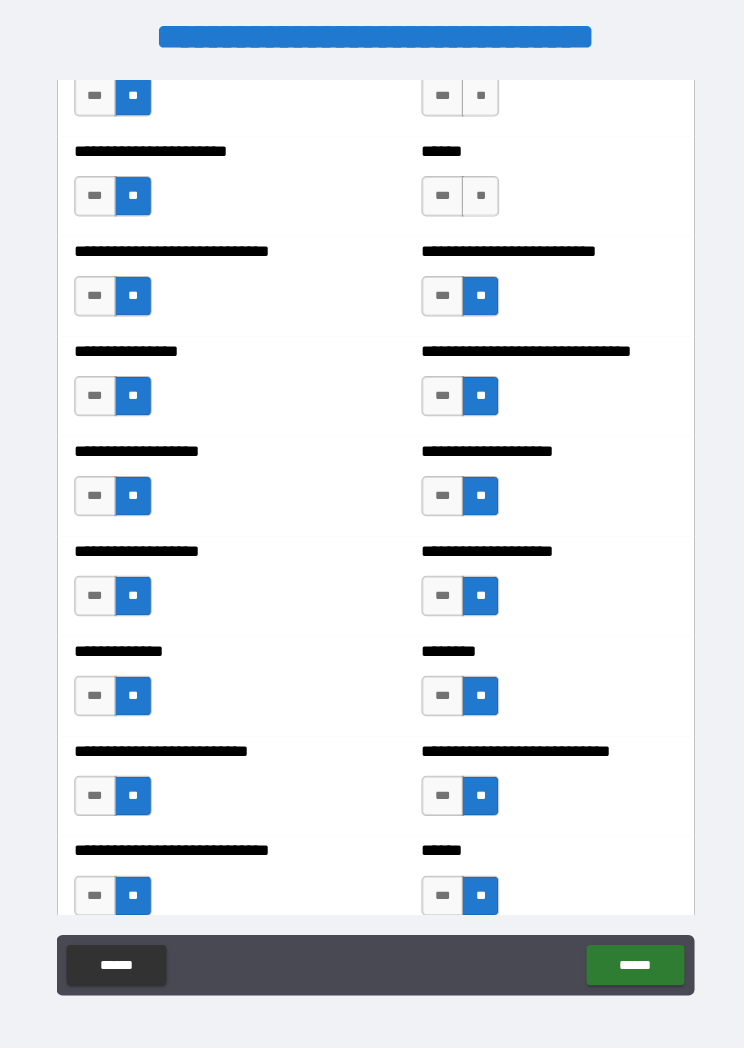 click on "**" at bounding box center (475, 194) 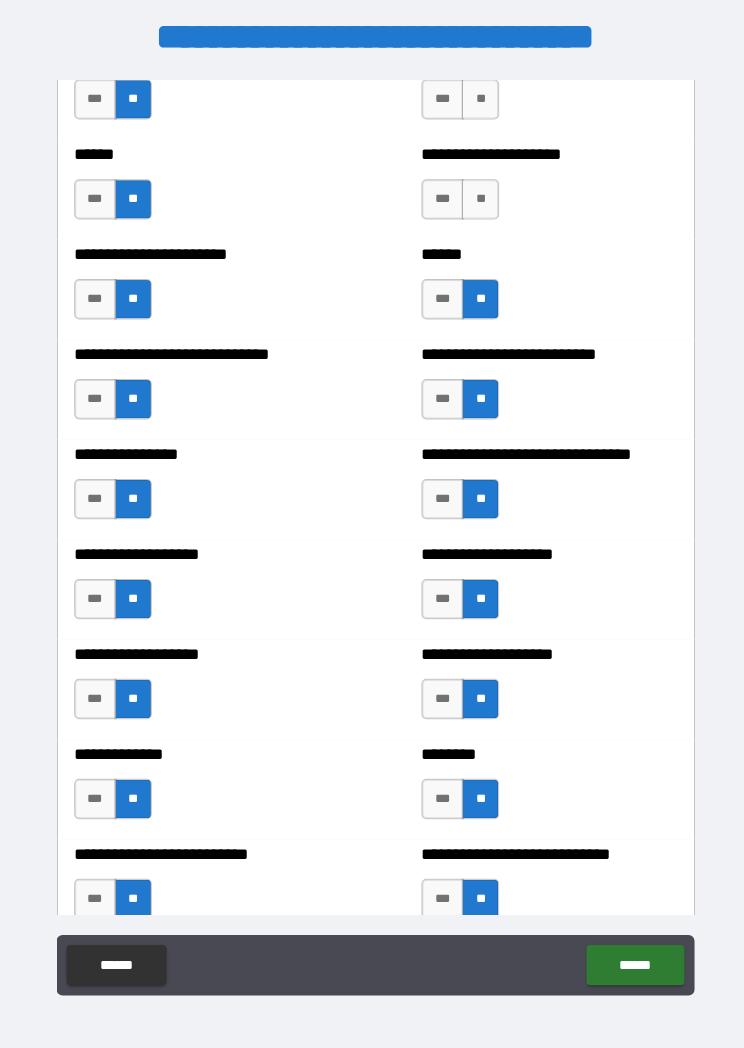 click on "**" at bounding box center [475, 197] 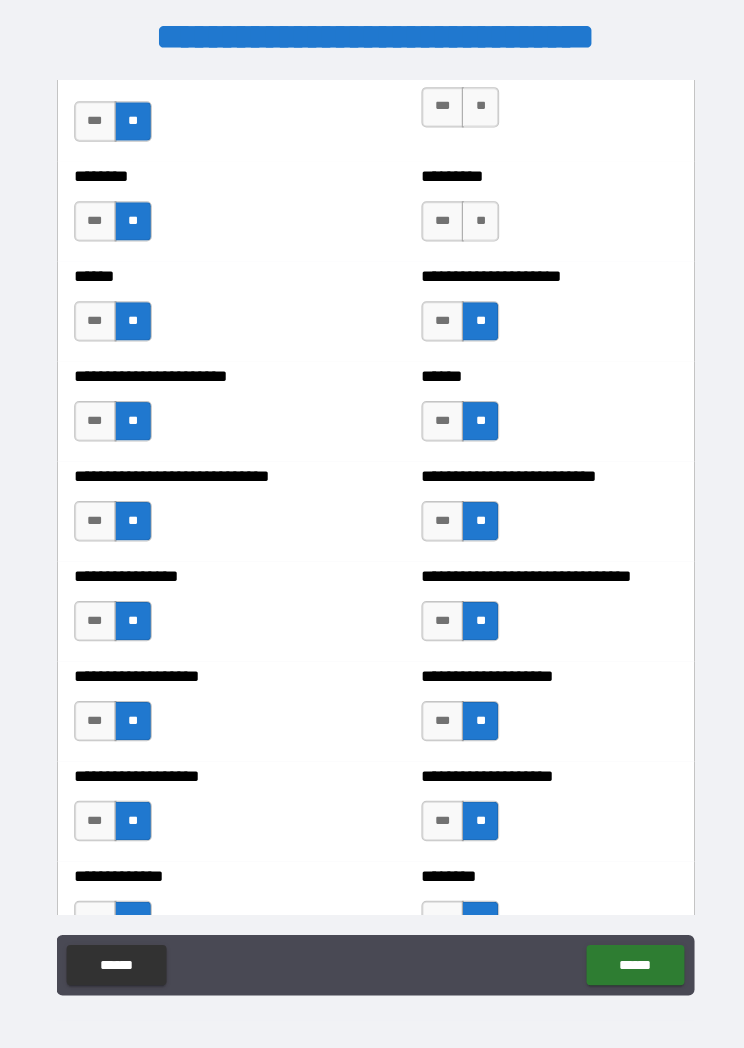 scroll, scrollTop: 3482, scrollLeft: 0, axis: vertical 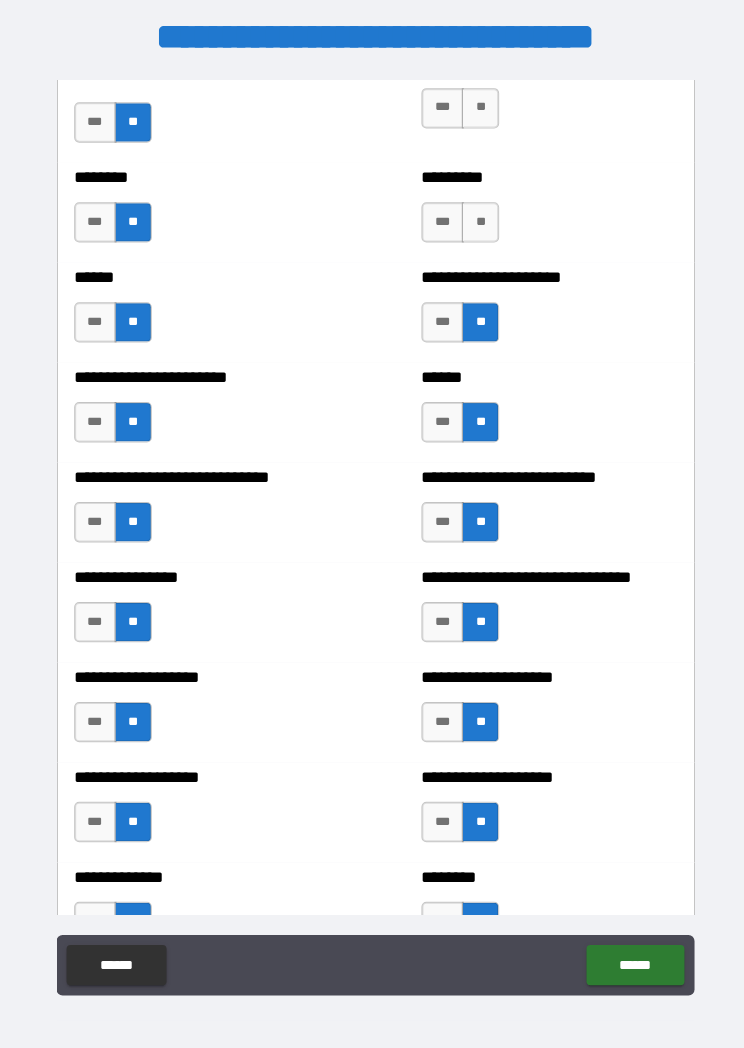 click on "**" at bounding box center (475, 220) 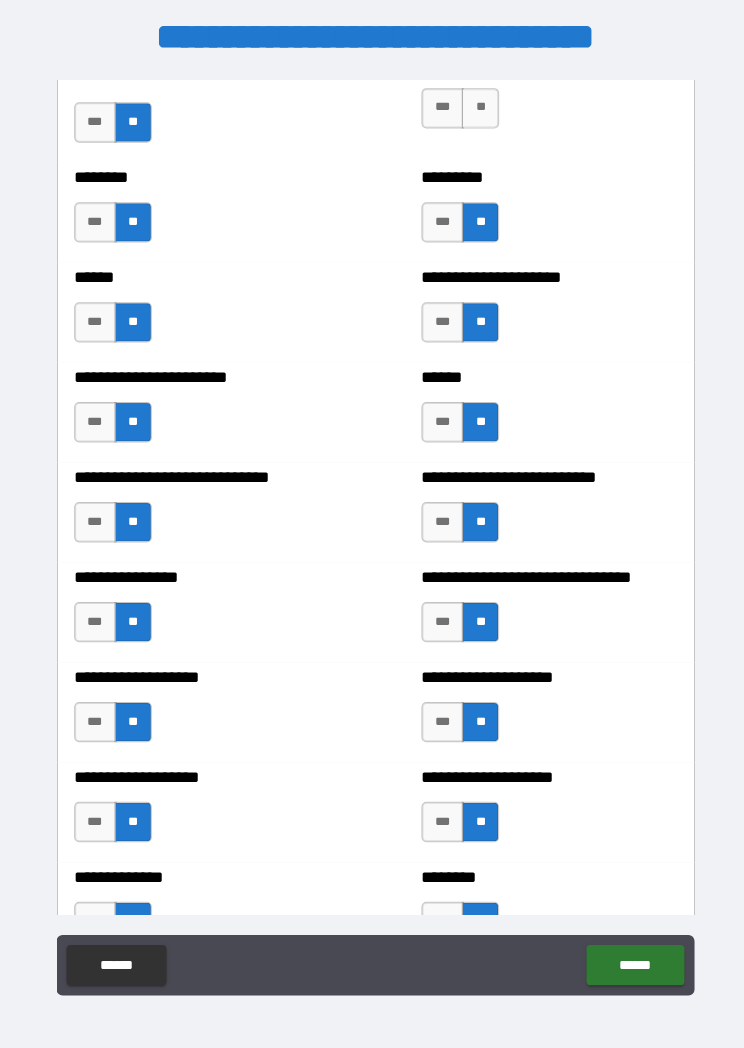 click on "**" at bounding box center (475, 107) 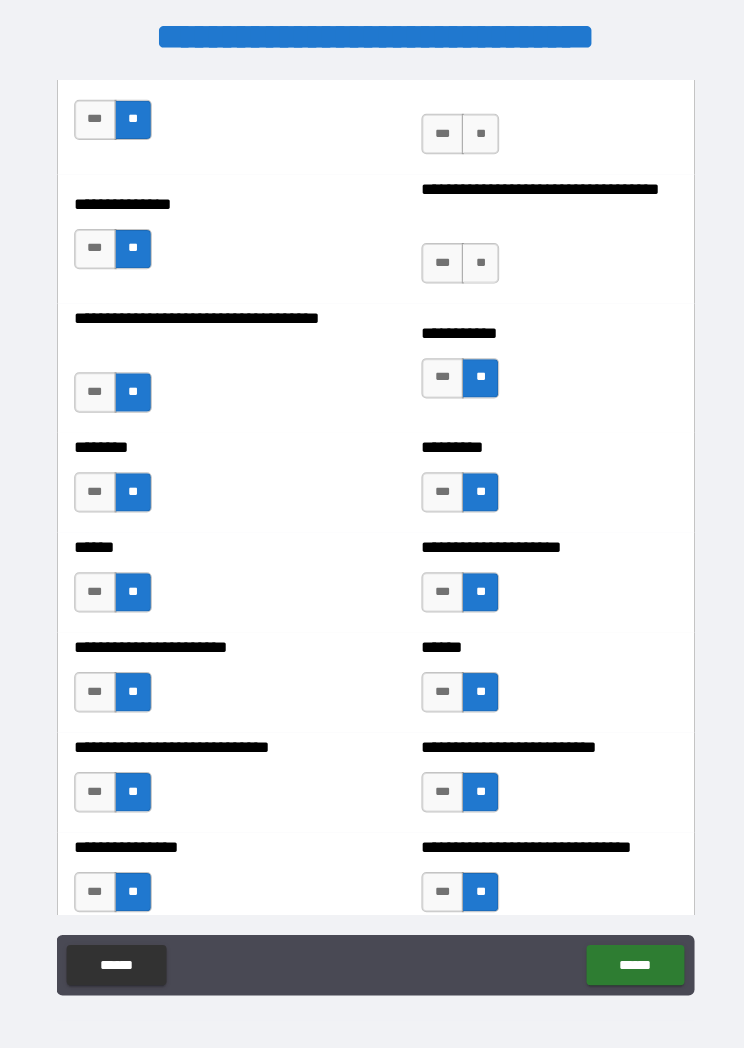 click on "**" at bounding box center (475, 261) 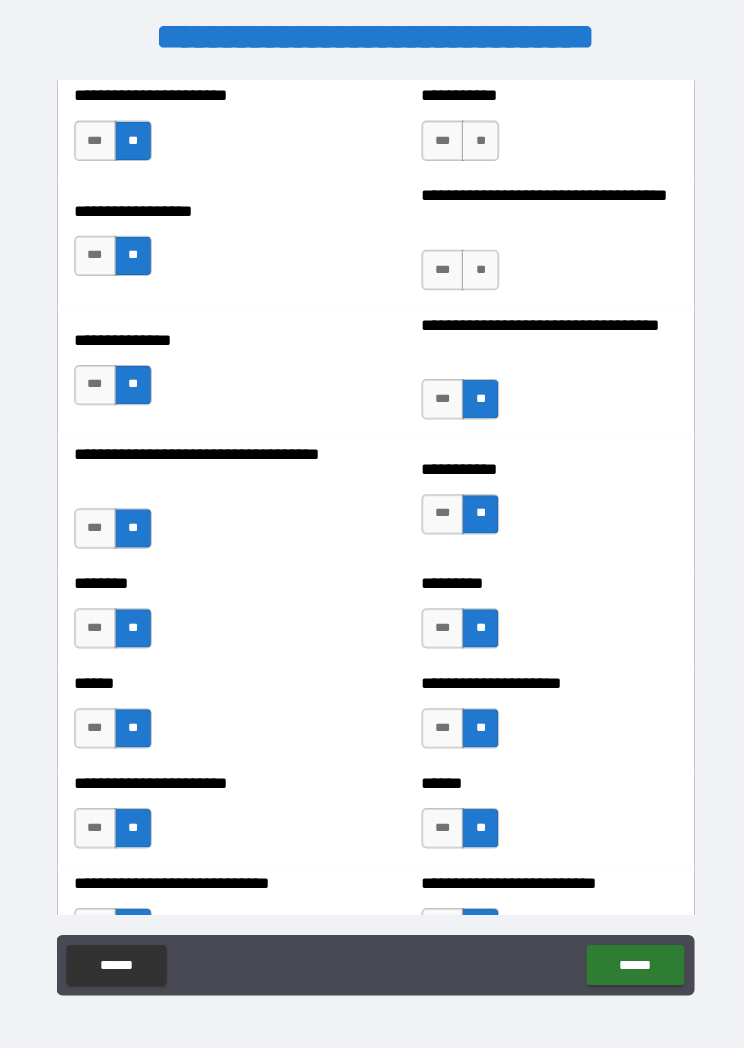 click on "**" at bounding box center [475, 267] 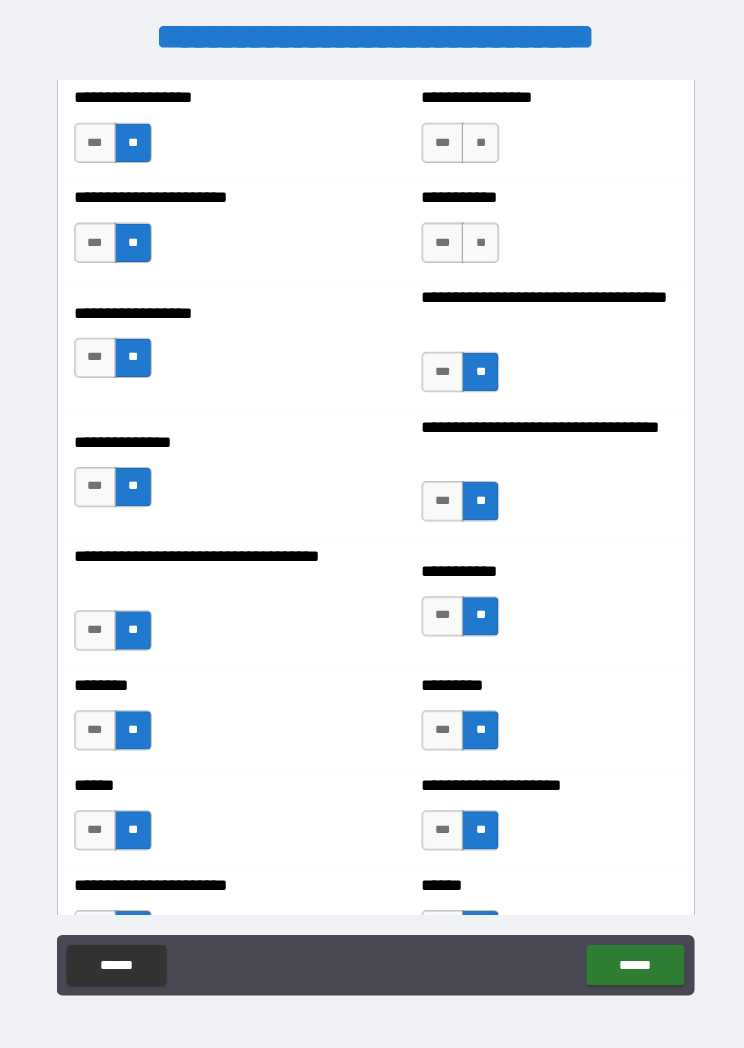 scroll, scrollTop: 2970, scrollLeft: 0, axis: vertical 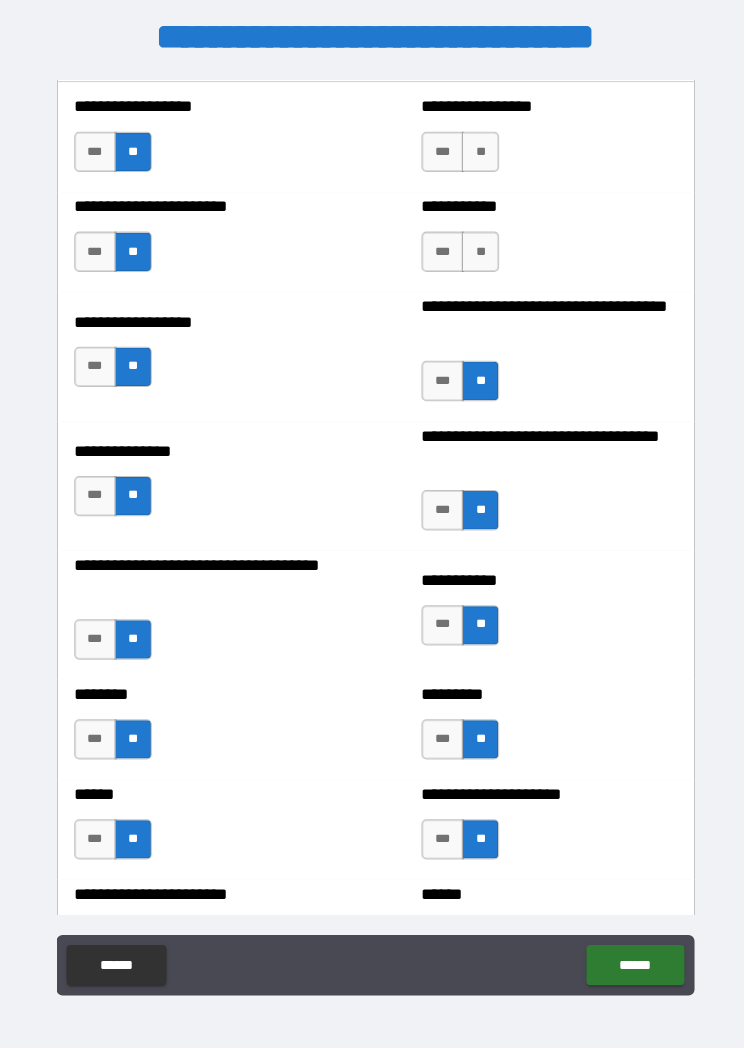 click on "**" at bounding box center [475, 249] 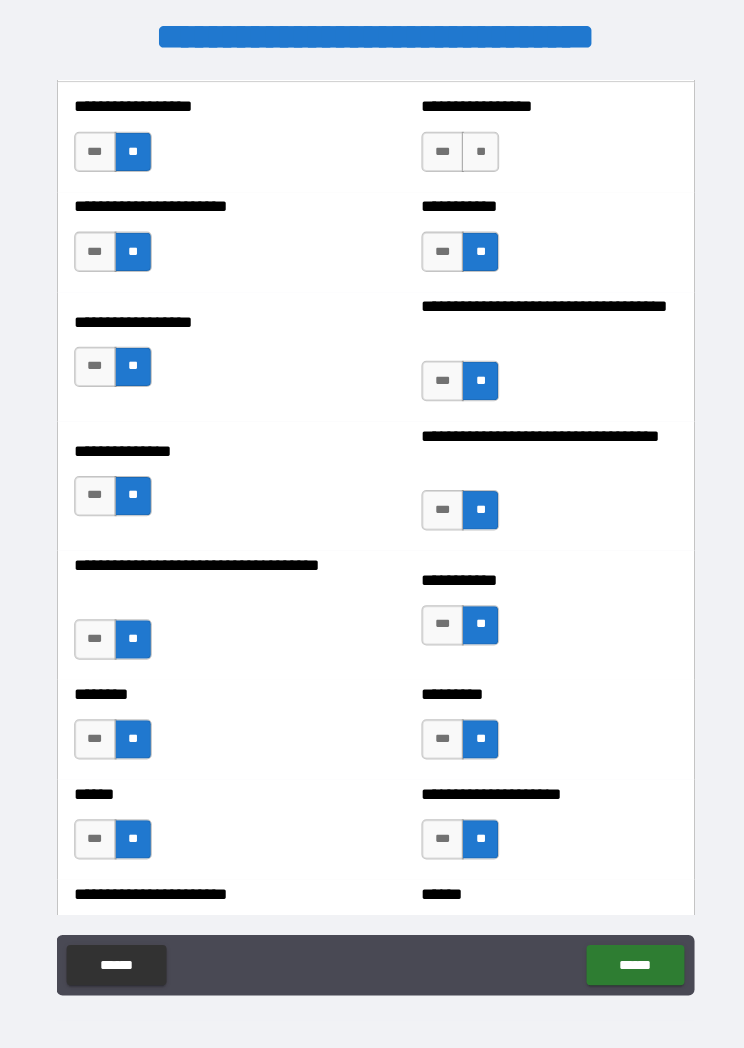click on "**" at bounding box center [475, 150] 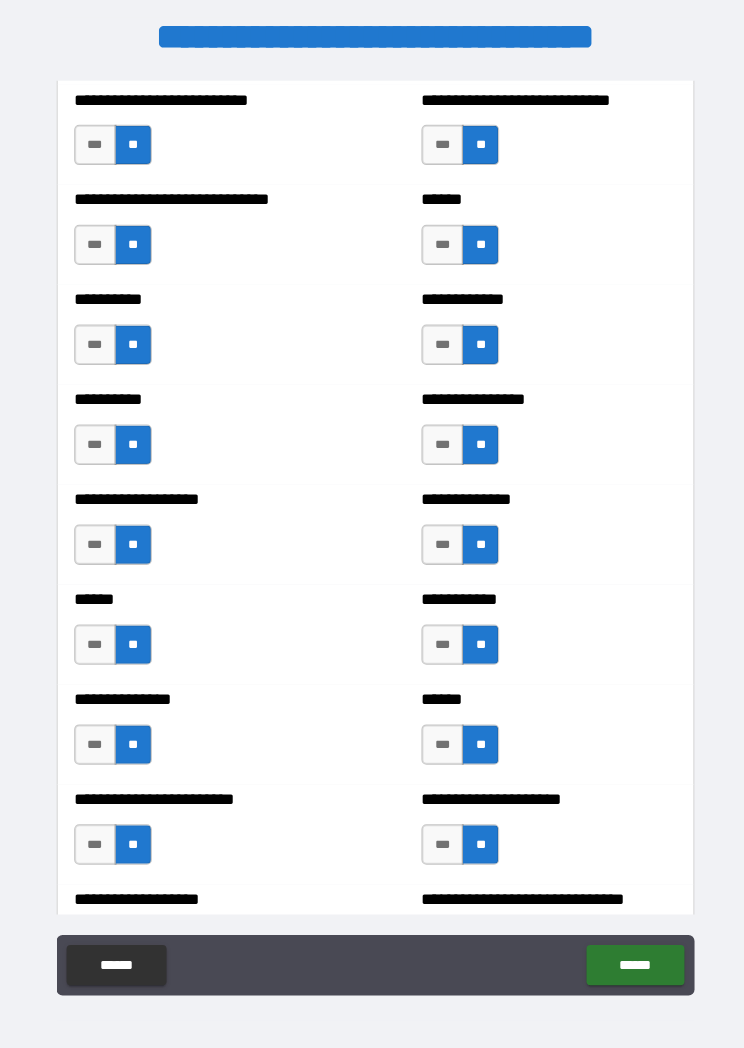 scroll, scrollTop: 4362, scrollLeft: 0, axis: vertical 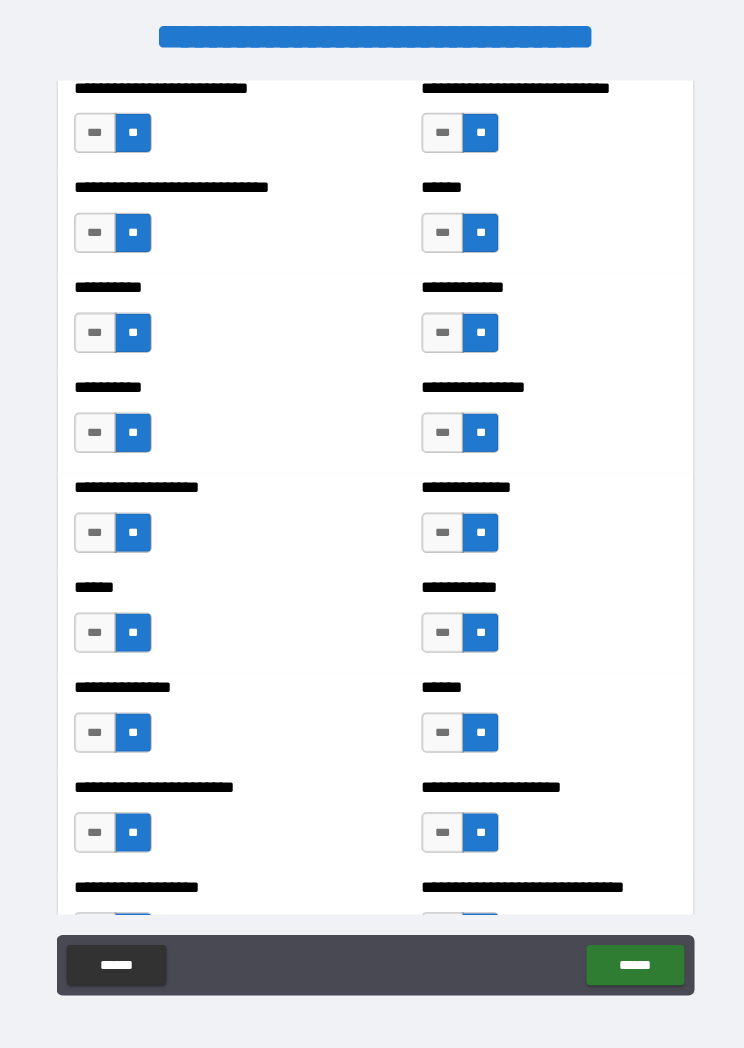 click on "***" at bounding box center [94, 429] 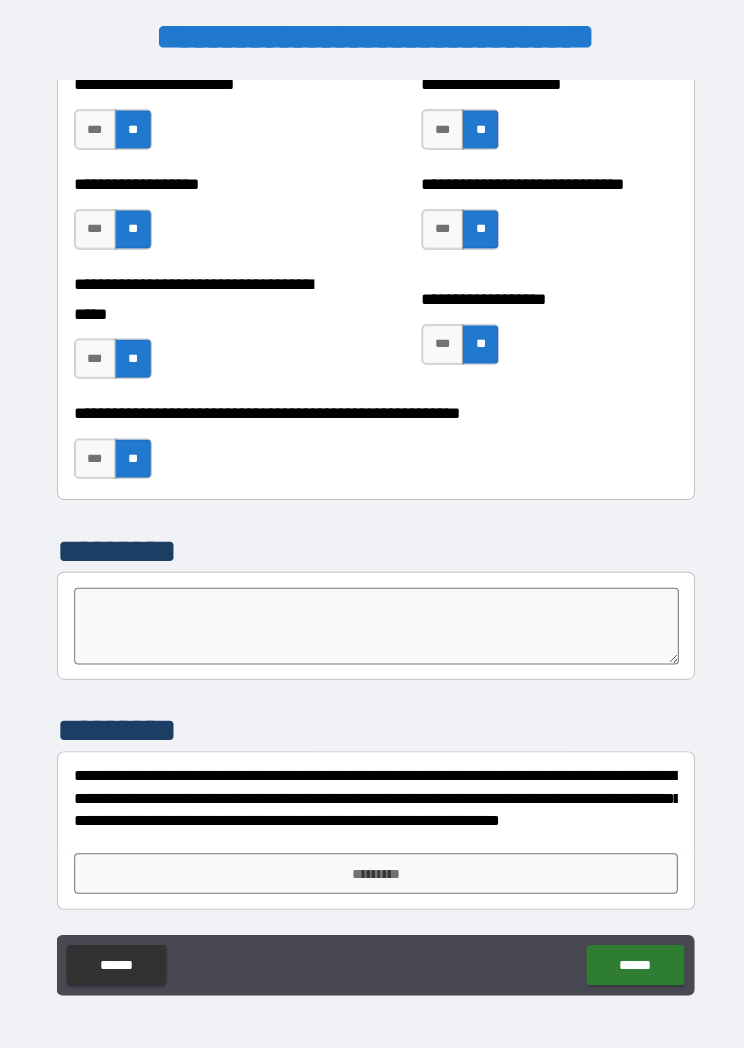 scroll, scrollTop: 5059, scrollLeft: 0, axis: vertical 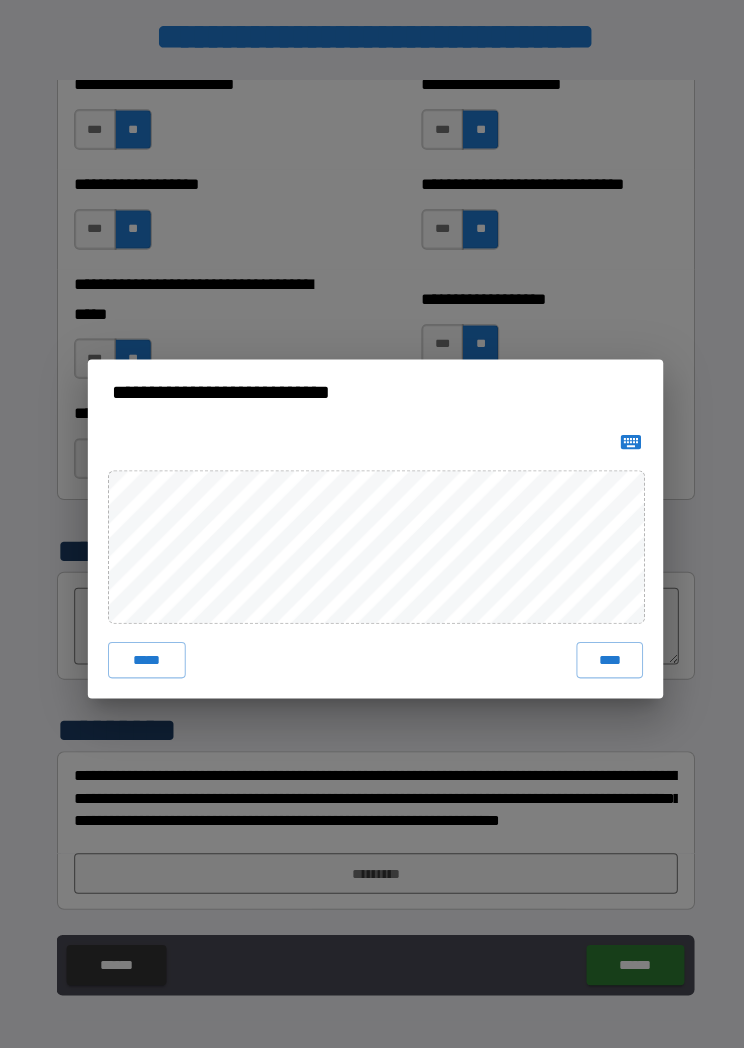 click on "****" at bounding box center [604, 654] 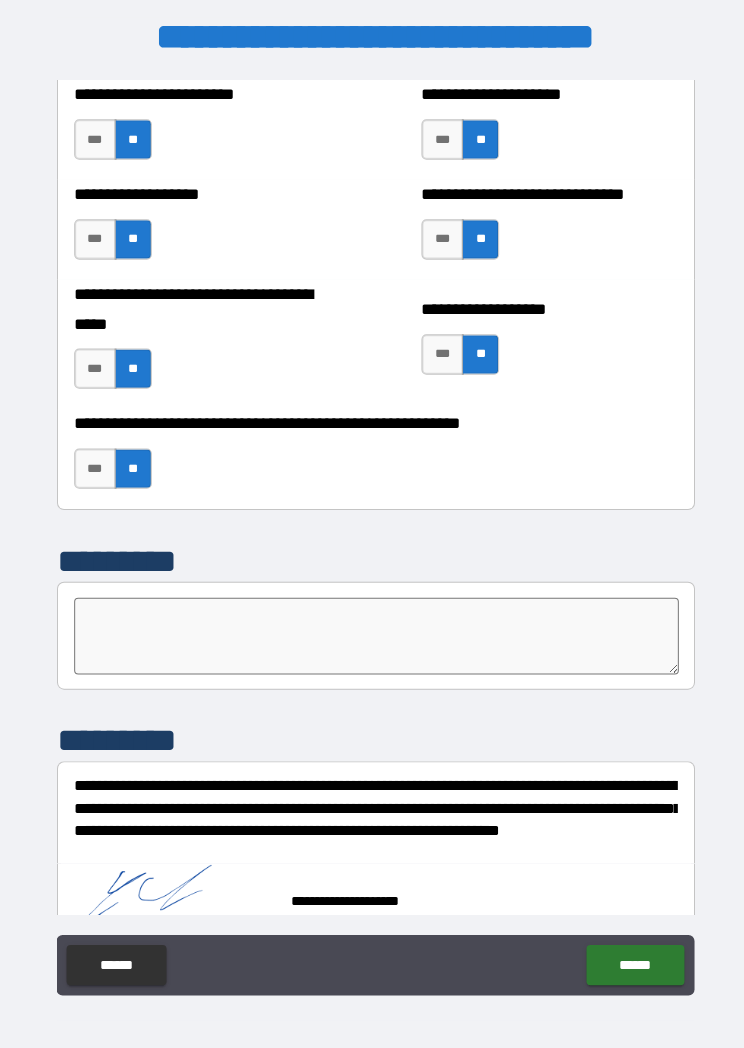 click on "******" at bounding box center (629, 956) 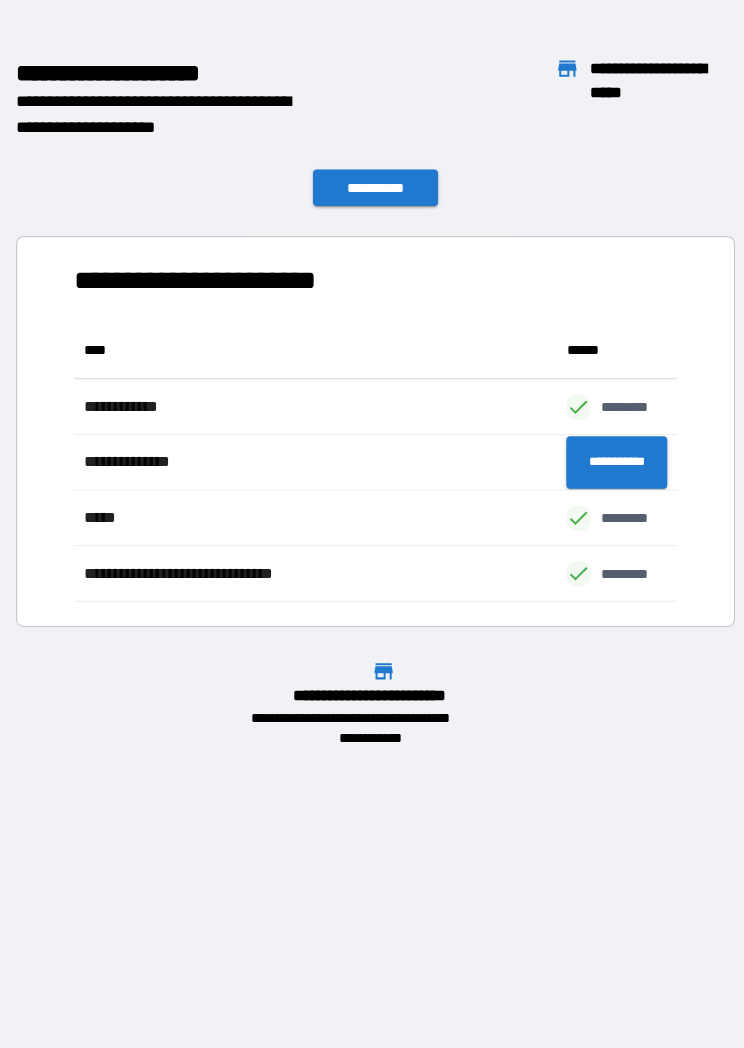 scroll, scrollTop: 276, scrollLeft: 598, axis: both 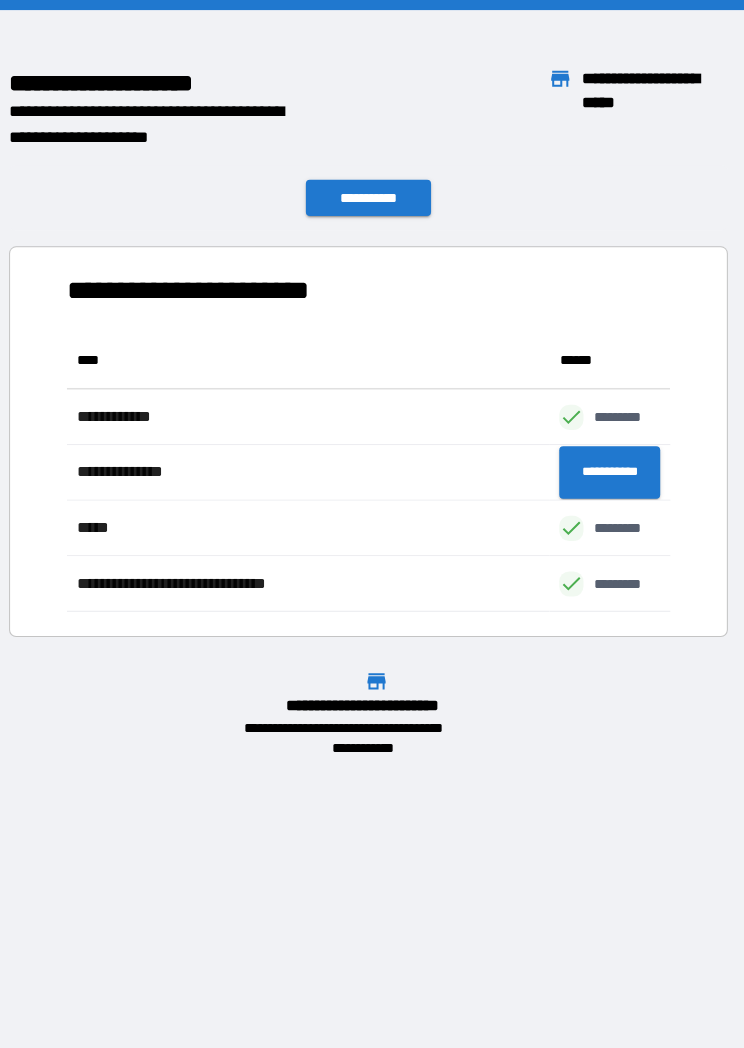 click on "**********" at bounding box center (372, 429) 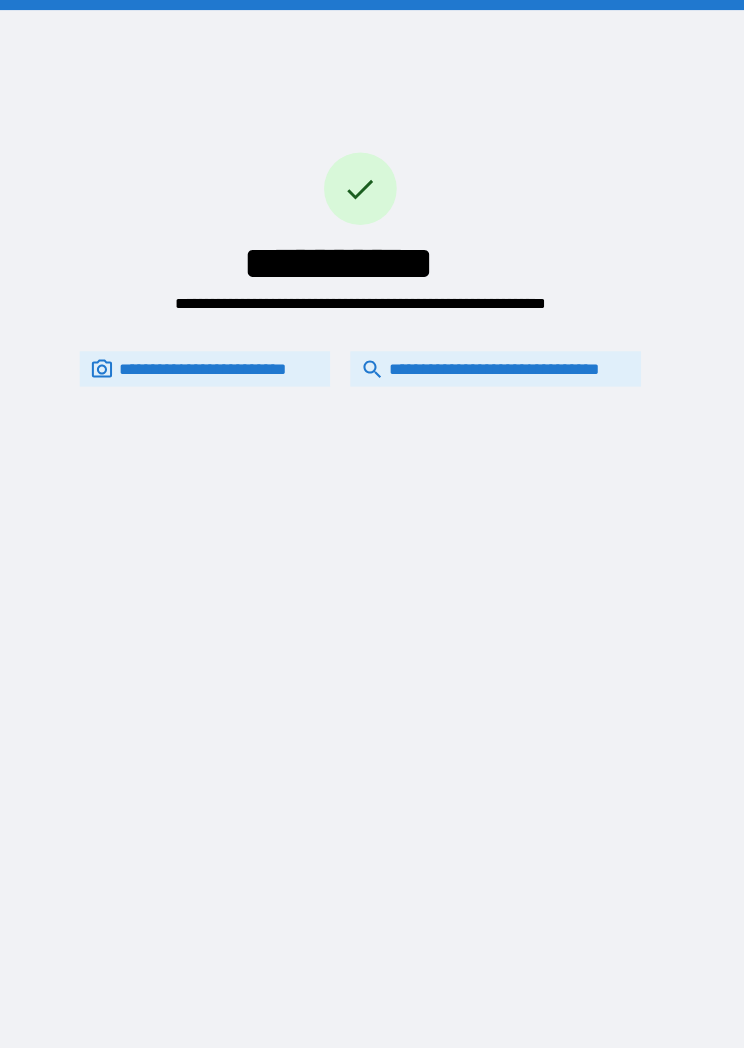click on "**********" at bounding box center [498, 365] 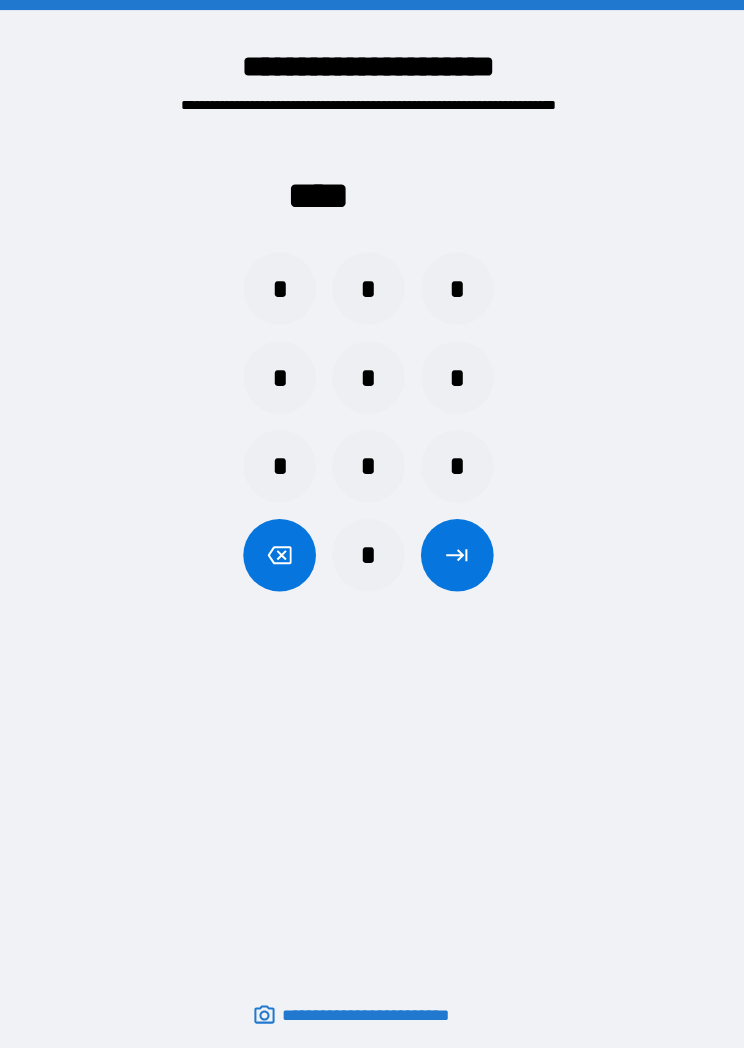 click on "*" at bounding box center (284, 286) 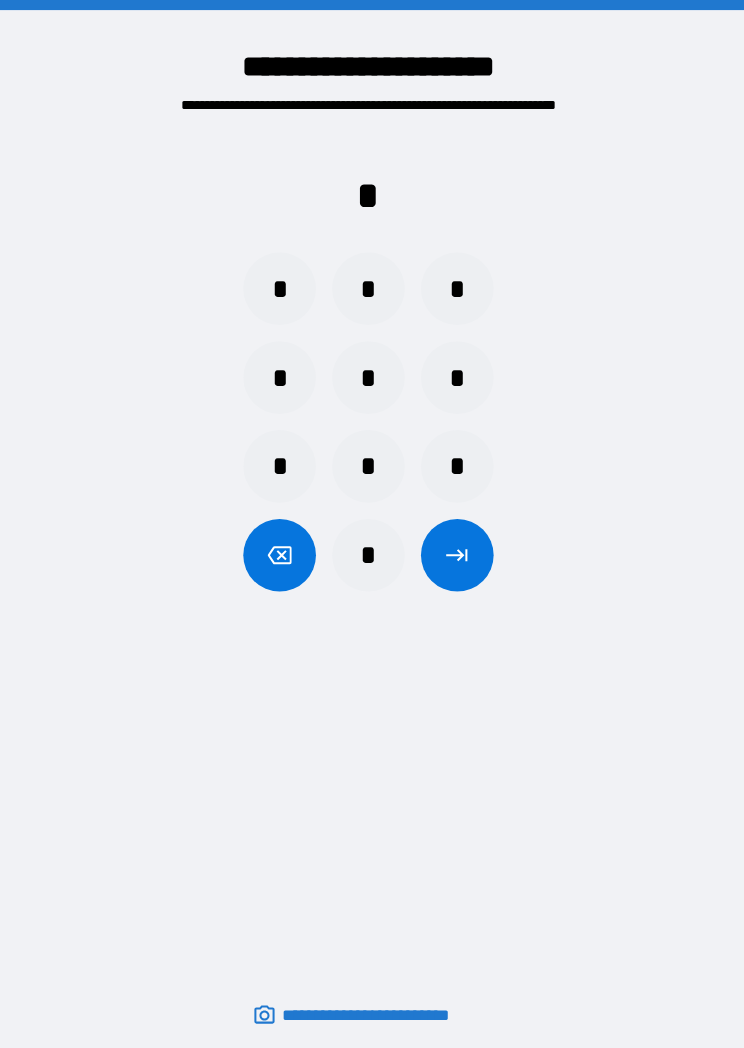 click on "*" at bounding box center (460, 374) 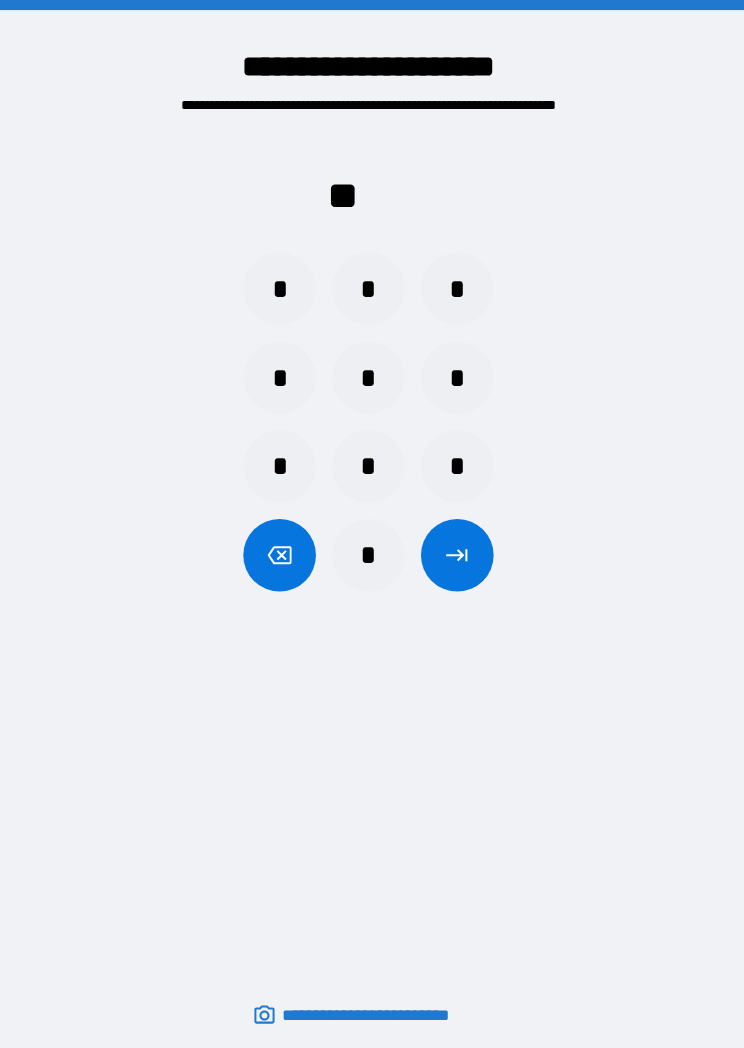 click on "*" at bounding box center [372, 550] 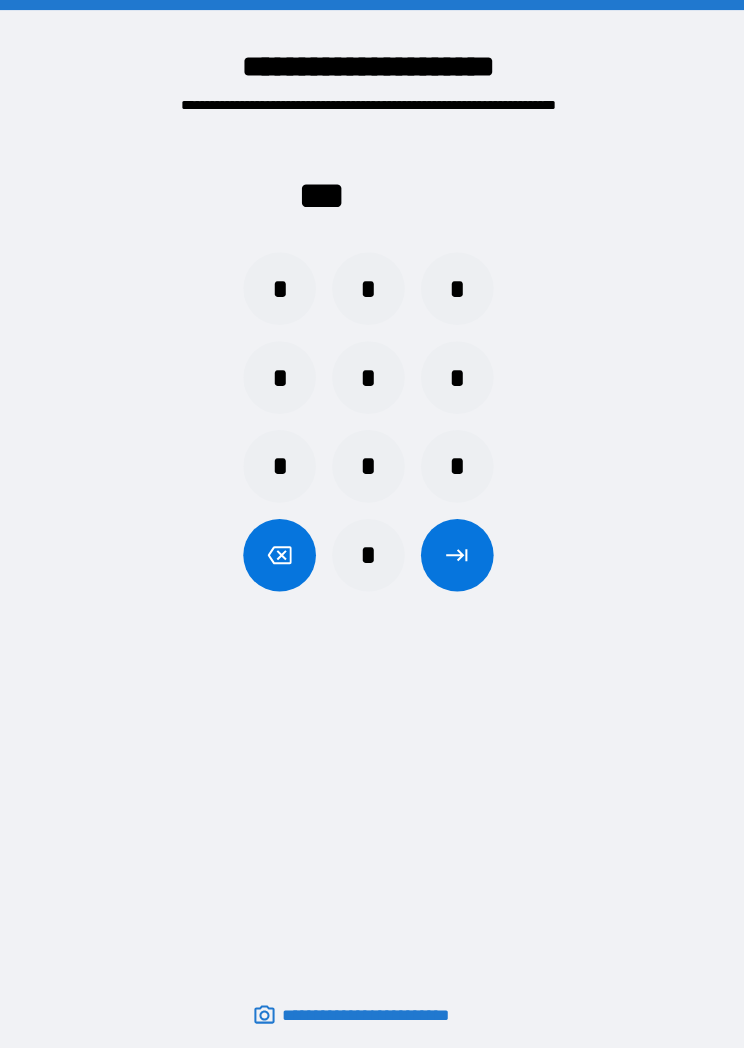 click on "*" at bounding box center [372, 550] 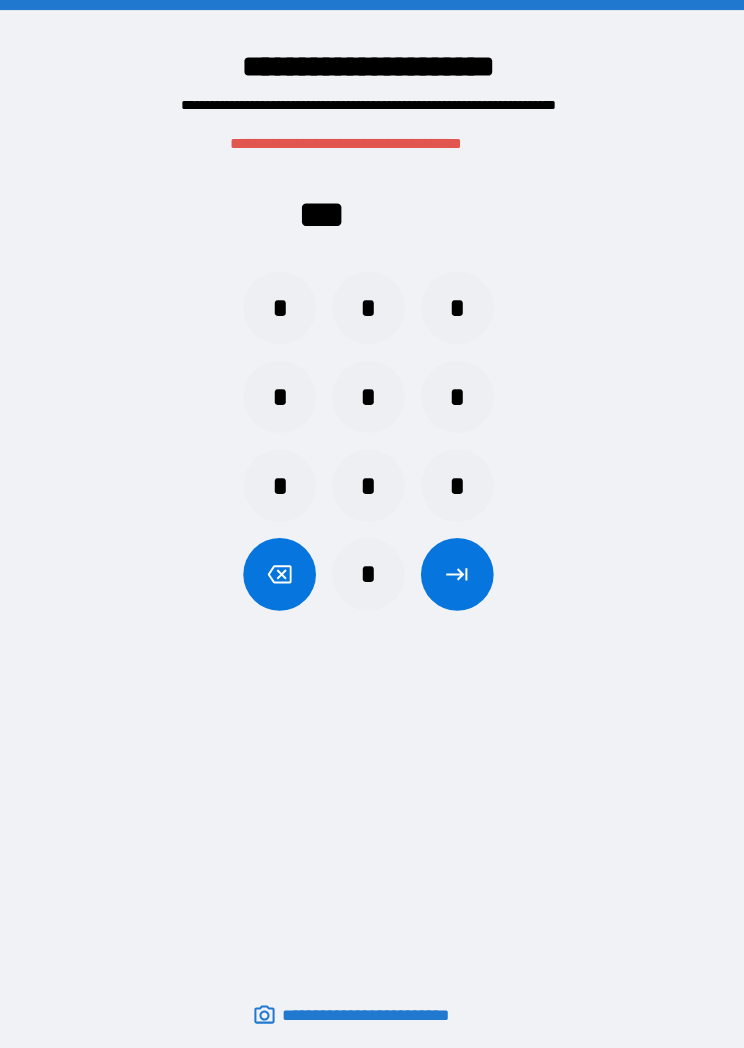 click on "**********" at bounding box center [372, 373] 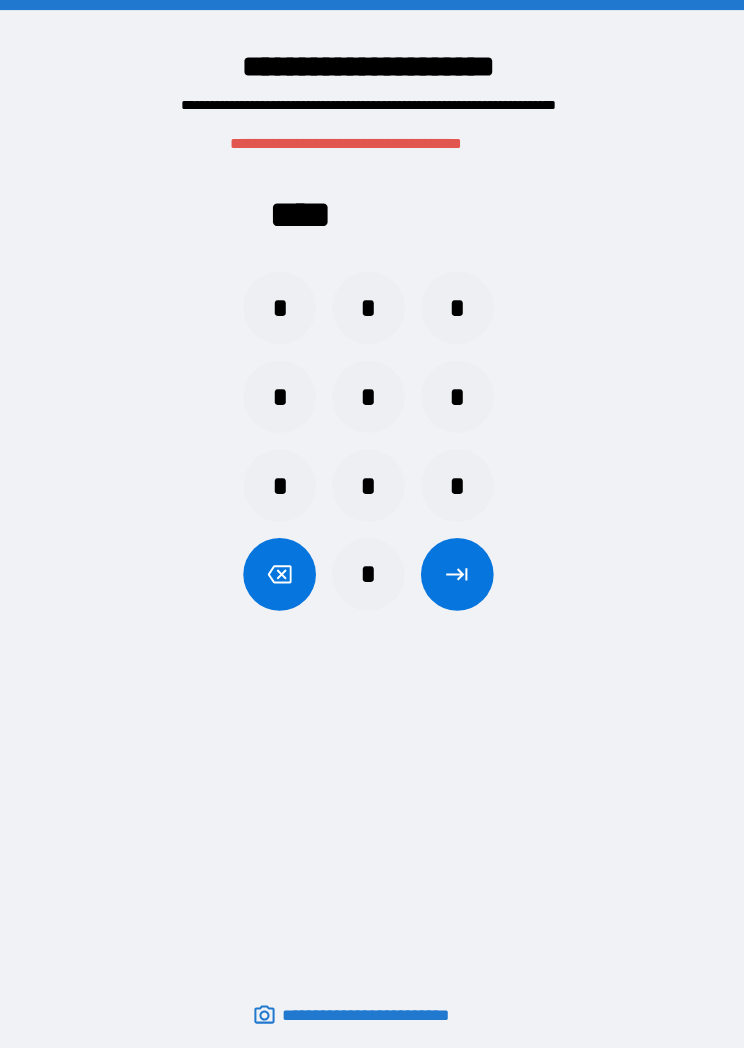 click at bounding box center [460, 569] 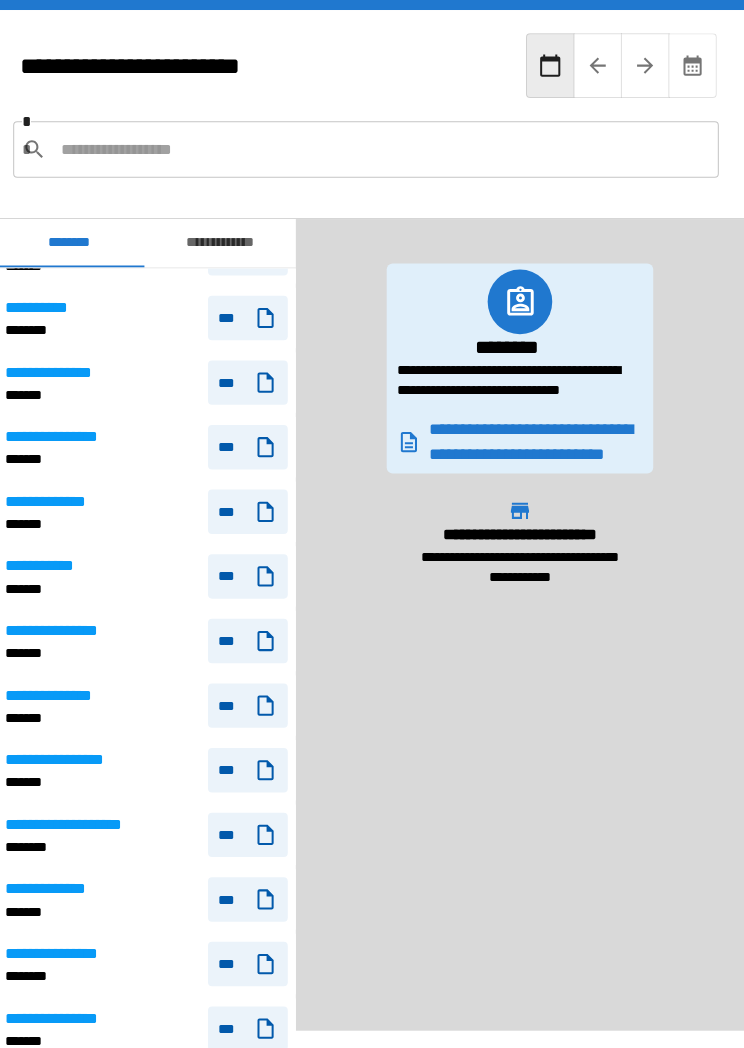 scroll, scrollTop: 230, scrollLeft: 0, axis: vertical 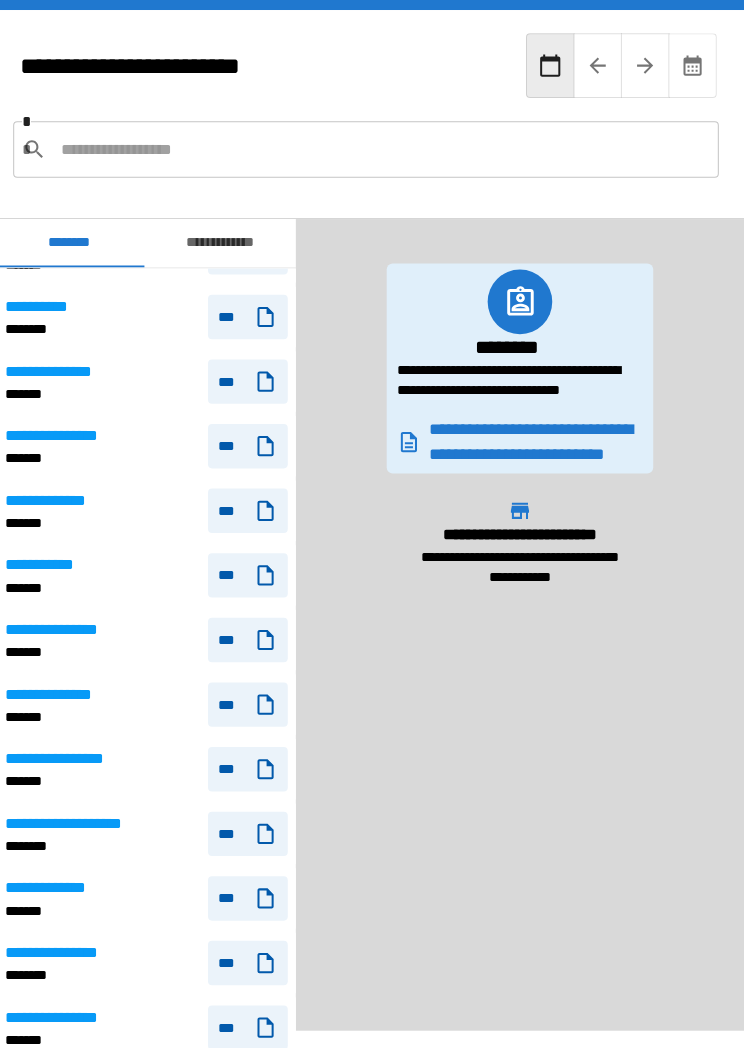 click on "**********" at bounding box center [225, 241] 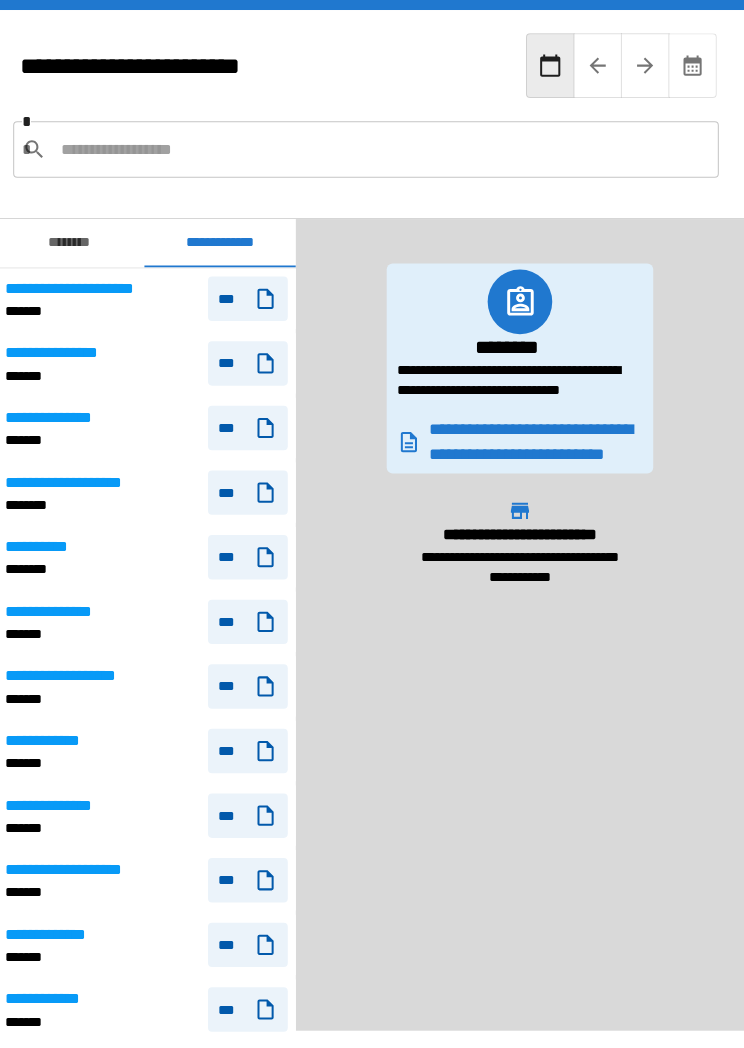 click on "**********" at bounding box center (152, 616) 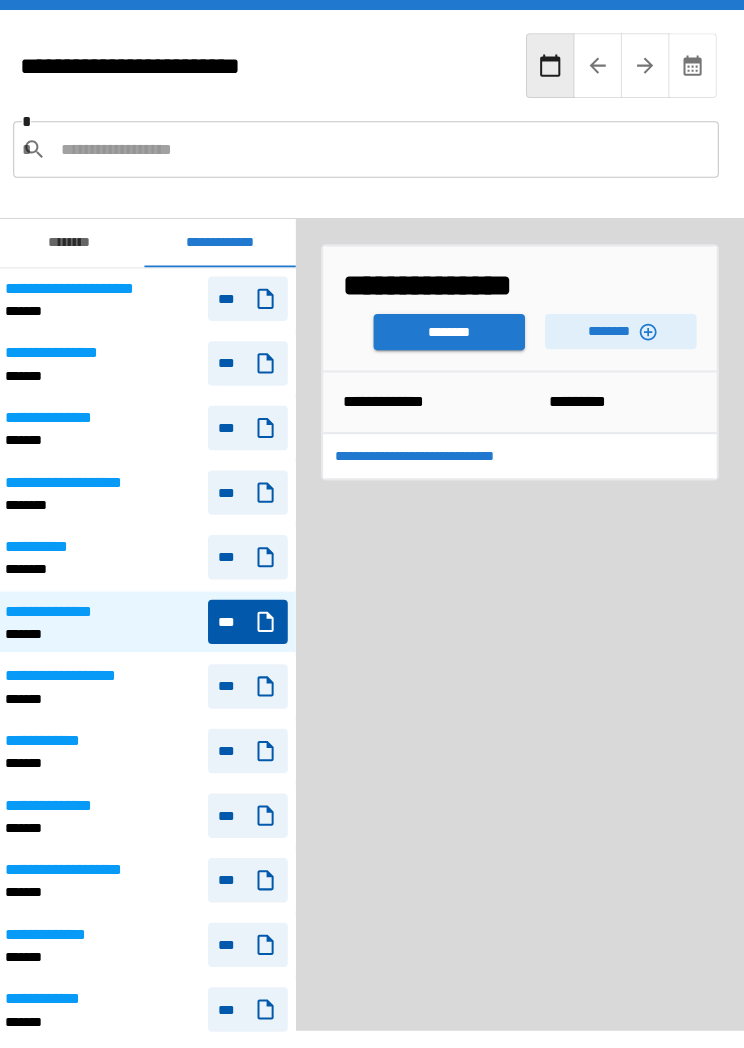 click on "**********" at bounding box center (152, 808) 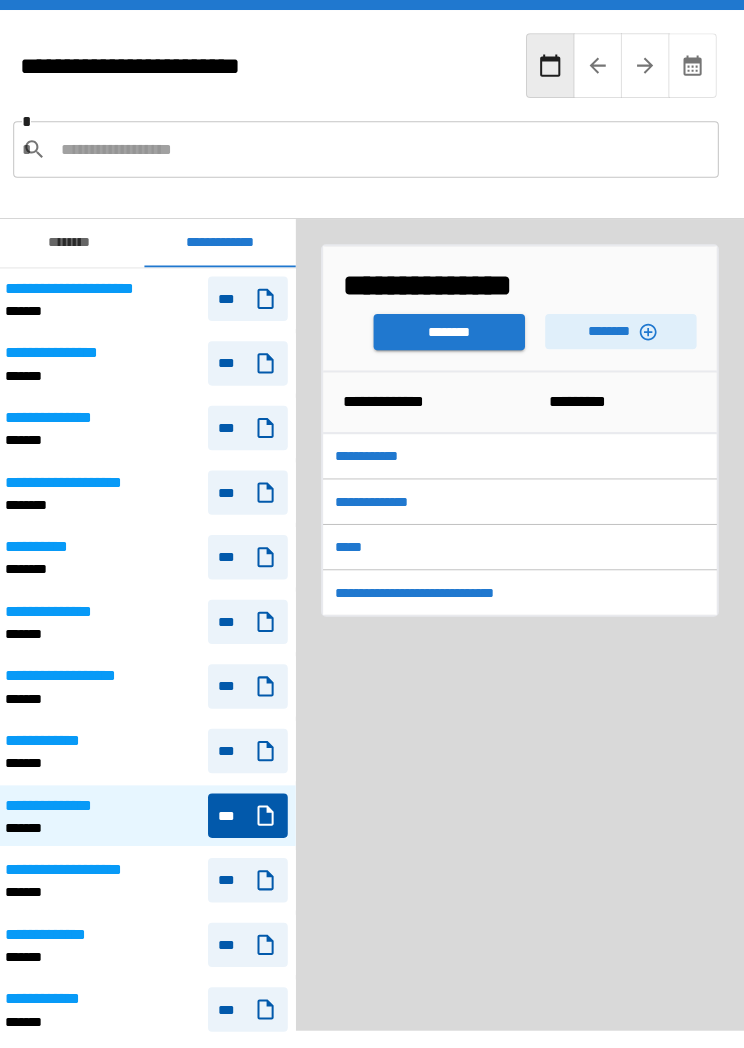 click on "********" at bounding box center (452, 329) 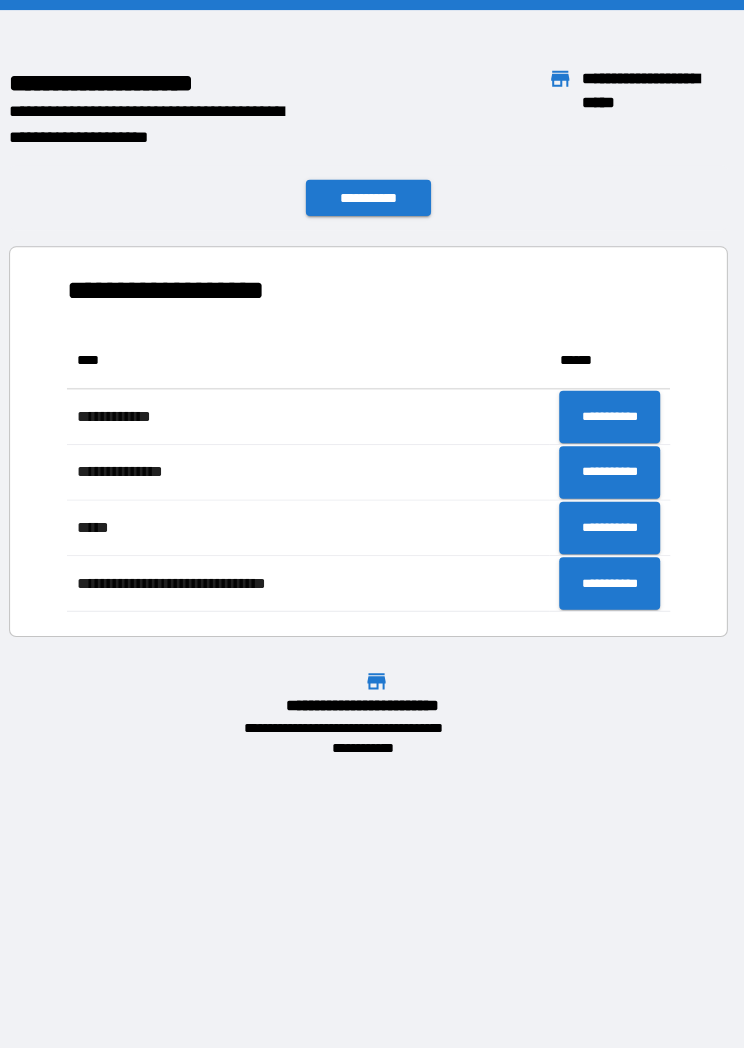 scroll, scrollTop: 1, scrollLeft: 1, axis: both 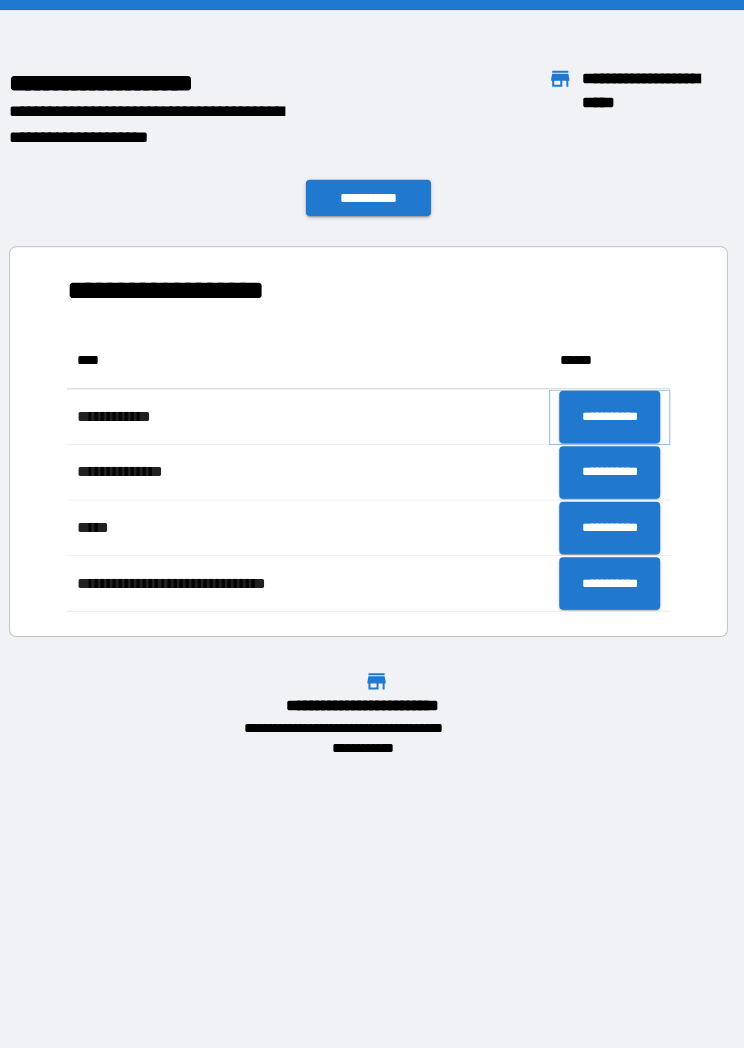 click on "**********" at bounding box center [611, 413] 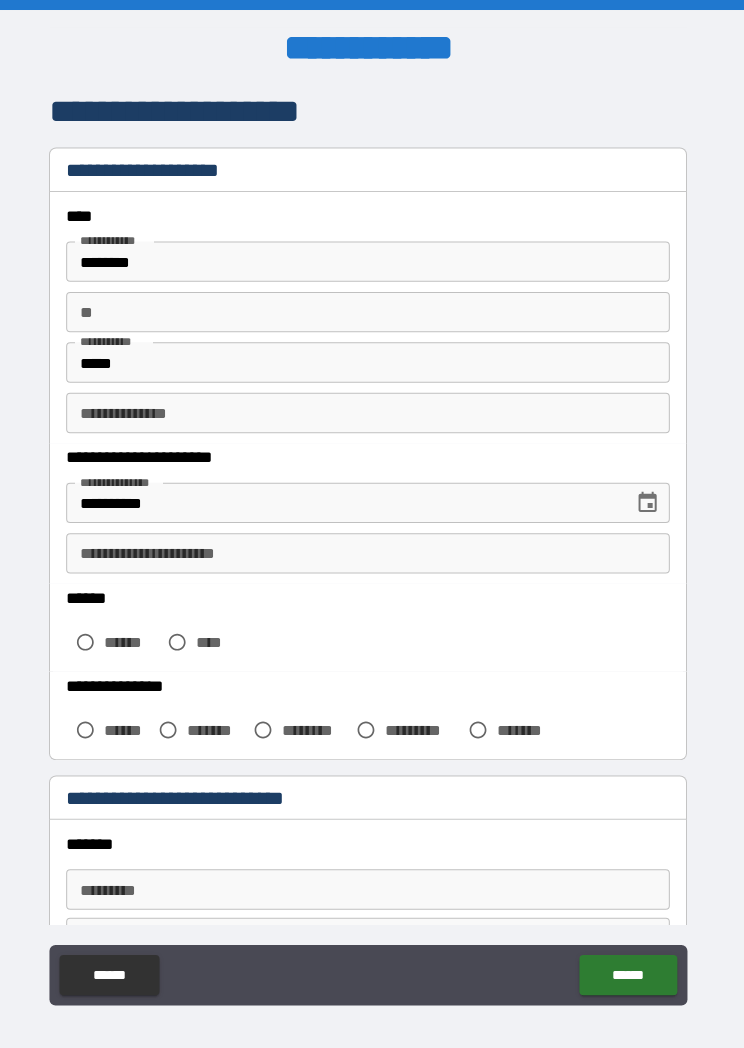 click on "*****" at bounding box center (372, 359) 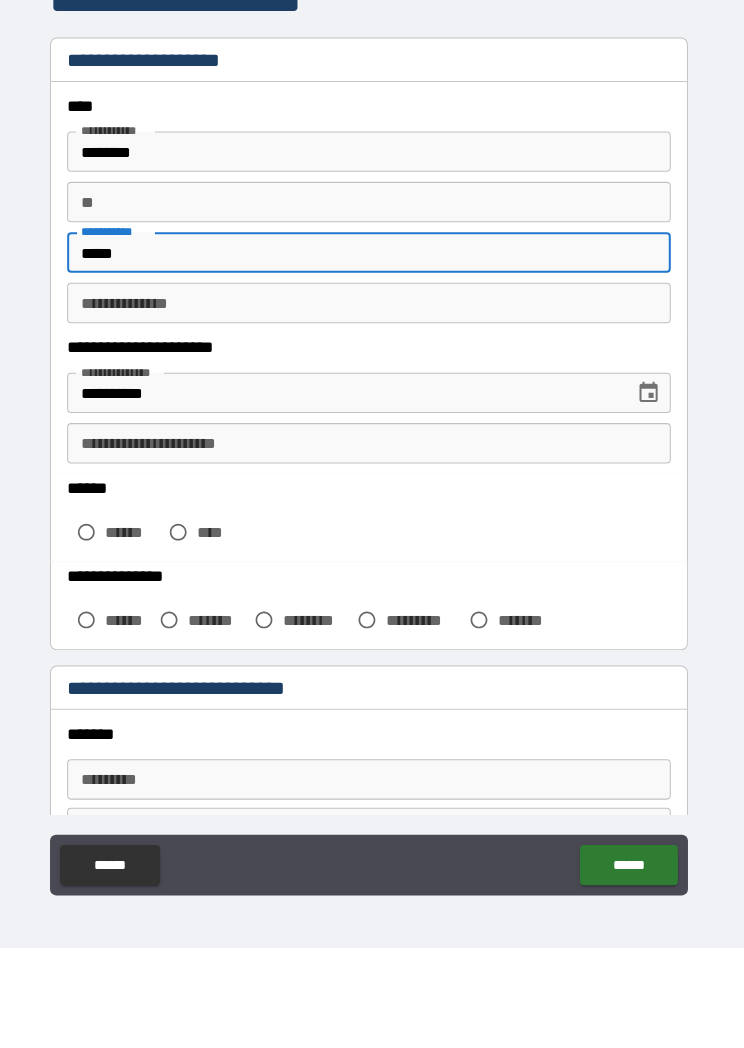 click on "**********" at bounding box center (372, 548) 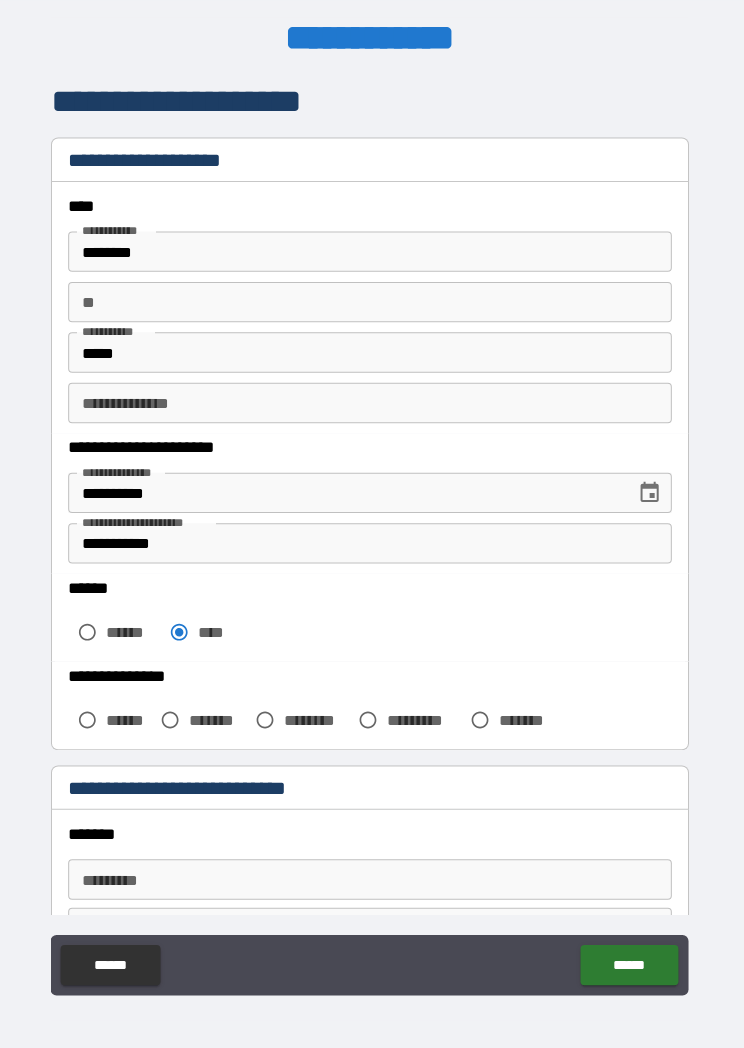 scroll, scrollTop: 10, scrollLeft: 0, axis: vertical 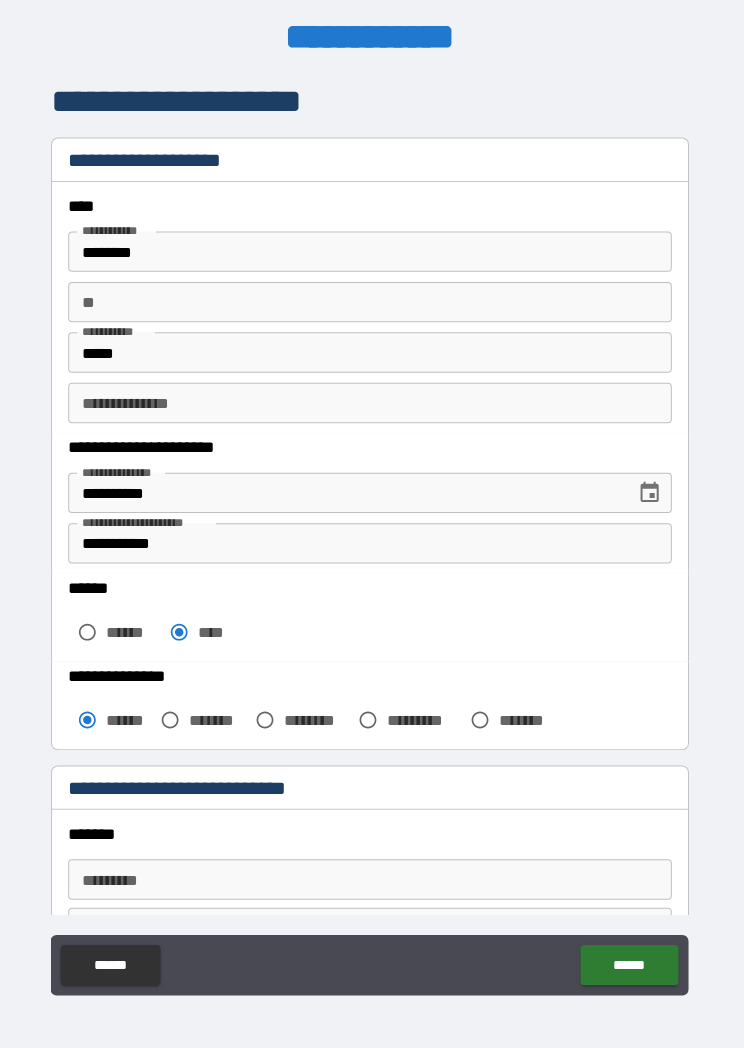 click on "*******   * *******   *" at bounding box center [372, 871] 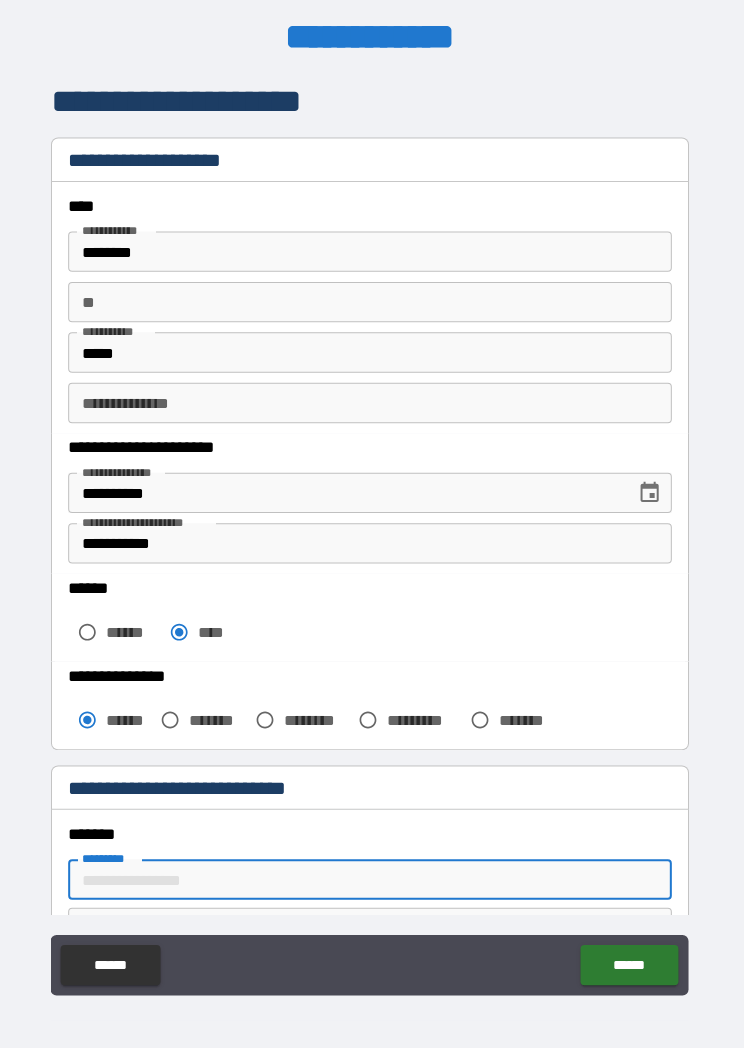 scroll, scrollTop: 35, scrollLeft: 0, axis: vertical 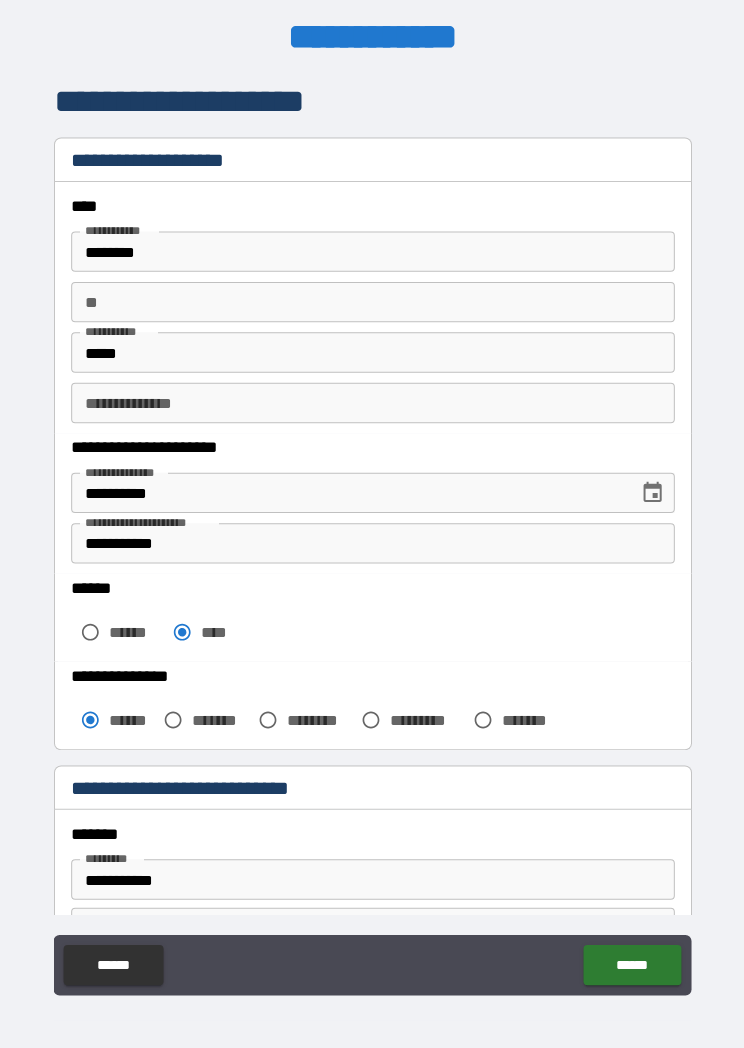 click on "******" at bounding box center (629, 956) 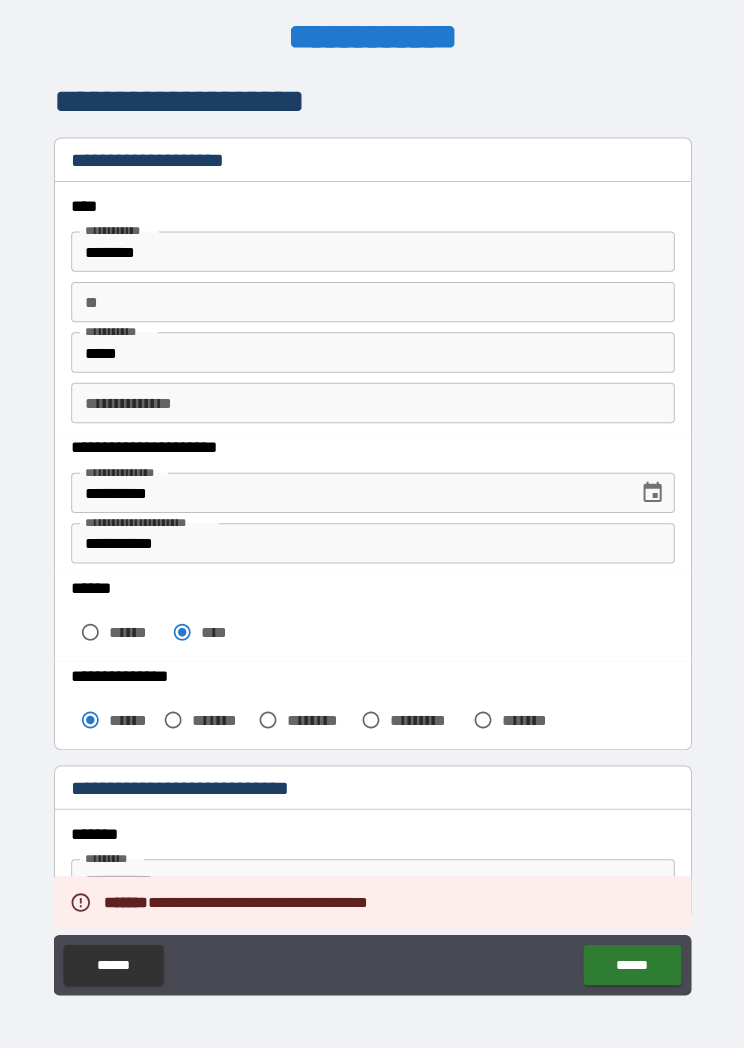 click on "*******" at bounding box center (372, 826) 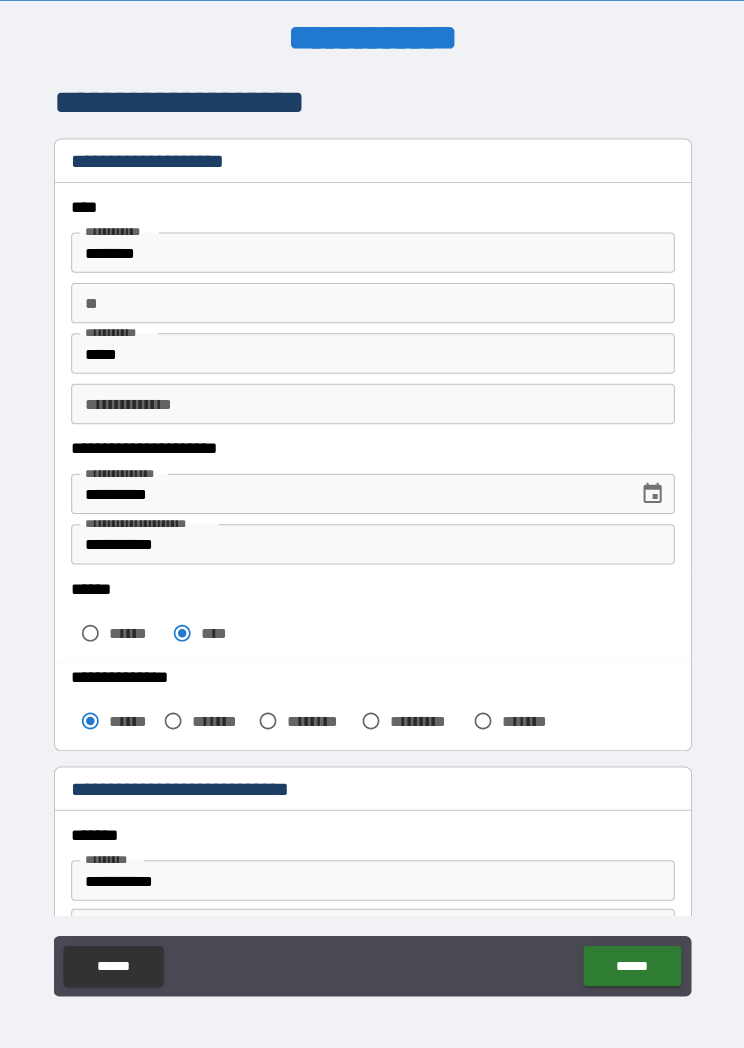 scroll, scrollTop: 10, scrollLeft: 0, axis: vertical 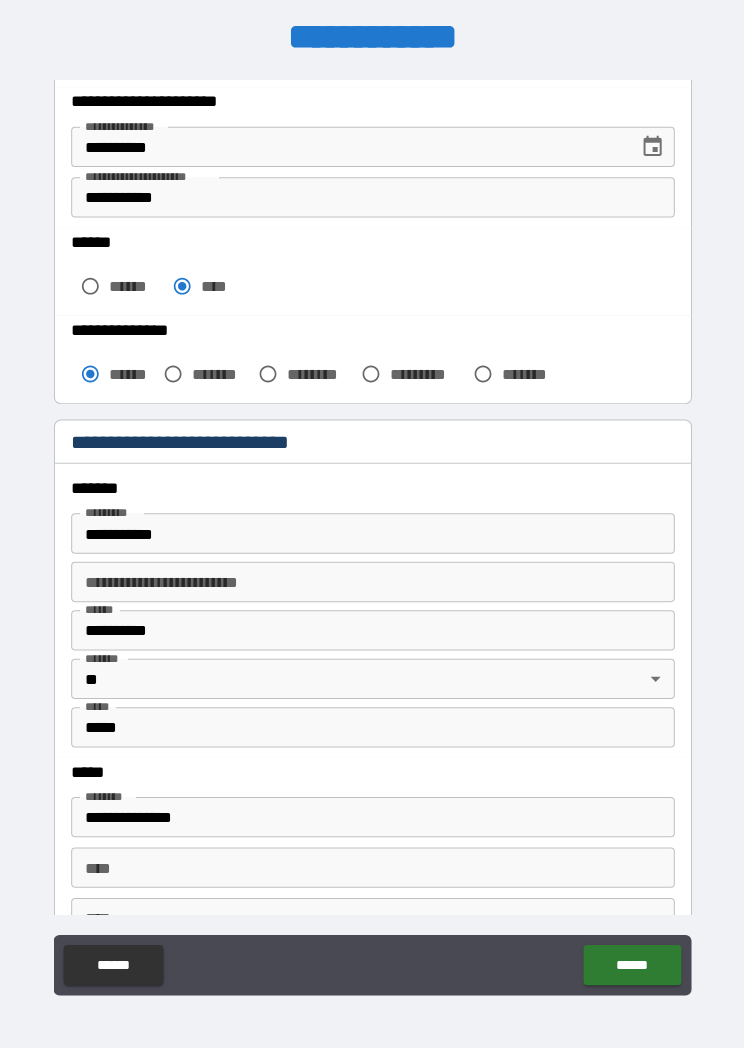 click on "**********" at bounding box center [372, 576] 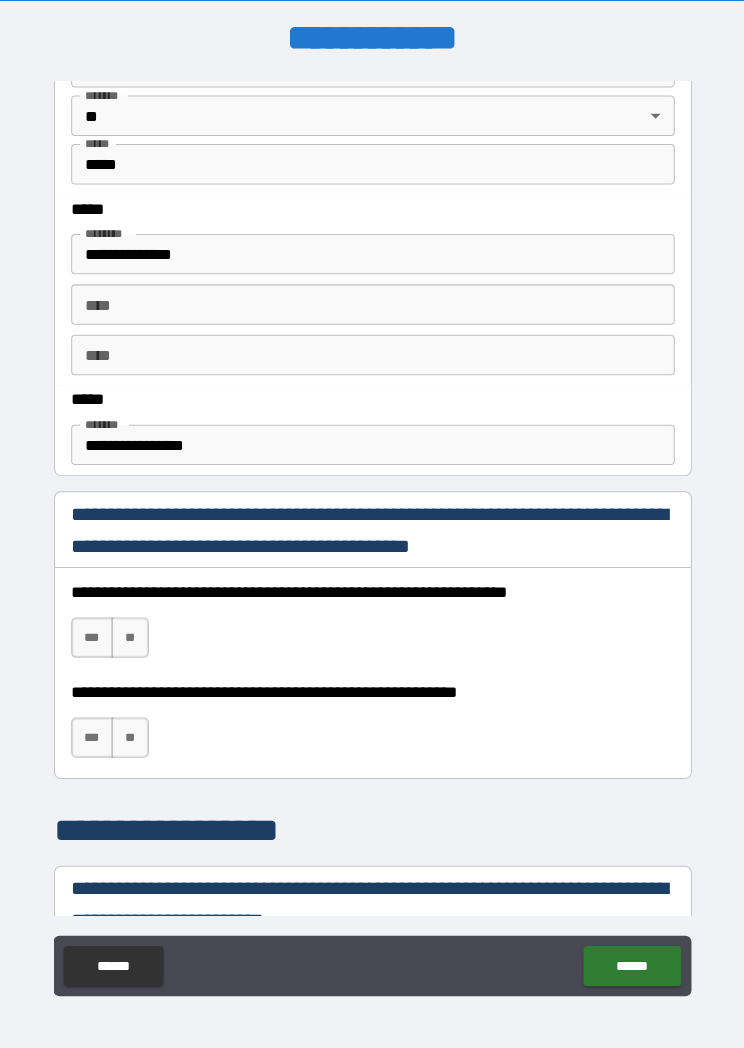 scroll, scrollTop: 913, scrollLeft: 0, axis: vertical 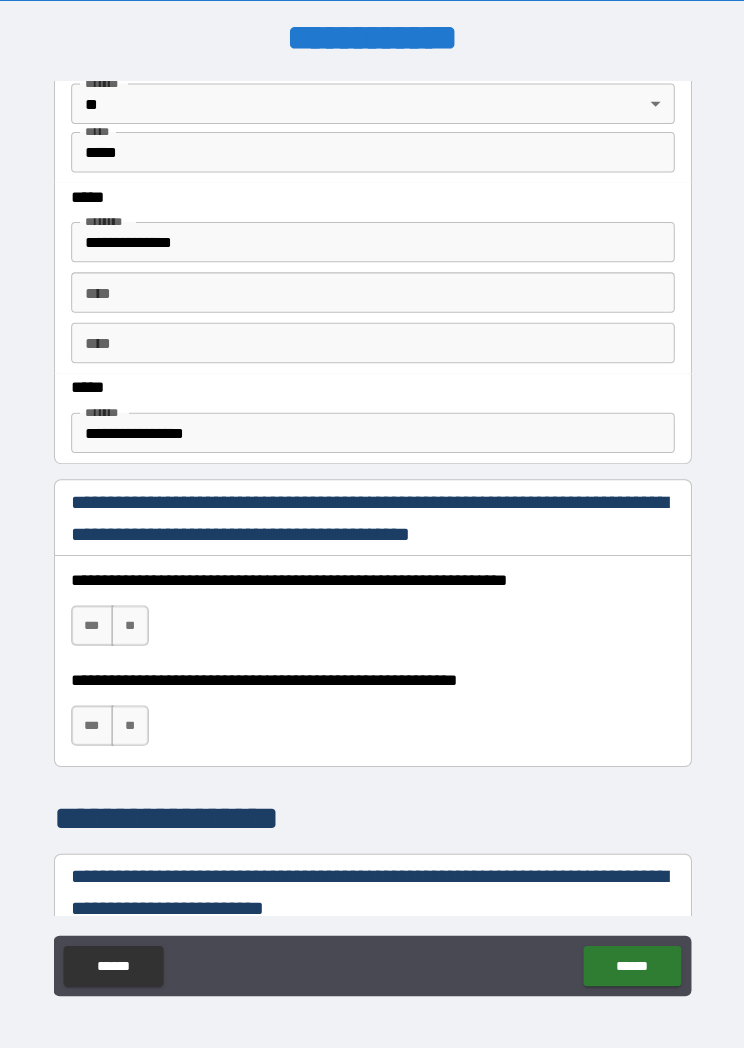 click on "***" at bounding box center (94, 620) 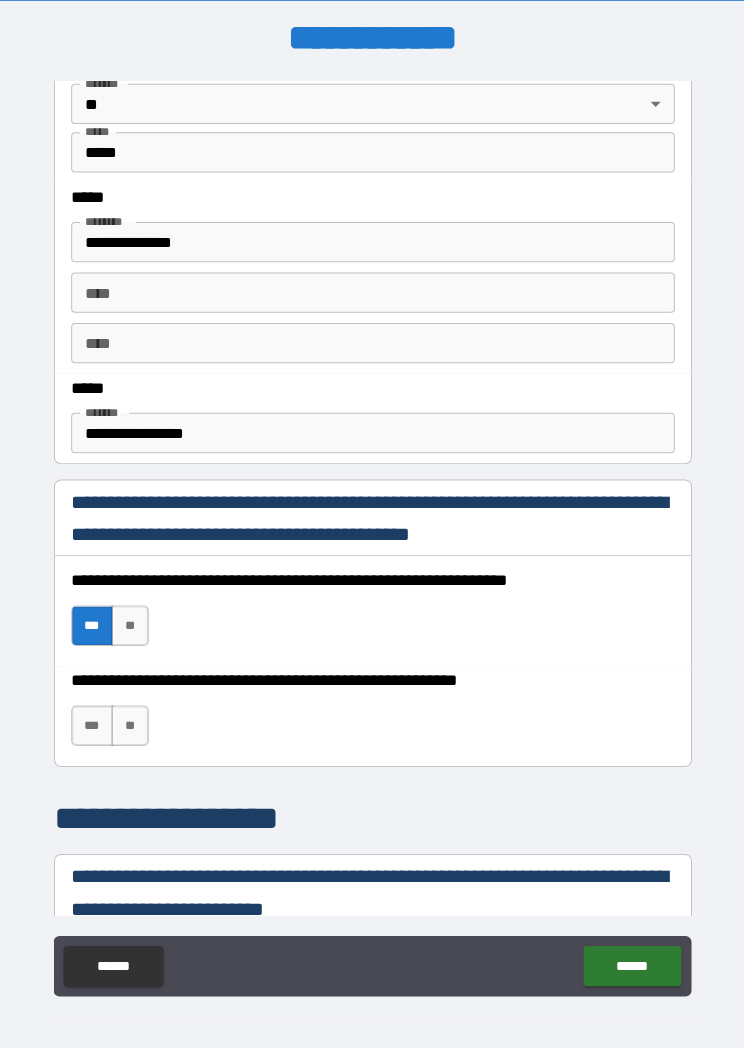 scroll, scrollTop: 10, scrollLeft: 0, axis: vertical 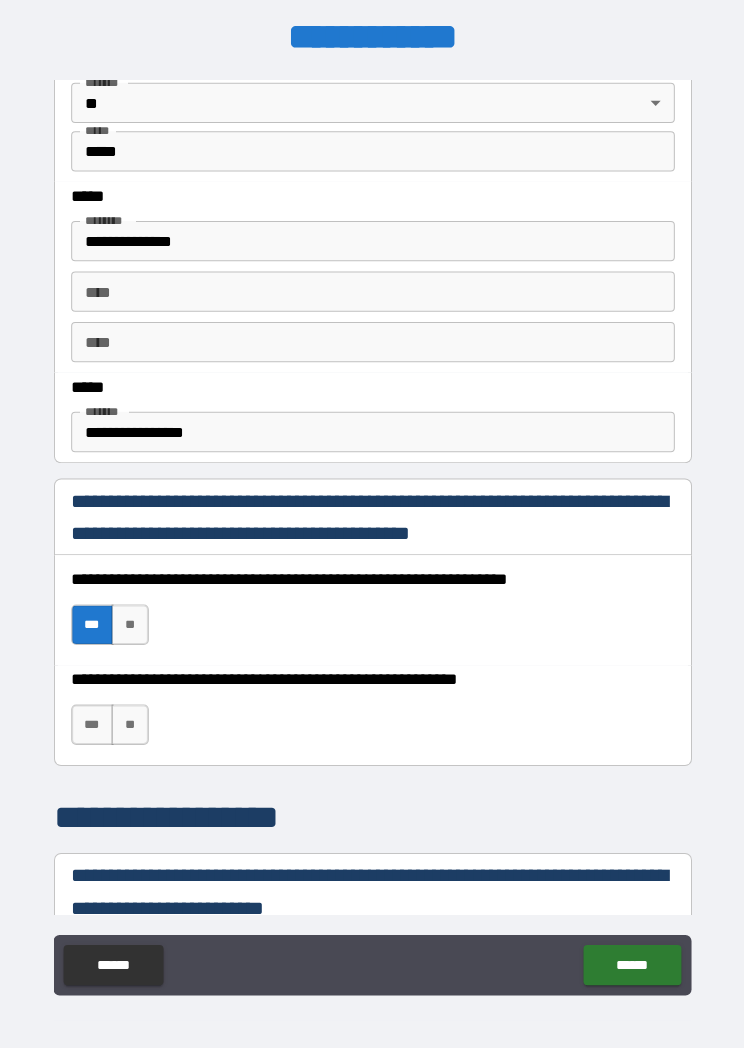 click on "***" at bounding box center (94, 718) 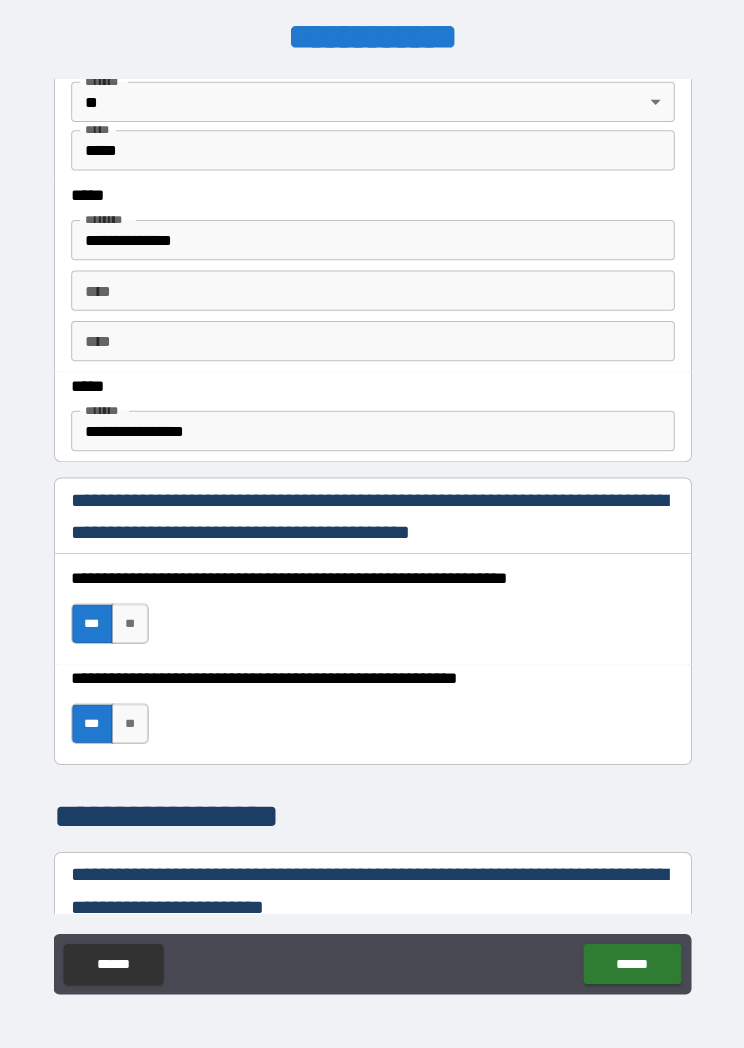 scroll, scrollTop: 9, scrollLeft: 0, axis: vertical 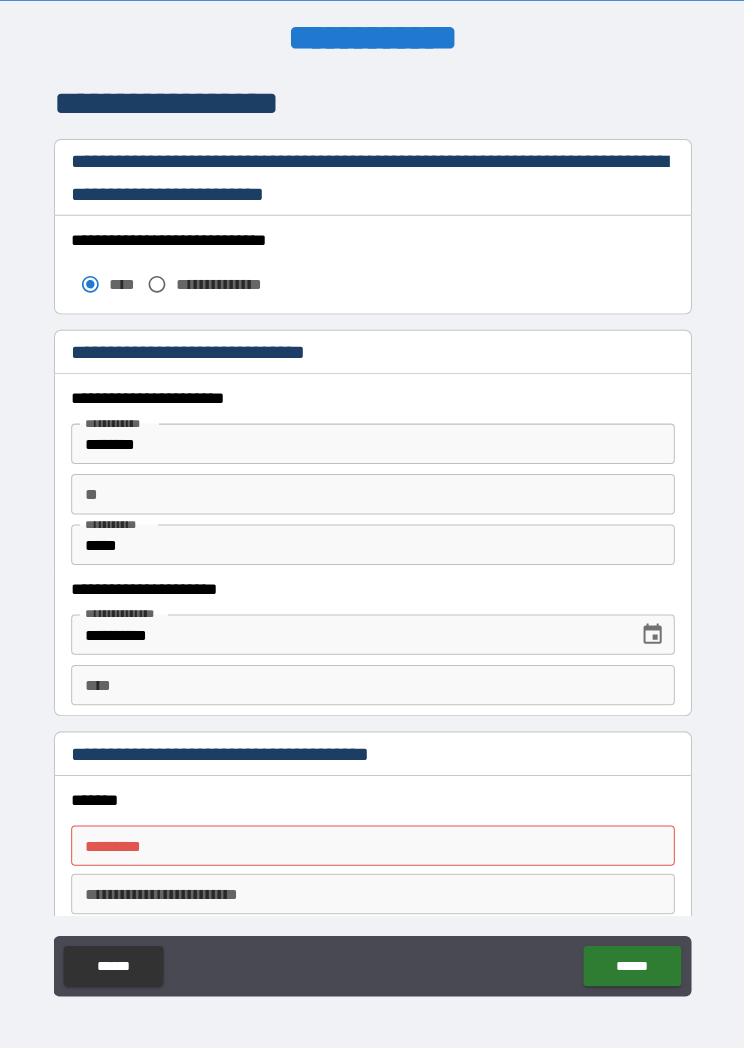 click on "****" at bounding box center (372, 679) 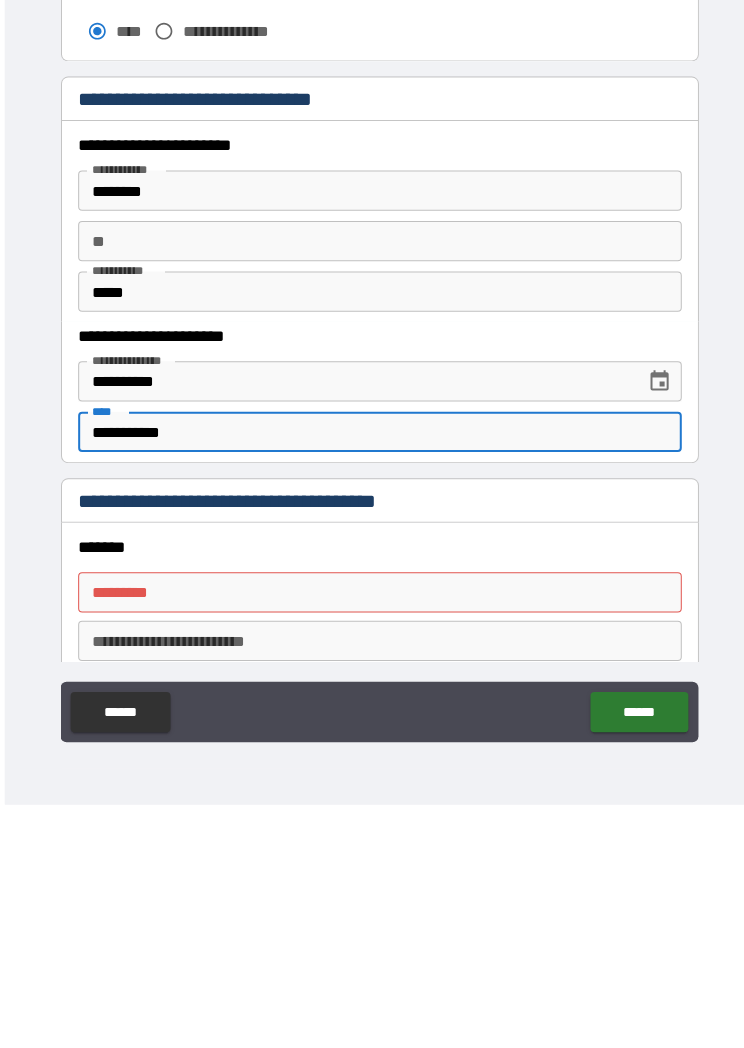 scroll, scrollTop: 36, scrollLeft: 0, axis: vertical 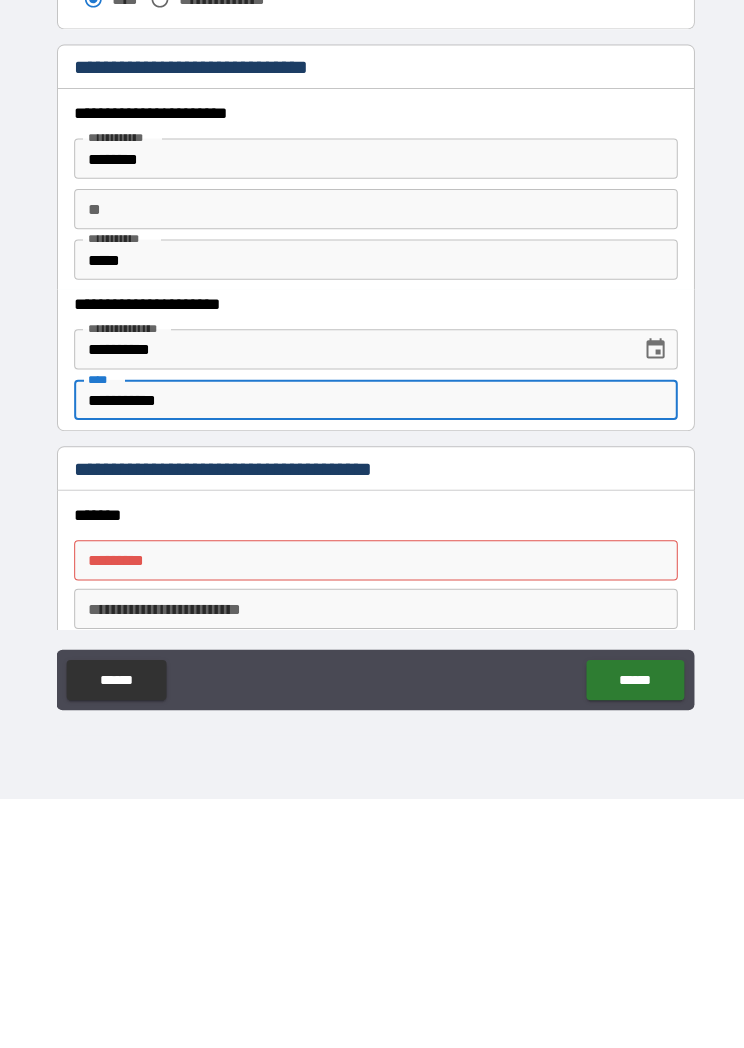 click on "*******   *" at bounding box center (372, 811) 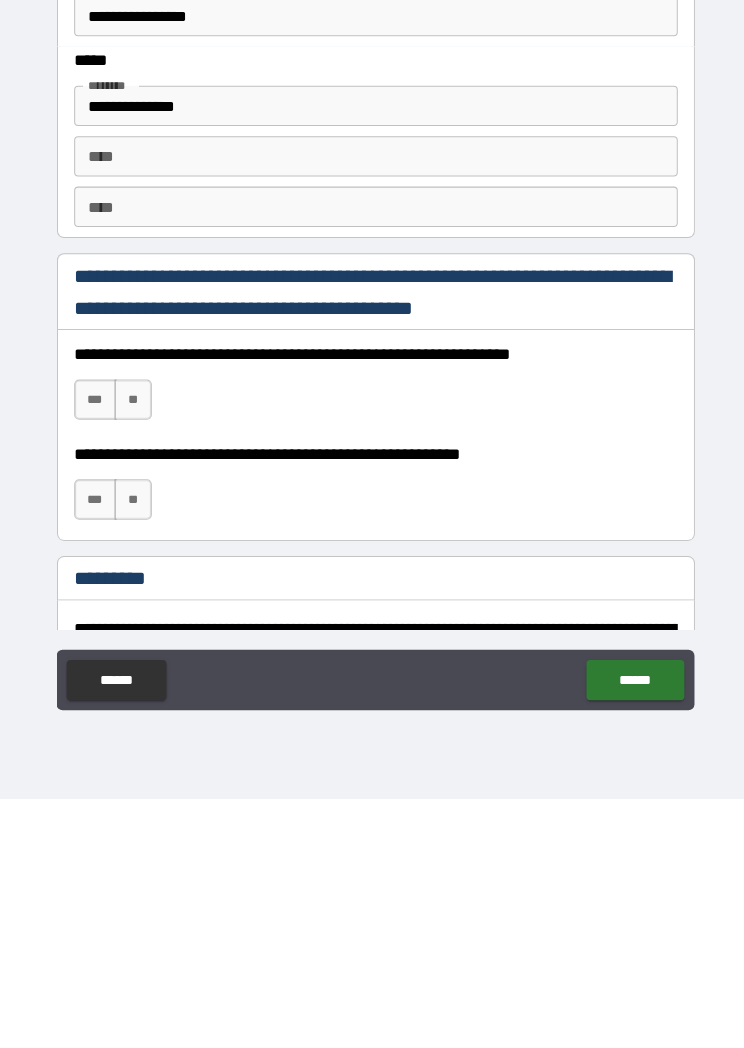 scroll, scrollTop: 2464, scrollLeft: 0, axis: vertical 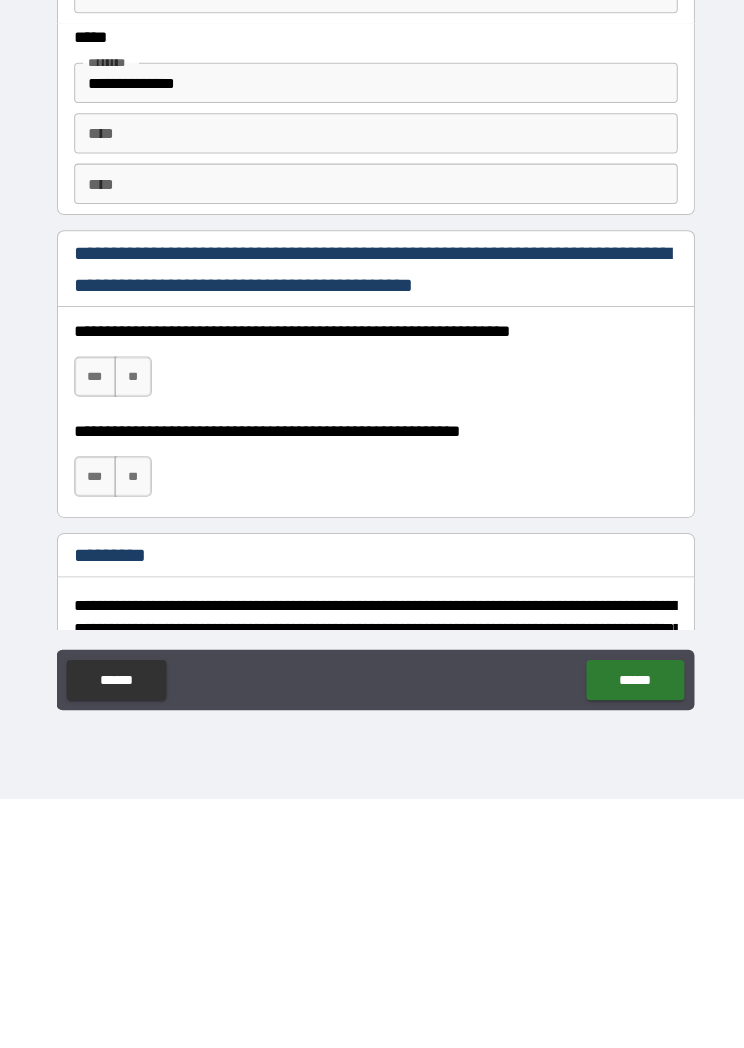 click on "***" at bounding box center [94, 629] 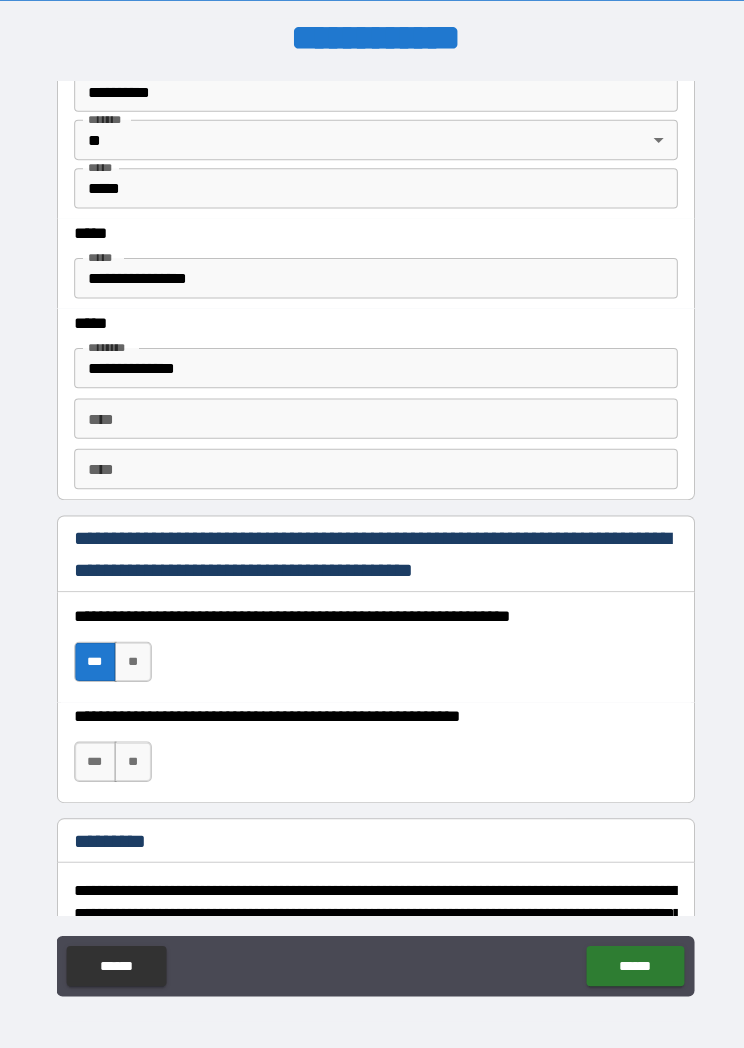 scroll, scrollTop: 10, scrollLeft: 0, axis: vertical 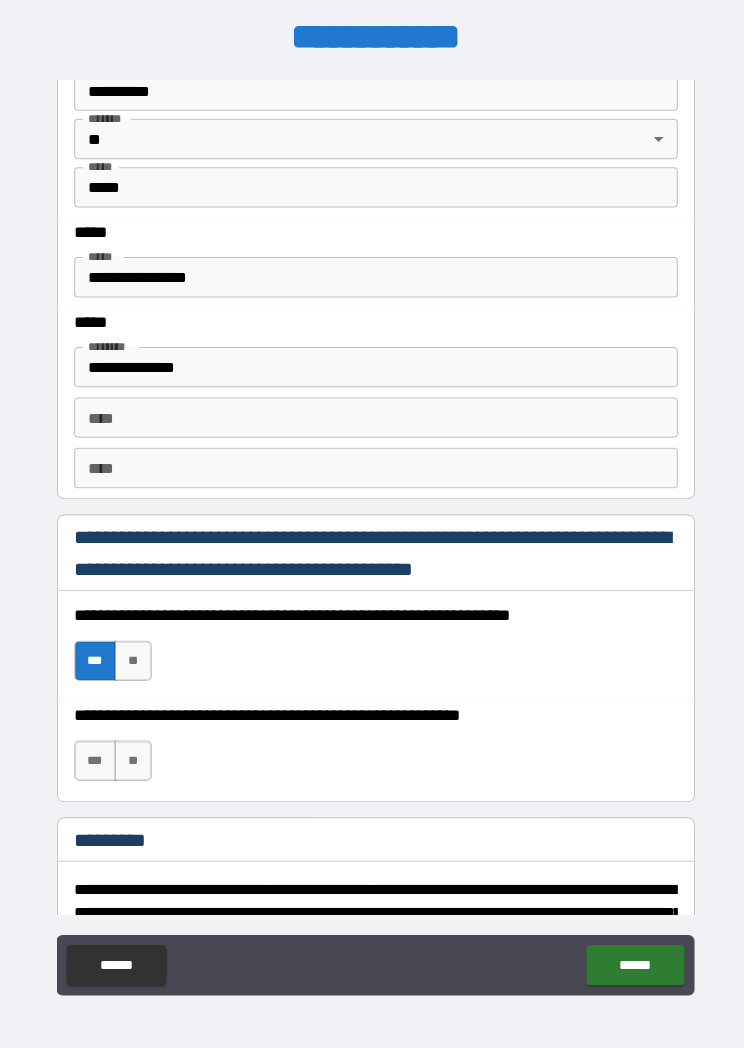 click on "***" at bounding box center [94, 754] 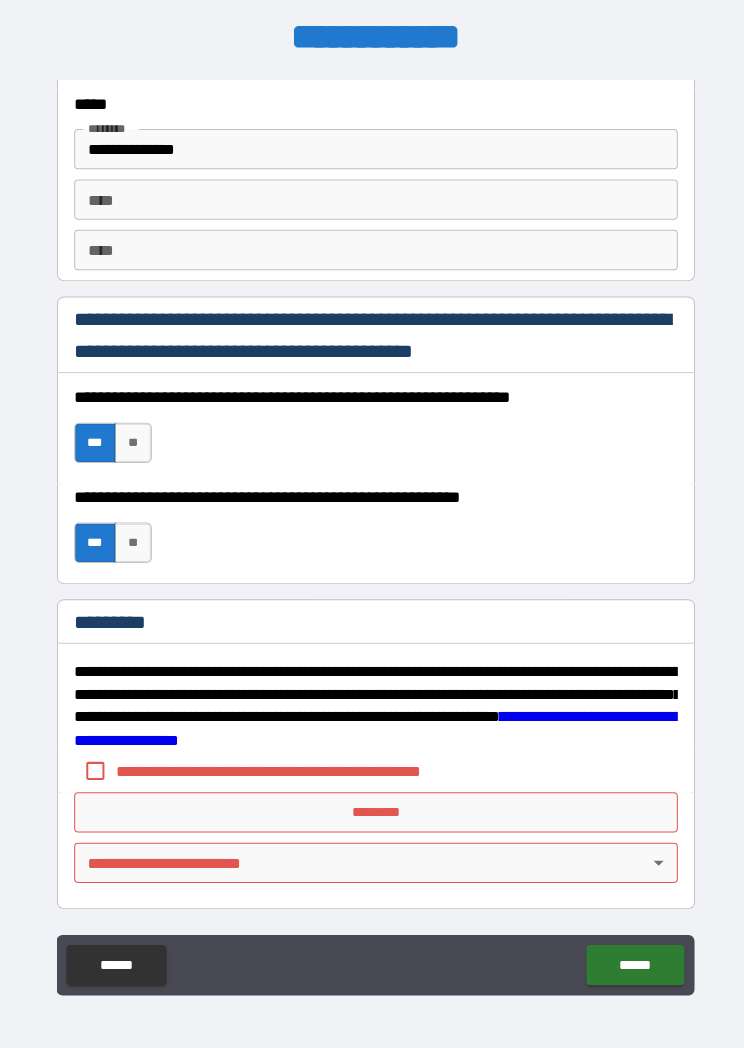 scroll, scrollTop: 2680, scrollLeft: 0, axis: vertical 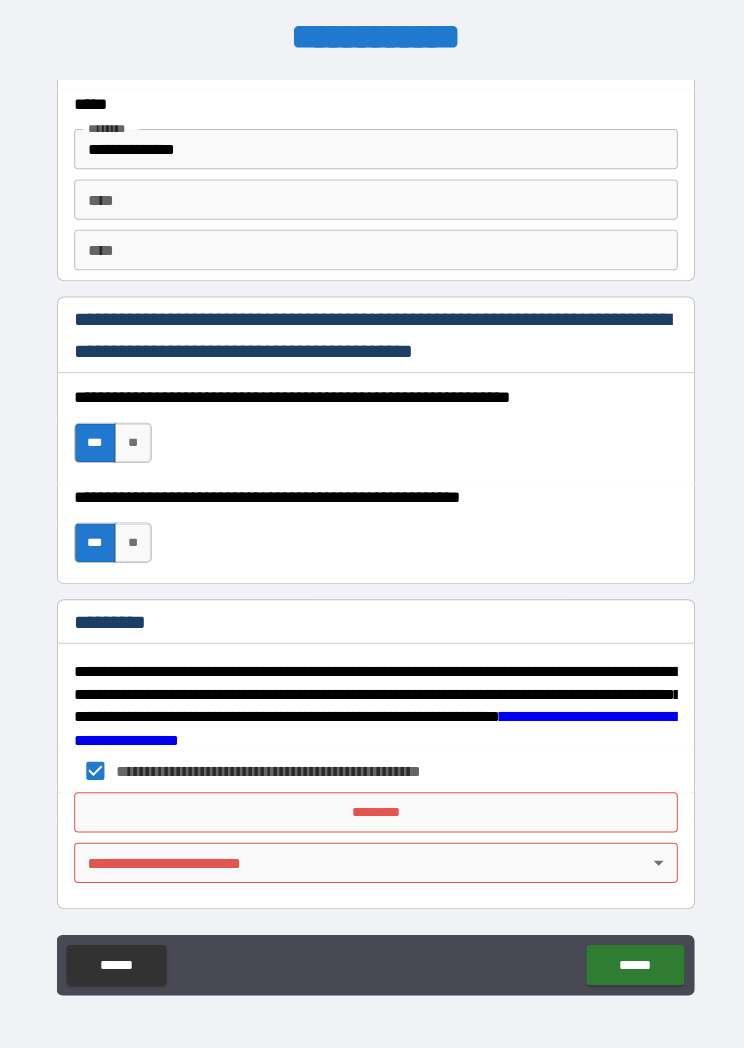 click on "*********" at bounding box center (372, 805) 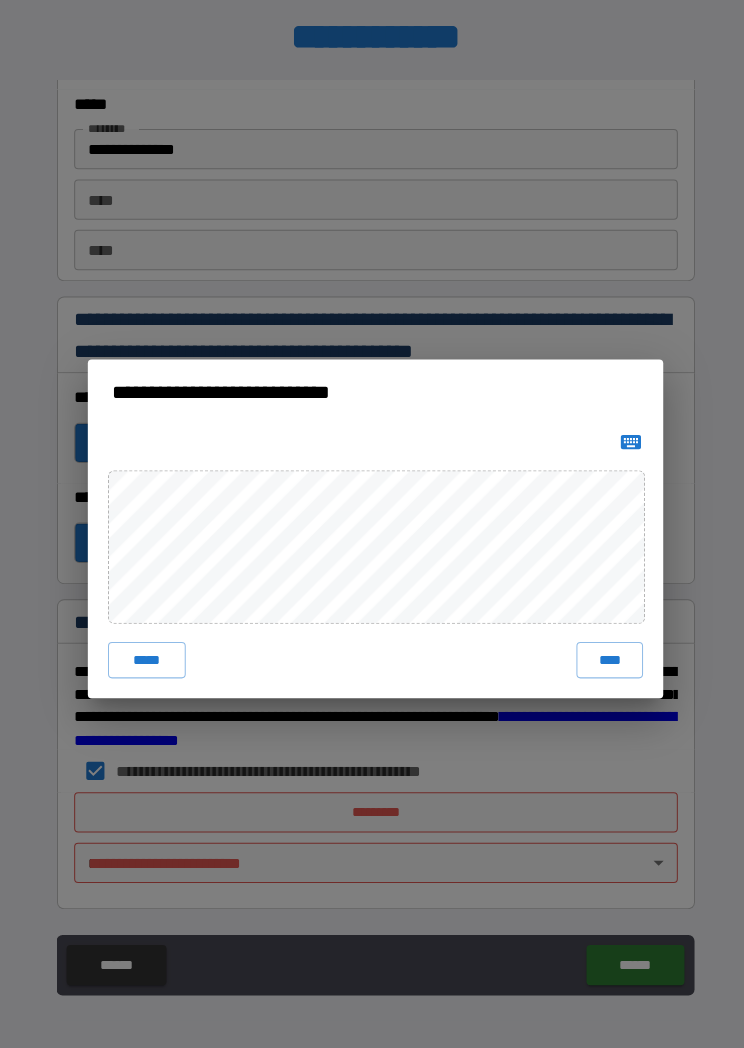 click on "****" at bounding box center (604, 654) 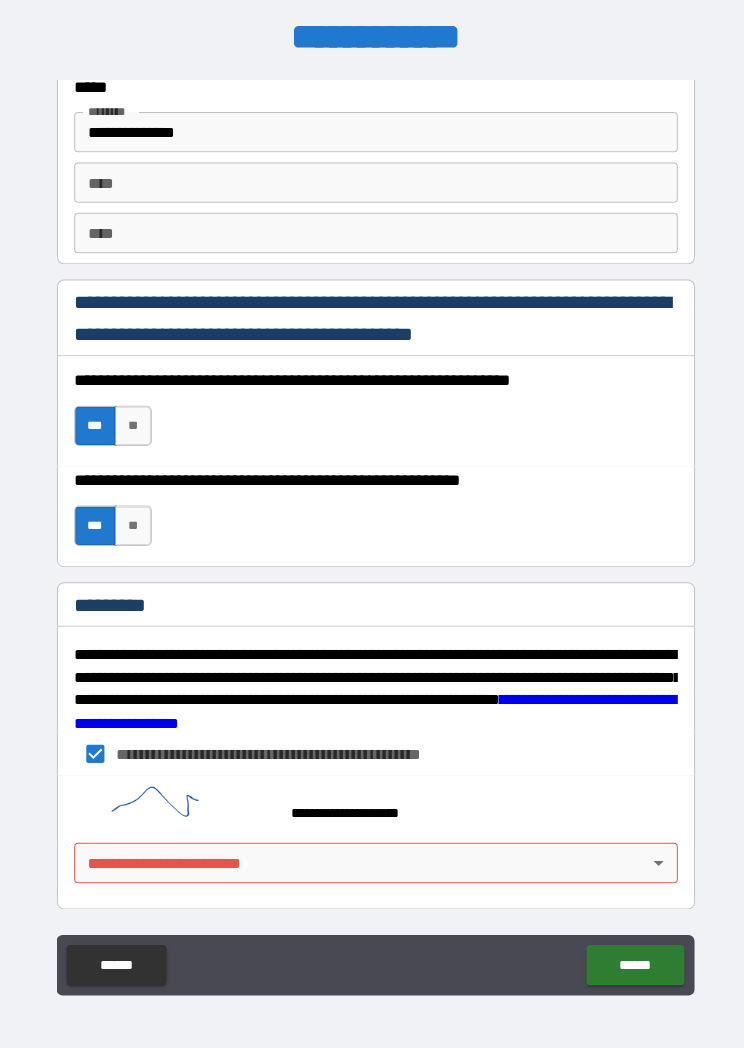 scroll, scrollTop: 2697, scrollLeft: 0, axis: vertical 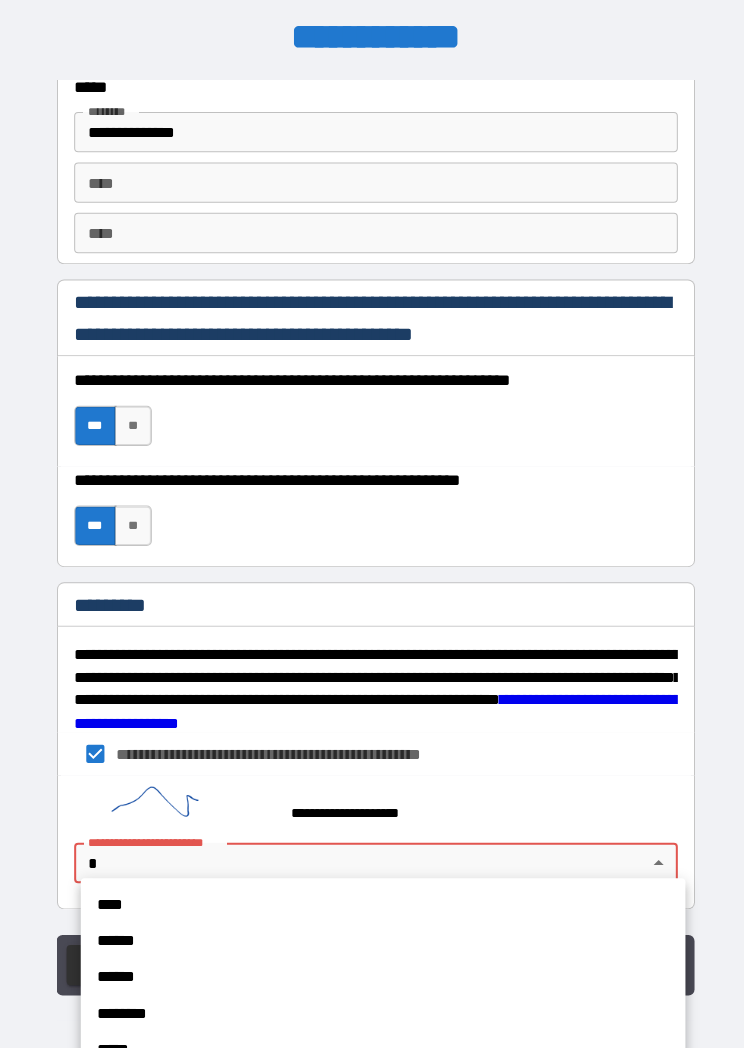 click on "****" at bounding box center [379, 896] 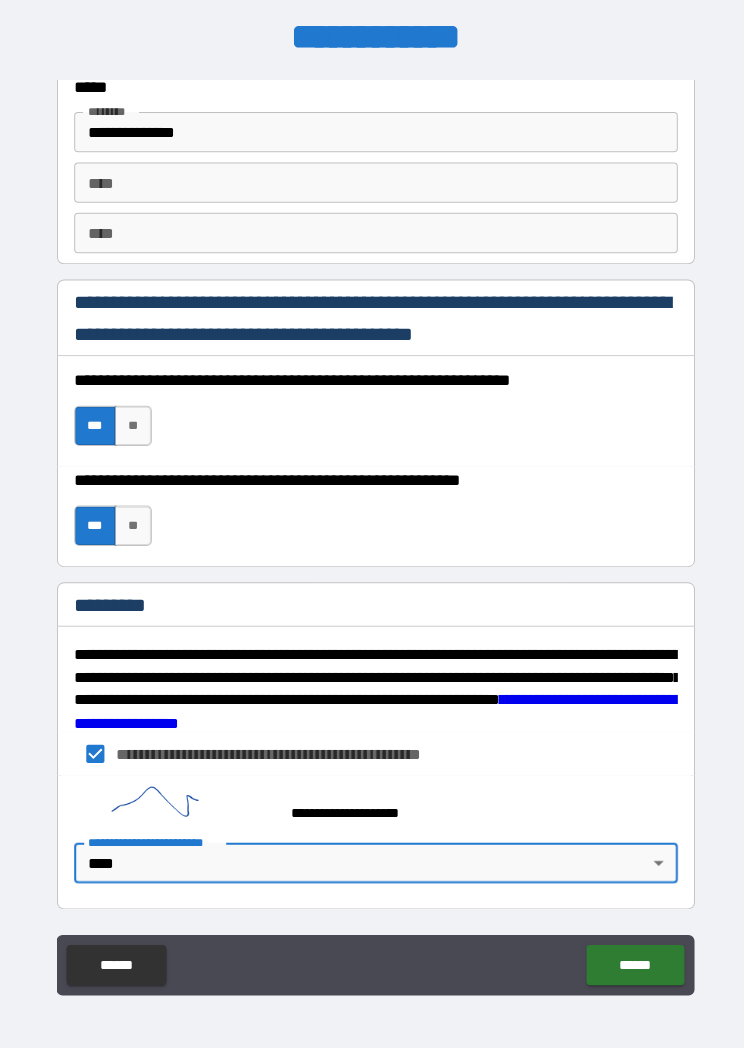 click on "******" at bounding box center (629, 956) 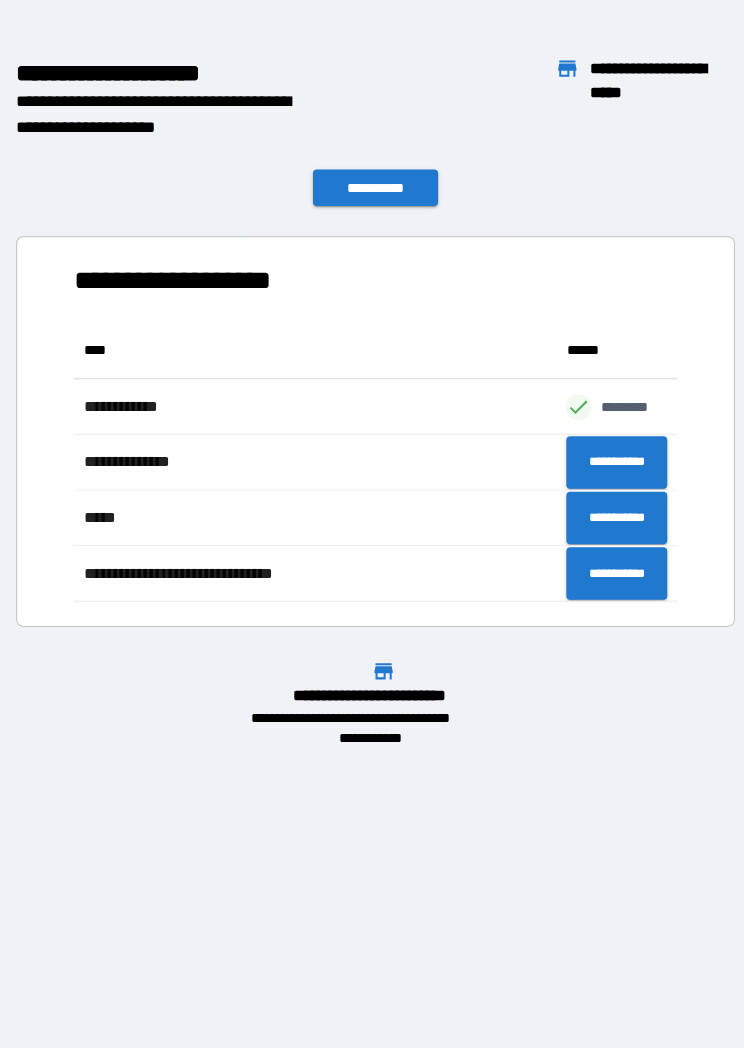 scroll, scrollTop: 1, scrollLeft: 1, axis: both 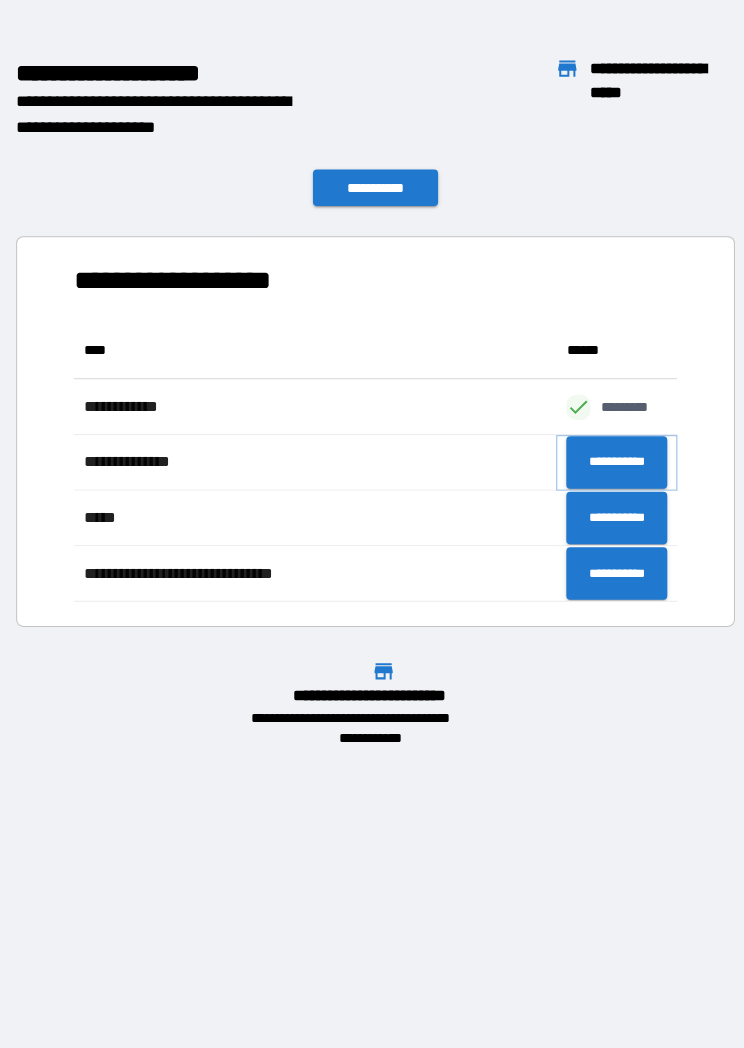 click on "**********" at bounding box center (611, 458) 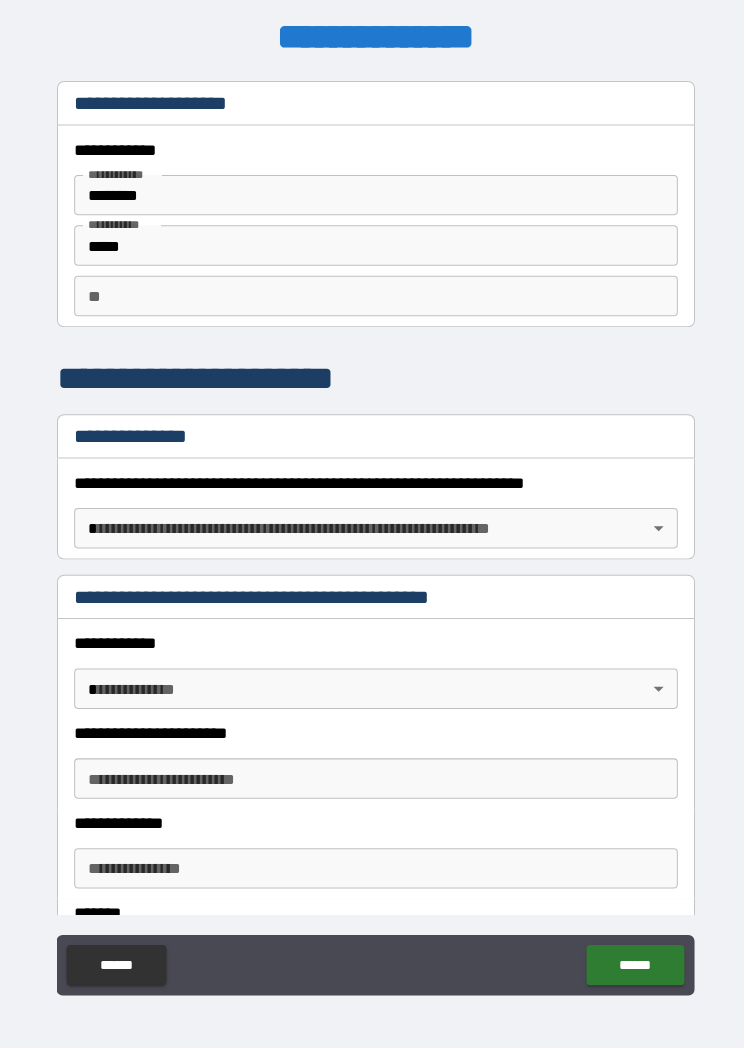 click on "******" at bounding box center (115, 956) 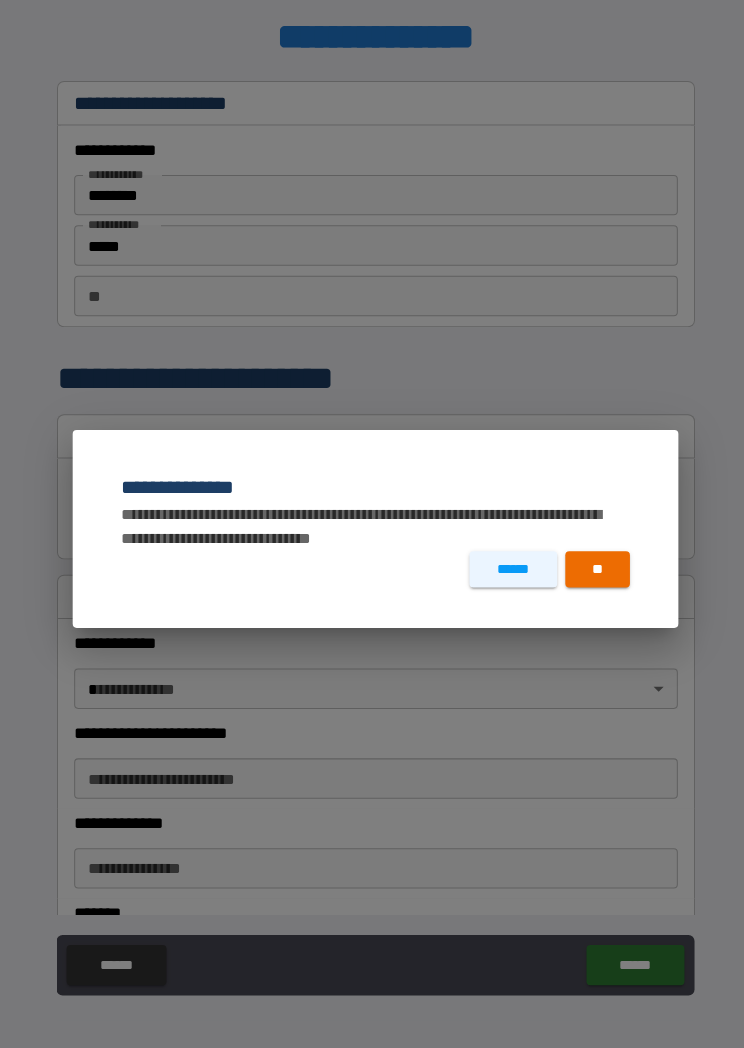 click on "**" at bounding box center (592, 564) 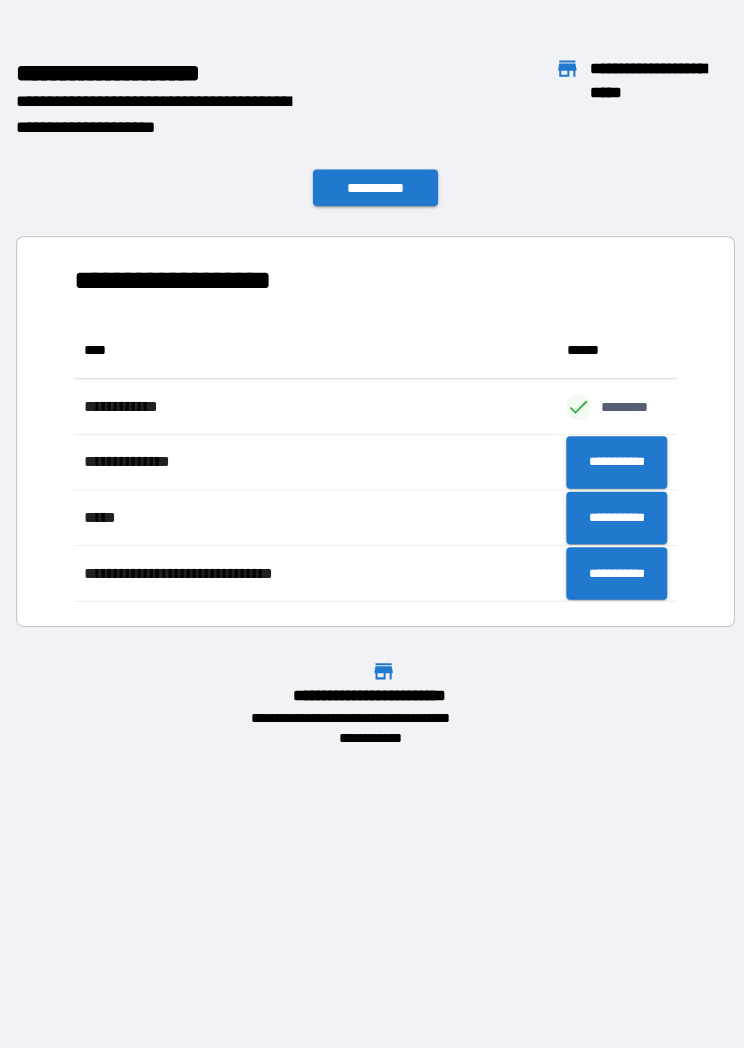 scroll, scrollTop: 1, scrollLeft: 1, axis: both 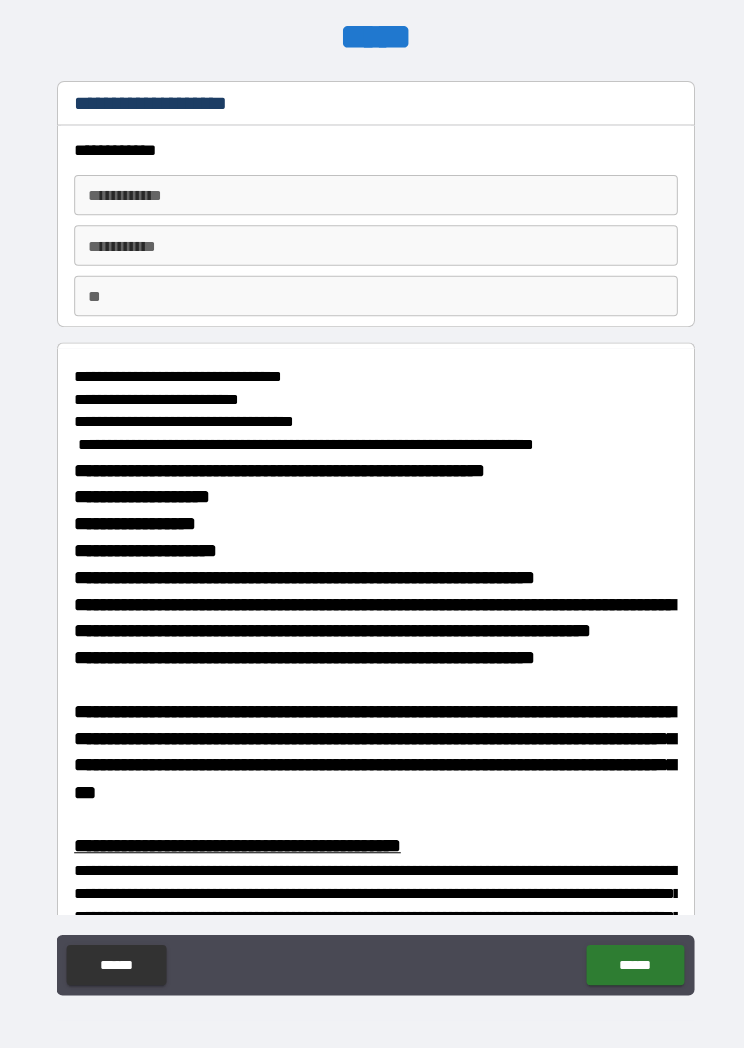 click on "**********" at bounding box center [372, 193] 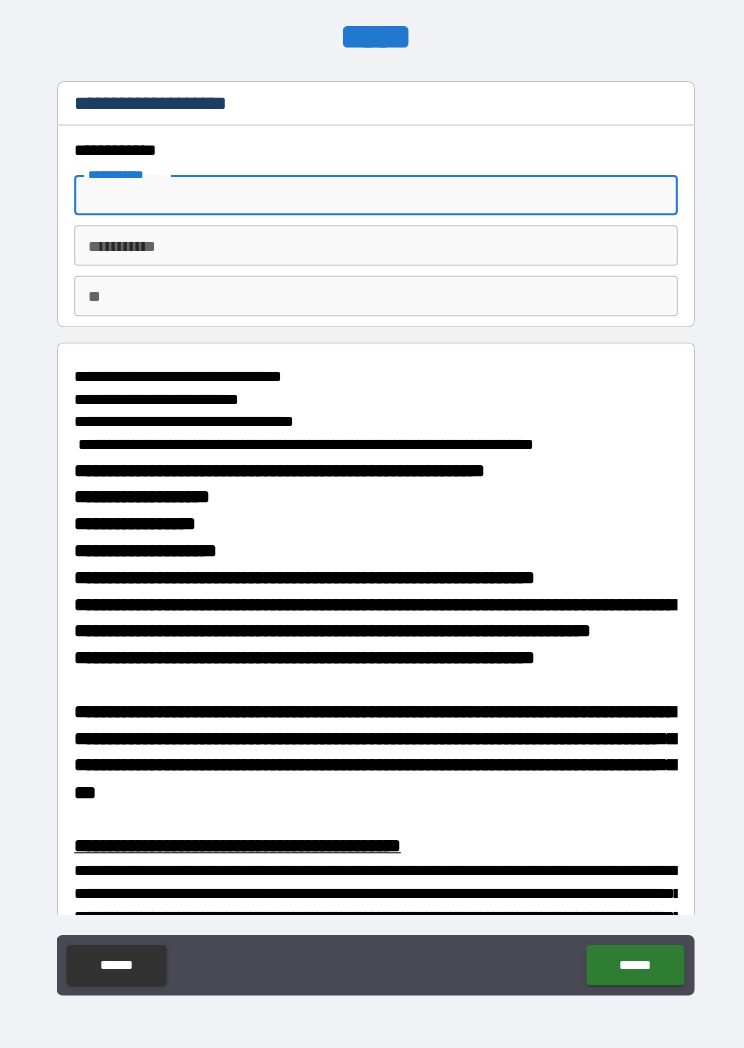 scroll, scrollTop: 9, scrollLeft: 0, axis: vertical 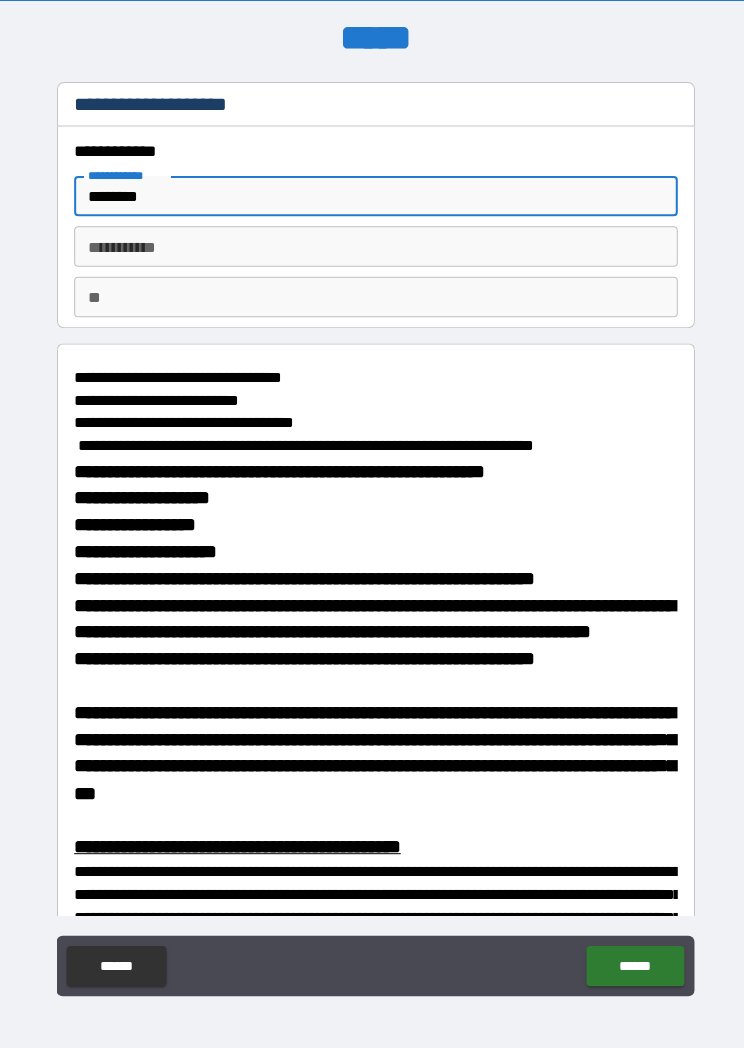 click on "*********   *" at bounding box center (372, 244) 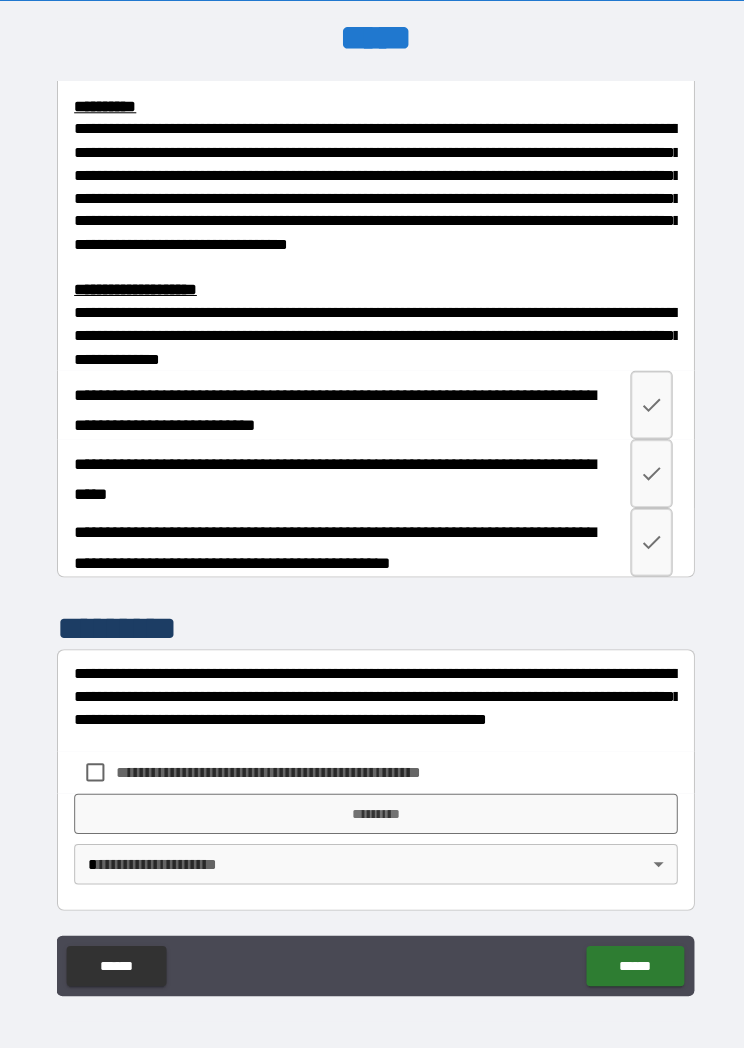 scroll, scrollTop: 2474, scrollLeft: 0, axis: vertical 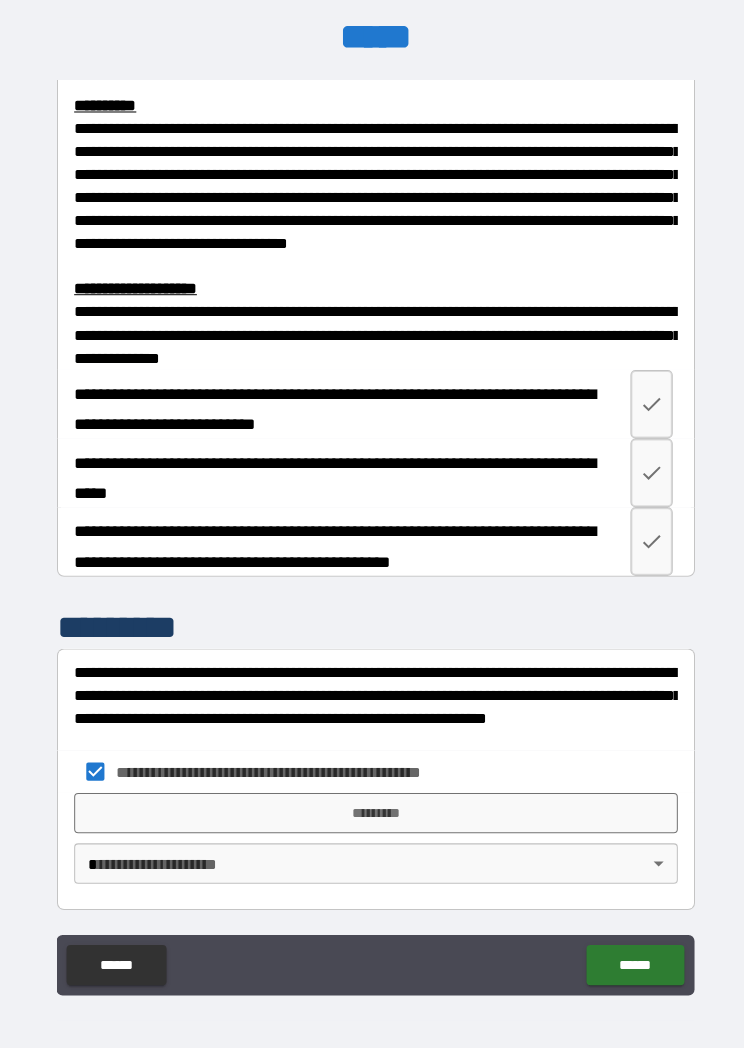 click on "*********" at bounding box center [372, 805] 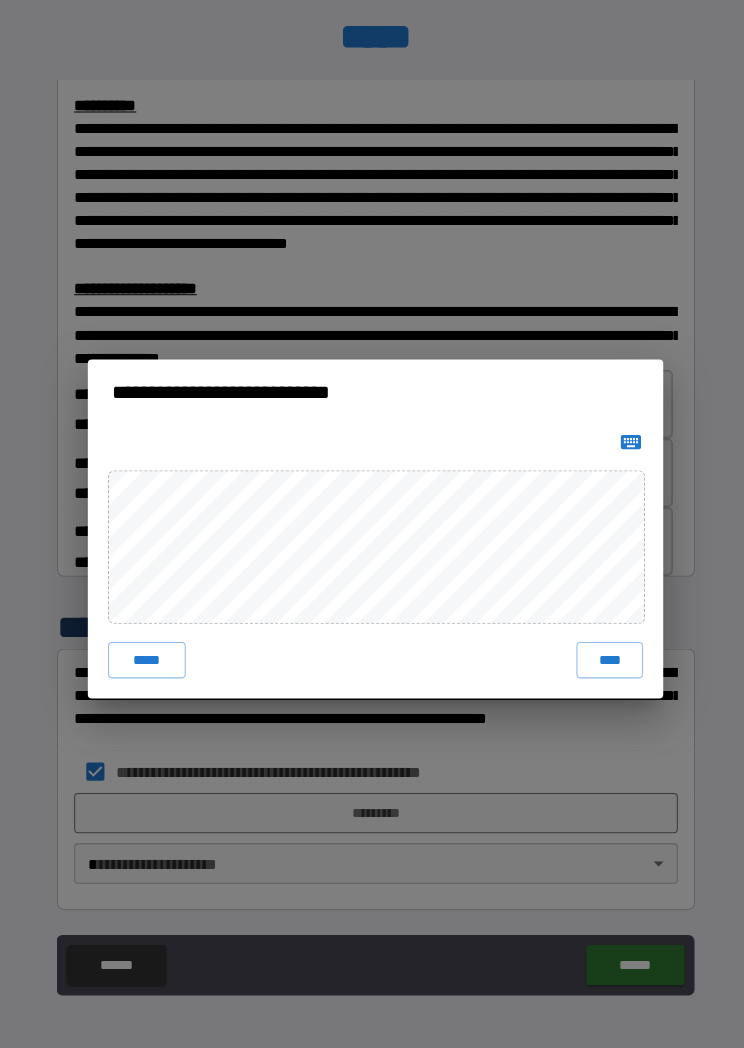 click on "****" at bounding box center [604, 654] 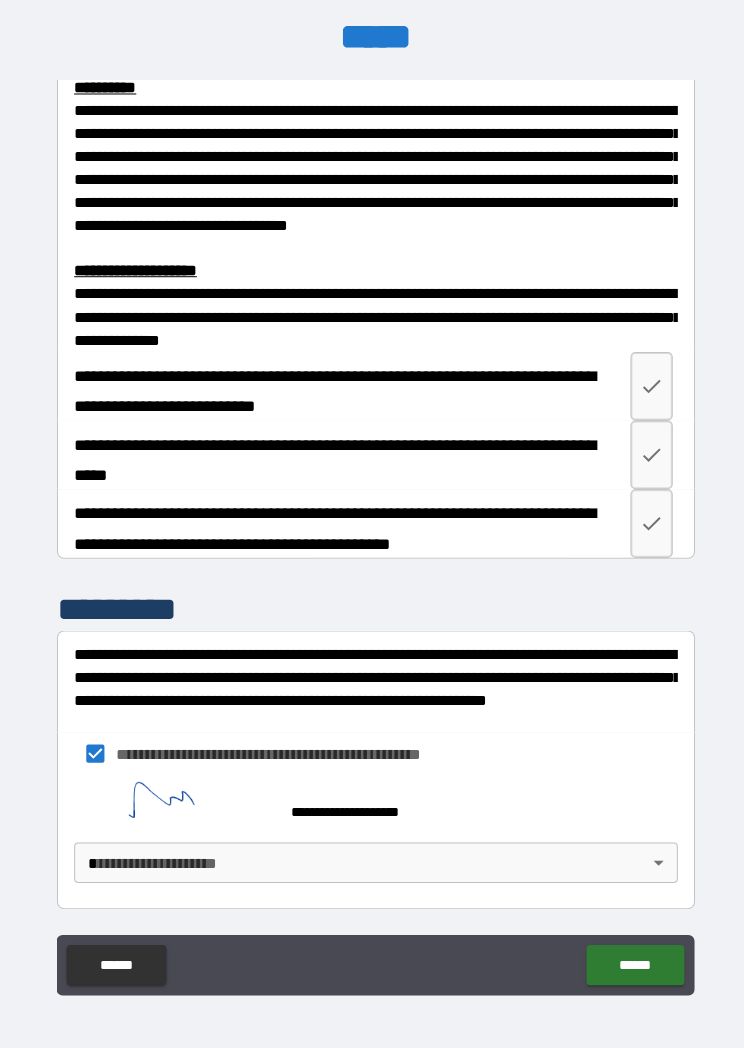 scroll, scrollTop: 2491, scrollLeft: 0, axis: vertical 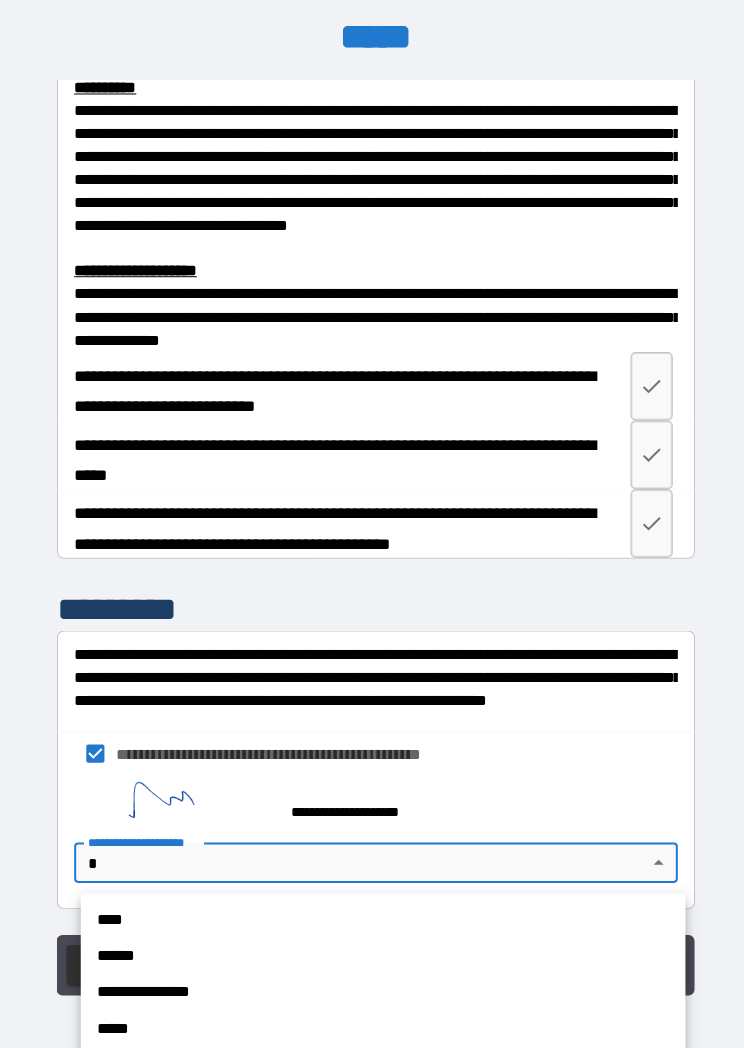 click on "****" at bounding box center [379, 911] 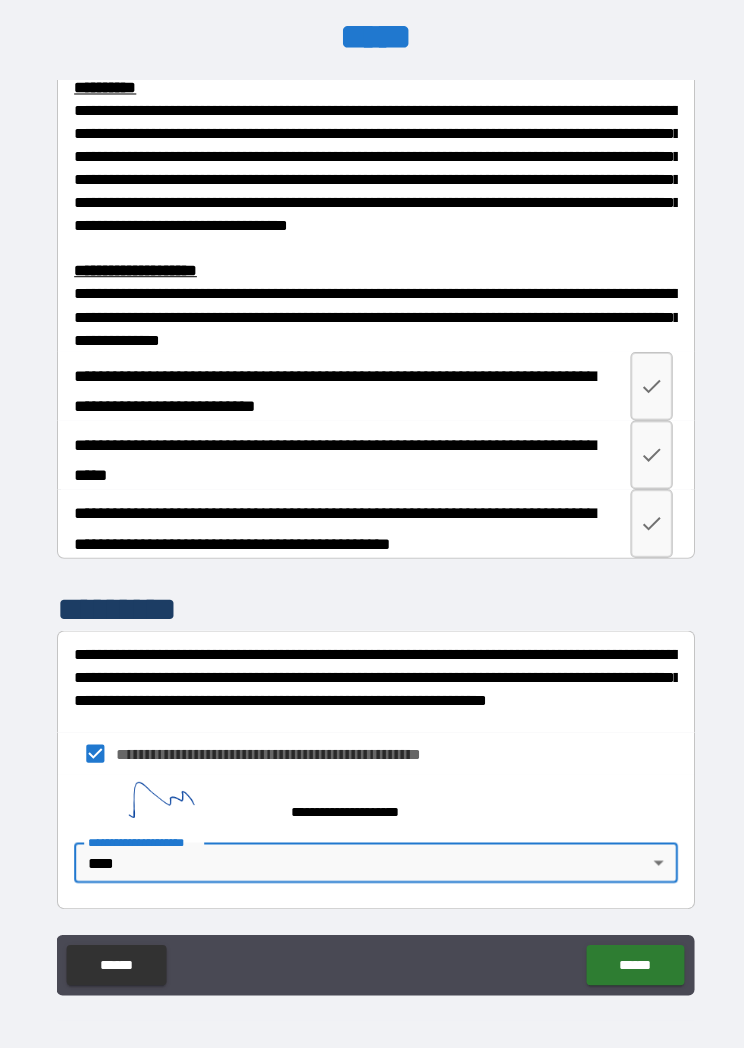 click on "******" at bounding box center (629, 956) 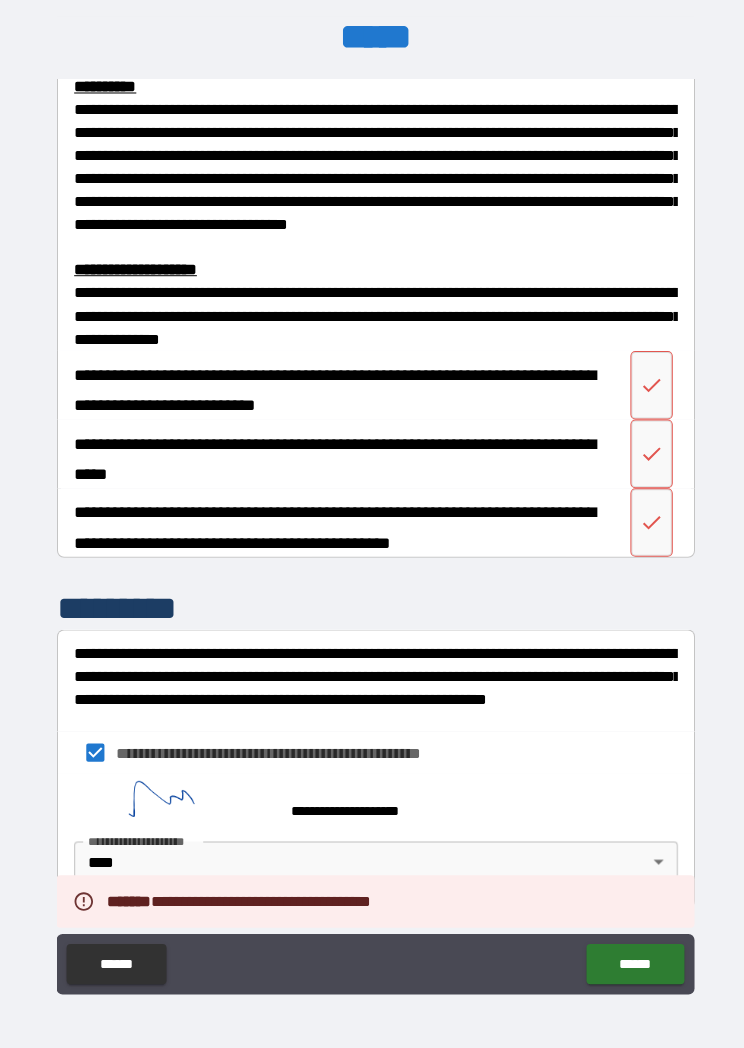 scroll, scrollTop: 9, scrollLeft: 0, axis: vertical 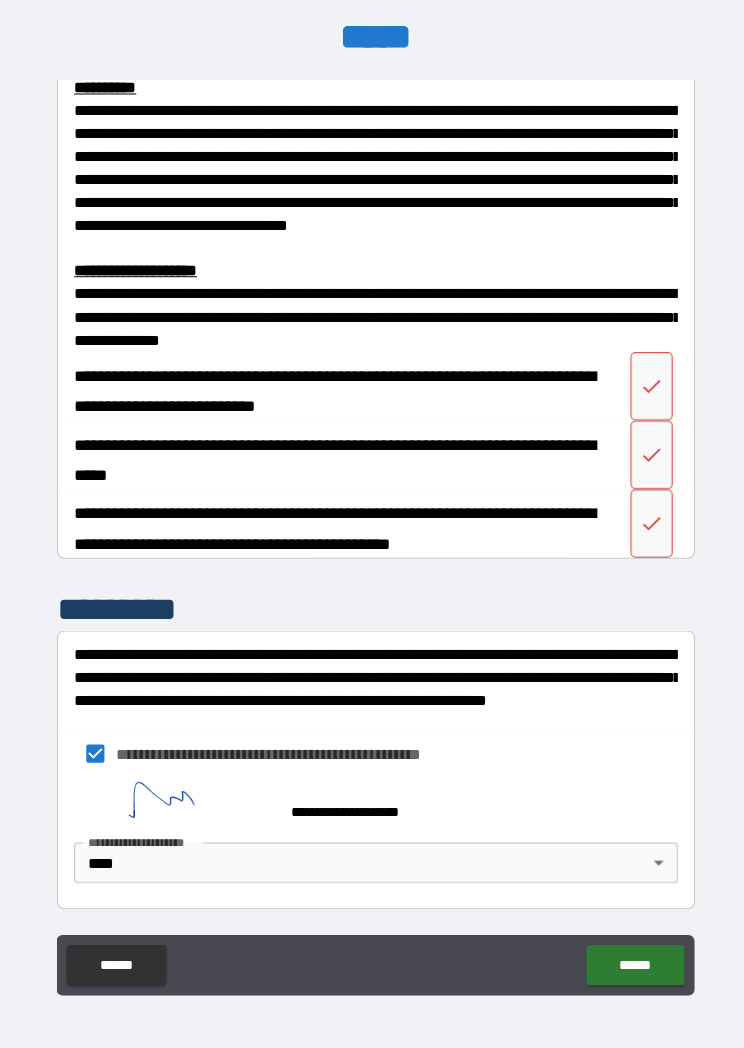 click 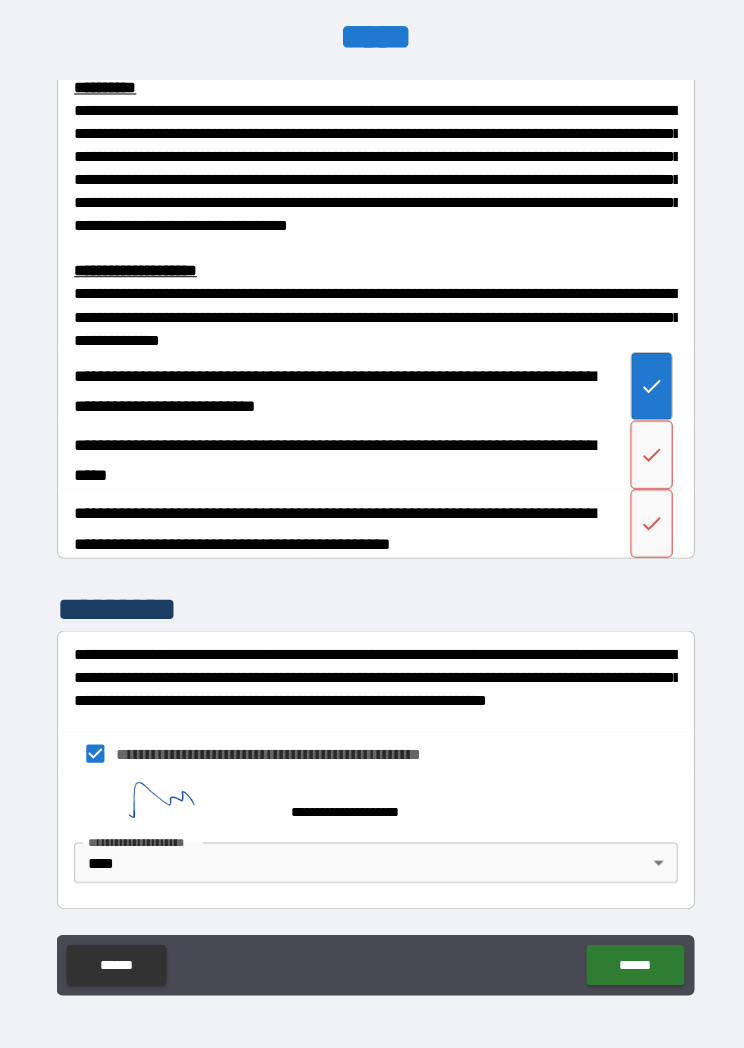 click 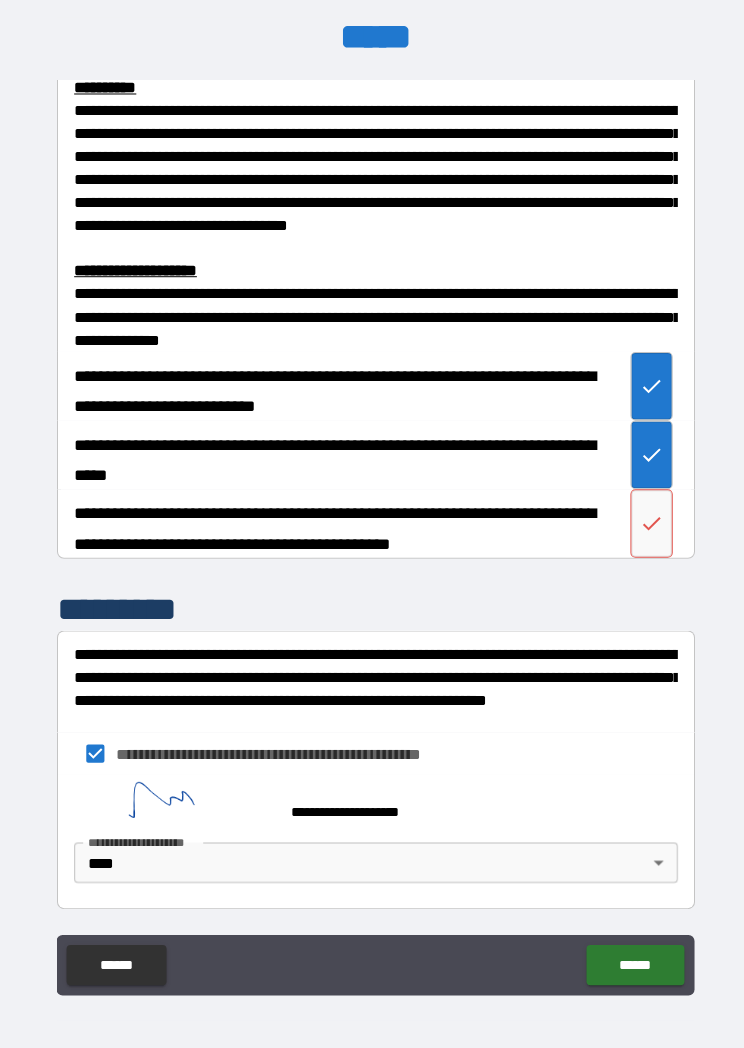 click 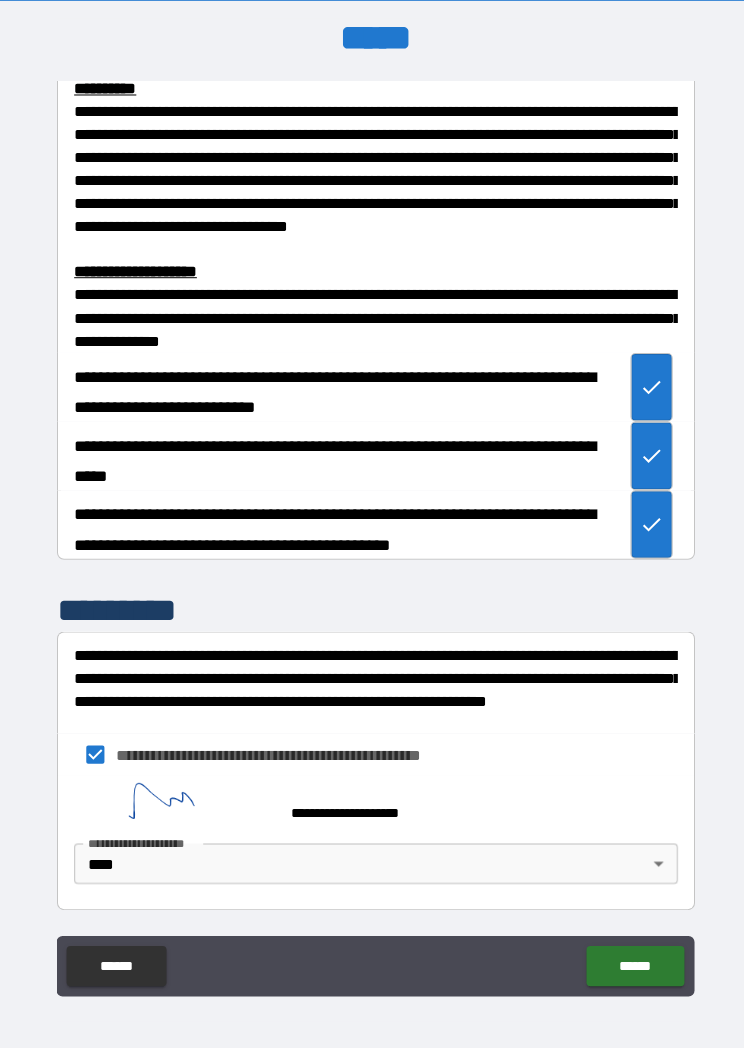 click on "******" at bounding box center [629, 957] 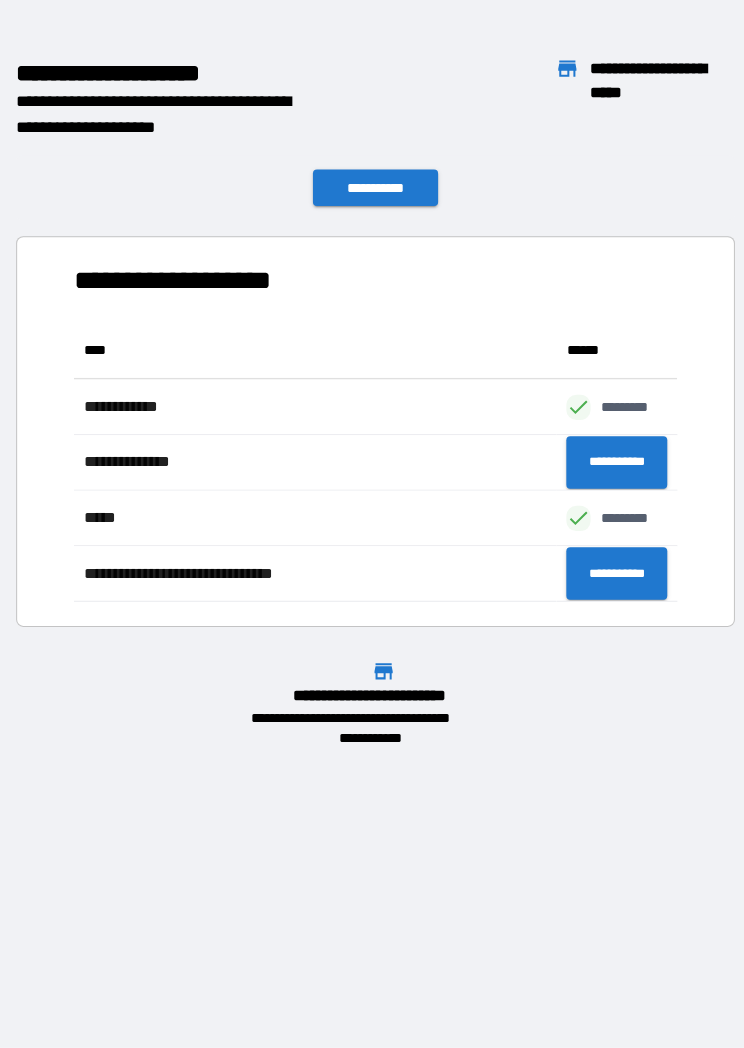 scroll, scrollTop: 276, scrollLeft: 598, axis: both 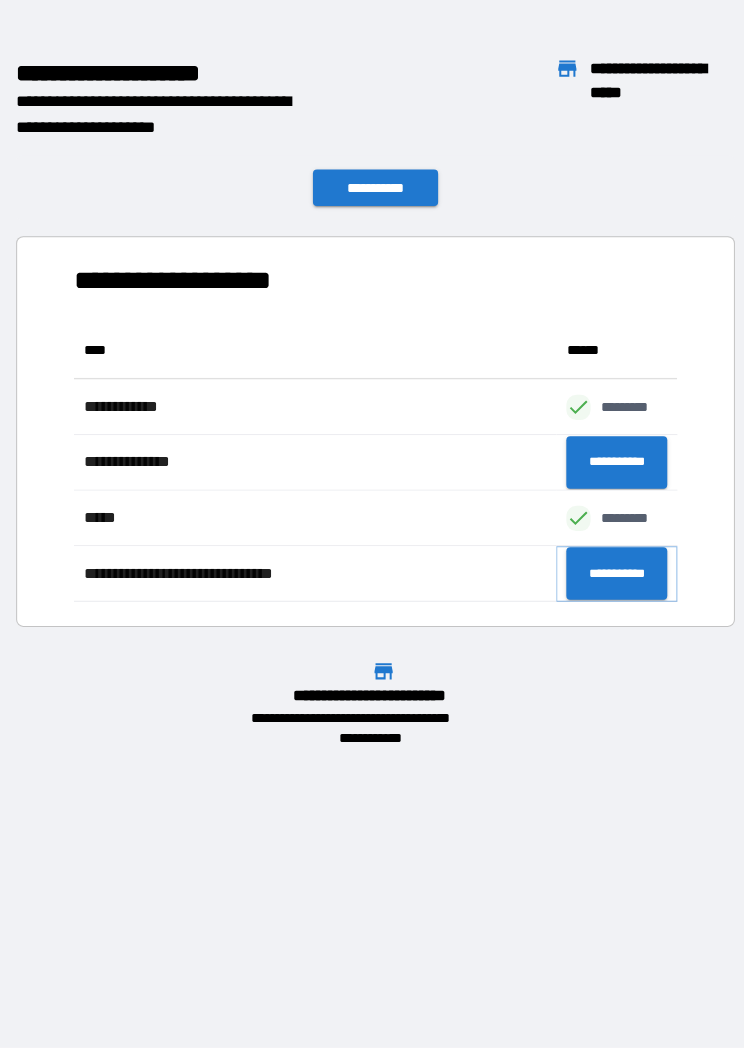 click on "**********" at bounding box center [611, 568] 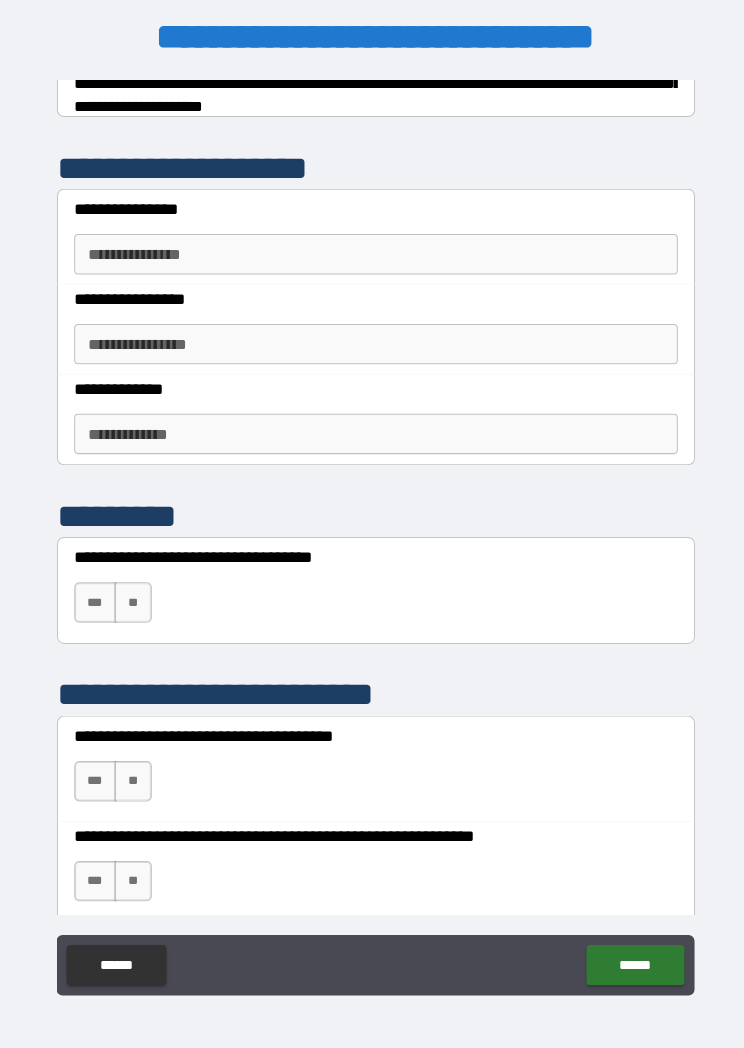 scroll, scrollTop: 385, scrollLeft: 0, axis: vertical 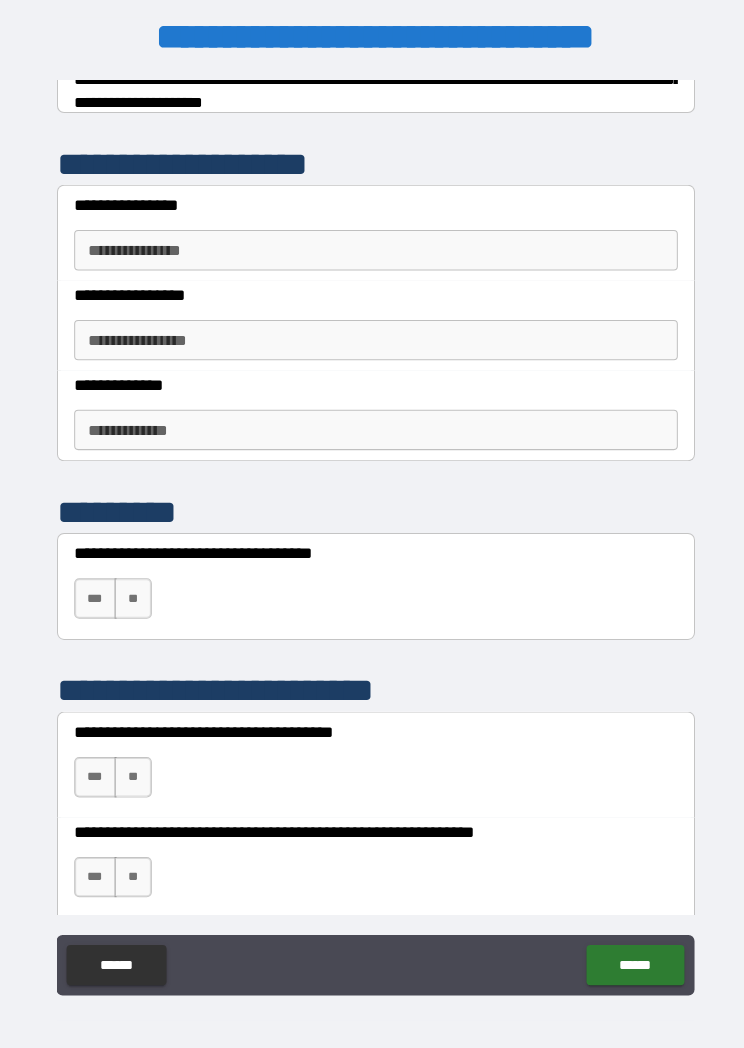 click on "**********" at bounding box center (372, 248) 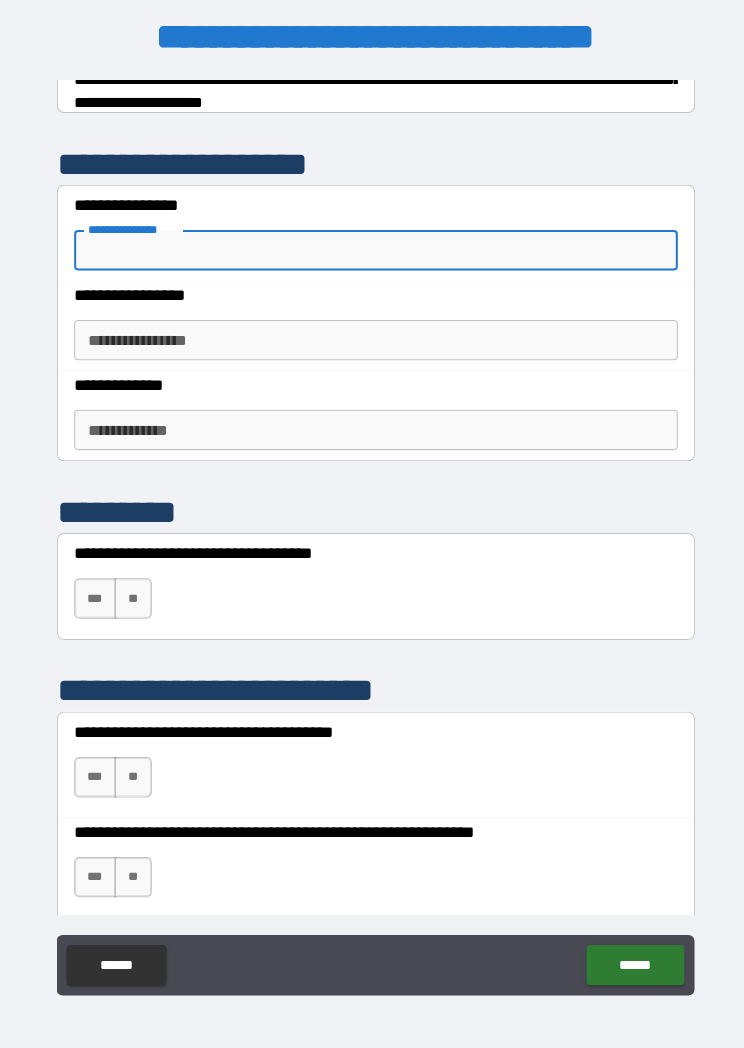 scroll, scrollTop: 9, scrollLeft: 0, axis: vertical 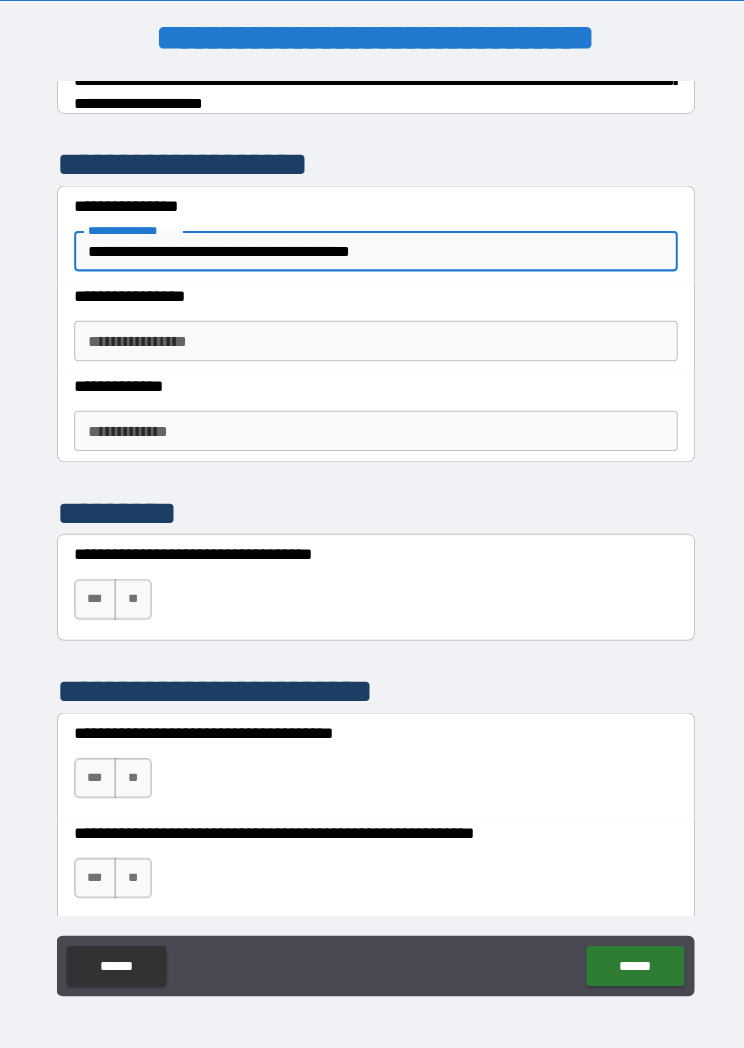click on "**********" at bounding box center [372, 338] 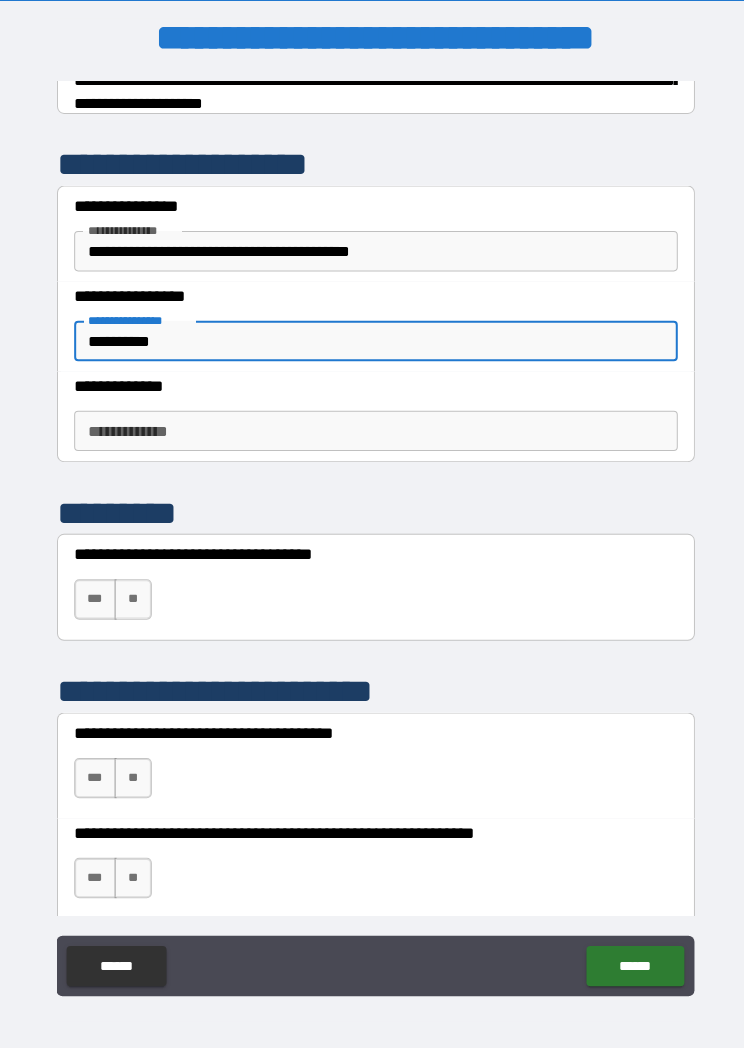 click on "**********" at bounding box center (372, 427) 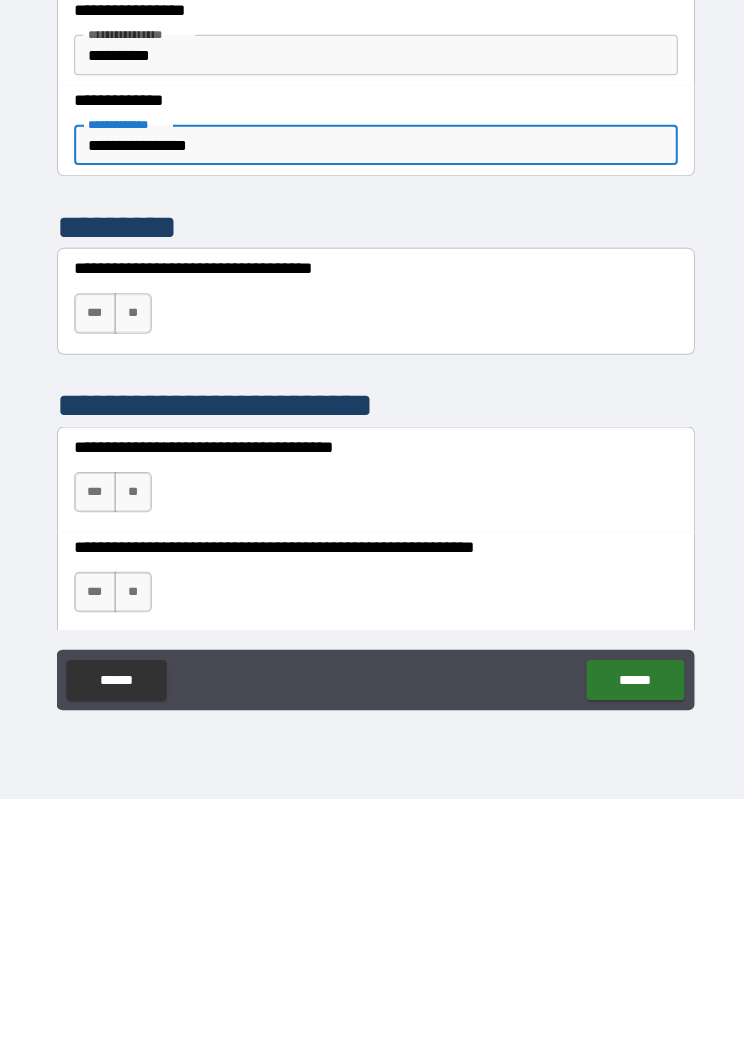 click on "**" at bounding box center [131, 567] 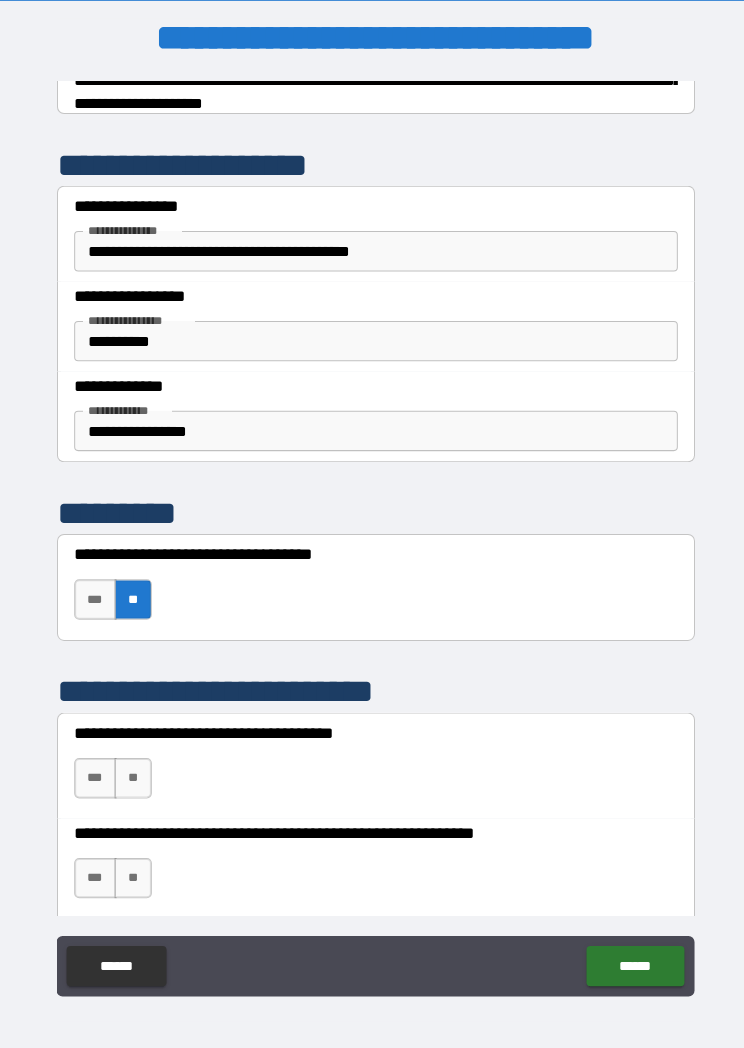 click on "***" at bounding box center [94, 771] 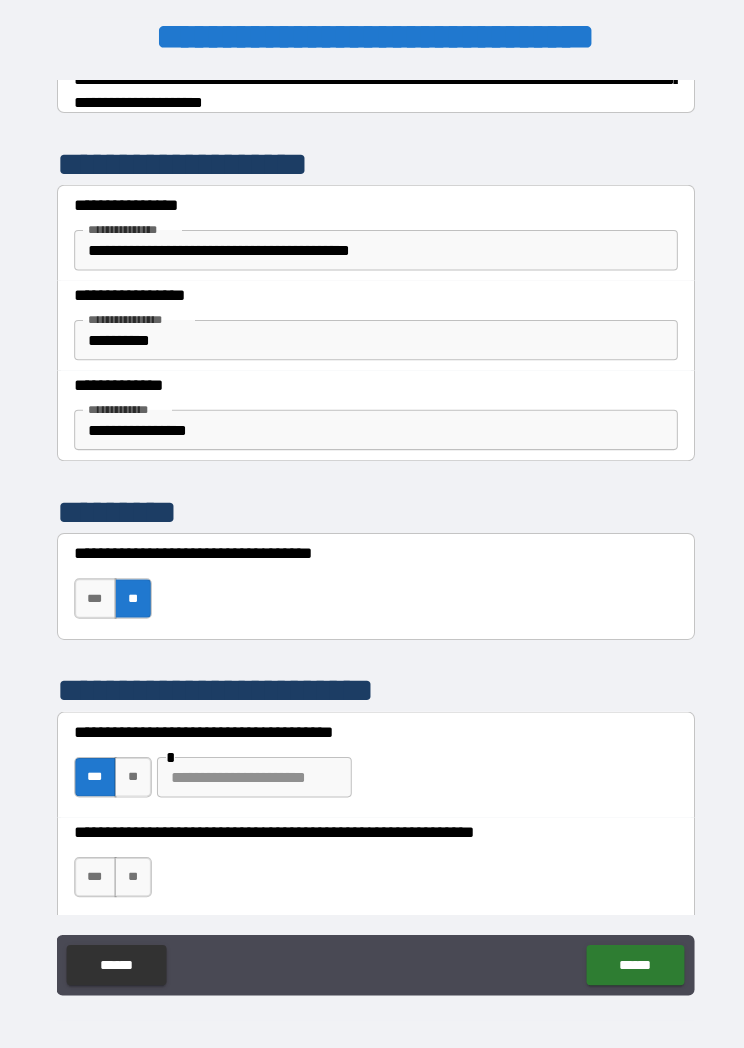 click on "**" at bounding box center [131, 869] 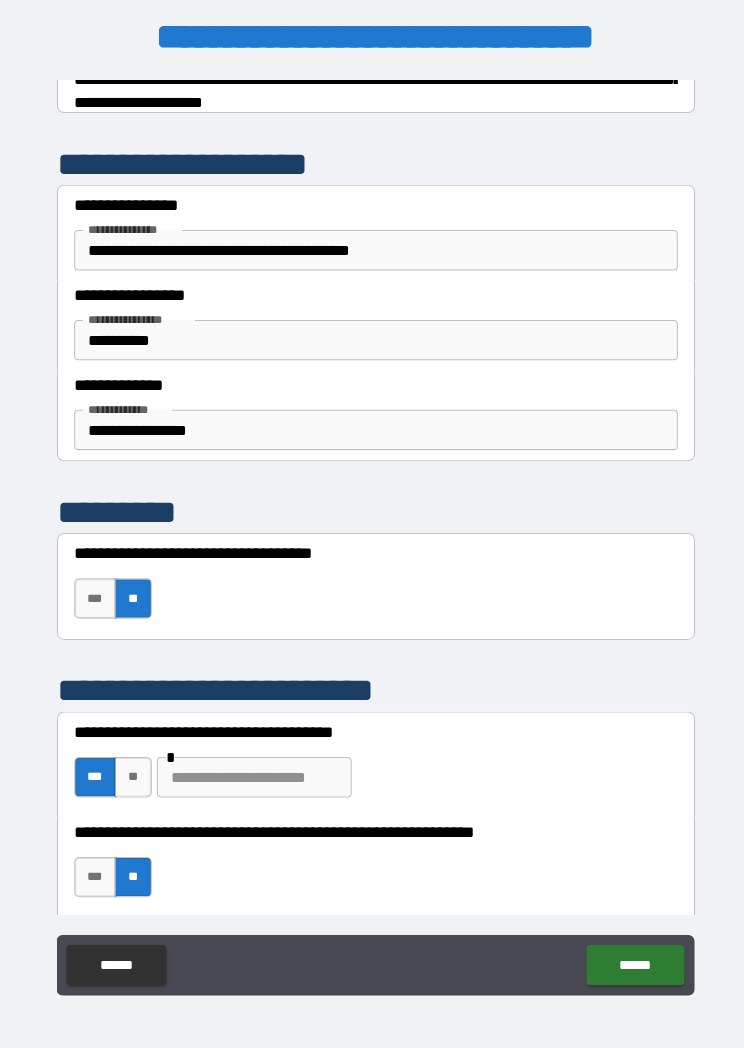 click on "******" at bounding box center [629, 956] 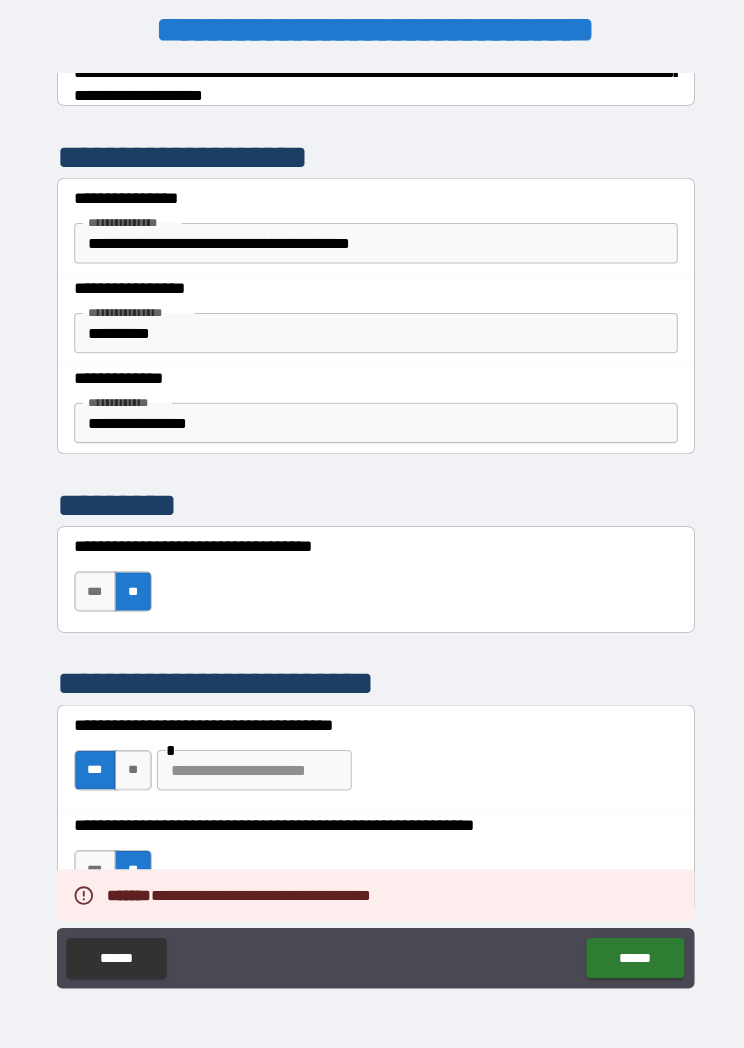 scroll, scrollTop: 0, scrollLeft: 0, axis: both 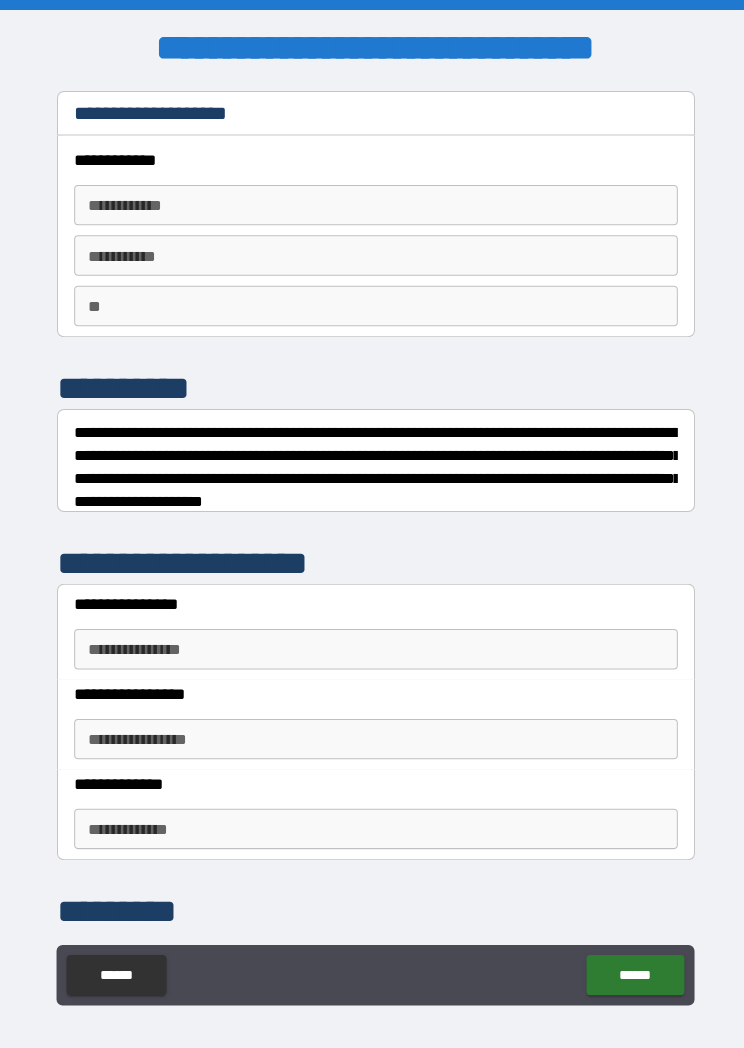 click on "**********" at bounding box center [372, 203] 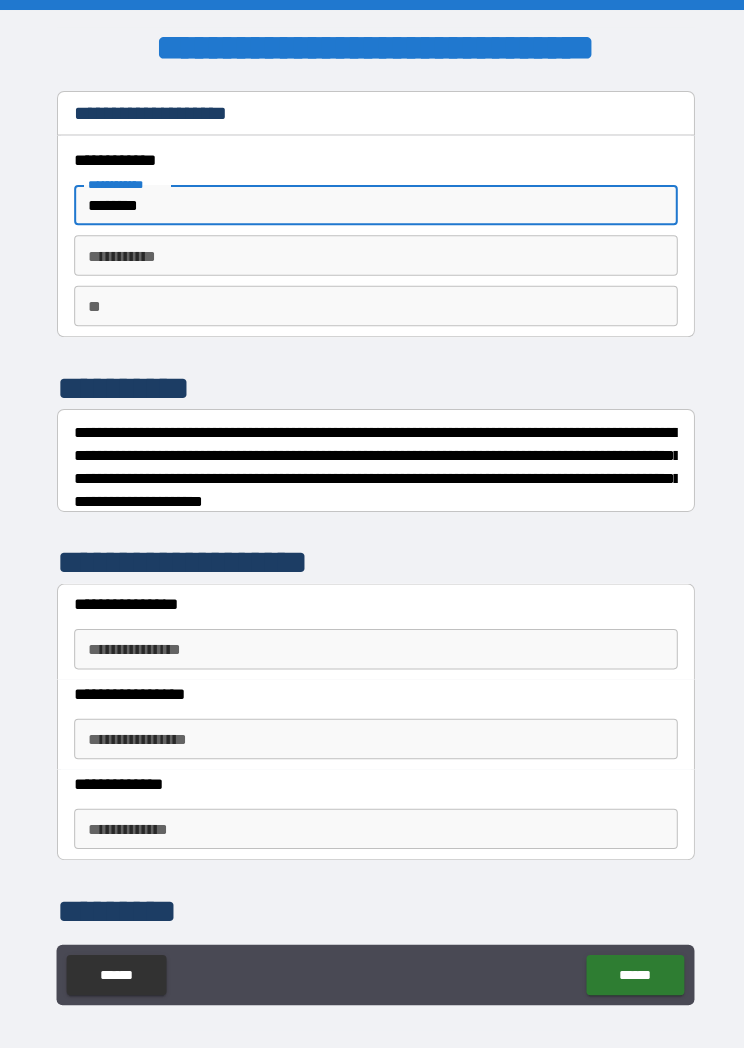 type on "********" 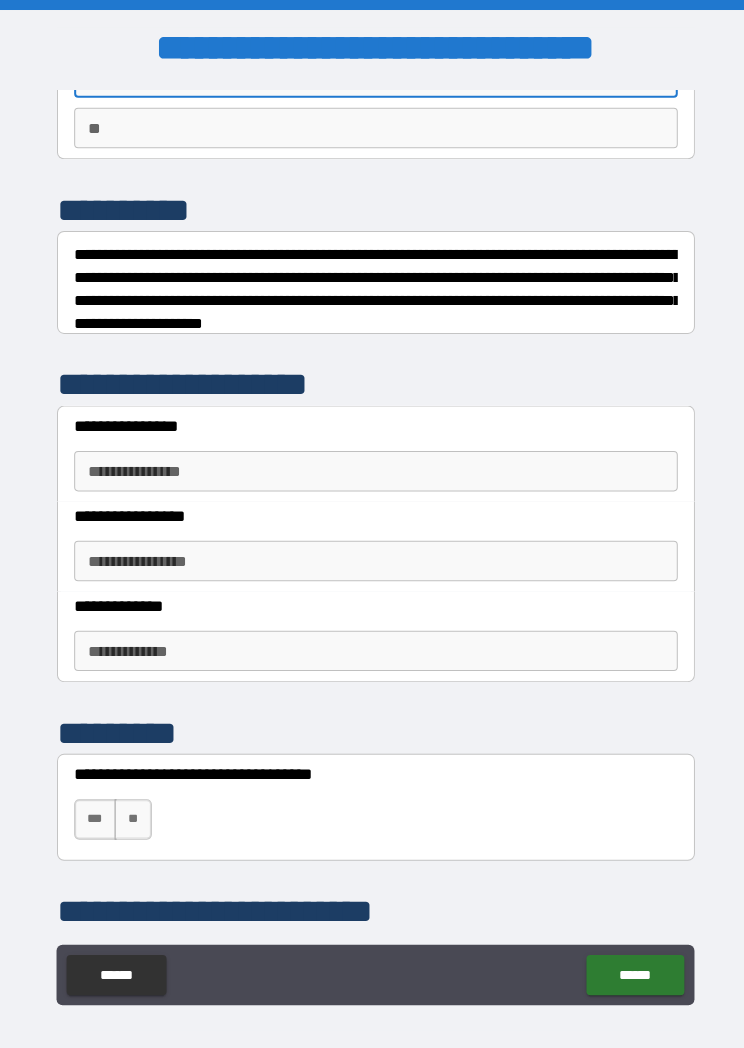 scroll, scrollTop: 235, scrollLeft: 0, axis: vertical 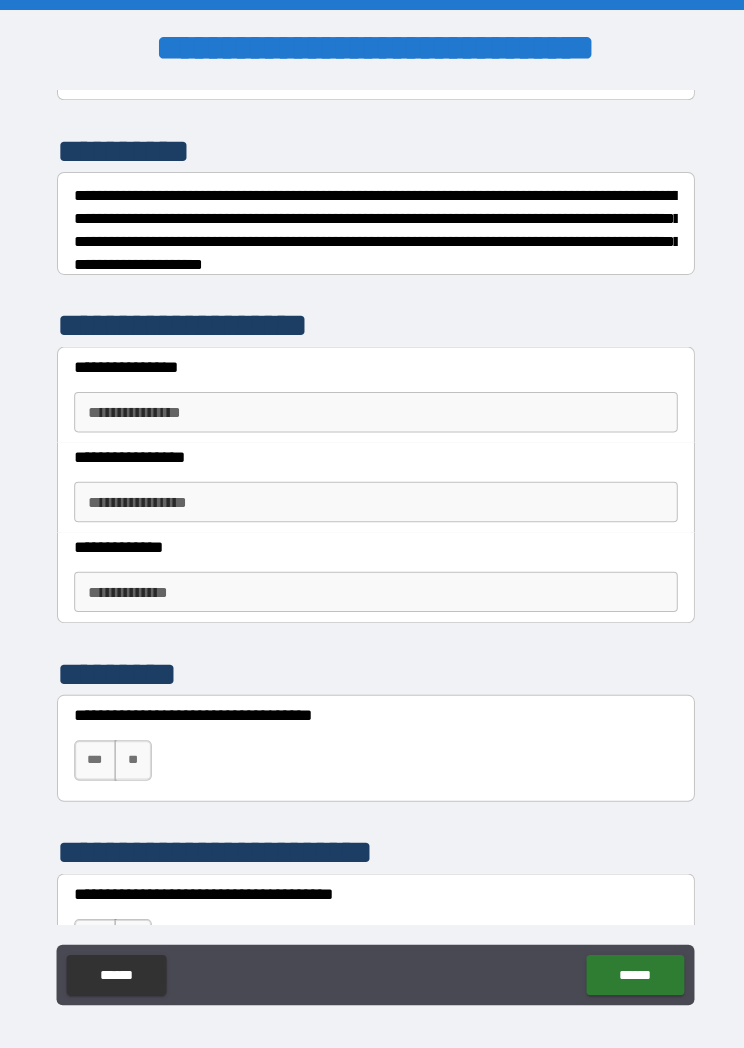 type on "*****" 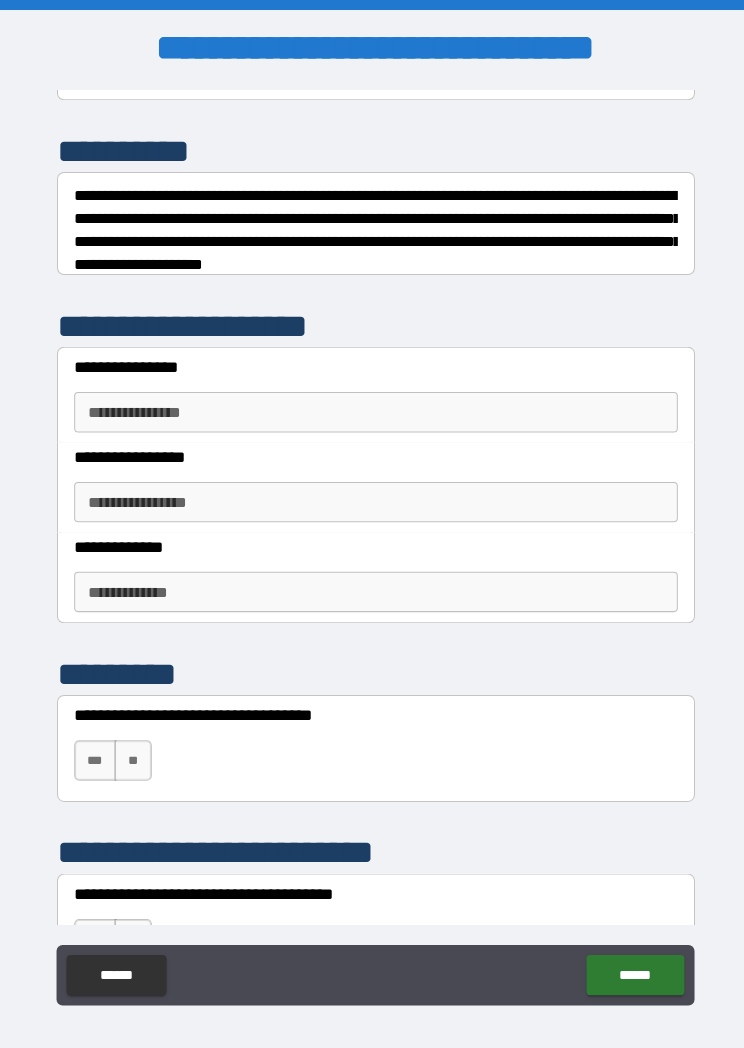 click on "**********" at bounding box center (372, 408) 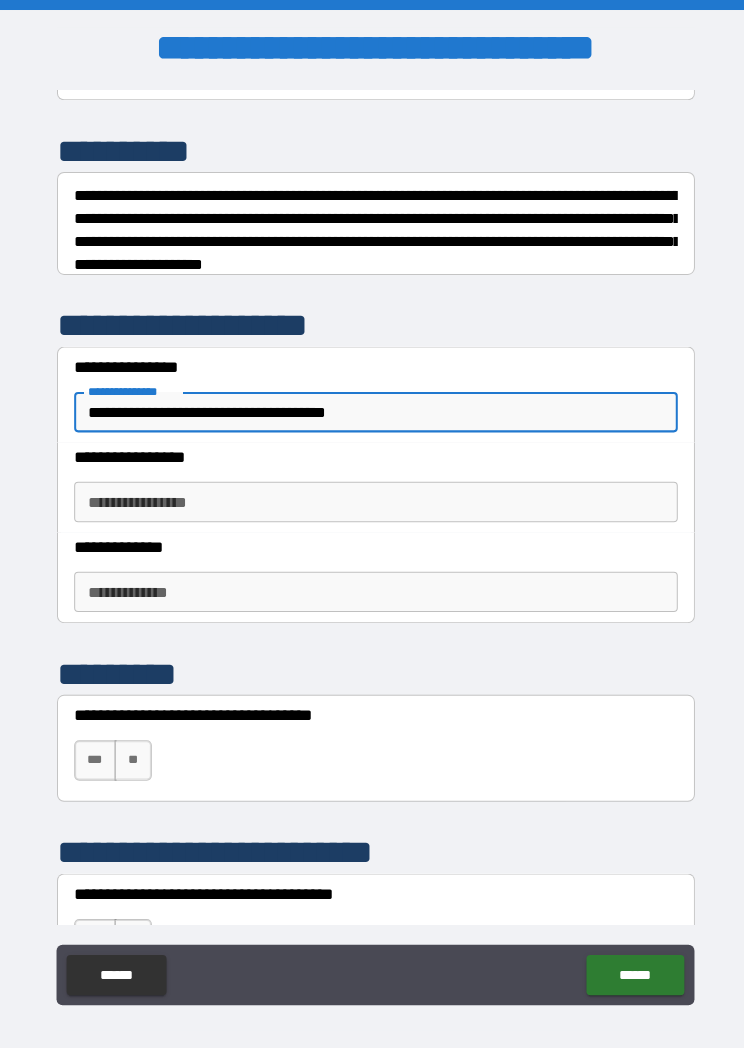 type on "**********" 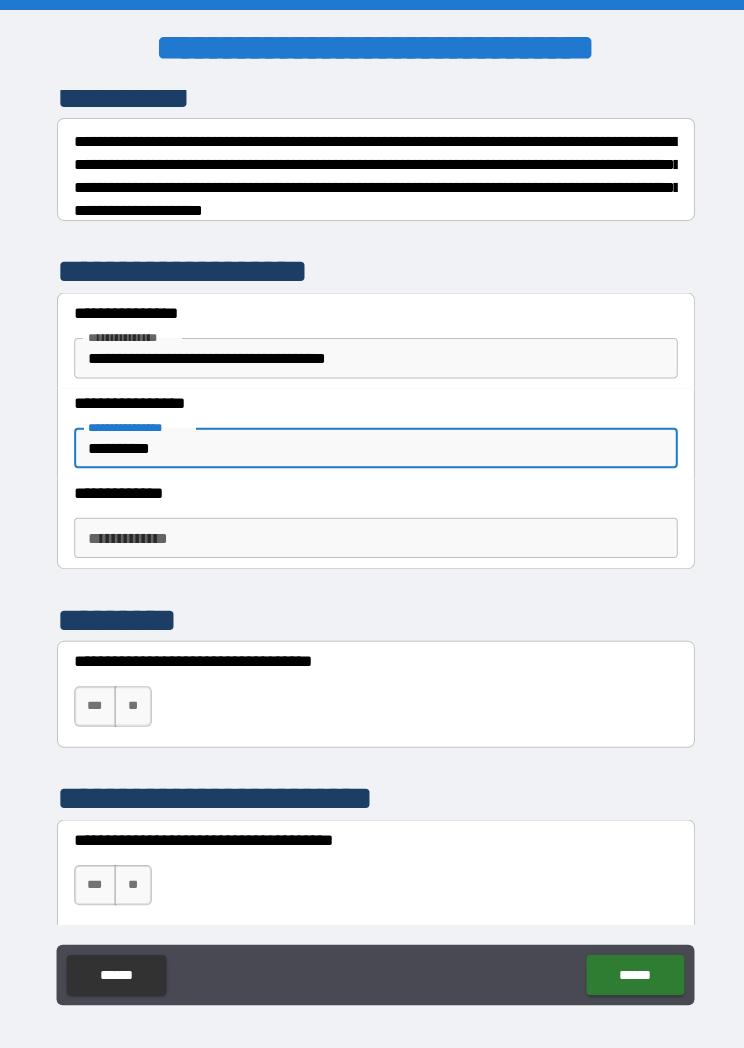 scroll, scrollTop: 362, scrollLeft: 0, axis: vertical 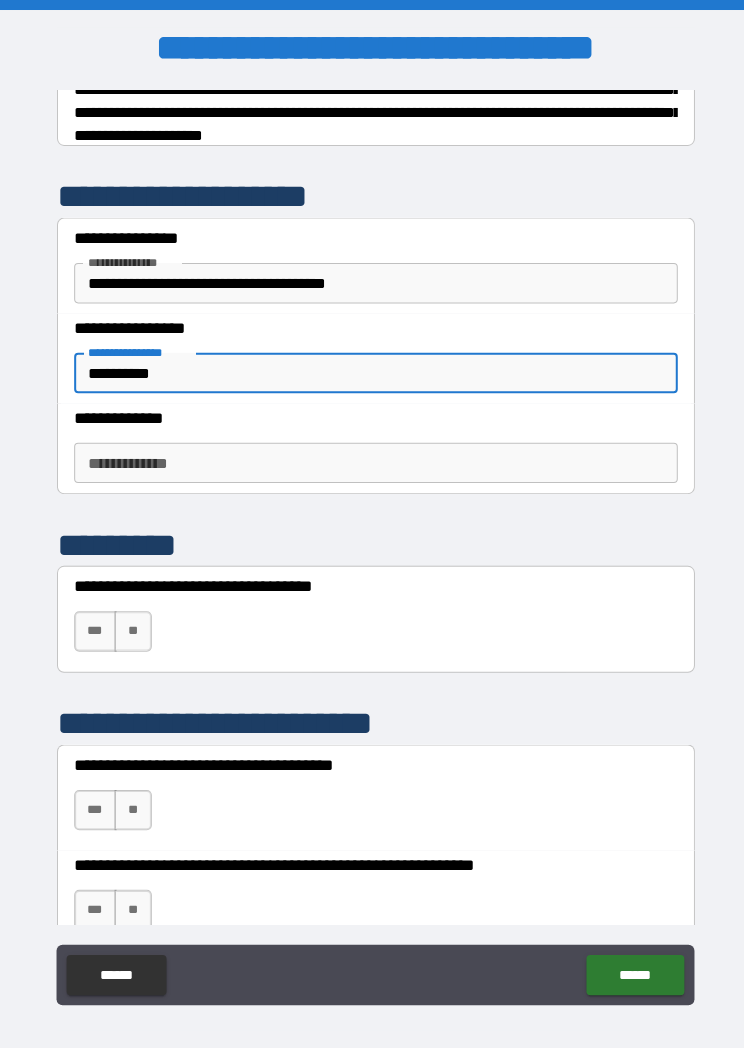type on "**********" 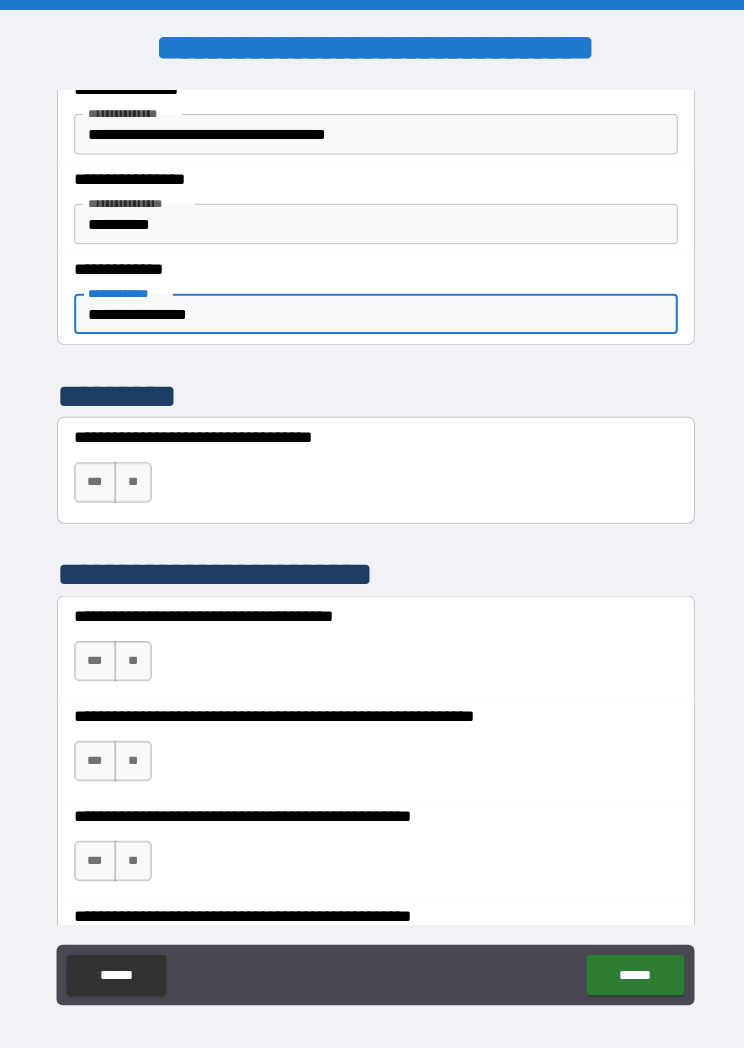 scroll, scrollTop: 521, scrollLeft: 0, axis: vertical 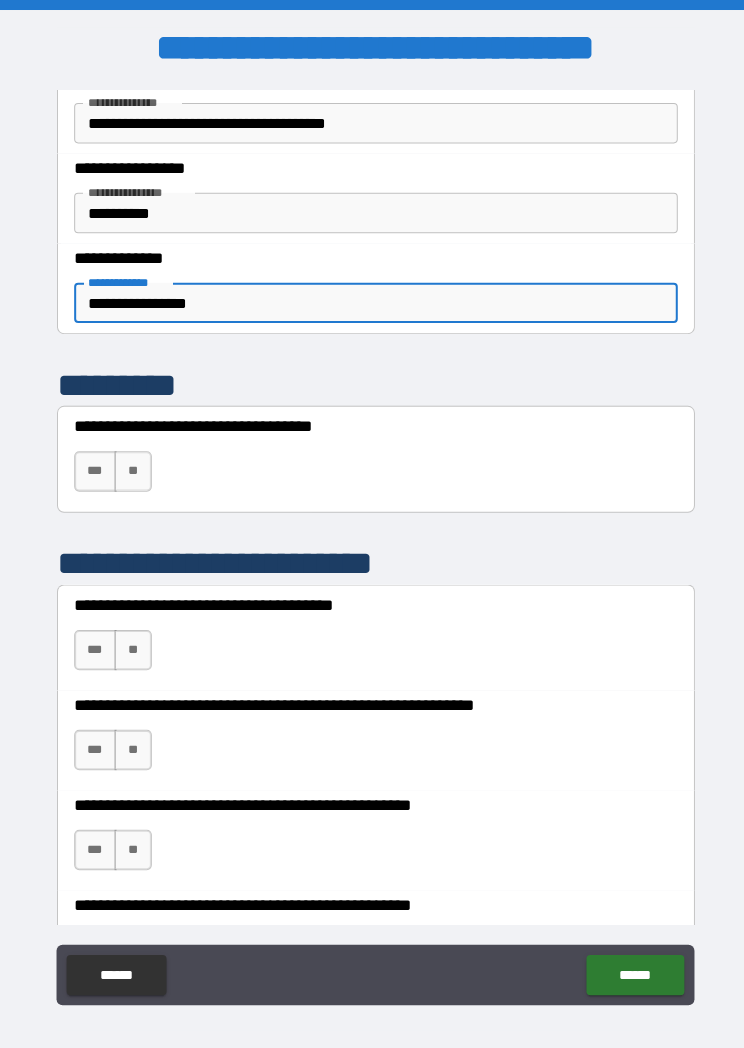 type on "**********" 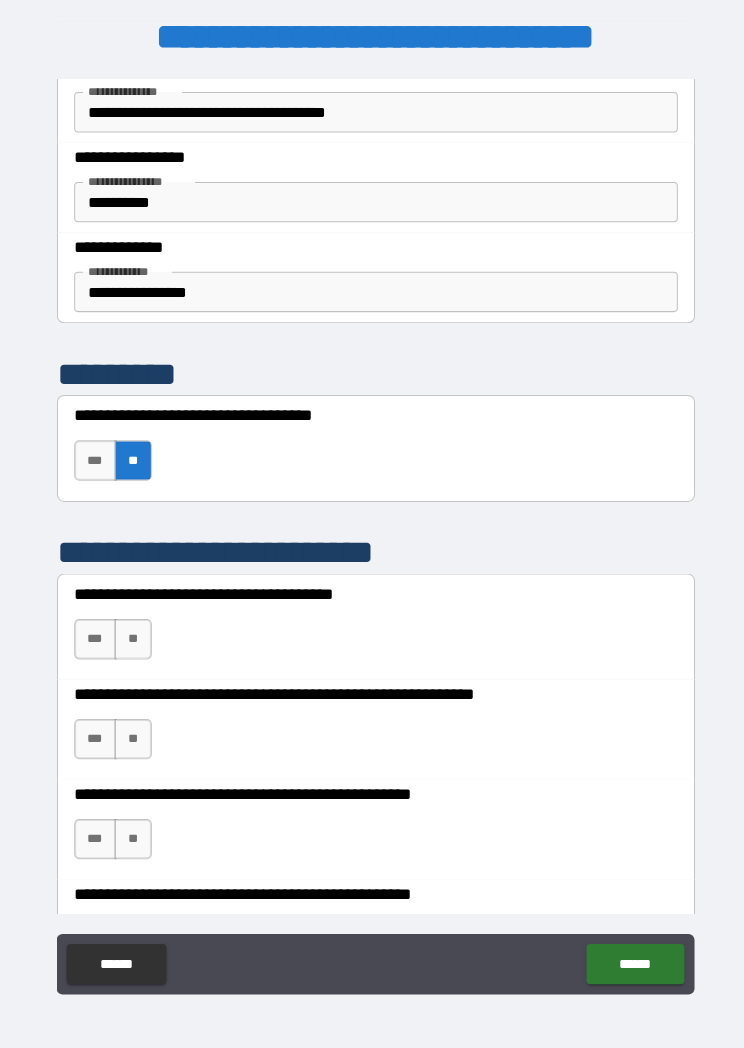 scroll, scrollTop: 9, scrollLeft: 0, axis: vertical 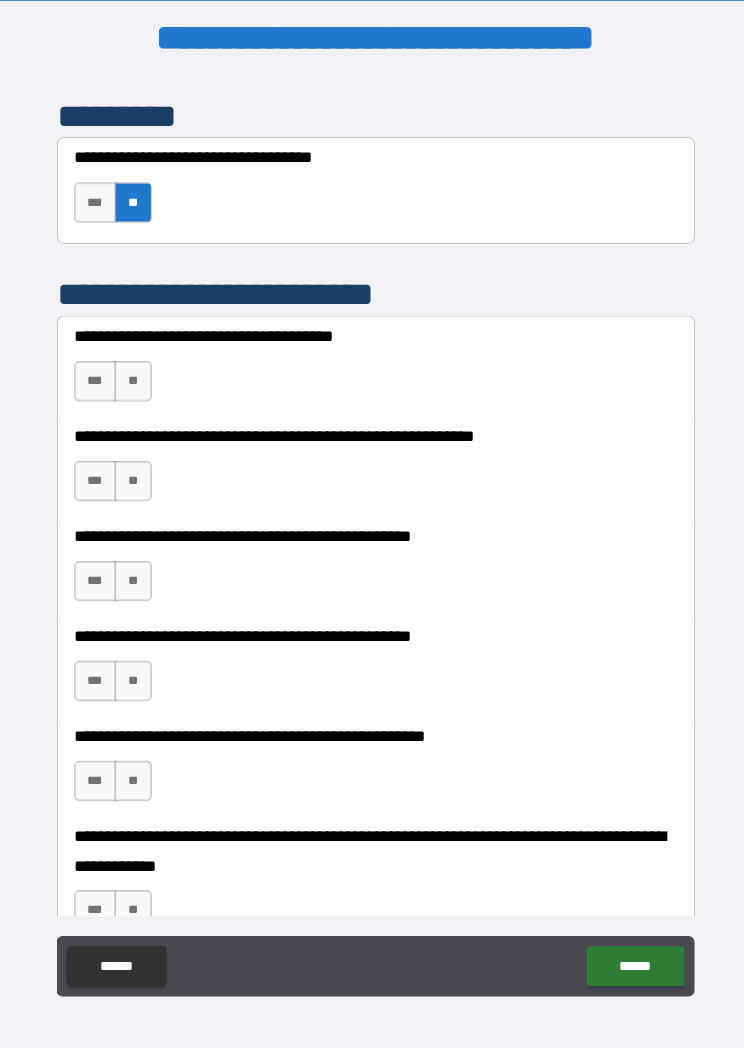 click on "***" at bounding box center [94, 378] 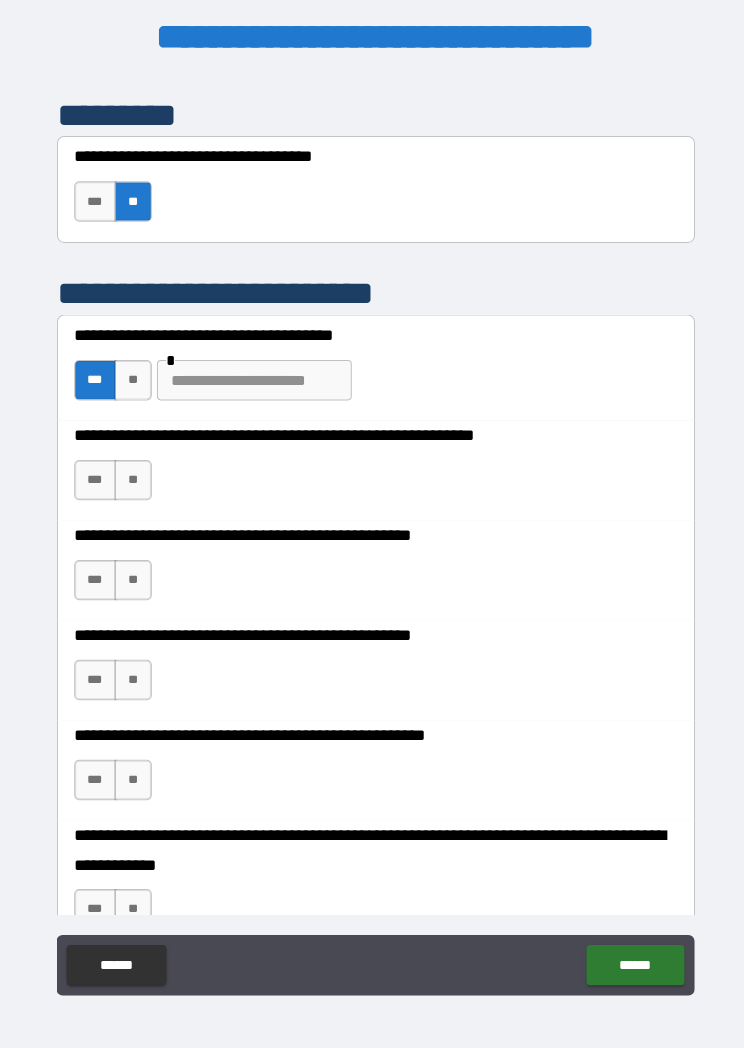 click on "**" at bounding box center [131, 476] 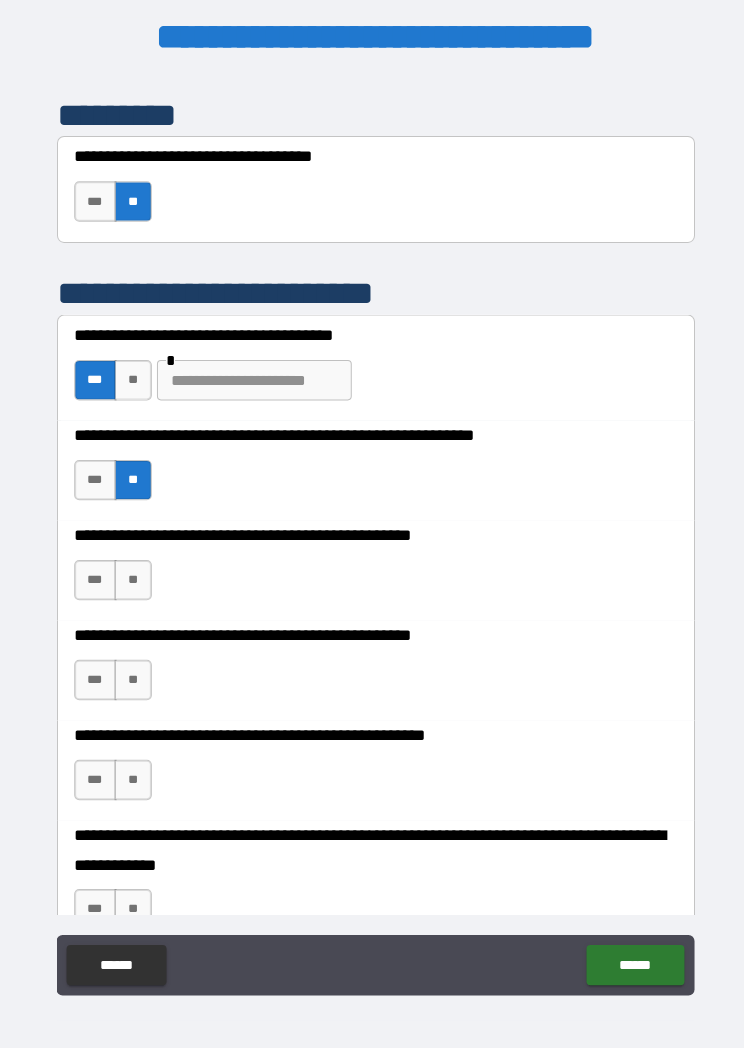 click on "**" at bounding box center [131, 575] 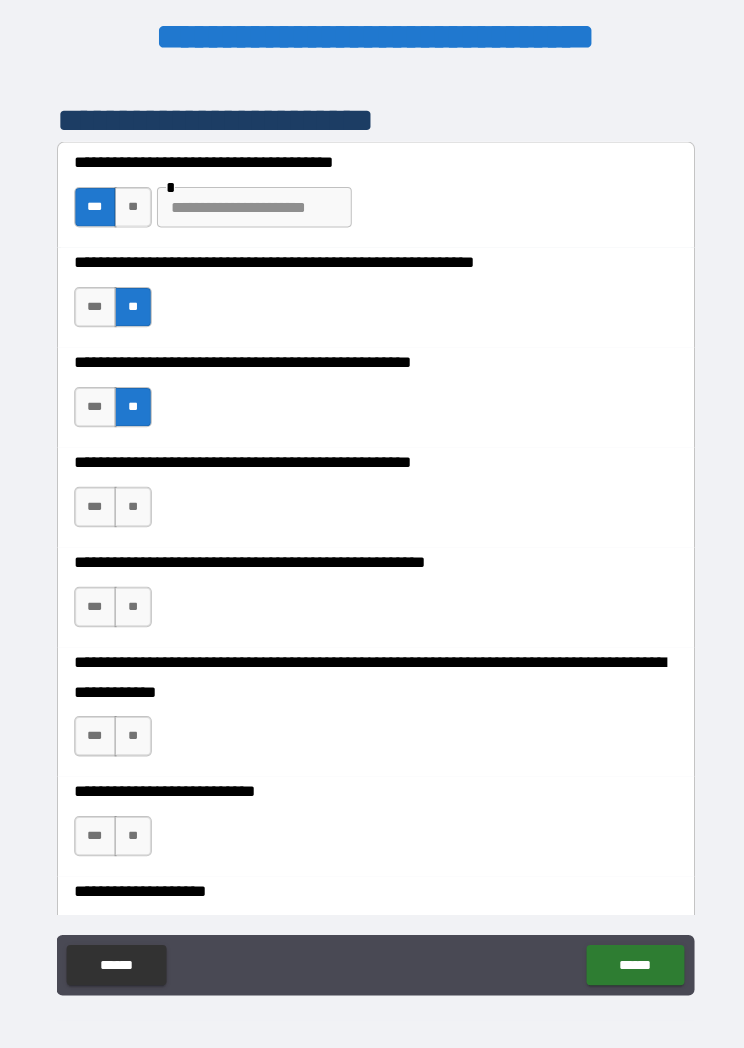 scroll, scrollTop: 964, scrollLeft: 0, axis: vertical 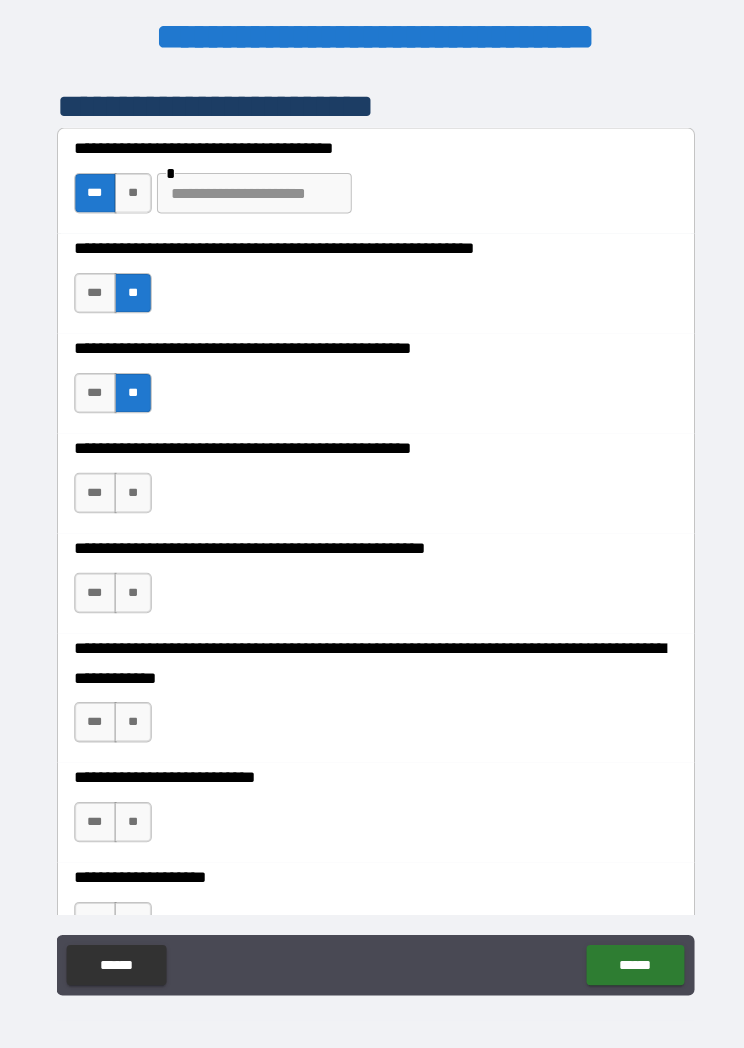 click on "***" at bounding box center [94, 488] 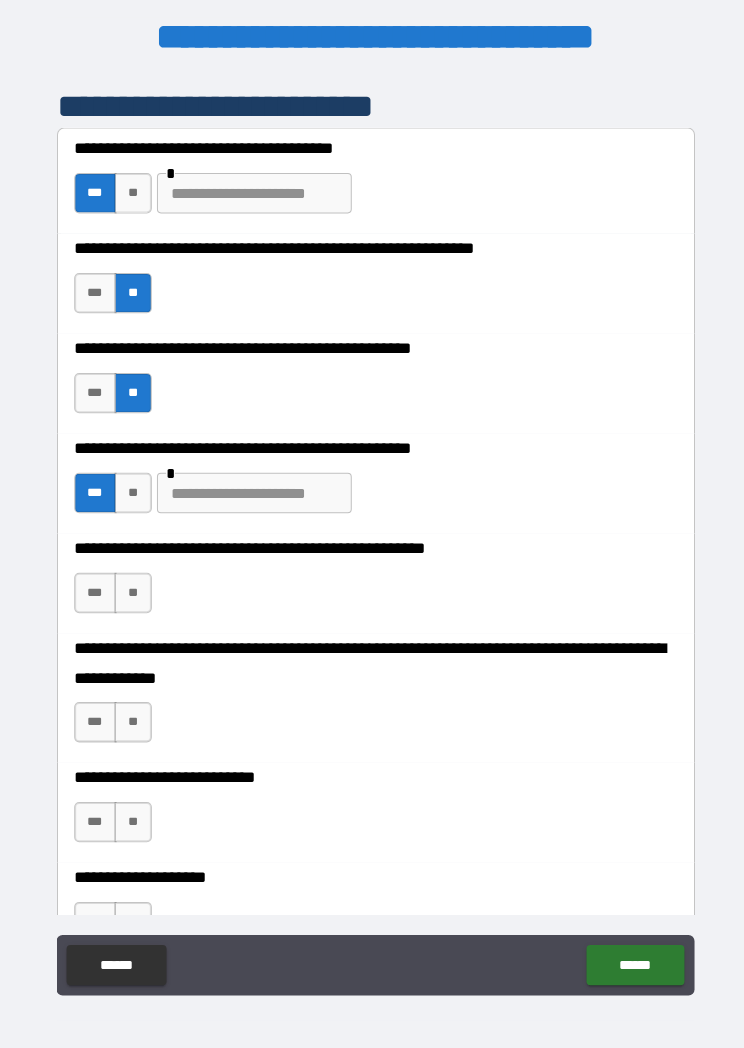click at bounding box center [251, 488] 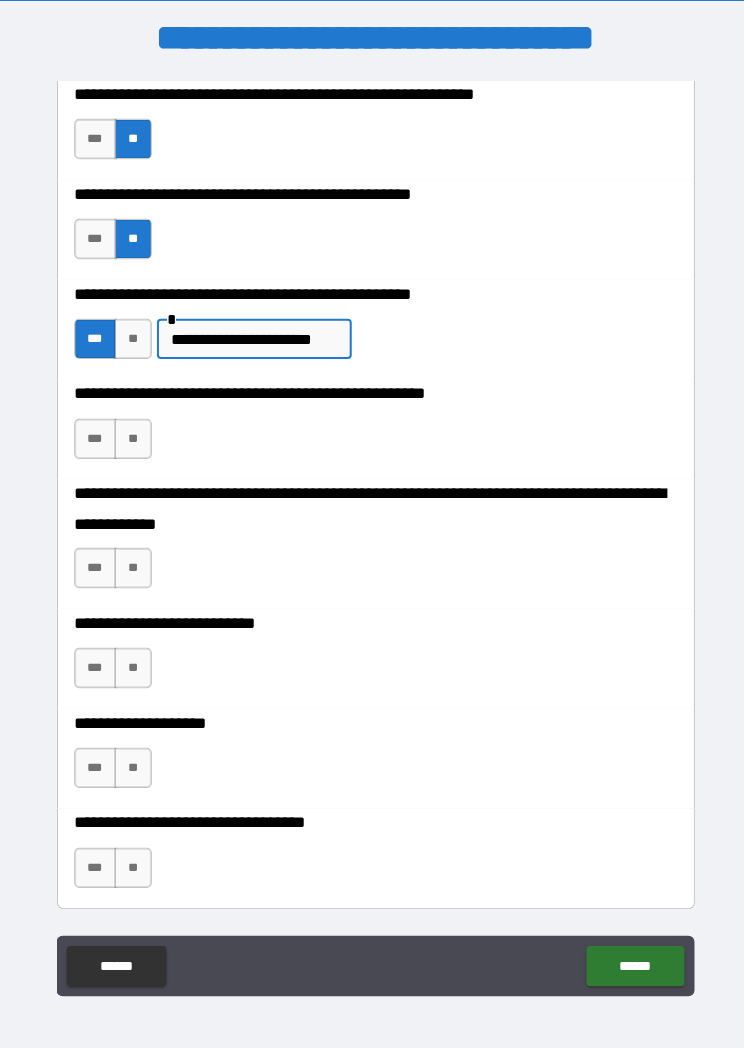 scroll, scrollTop: 1121, scrollLeft: 0, axis: vertical 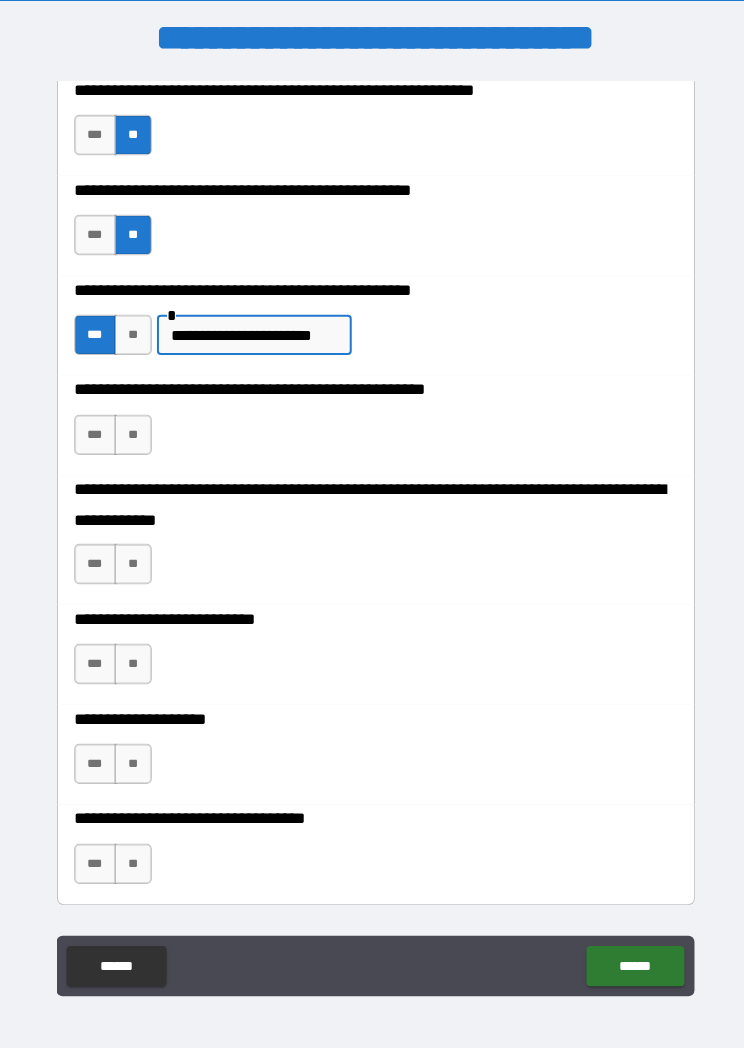 type on "**********" 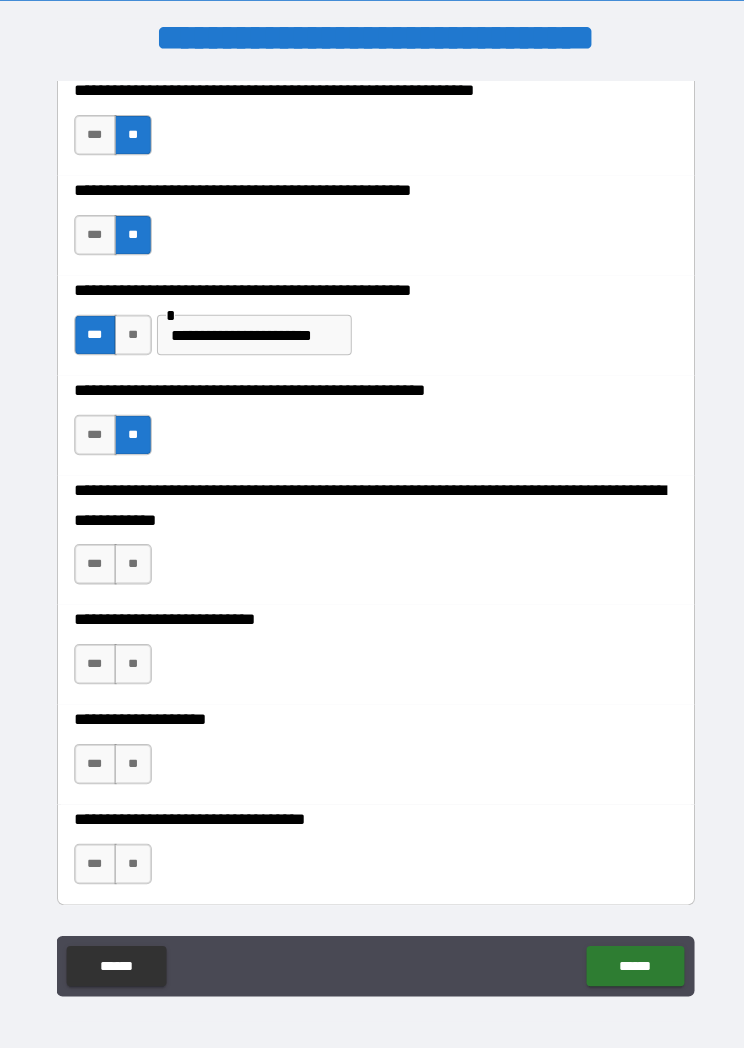 scroll, scrollTop: 10, scrollLeft: 0, axis: vertical 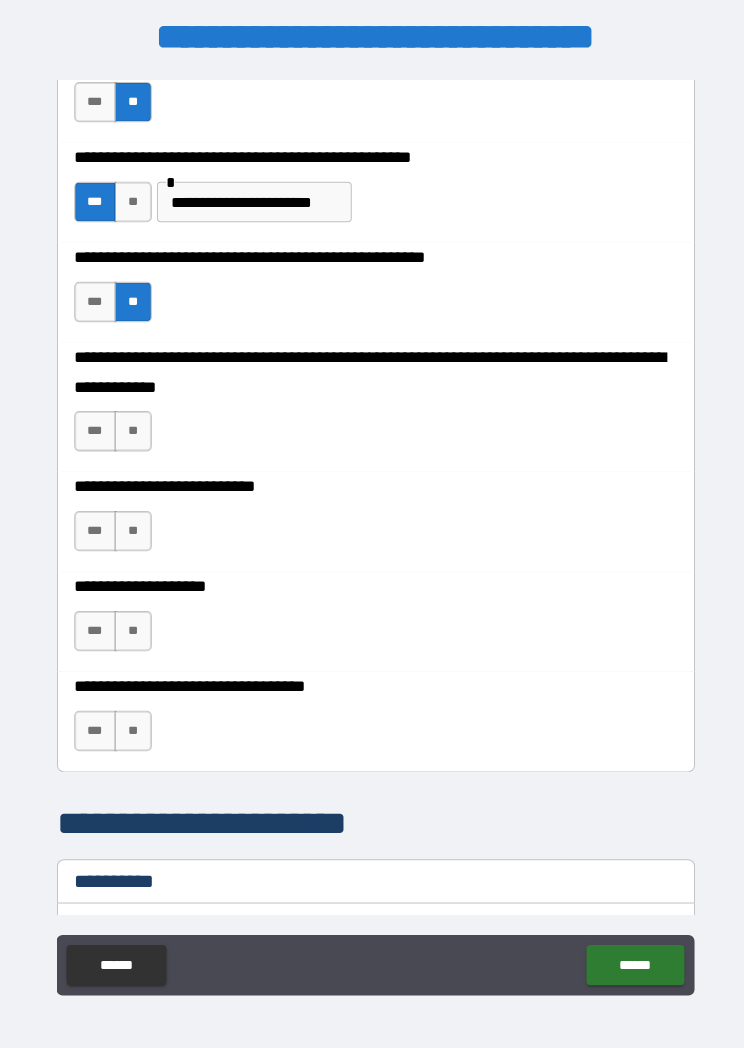 click on "**" at bounding box center [131, 427] 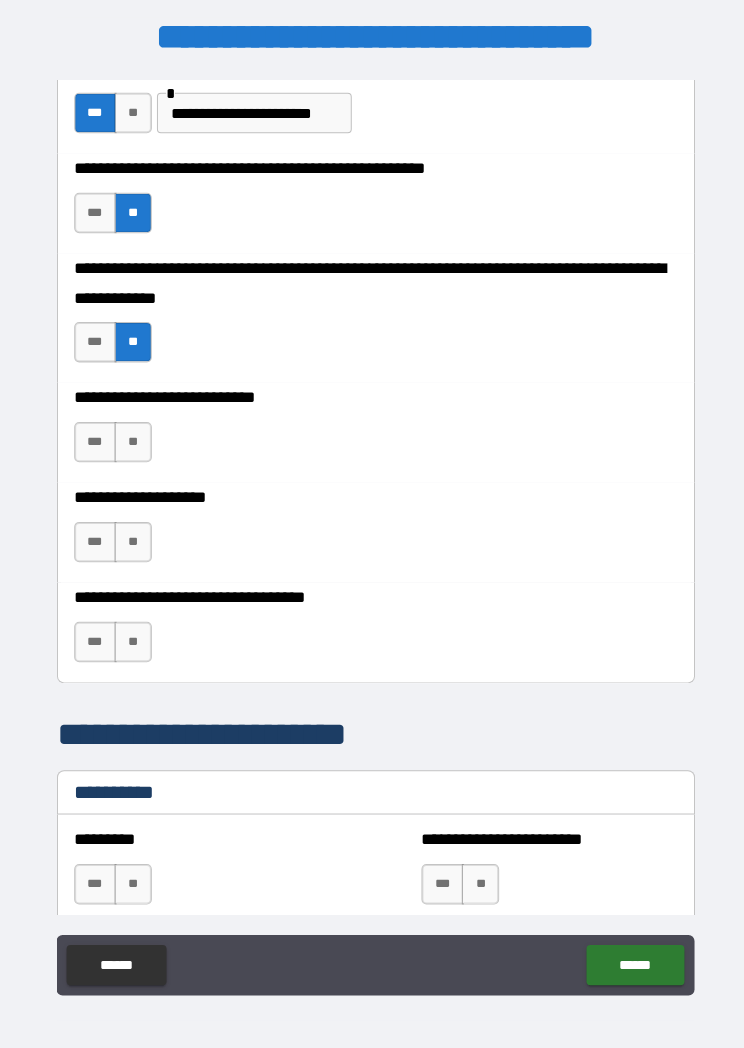 scroll, scrollTop: 1351, scrollLeft: 0, axis: vertical 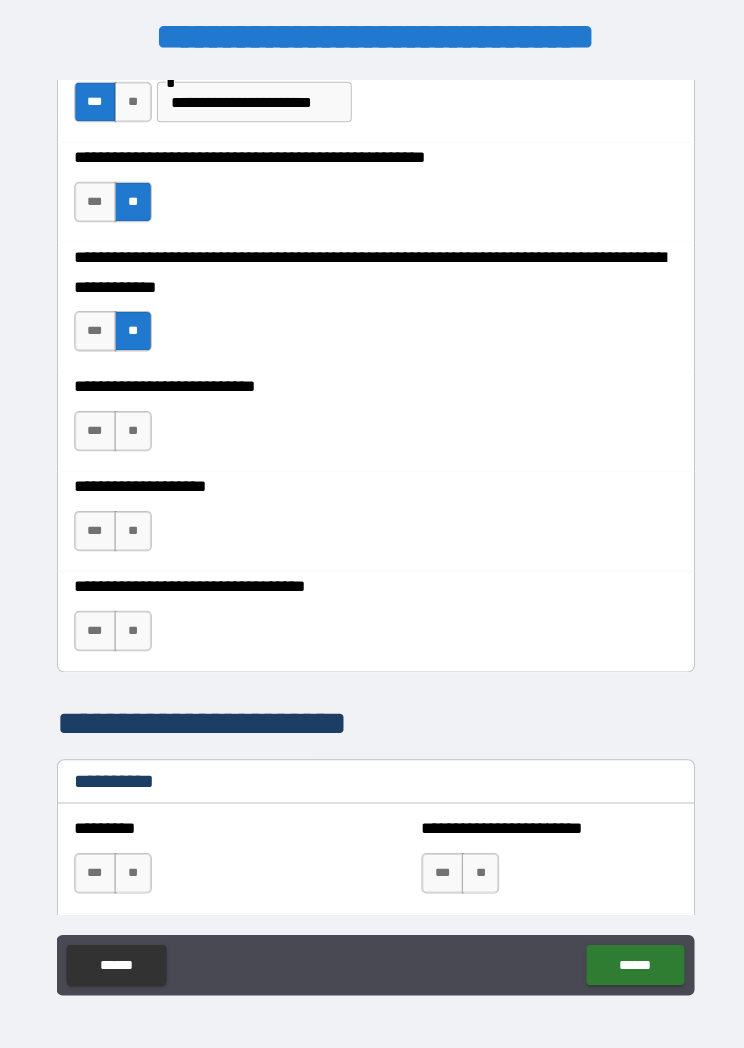 click on "**" at bounding box center [131, 427] 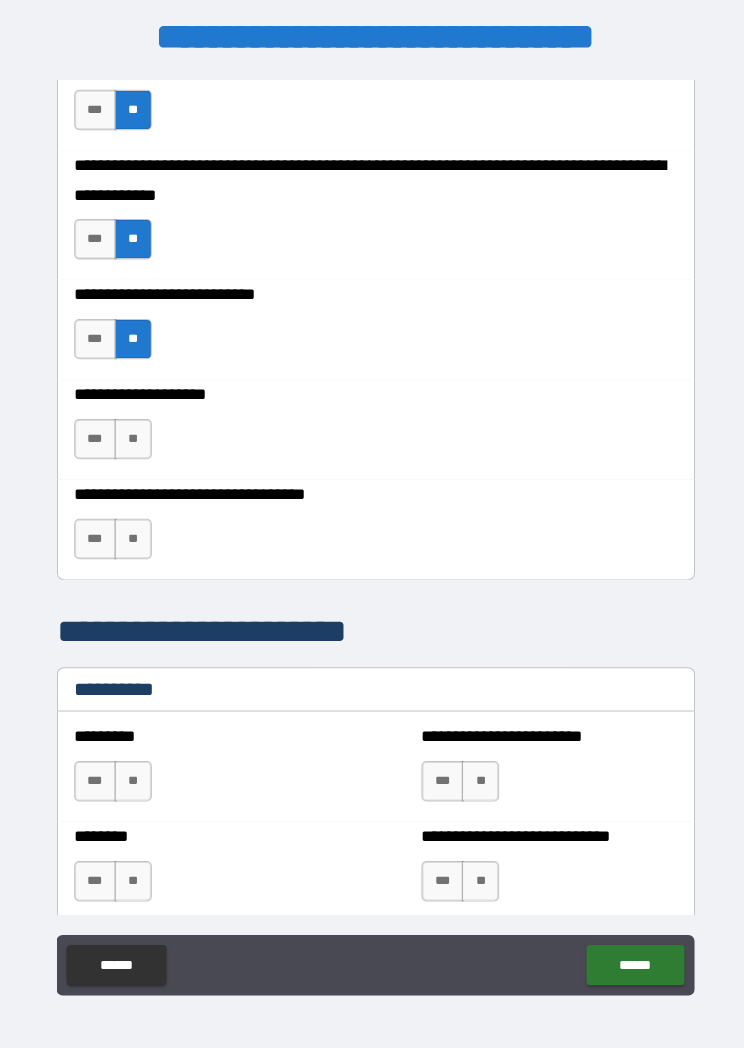 scroll, scrollTop: 1447, scrollLeft: 0, axis: vertical 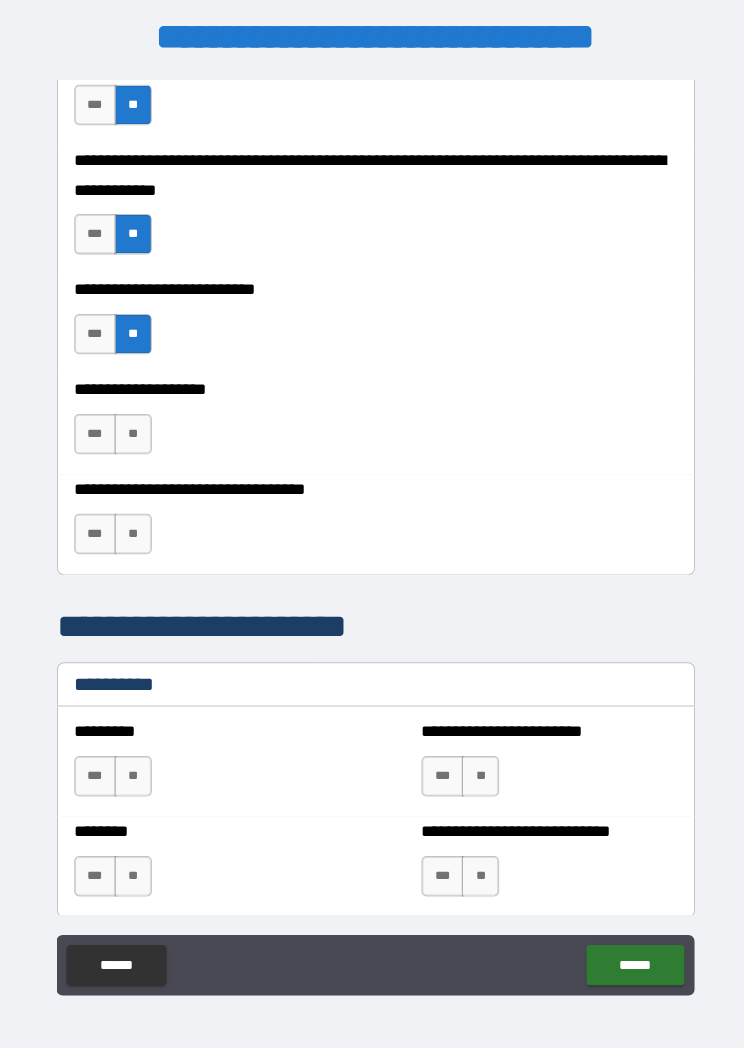 click on "***" at bounding box center (94, 430) 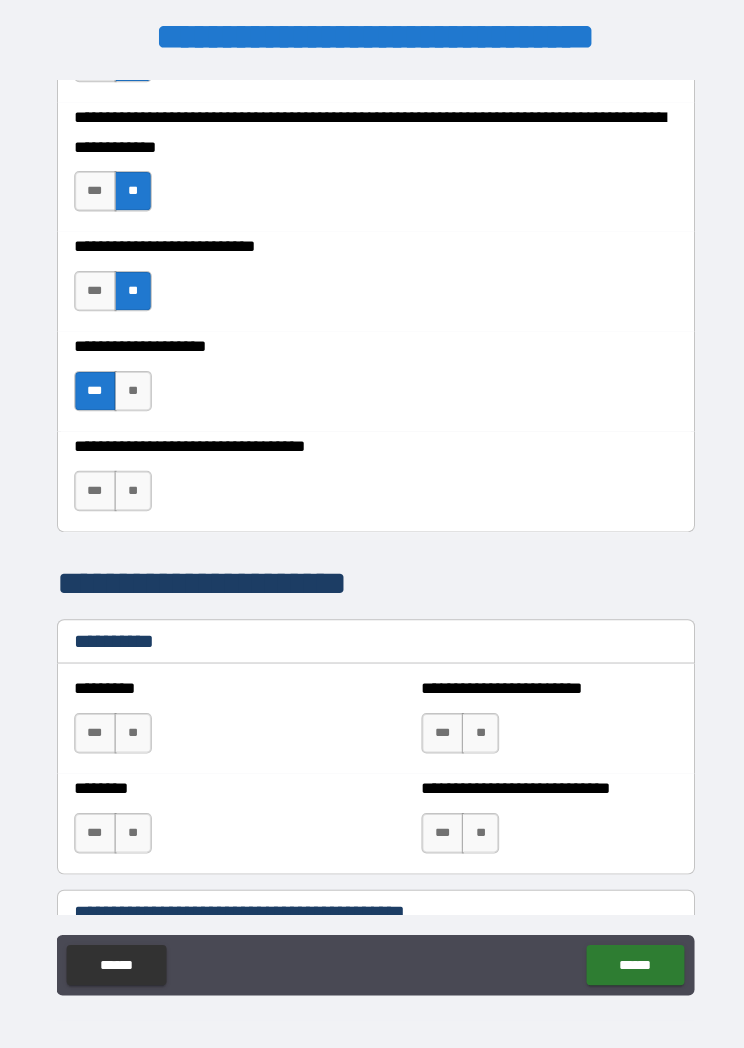 scroll, scrollTop: 1492, scrollLeft: 0, axis: vertical 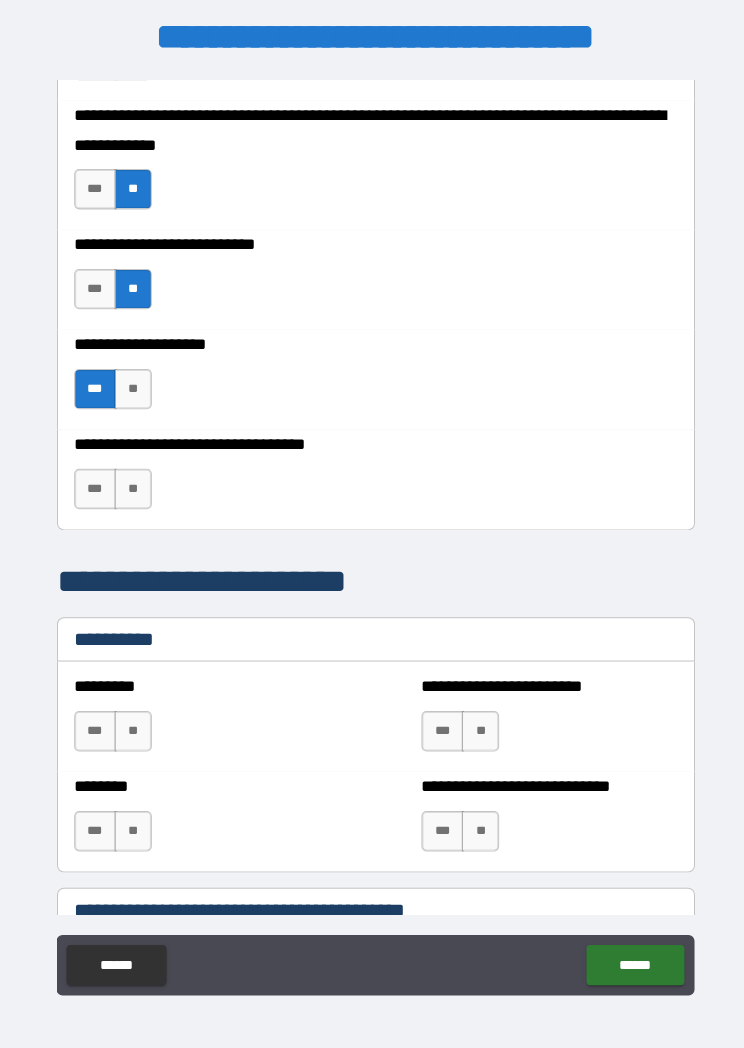 click on "**" at bounding box center (131, 484) 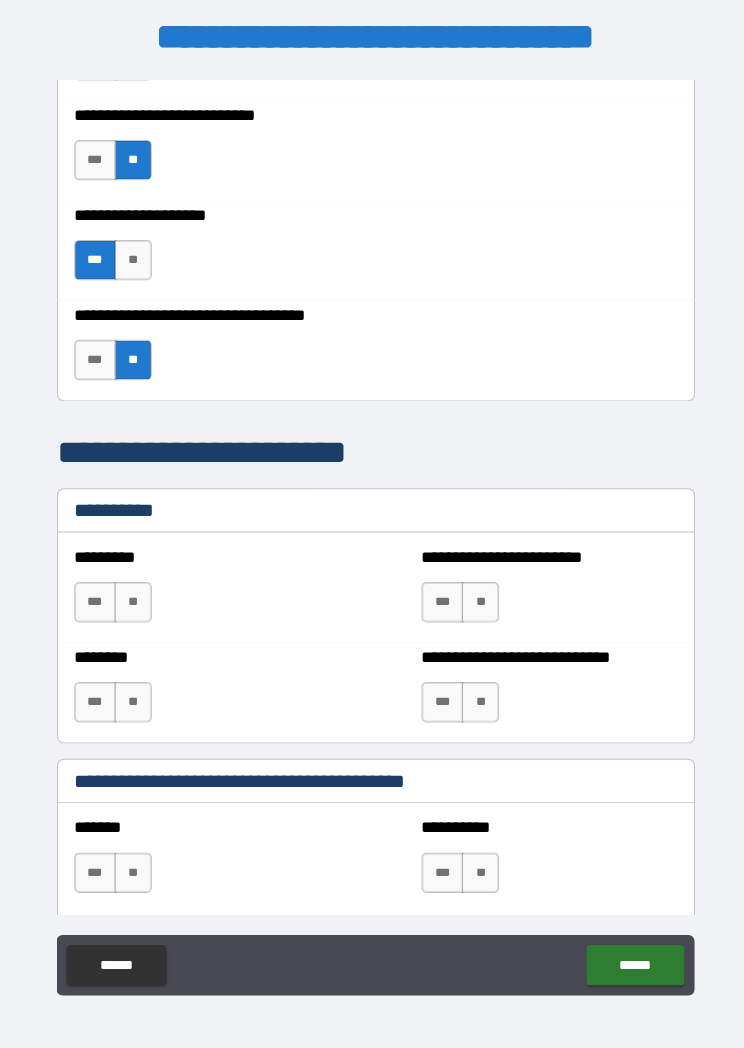 scroll, scrollTop: 1647, scrollLeft: 0, axis: vertical 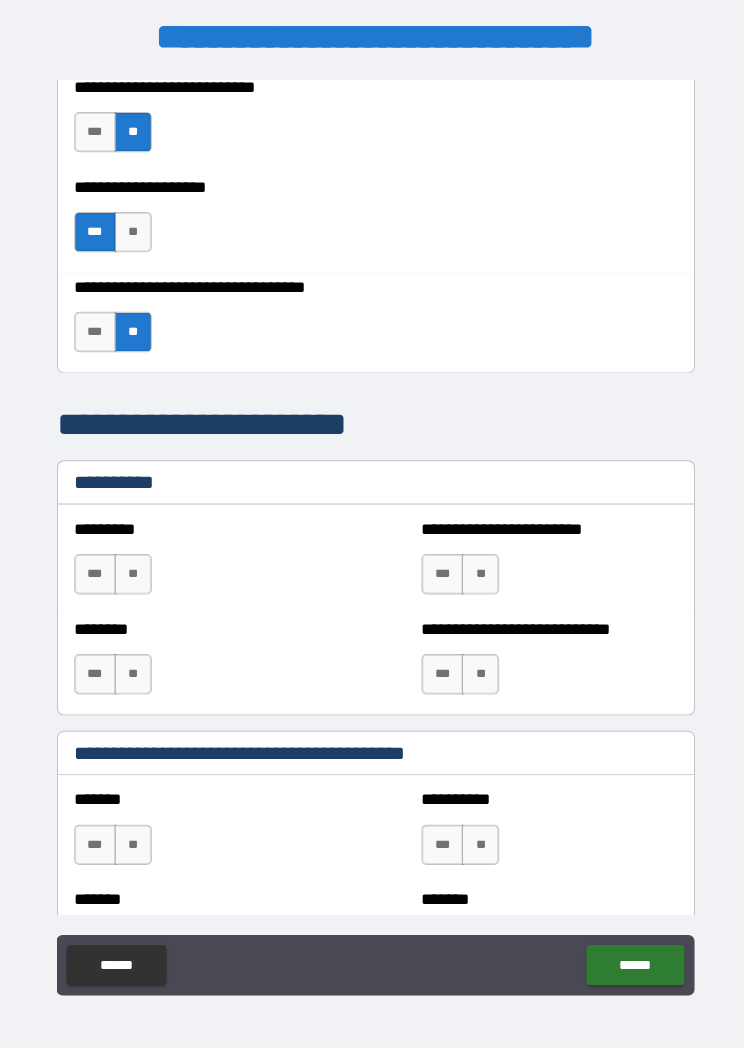 click on "**" at bounding box center (131, 569) 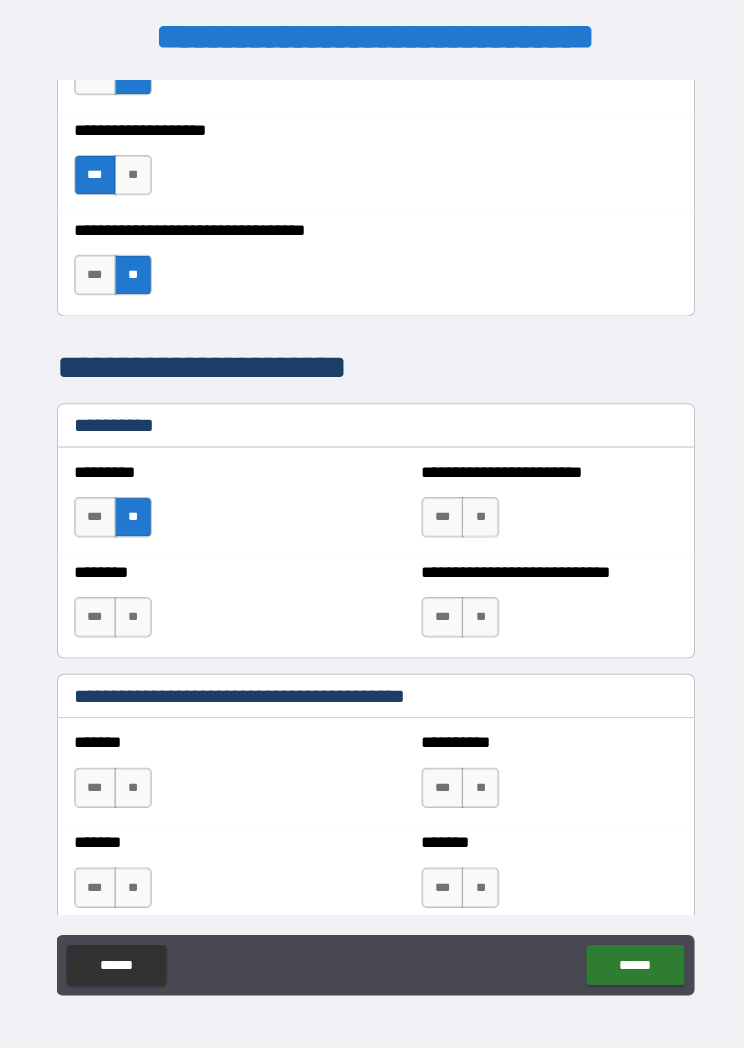 scroll, scrollTop: 1703, scrollLeft: 0, axis: vertical 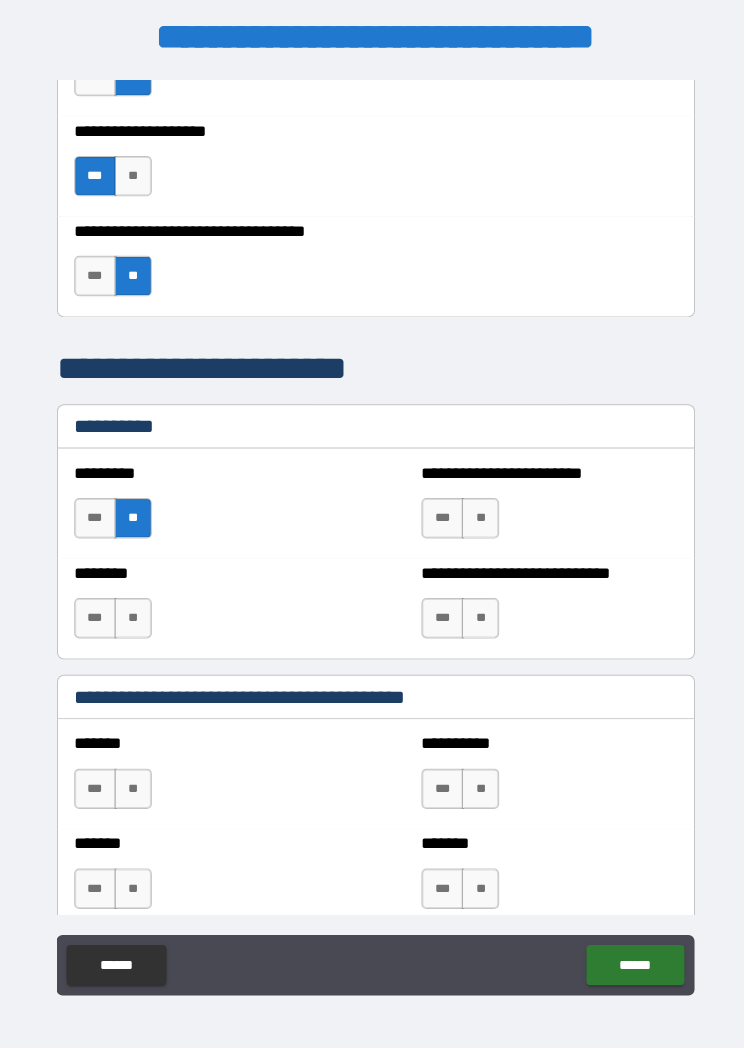 click on "**" at bounding box center [131, 612] 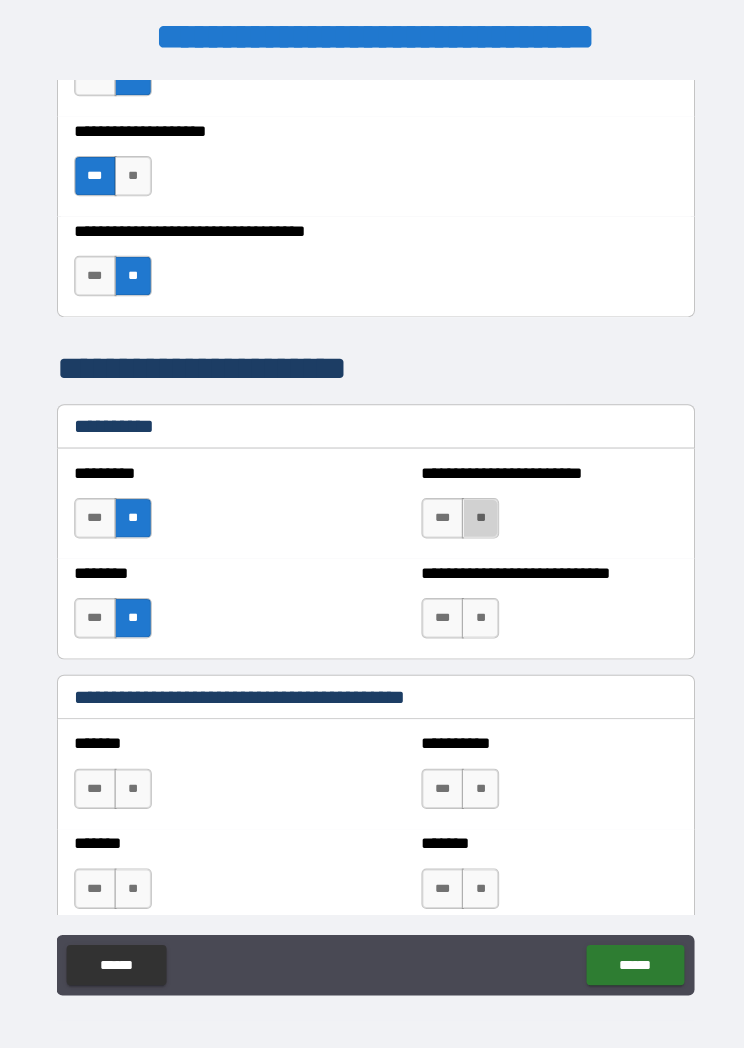 click on "**" at bounding box center (475, 513) 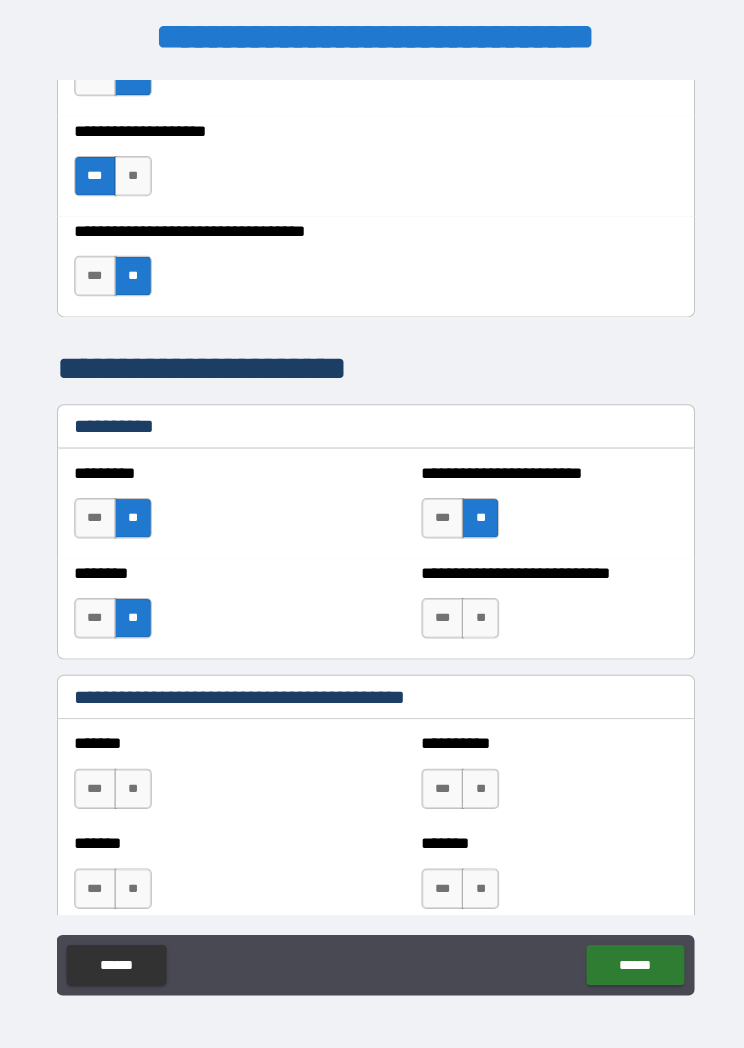 click on "**" at bounding box center (475, 612) 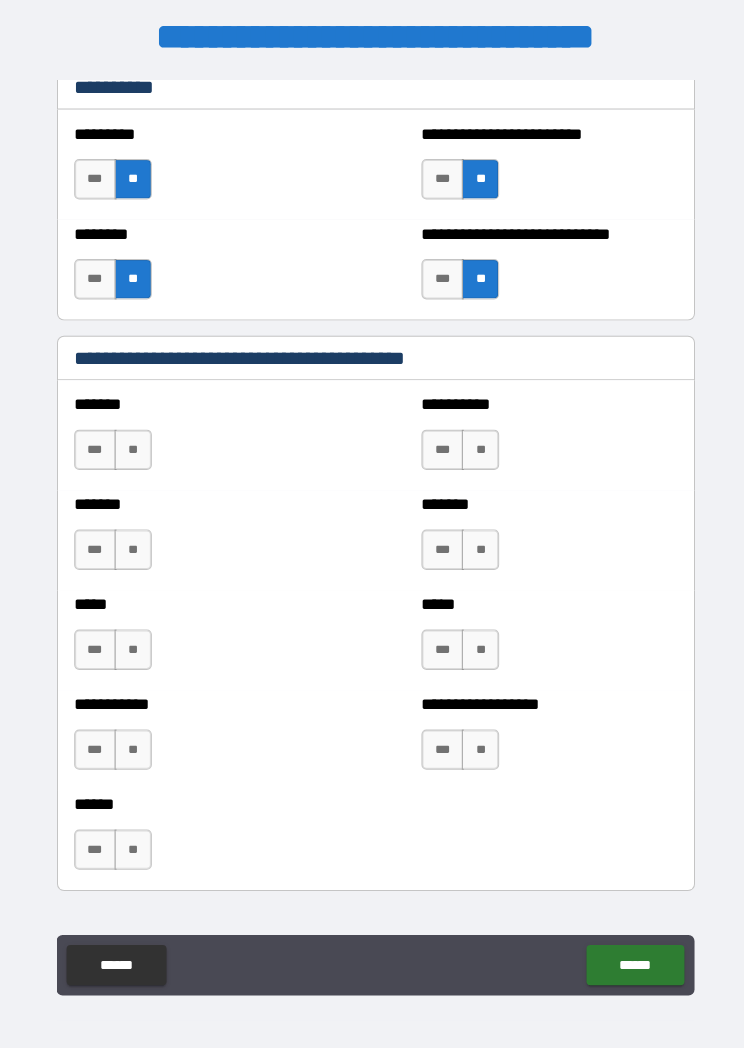 scroll, scrollTop: 2059, scrollLeft: 0, axis: vertical 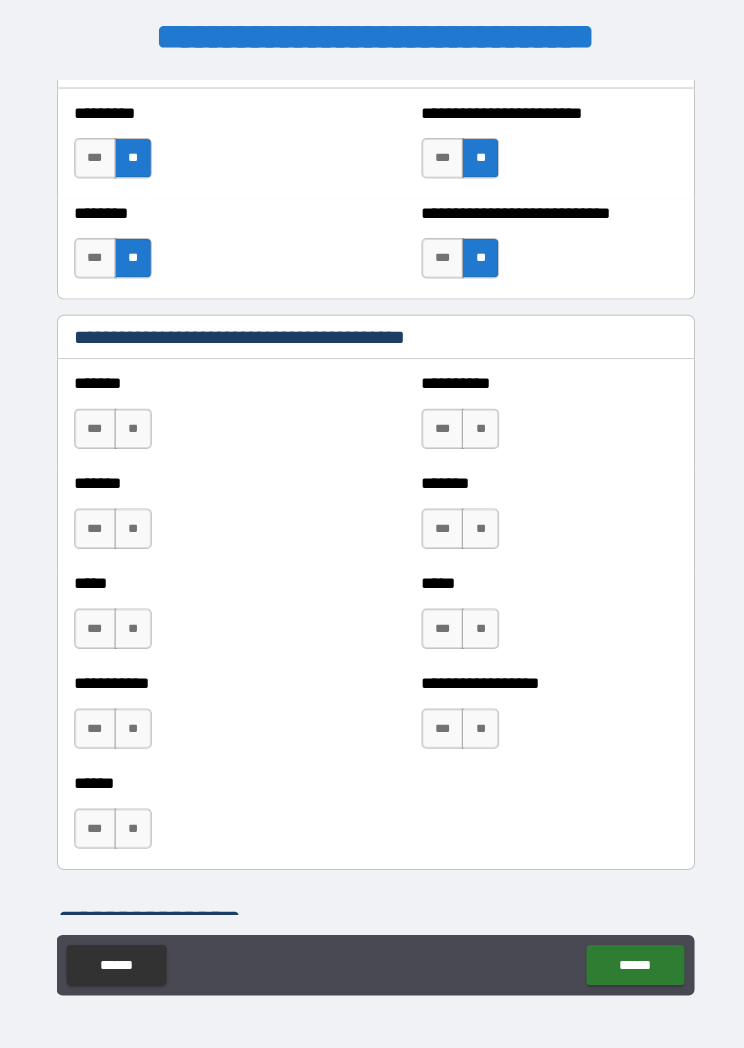 click on "**" at bounding box center [131, 425] 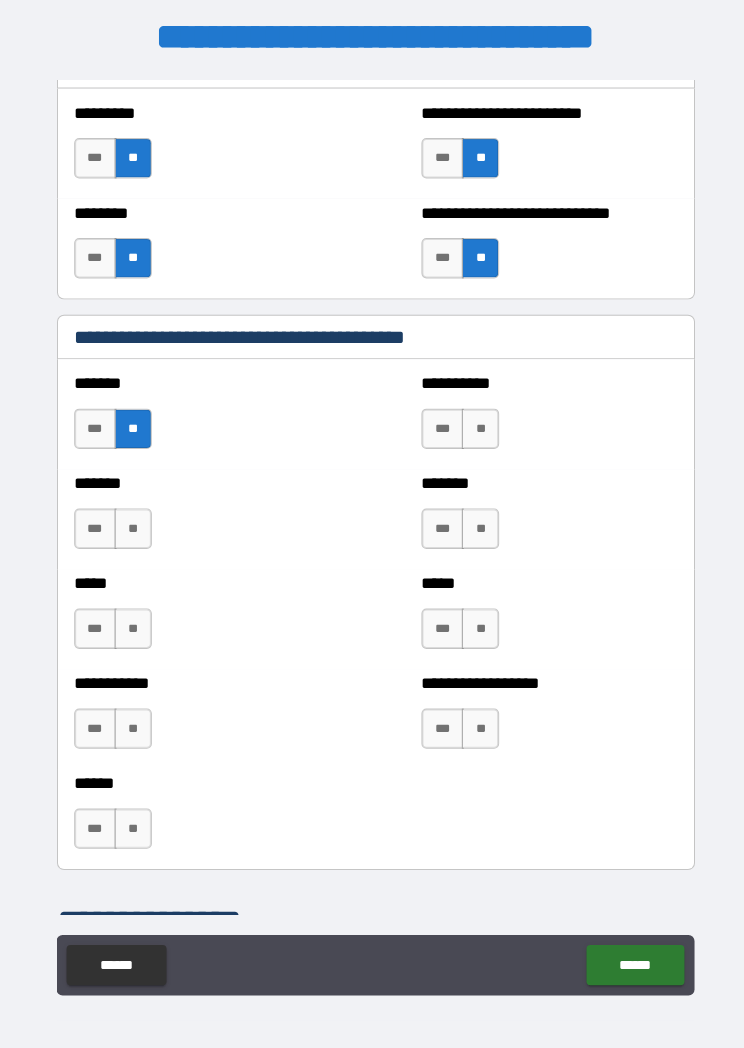 click on "**" at bounding box center (131, 524) 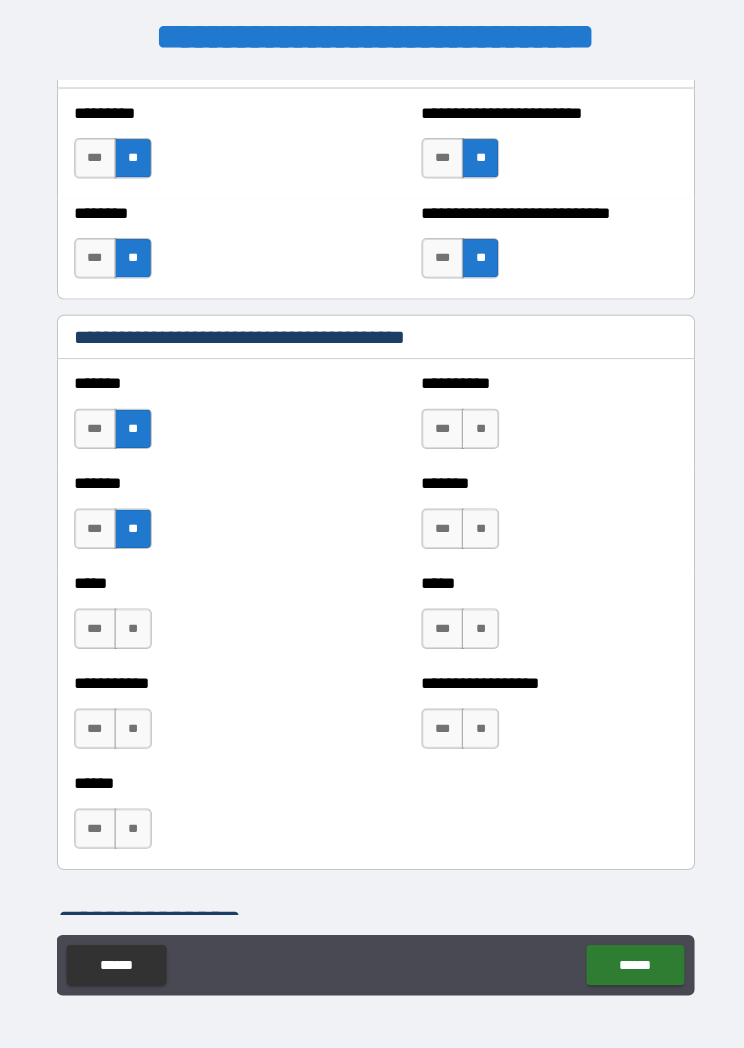 click on "**" at bounding box center [131, 623] 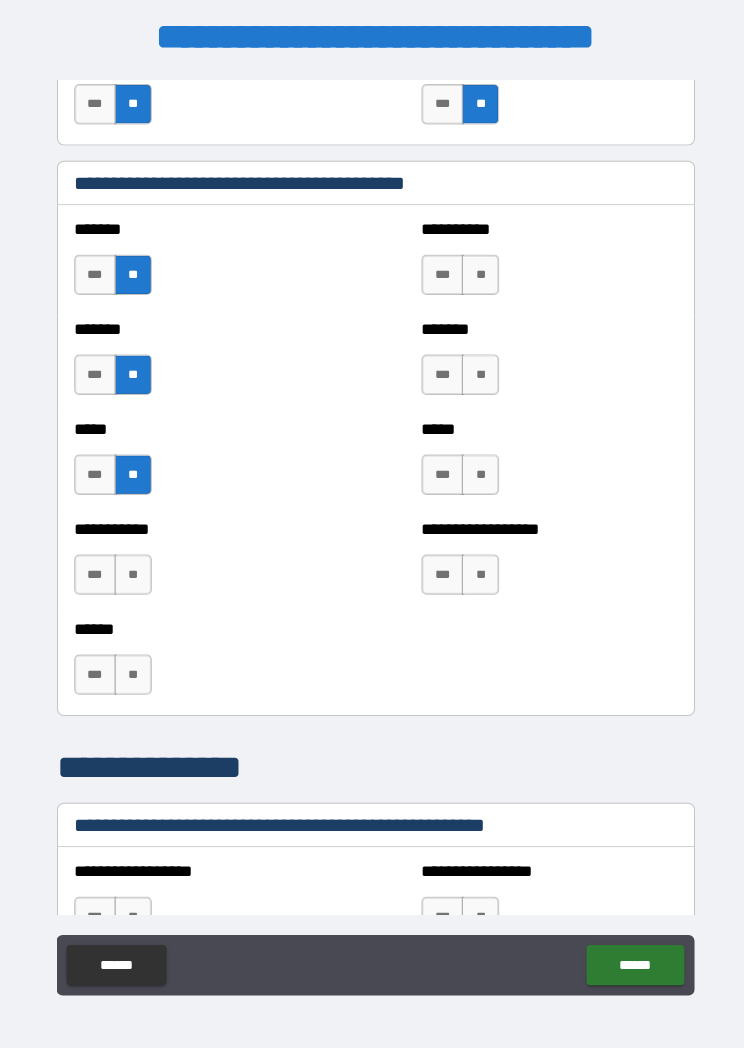 scroll, scrollTop: 2212, scrollLeft: 0, axis: vertical 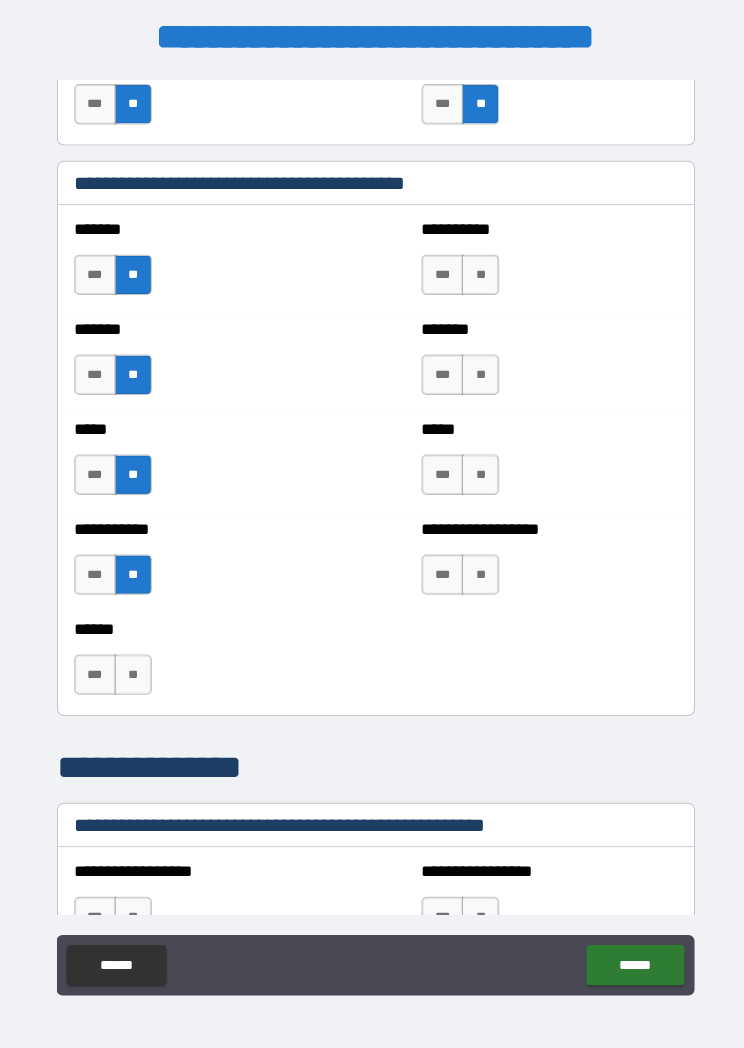 click on "**" at bounding box center (131, 668) 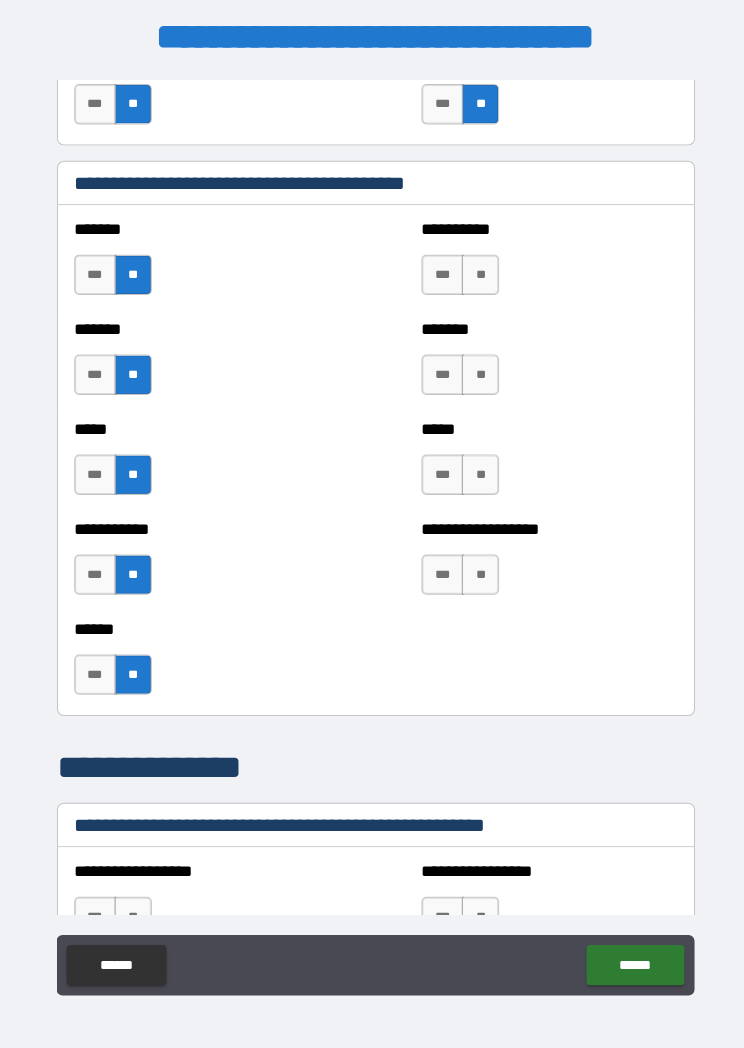 click on "**" at bounding box center (475, 569) 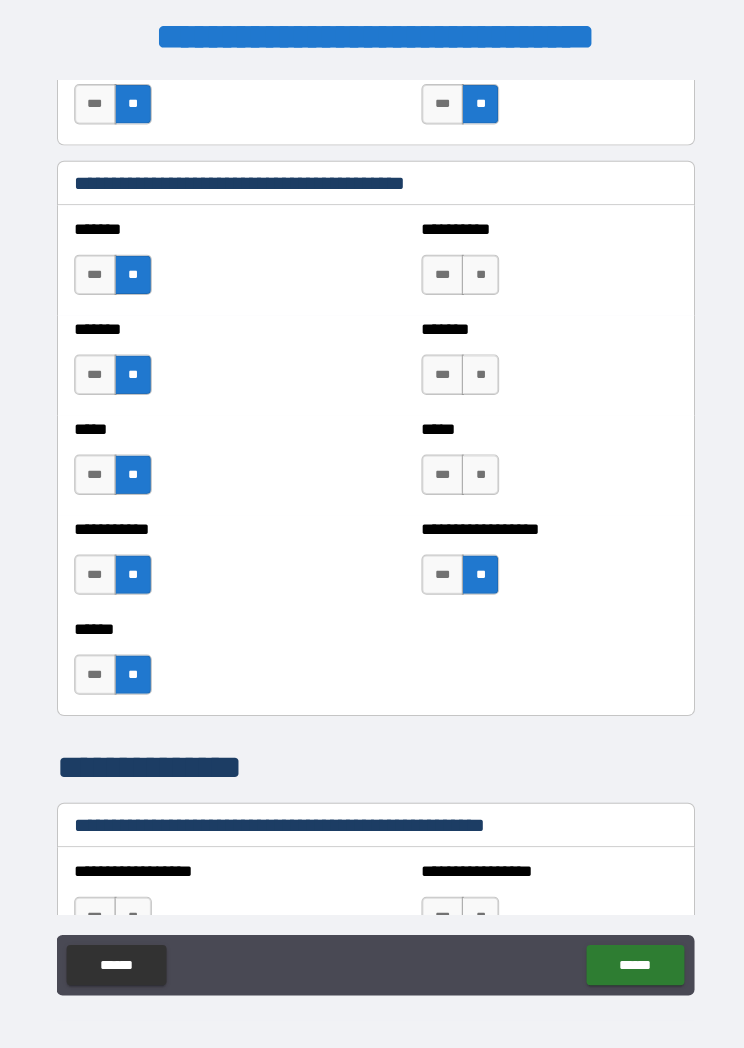 click on "**" at bounding box center (475, 470) 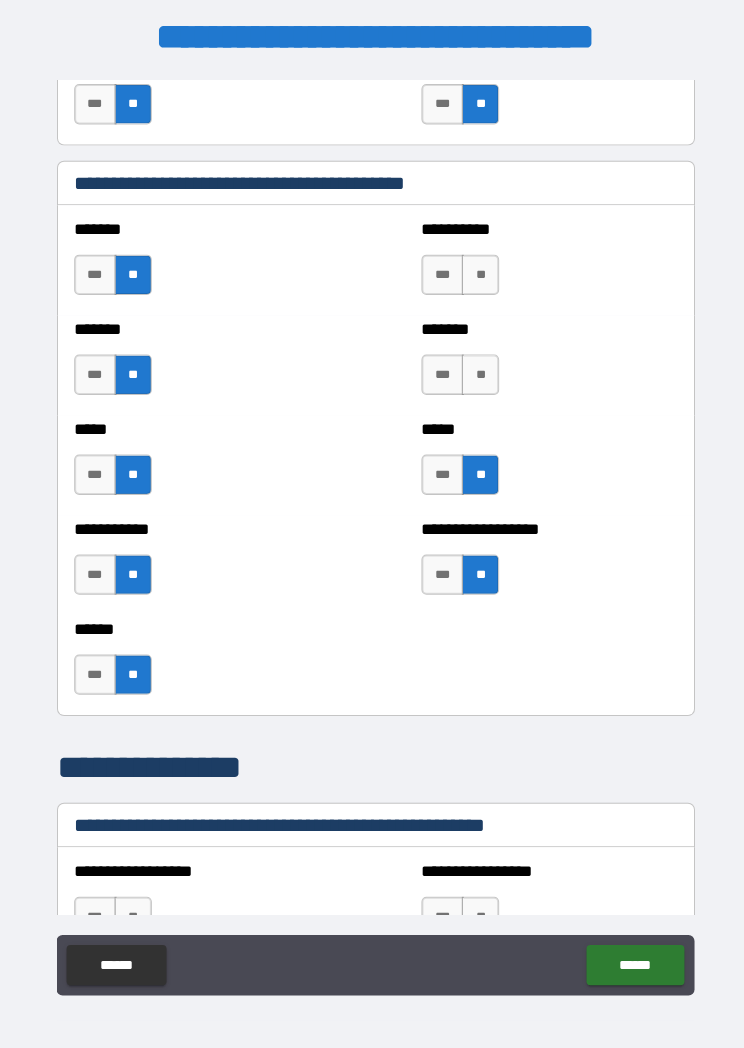 click on "**" at bounding box center (475, 371) 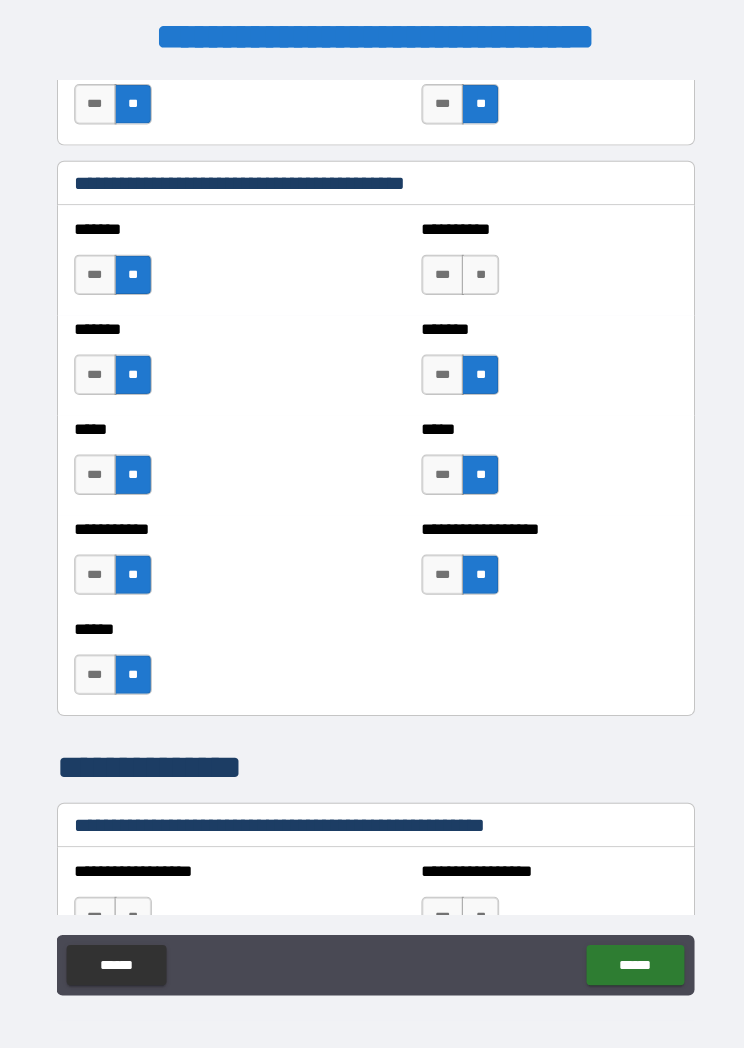 click on "**" at bounding box center [475, 272] 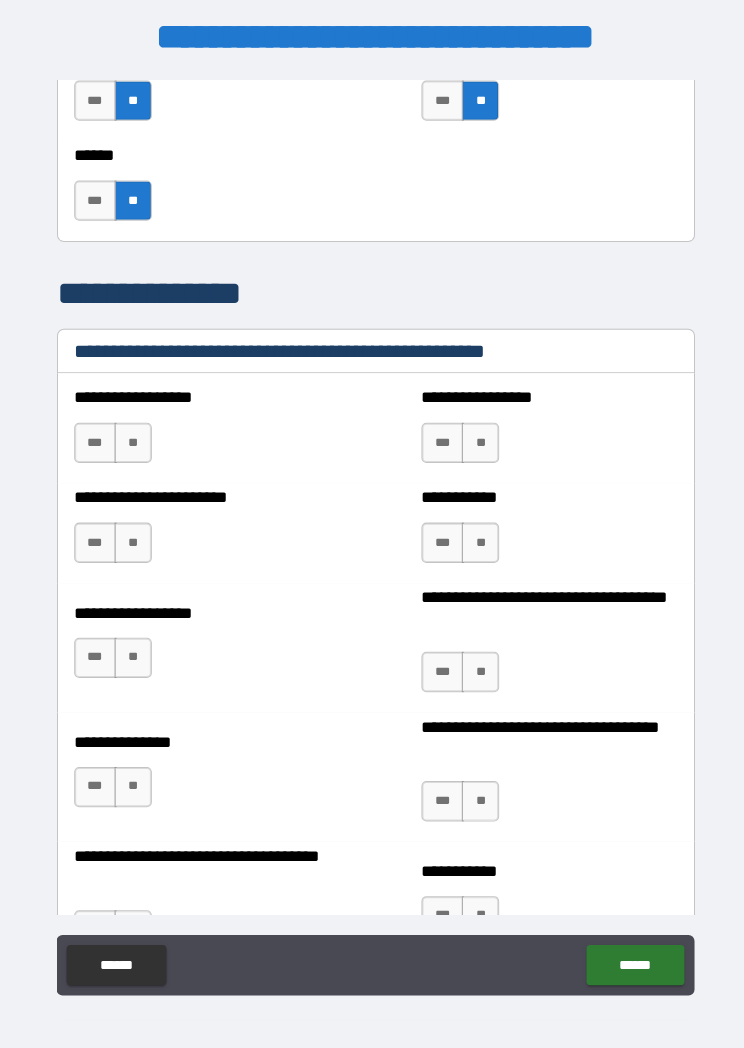 scroll, scrollTop: 2685, scrollLeft: 0, axis: vertical 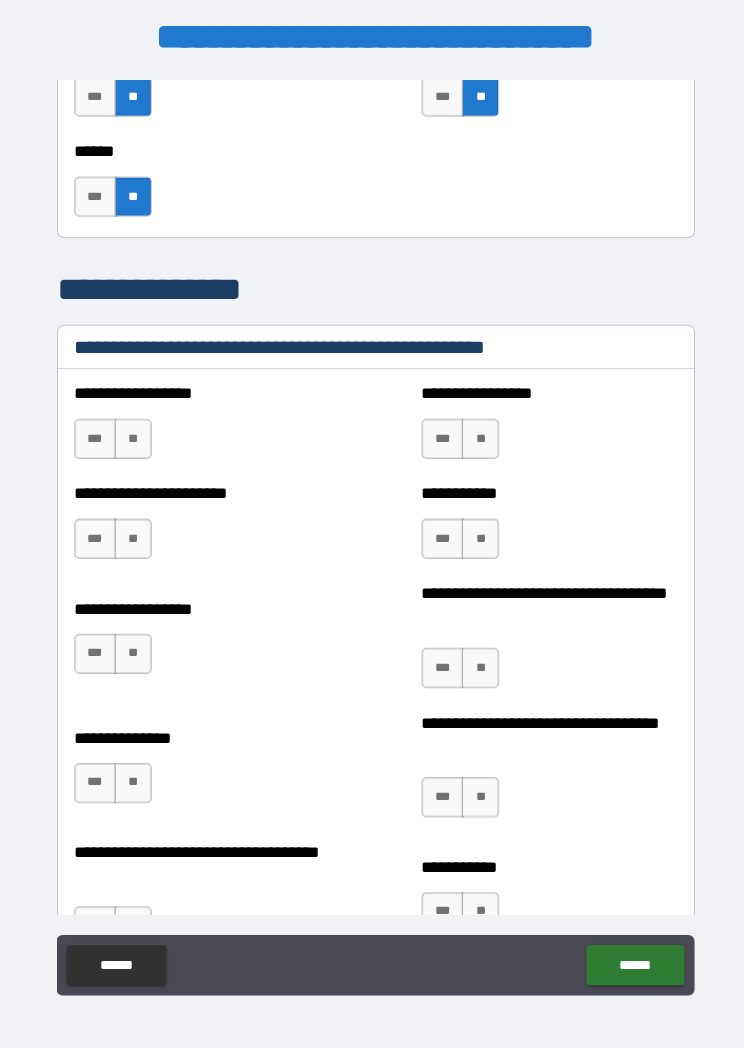 click on "**" at bounding box center (131, 435) 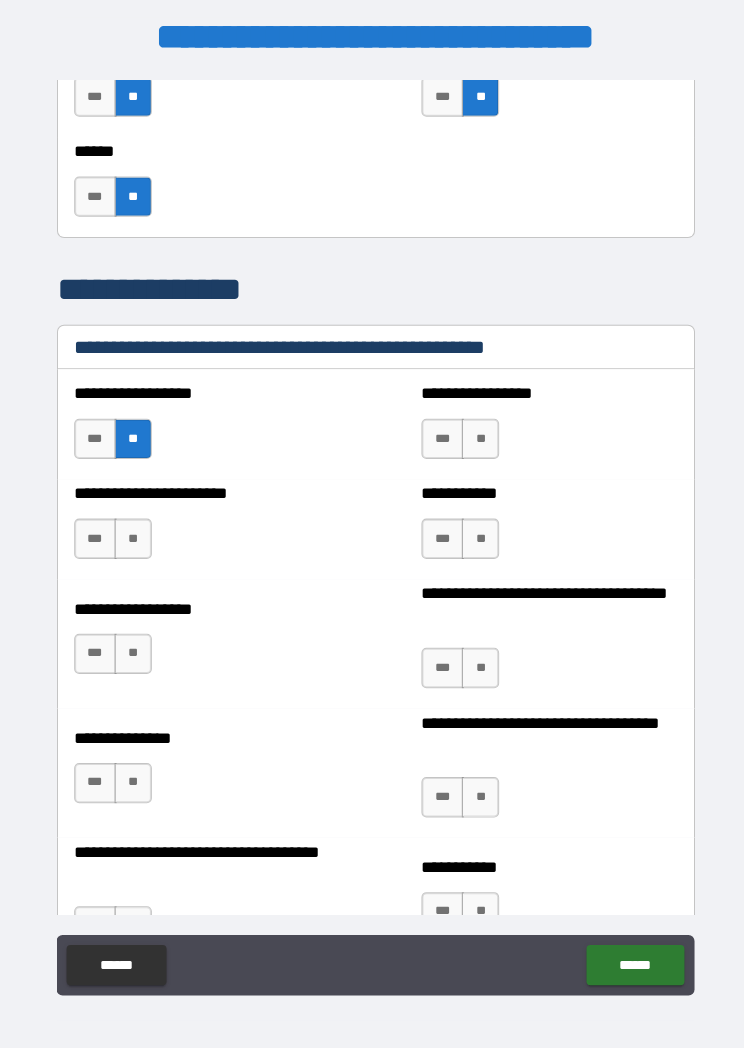 click on "**" at bounding box center (131, 534) 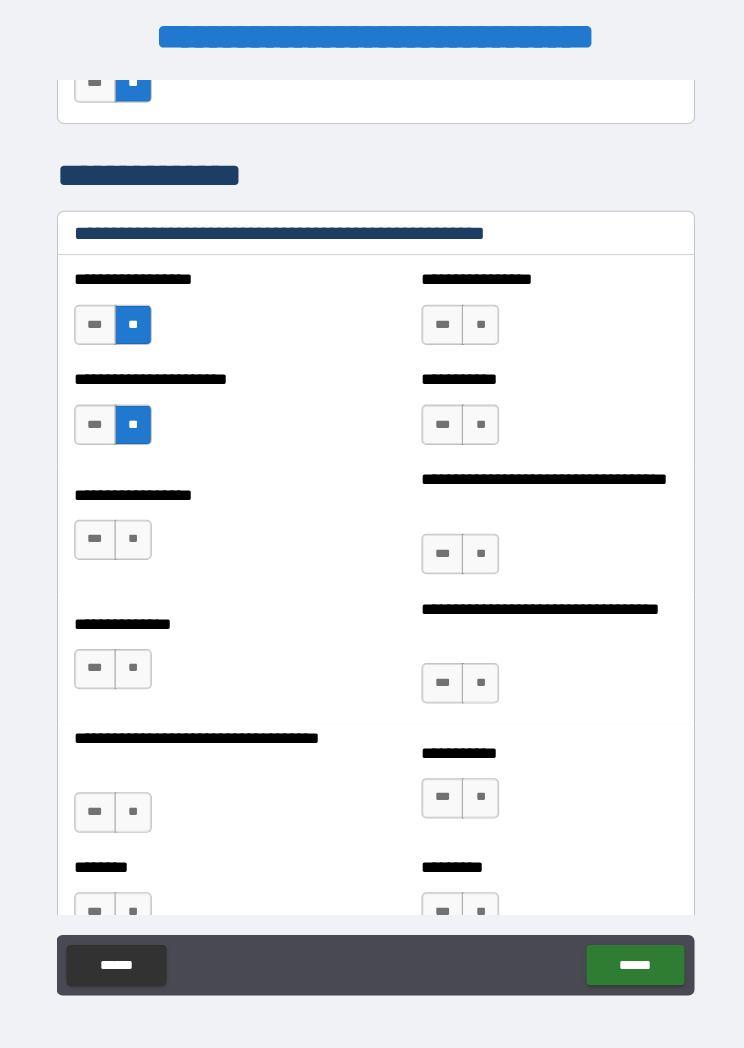 click on "**" at bounding box center [131, 535] 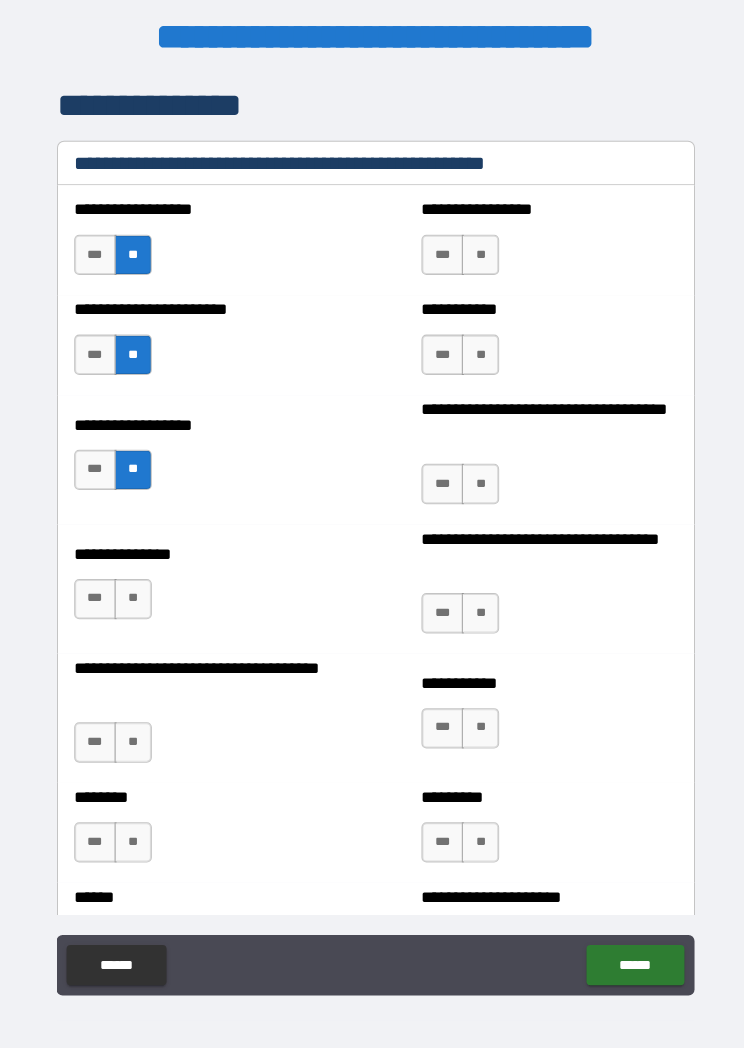 click on "**" at bounding box center [131, 593] 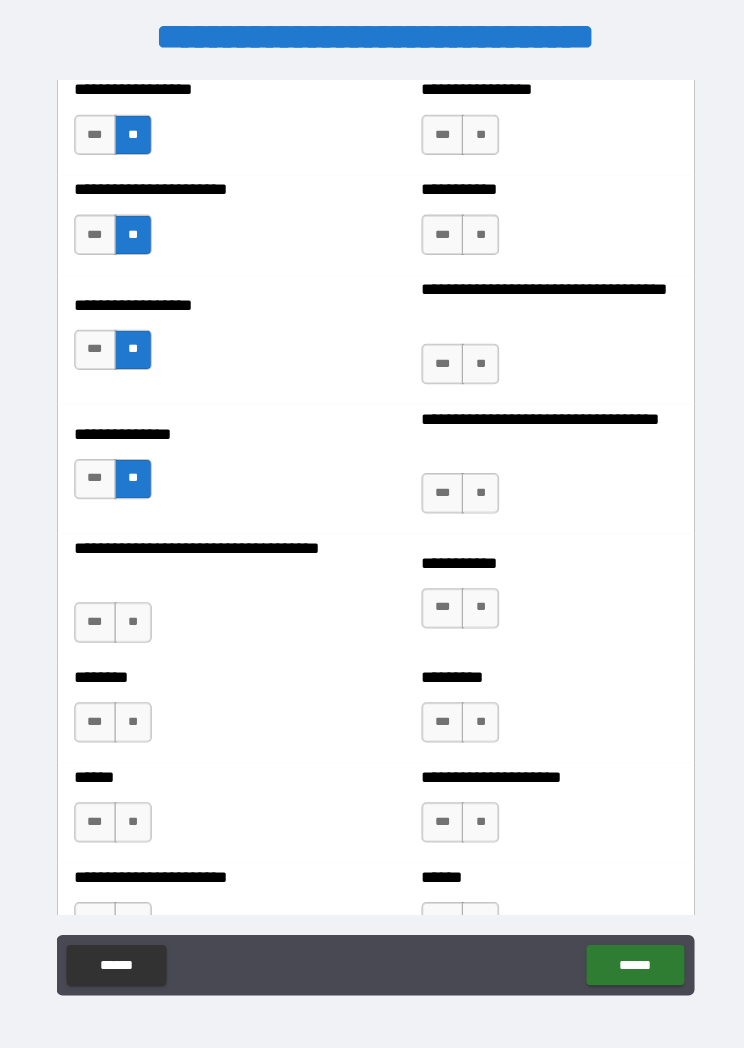 click on "**" at bounding box center (131, 617) 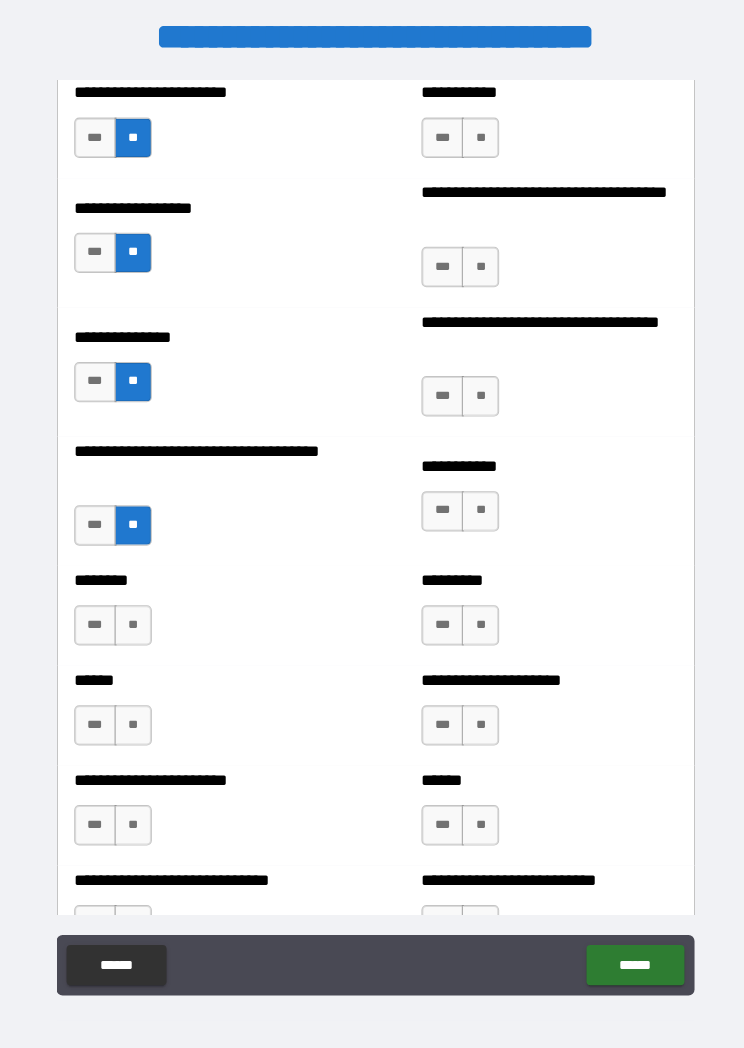 click on "**" at bounding box center [131, 619] 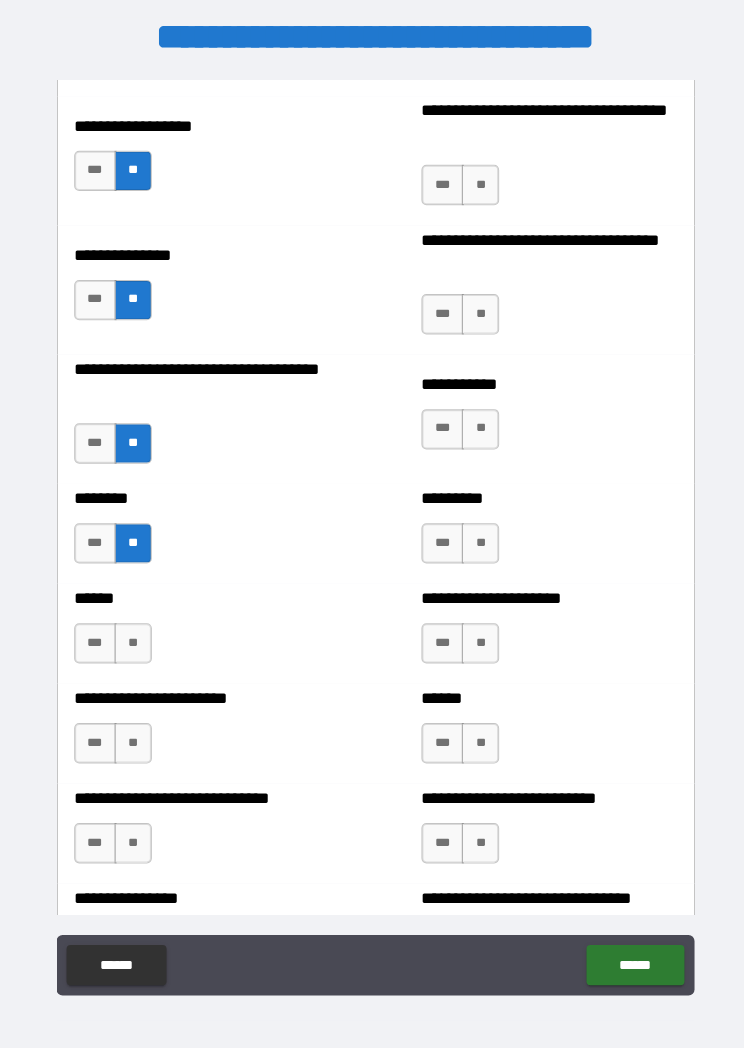 click on "**" at bounding box center [131, 637] 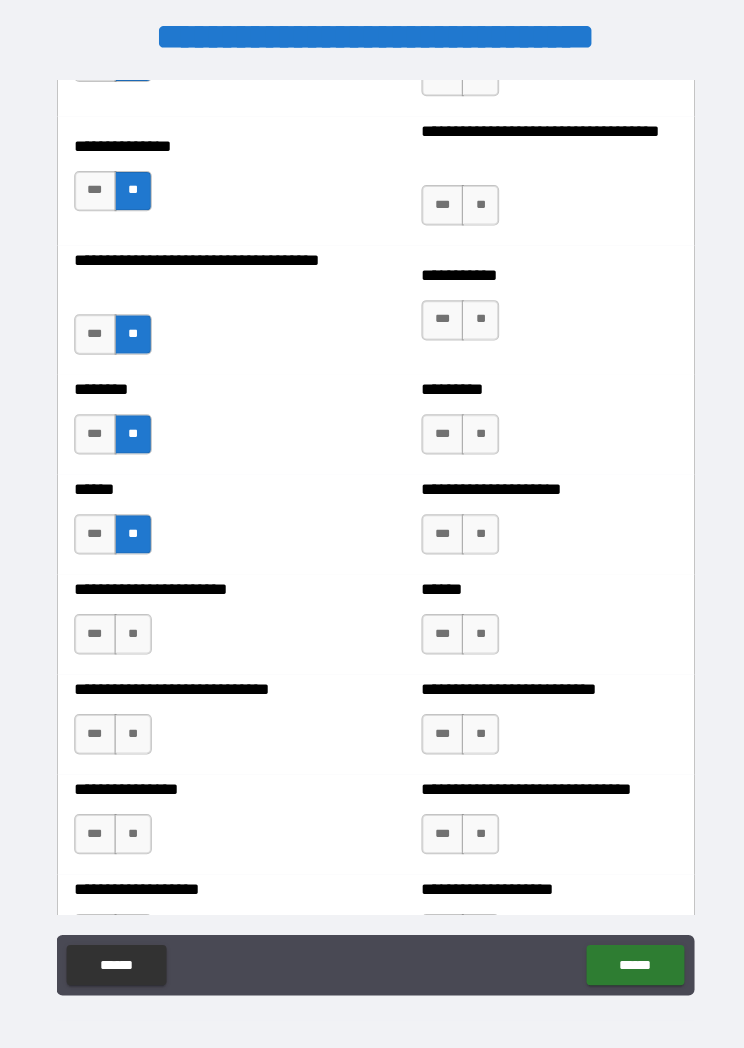 click on "**" at bounding box center (131, 628) 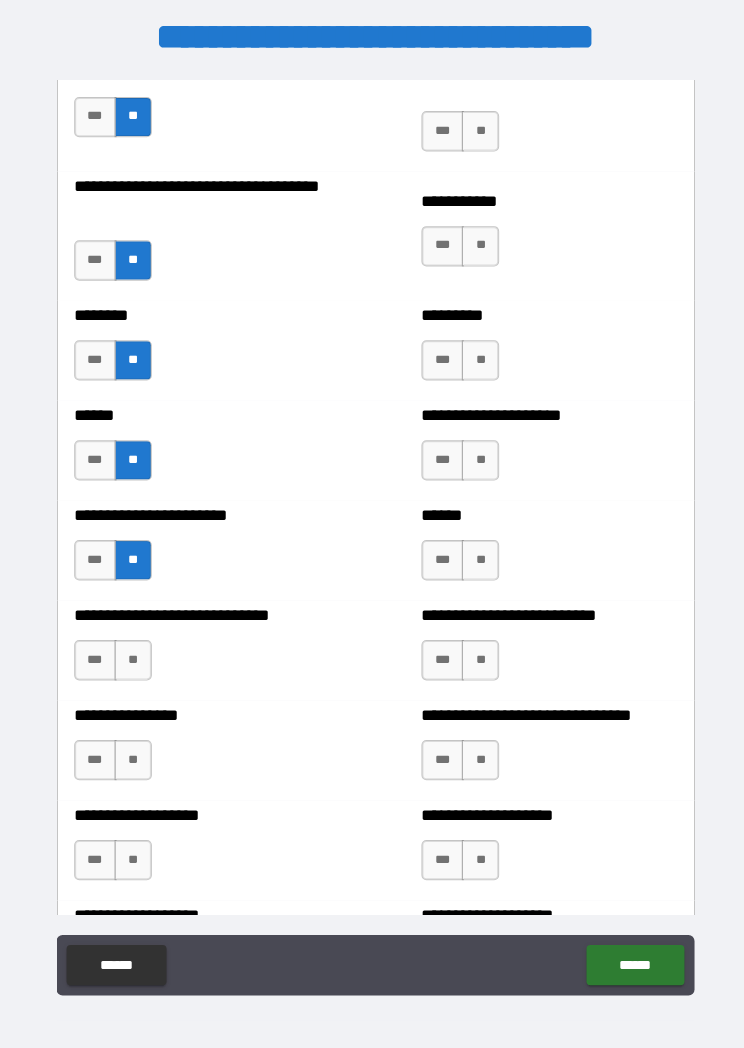 click on "**" at bounding box center (131, 654) 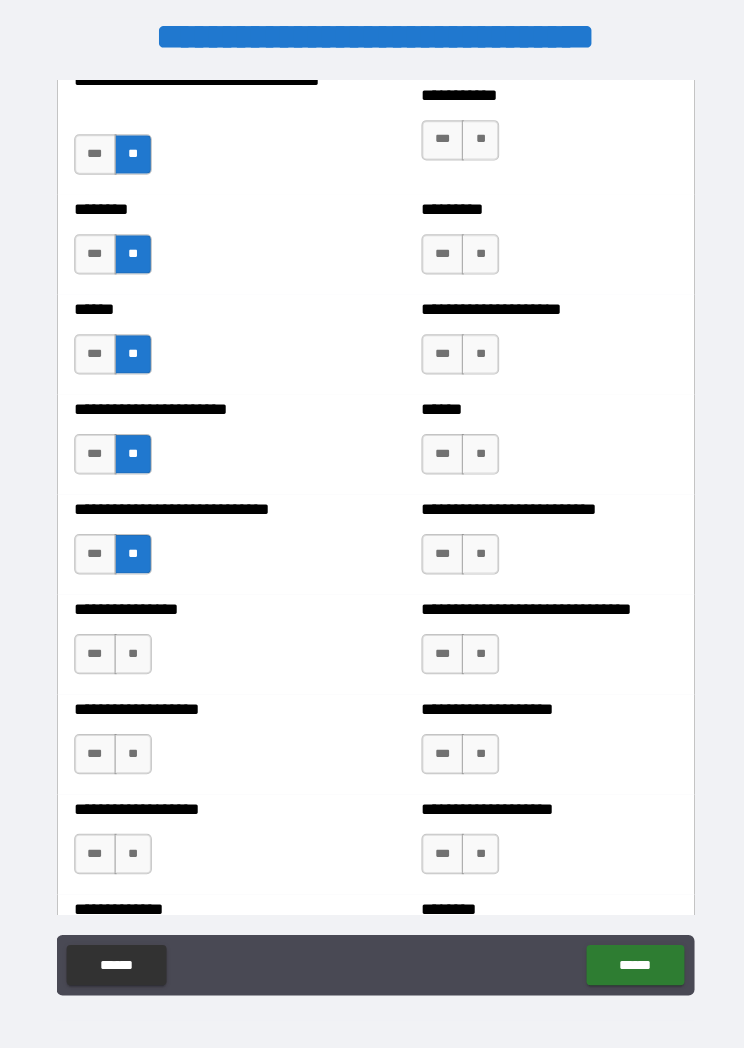 click on "**" at bounding box center (131, 648) 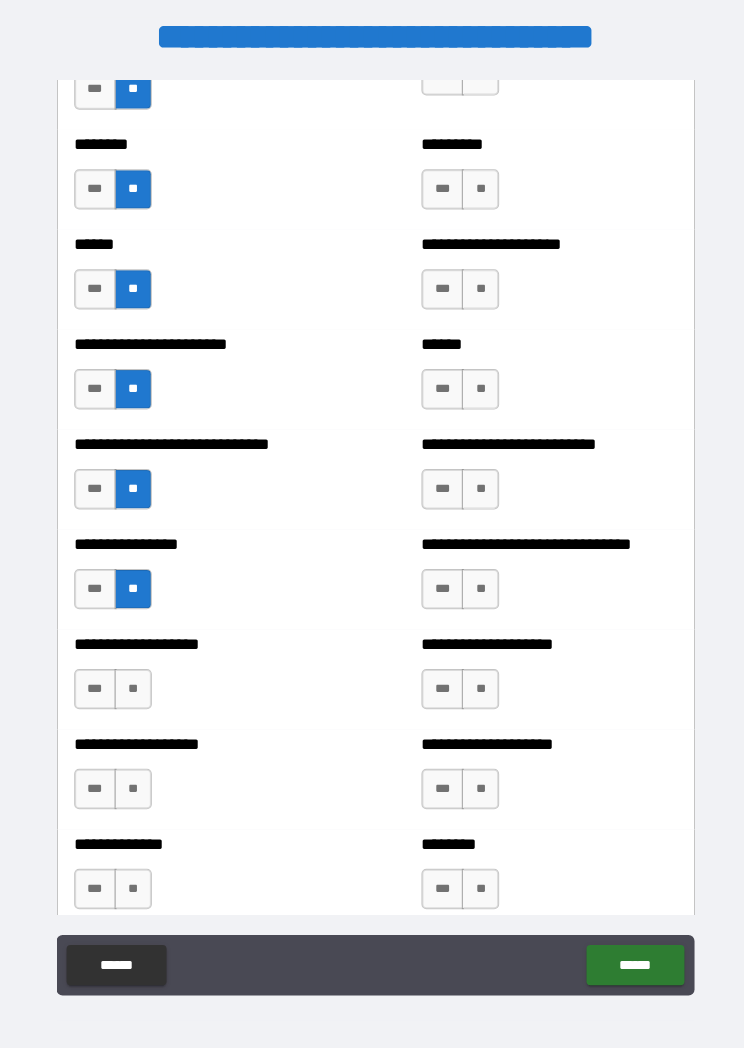 click on "**" at bounding box center (131, 683) 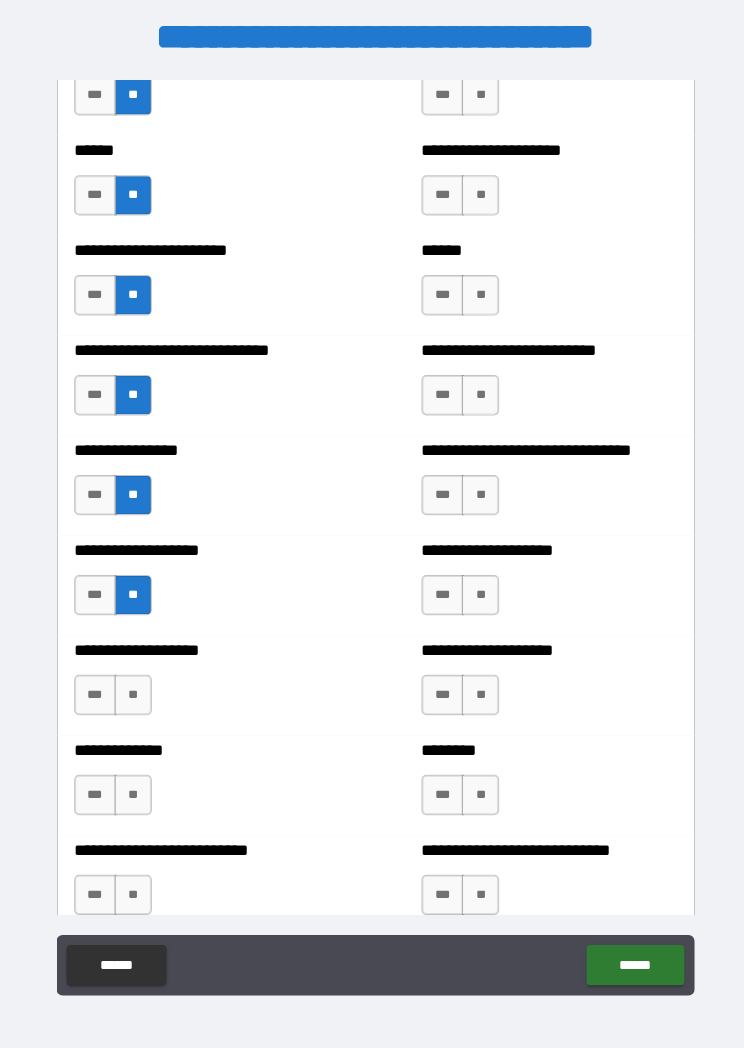 click on "**" at bounding box center [131, 688] 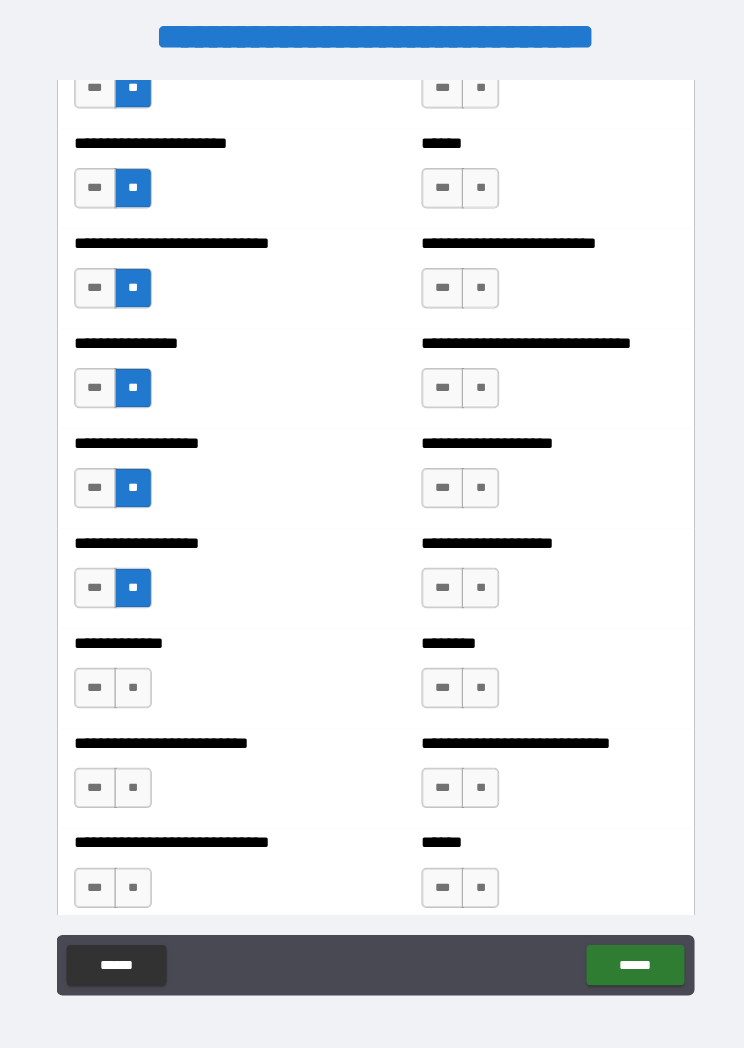 scroll, scrollTop: 3720, scrollLeft: 0, axis: vertical 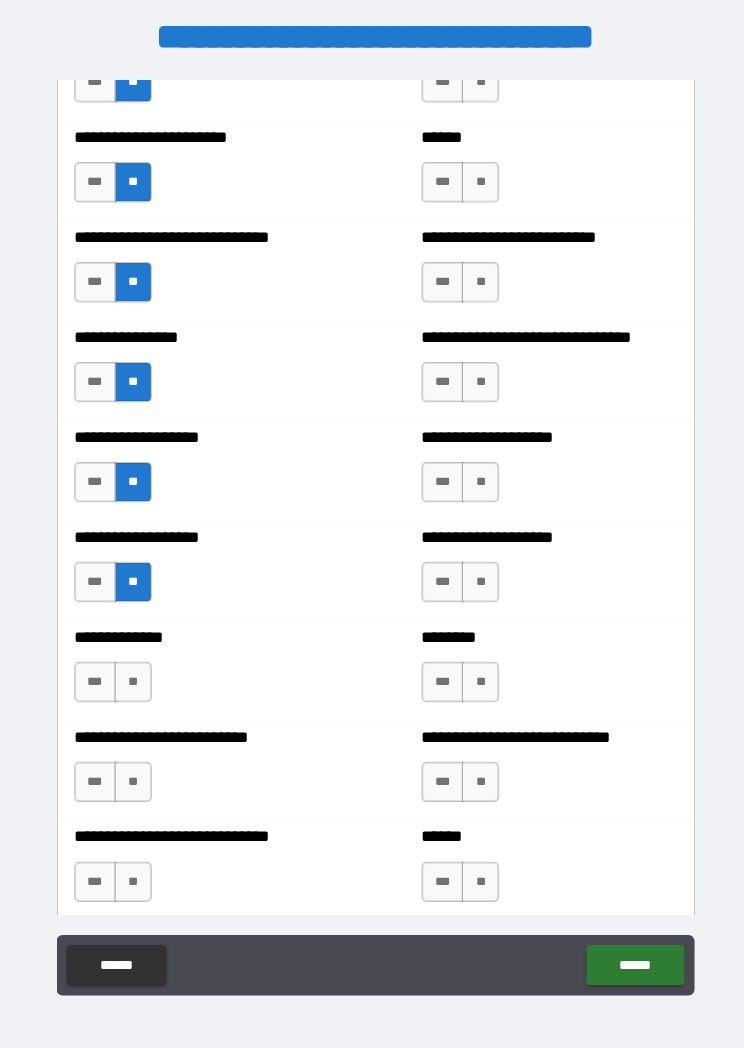 click on "**" at bounding box center (131, 675) 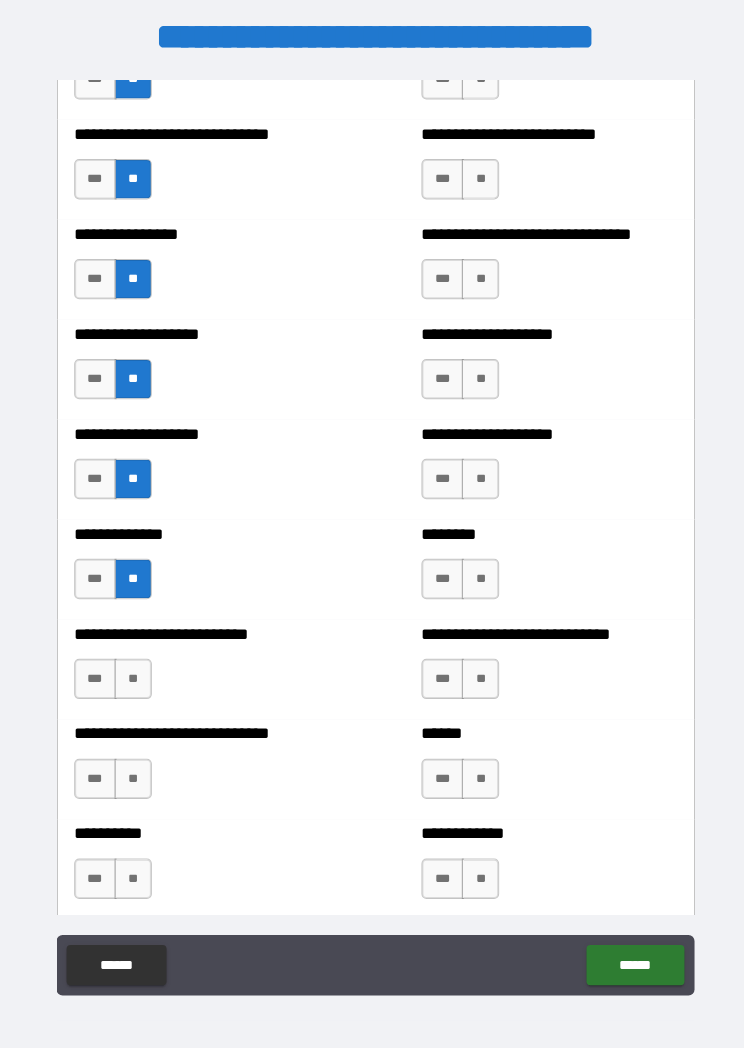 click on "**" at bounding box center [131, 672] 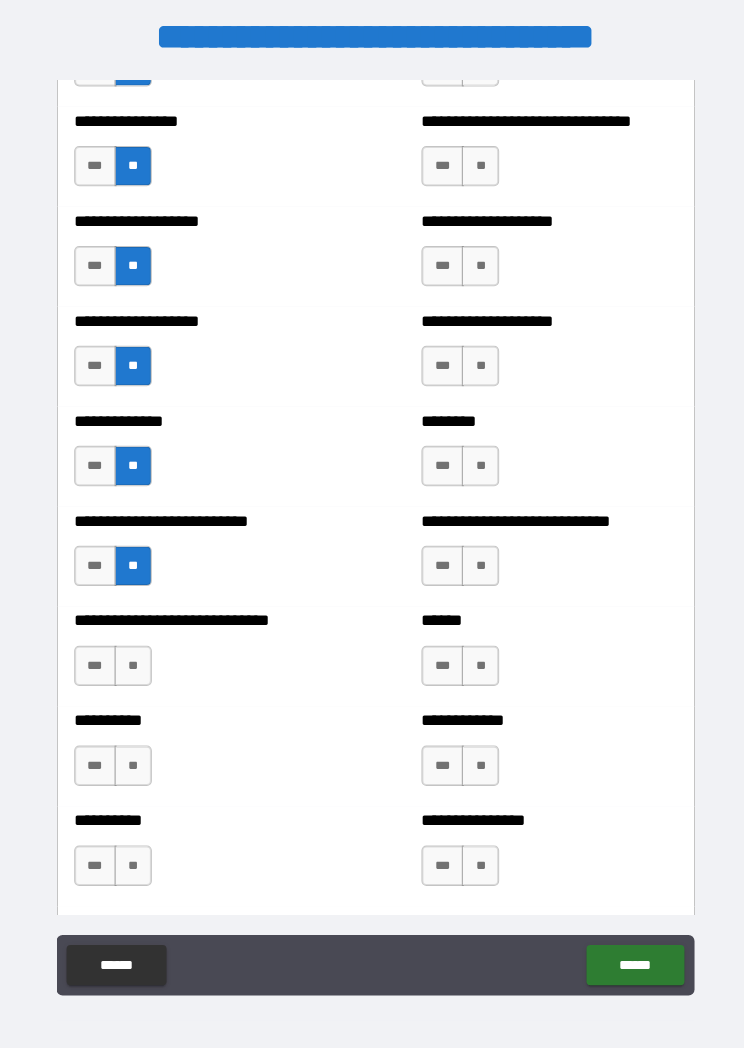 click on "**" at bounding box center (131, 660) 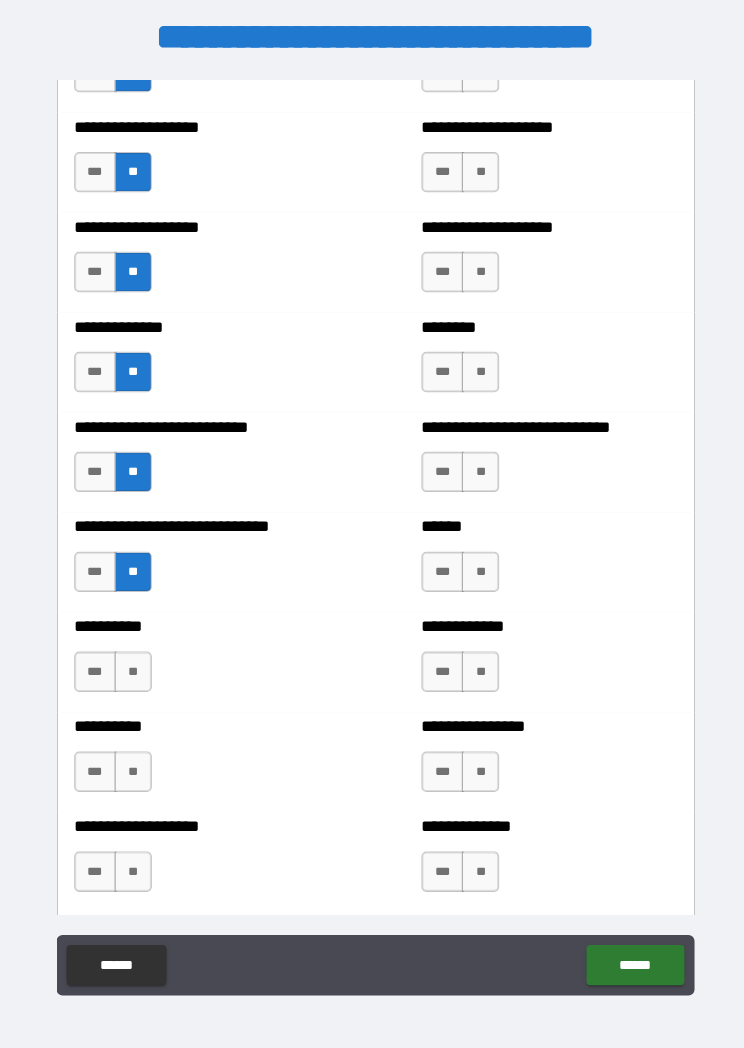 click on "**" at bounding box center (131, 665) 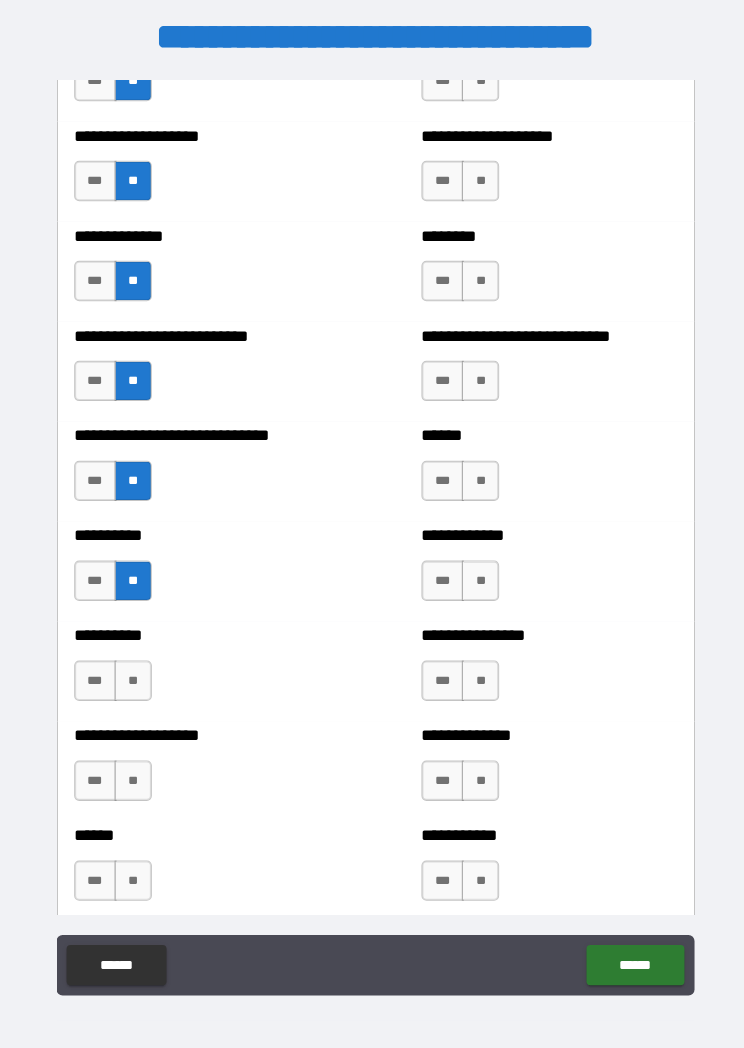 click on "**" at bounding box center [131, 674] 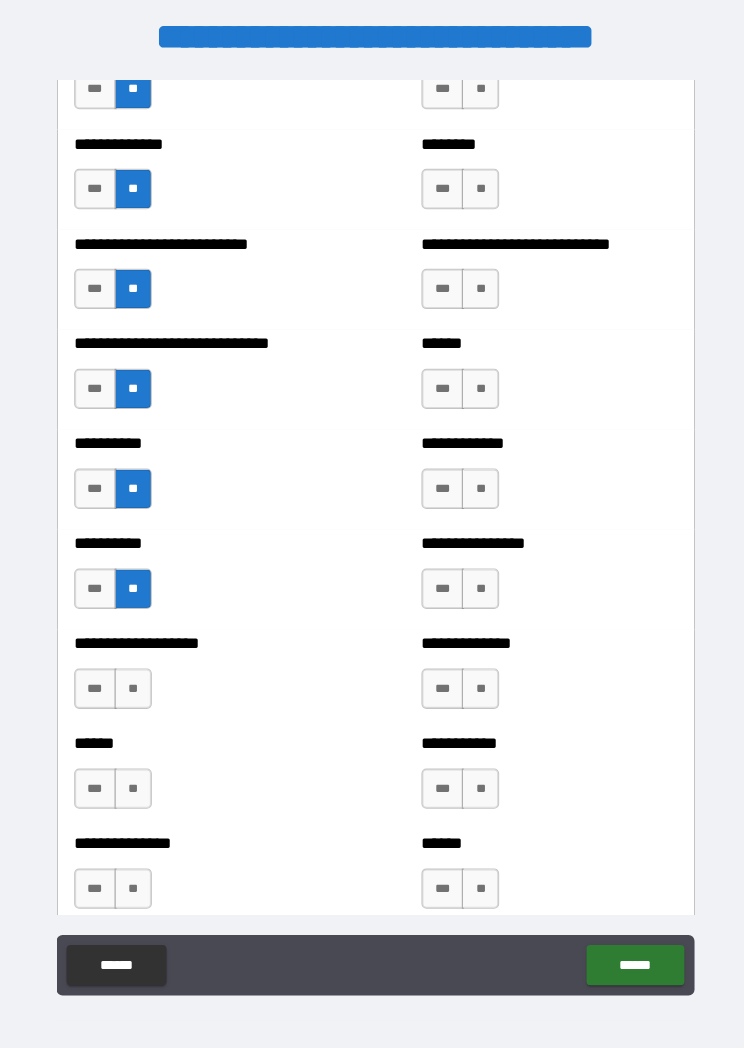 click on "**" at bounding box center (131, 682) 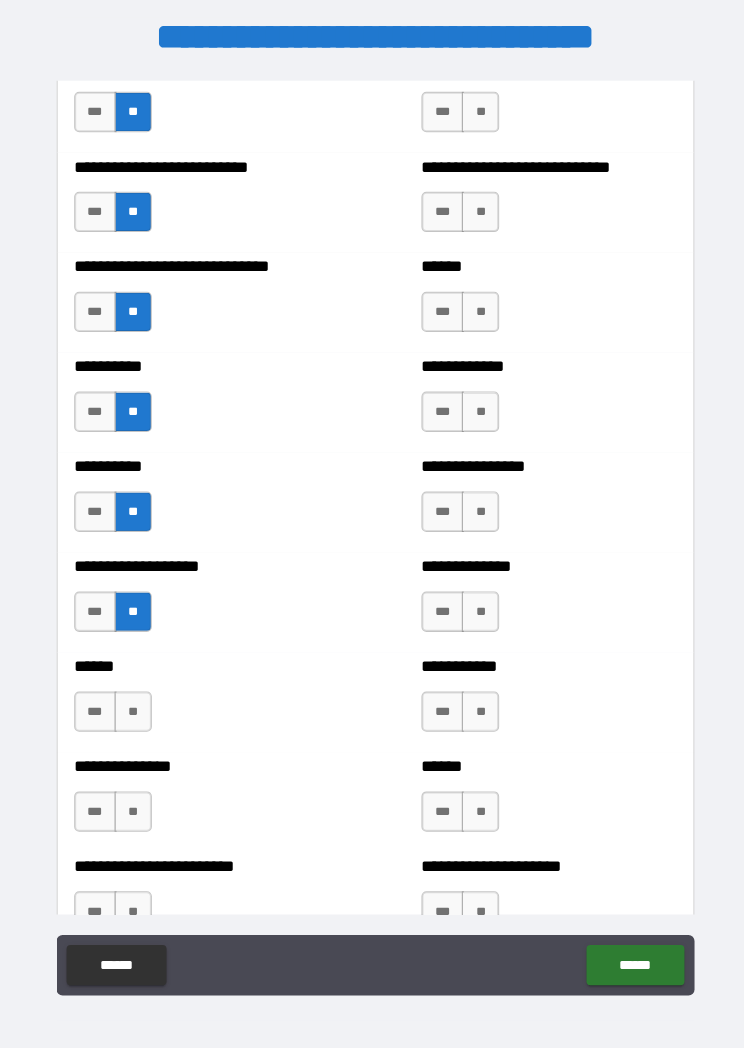 click on "**" at bounding box center (131, 705) 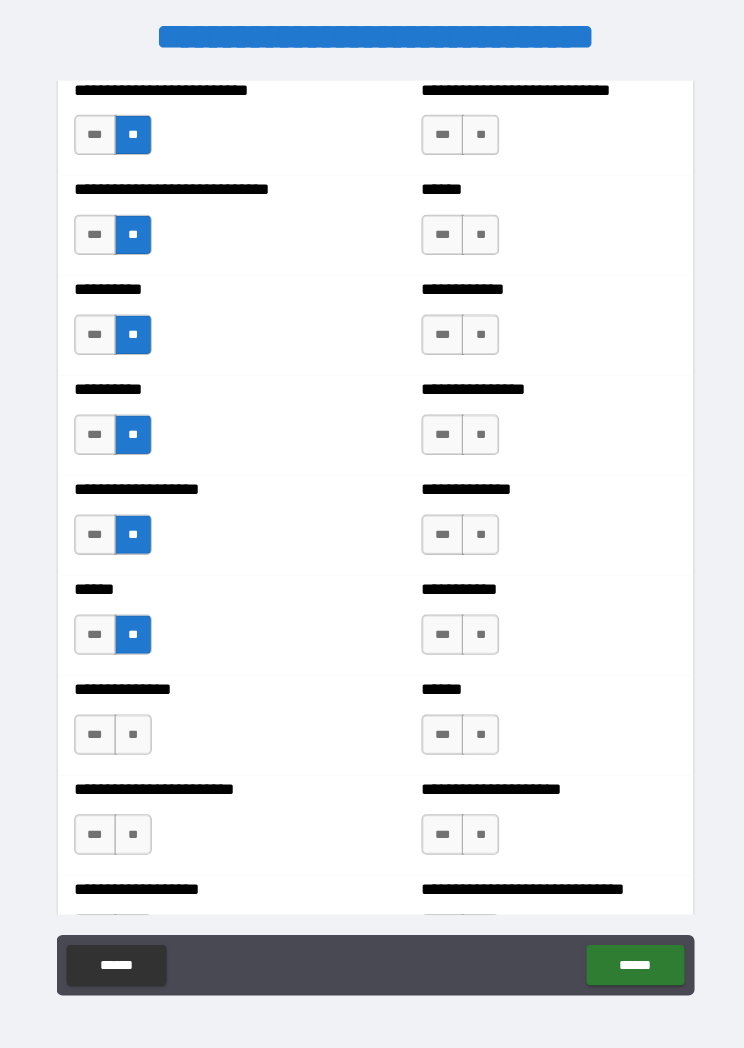 click on "**" at bounding box center [131, 728] 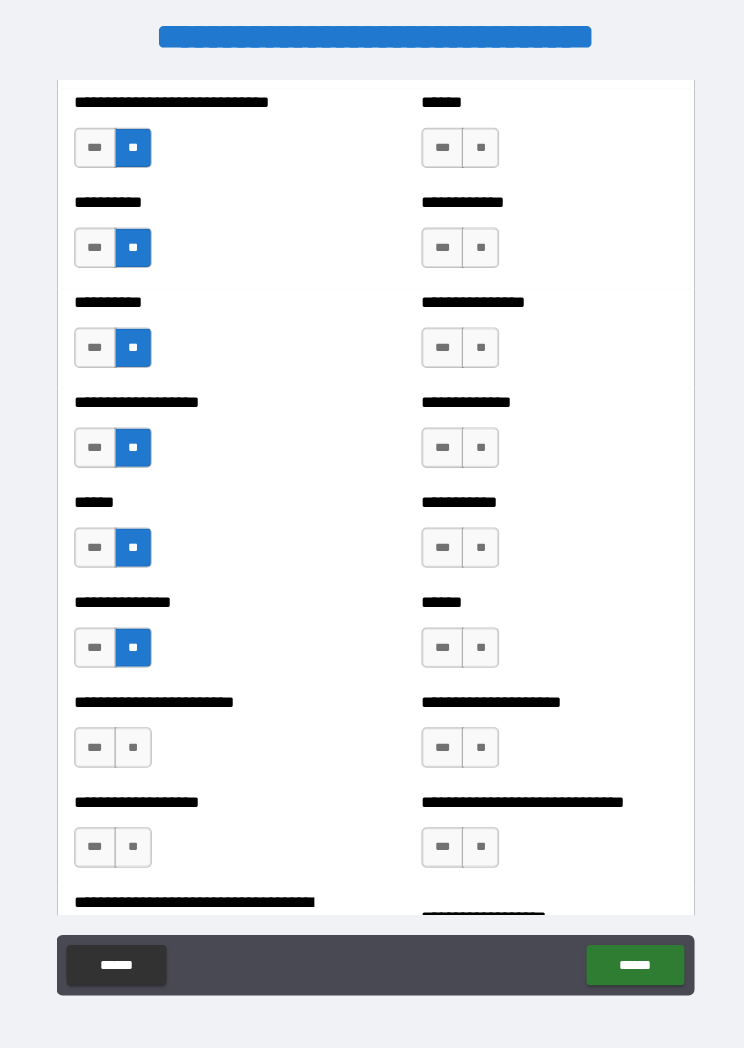 click on "**" at bounding box center [131, 740] 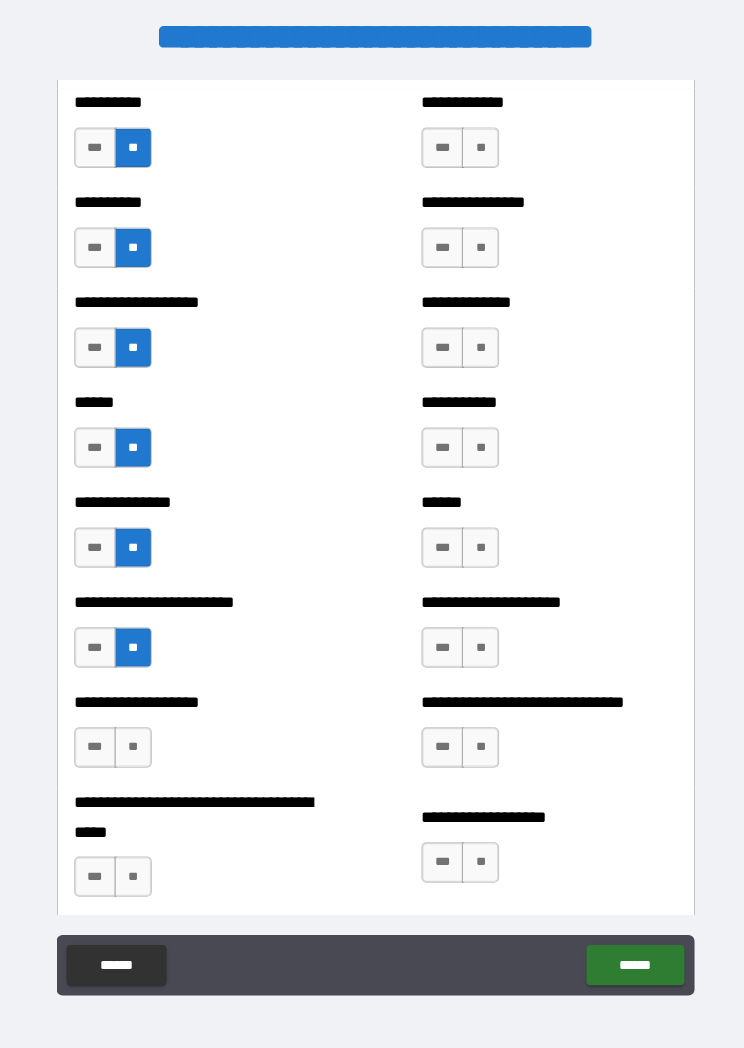 click on "**" at bounding box center [131, 740] 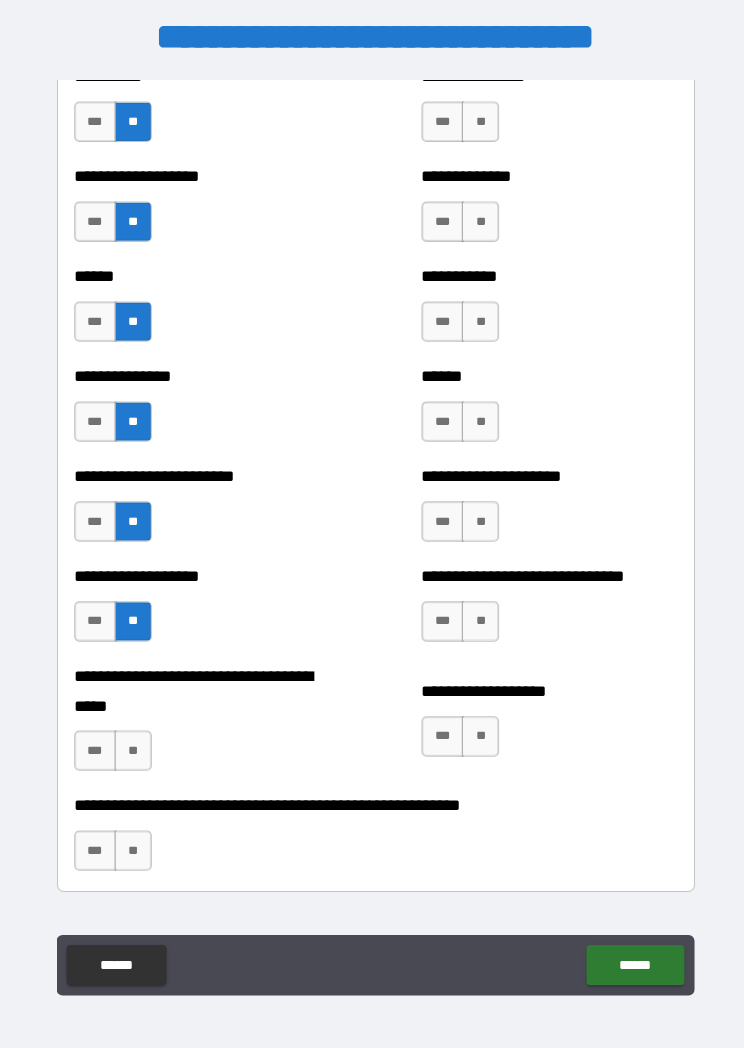 scroll, scrollTop: 4672, scrollLeft: 0, axis: vertical 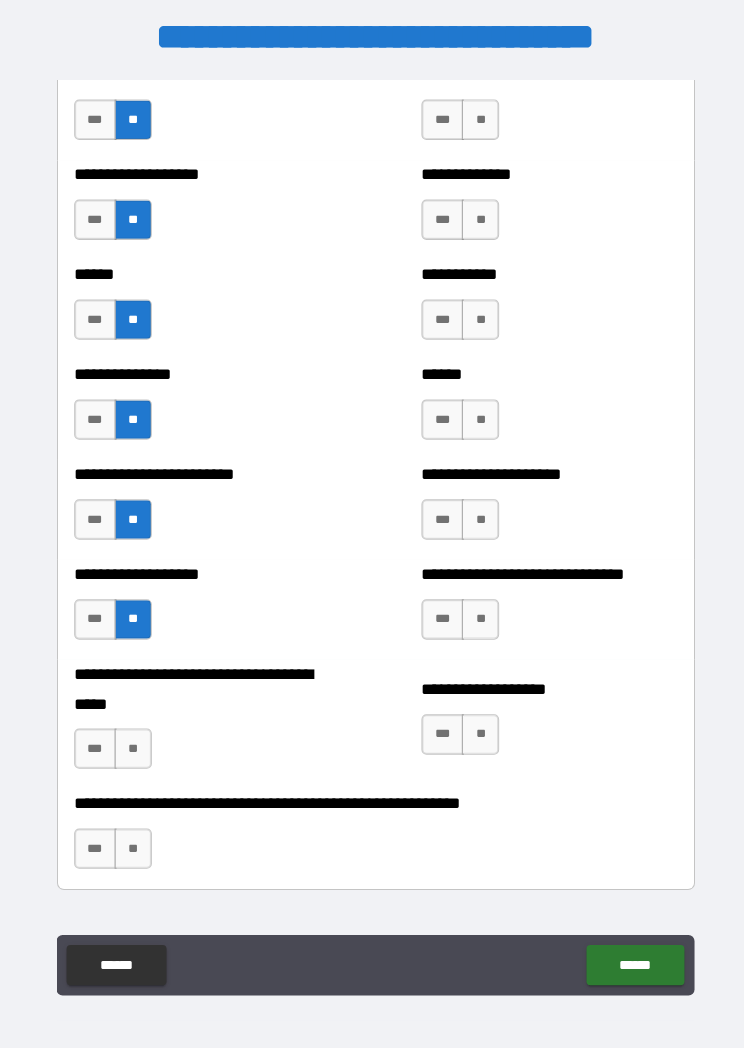 click on "**" at bounding box center [131, 742] 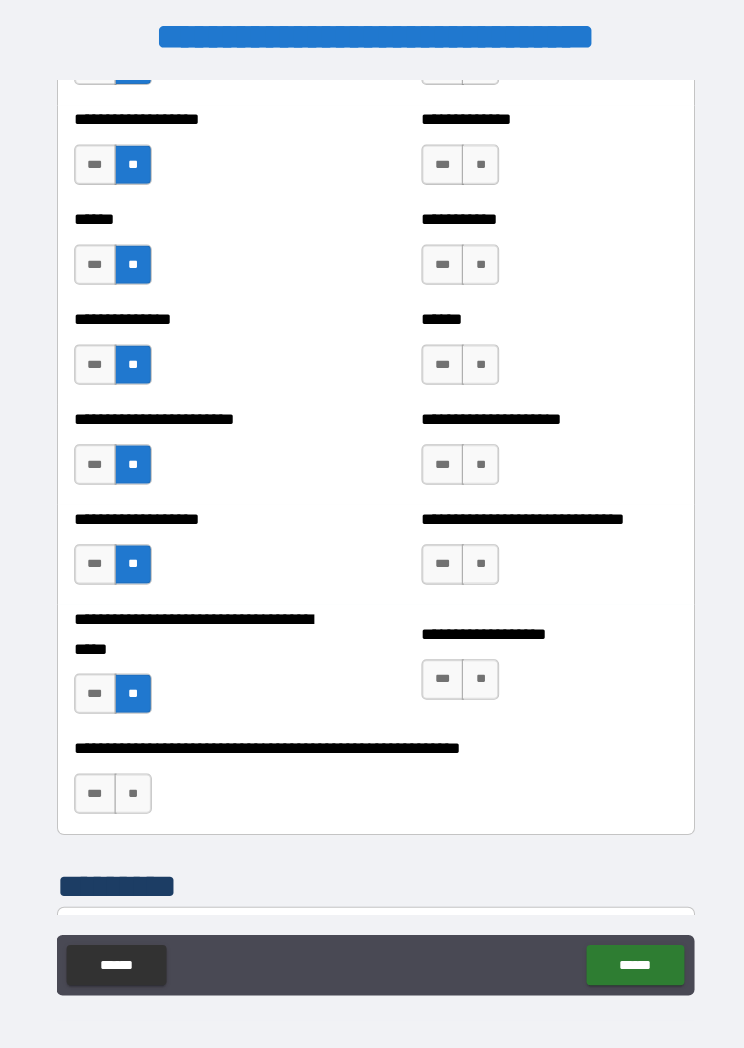 scroll, scrollTop: 4728, scrollLeft: 0, axis: vertical 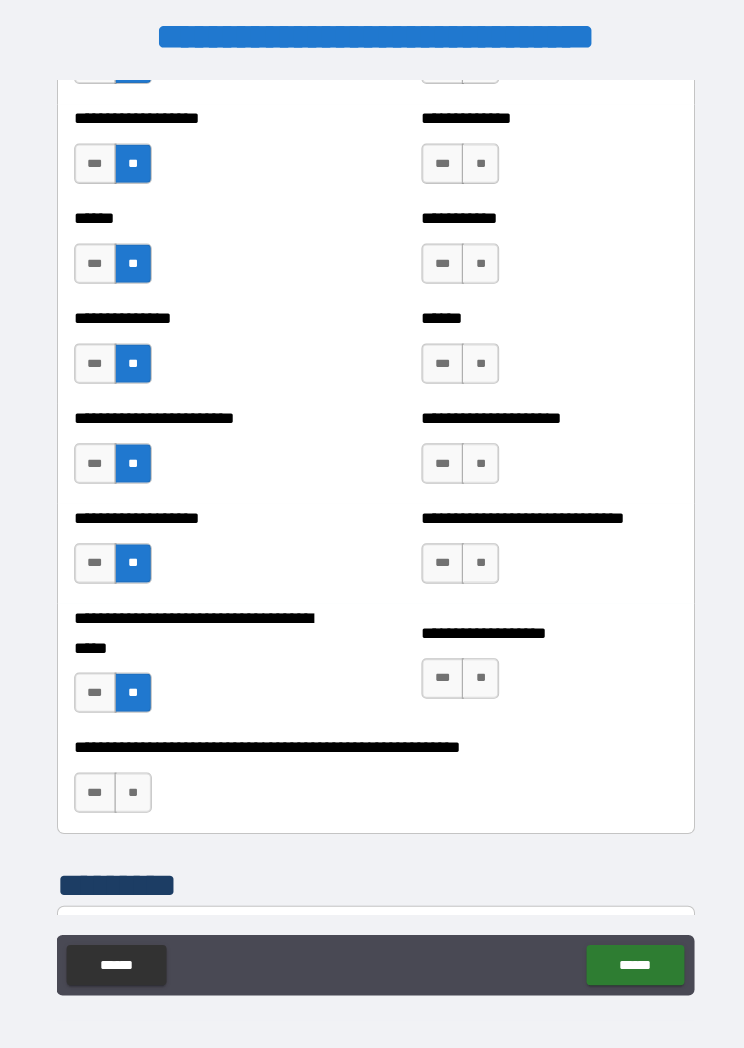 click on "**" at bounding box center (131, 785) 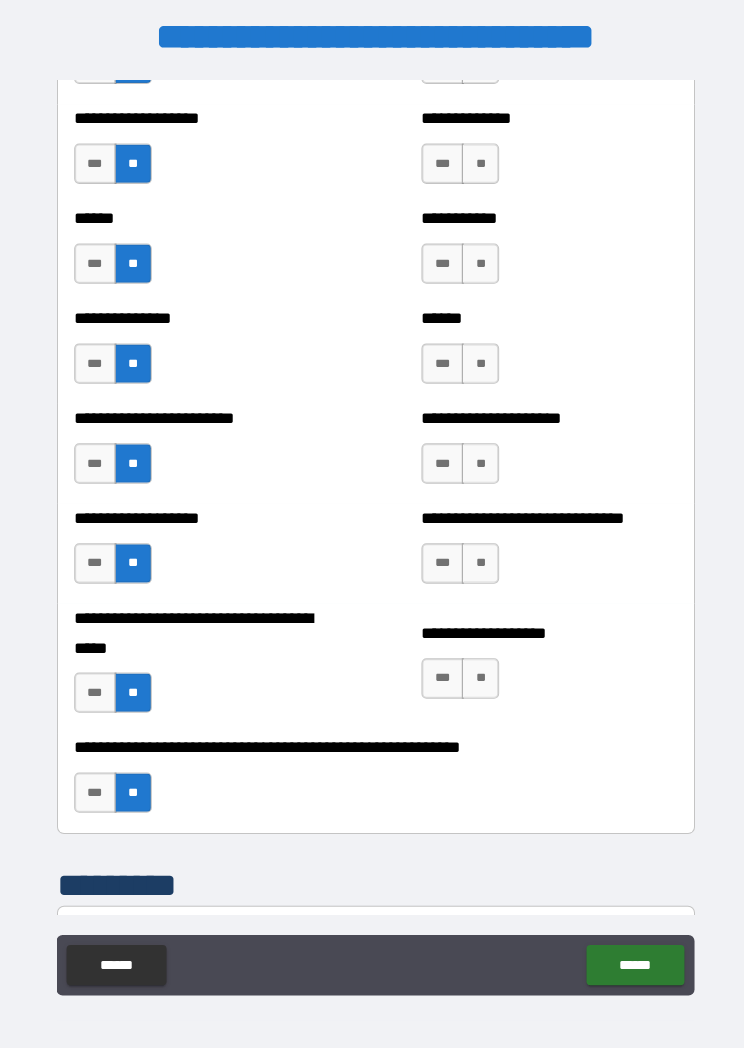 scroll, scrollTop: 0, scrollLeft: 0, axis: both 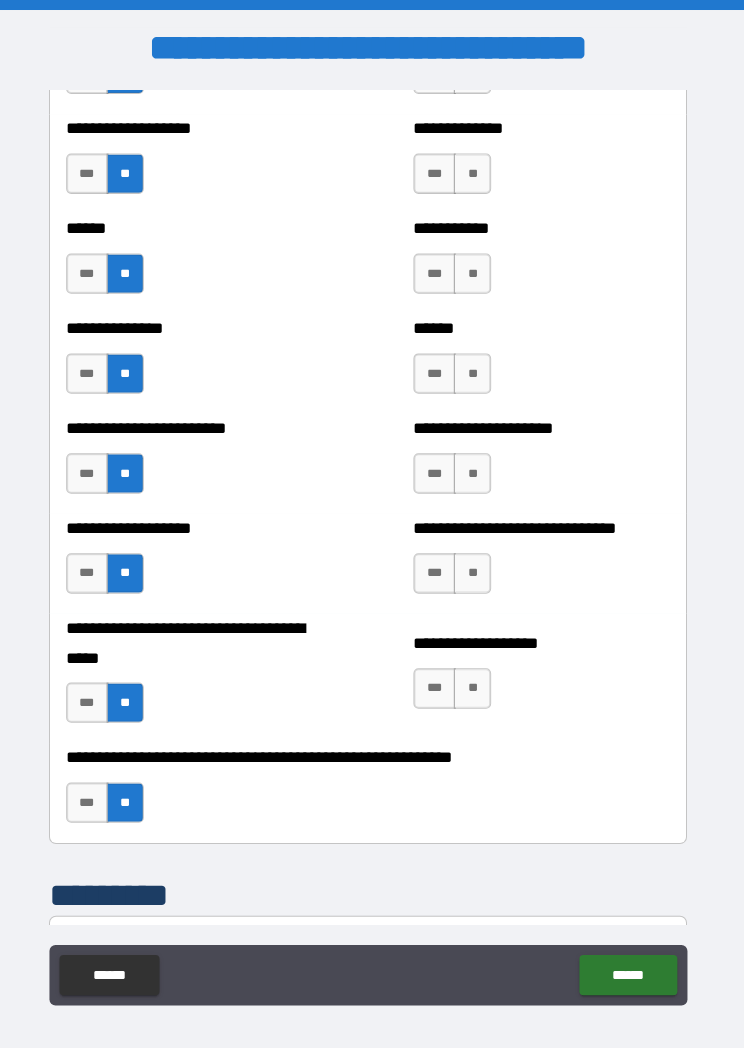click on "**" at bounding box center [475, 172] 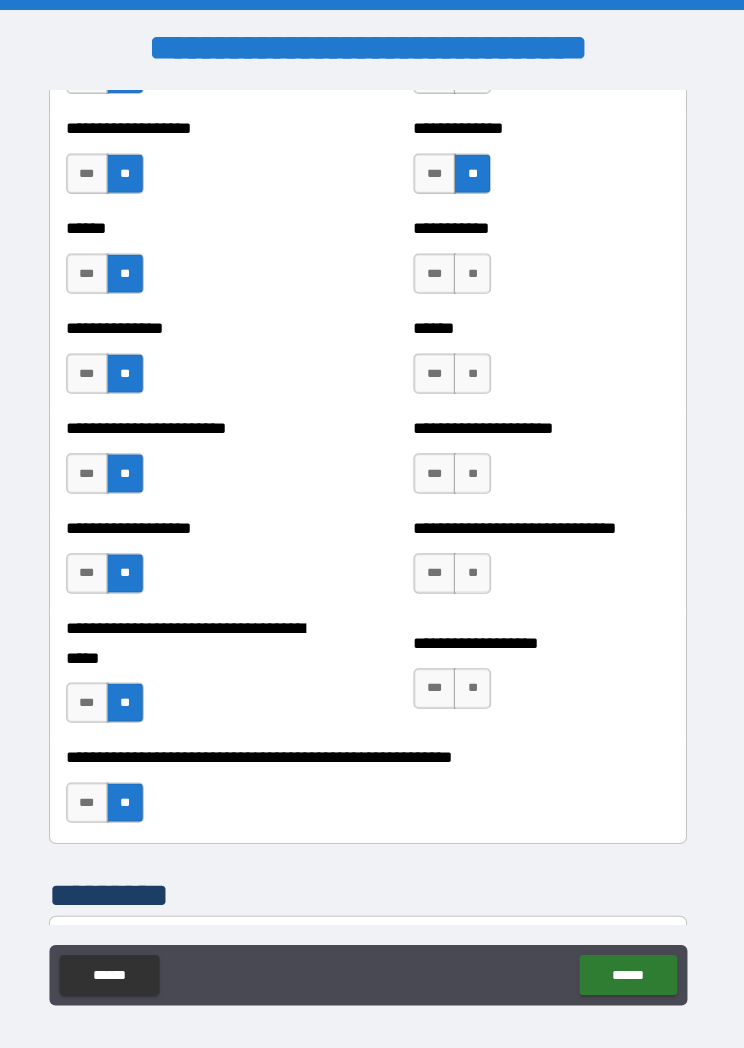 click on "**" at bounding box center (475, 271) 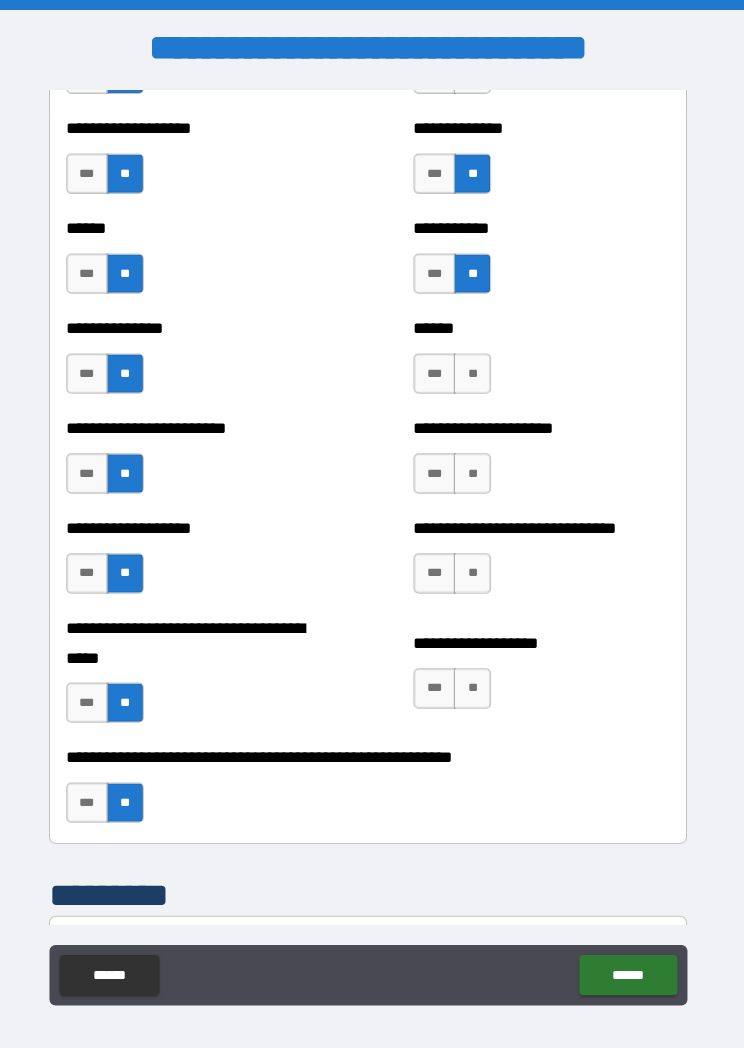click on "**" at bounding box center (475, 370) 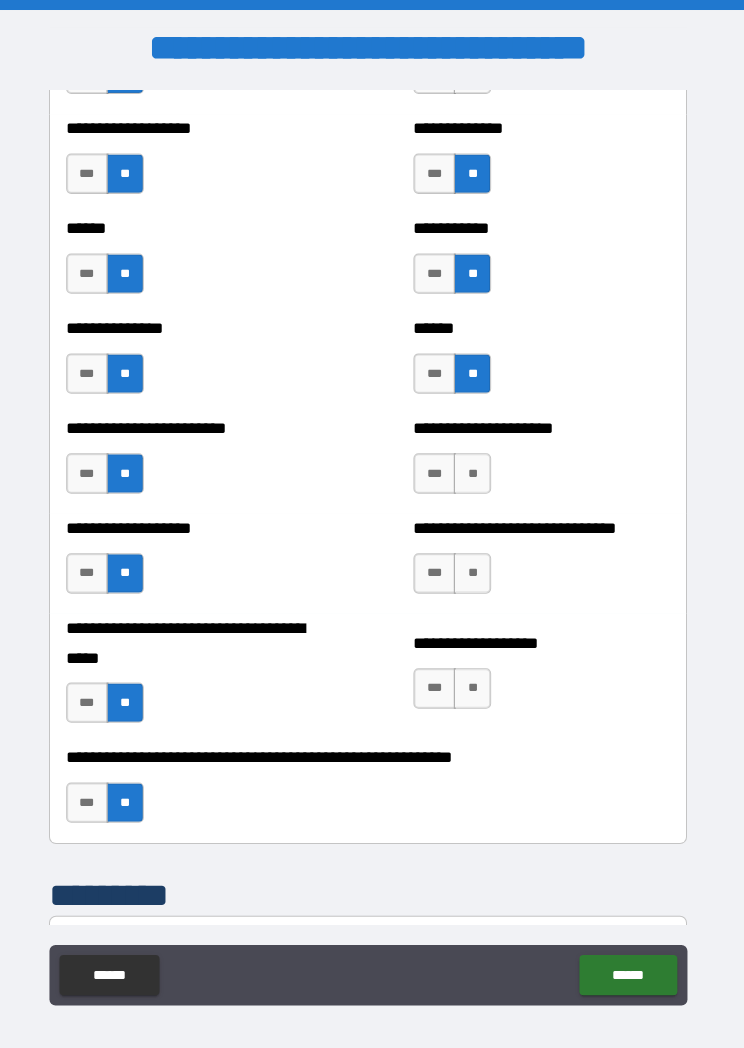 click on "**" at bounding box center [475, 469] 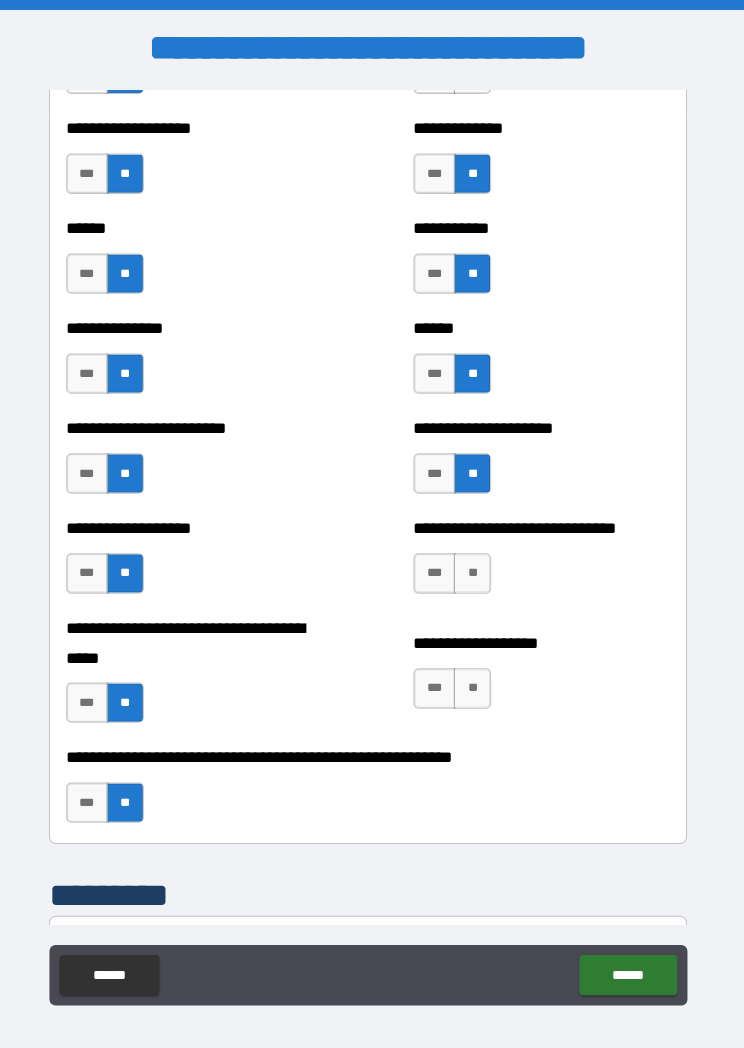 click on "**" at bounding box center [475, 568] 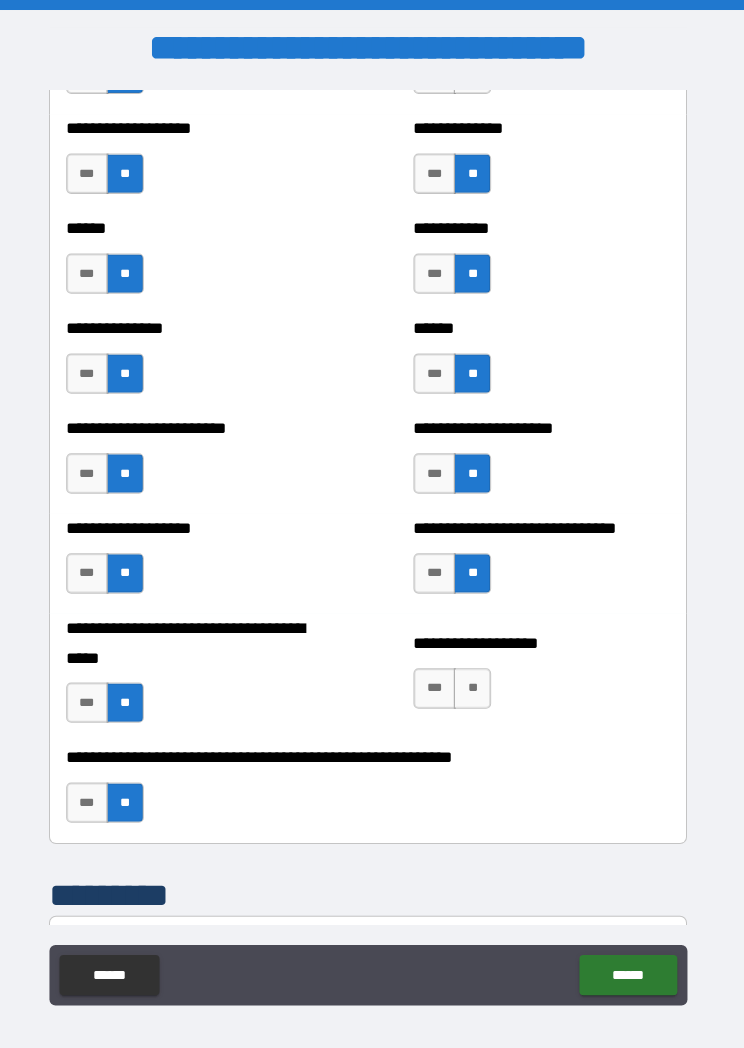 click on "**" at bounding box center (475, 682) 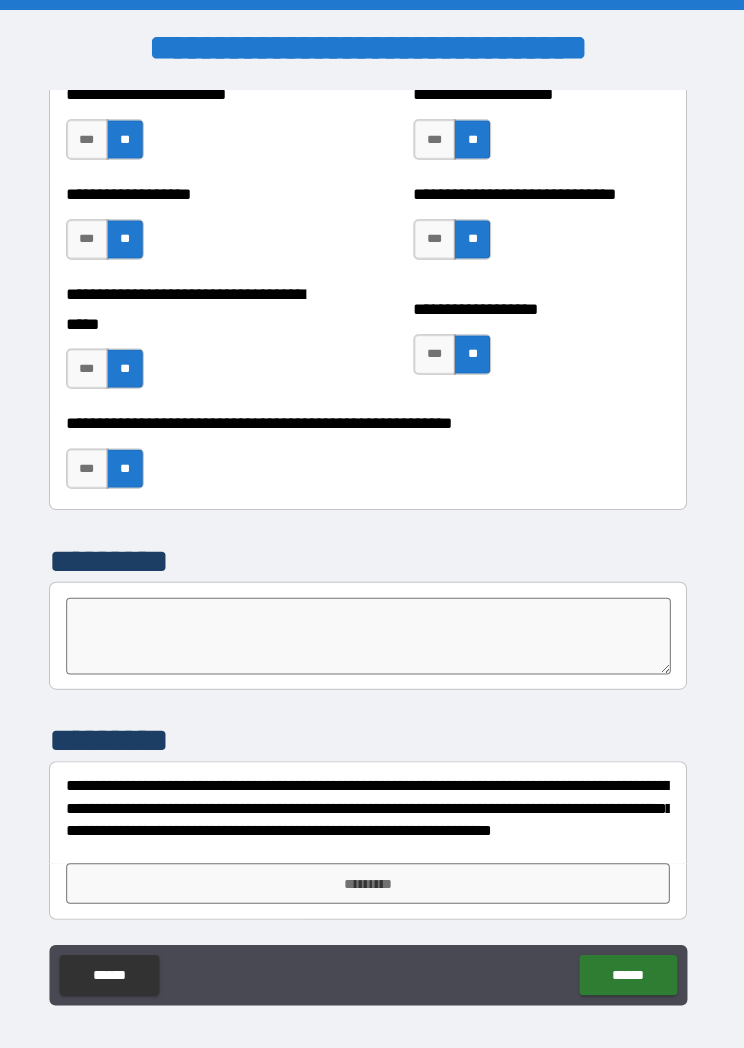 scroll, scrollTop: 5059, scrollLeft: 0, axis: vertical 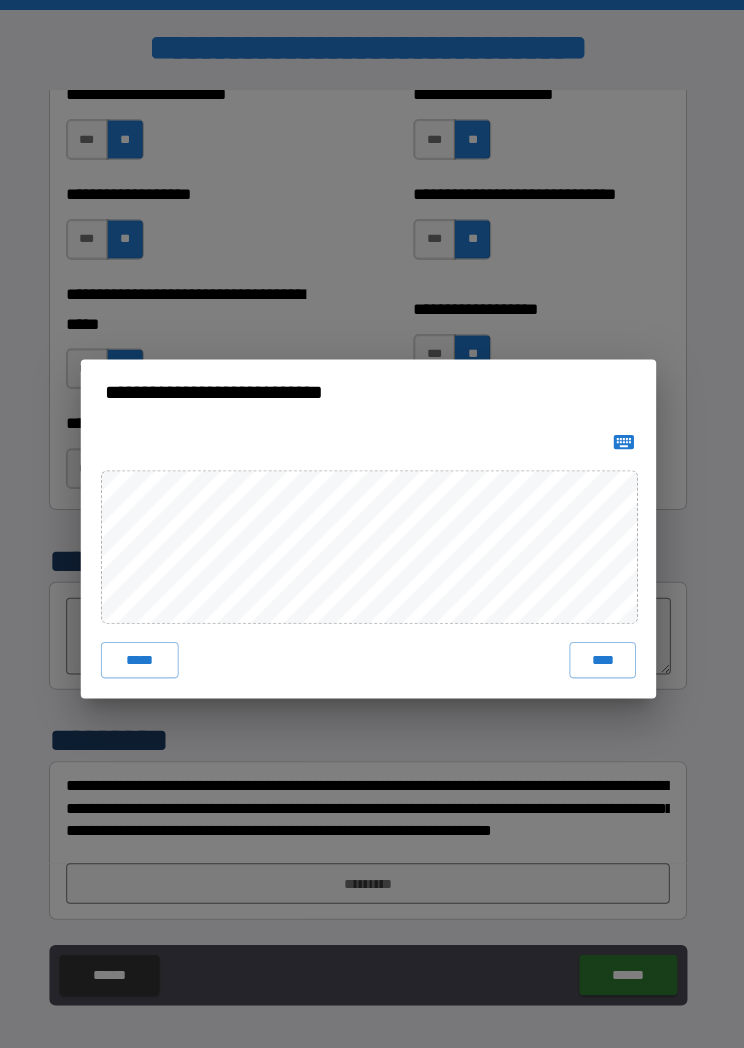 click on "****" at bounding box center (604, 654) 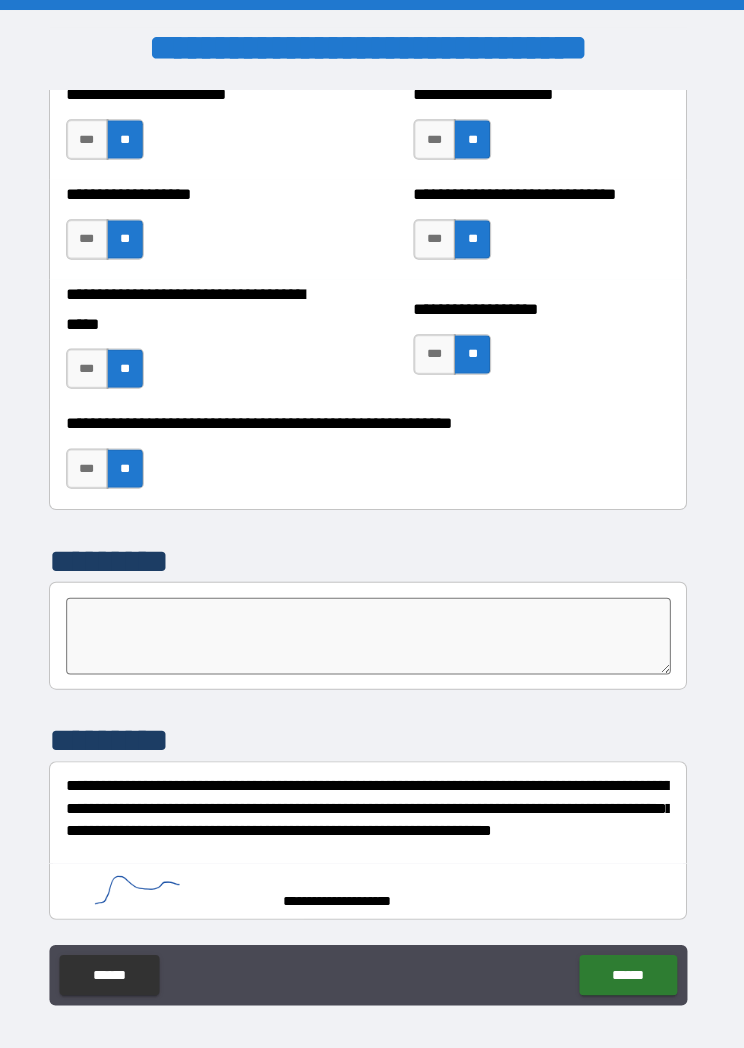 scroll, scrollTop: 5049, scrollLeft: 0, axis: vertical 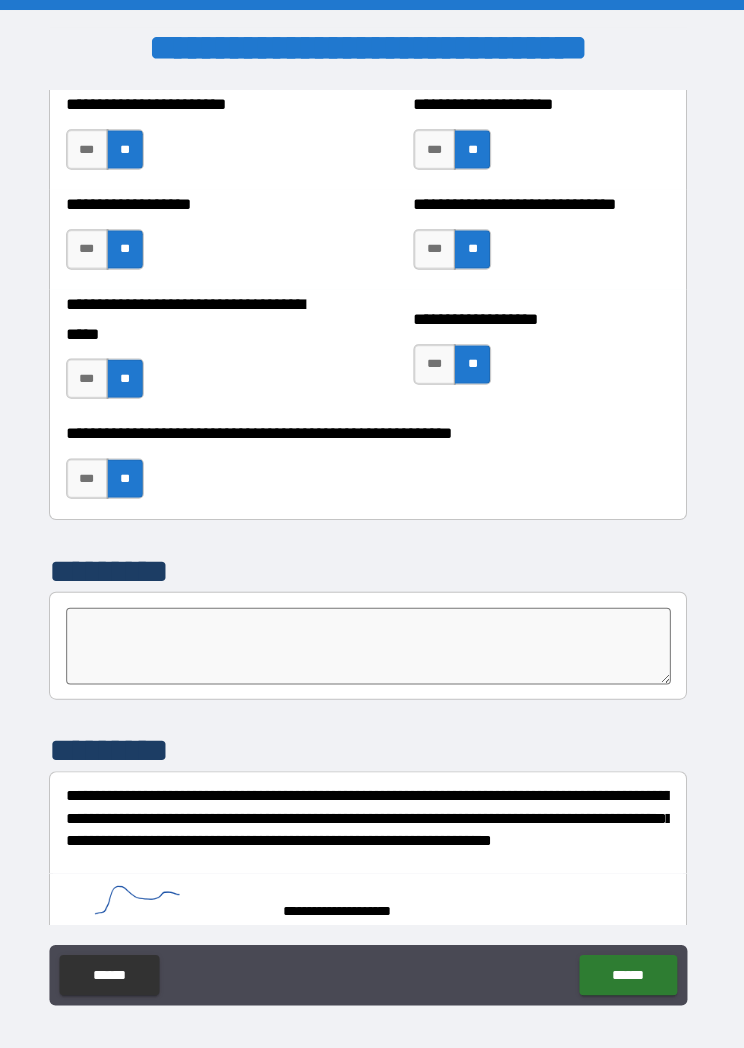 click on "******" at bounding box center [629, 966] 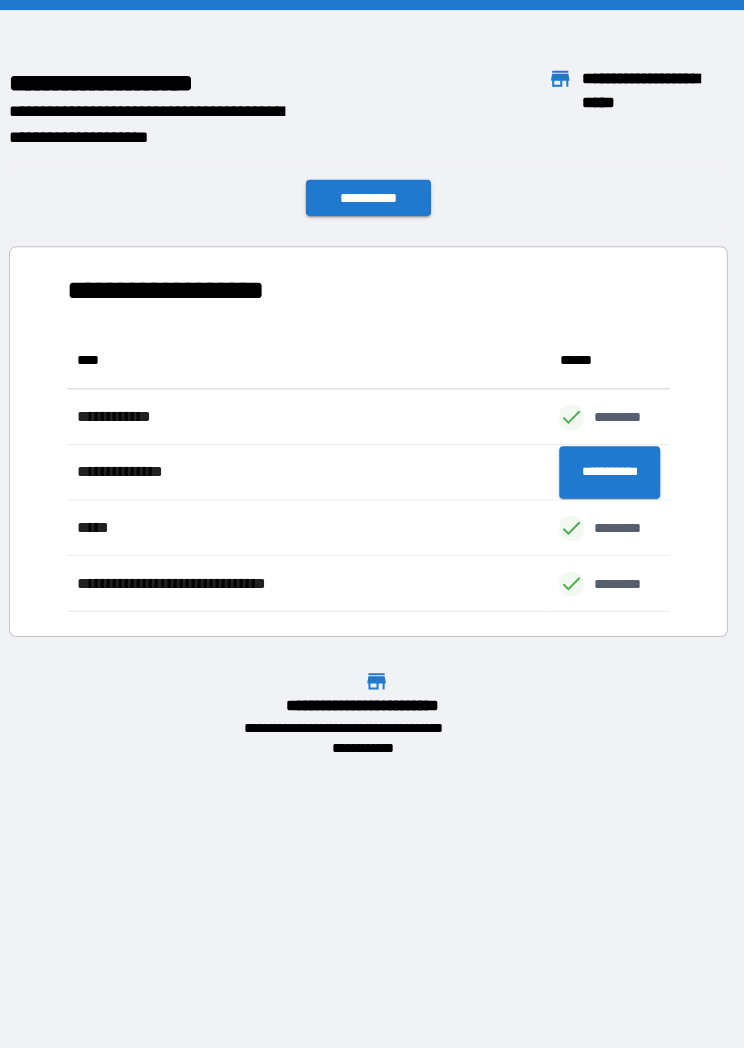 scroll, scrollTop: 1, scrollLeft: 1, axis: both 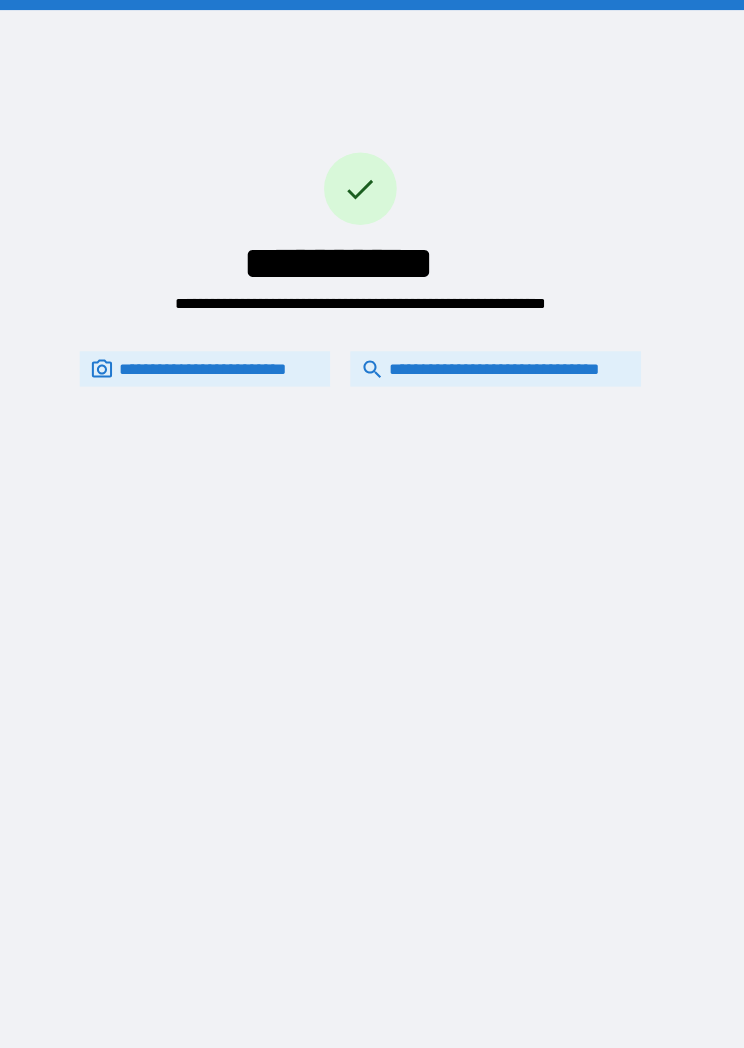 click on "**********" at bounding box center [498, 365] 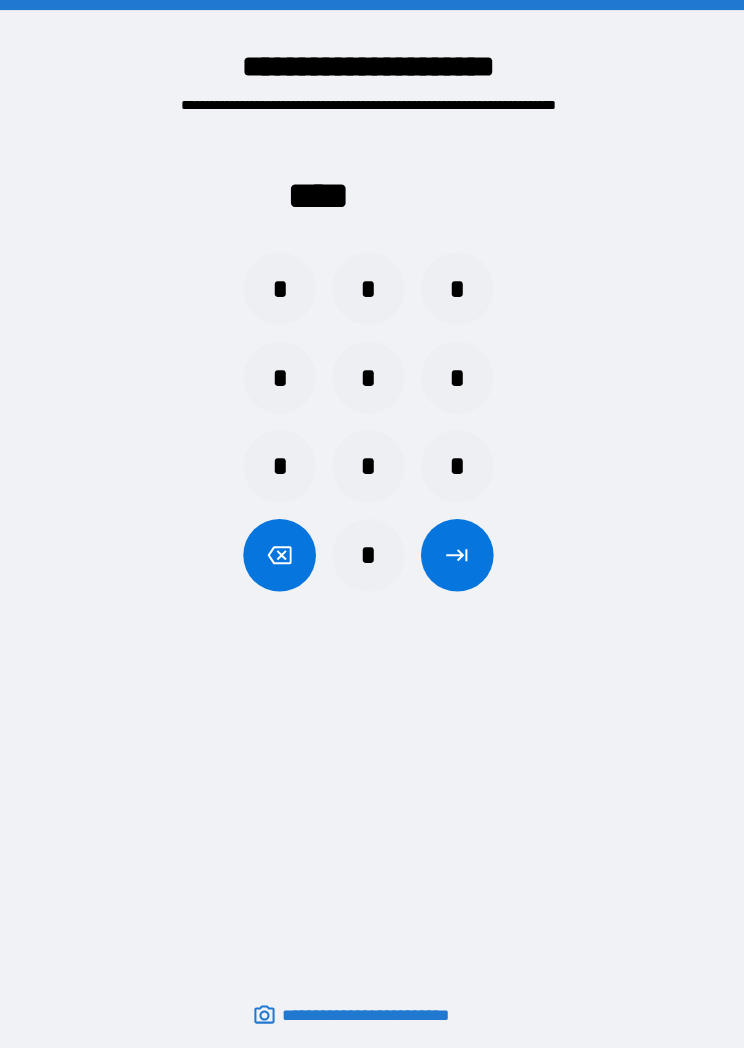 click on "*" at bounding box center [284, 286] 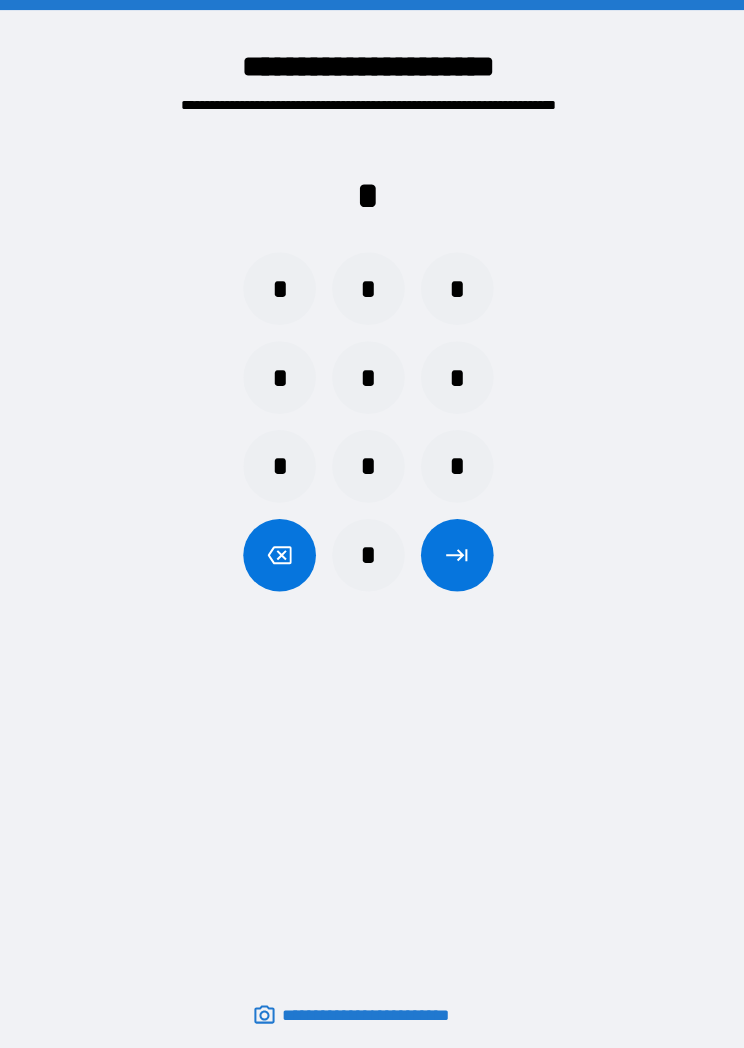 click on "*" at bounding box center (460, 374) 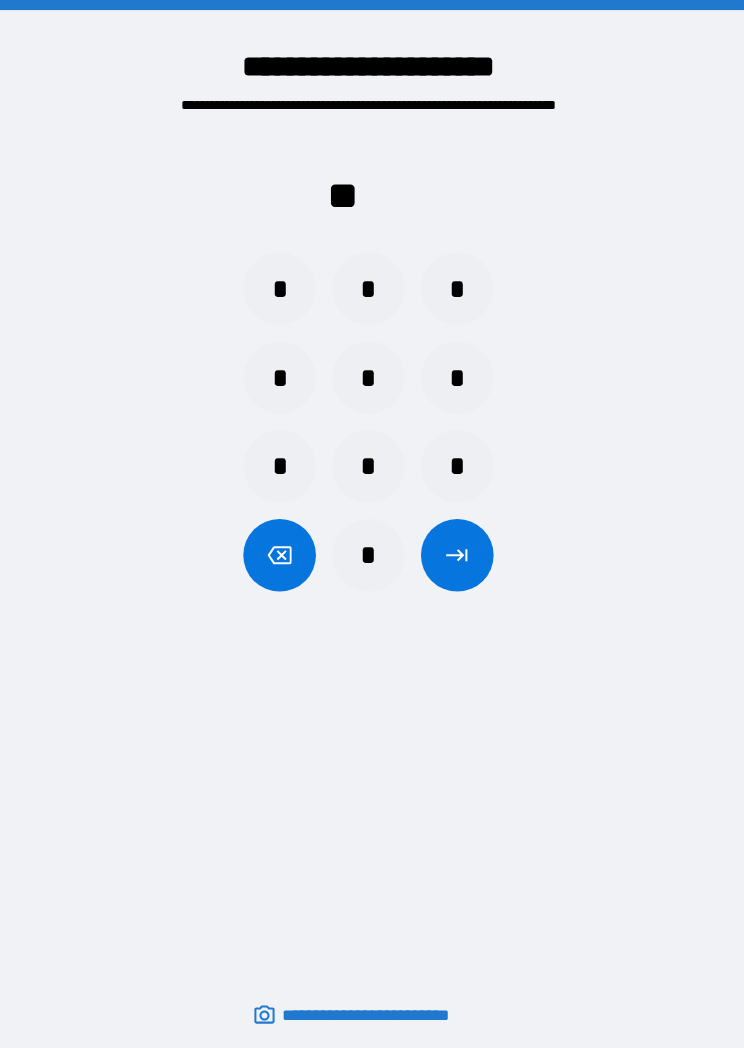 click on "*" at bounding box center (372, 550) 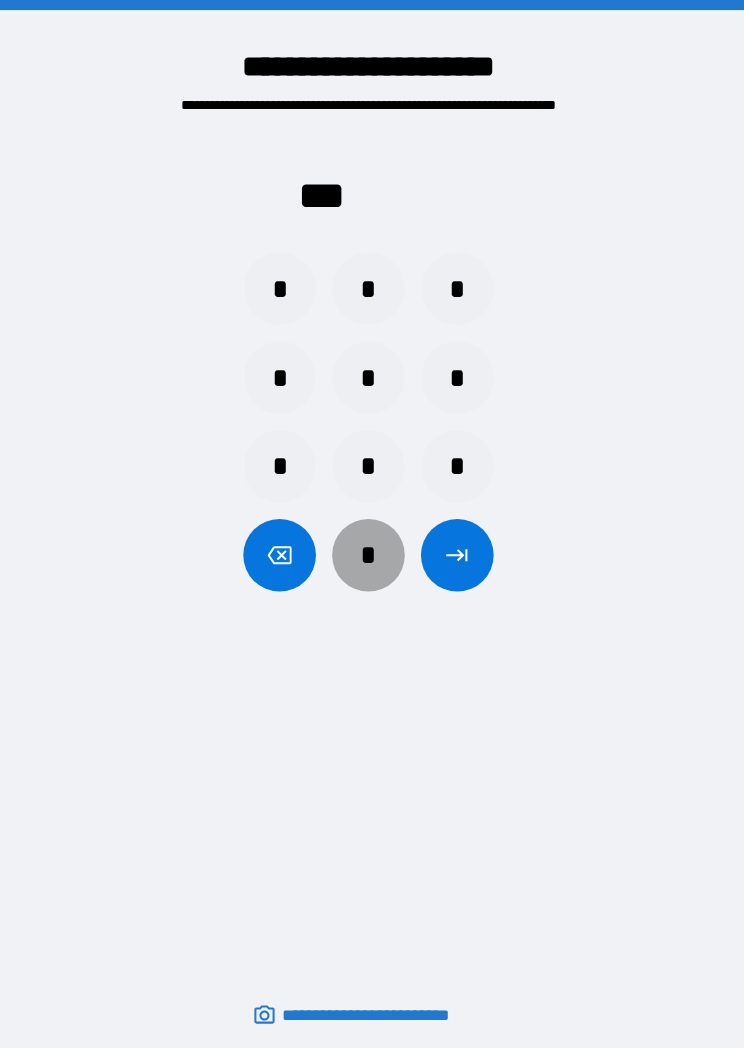 click on "*" at bounding box center (372, 550) 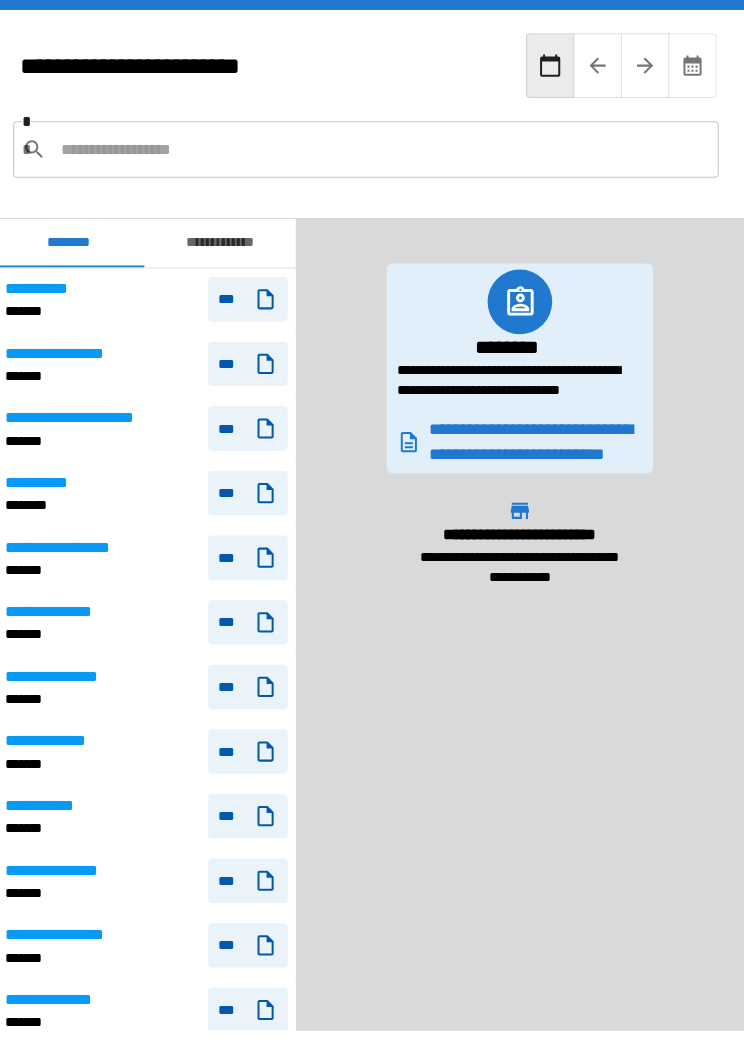 scroll, scrollTop: 180, scrollLeft: 0, axis: vertical 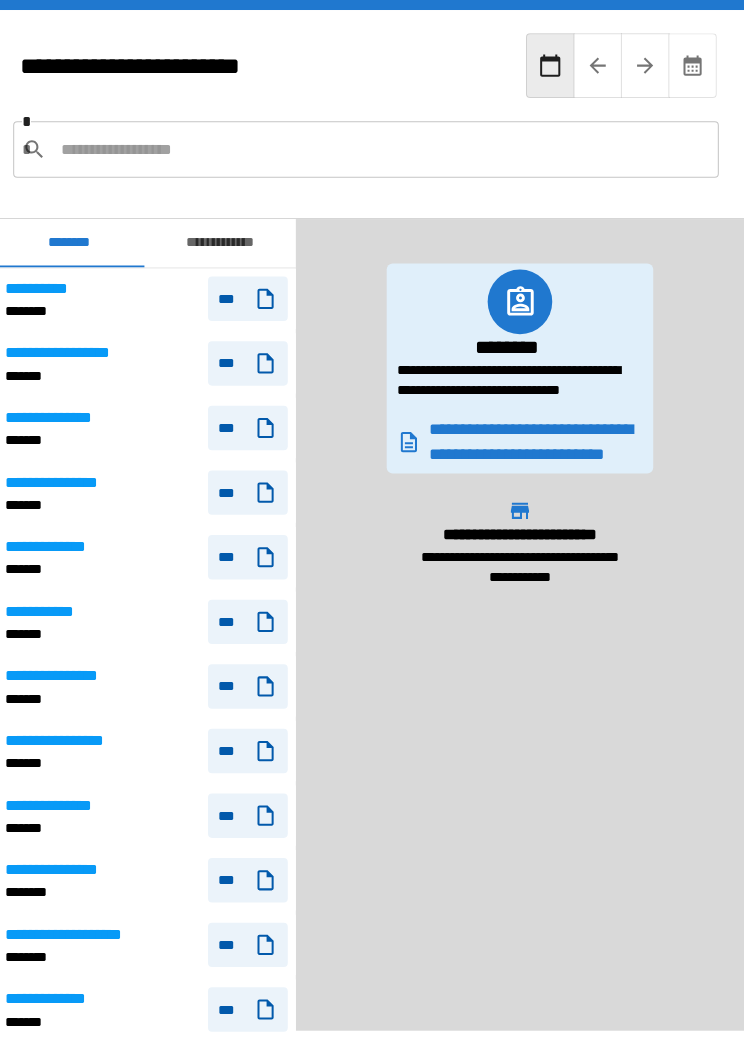click on "**********" at bounding box center (225, 241) 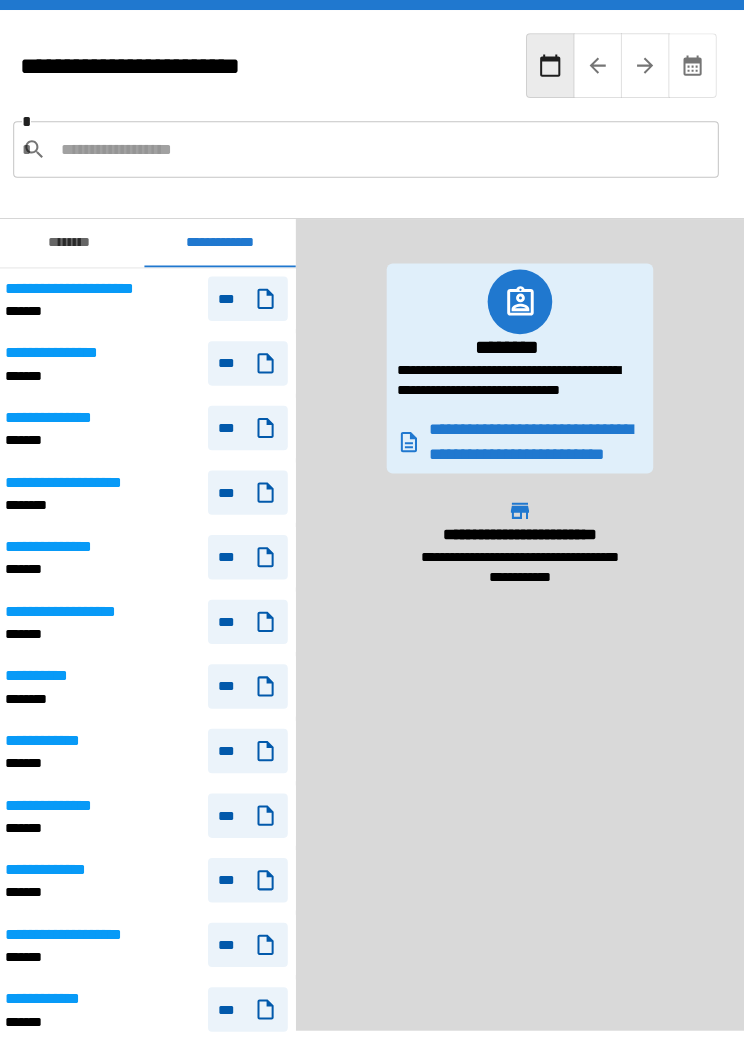 scroll, scrollTop: 0, scrollLeft: 0, axis: both 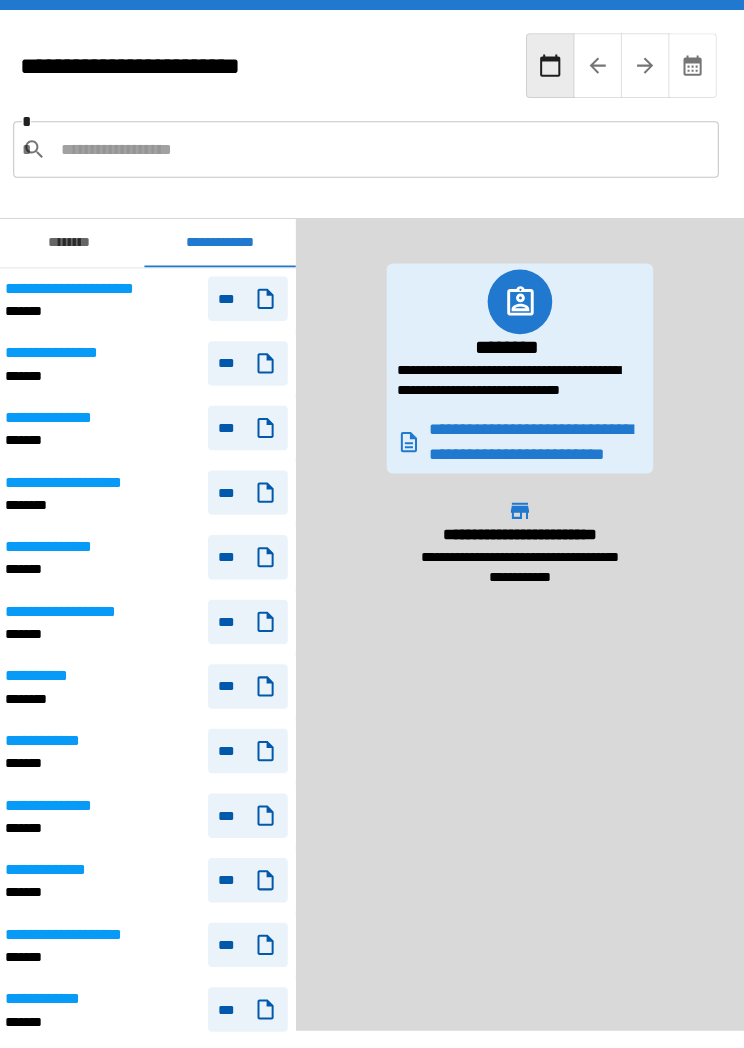 click on "**********" at bounding box center (152, 552) 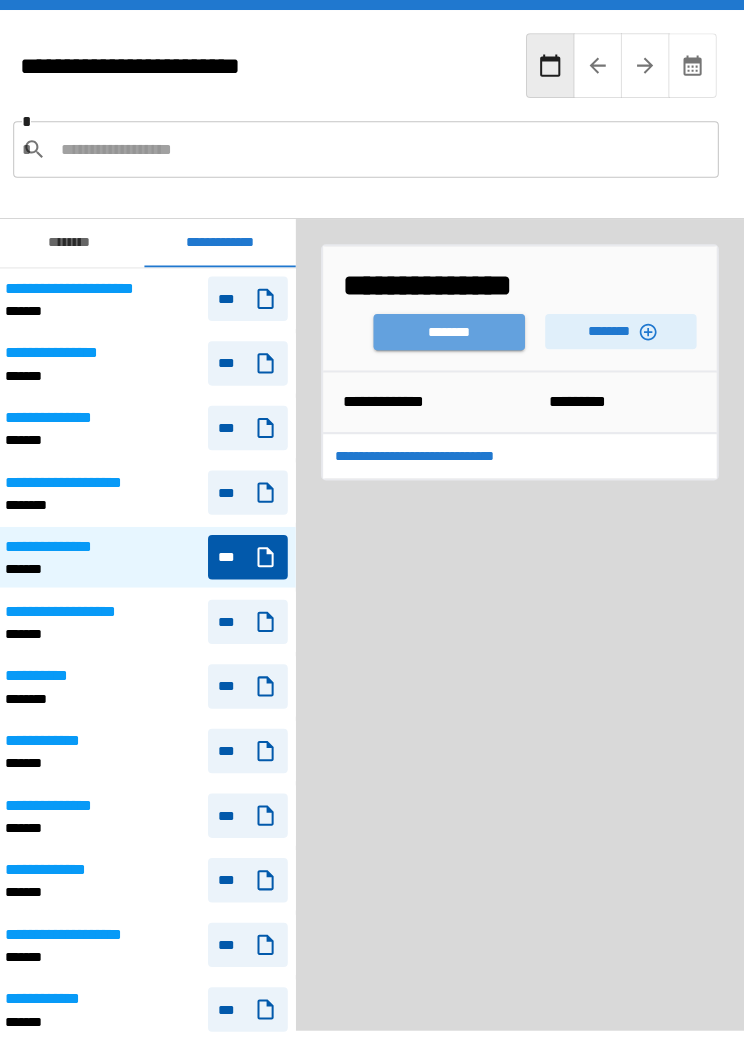 click on "********" at bounding box center [452, 329] 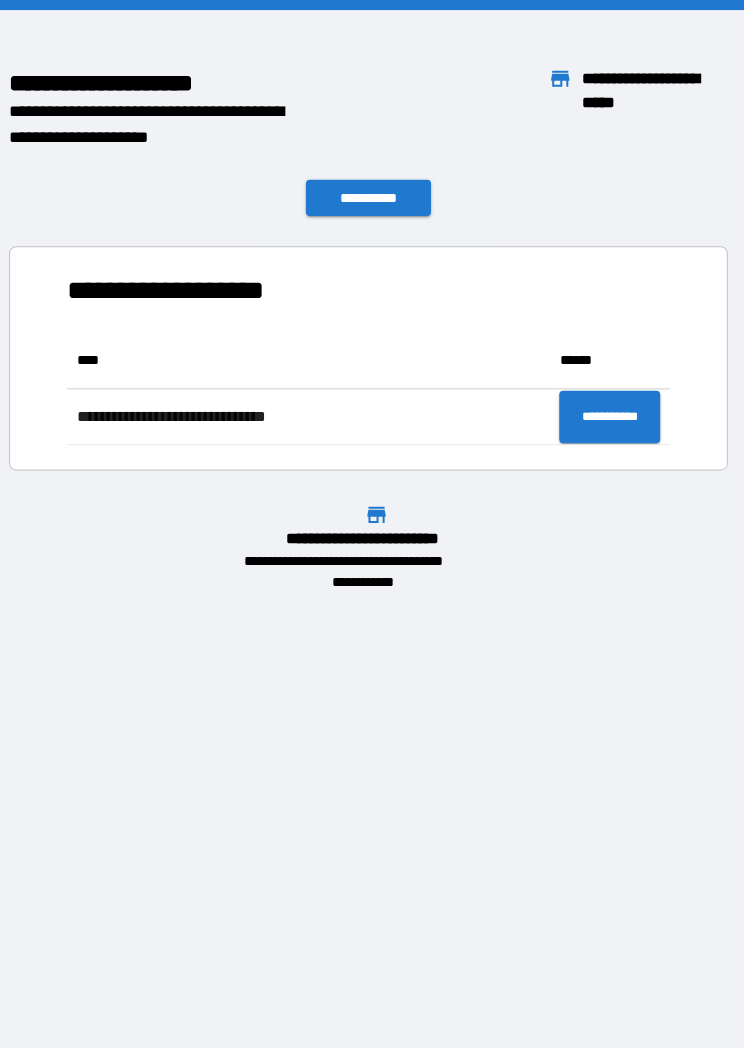 scroll, scrollTop: 1, scrollLeft: 1, axis: both 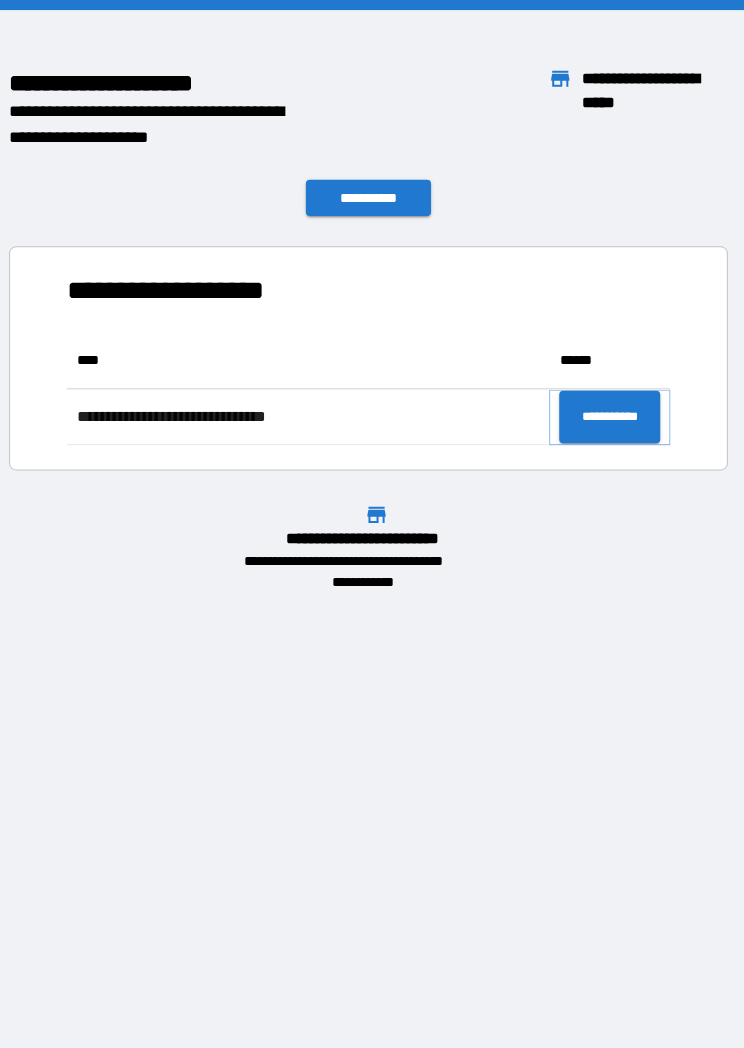 click on "**********" at bounding box center (611, 413) 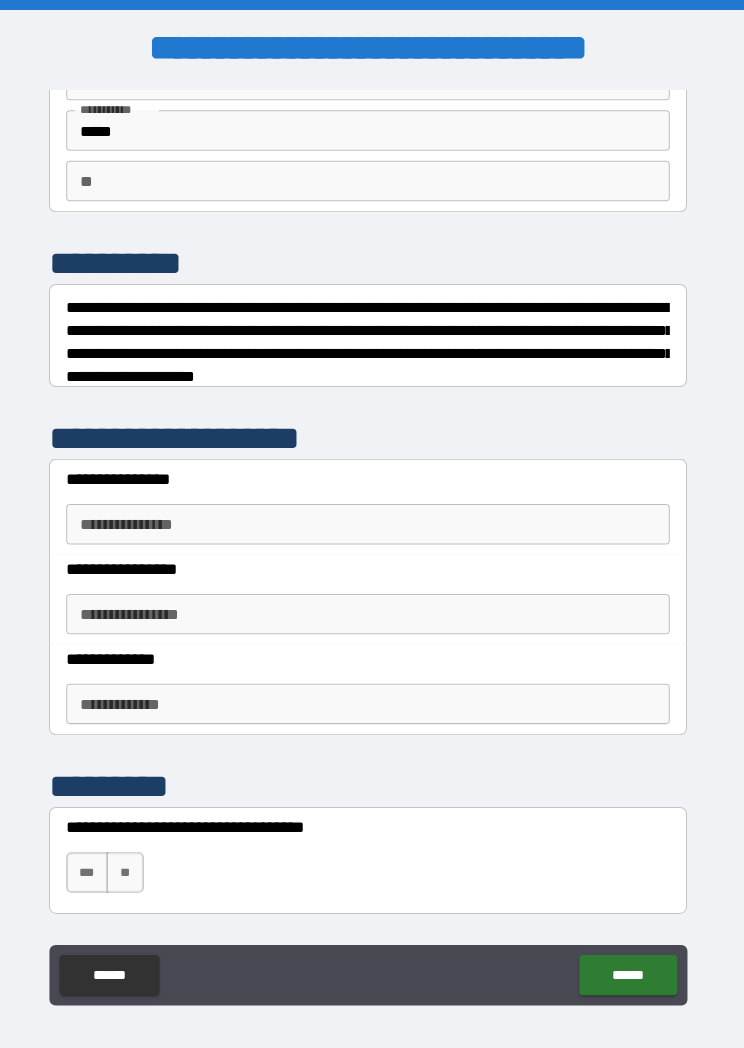 scroll, scrollTop: 126, scrollLeft: 0, axis: vertical 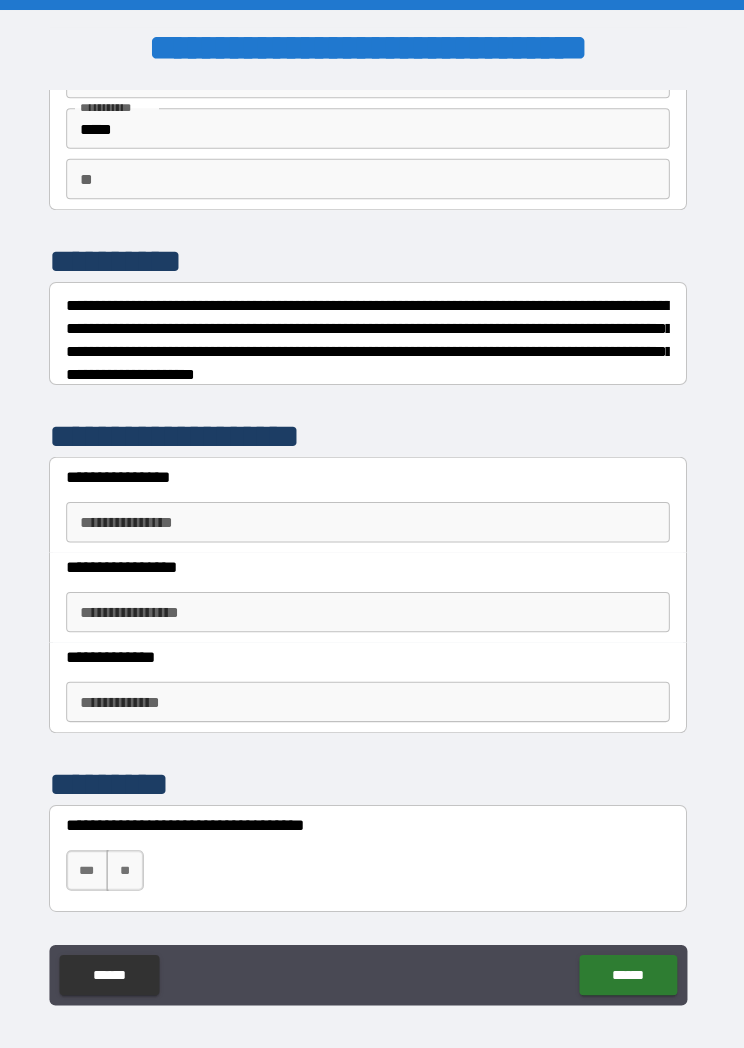 click on "**********" at bounding box center (372, 517) 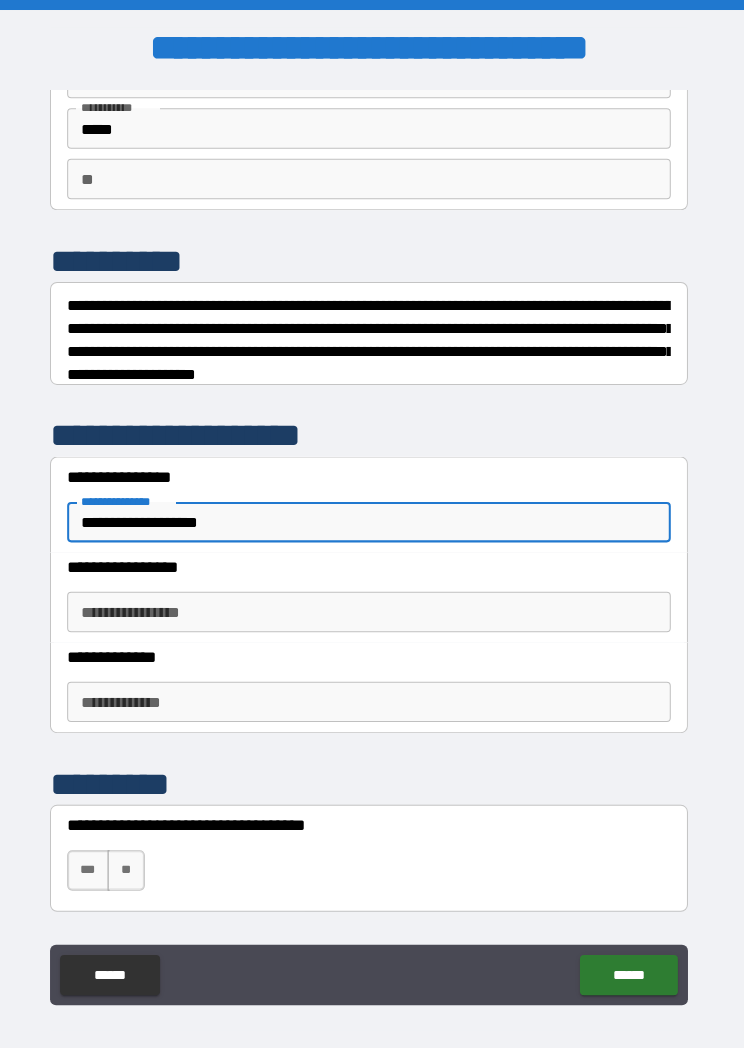 type on "**********" 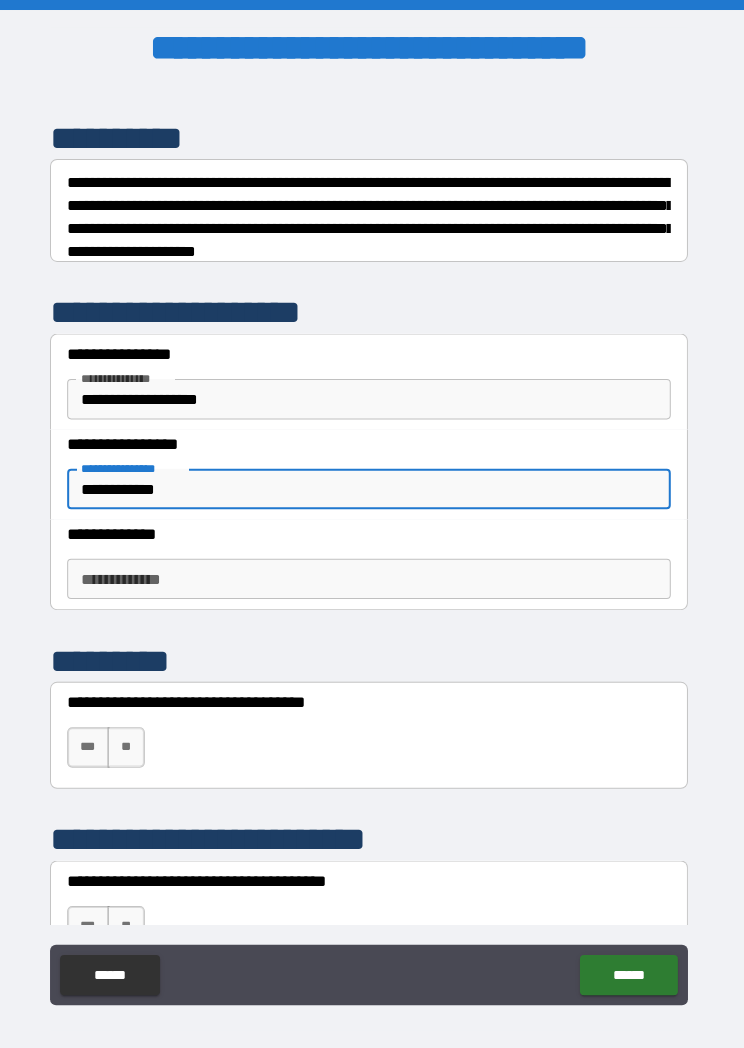 scroll, scrollTop: 247, scrollLeft: 0, axis: vertical 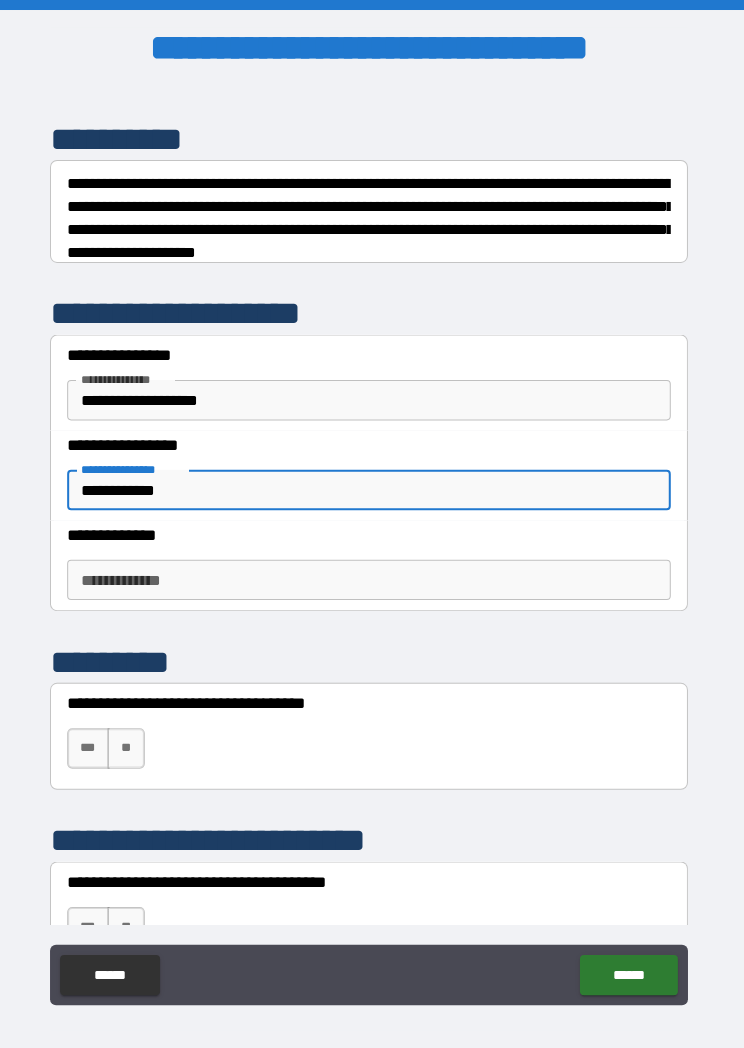 type on "**********" 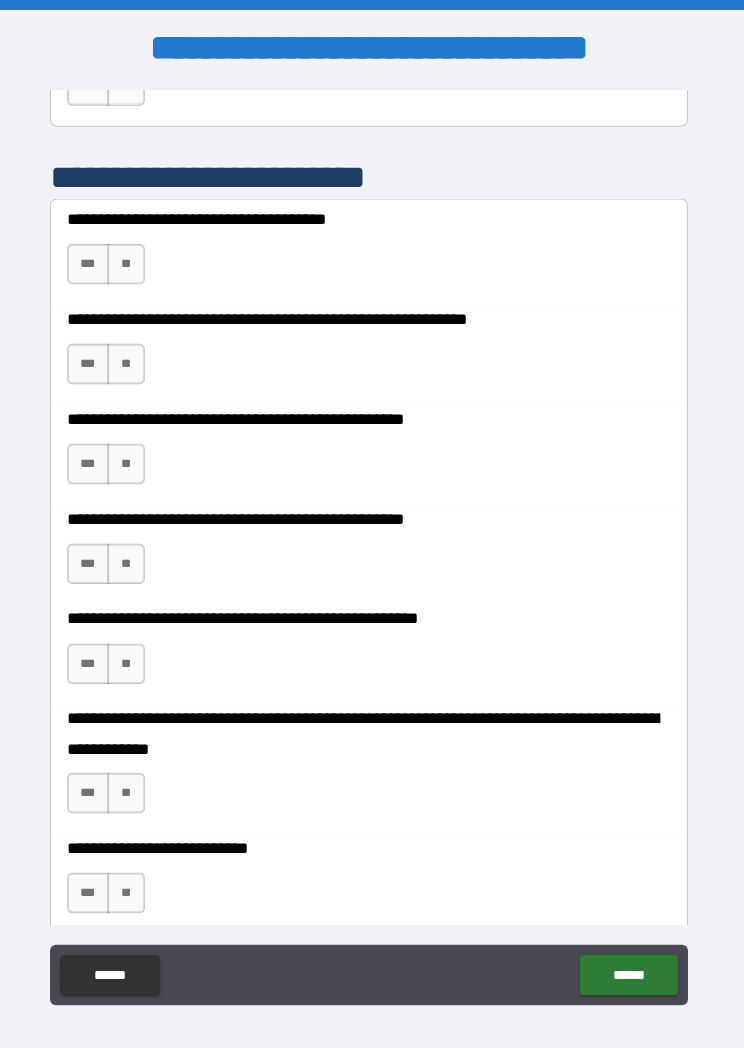 scroll, scrollTop: 900, scrollLeft: 0, axis: vertical 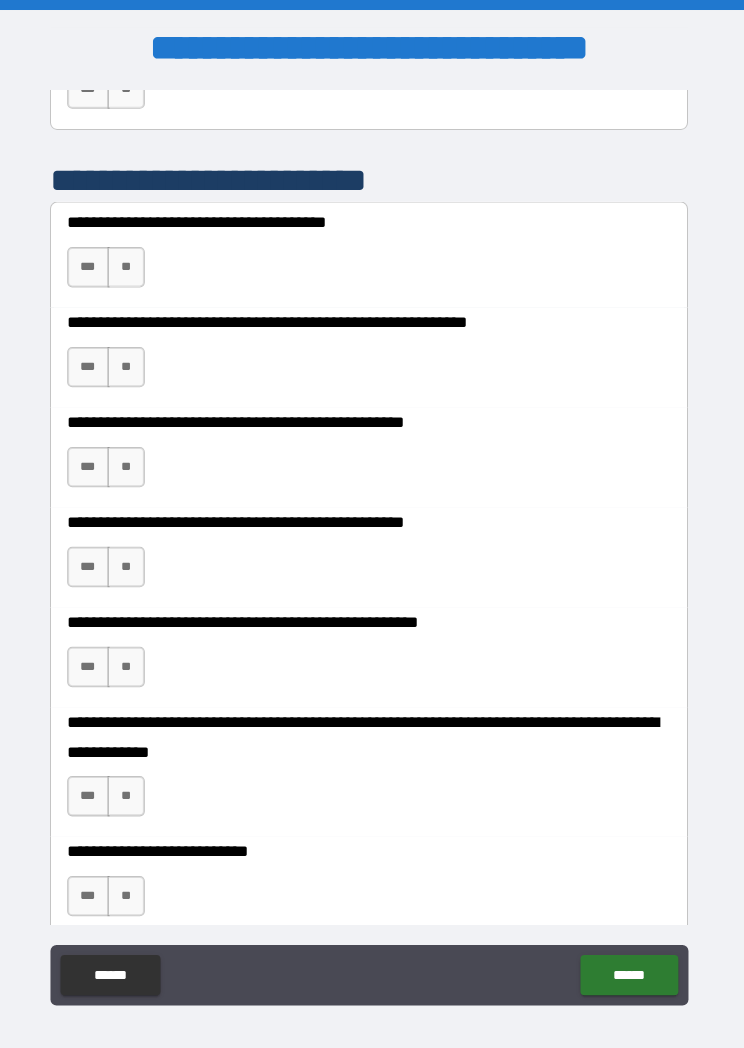 type on "**********" 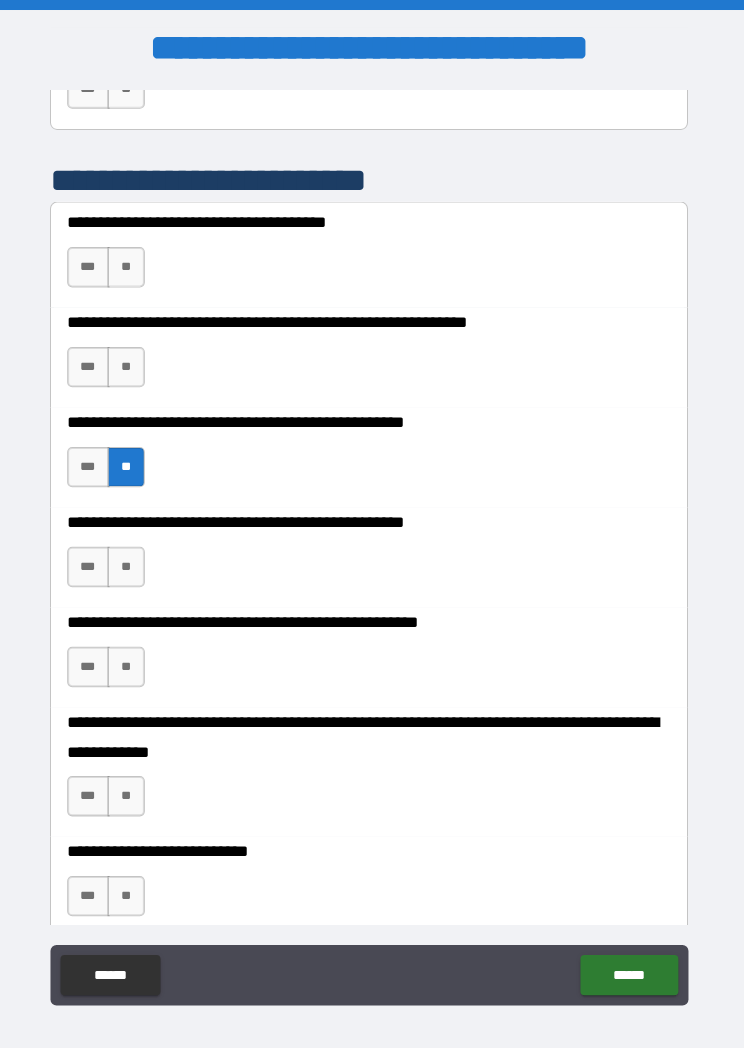 click on "**" at bounding box center [131, 661] 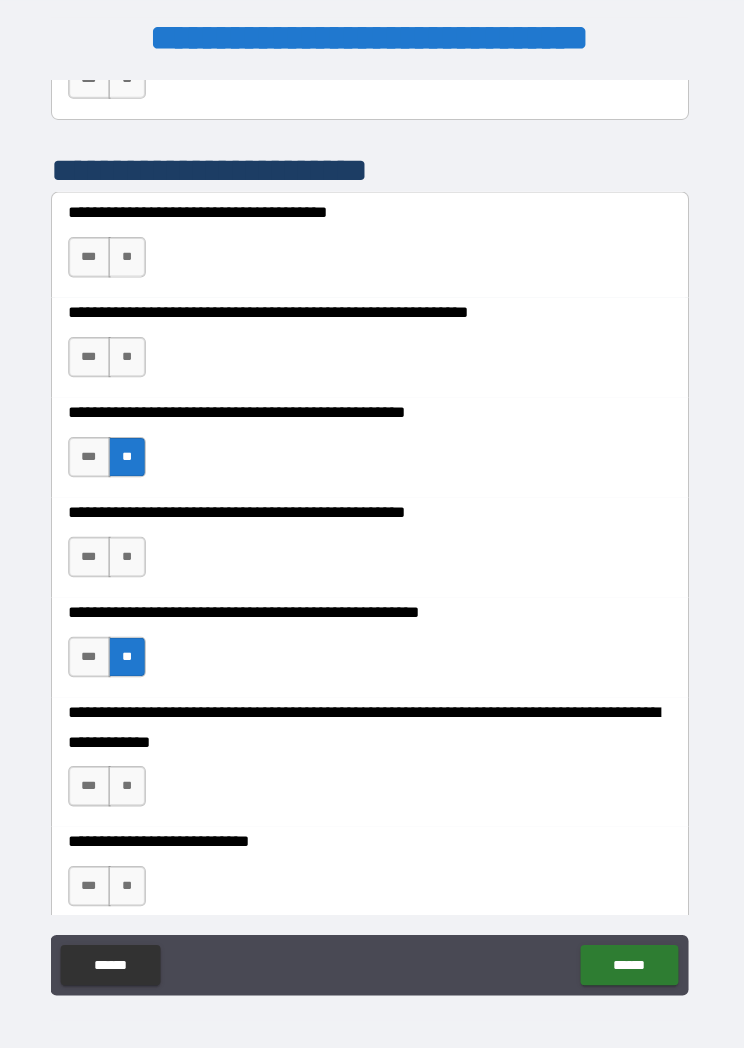 scroll, scrollTop: 9, scrollLeft: 0, axis: vertical 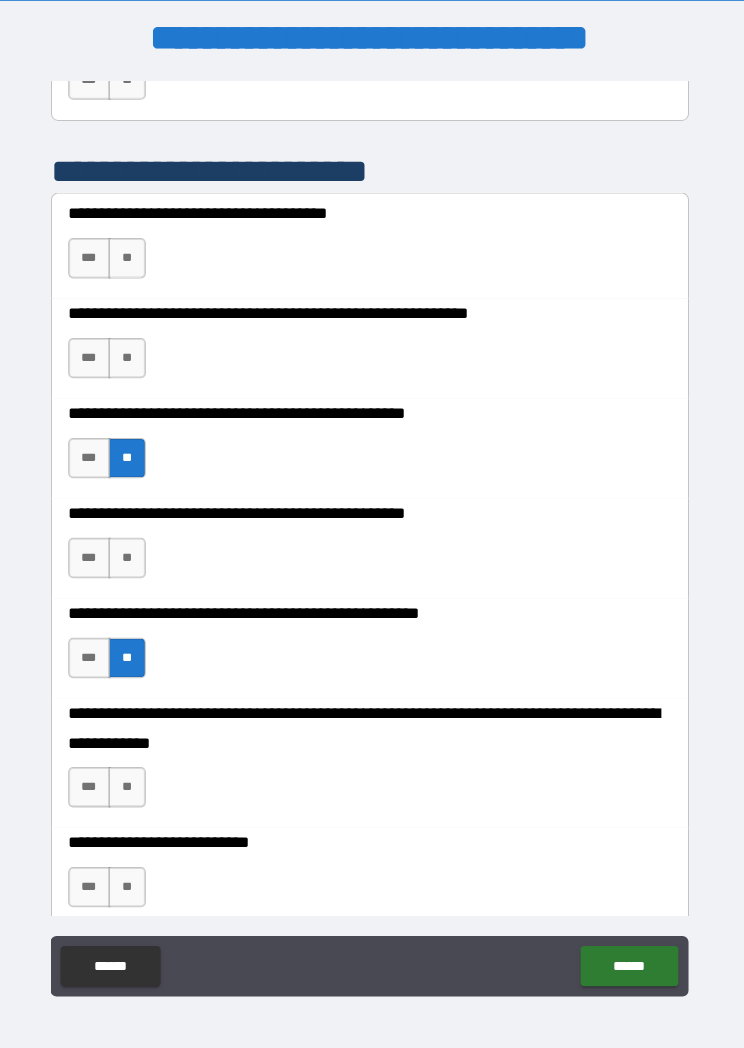 click on "**" at bounding box center [131, 780] 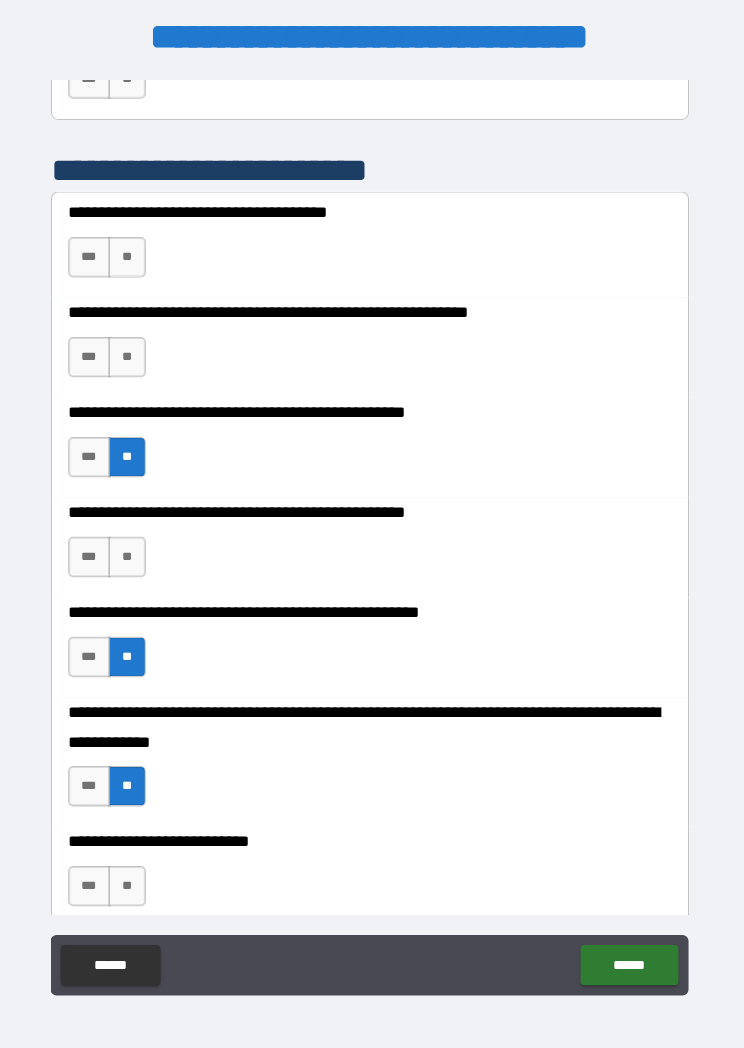click on "**" at bounding box center (131, 878) 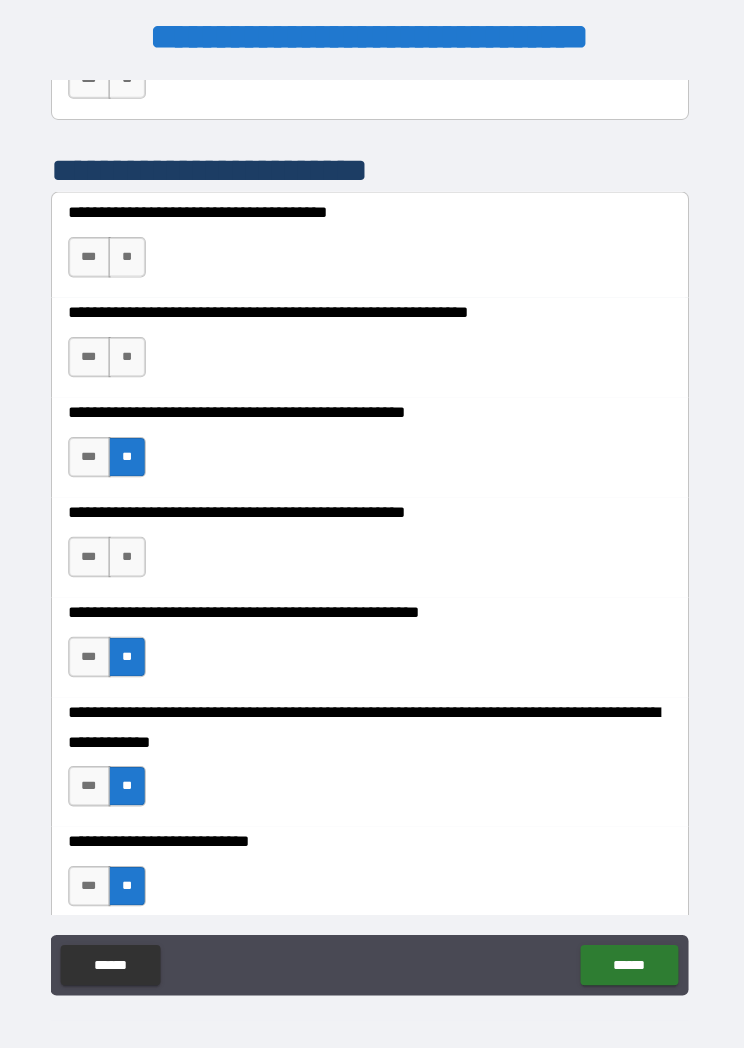 scroll, scrollTop: 0, scrollLeft: 0, axis: both 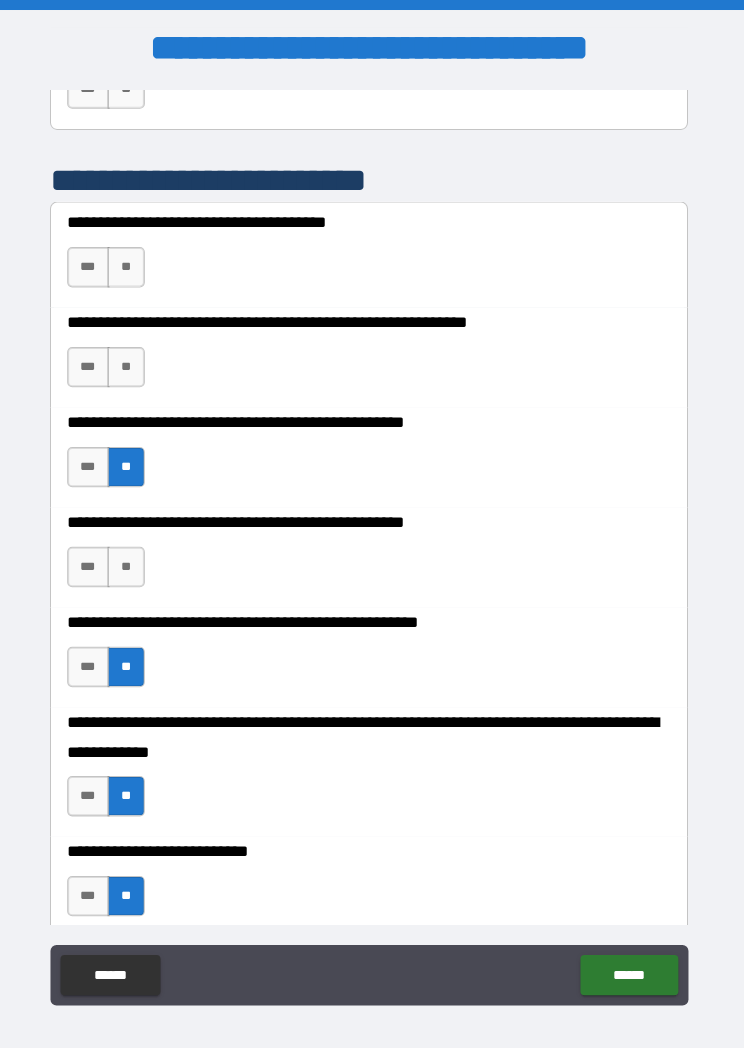 click on "**" at bounding box center (131, 364) 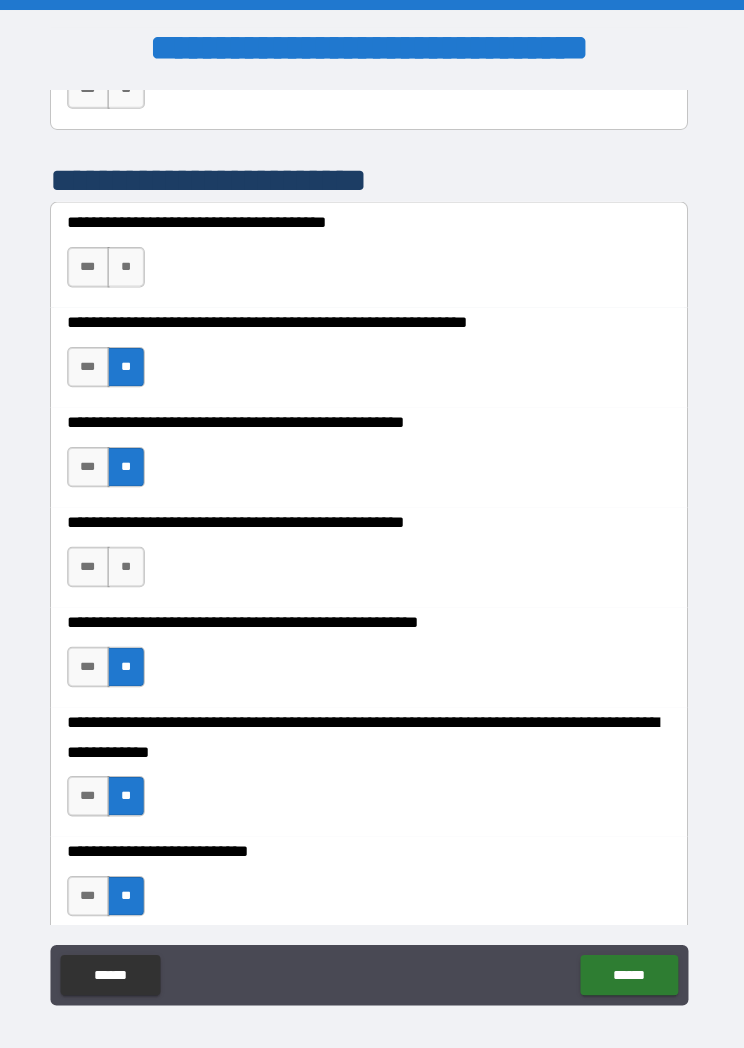 click on "***" at bounding box center (94, 562) 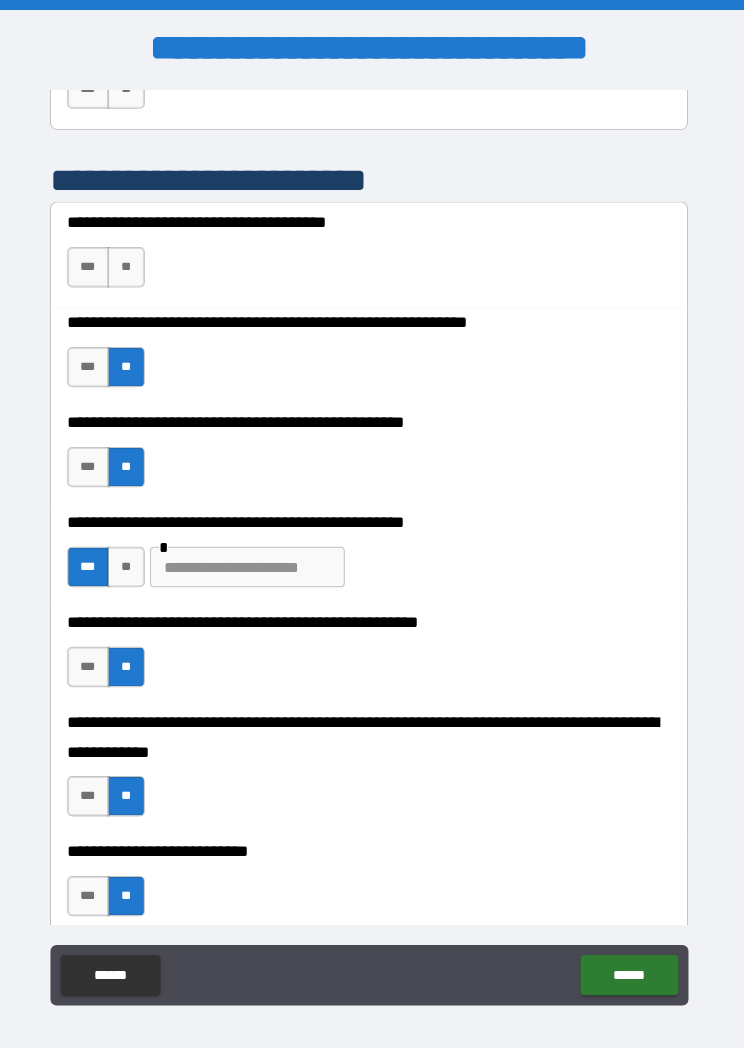 click at bounding box center (251, 562) 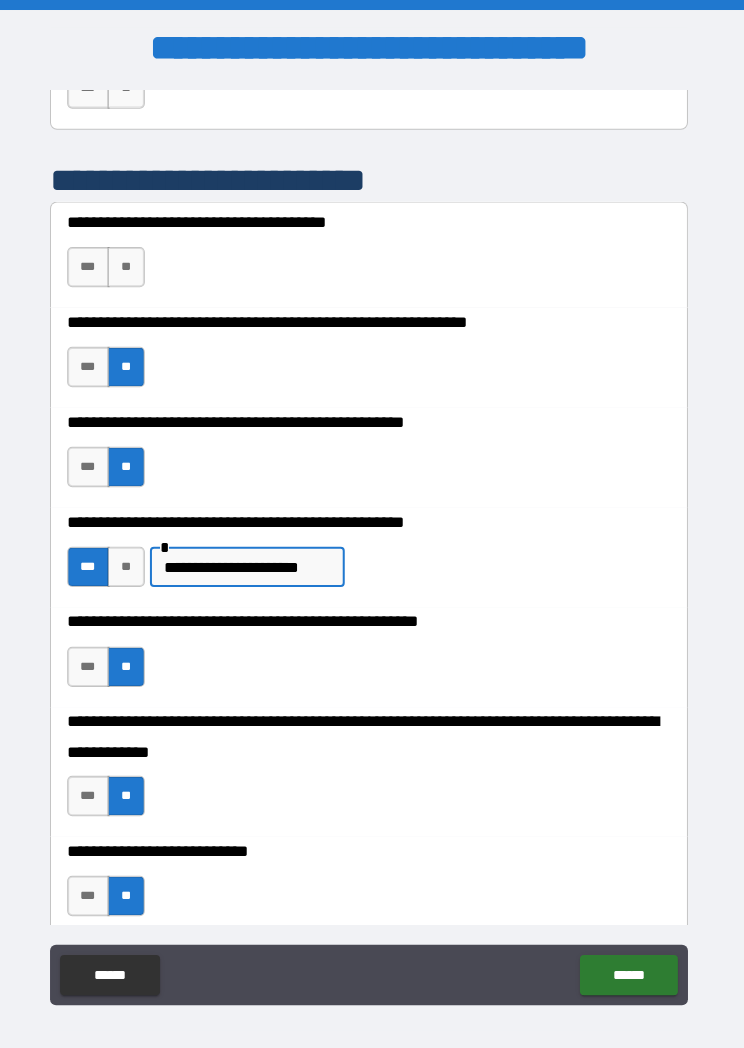 type on "**********" 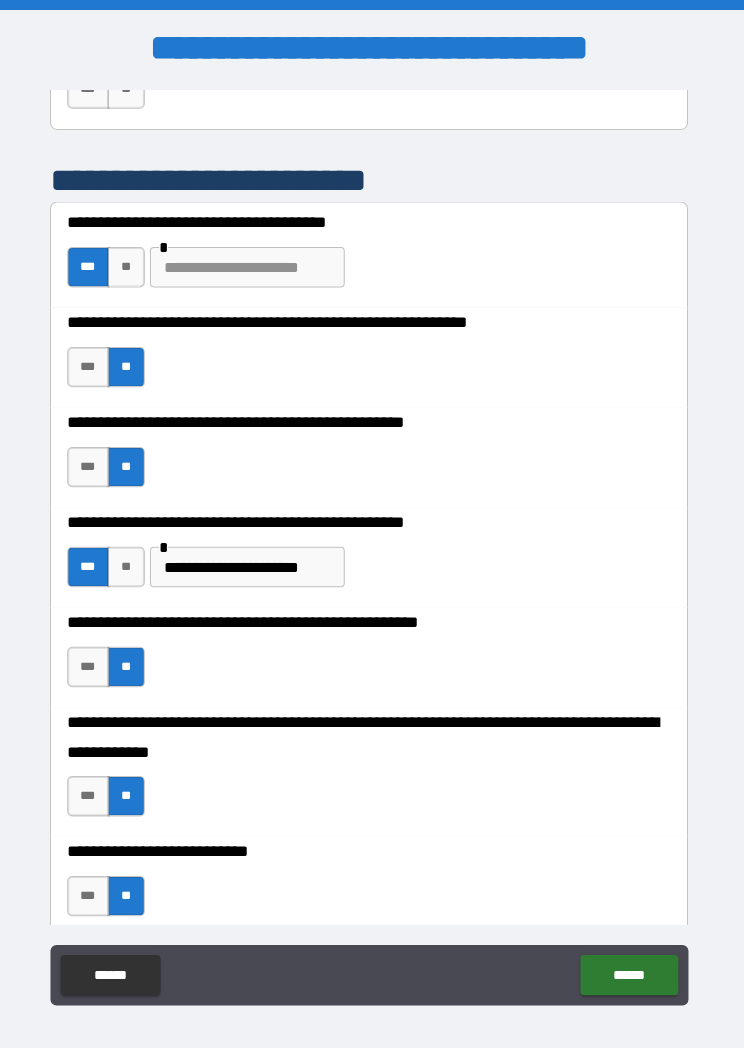 click on "**" at bounding box center (131, 265) 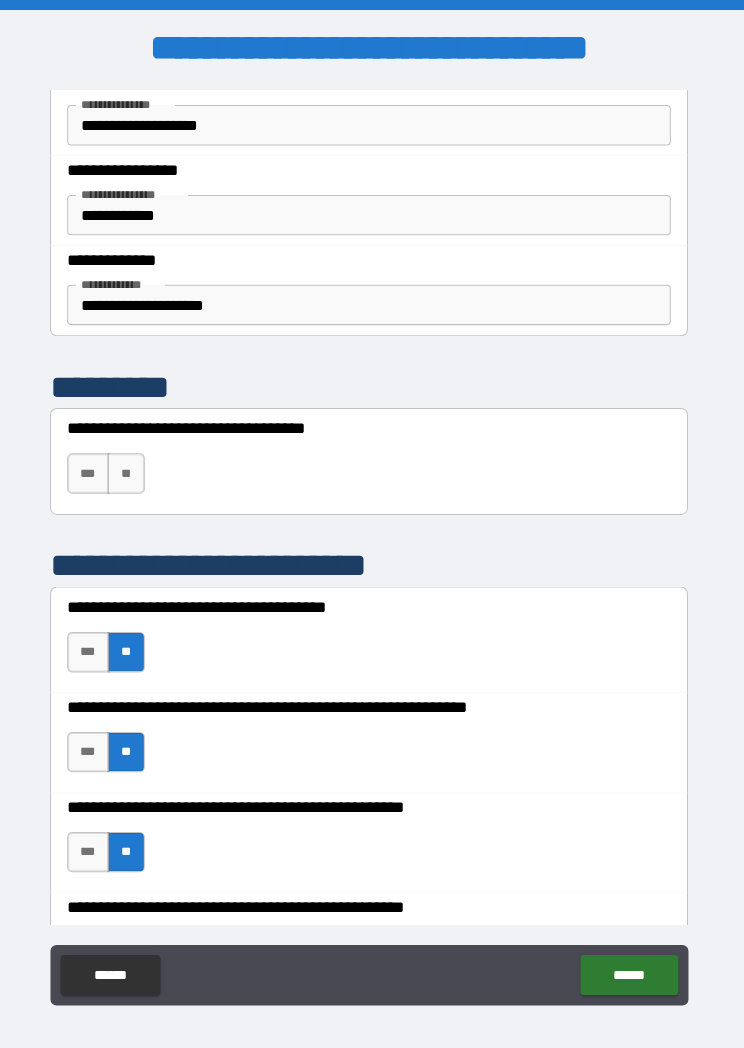 scroll, scrollTop: 512, scrollLeft: 0, axis: vertical 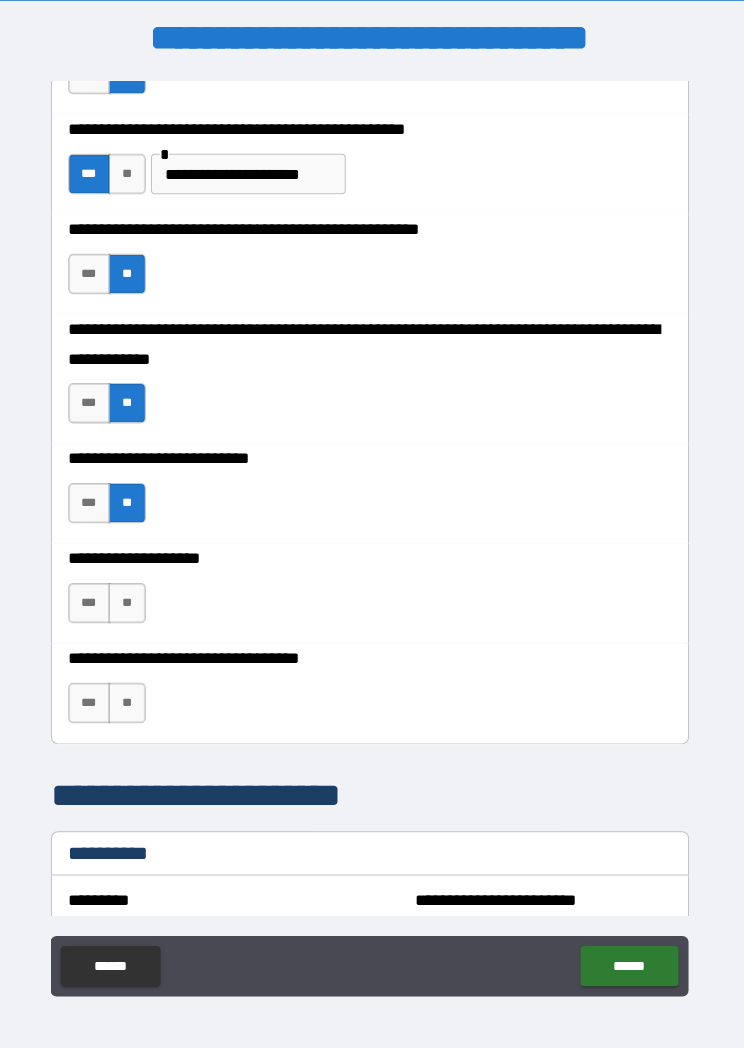 click on "**" at bounding box center (131, 597) 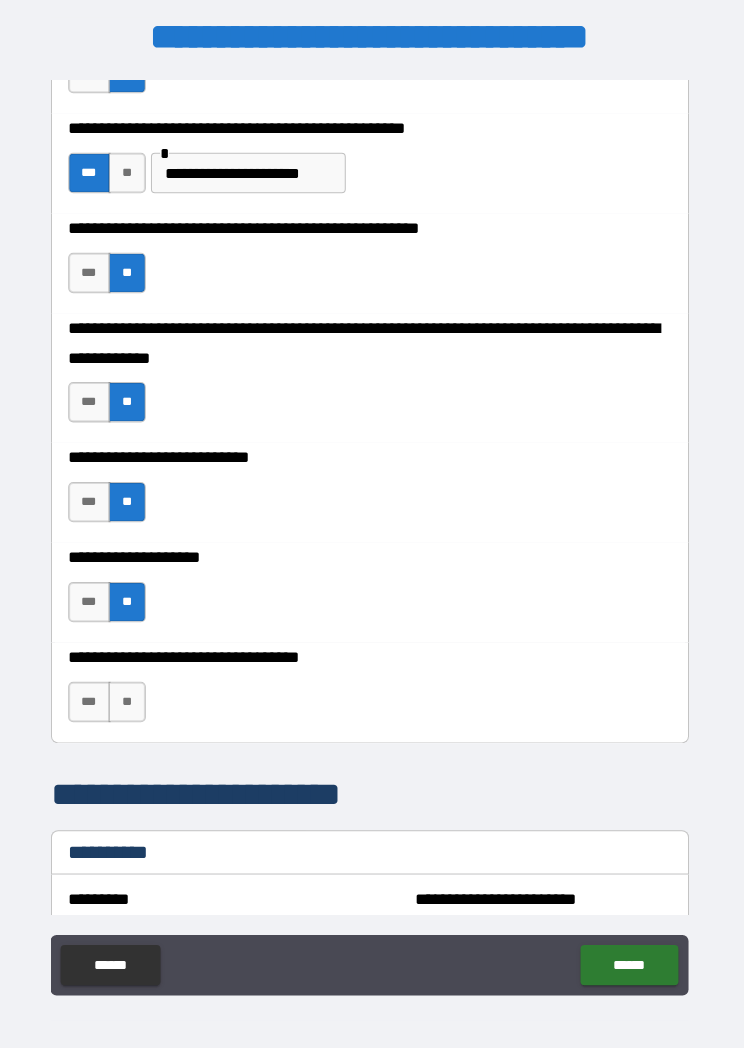 click on "**" at bounding box center (131, 695) 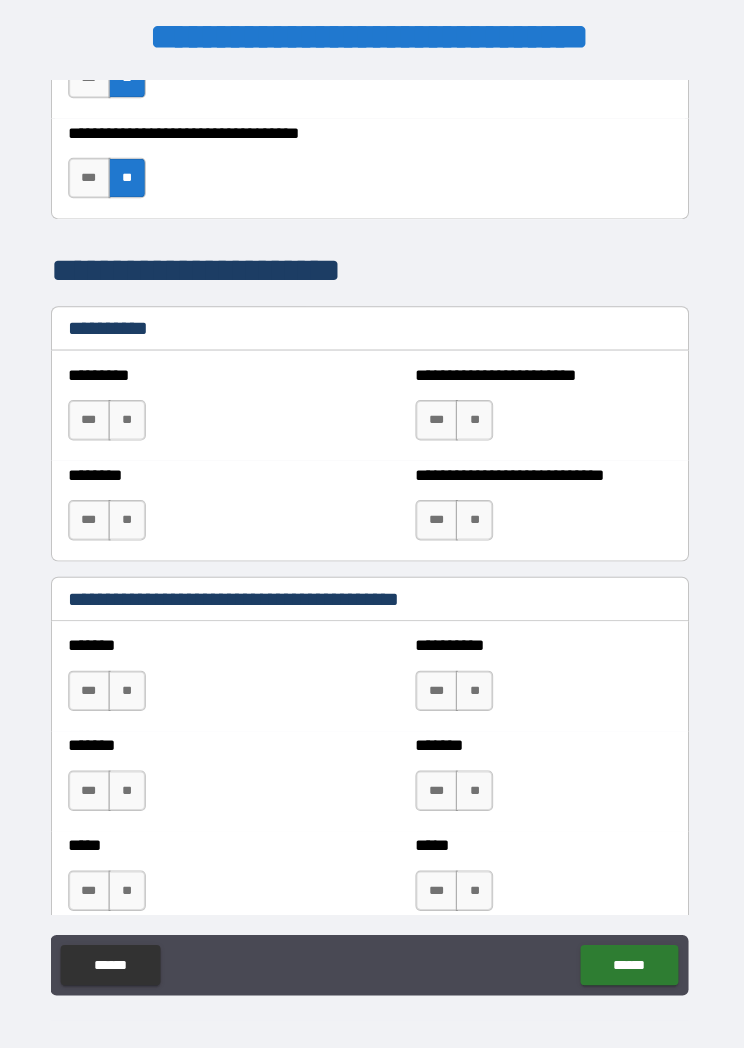 scroll, scrollTop: 1806, scrollLeft: 0, axis: vertical 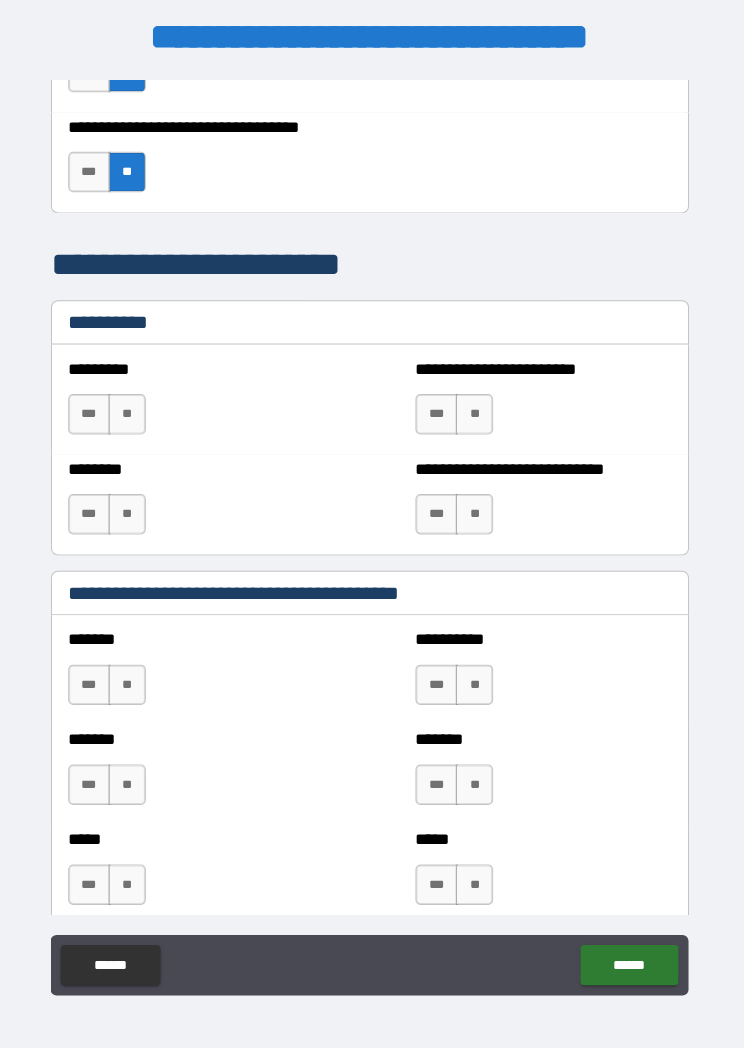 click on "**" at bounding box center [131, 410] 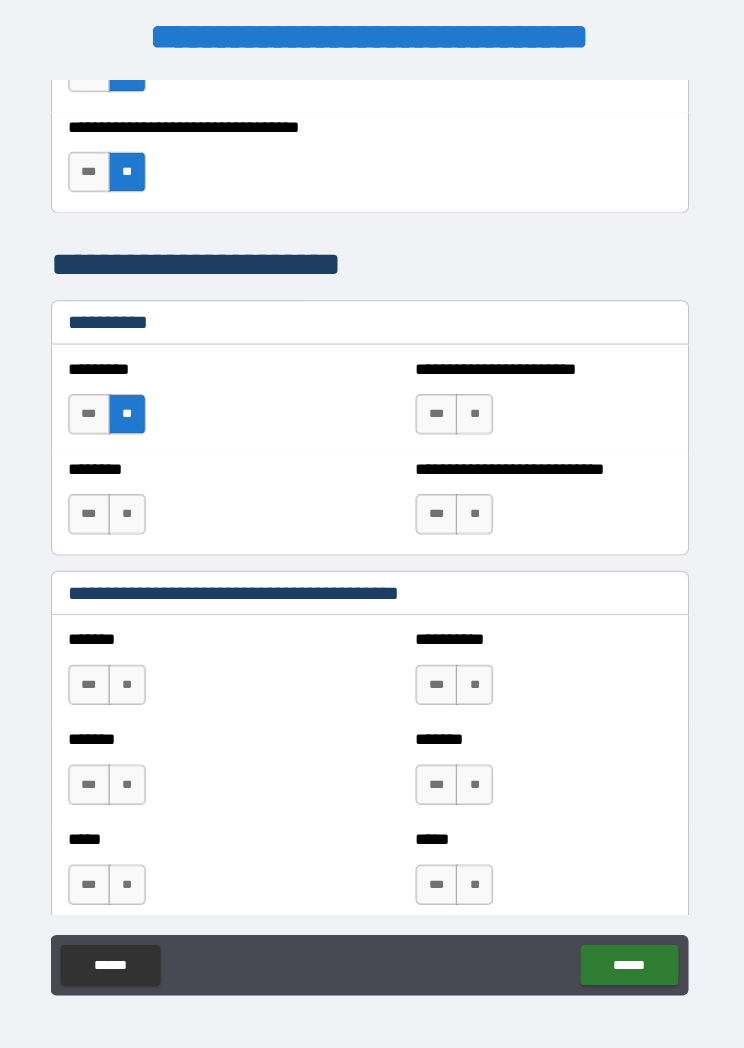 click on "**" at bounding box center (475, 410) 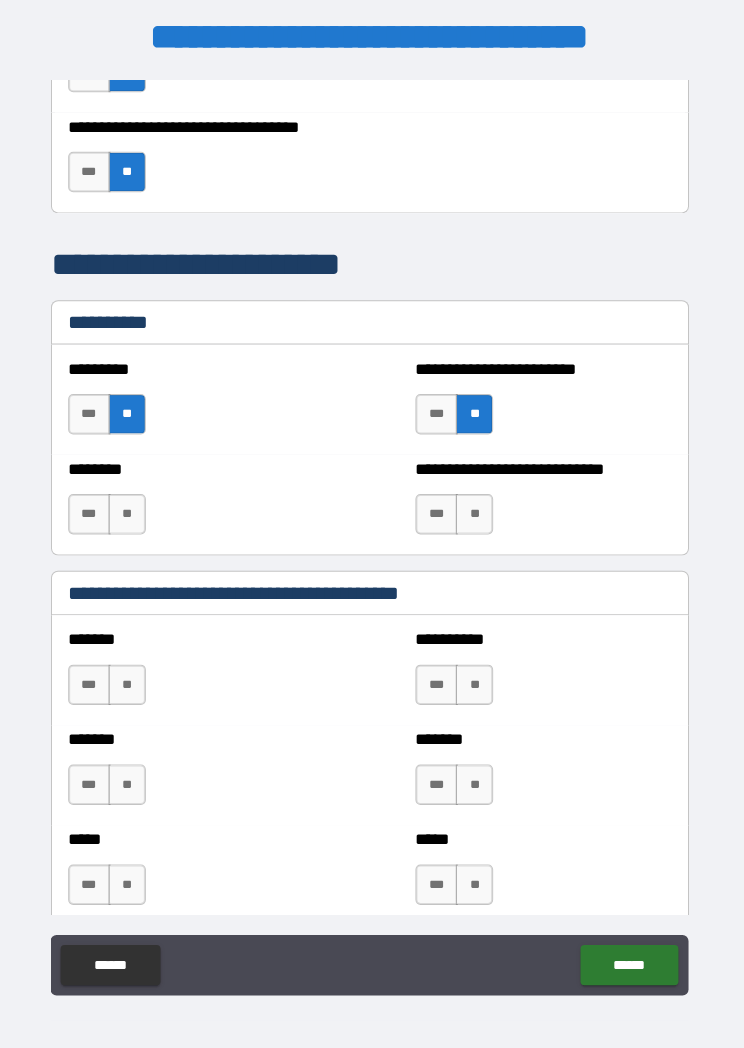 click on "**" at bounding box center [131, 509] 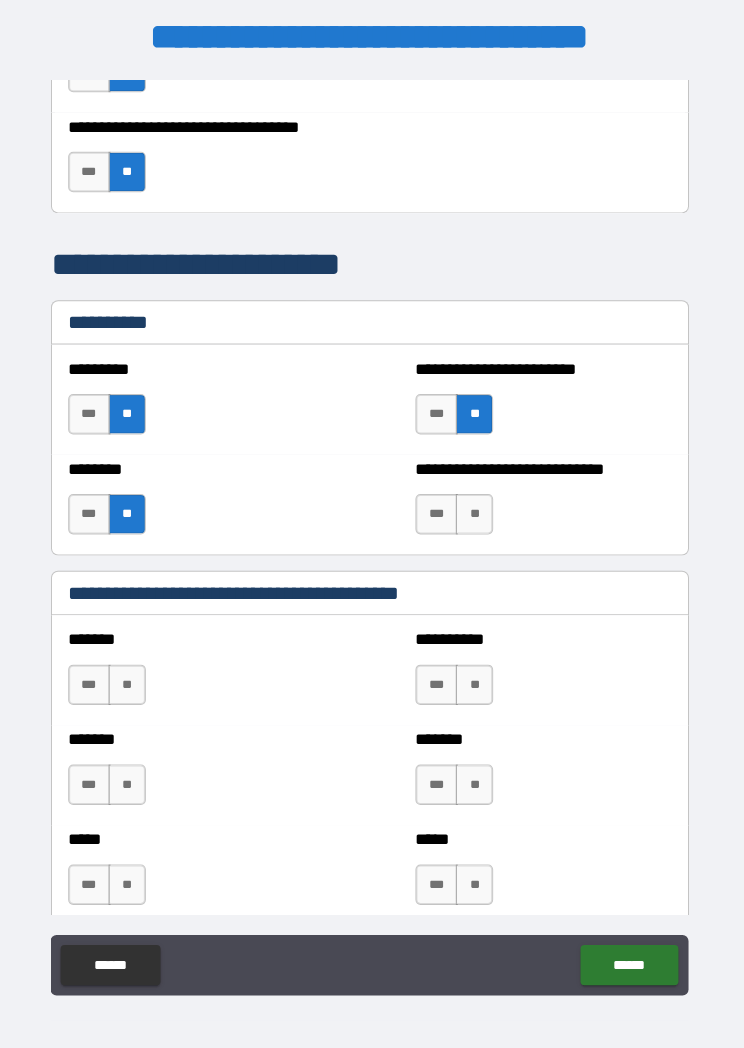 click on "**" at bounding box center [475, 509] 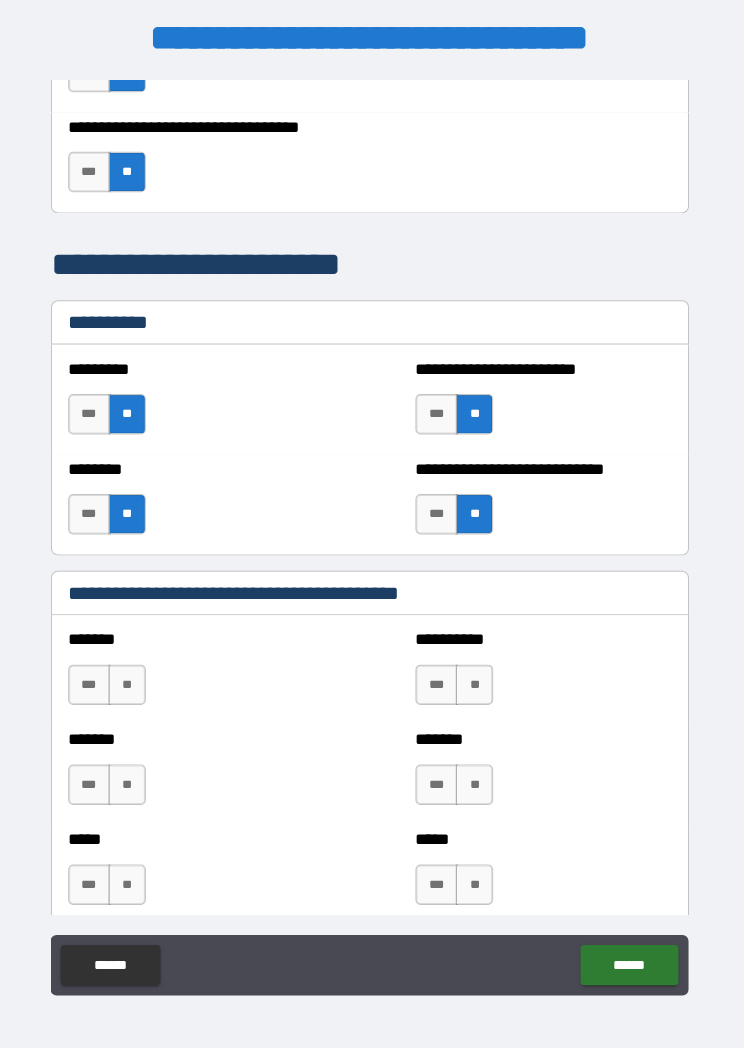 scroll, scrollTop: 9, scrollLeft: 0, axis: vertical 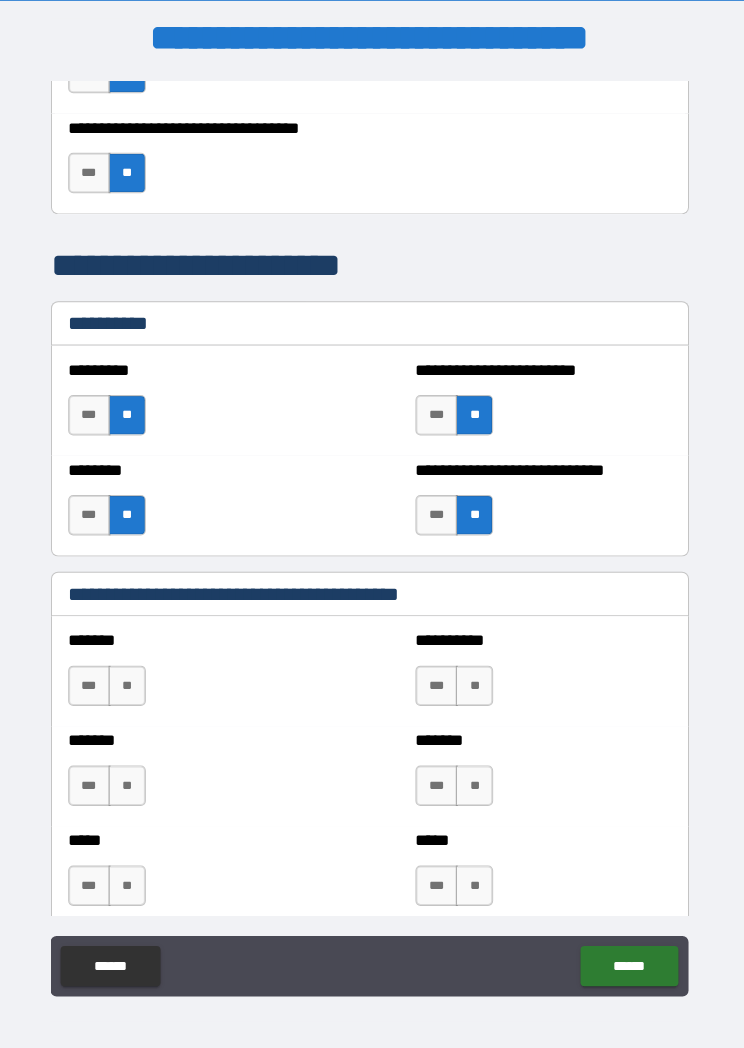 click on "**" at bounding box center [131, 679] 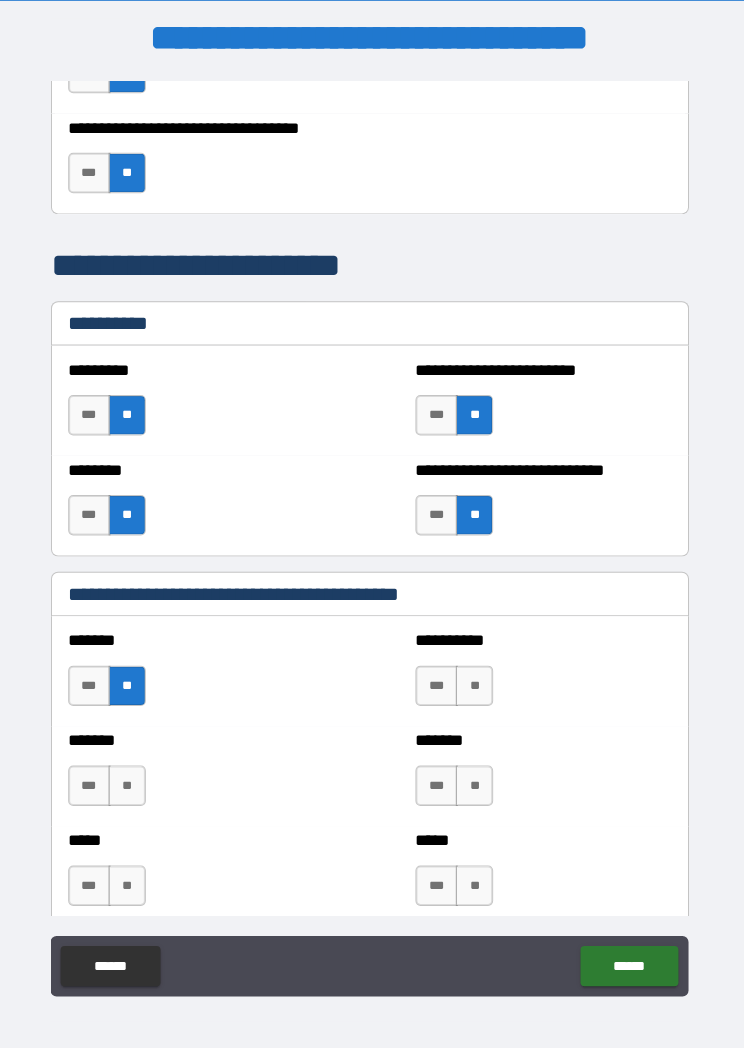 scroll, scrollTop: 10, scrollLeft: 0, axis: vertical 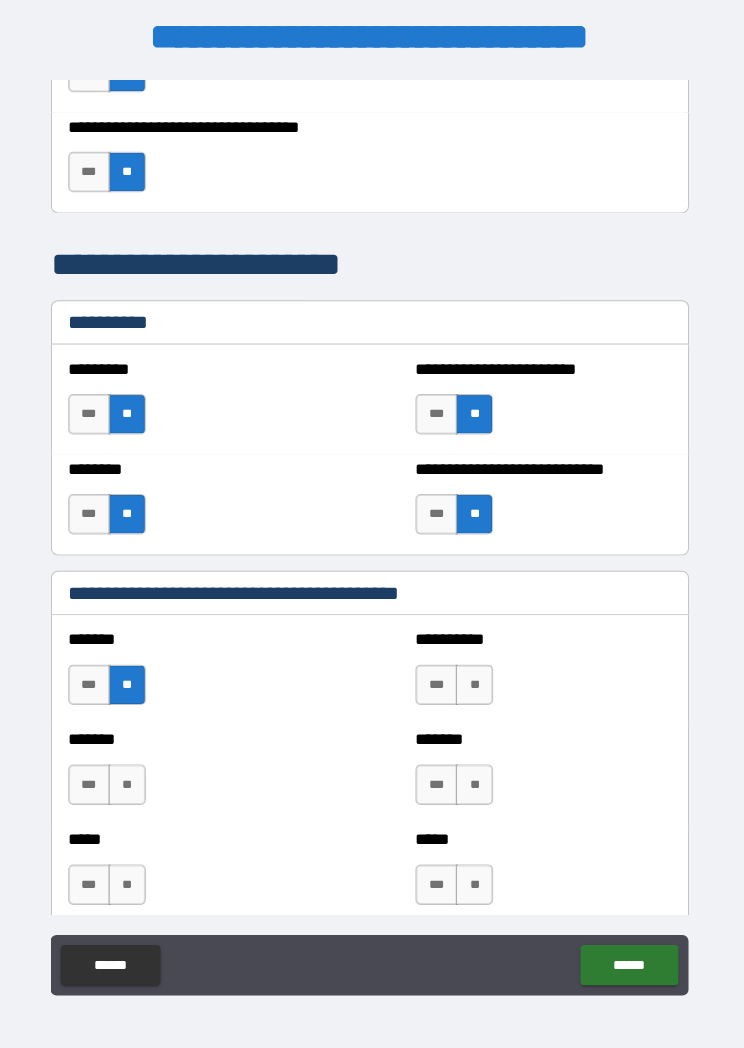 click on "**" at bounding box center (475, 678) 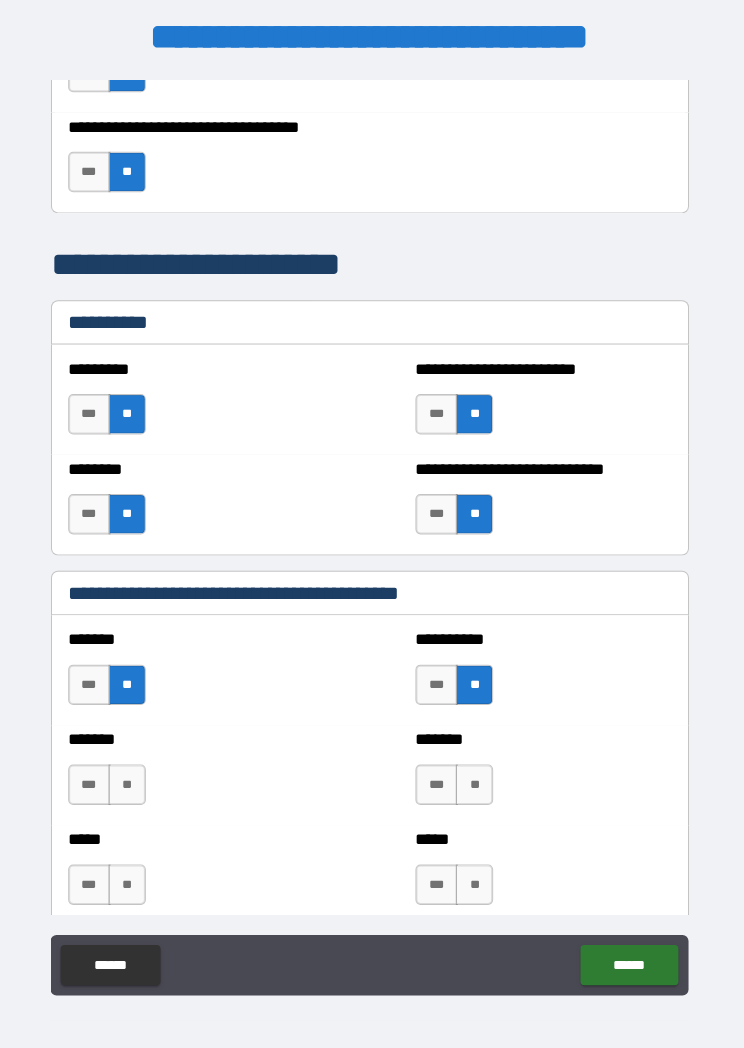 click on "**" at bounding box center [131, 777] 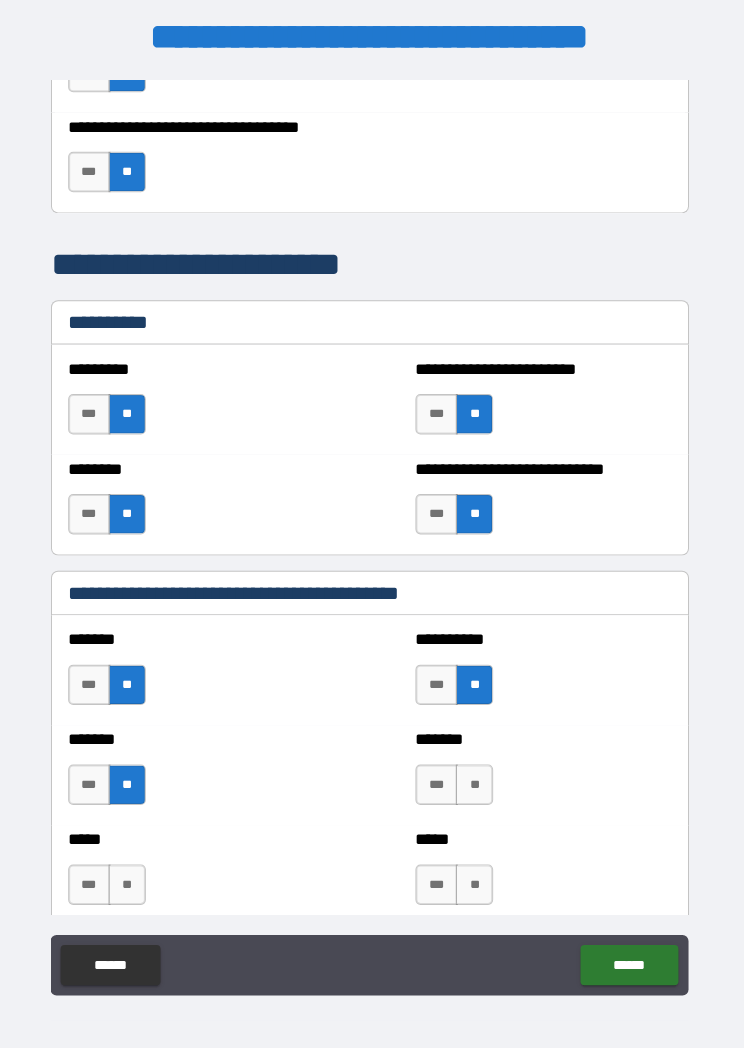 click on "**" at bounding box center [475, 777] 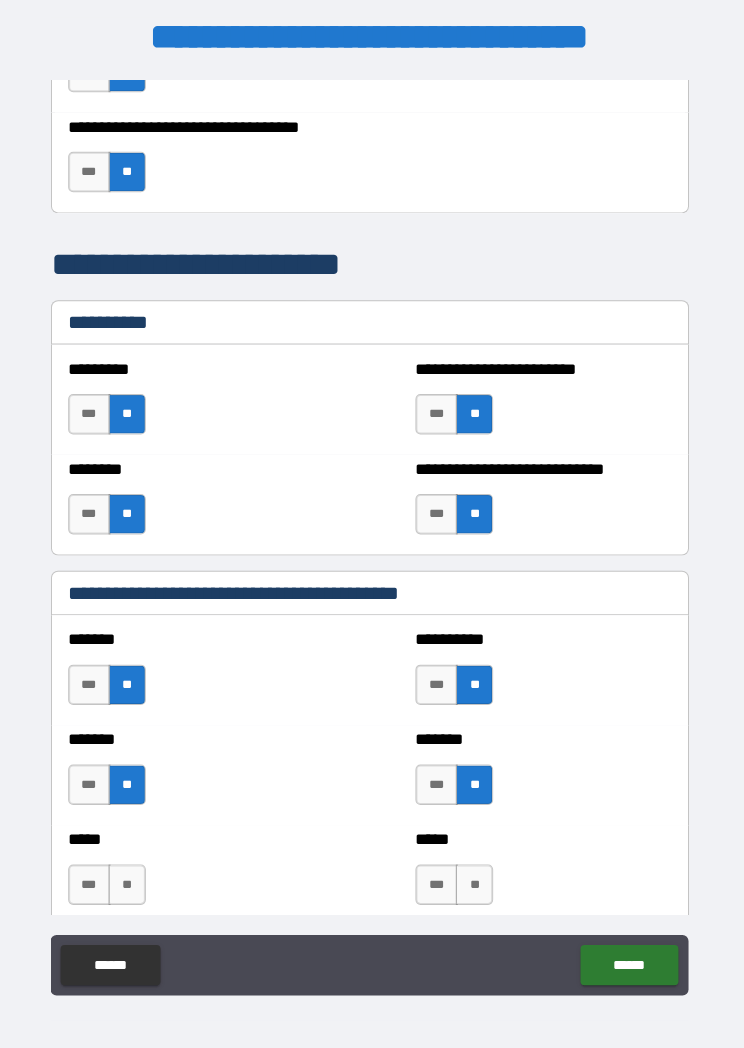 click on "**" at bounding box center [131, 876] 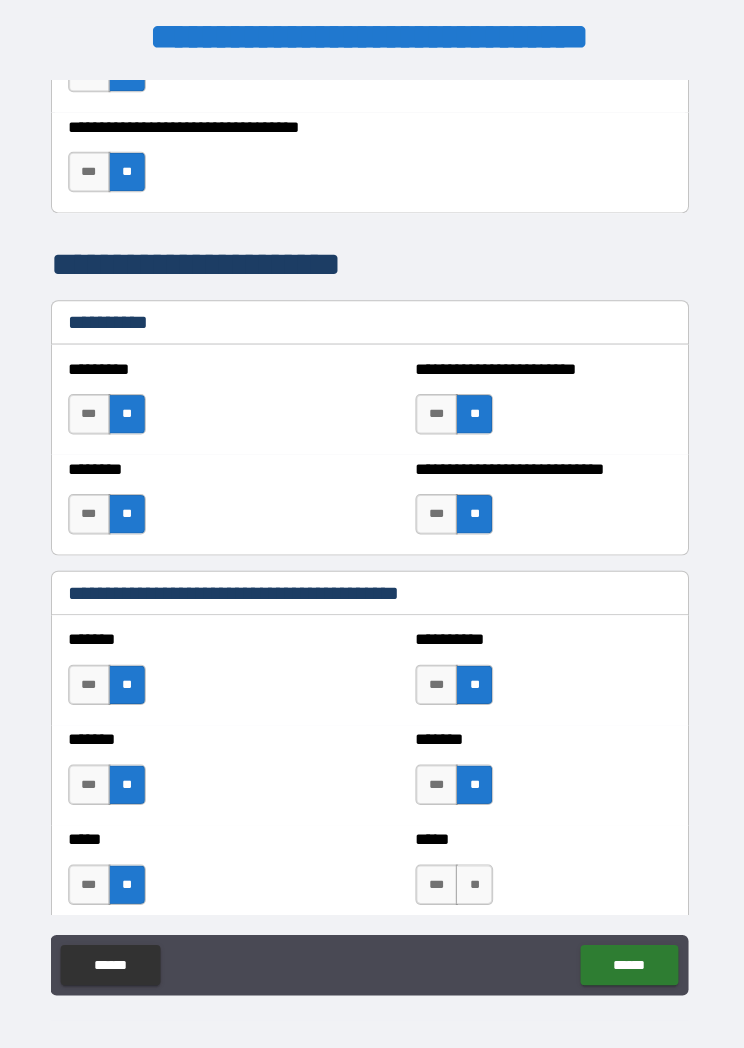 click on "**" at bounding box center [475, 876] 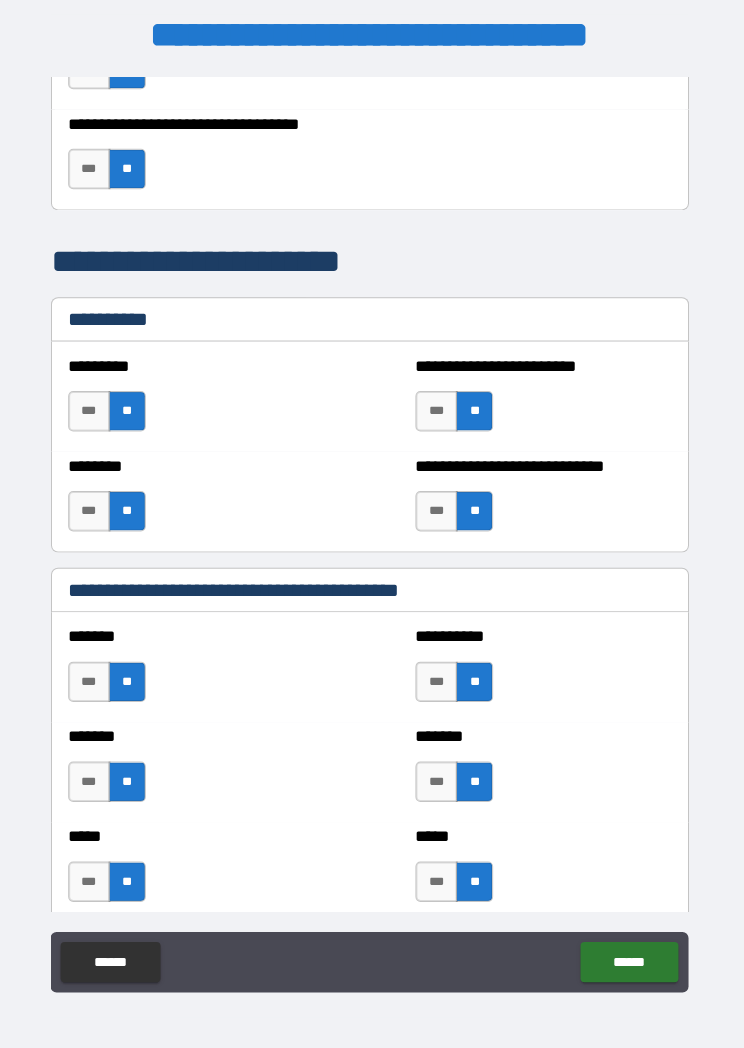 scroll, scrollTop: 0, scrollLeft: 0, axis: both 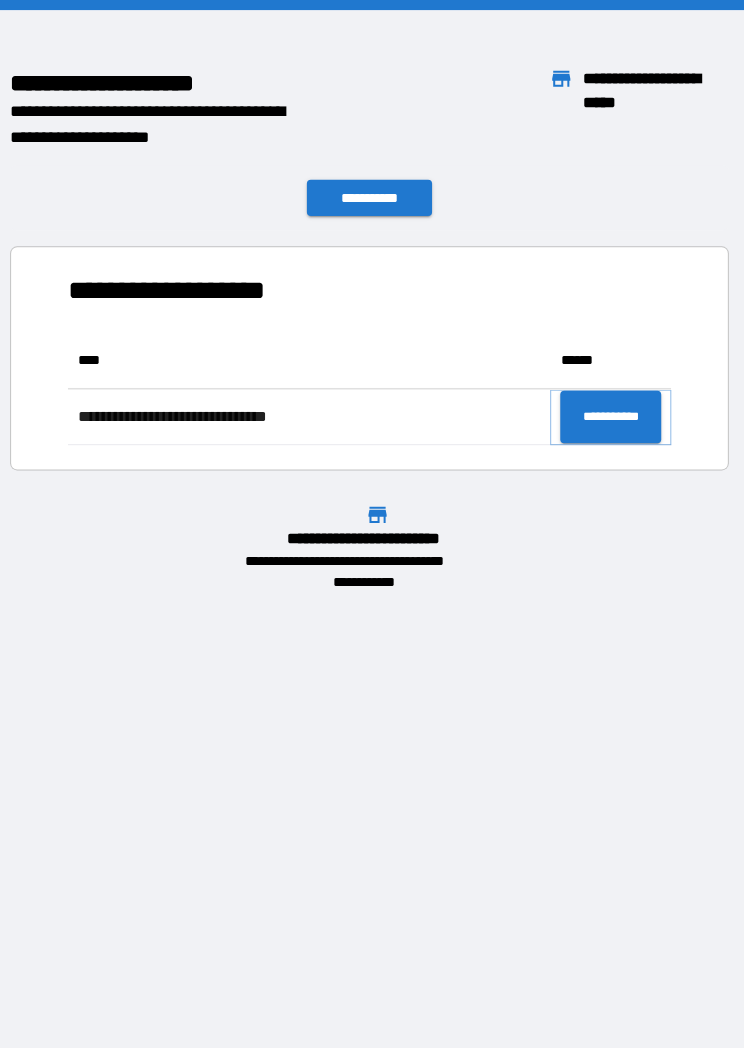 click on "**********" at bounding box center (611, 413) 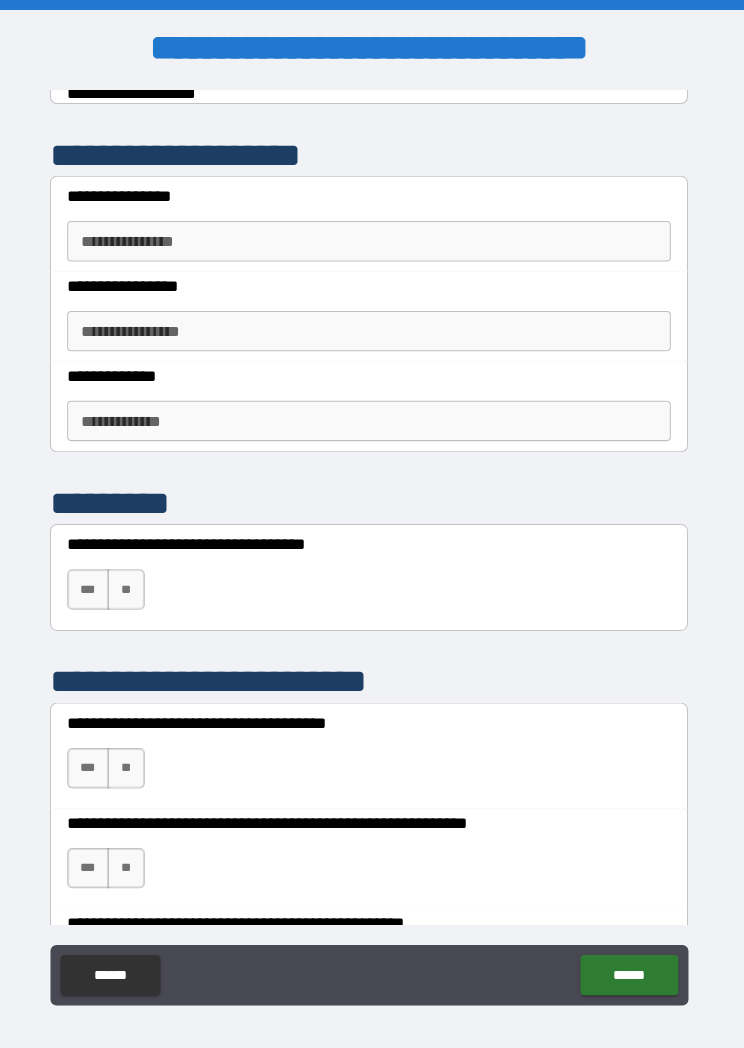 scroll, scrollTop: 403, scrollLeft: 0, axis: vertical 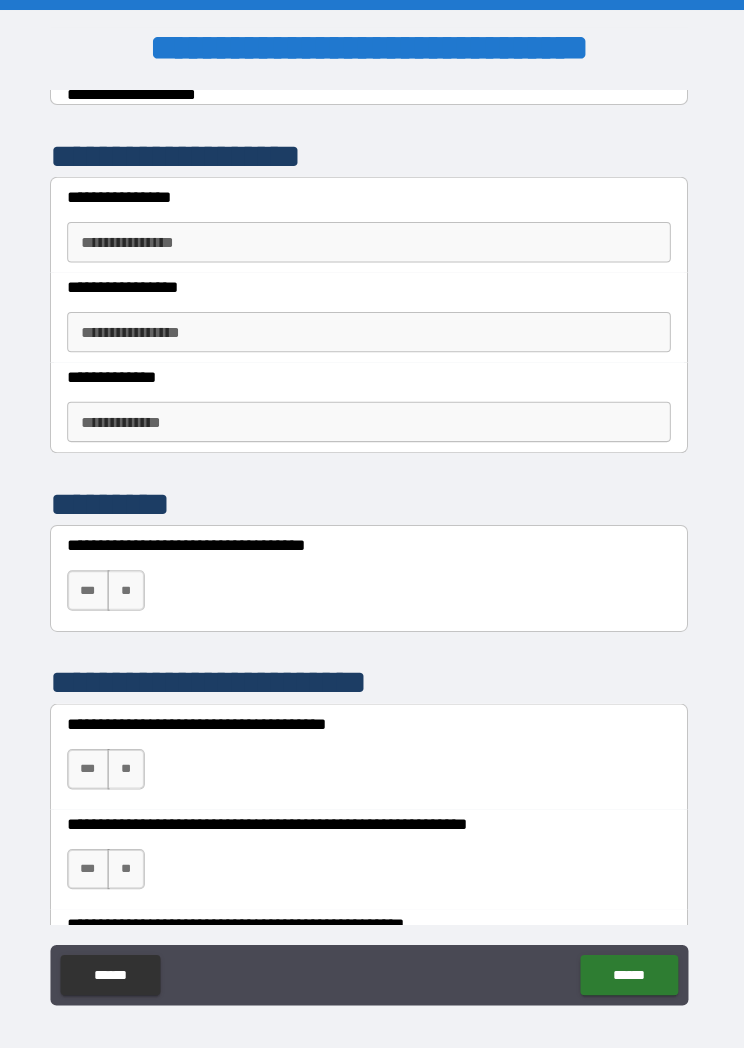 click on "**********" at bounding box center [372, 240] 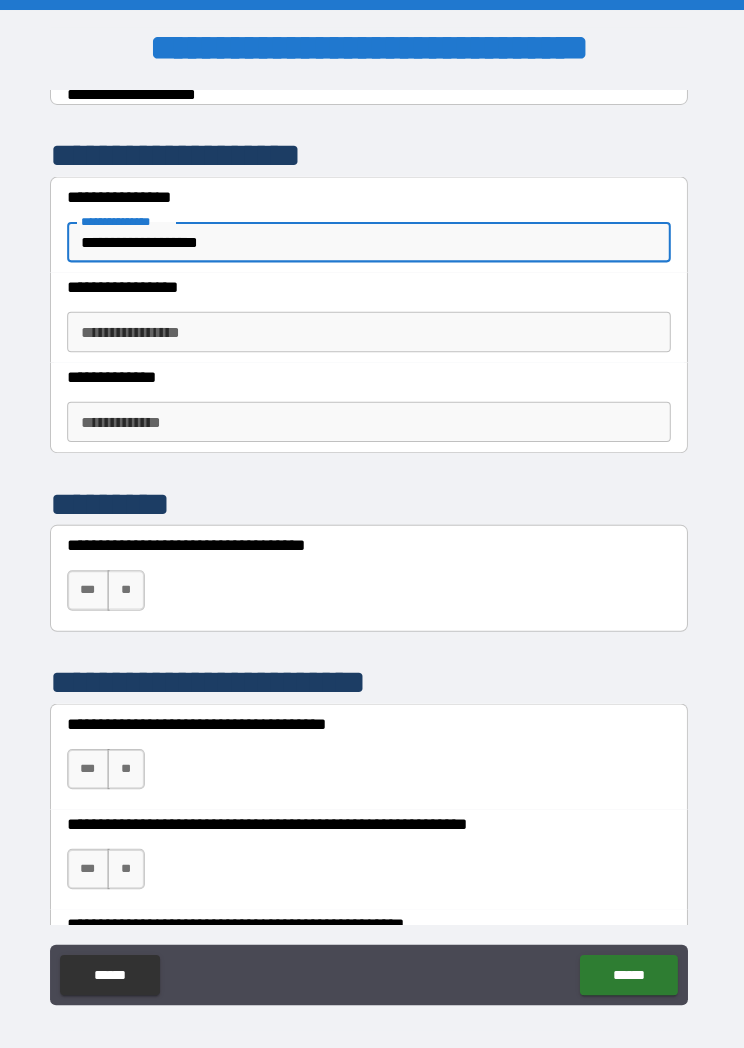 type on "**********" 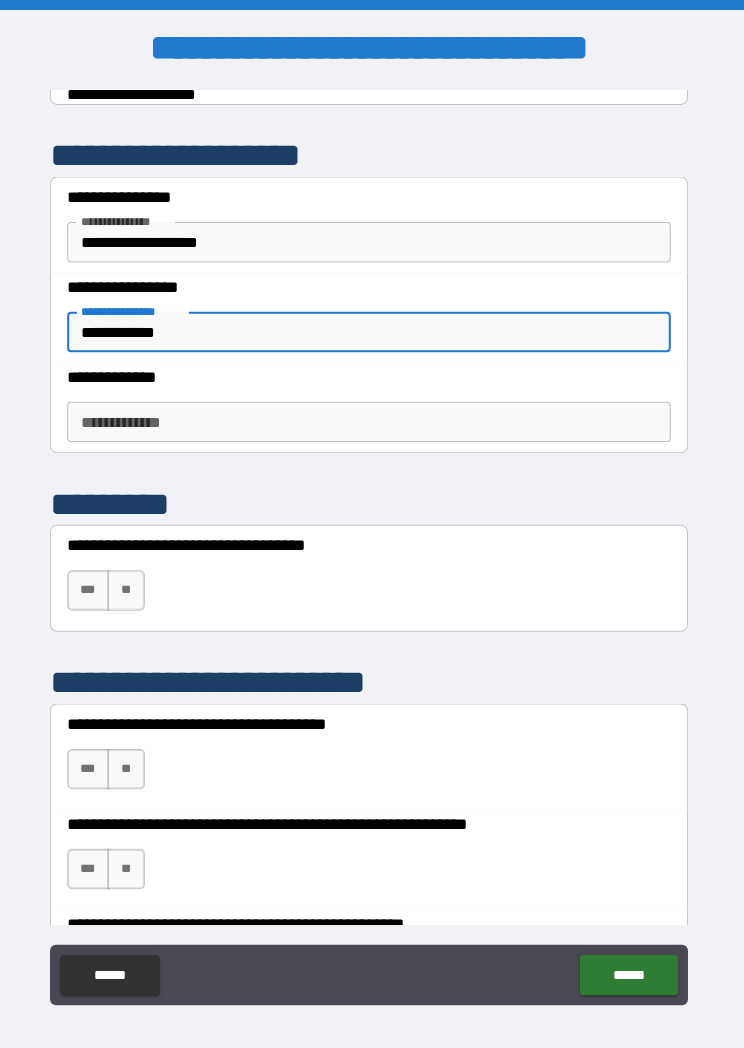 type on "**********" 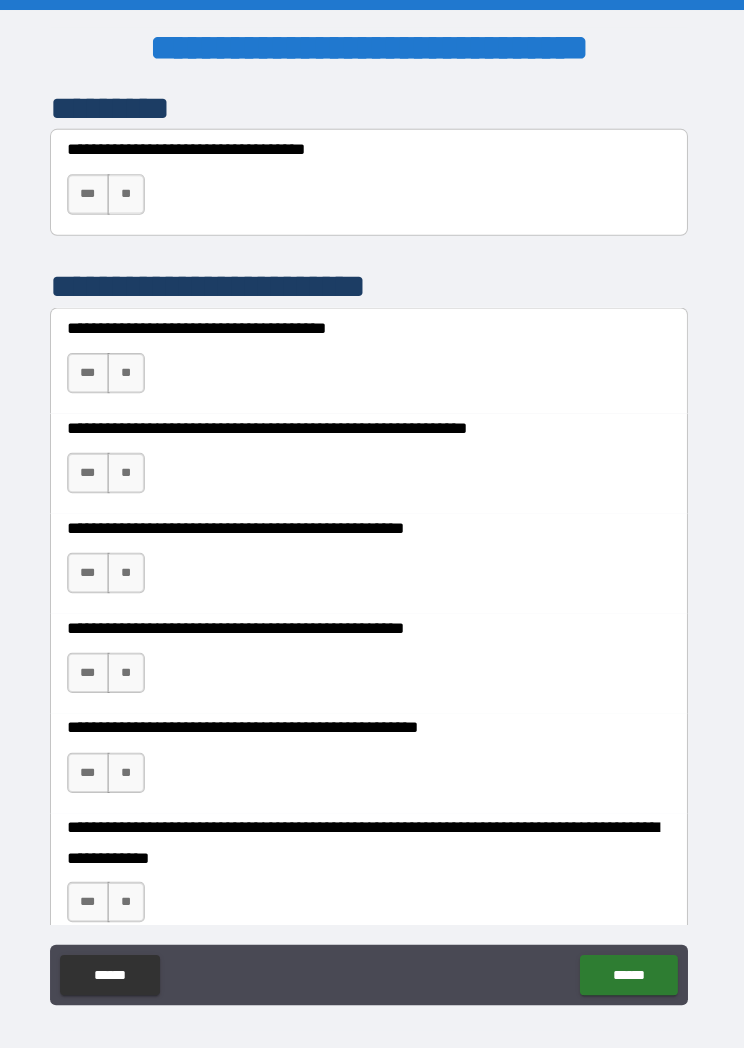 scroll, scrollTop: 808, scrollLeft: 0, axis: vertical 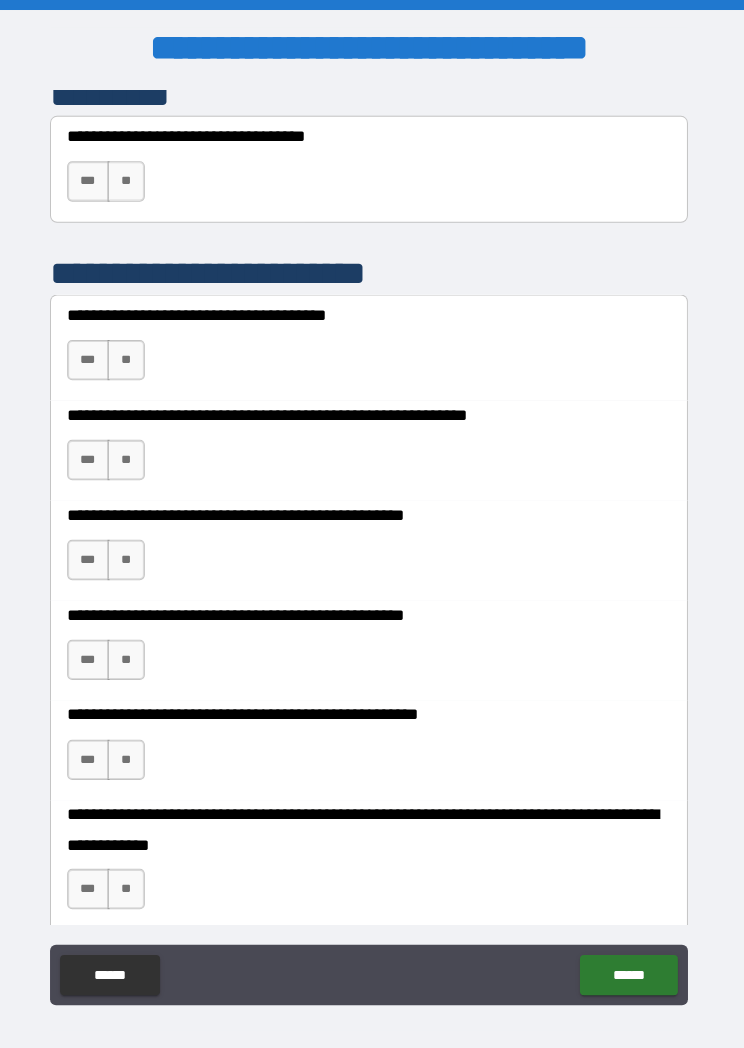 type on "**********" 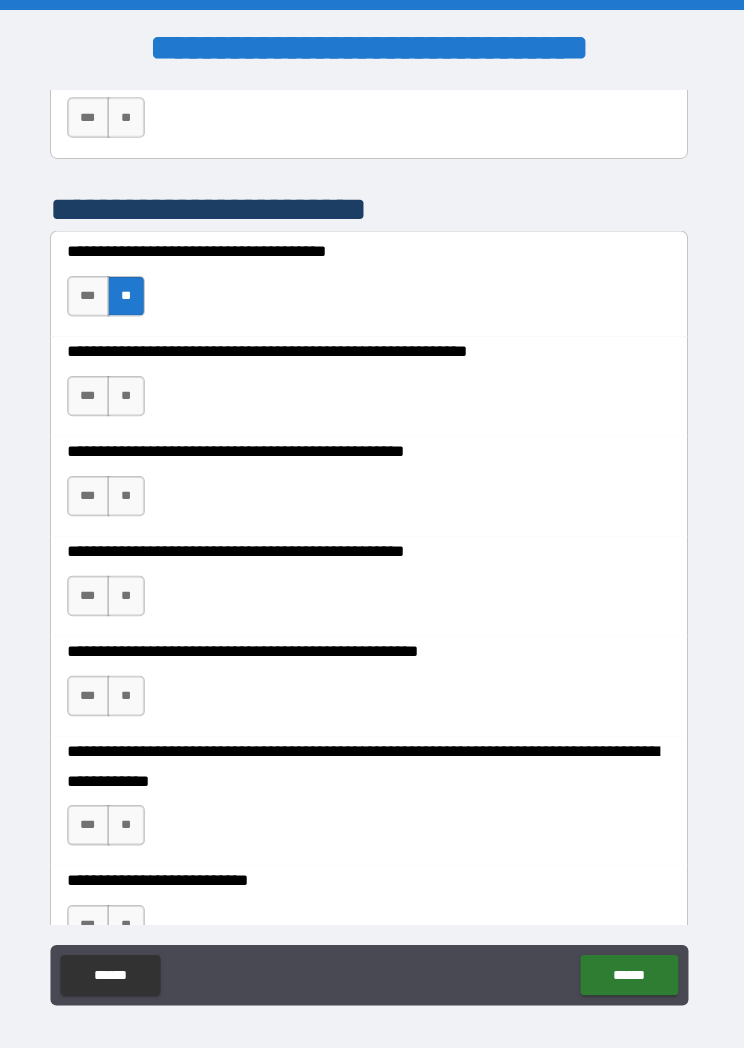 scroll, scrollTop: 871, scrollLeft: 0, axis: vertical 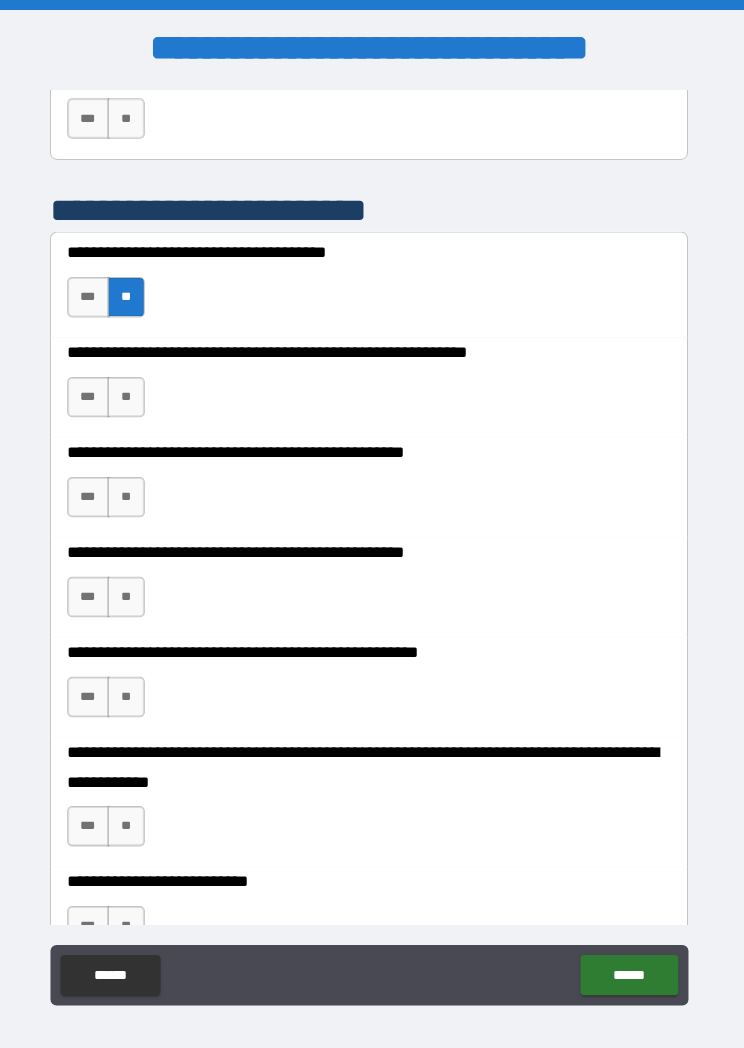 click on "**" at bounding box center (131, 393) 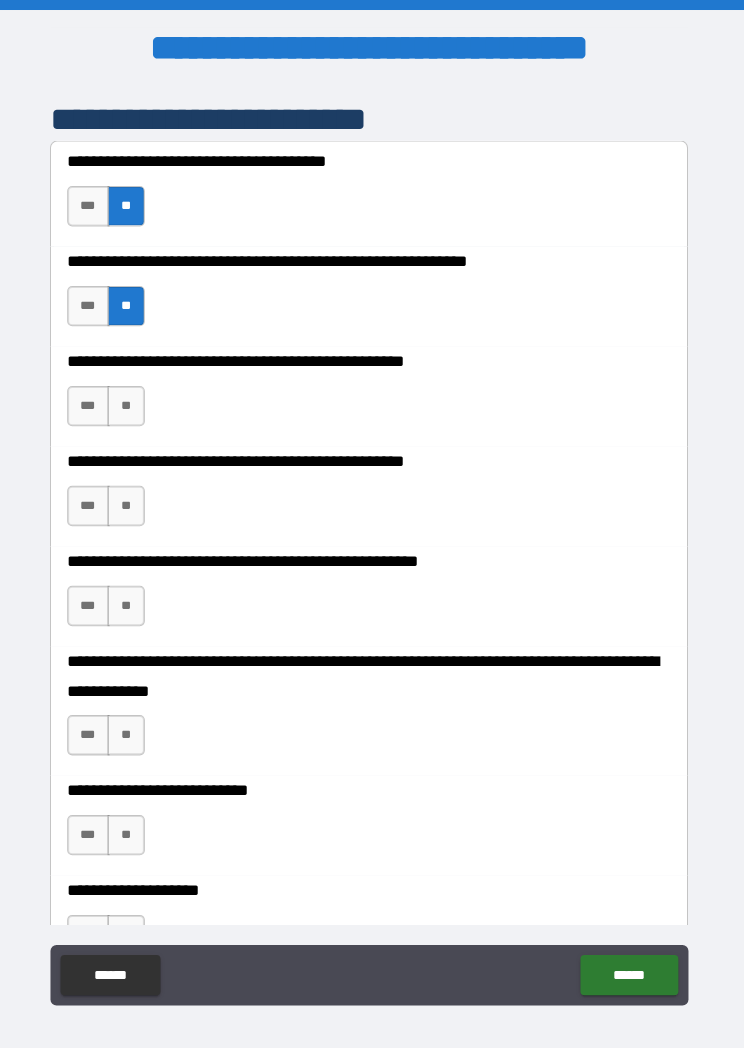 scroll, scrollTop: 1117, scrollLeft: 0, axis: vertical 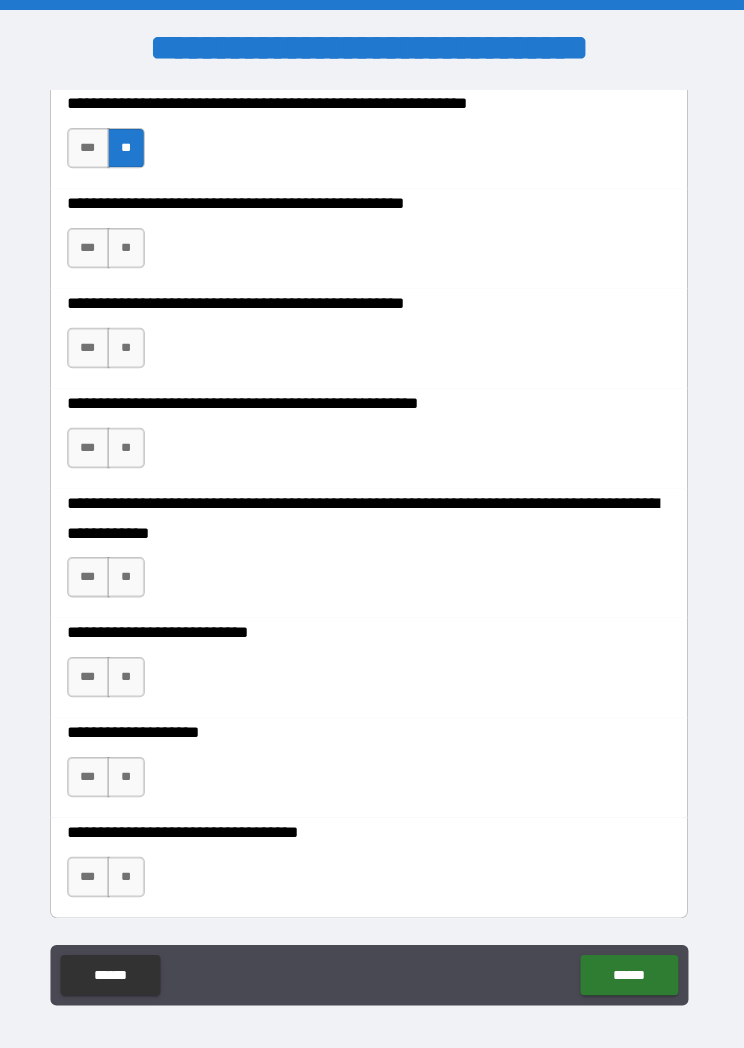 click on "***" at bounding box center (94, 345) 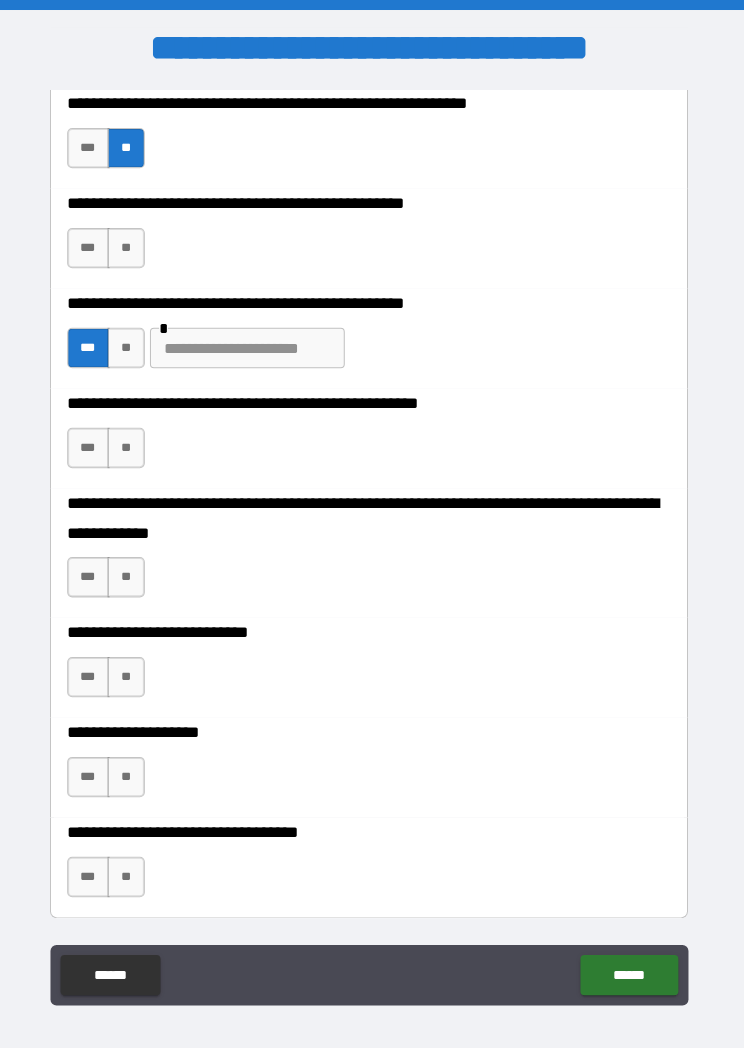 click at bounding box center (251, 345) 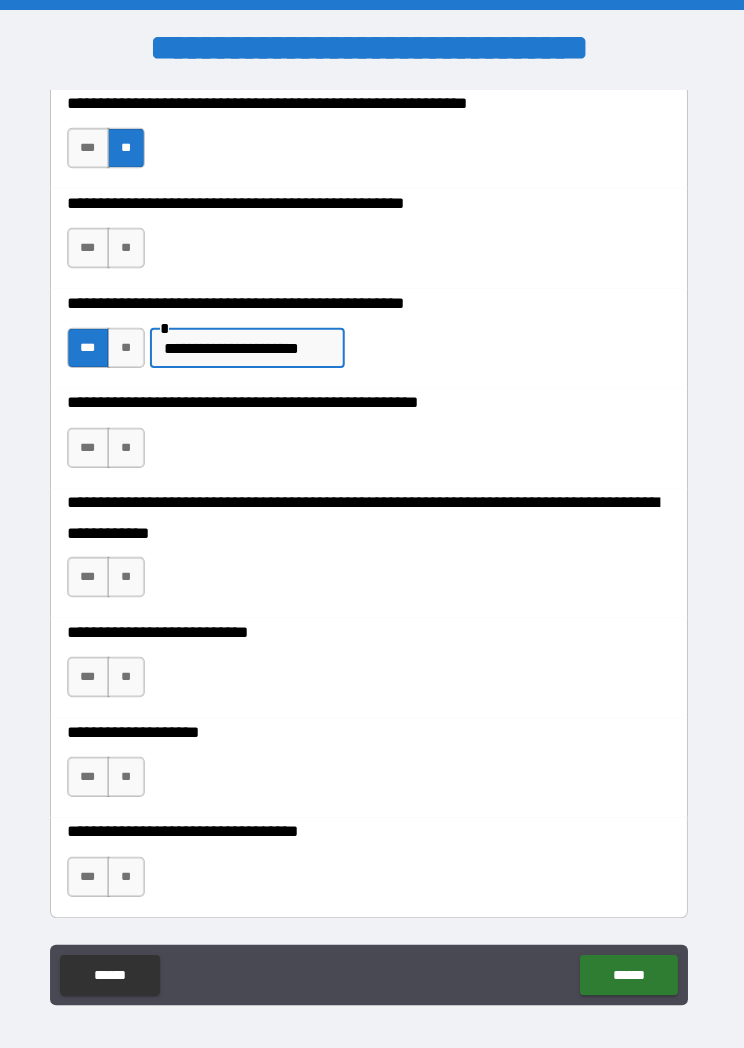 type on "**********" 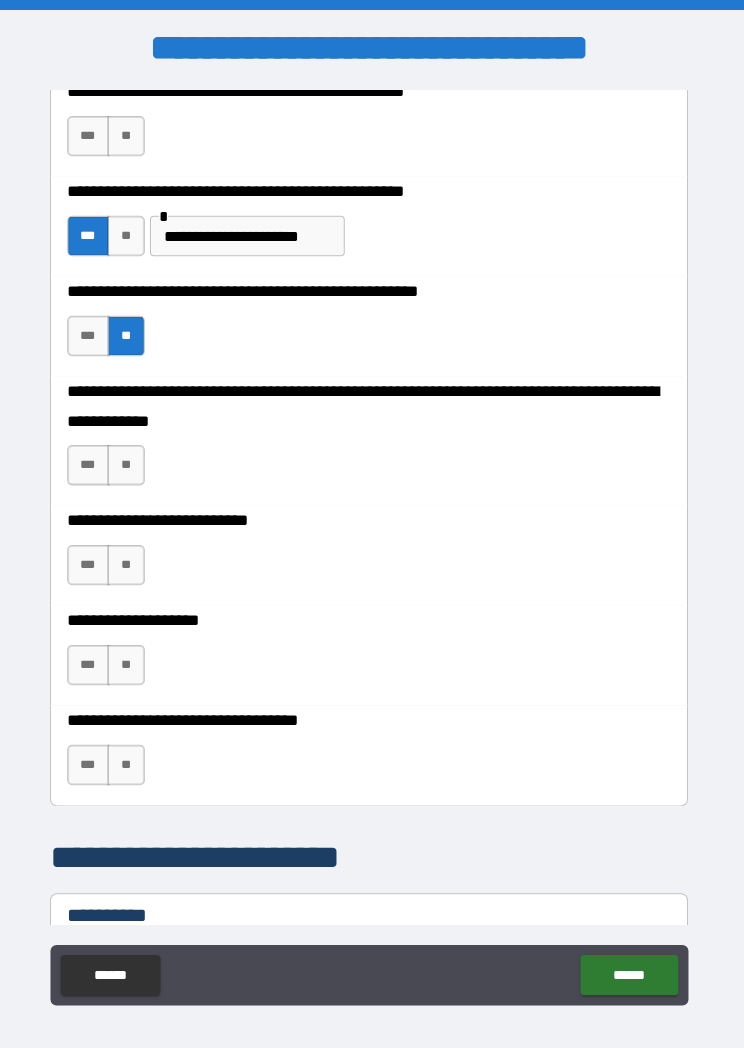 scroll, scrollTop: 1250, scrollLeft: 0, axis: vertical 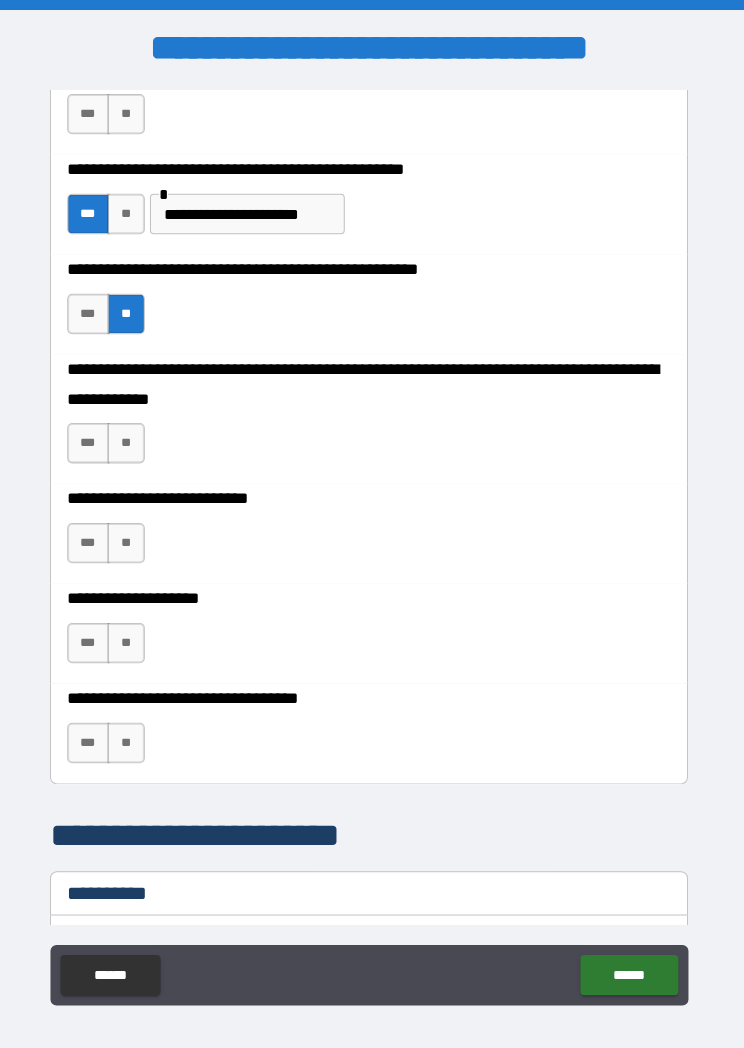click on "**" at bounding box center [131, 439] 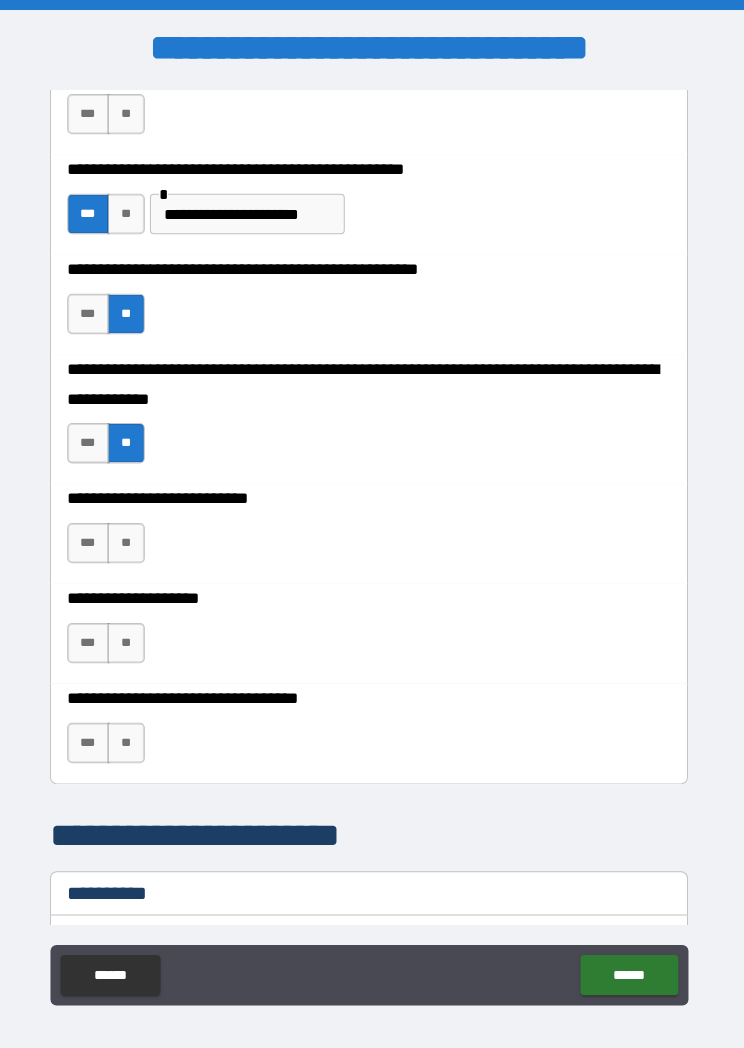 click on "**" at bounding box center (131, 538) 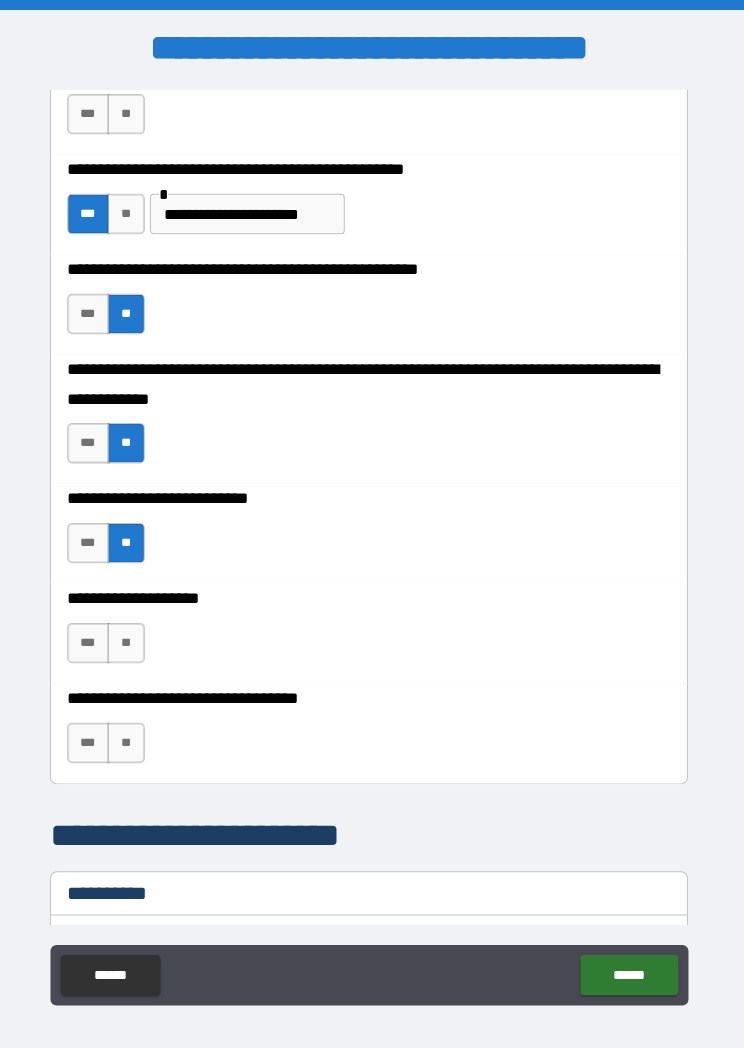click on "**" at bounding box center [131, 637] 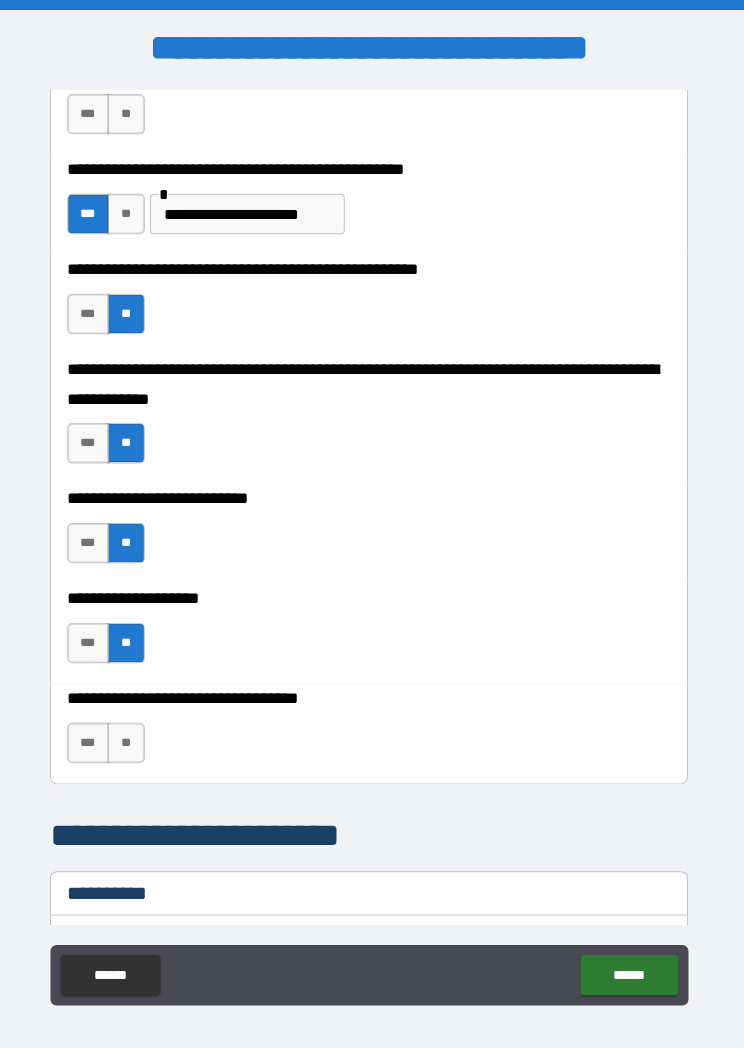 click on "**" at bounding box center (131, 736) 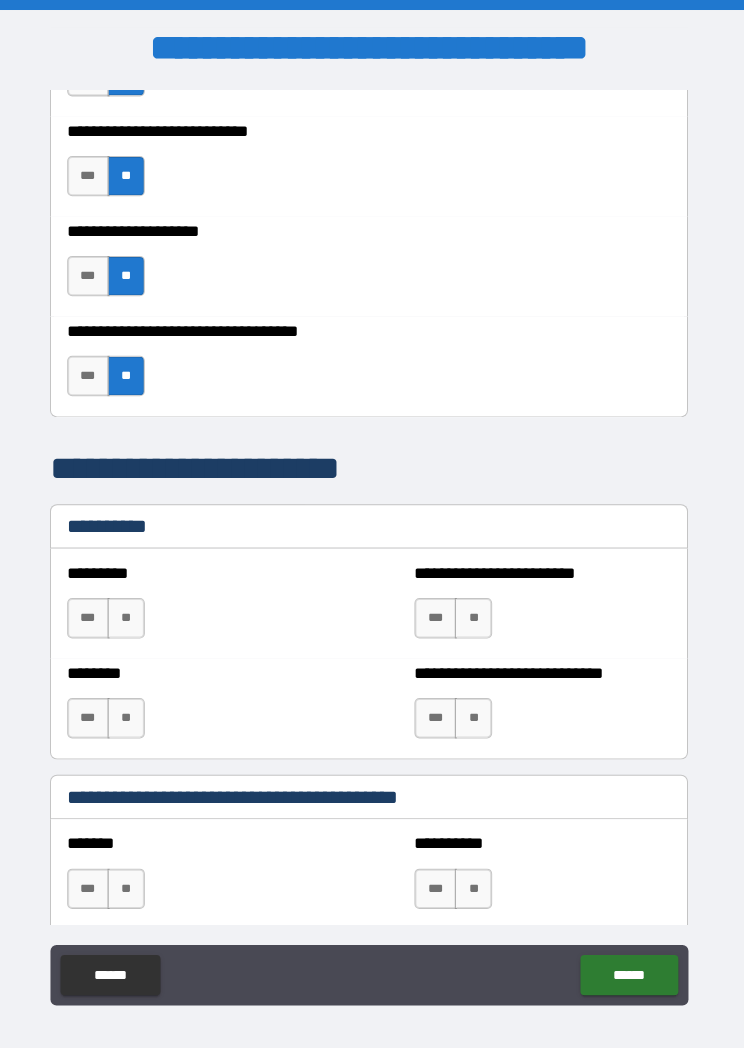 scroll, scrollTop: 1652, scrollLeft: 0, axis: vertical 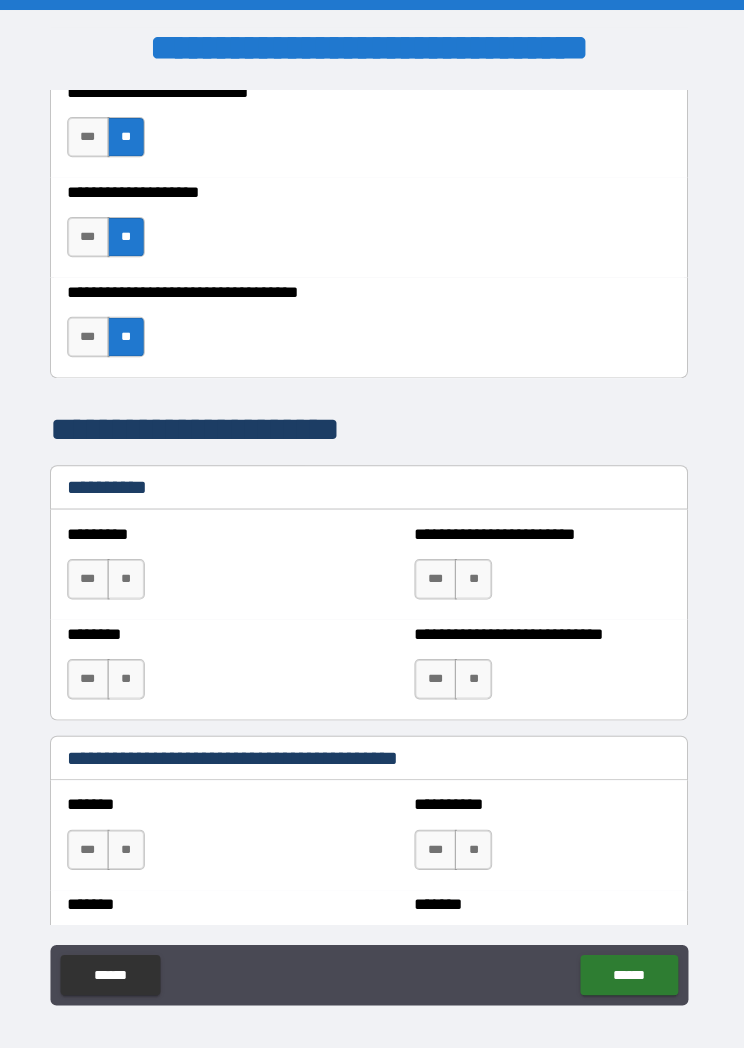 click on "**" at bounding box center (131, 574) 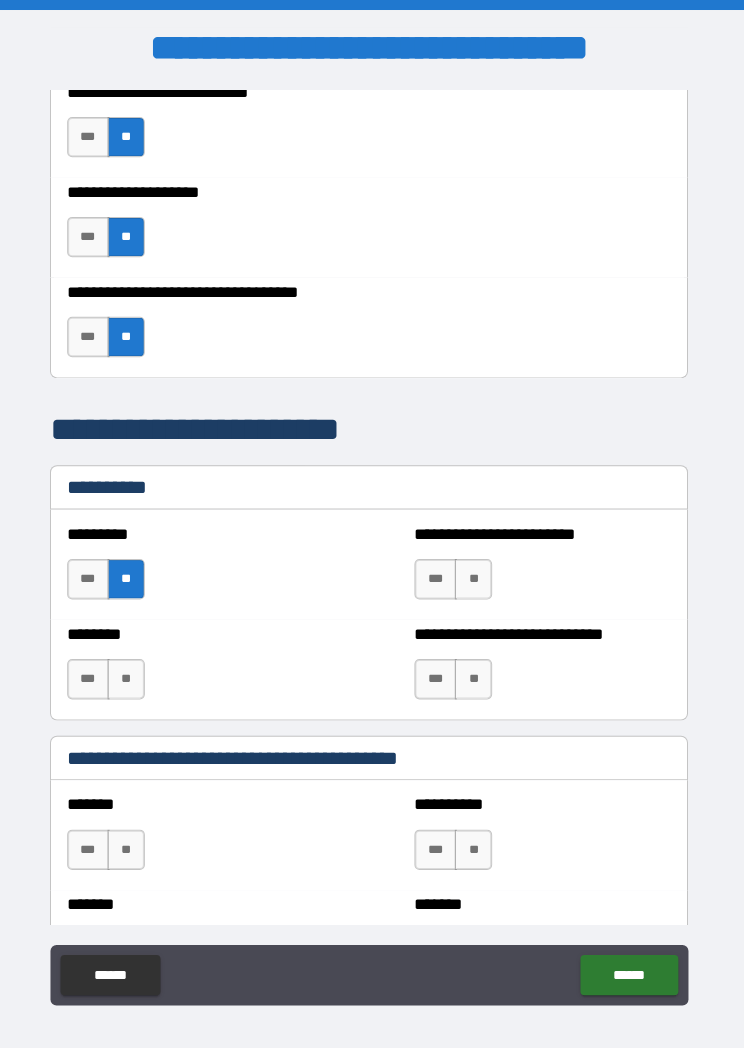 click on "**" at bounding box center (475, 574) 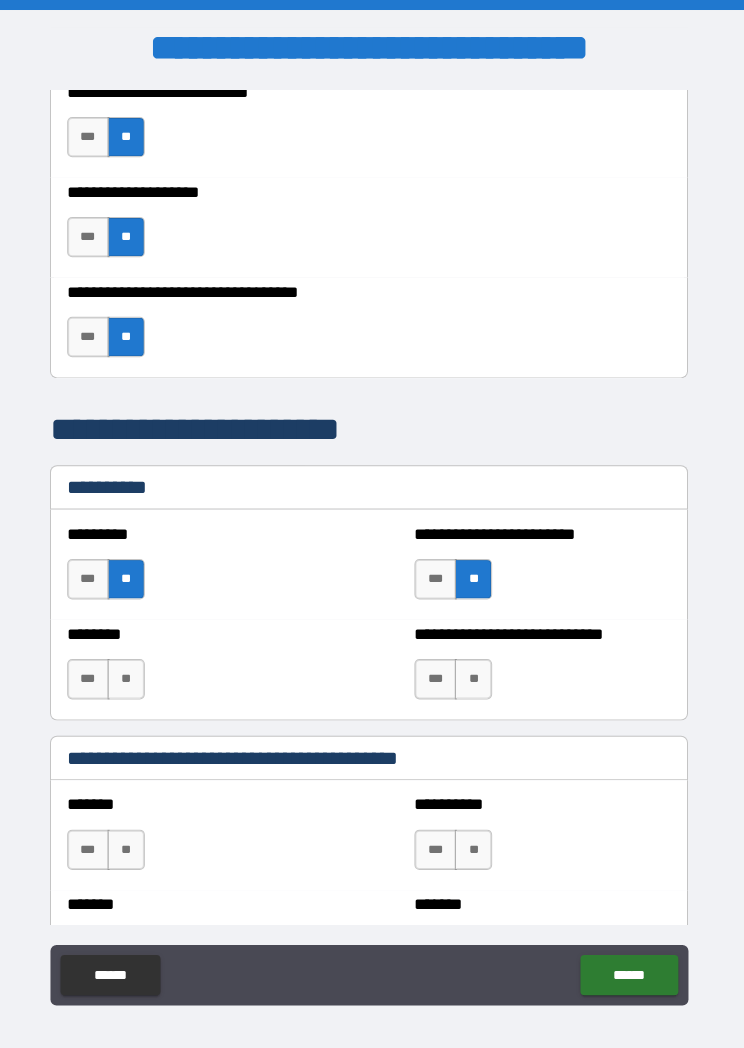 click on "**" at bounding box center (131, 673) 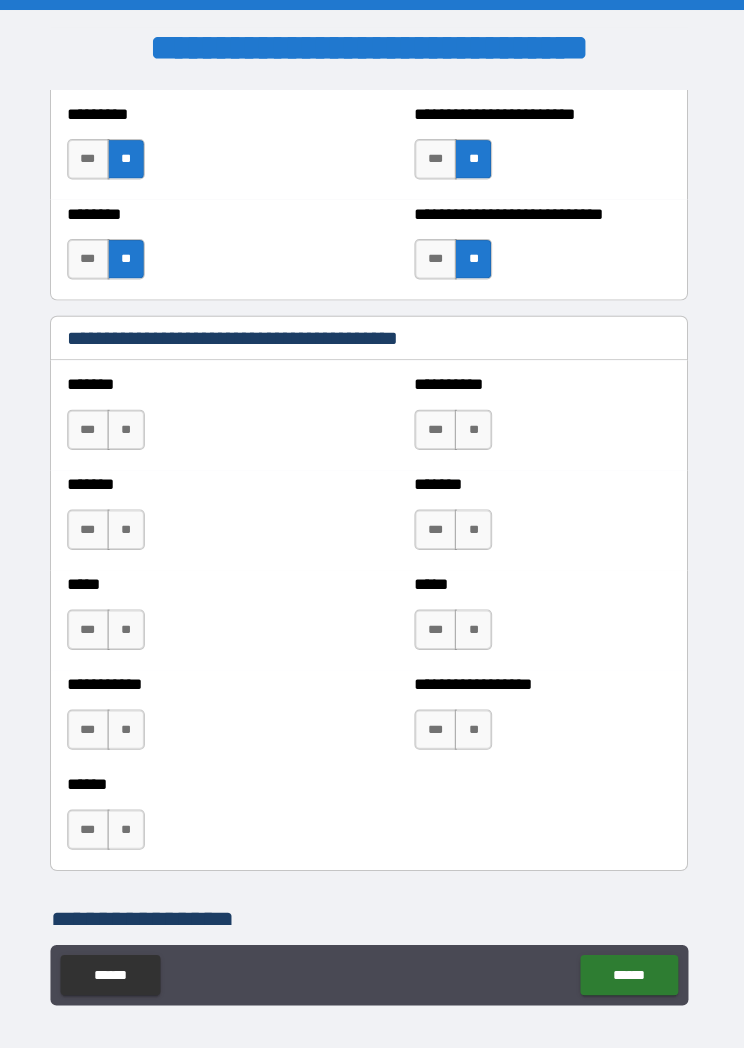 scroll, scrollTop: 2074, scrollLeft: 0, axis: vertical 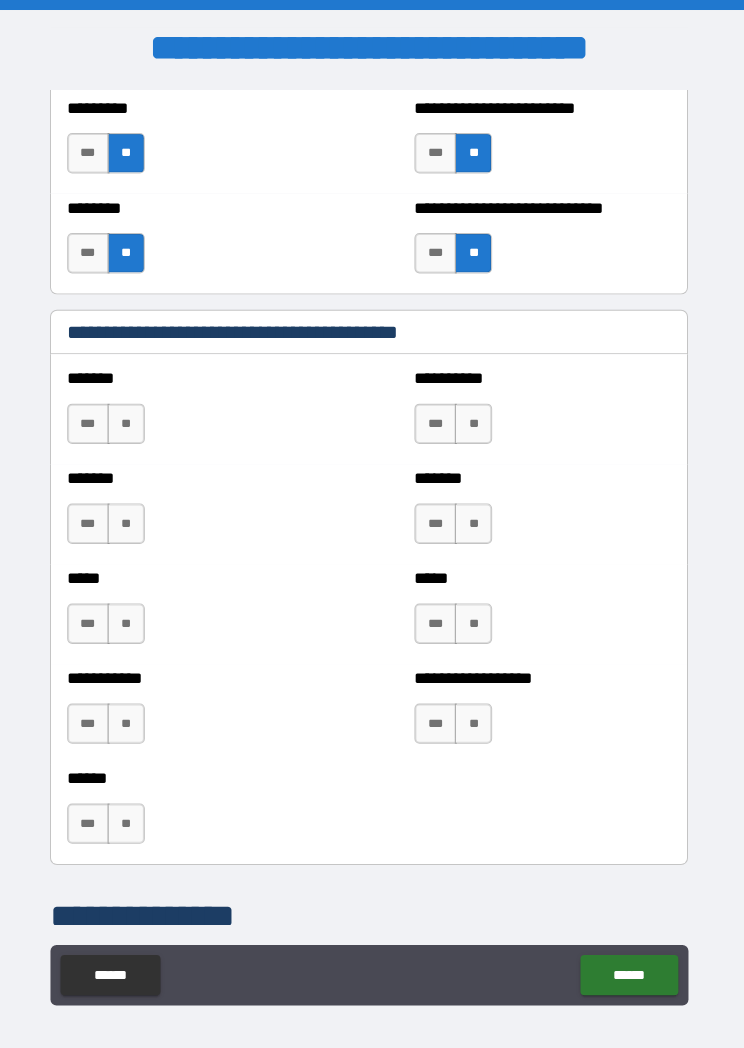 click on "**" at bounding box center (131, 420) 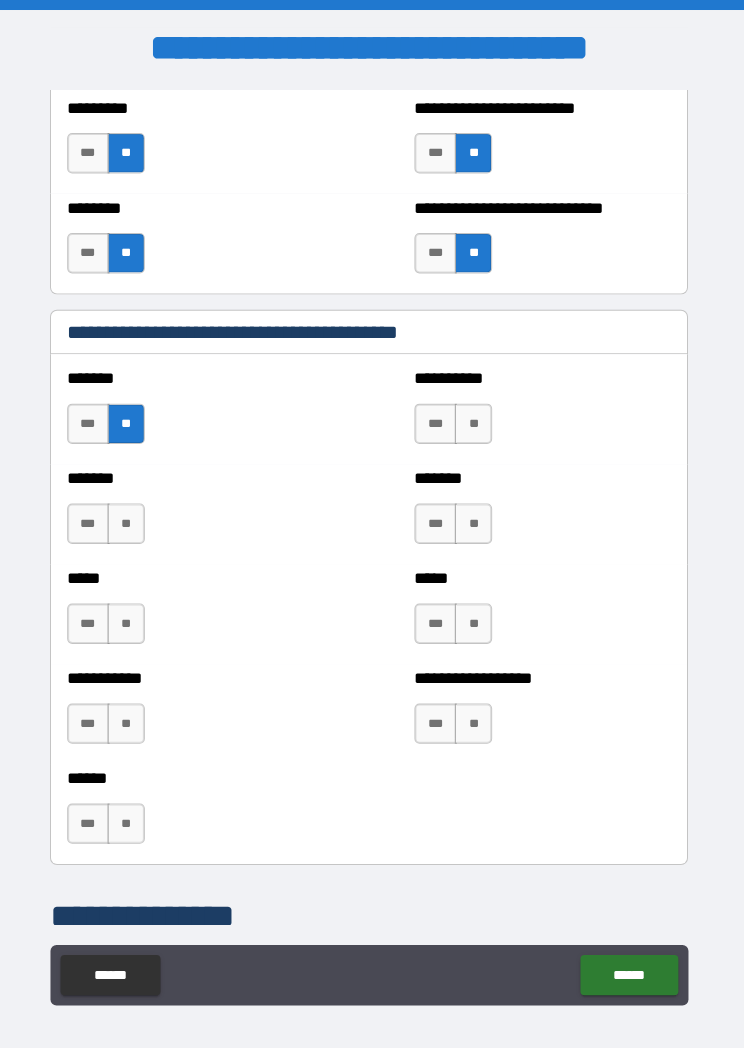 click on "**" at bounding box center (475, 420) 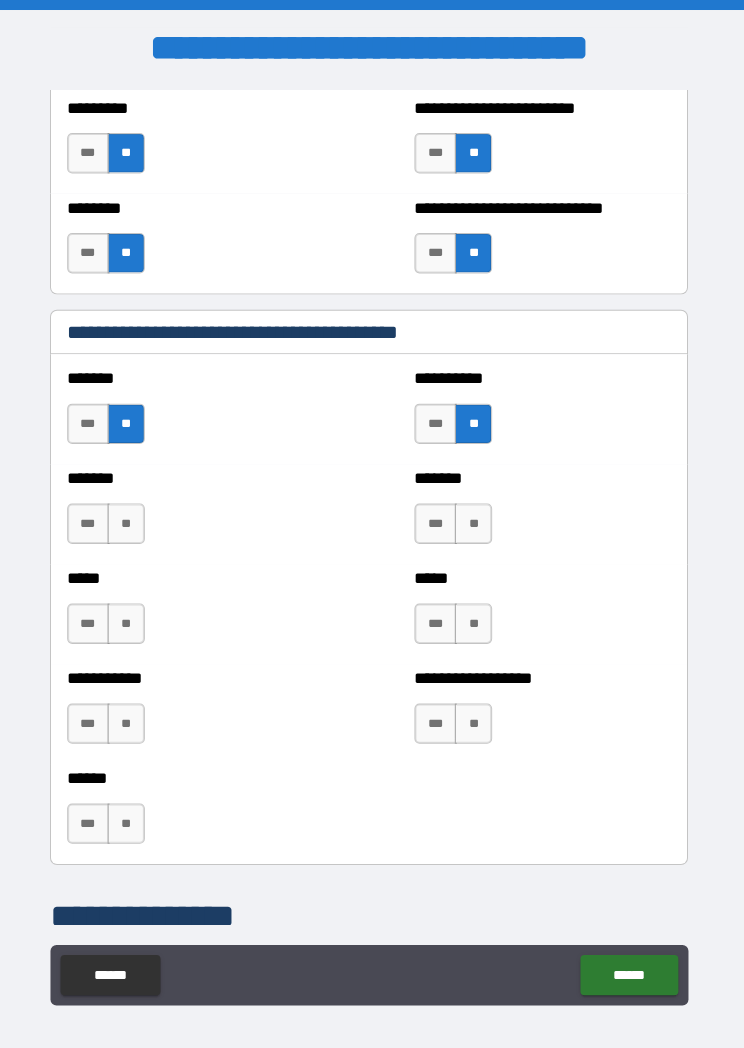 click on "**" at bounding box center (131, 519) 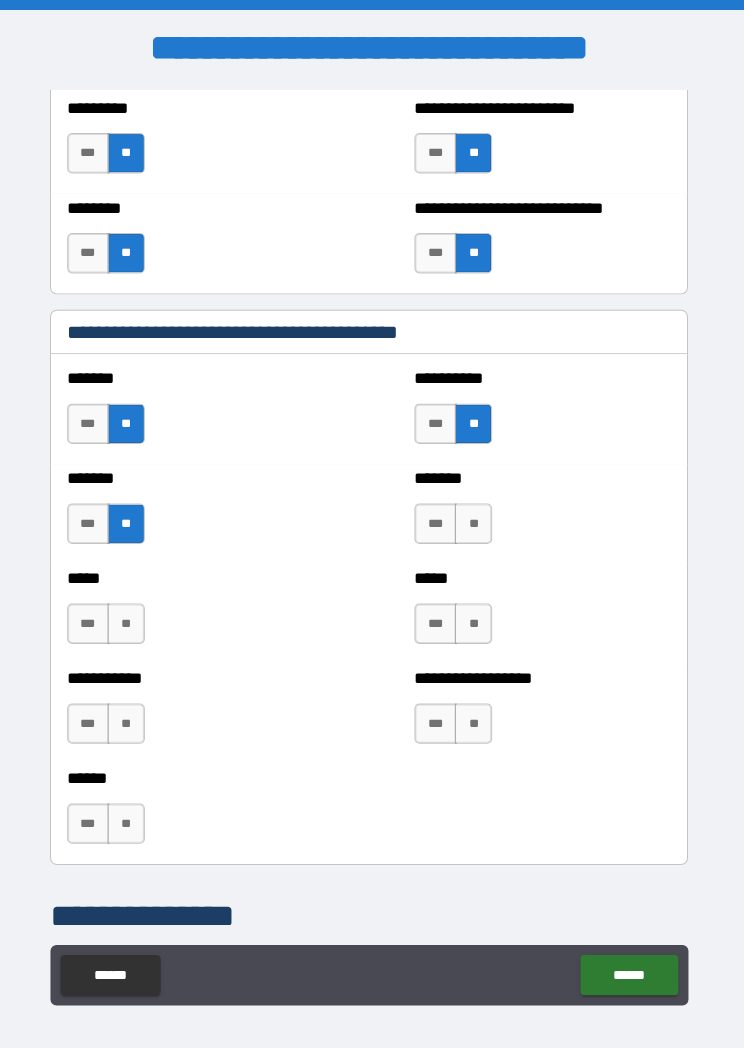 click on "**" at bounding box center (475, 519) 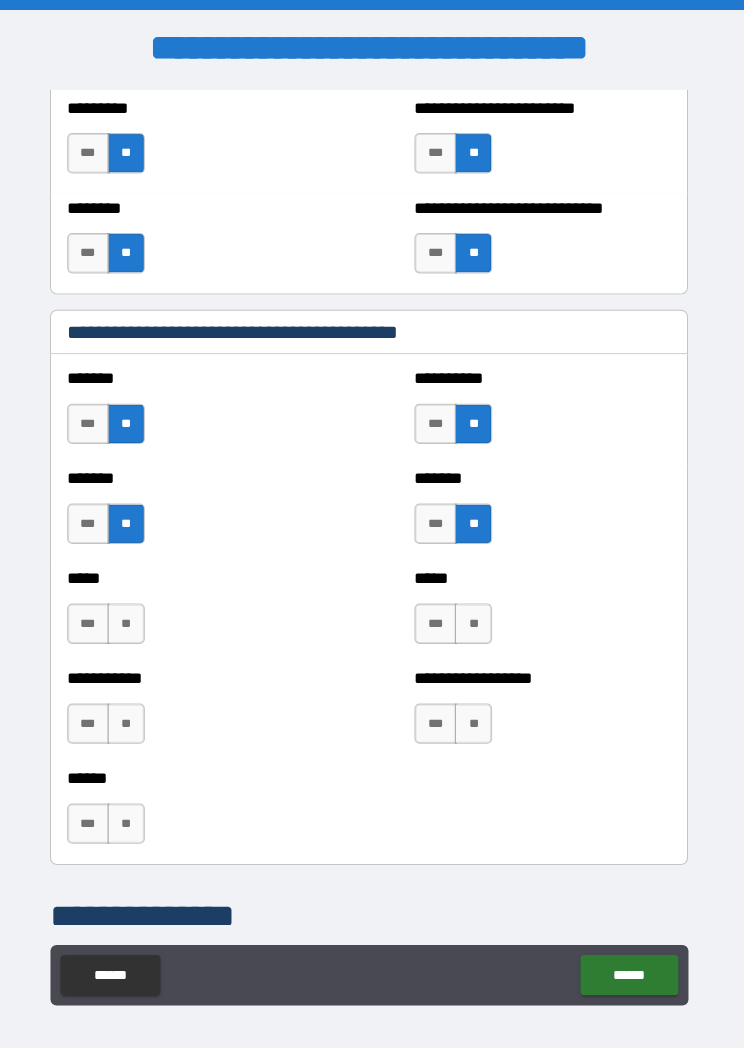 click on "**" at bounding box center [131, 618] 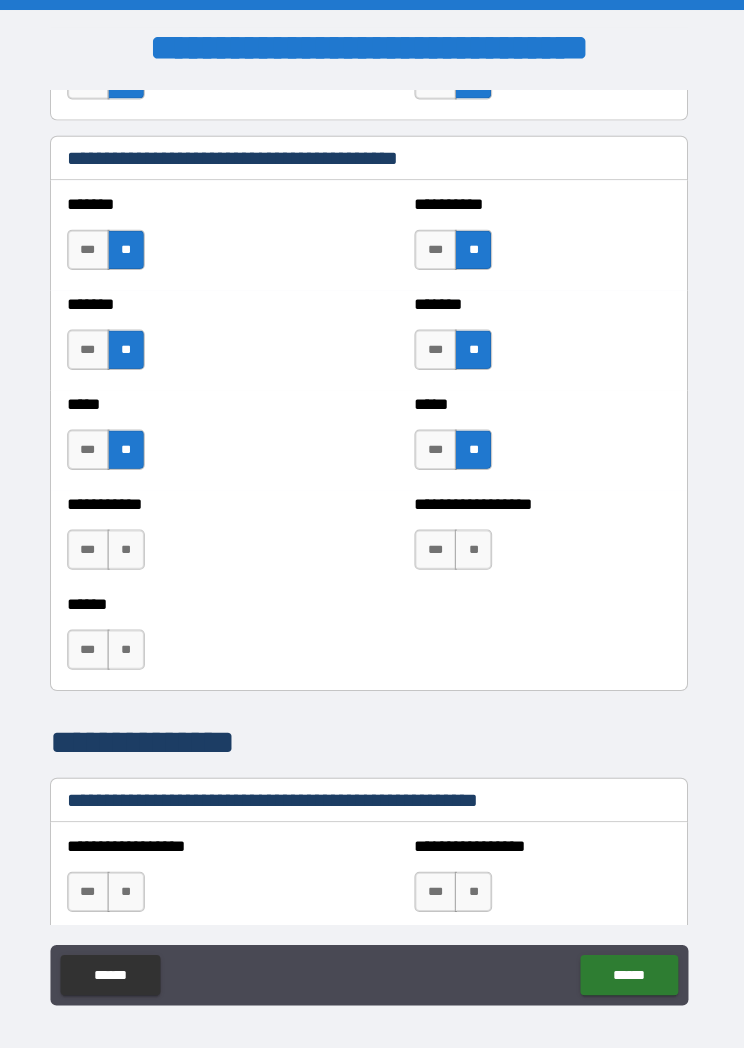 scroll, scrollTop: 2251, scrollLeft: 0, axis: vertical 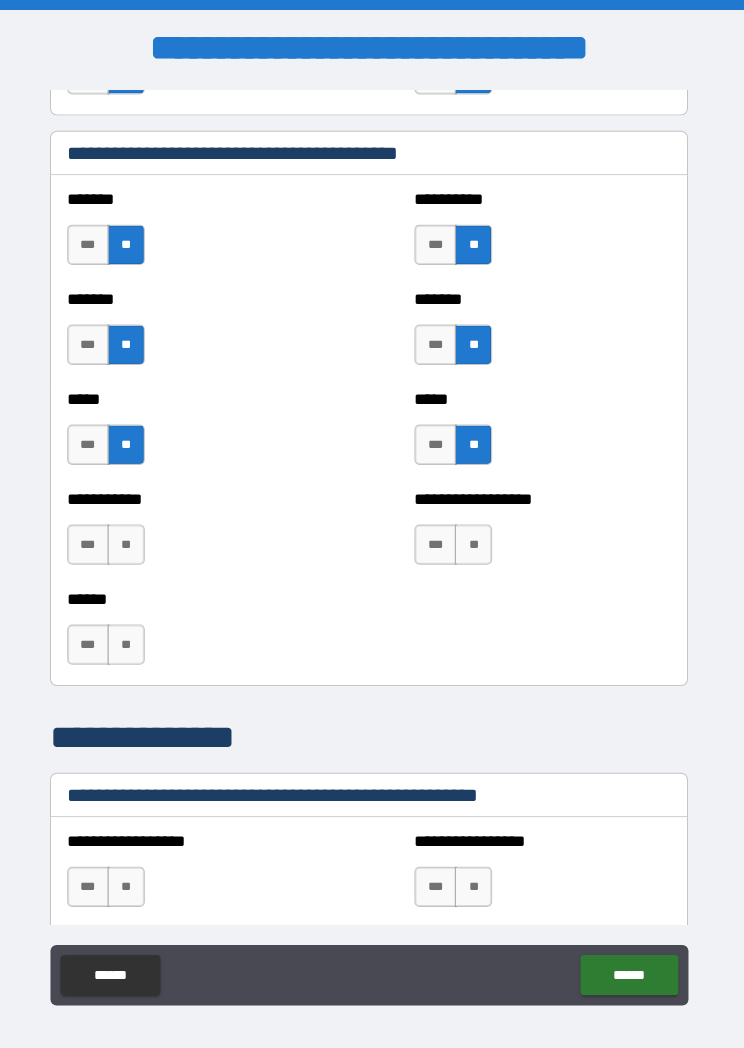 click on "**" at bounding box center (475, 540) 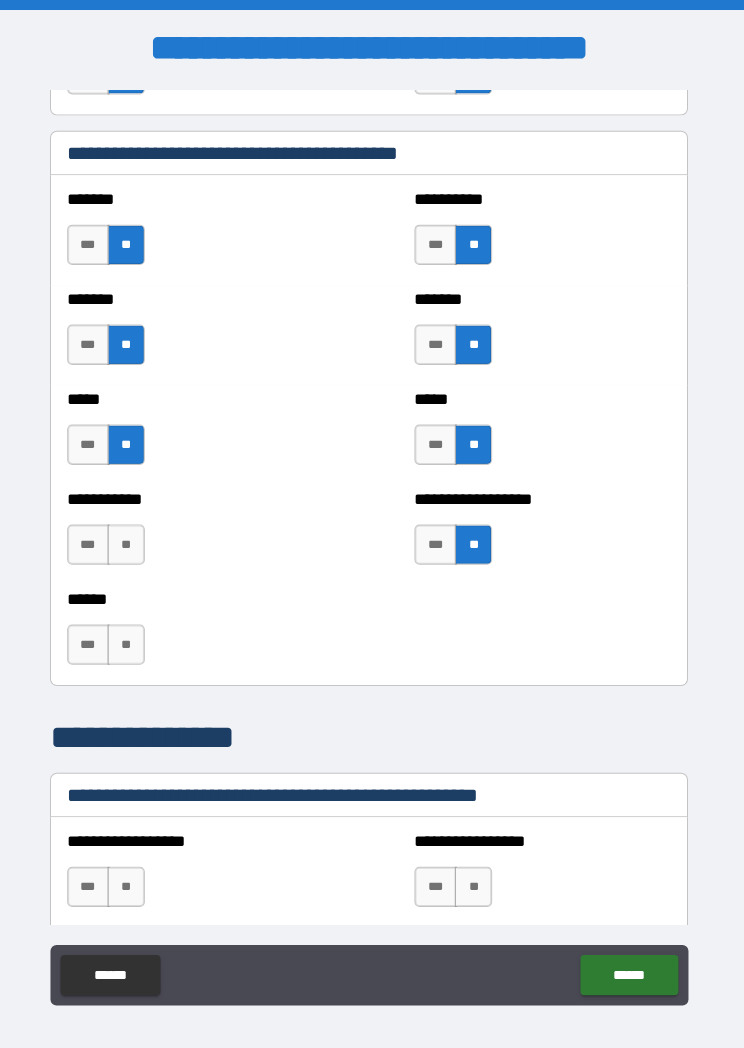 click on "**" at bounding box center [131, 540] 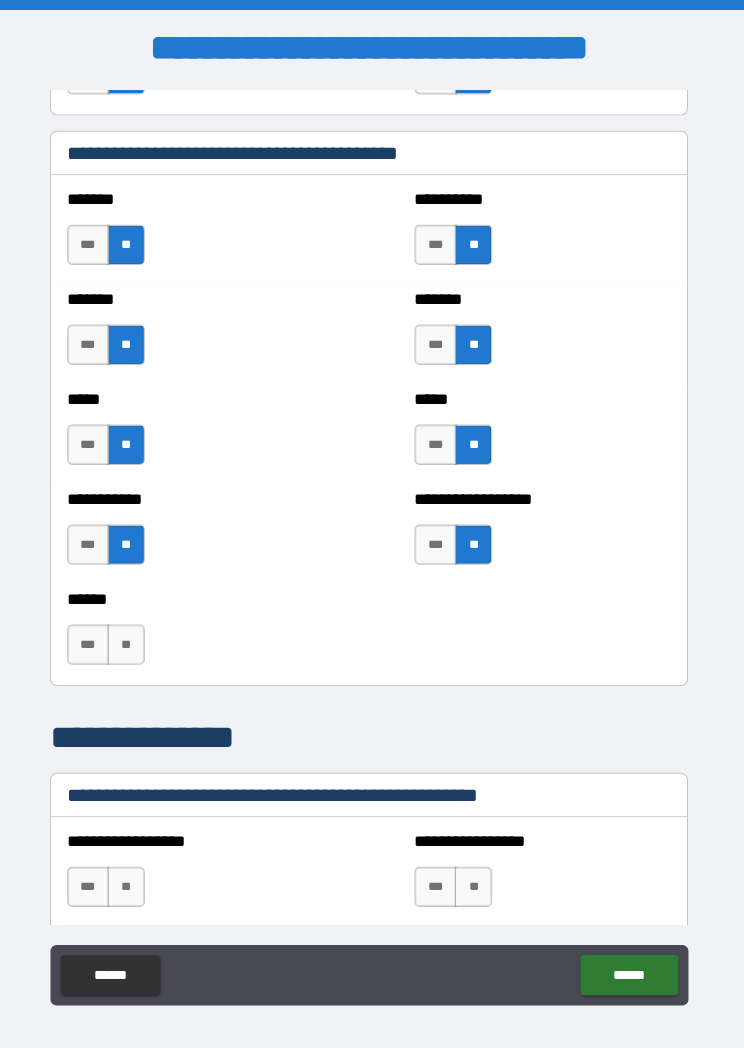 click on "**" at bounding box center [131, 639] 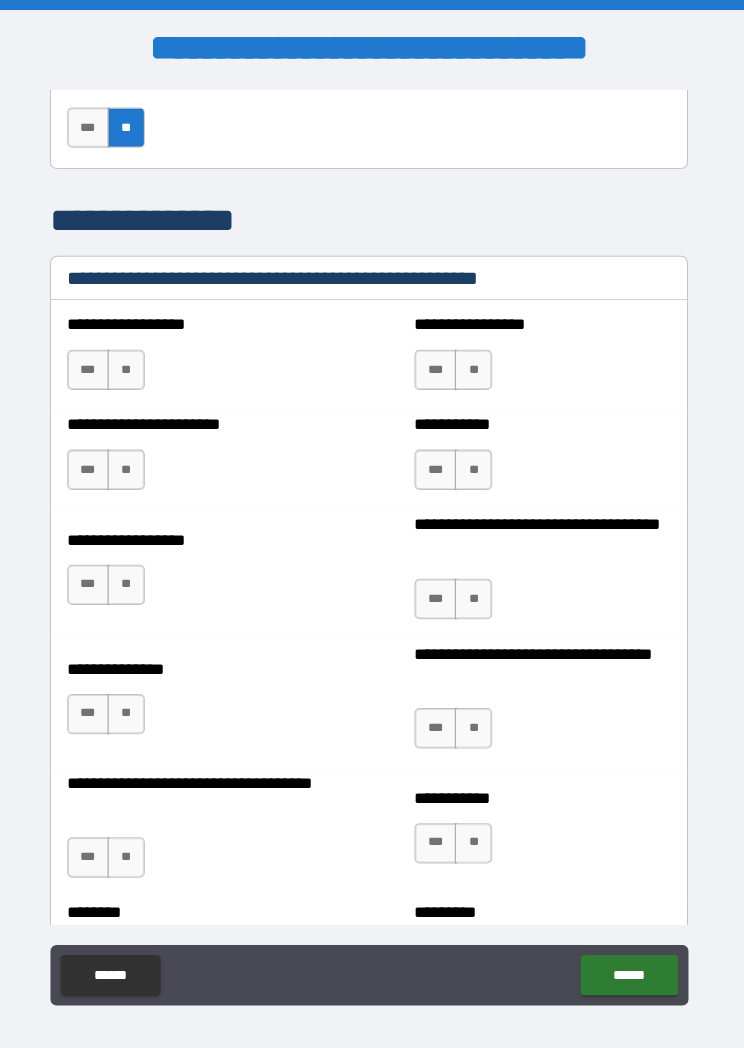 scroll, scrollTop: 2758, scrollLeft: 0, axis: vertical 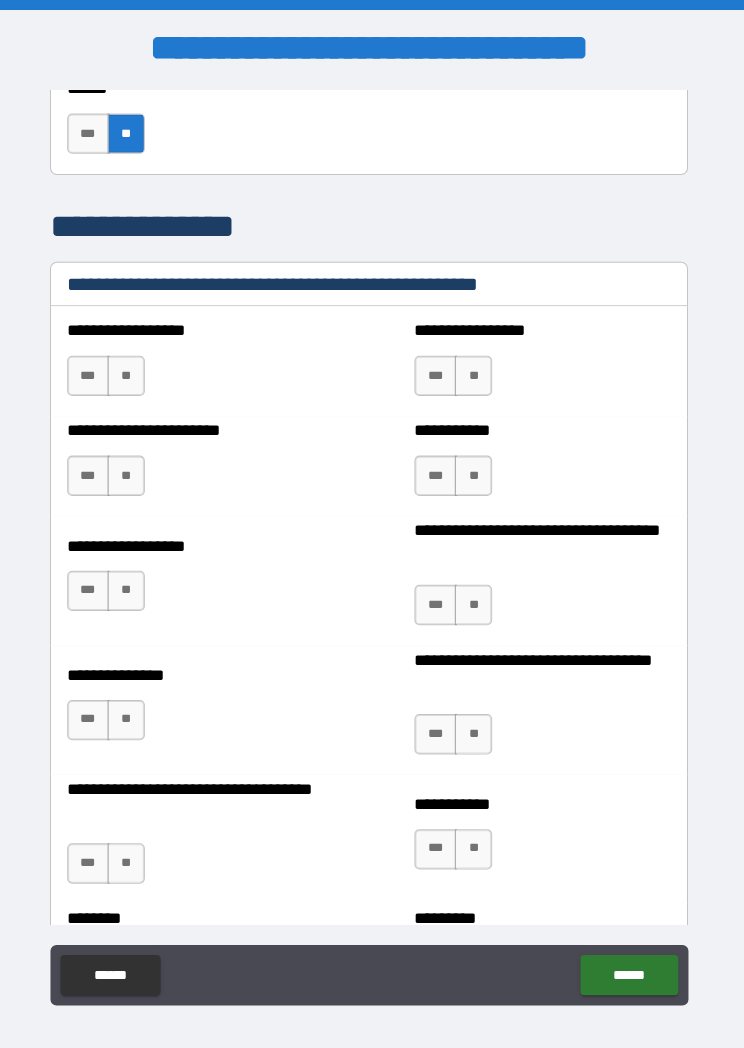 click on "**" at bounding box center (131, 372) 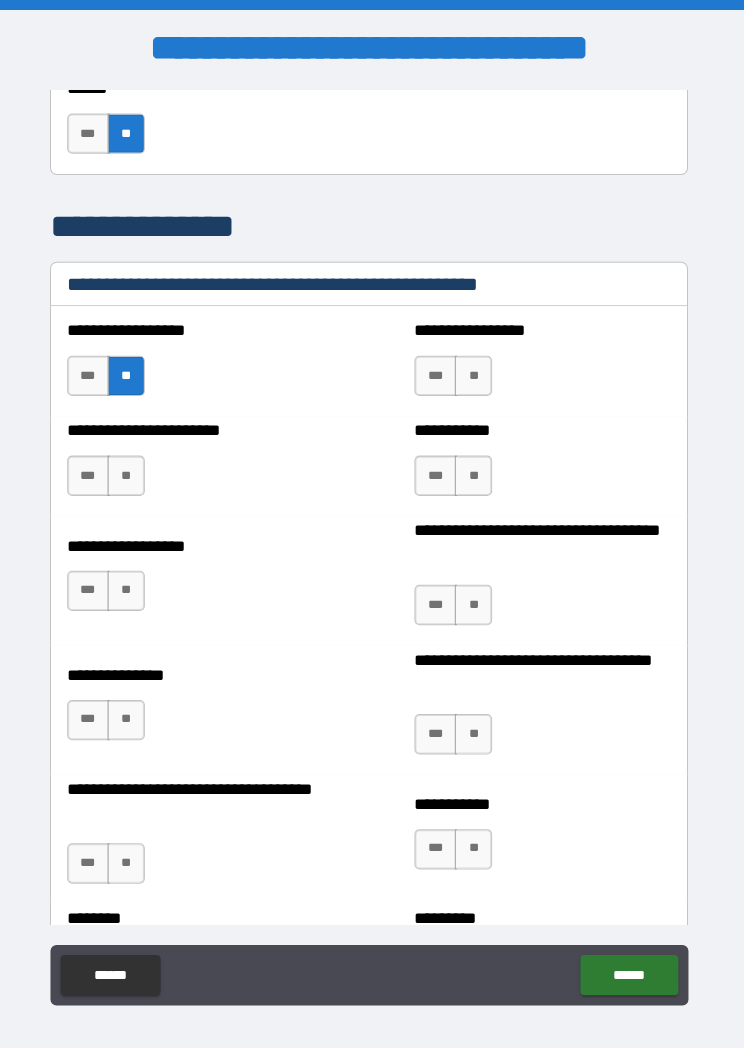 click on "**" at bounding box center (475, 372) 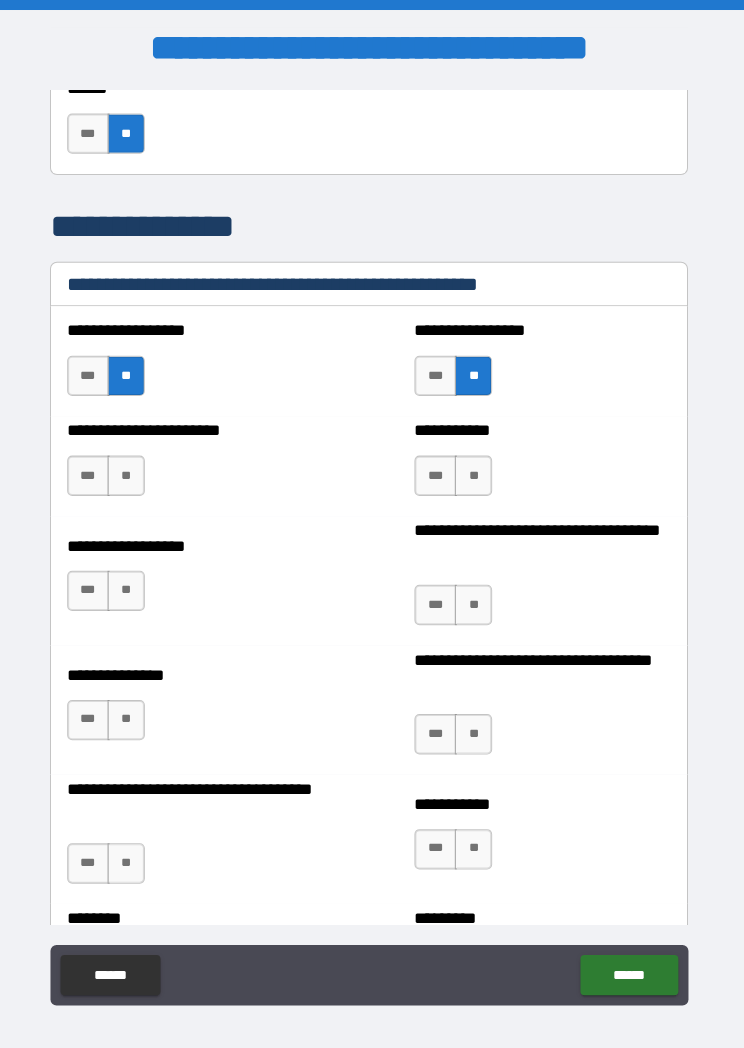 click on "**" at bounding box center (131, 471) 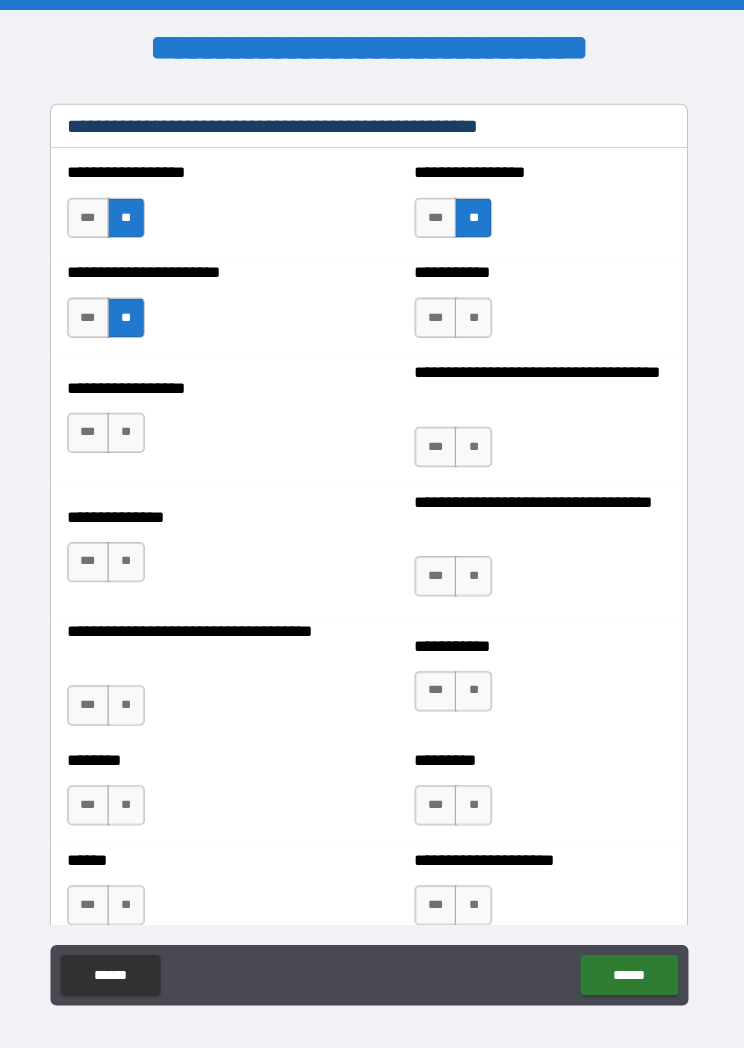 scroll, scrollTop: 2916, scrollLeft: 0, axis: vertical 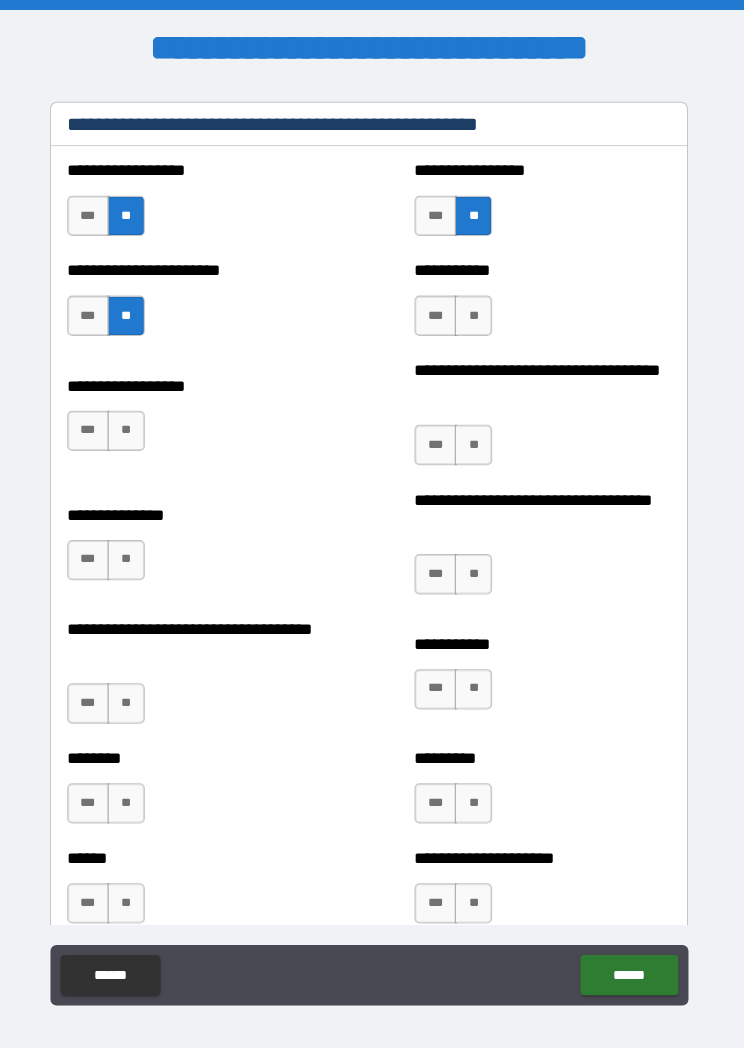 click on "**" at bounding box center (475, 313) 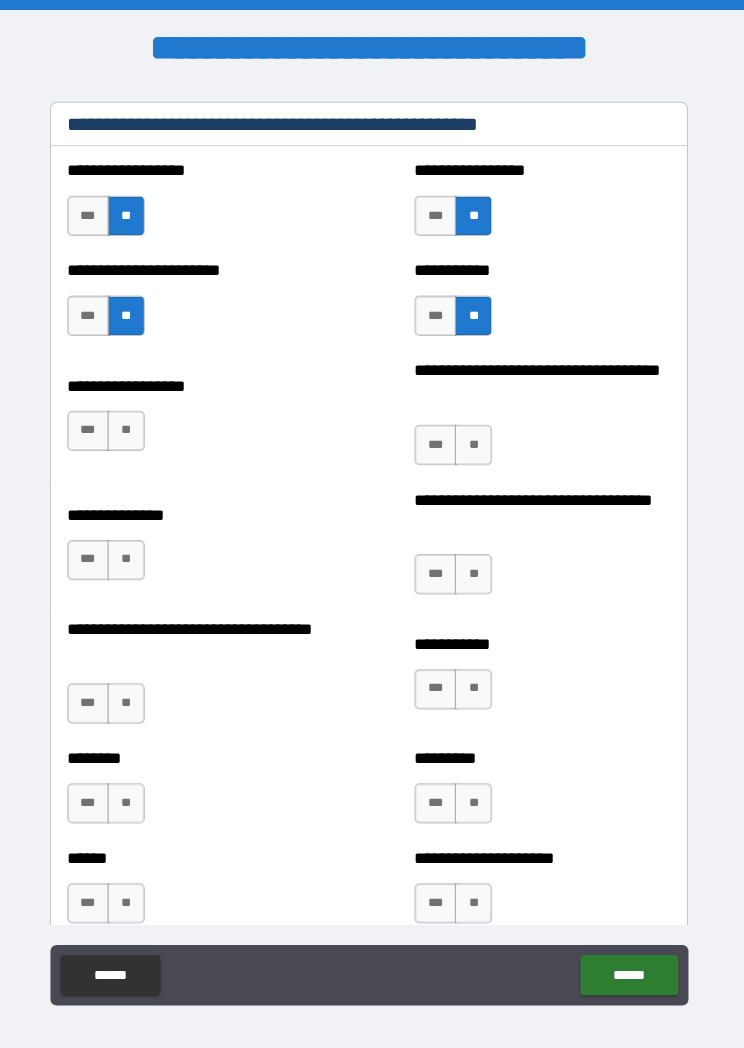 click on "**" at bounding box center [131, 427] 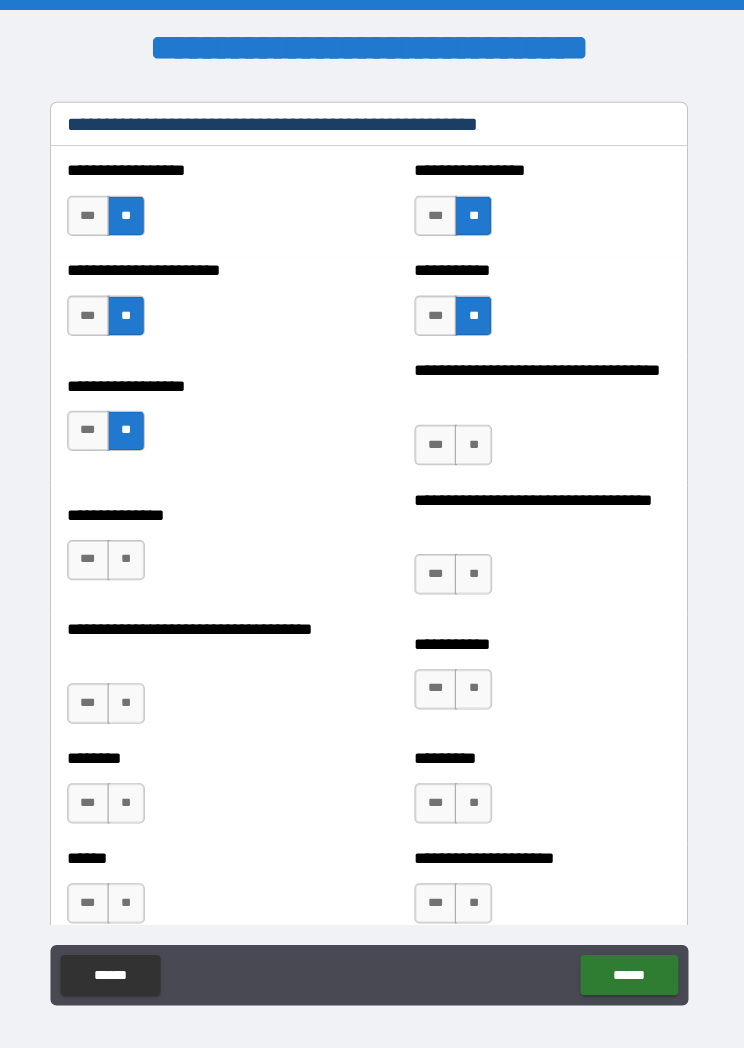 click on "**" at bounding box center [475, 441] 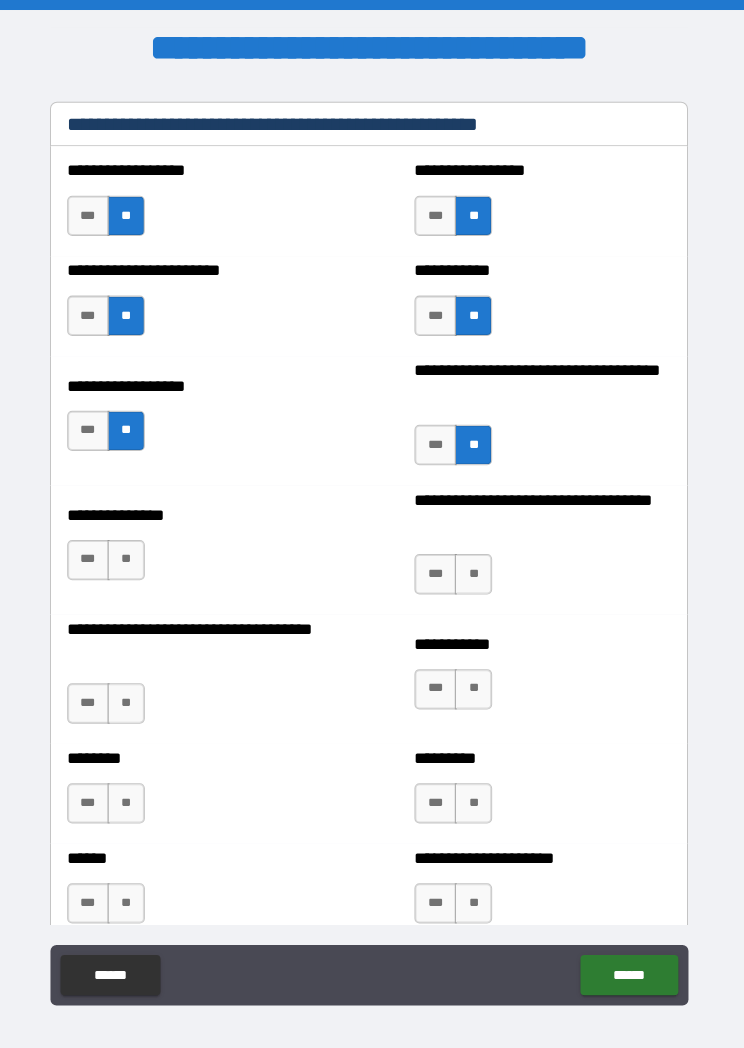 scroll, scrollTop: 3025, scrollLeft: 0, axis: vertical 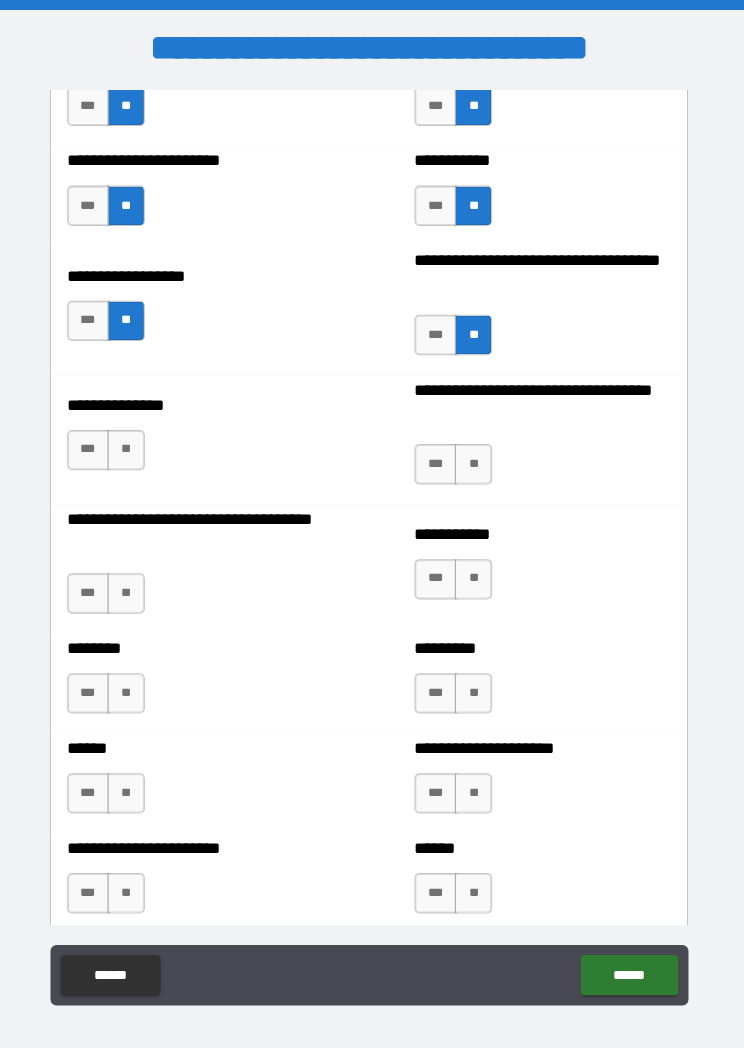 click on "**" at bounding box center (131, 446) 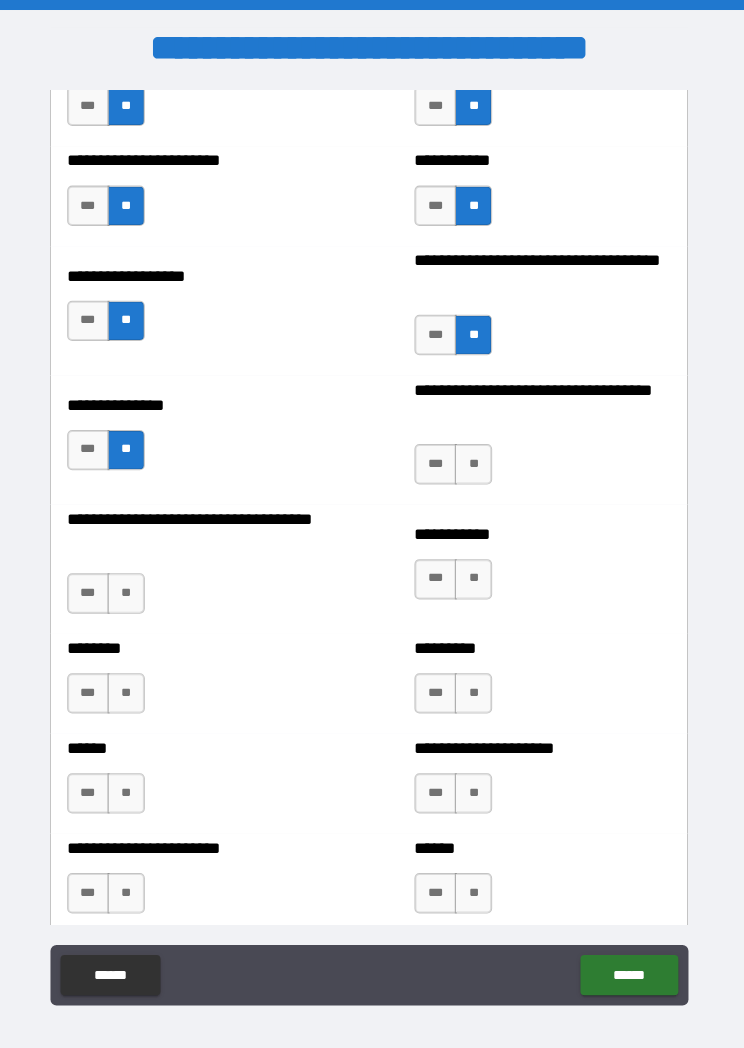 click on "**" at bounding box center [475, 460] 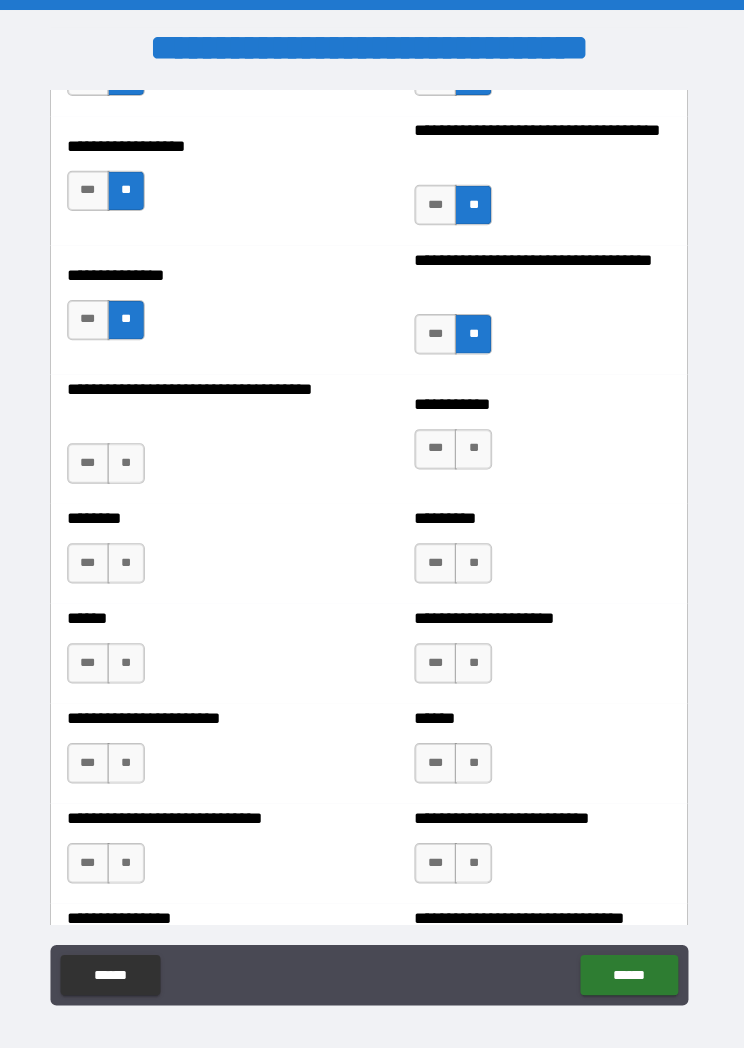 scroll, scrollTop: 3170, scrollLeft: 0, axis: vertical 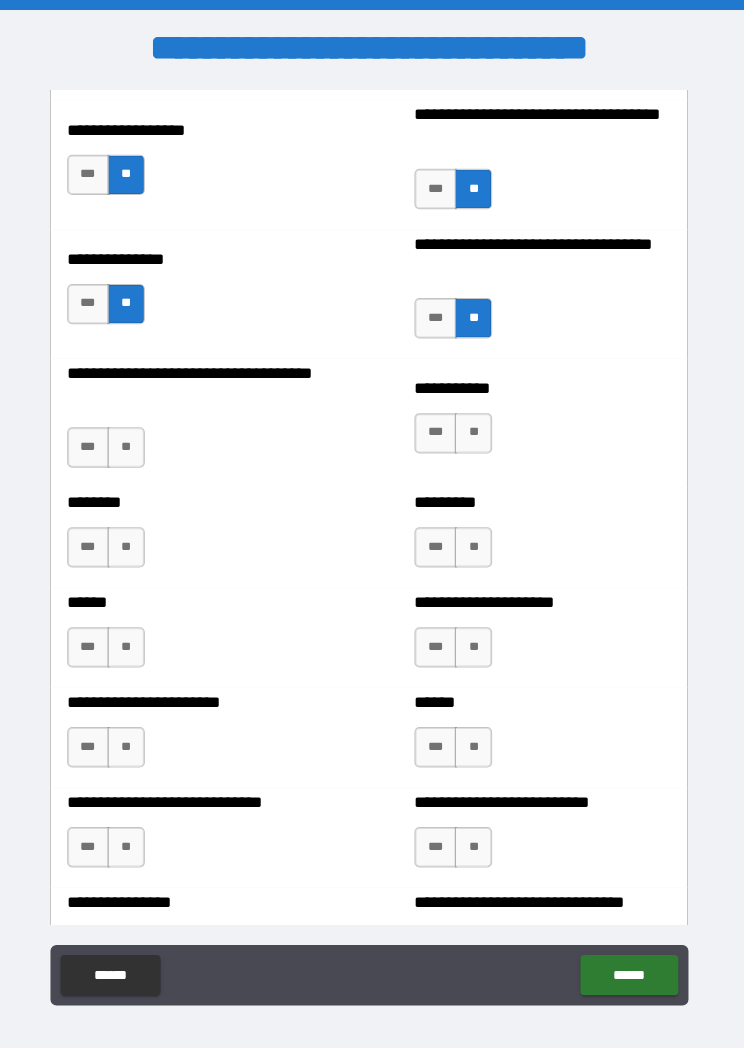 click on "**" at bounding box center (475, 429) 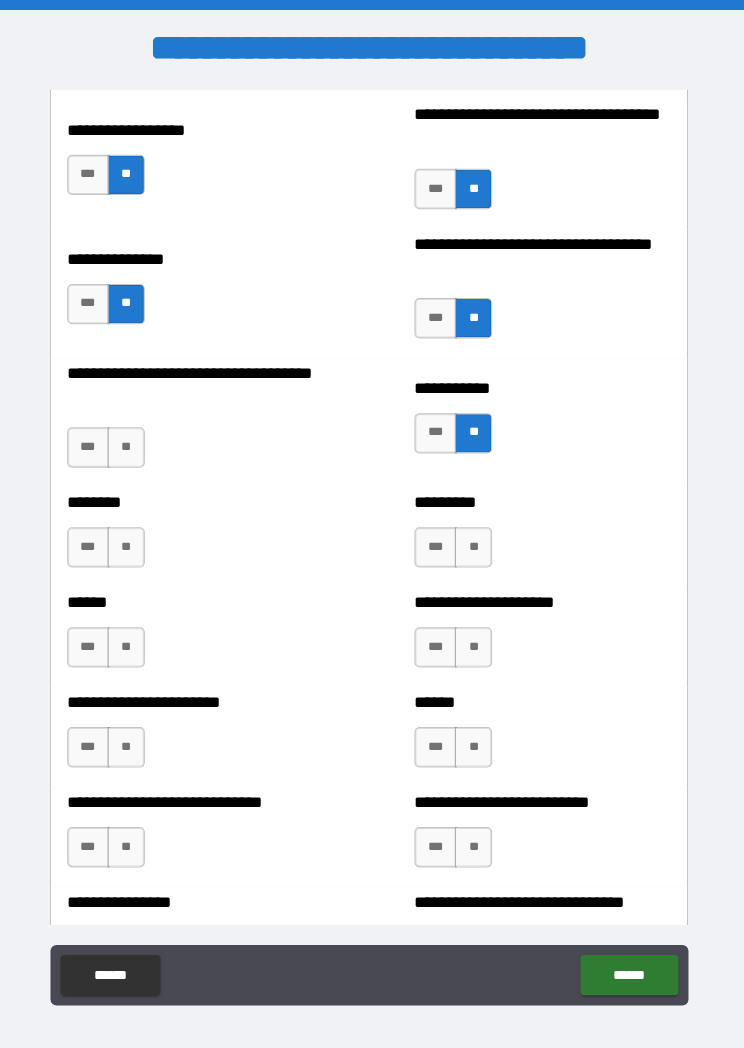 click on "**" at bounding box center [131, 443] 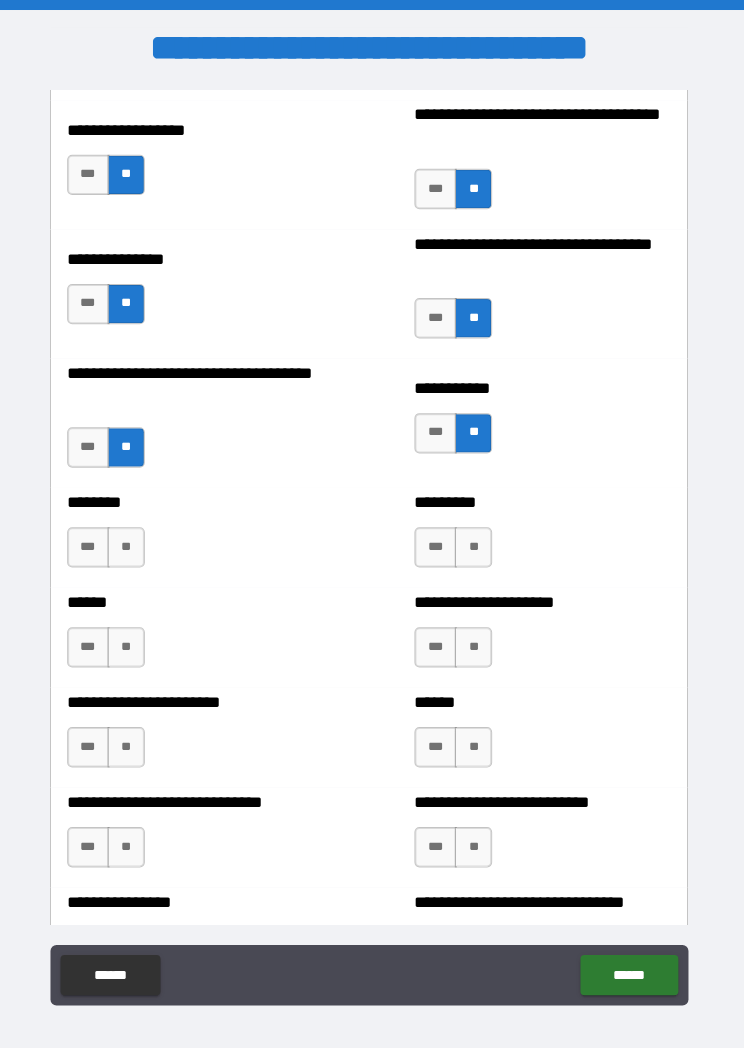 click on "**" at bounding box center [131, 542] 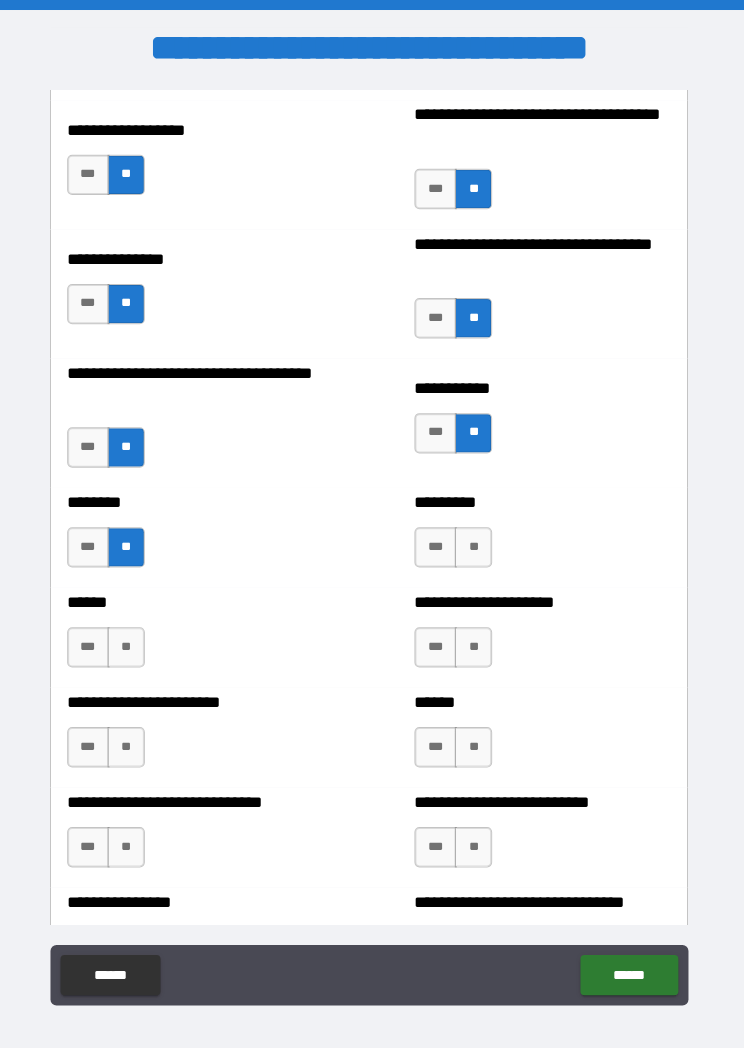 click on "**" at bounding box center [475, 542] 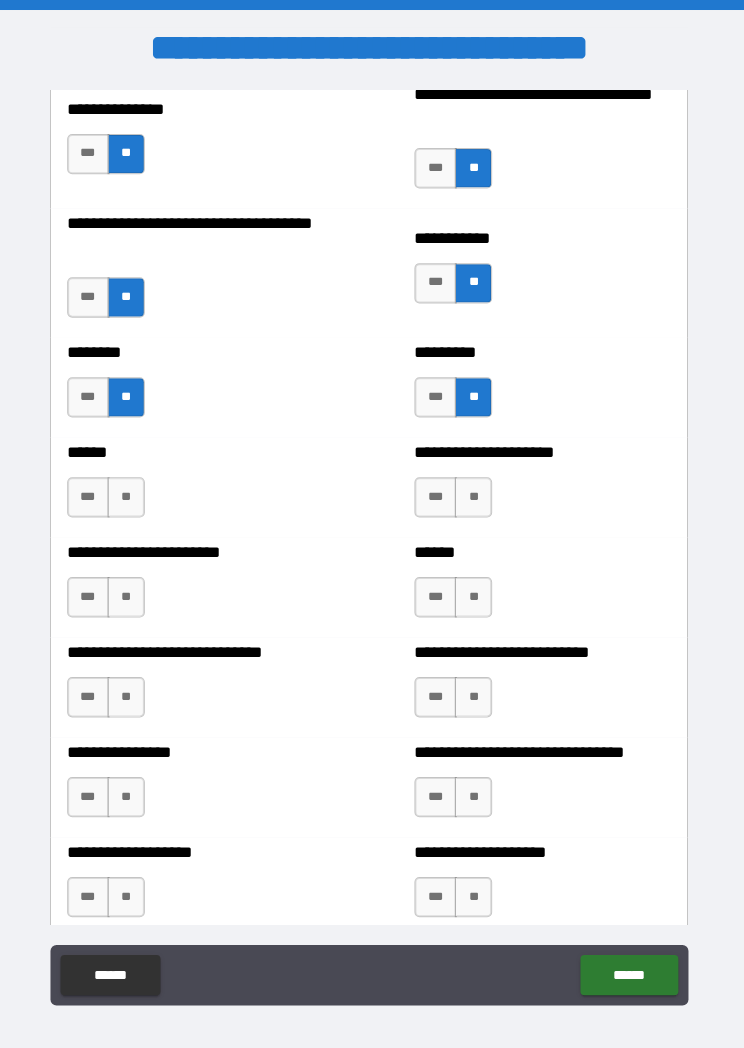 scroll, scrollTop: 3319, scrollLeft: 0, axis: vertical 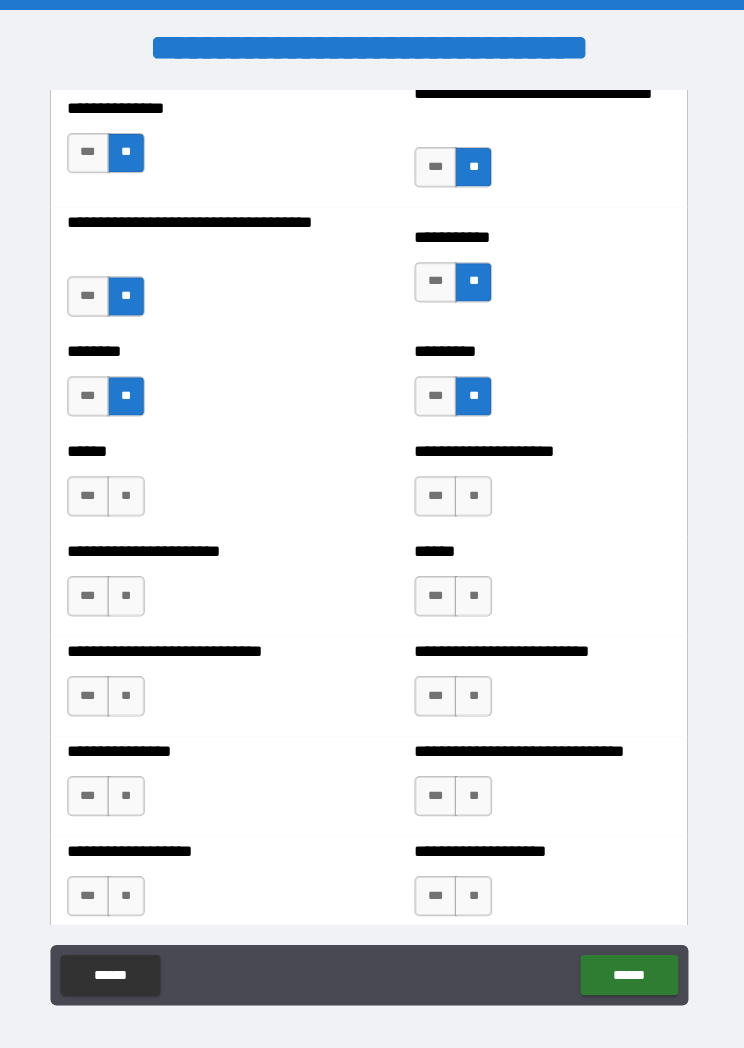 click on "**" at bounding box center [475, 492] 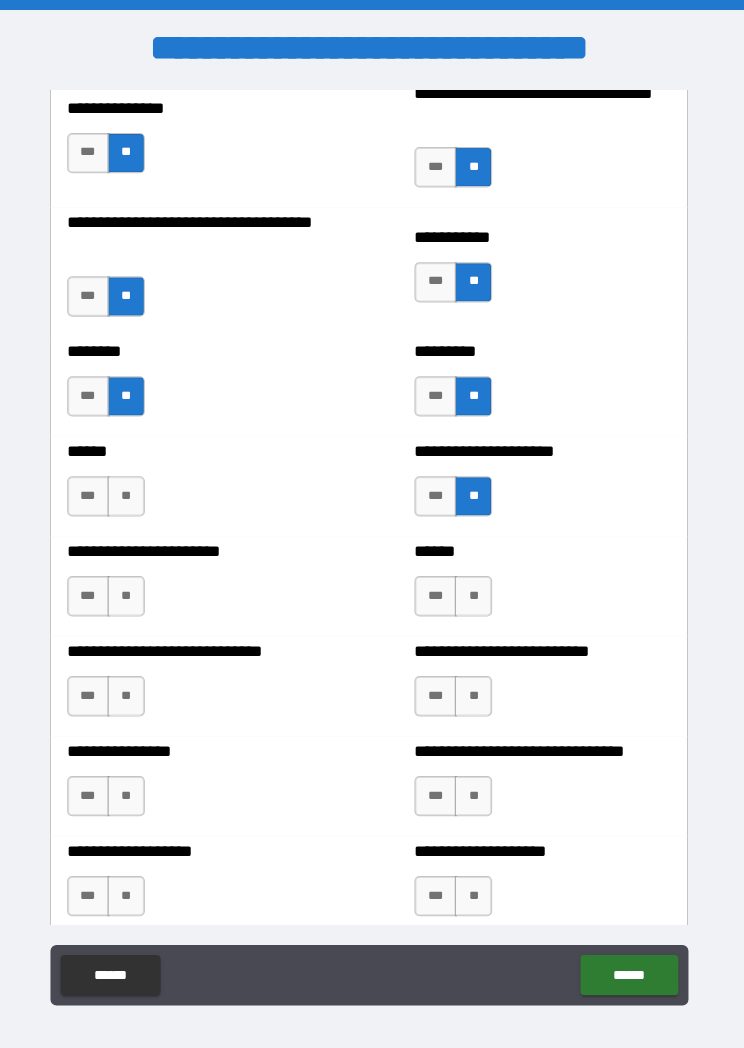 click on "**" at bounding box center (475, 591) 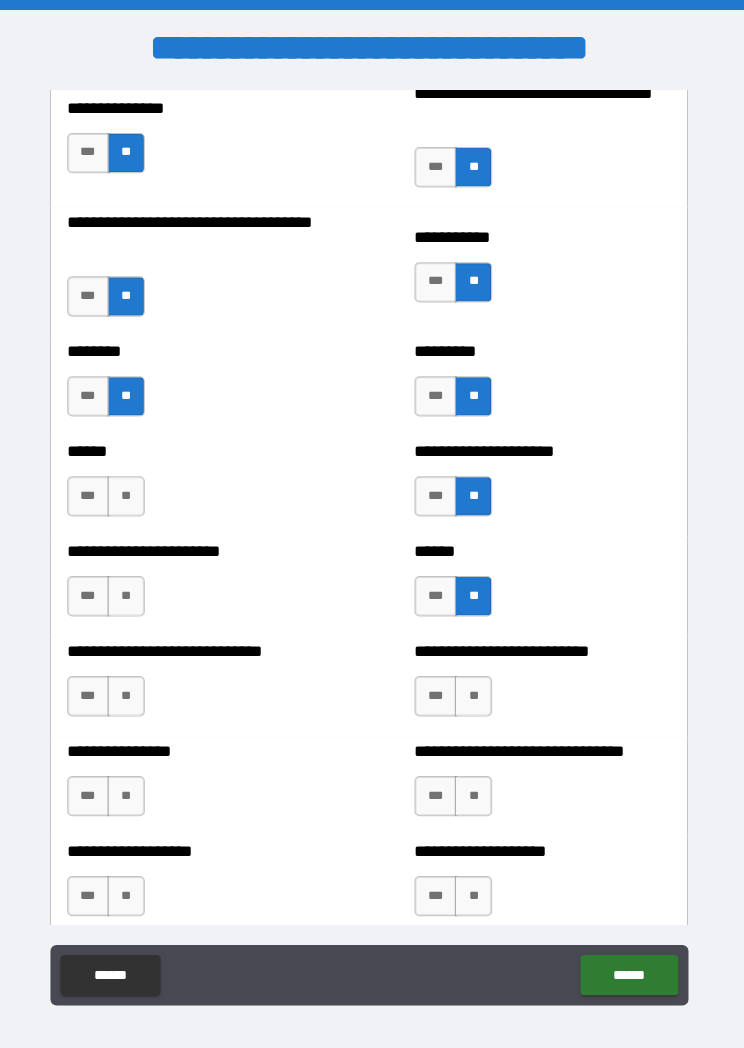 click on "**" at bounding box center (131, 591) 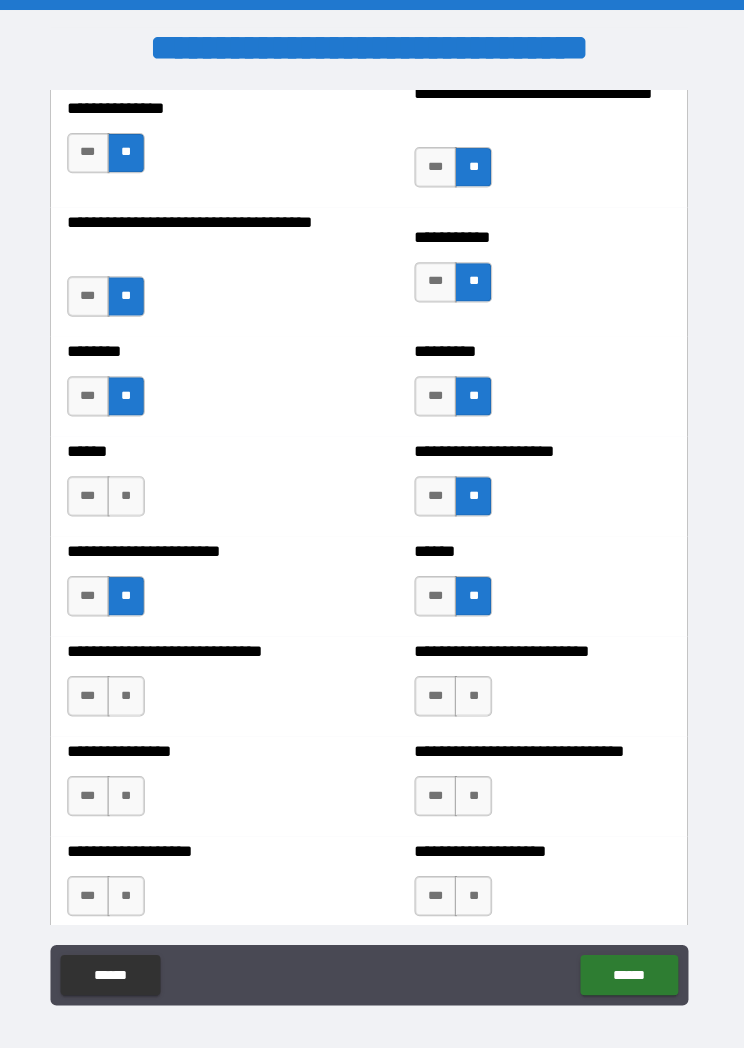 click on "**" at bounding box center [131, 492] 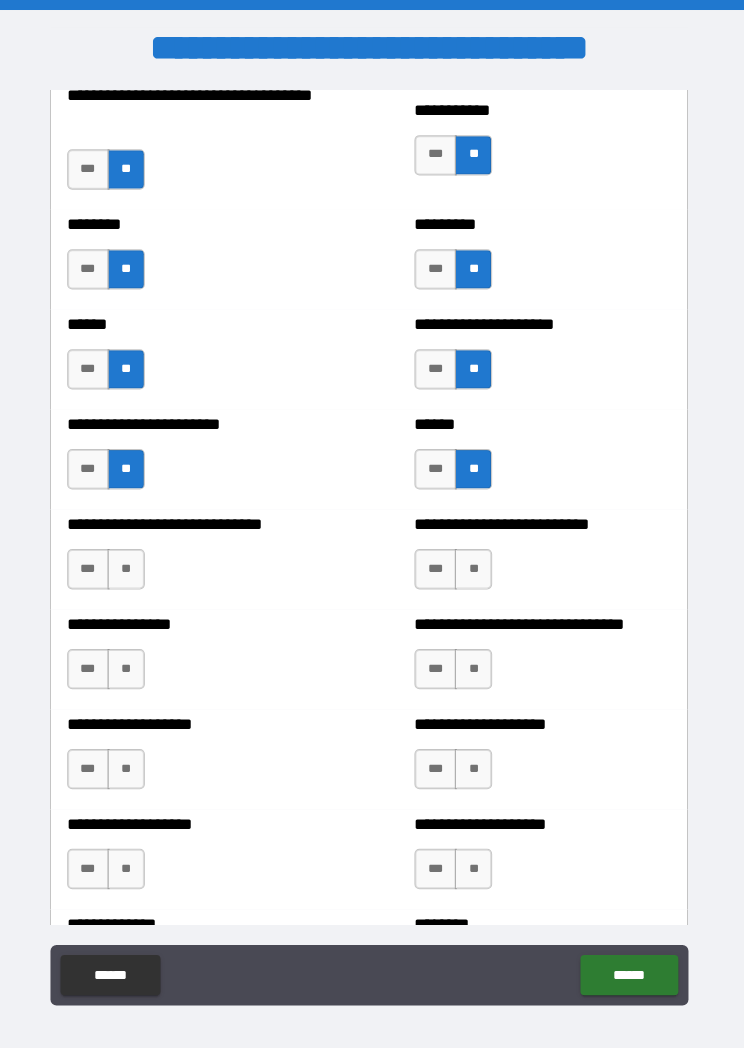 scroll, scrollTop: 3471, scrollLeft: 0, axis: vertical 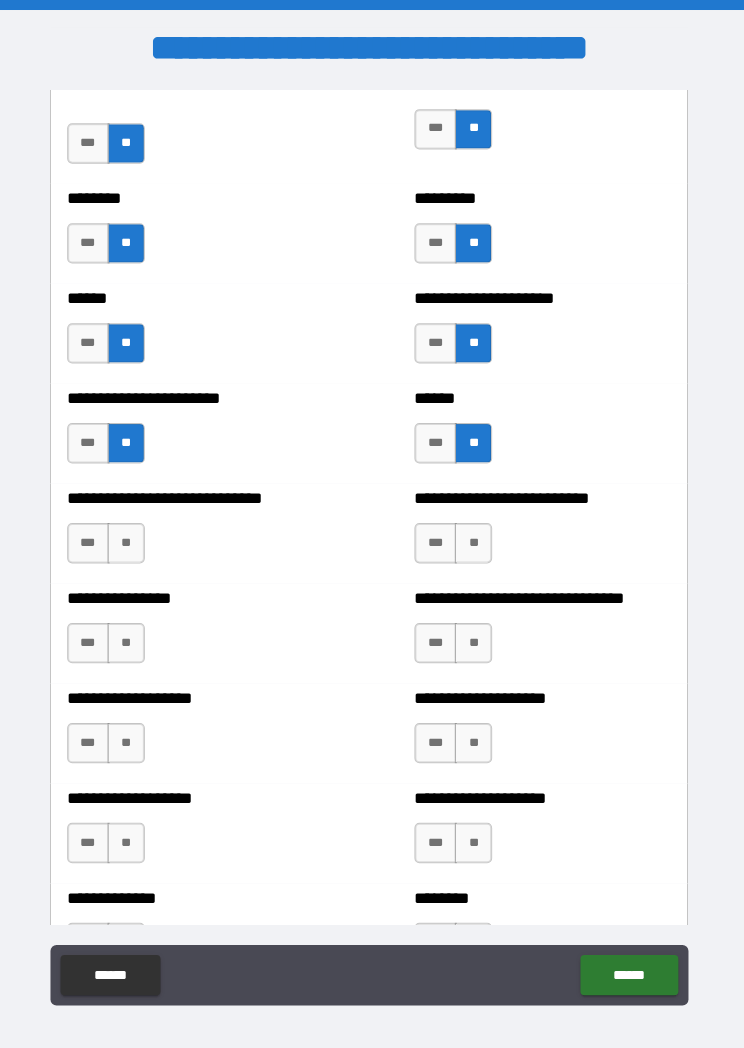 click on "**" at bounding box center [131, 538] 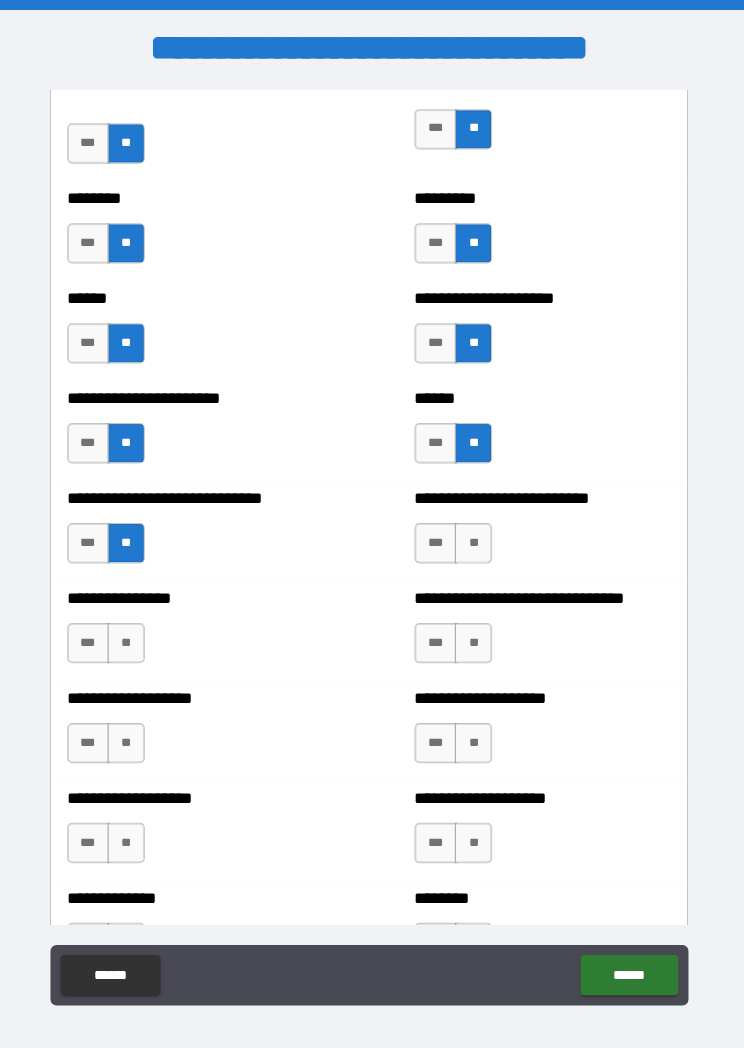 click on "**" at bounding box center (475, 538) 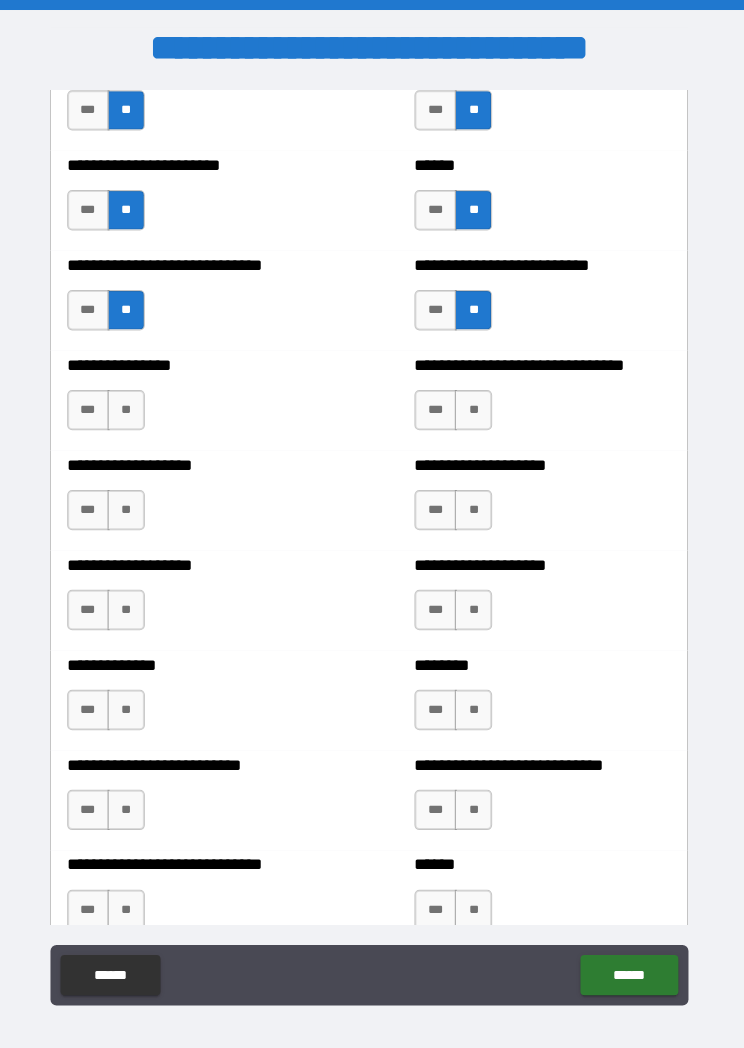 scroll, scrollTop: 3703, scrollLeft: 0, axis: vertical 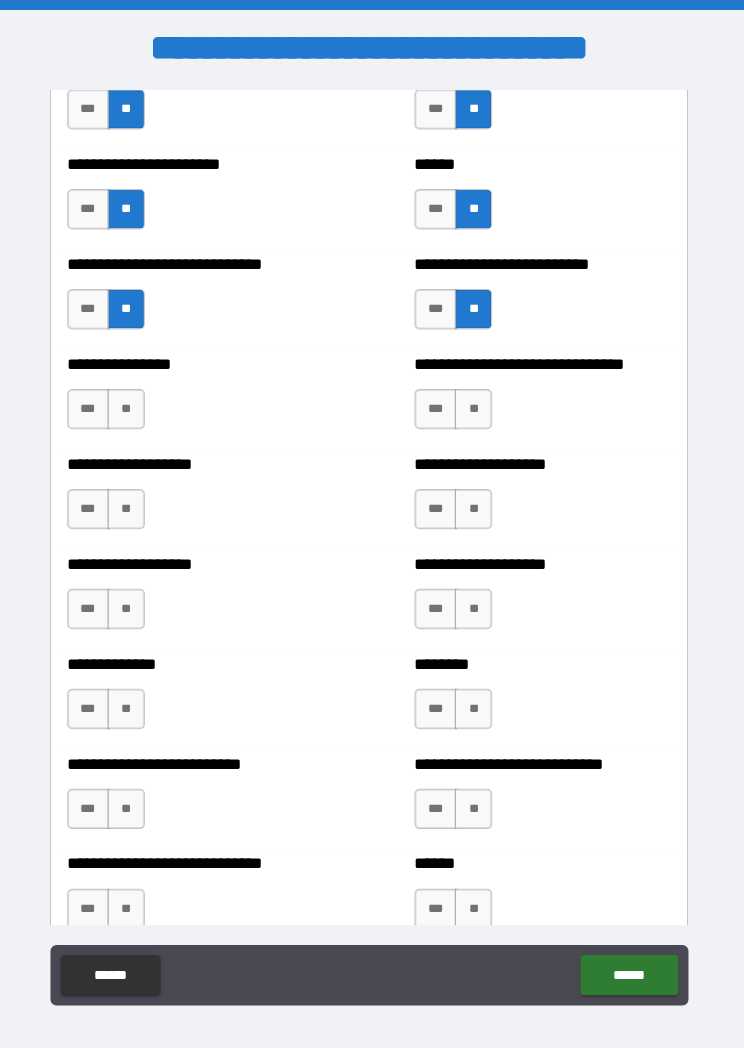 click on "**" at bounding box center [131, 405] 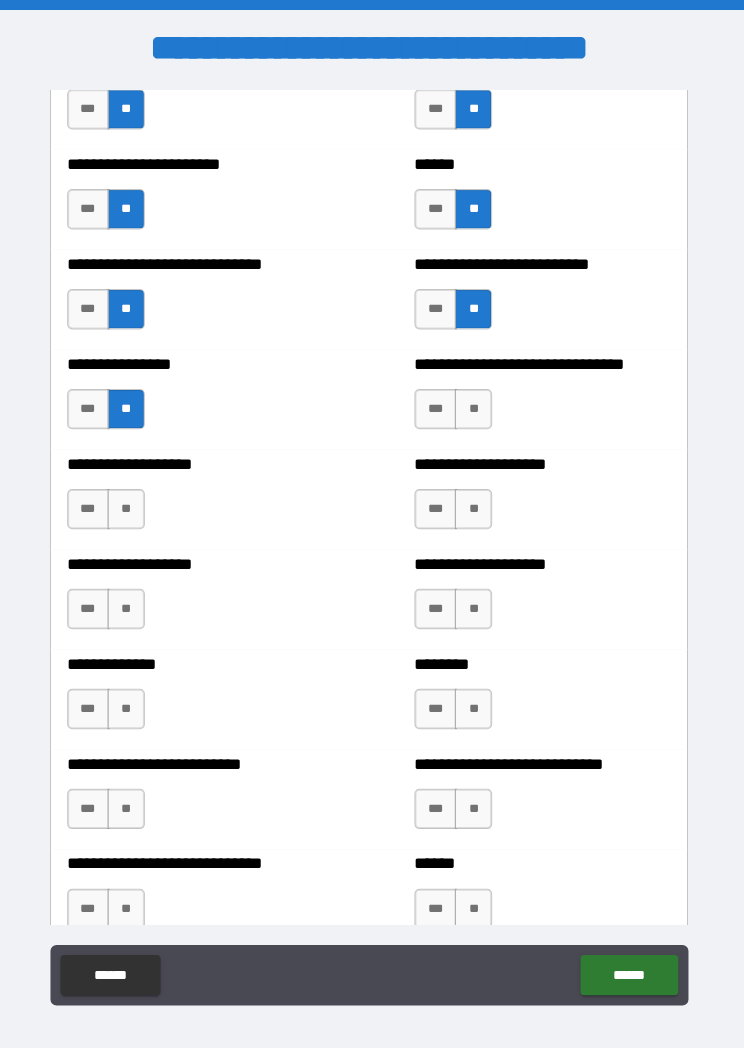 click on "**" at bounding box center [475, 405] 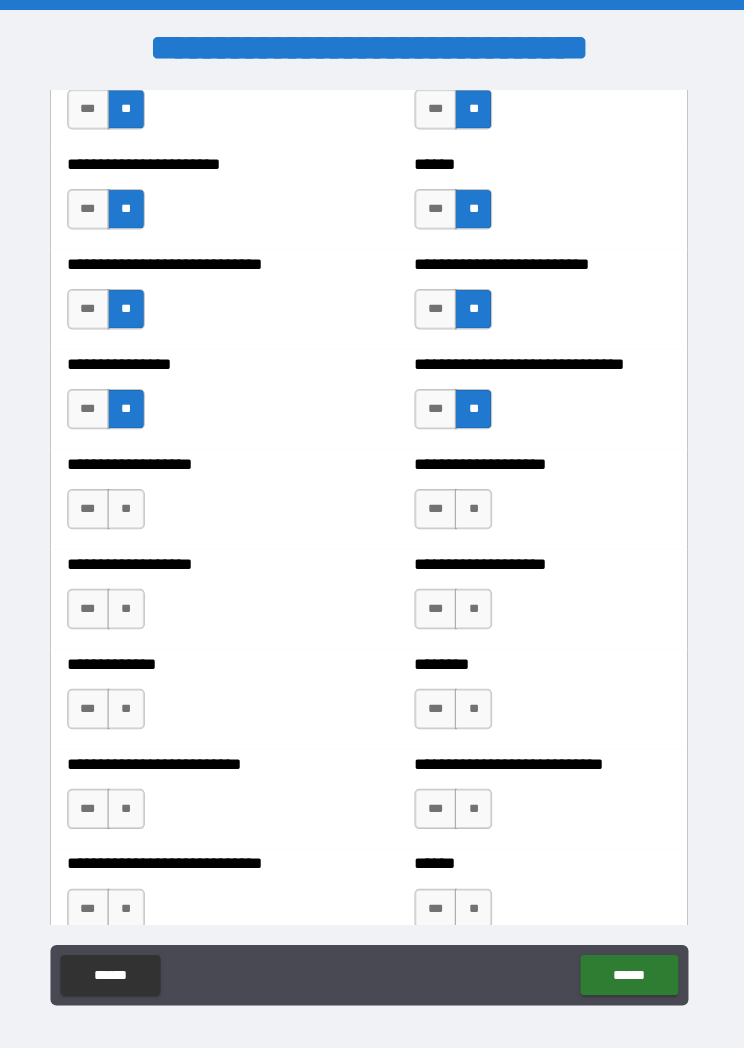 click on "**" at bounding box center (131, 504) 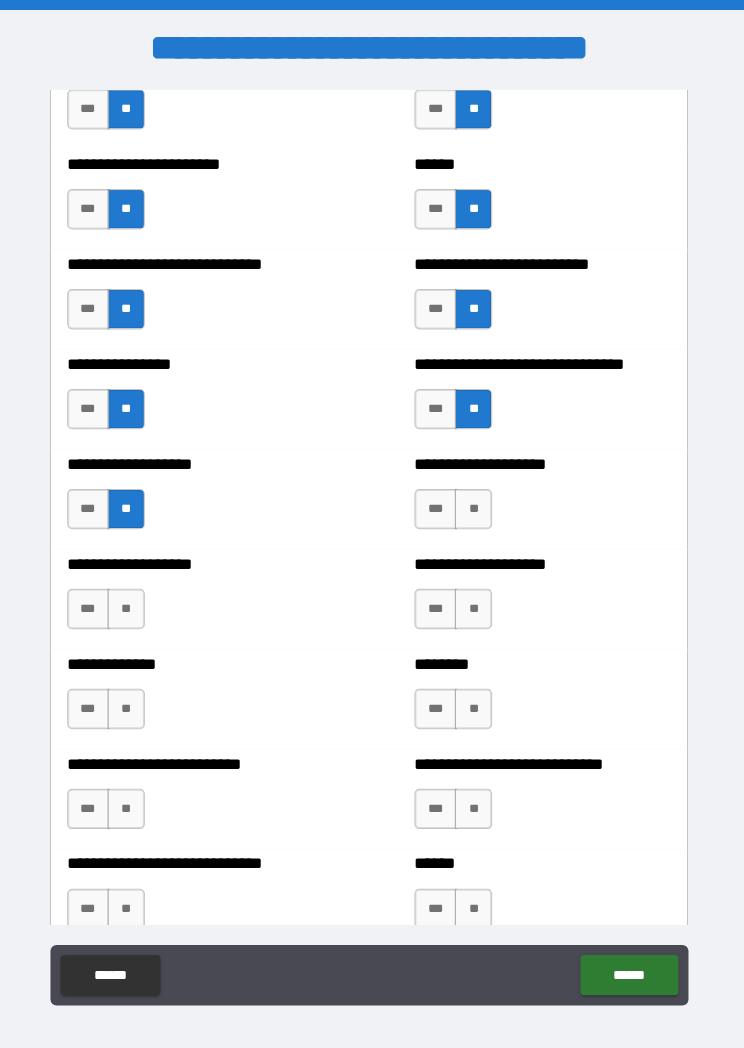 click on "**" at bounding box center [475, 504] 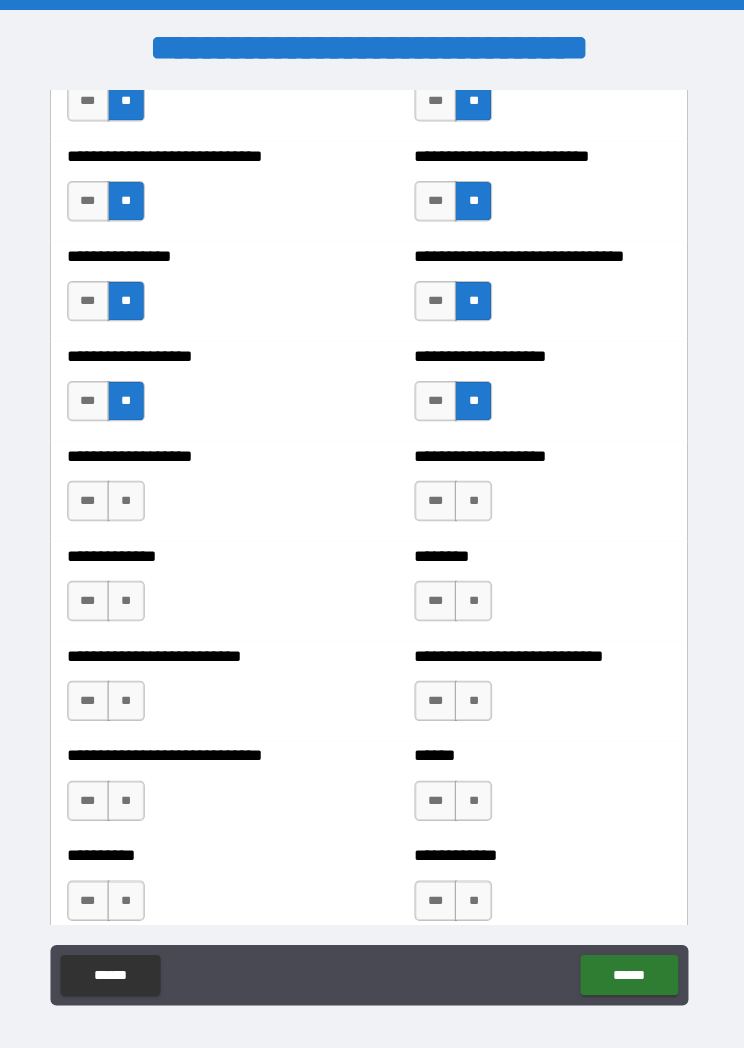 scroll, scrollTop: 3811, scrollLeft: 0, axis: vertical 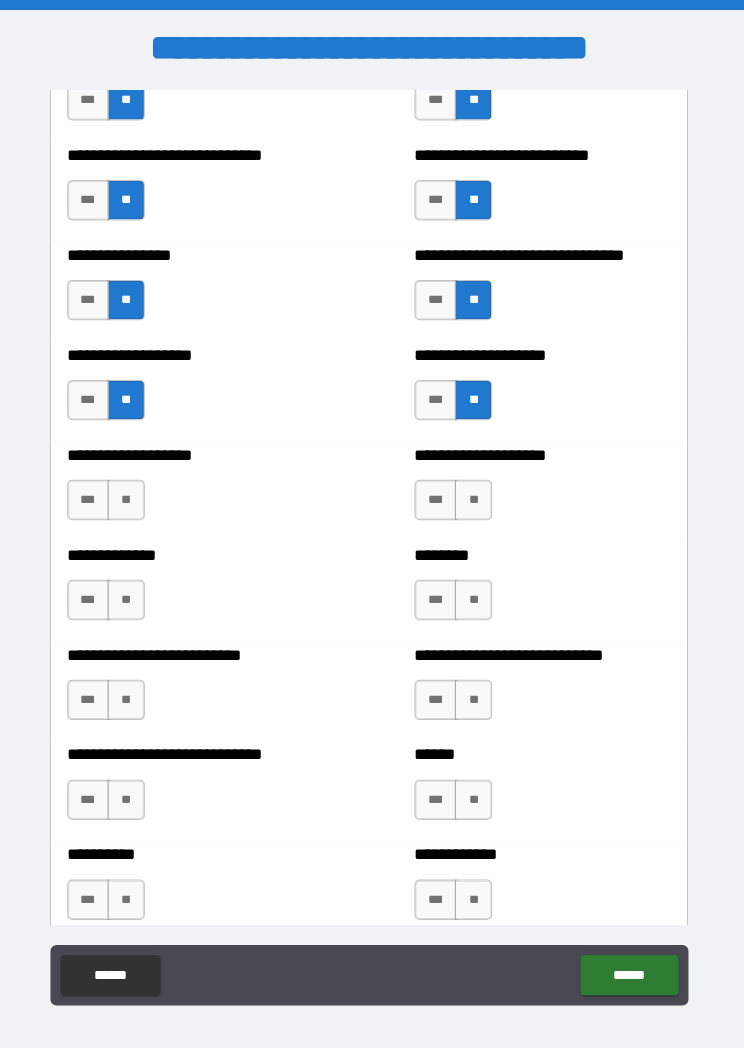 click on "**" at bounding box center (131, 495) 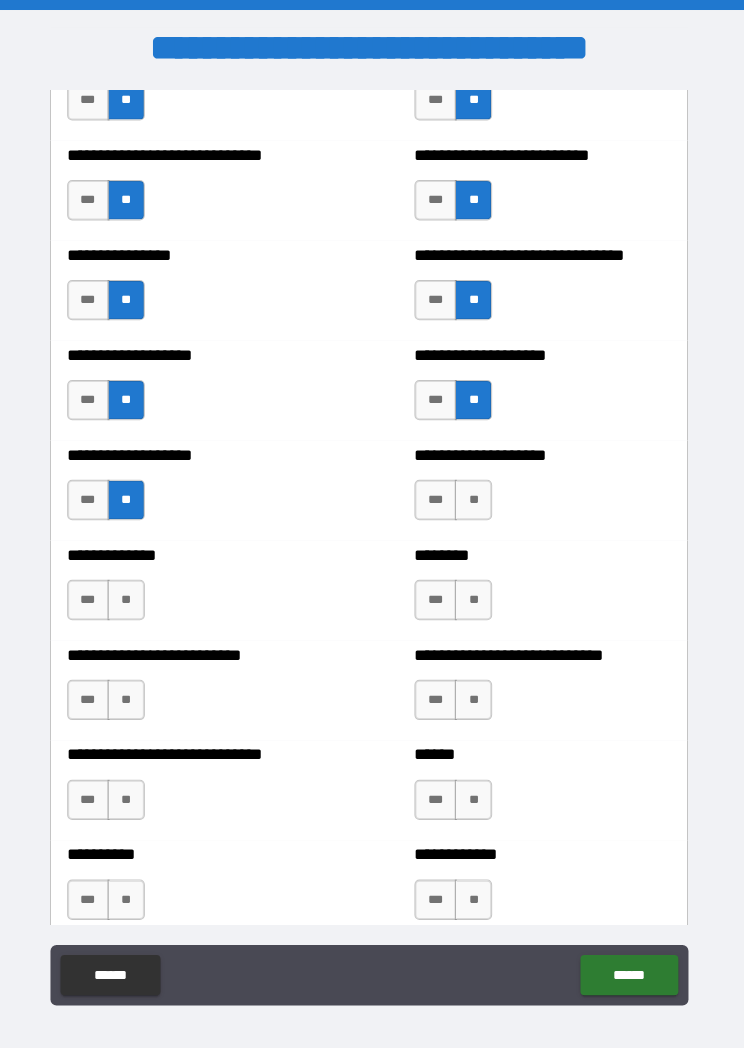 click on "**" at bounding box center [475, 495] 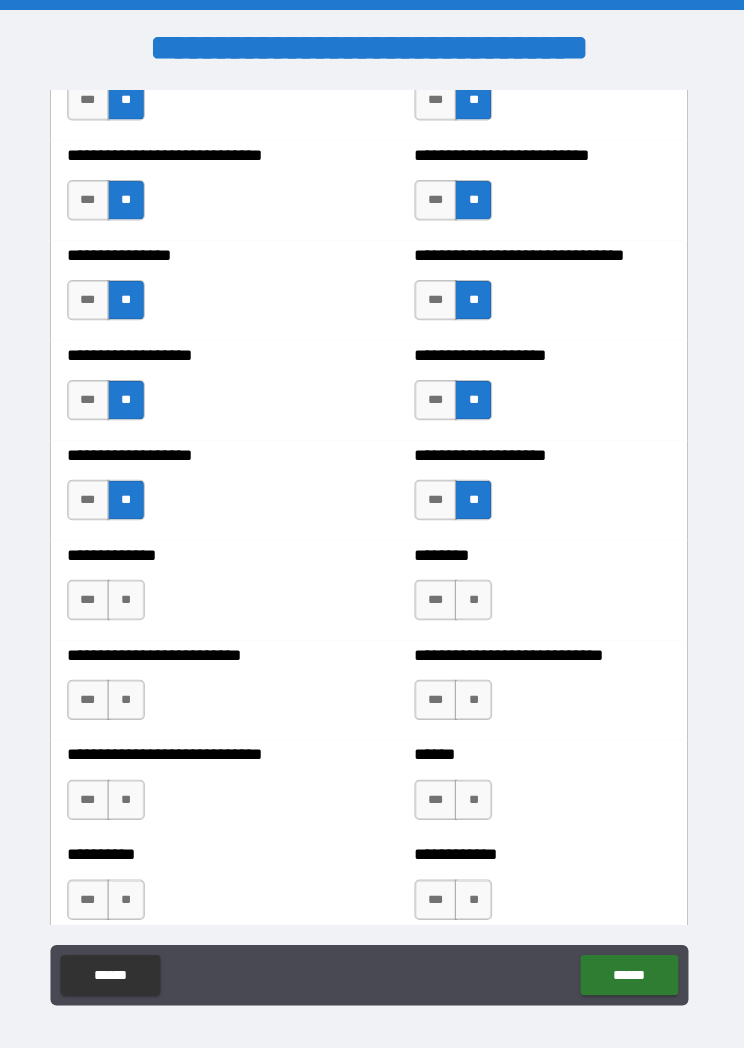 scroll, scrollTop: 3868, scrollLeft: 0, axis: vertical 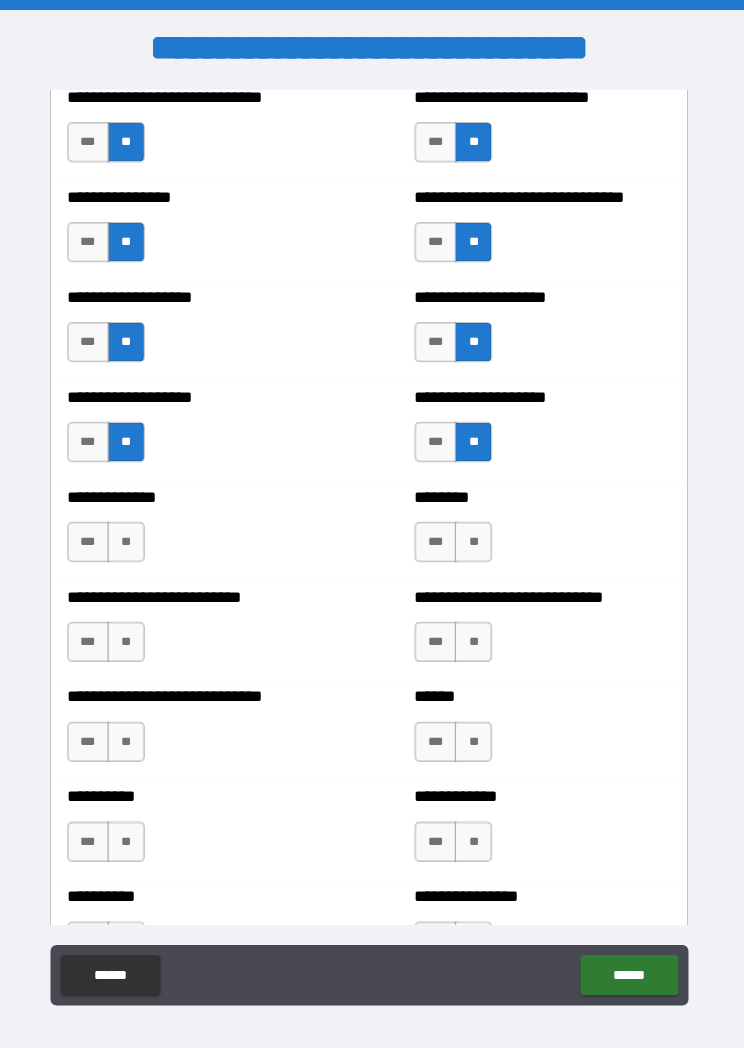 click on "**" at bounding box center [131, 537] 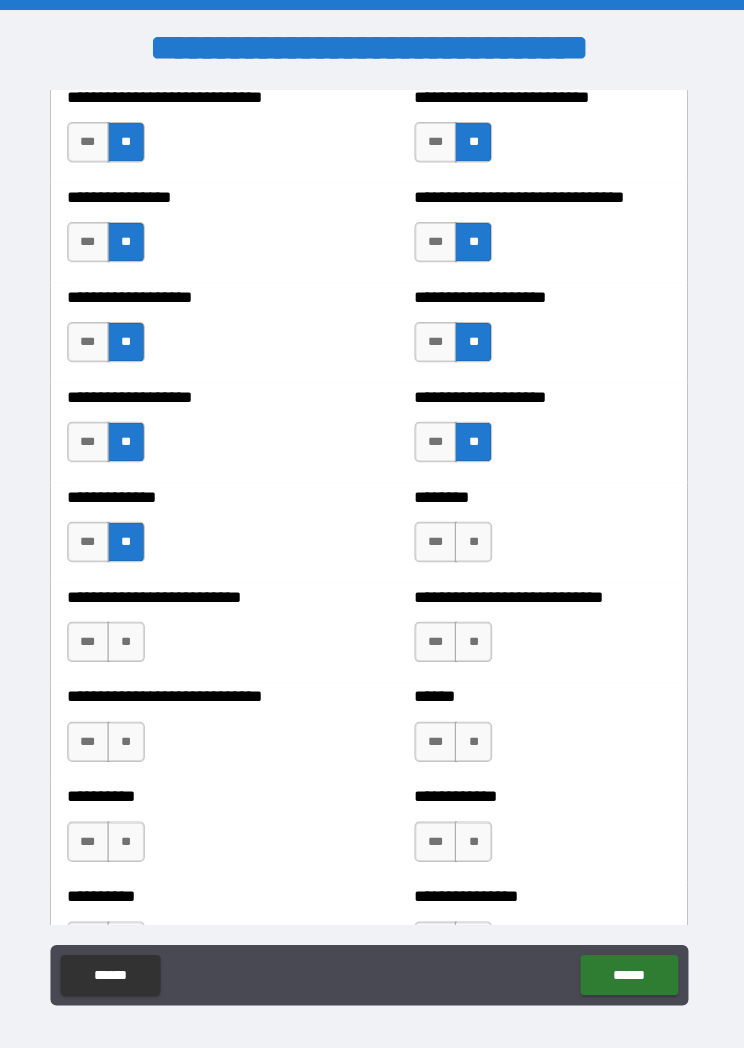 click on "**" at bounding box center (475, 537) 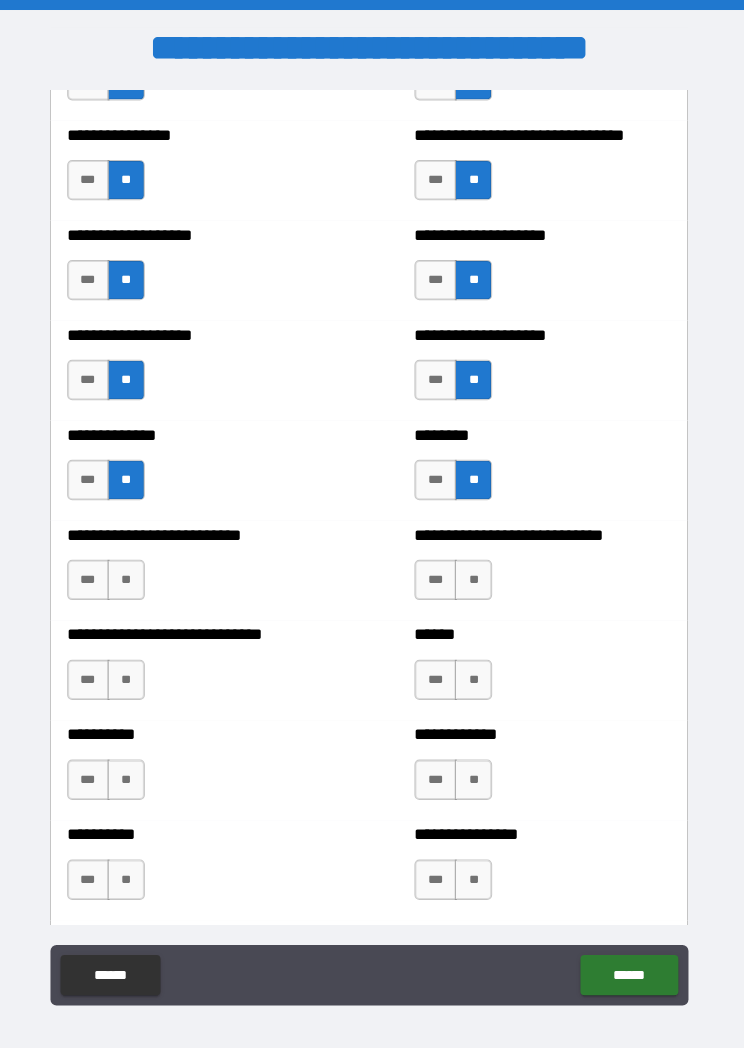 scroll, scrollTop: 4001, scrollLeft: 0, axis: vertical 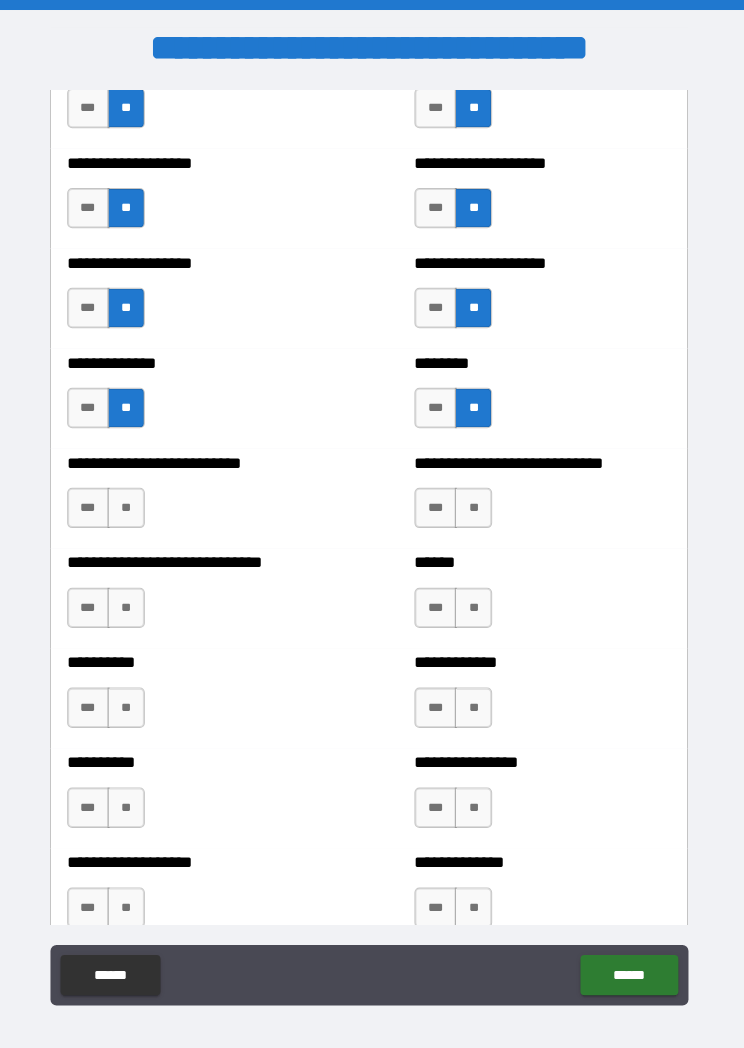 click on "**" at bounding box center (131, 503) 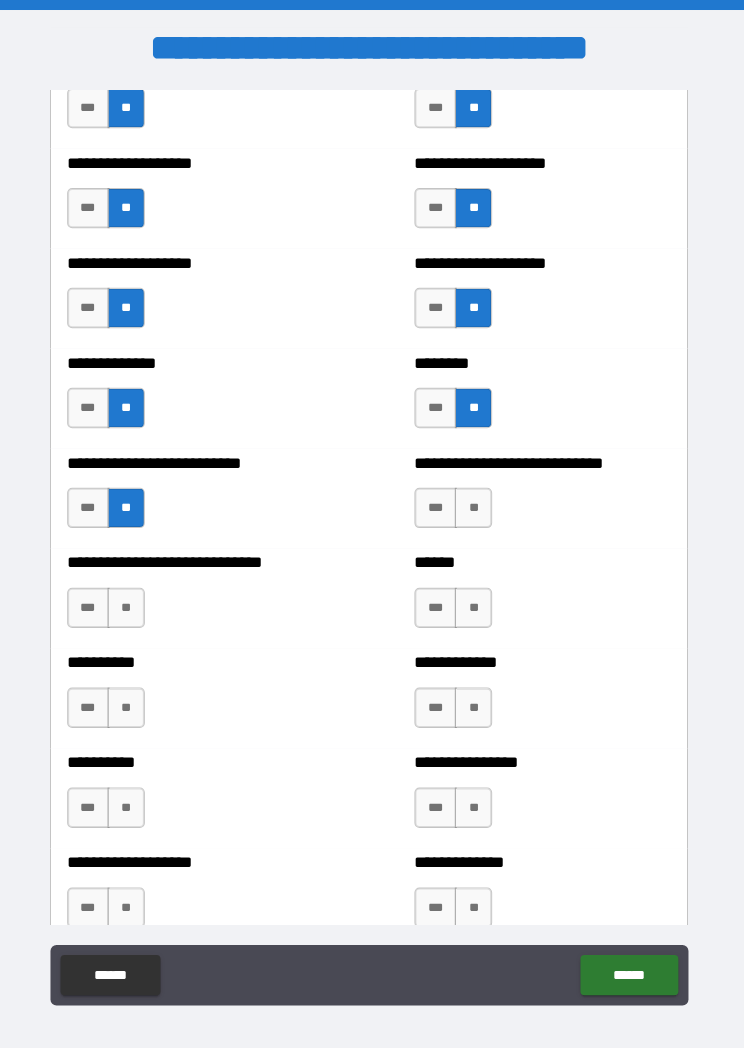 click on "**" at bounding box center [475, 503] 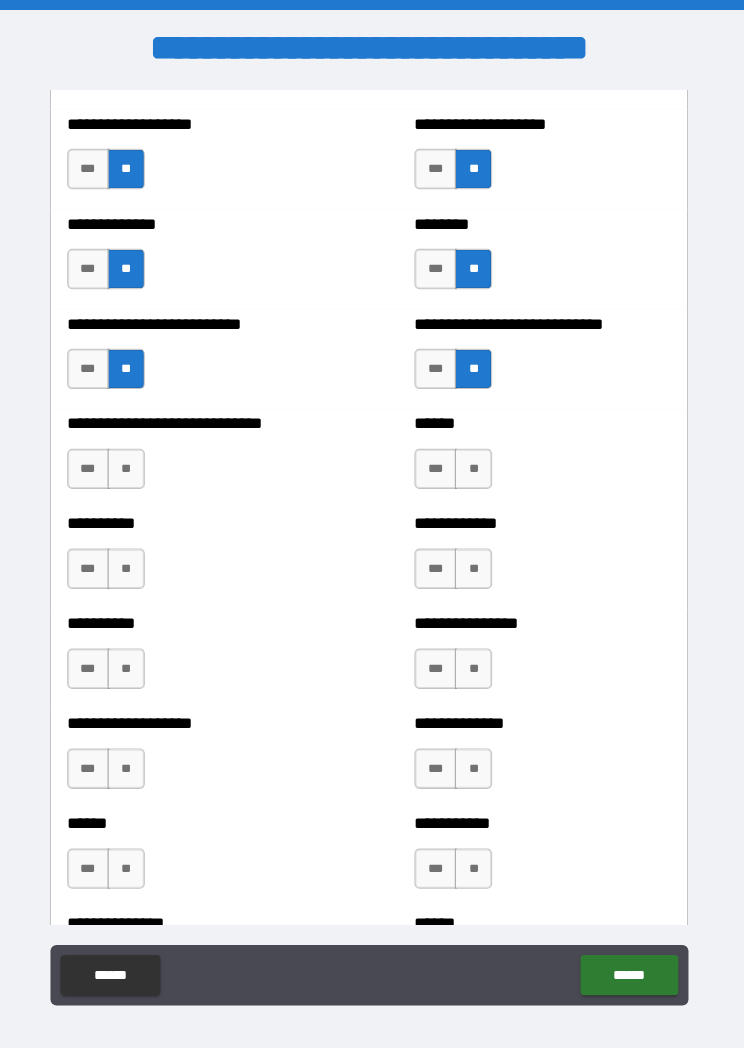 scroll, scrollTop: 4143, scrollLeft: 0, axis: vertical 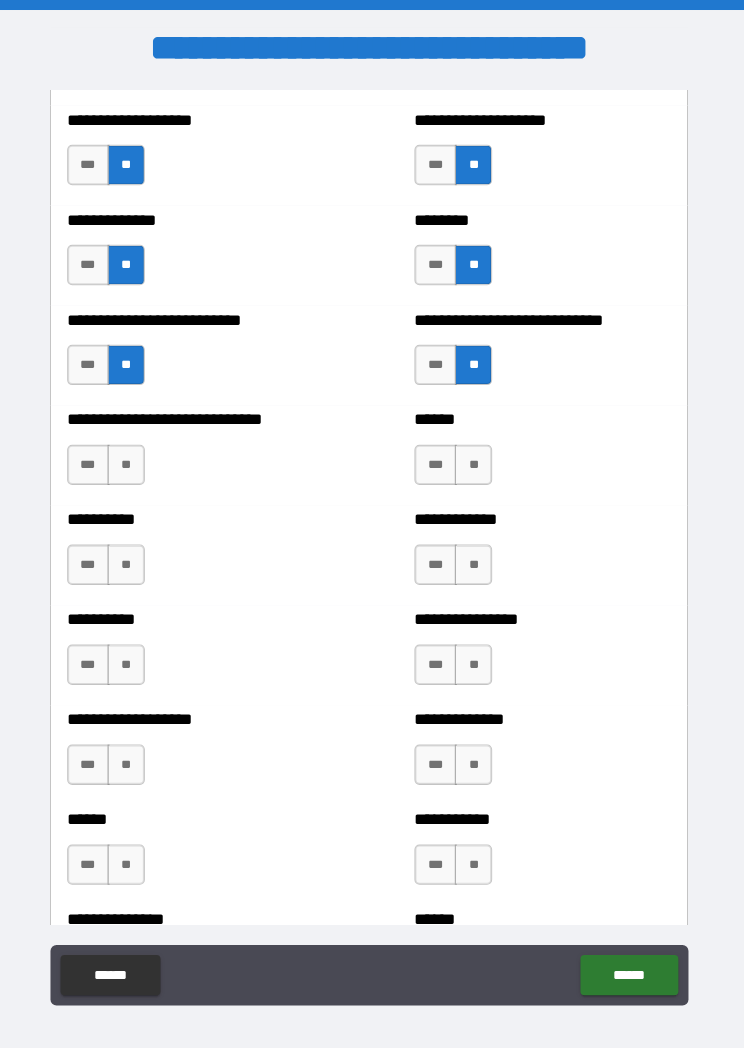 click on "**" at bounding box center (131, 460) 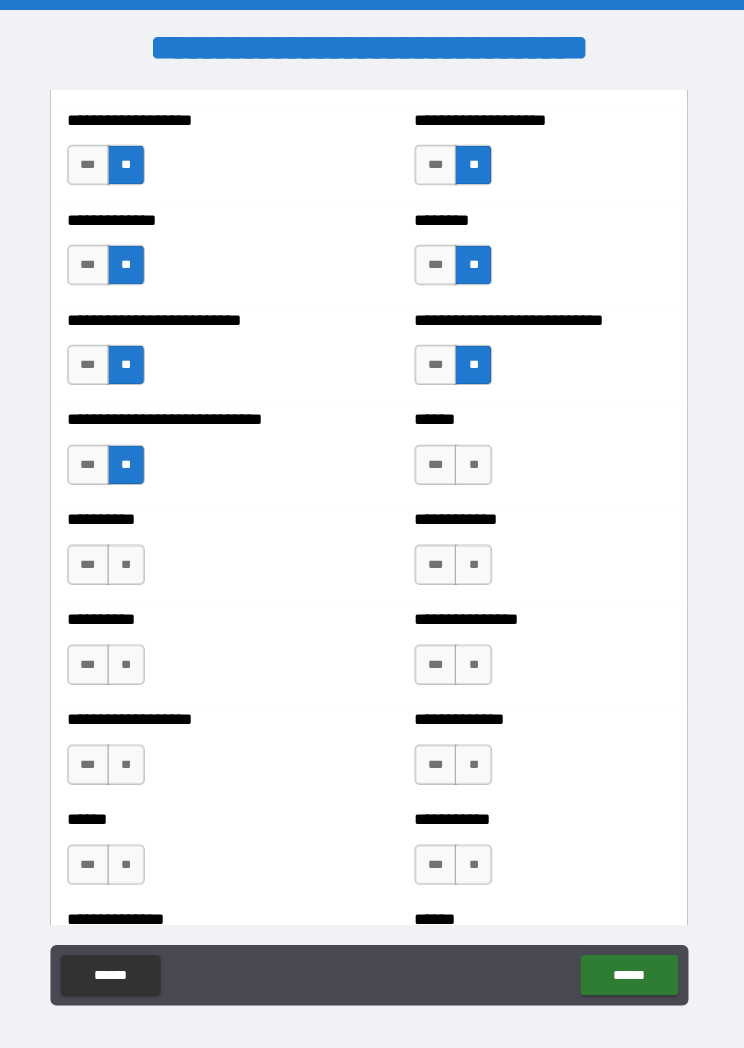 click on "**" at bounding box center (475, 460) 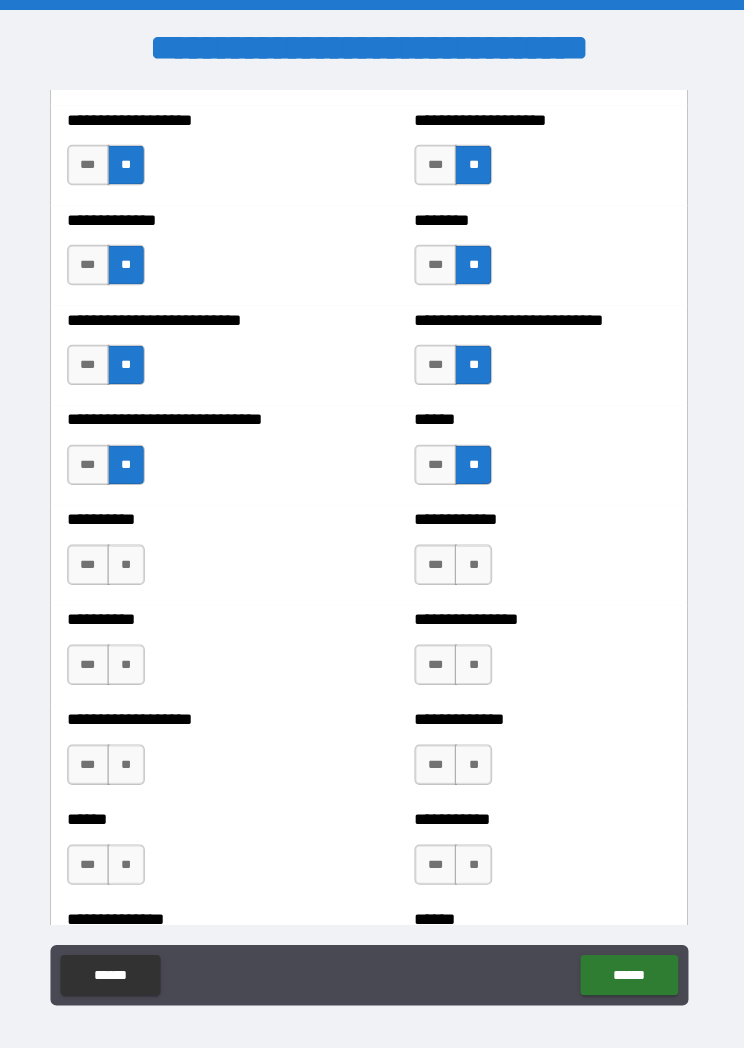 scroll, scrollTop: 4218, scrollLeft: 0, axis: vertical 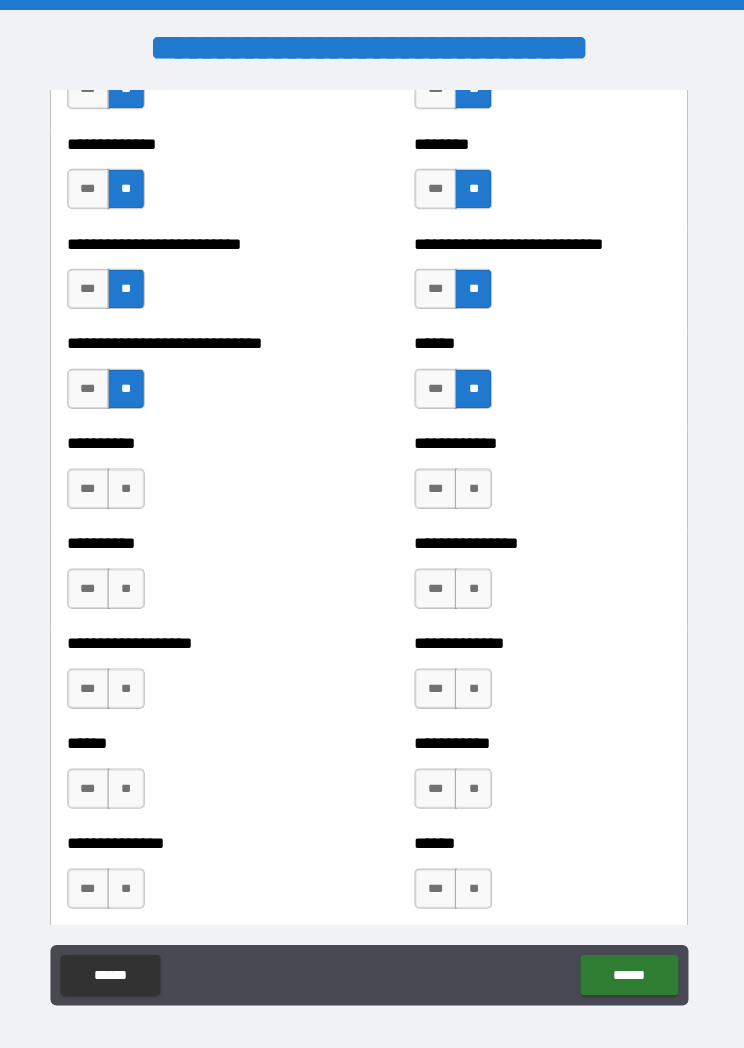click on "**" at bounding box center [131, 484] 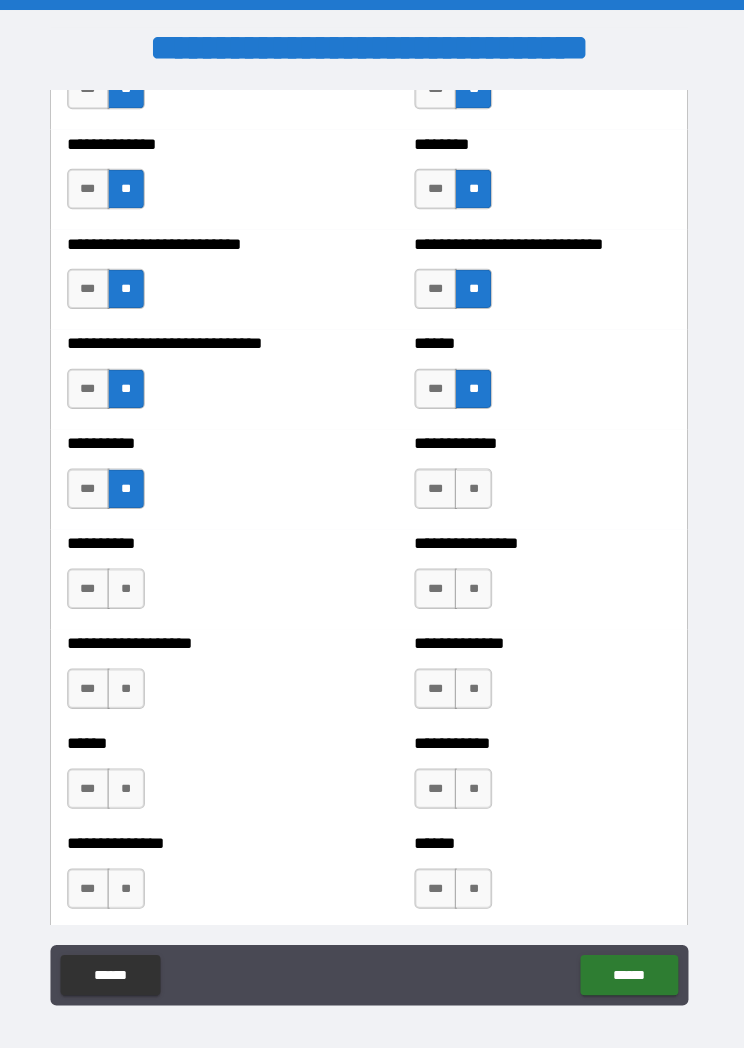click on "**" at bounding box center (475, 484) 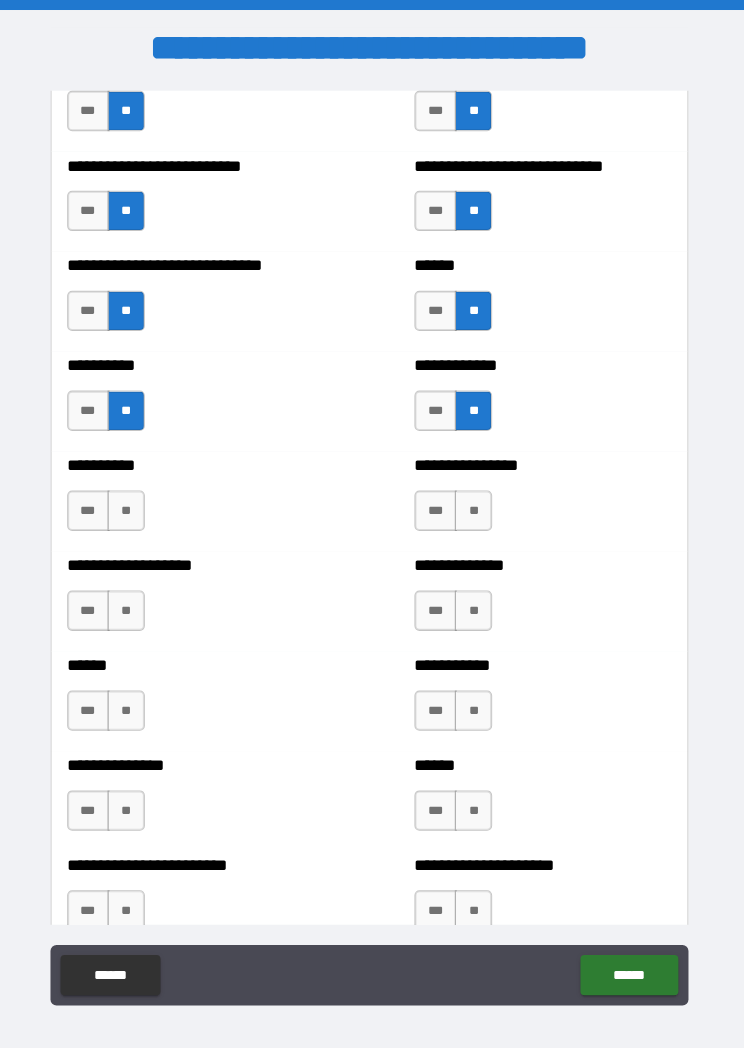 scroll, scrollTop: 4308, scrollLeft: 0, axis: vertical 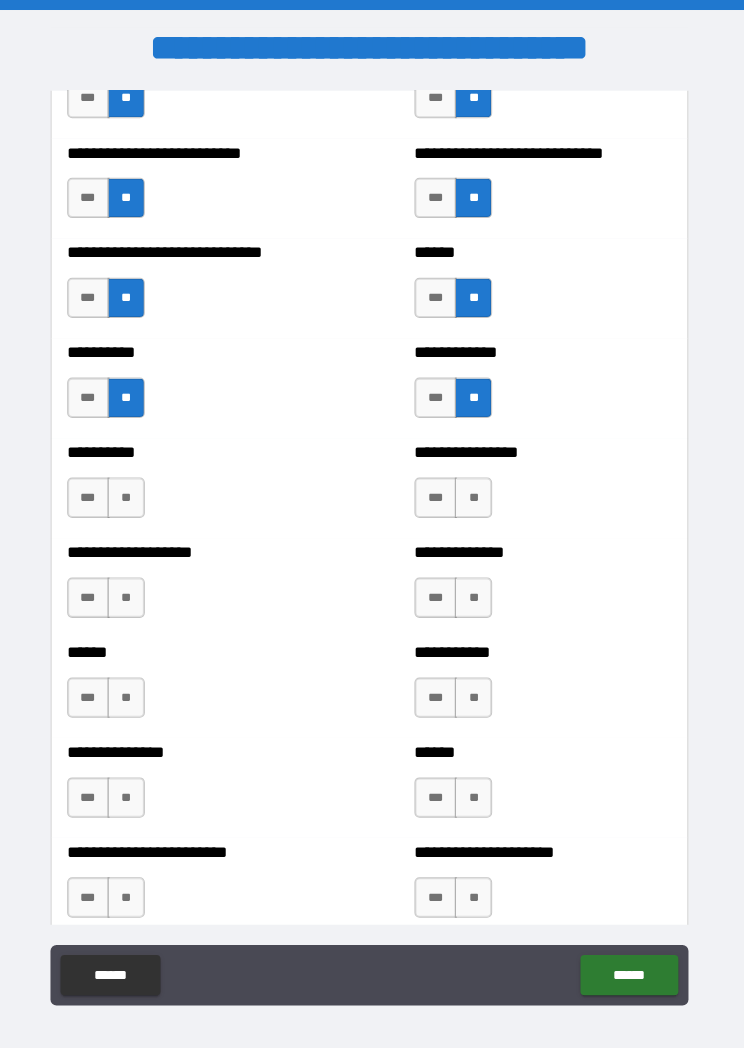 click on "**" at bounding box center (131, 493) 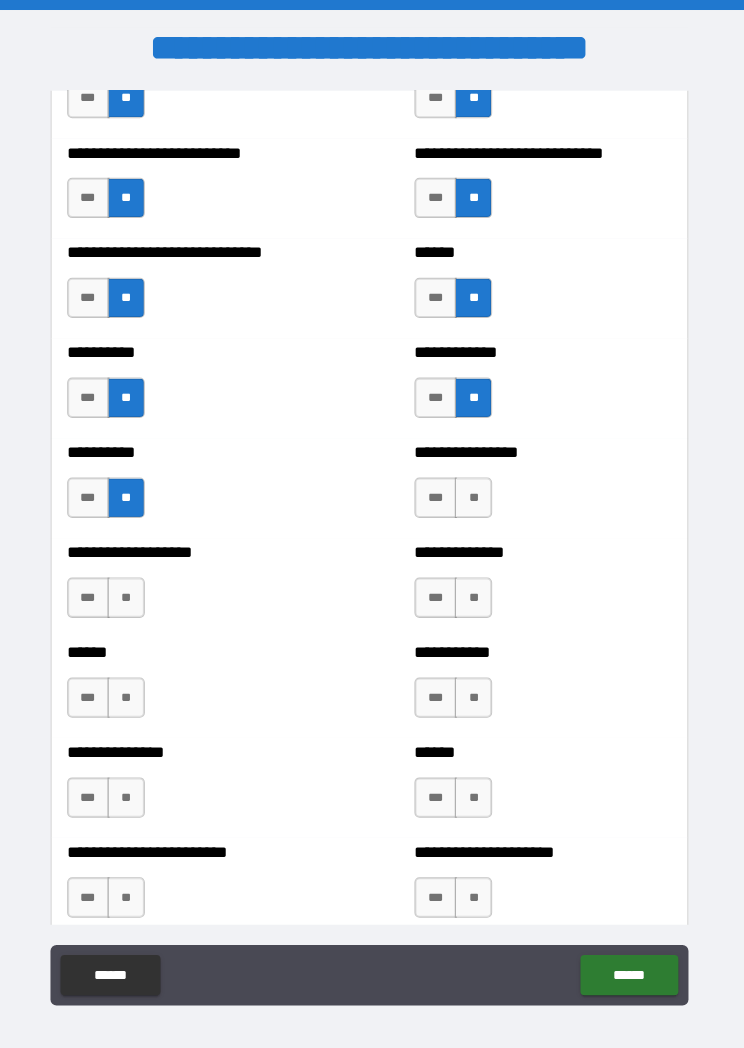 click on "**" at bounding box center (475, 493) 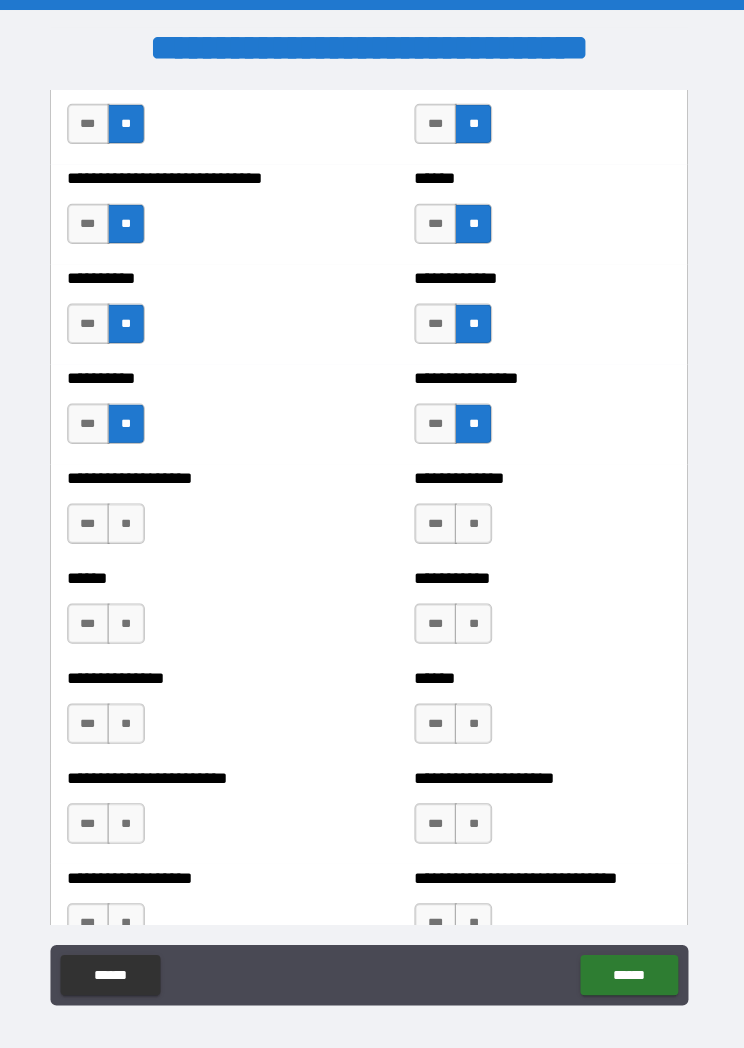 scroll, scrollTop: 4400, scrollLeft: 0, axis: vertical 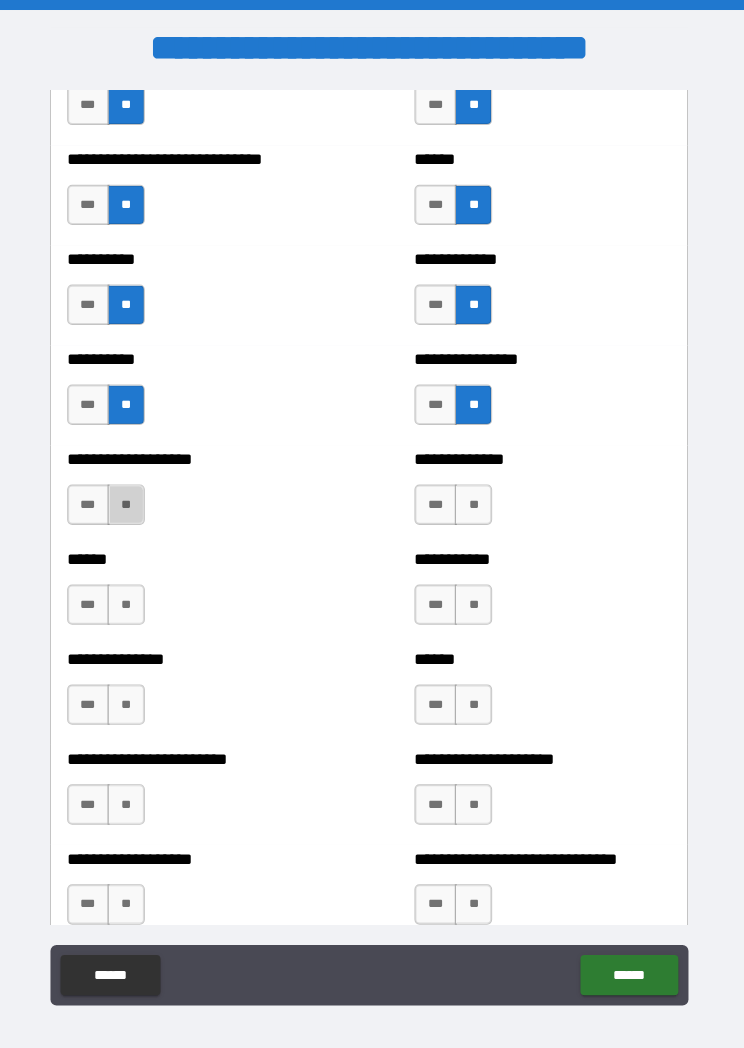 click on "**" at bounding box center [131, 500] 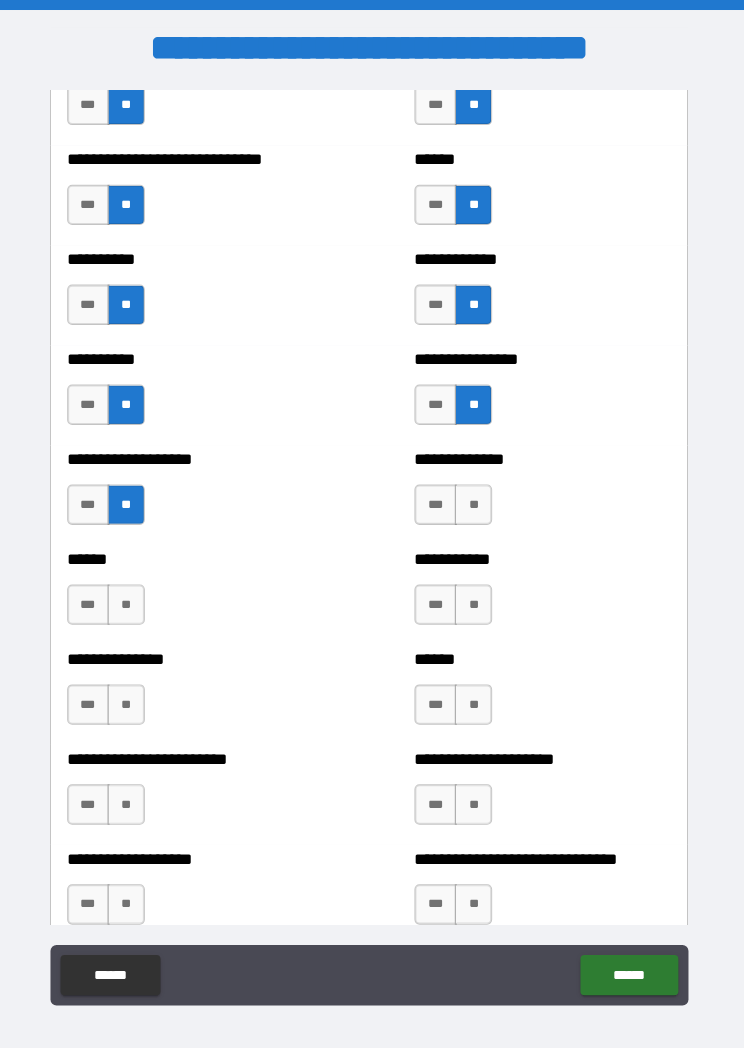click on "**" at bounding box center (475, 500) 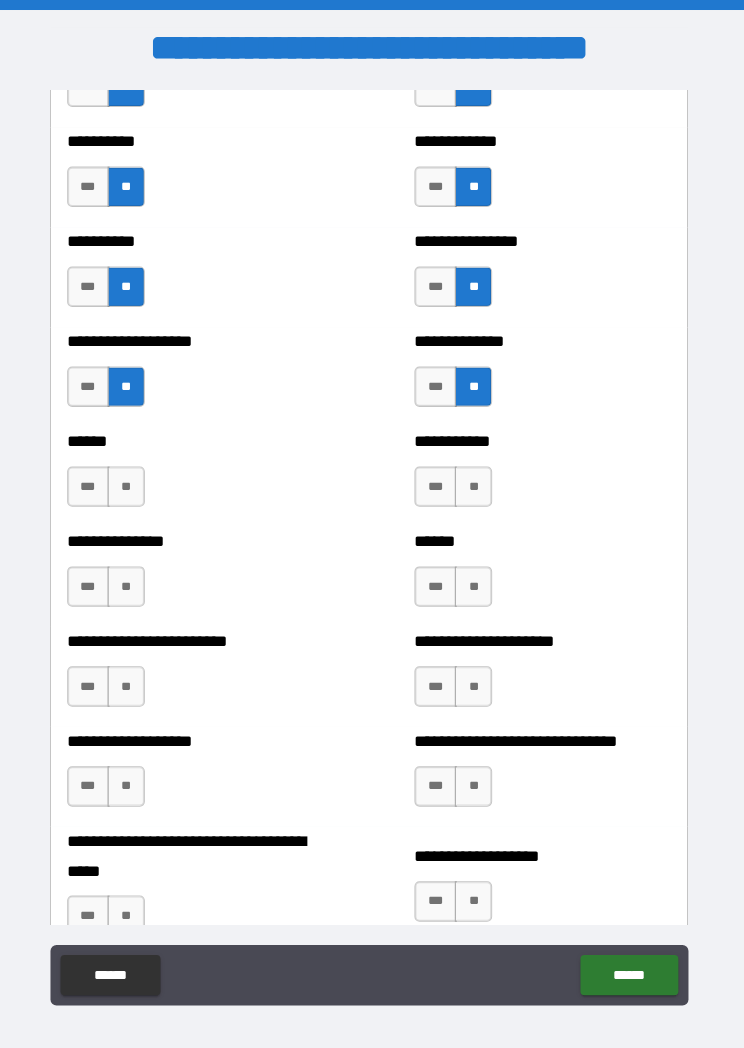 scroll, scrollTop: 4529, scrollLeft: 0, axis: vertical 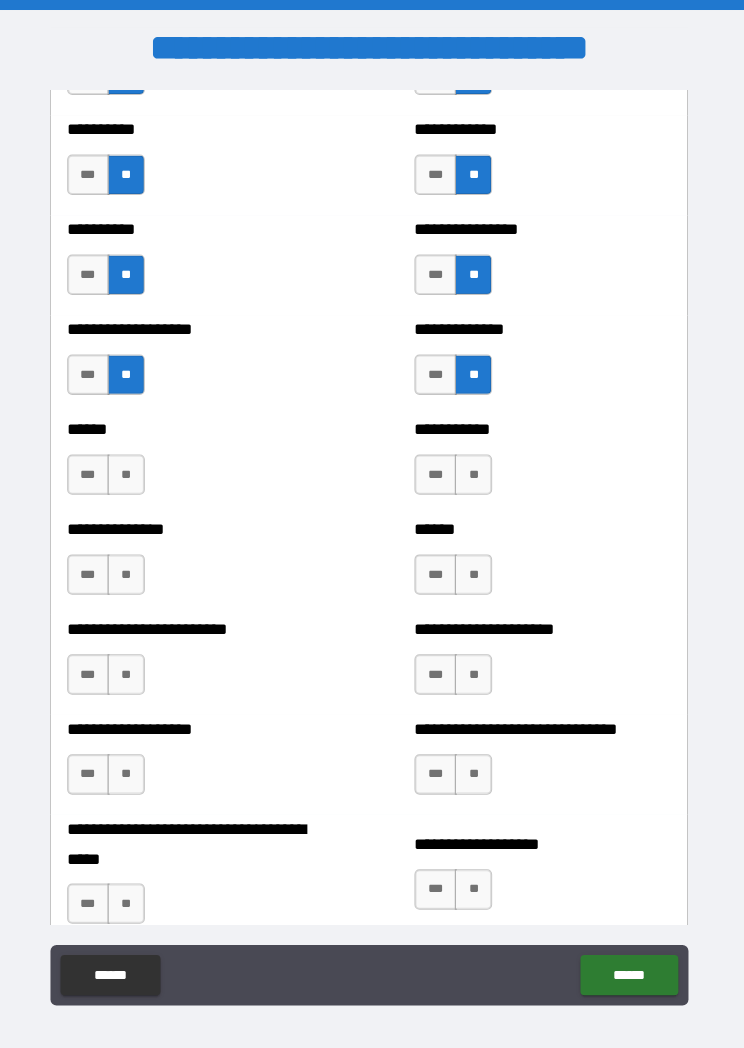 click on "**" at bounding box center [131, 470] 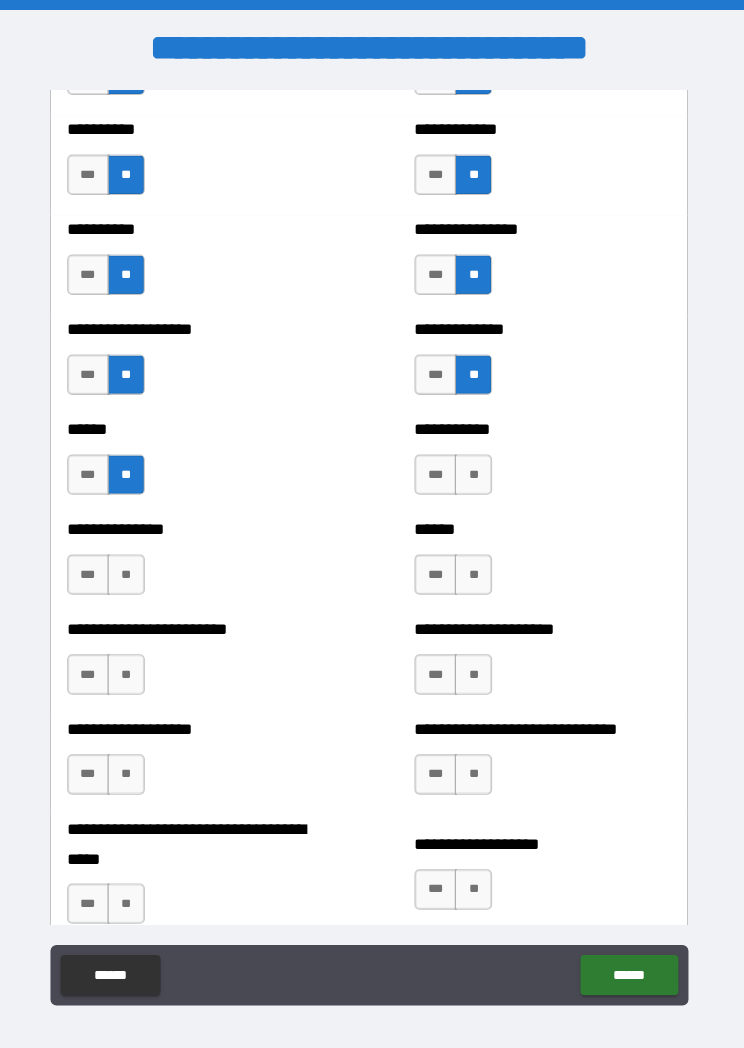 click on "**" at bounding box center [475, 470] 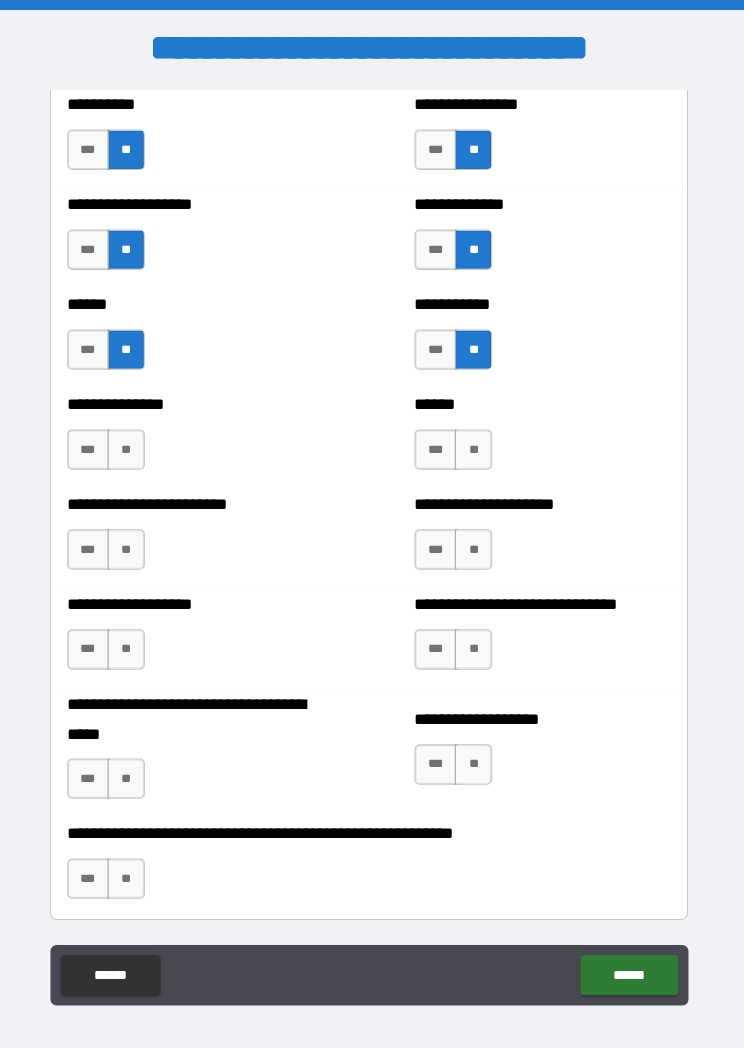 scroll, scrollTop: 4652, scrollLeft: 0, axis: vertical 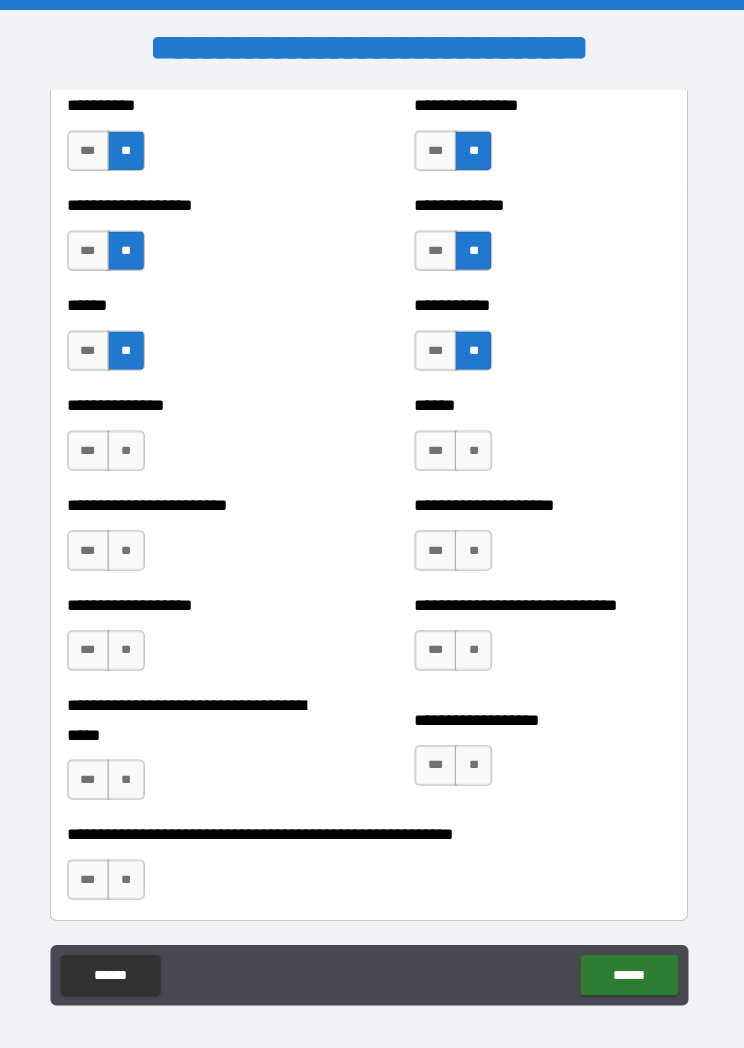 click on "**" at bounding box center [131, 446] 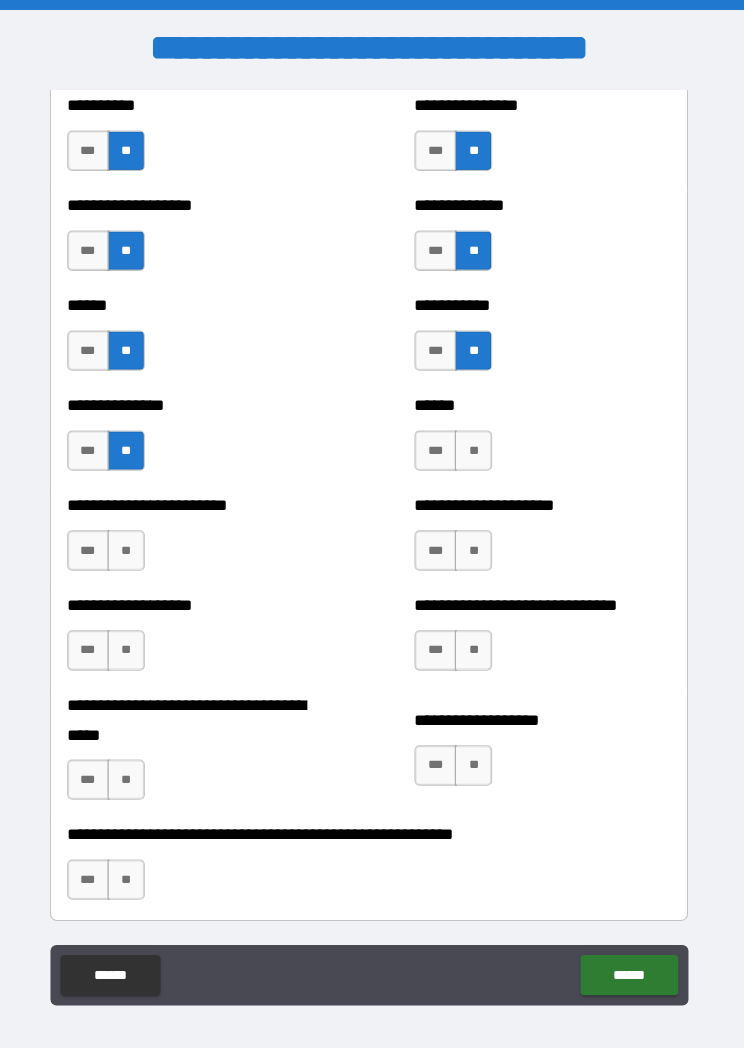 click on "**" at bounding box center (475, 446) 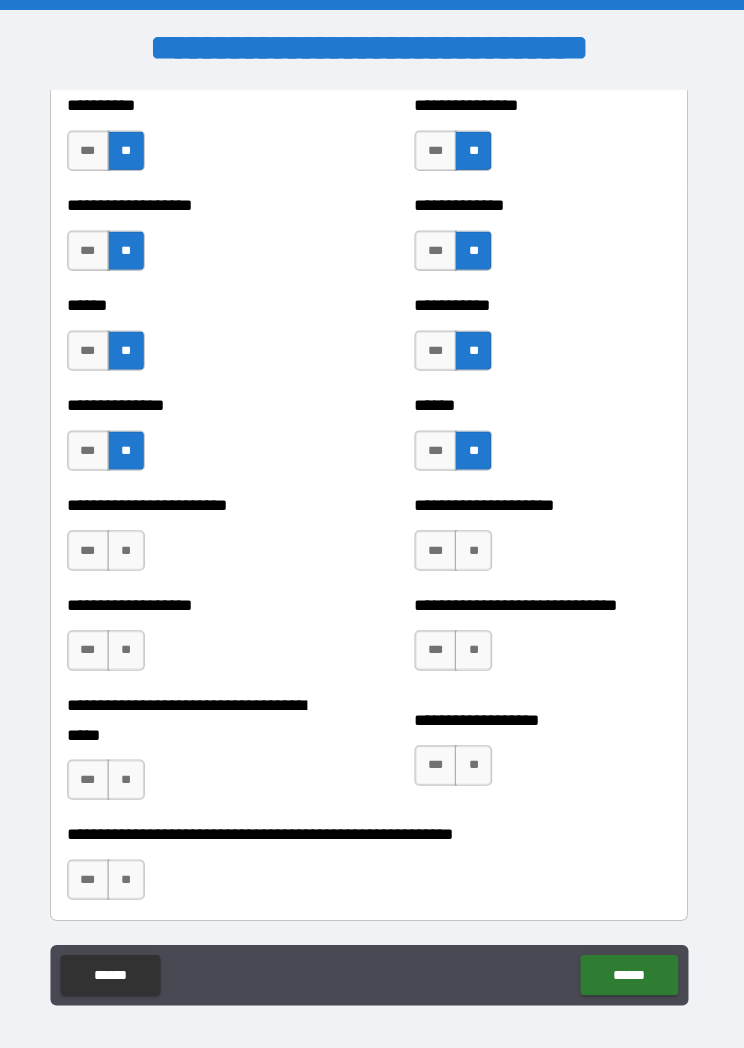click on "**" at bounding box center (131, 545) 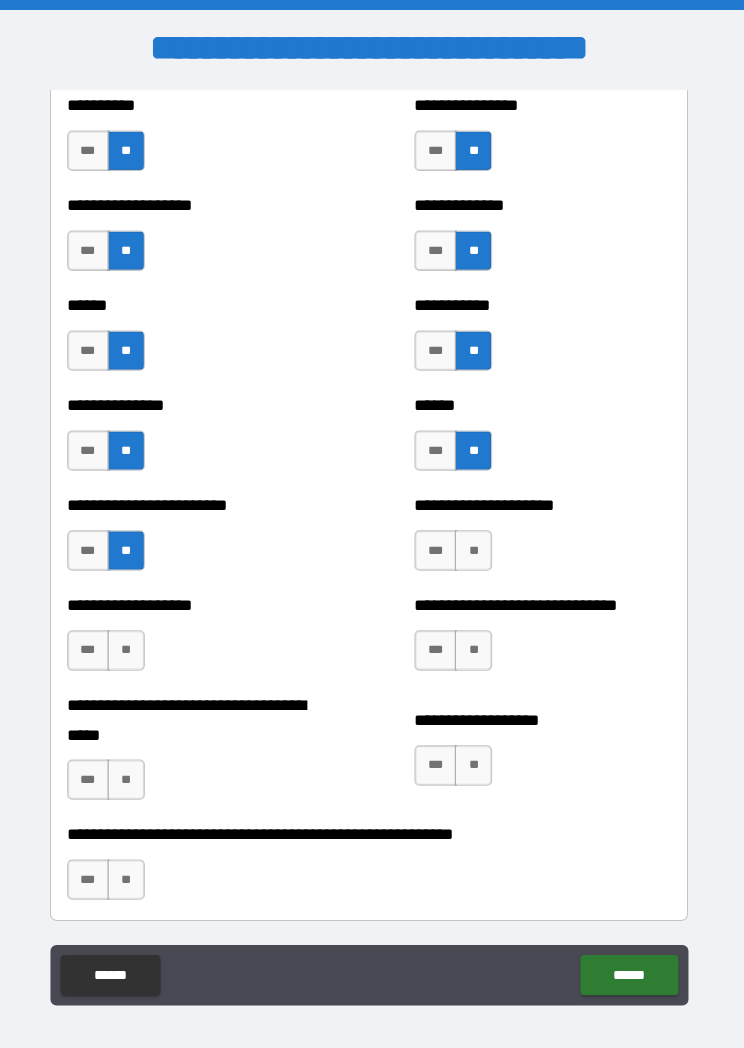 click on "**" at bounding box center (475, 545) 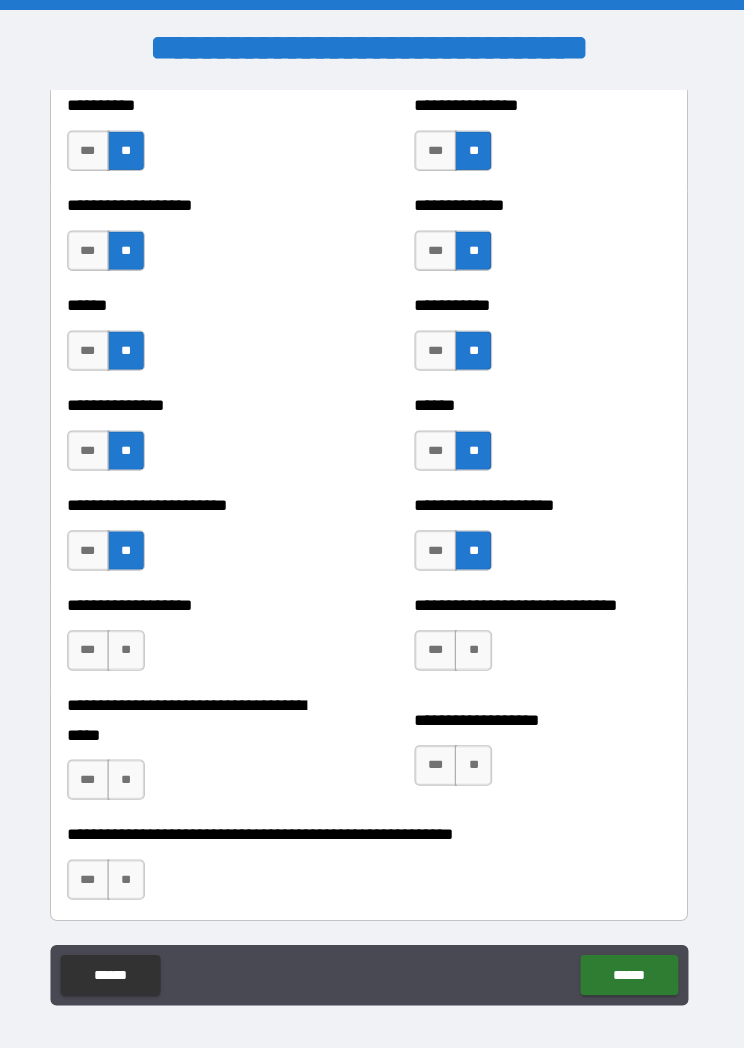 click on "**" at bounding box center (131, 644) 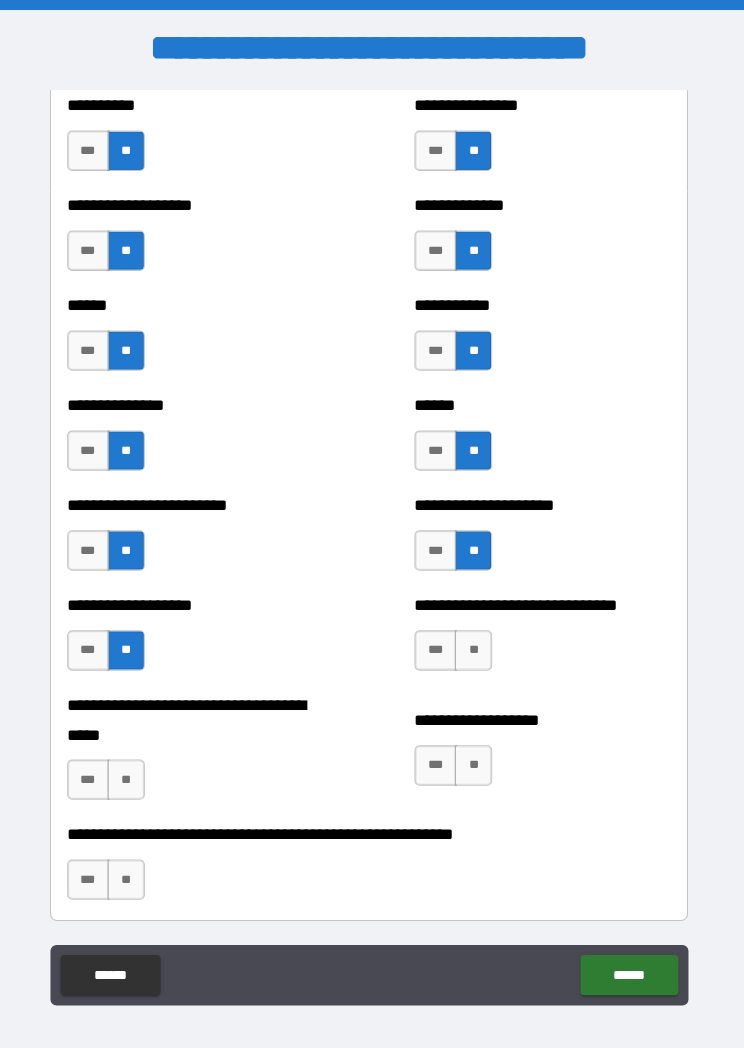 click on "**" at bounding box center (475, 644) 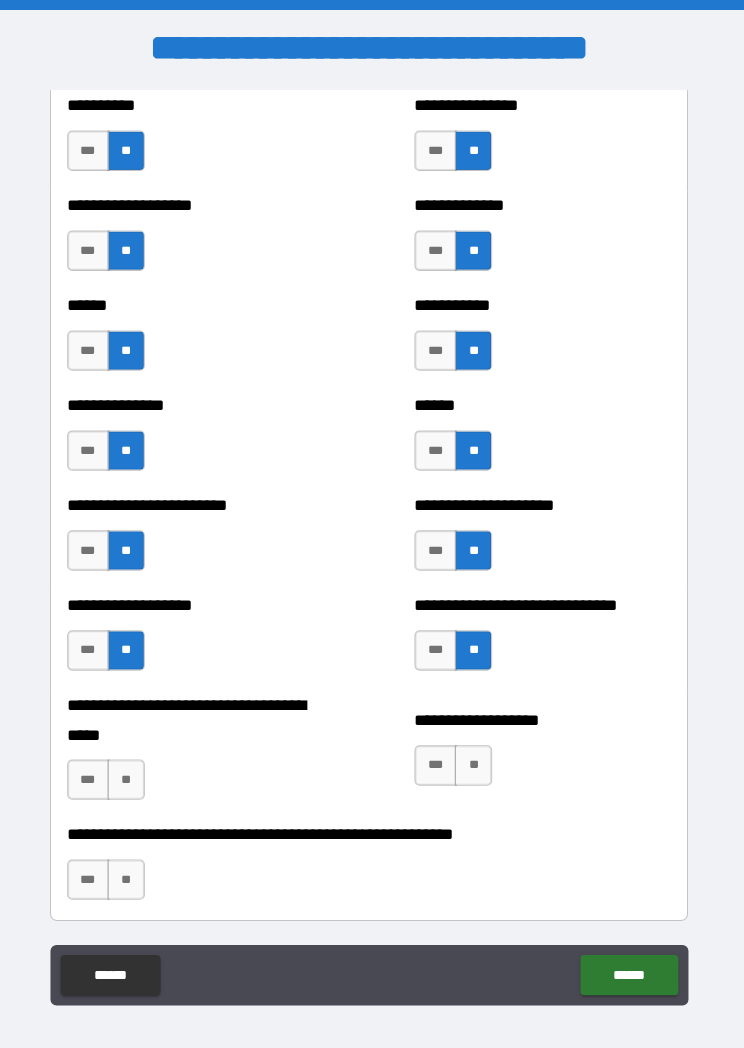 click on "**" at bounding box center [131, 772] 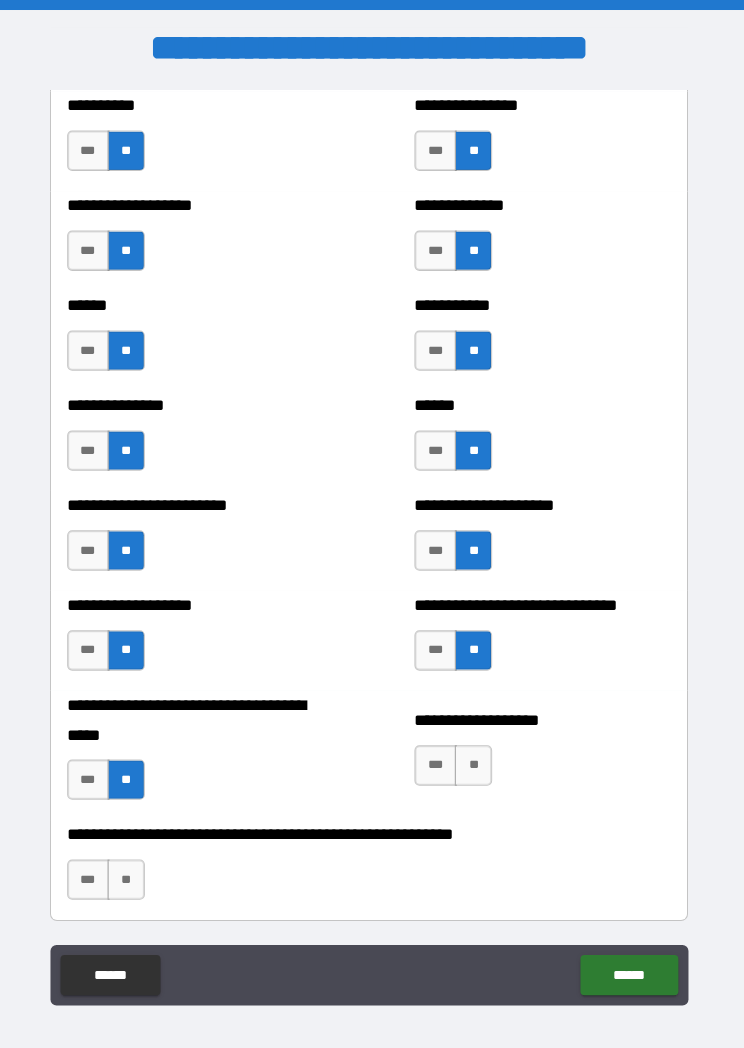 click on "**" at bounding box center (475, 758) 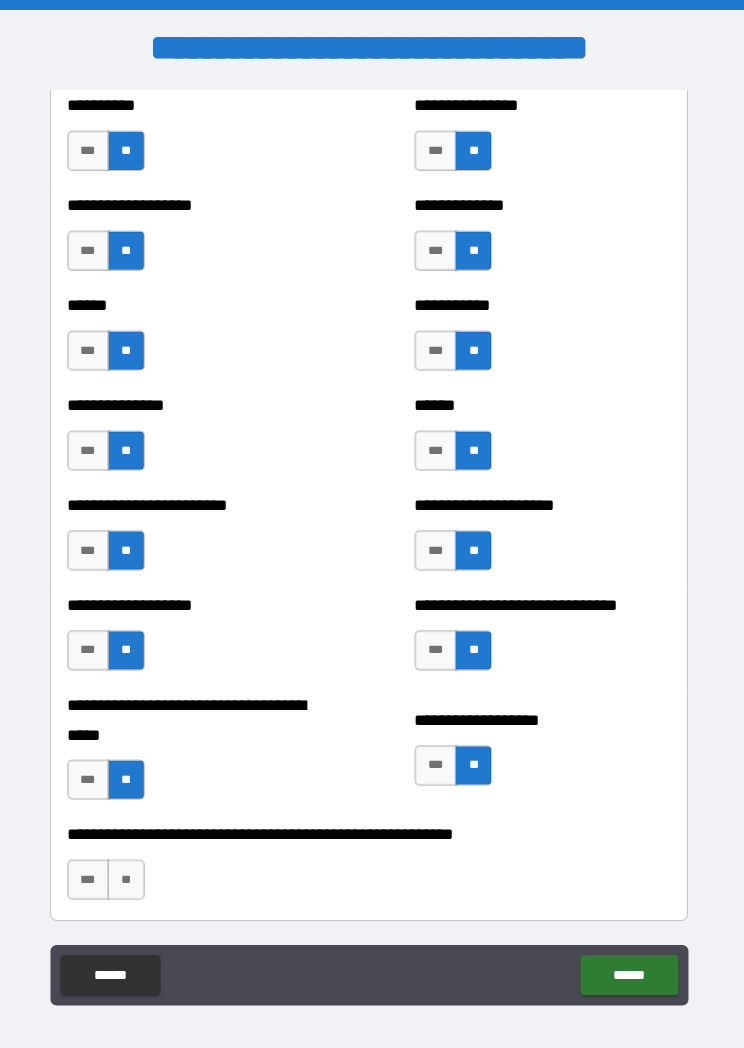 click on "**" at bounding box center (131, 871) 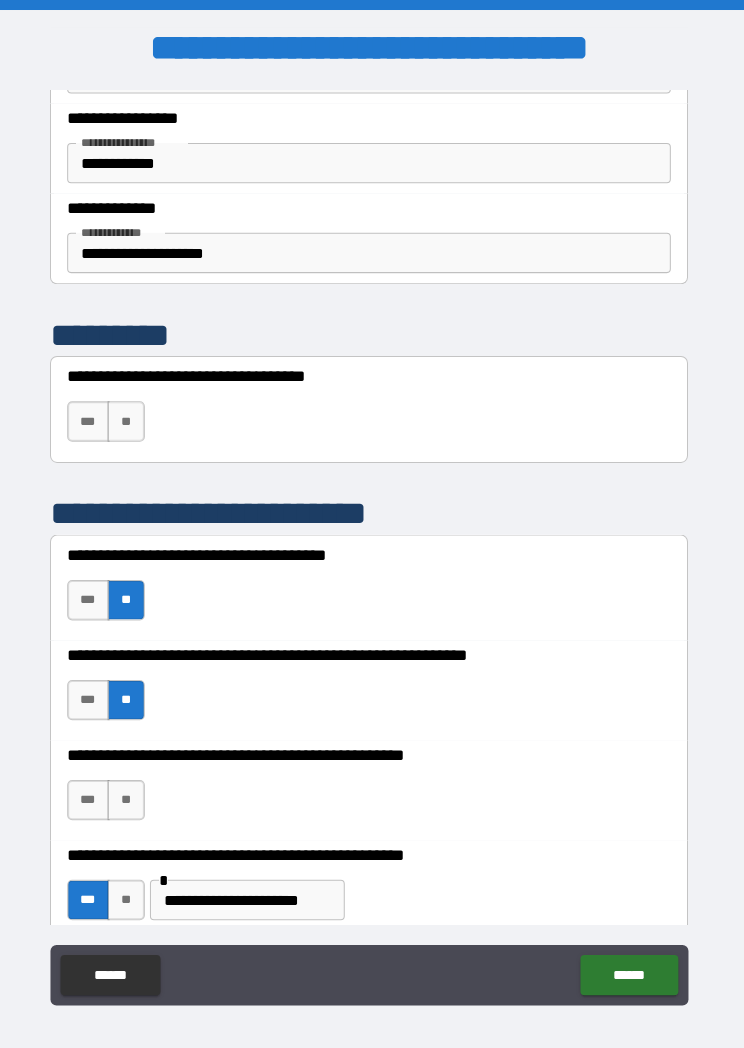 scroll, scrollTop: 571, scrollLeft: 0, axis: vertical 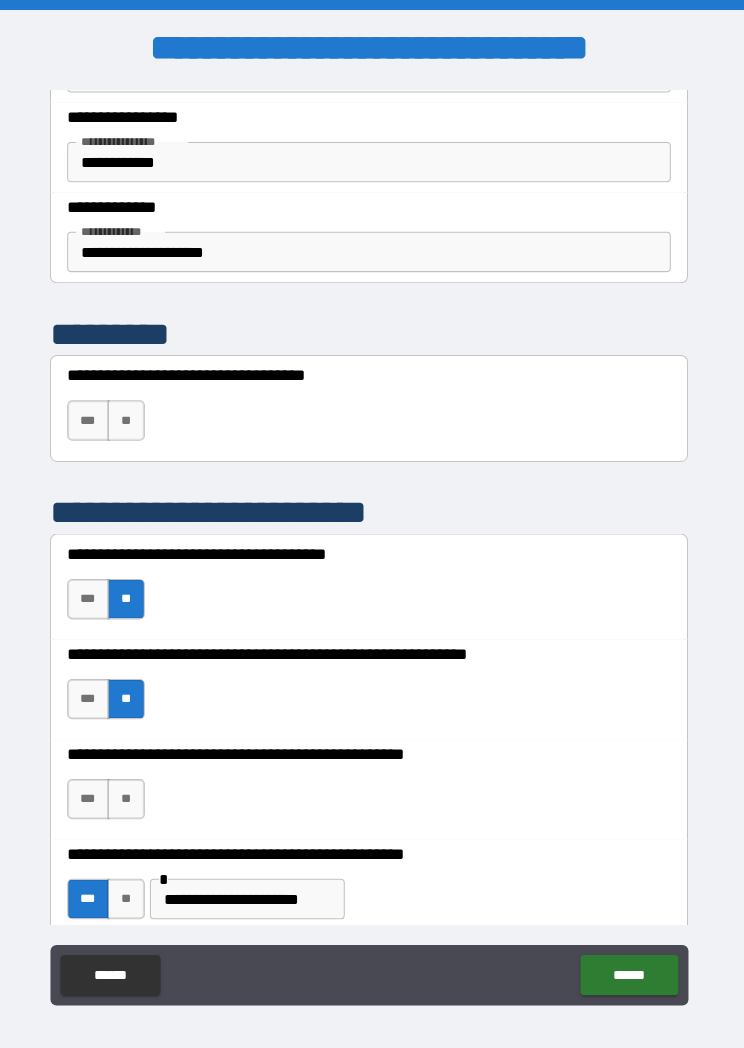 click on "**" at bounding box center [131, 417] 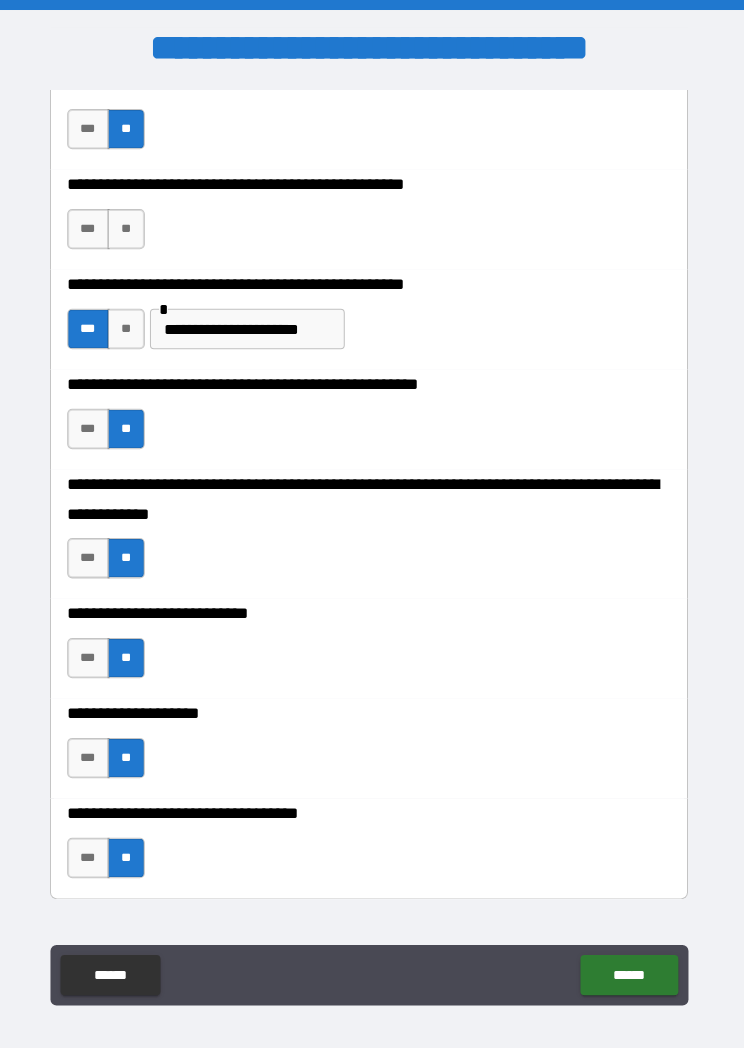 scroll, scrollTop: 1069, scrollLeft: 0, axis: vertical 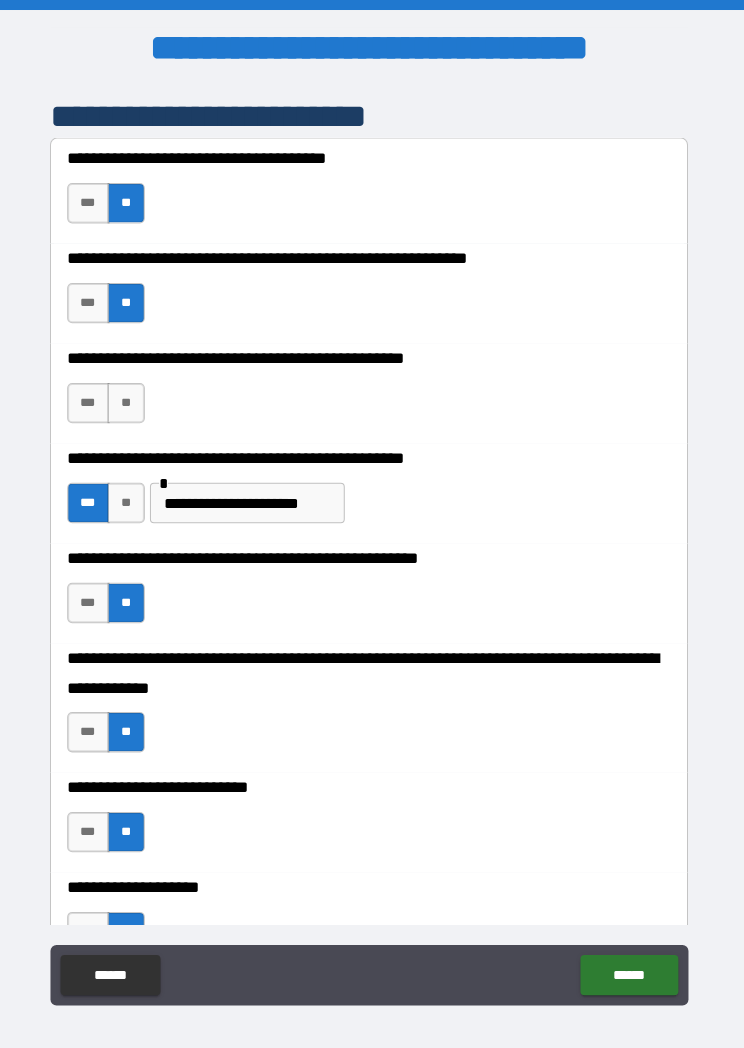 click on "**" at bounding box center [131, 399] 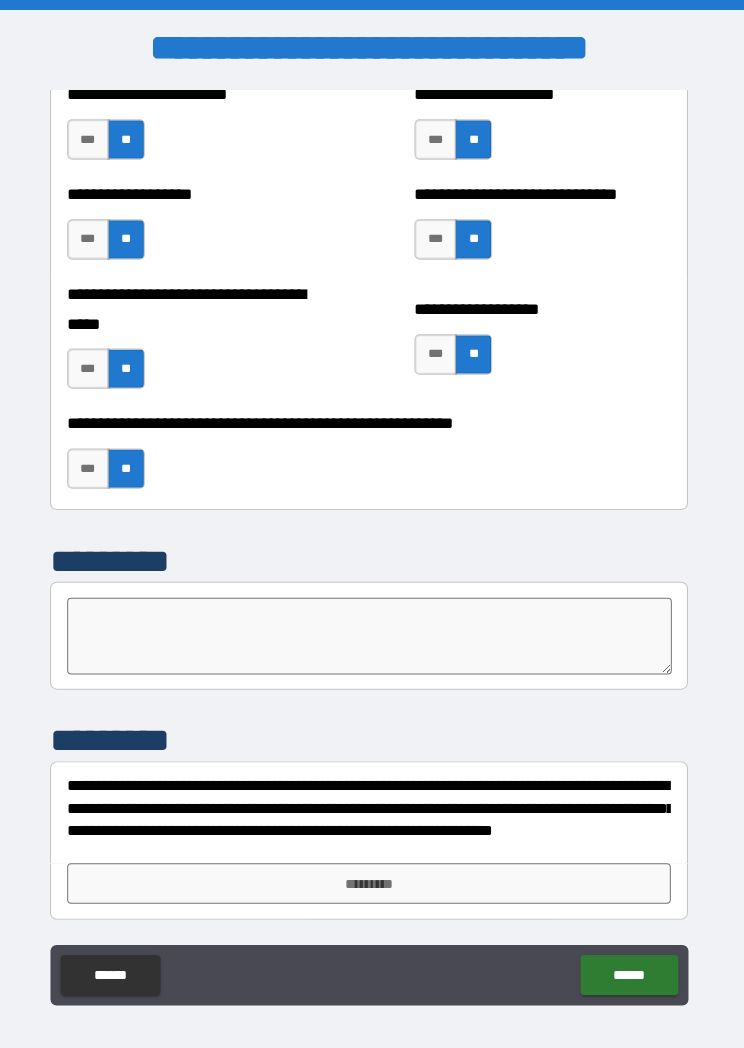 scroll, scrollTop: 5059, scrollLeft: 0, axis: vertical 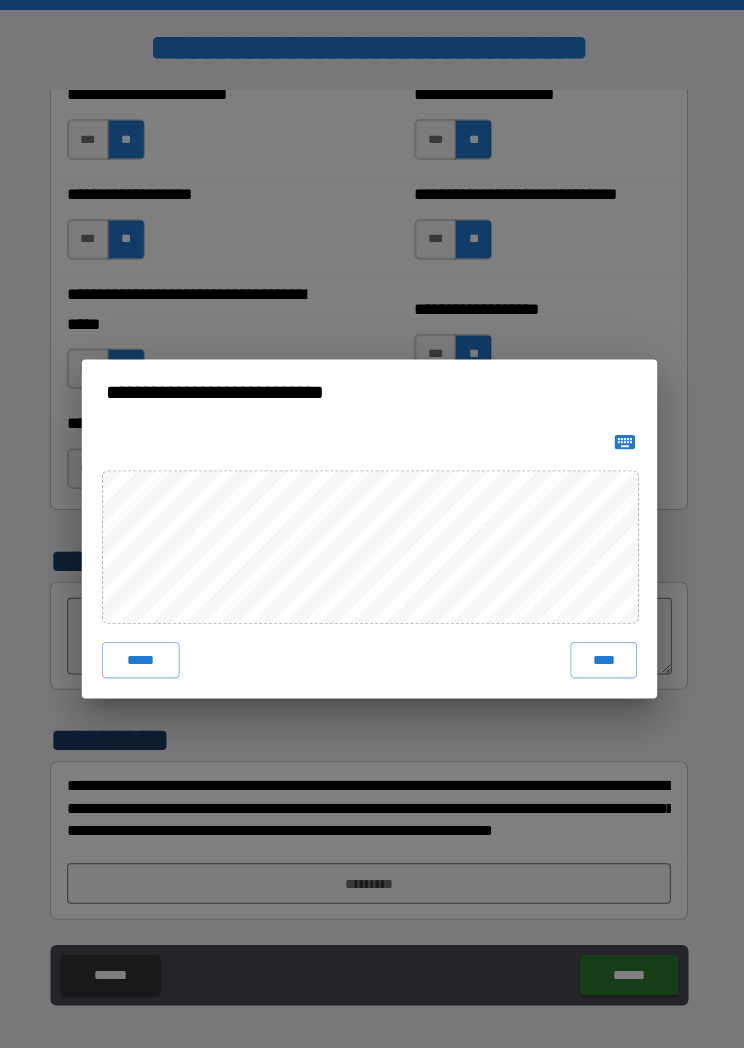 click on "****" at bounding box center [604, 654] 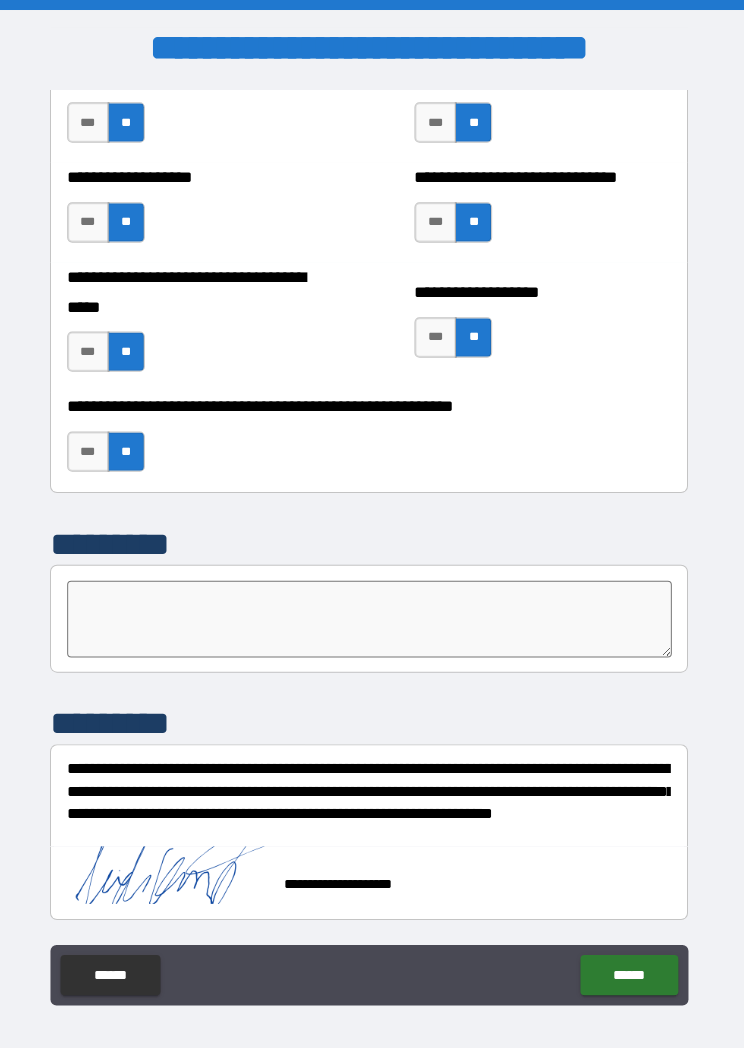 scroll, scrollTop: 5076, scrollLeft: 0, axis: vertical 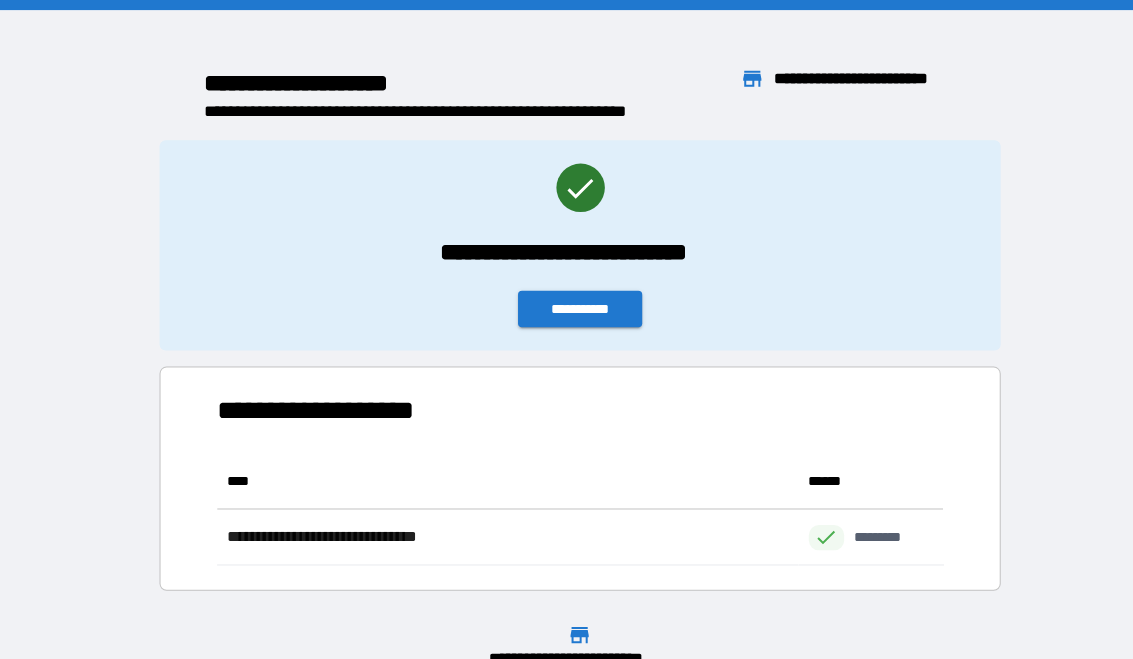 click on "**********" at bounding box center (575, 306) 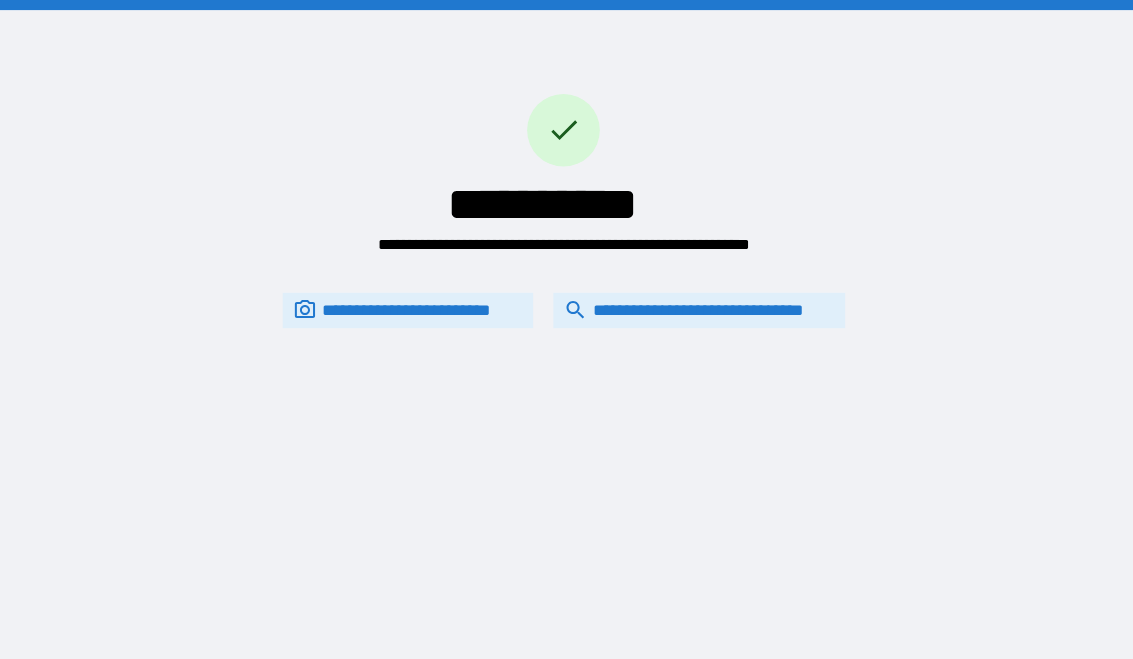 click on "**********" at bounding box center (692, 307) 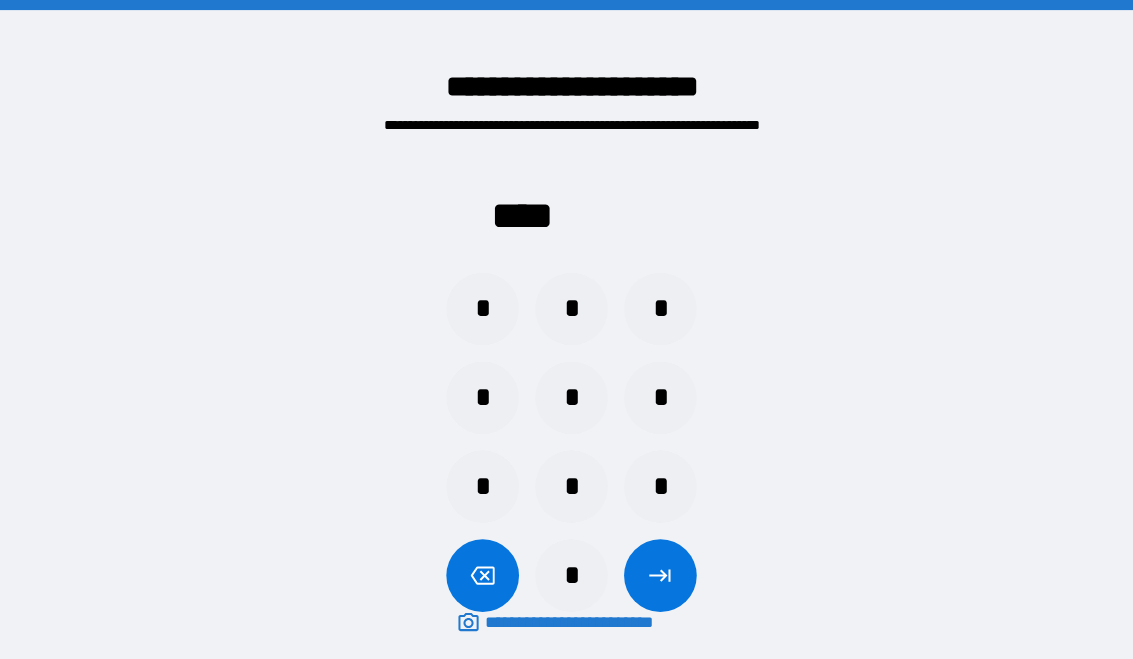 click on "*" at bounding box center (478, 306) 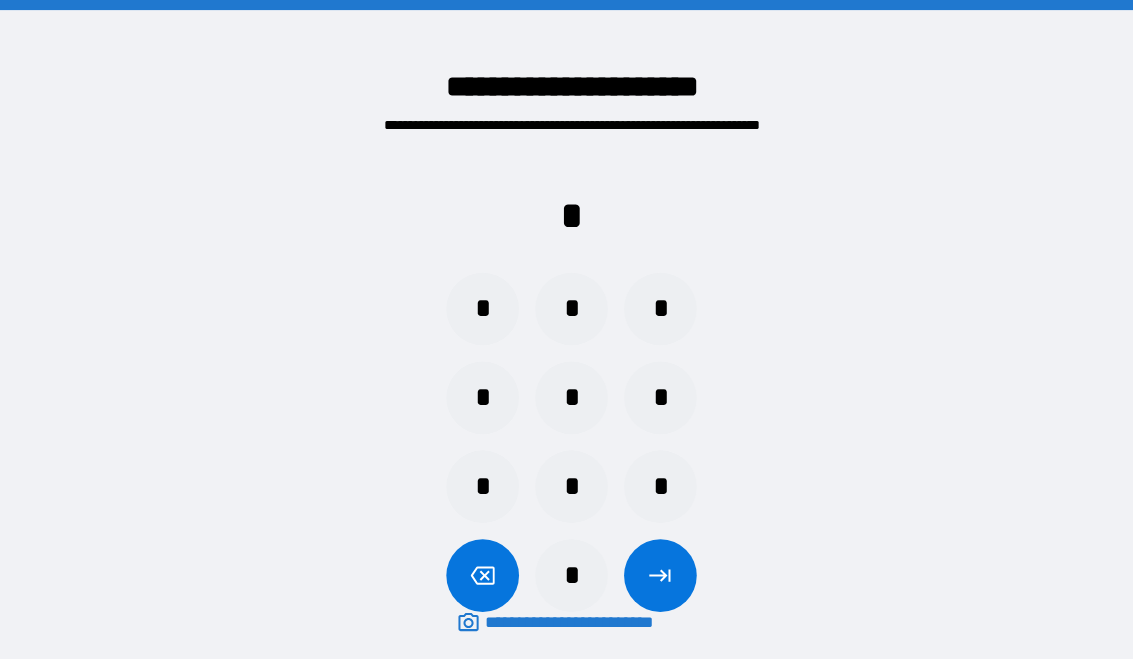 click on "*" at bounding box center (654, 394) 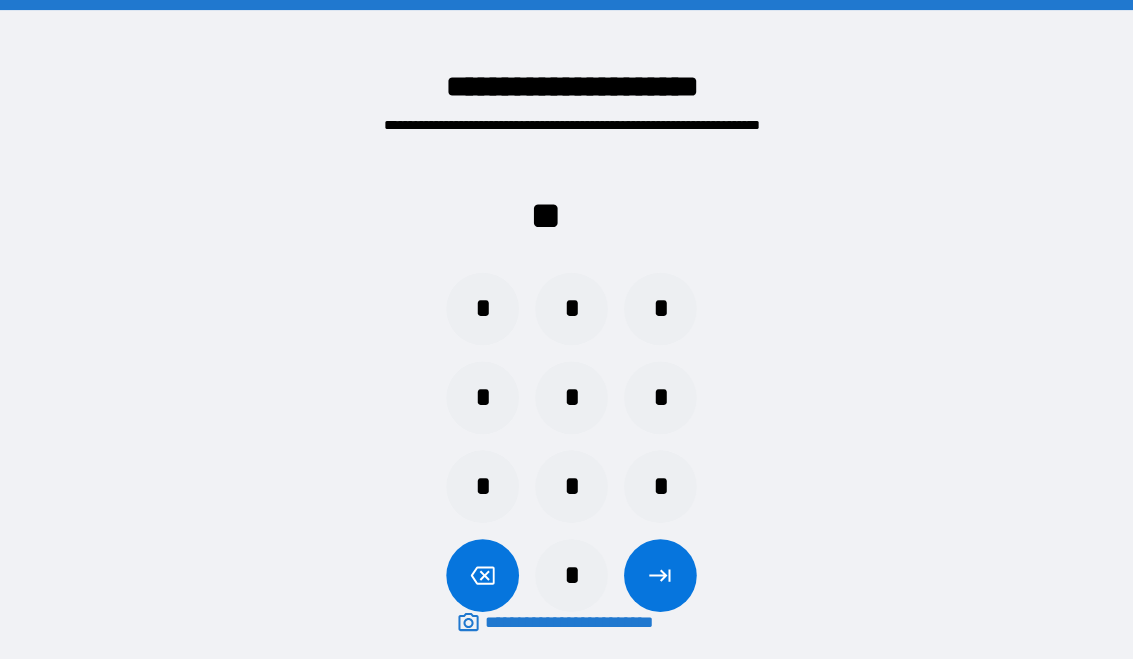 click on "*" at bounding box center (566, 570) 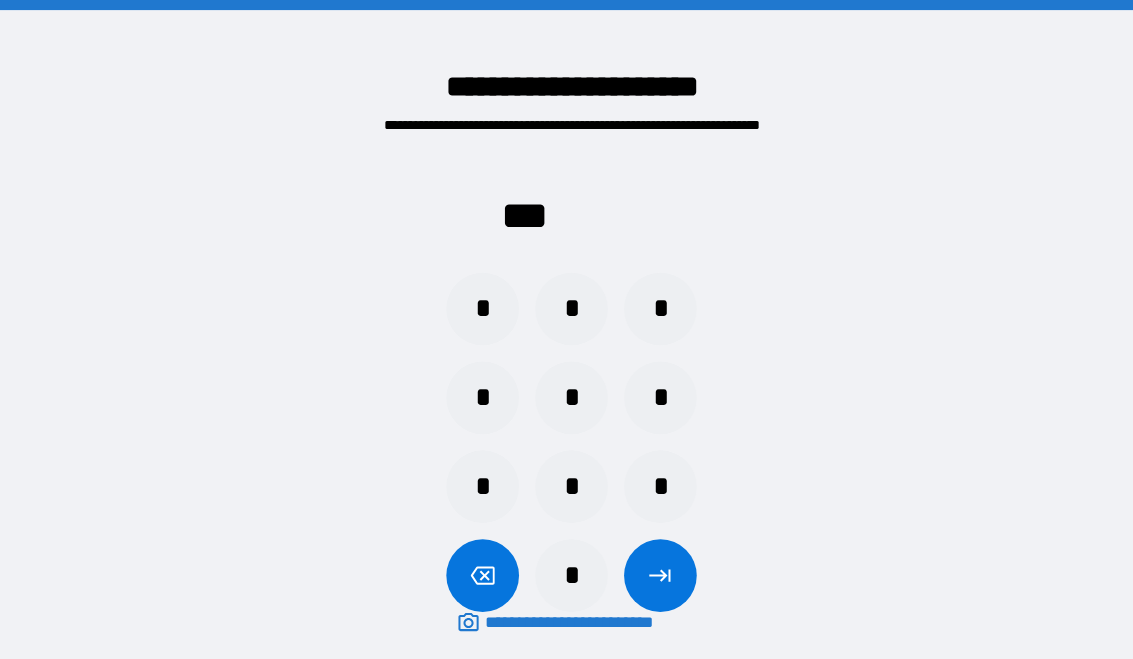 click on "*" at bounding box center (566, 570) 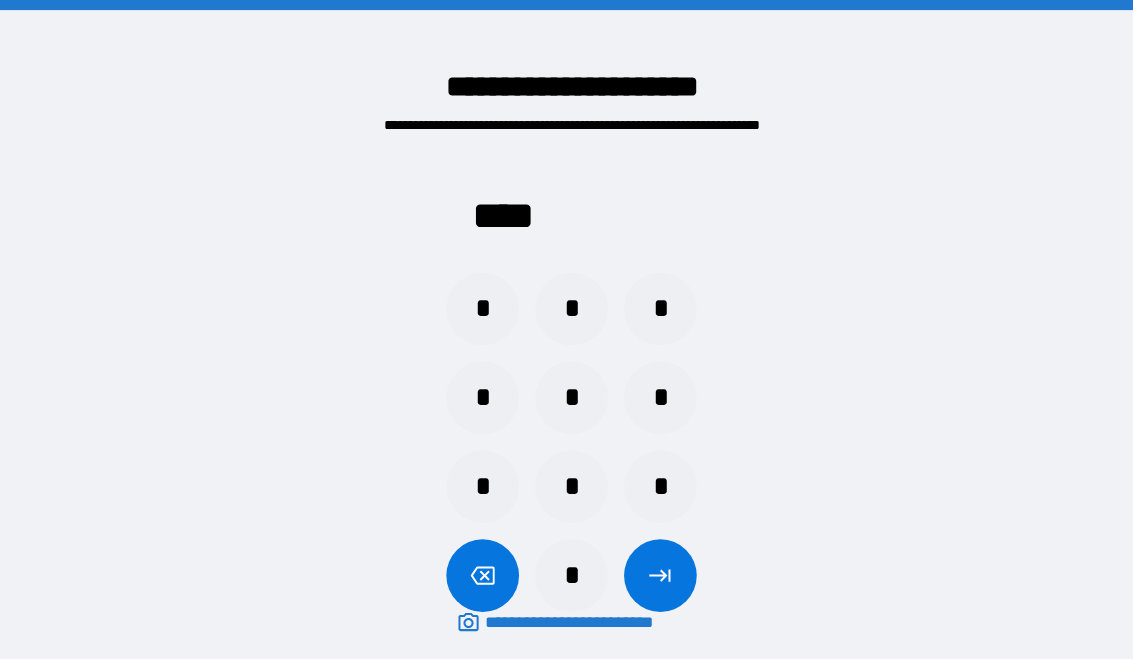 click 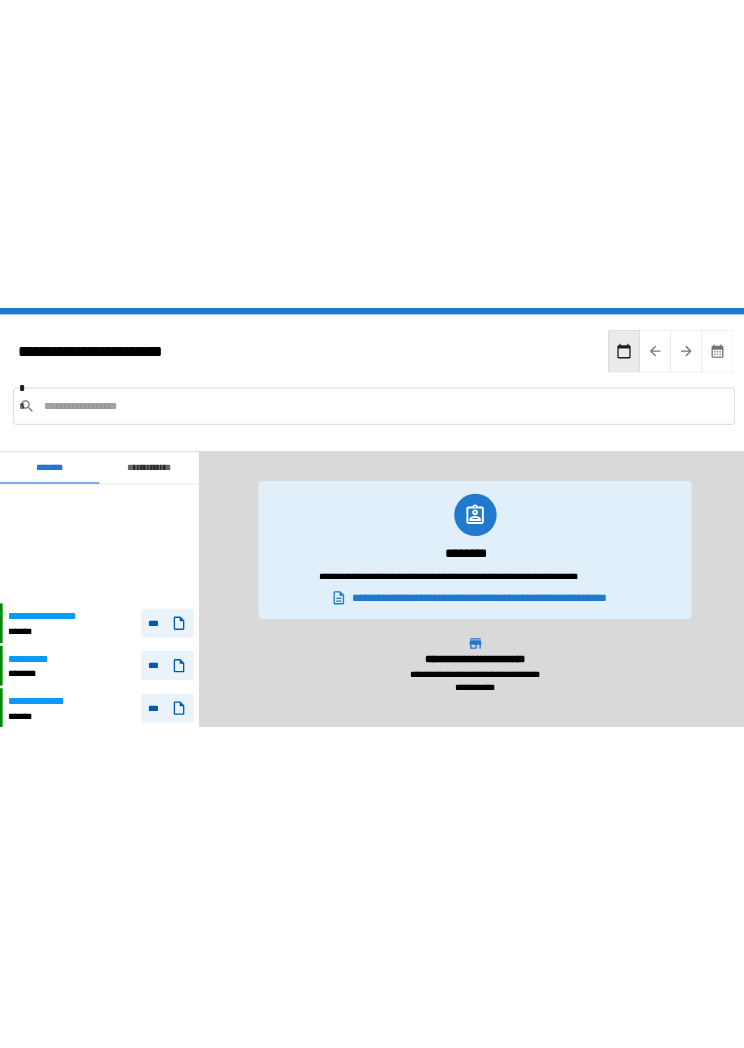 scroll, scrollTop: 180, scrollLeft: 0, axis: vertical 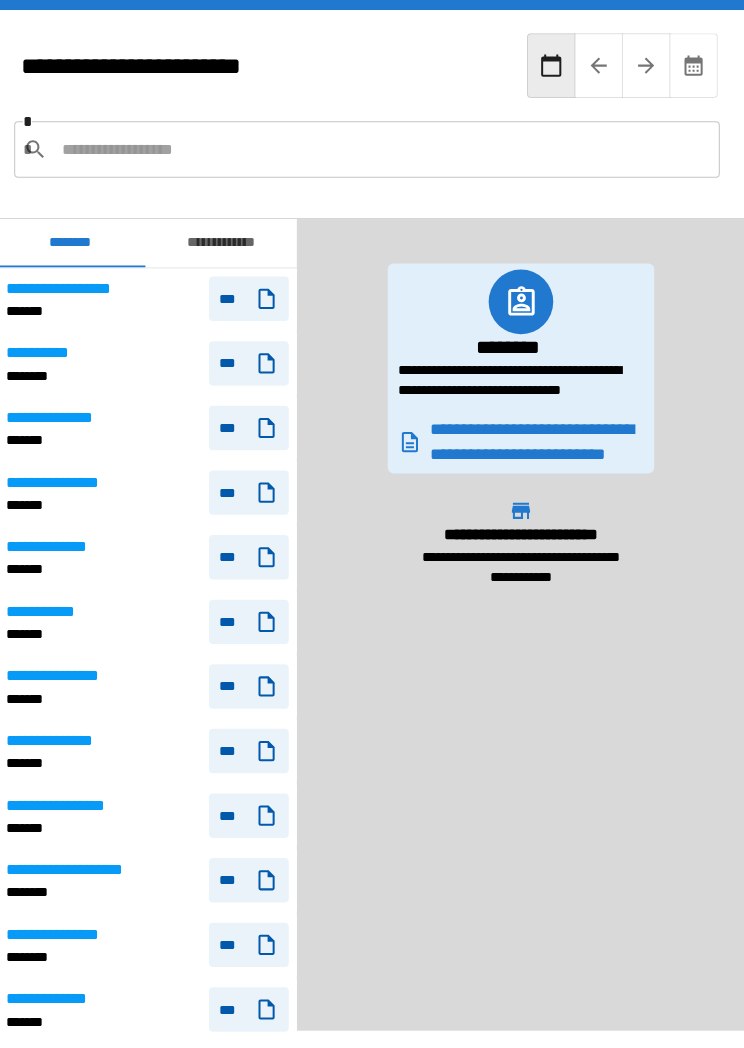 click on "**********" at bounding box center (225, 241) 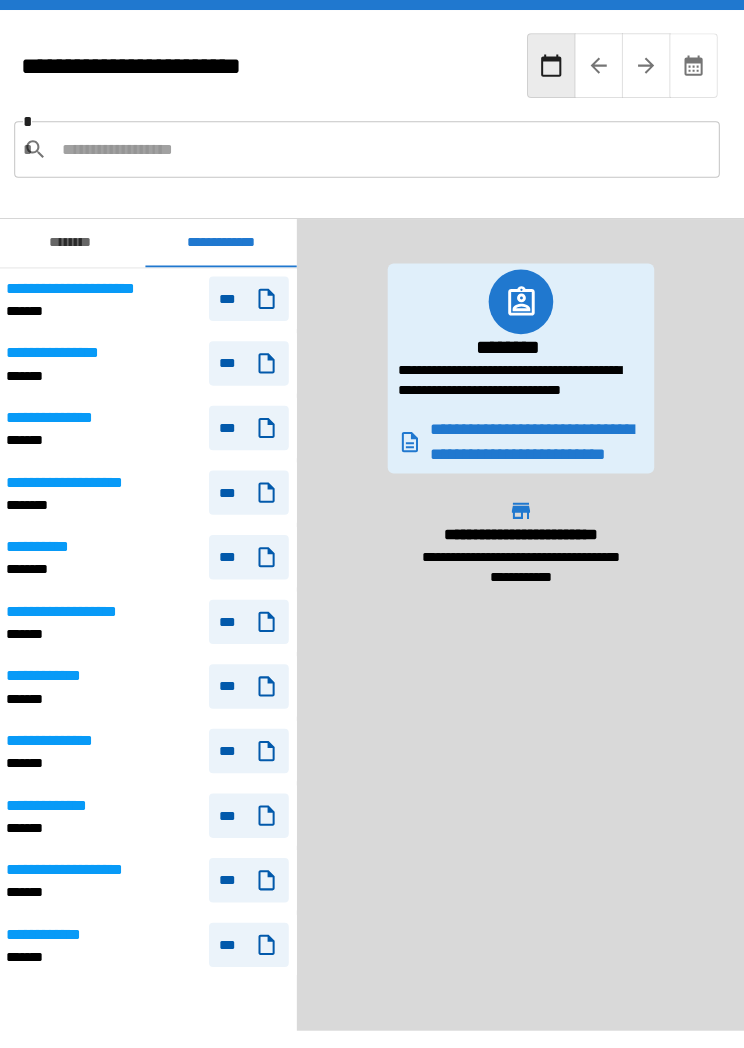 click on "**********" at bounding box center (152, 552) 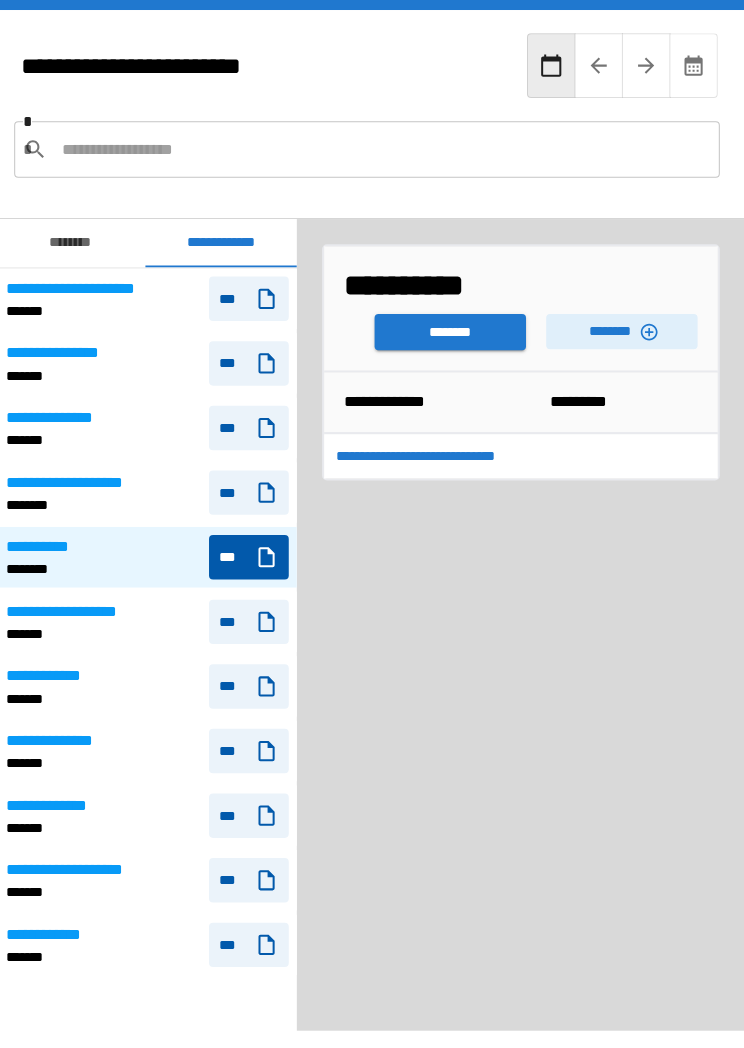 click on "********" at bounding box center [452, 329] 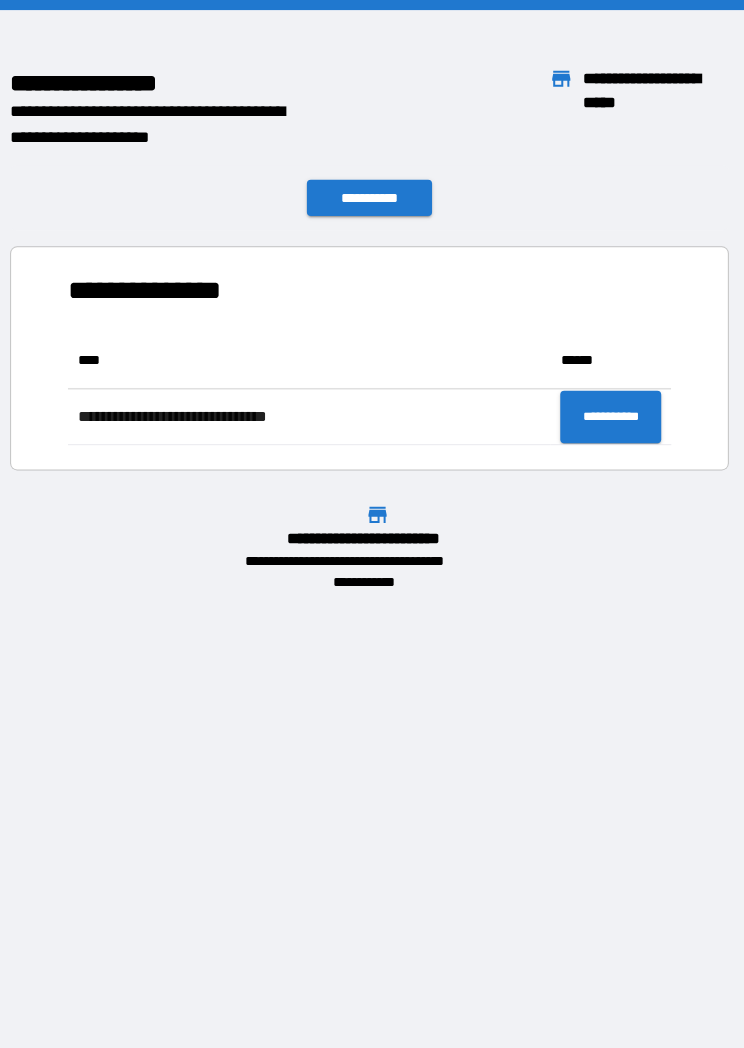 scroll, scrollTop: 1, scrollLeft: 1, axis: both 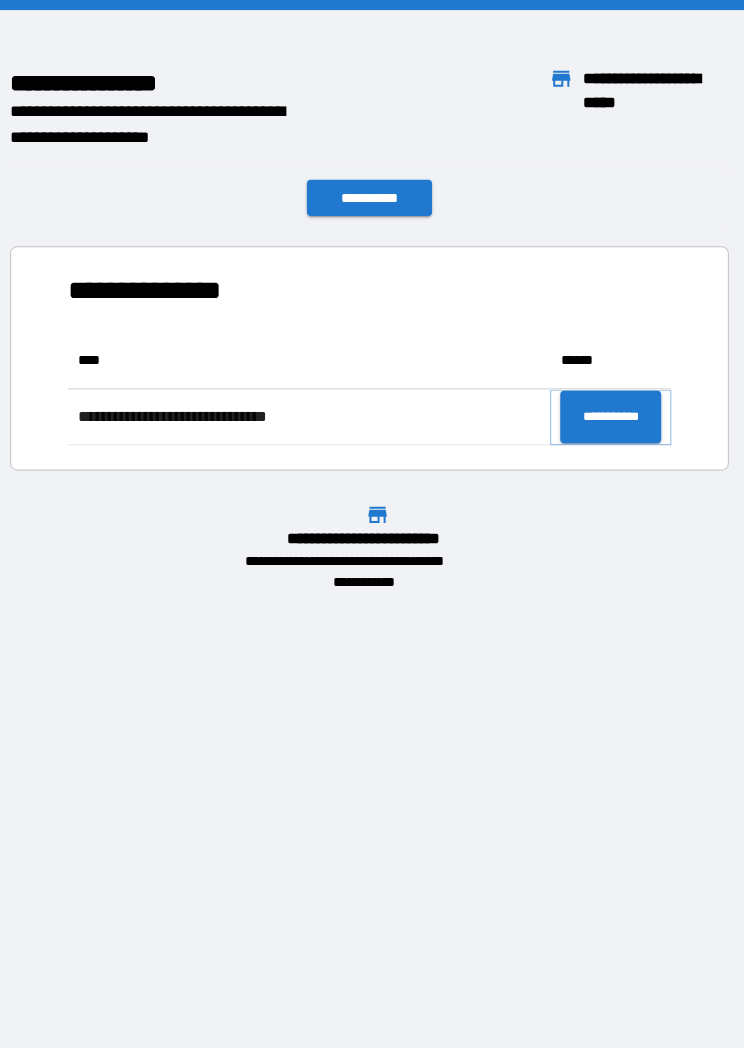 click on "**********" at bounding box center [611, 413] 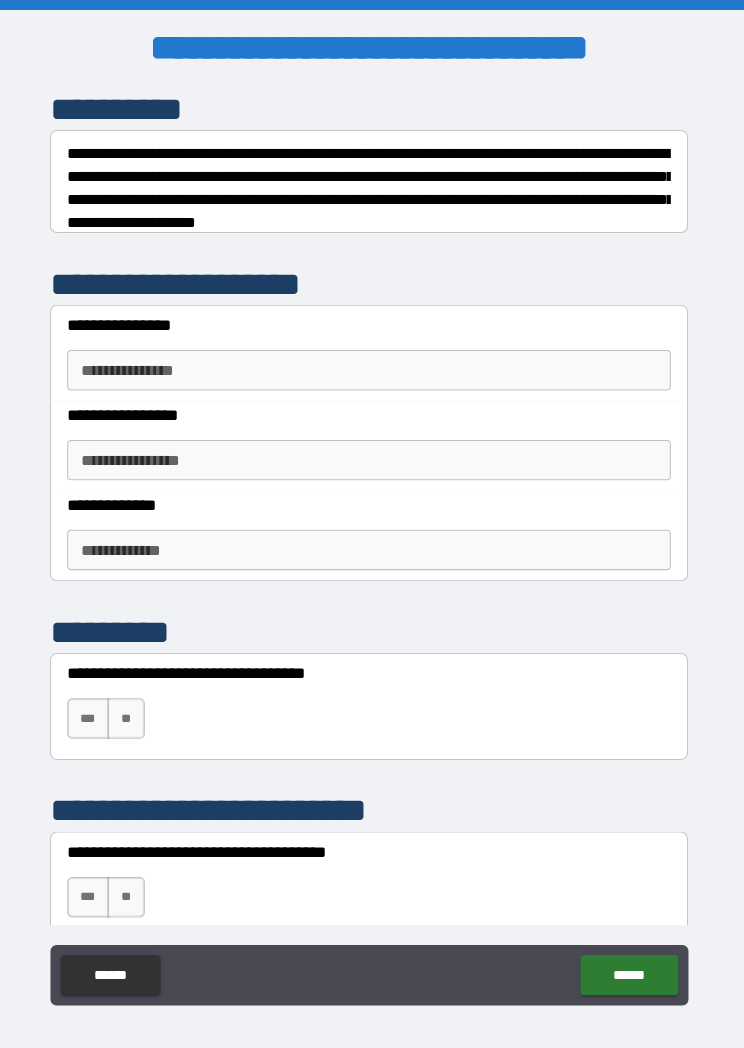 scroll, scrollTop: 269, scrollLeft: 0, axis: vertical 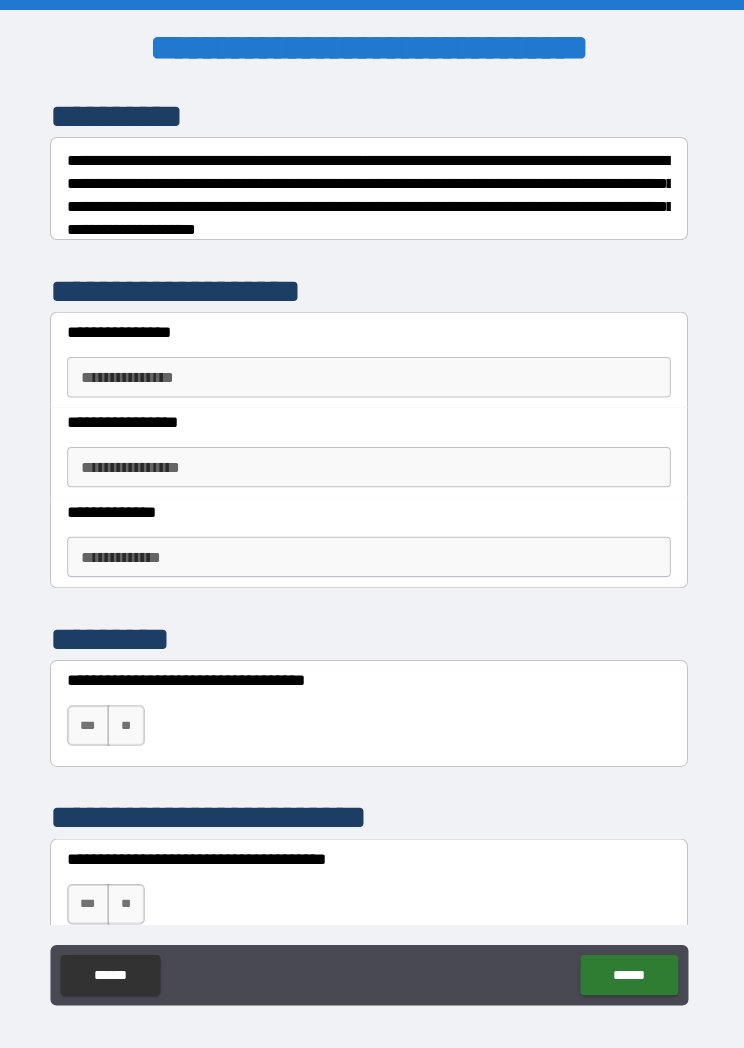 click on "**********" at bounding box center (372, 374) 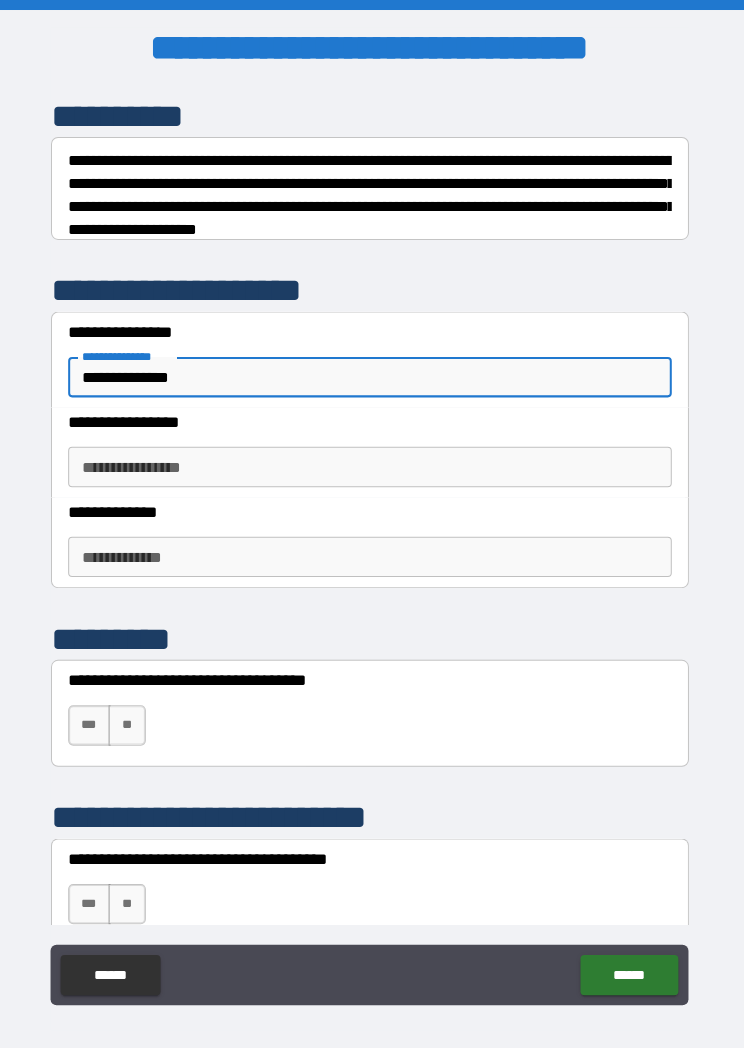 type on "**********" 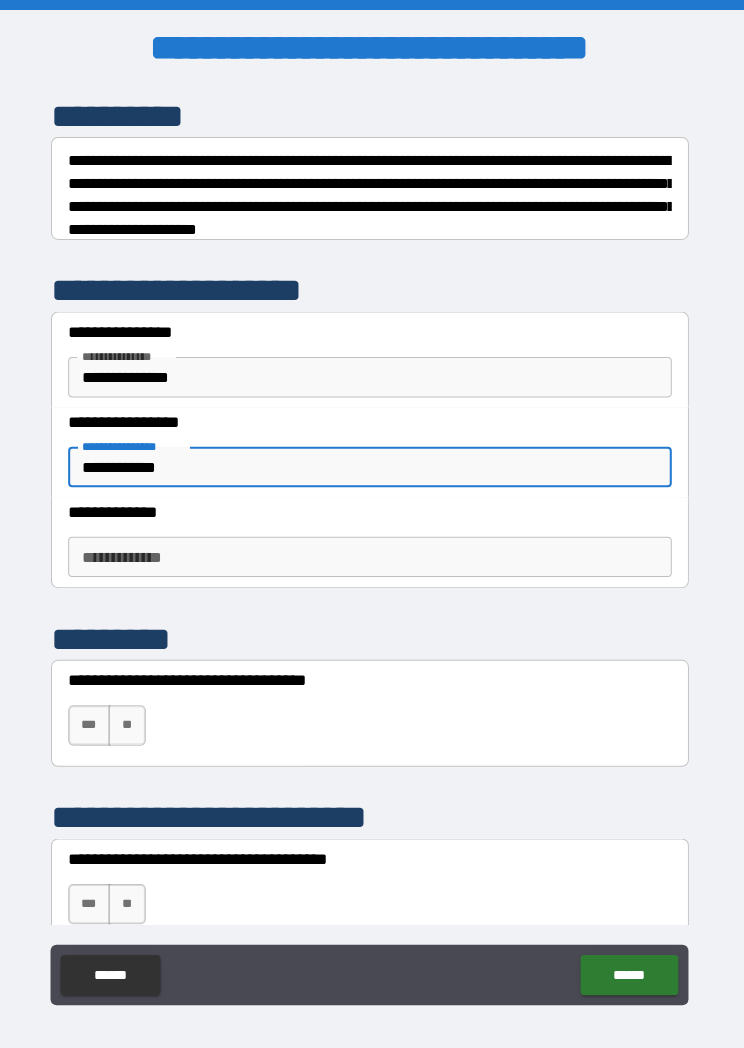 type on "**********" 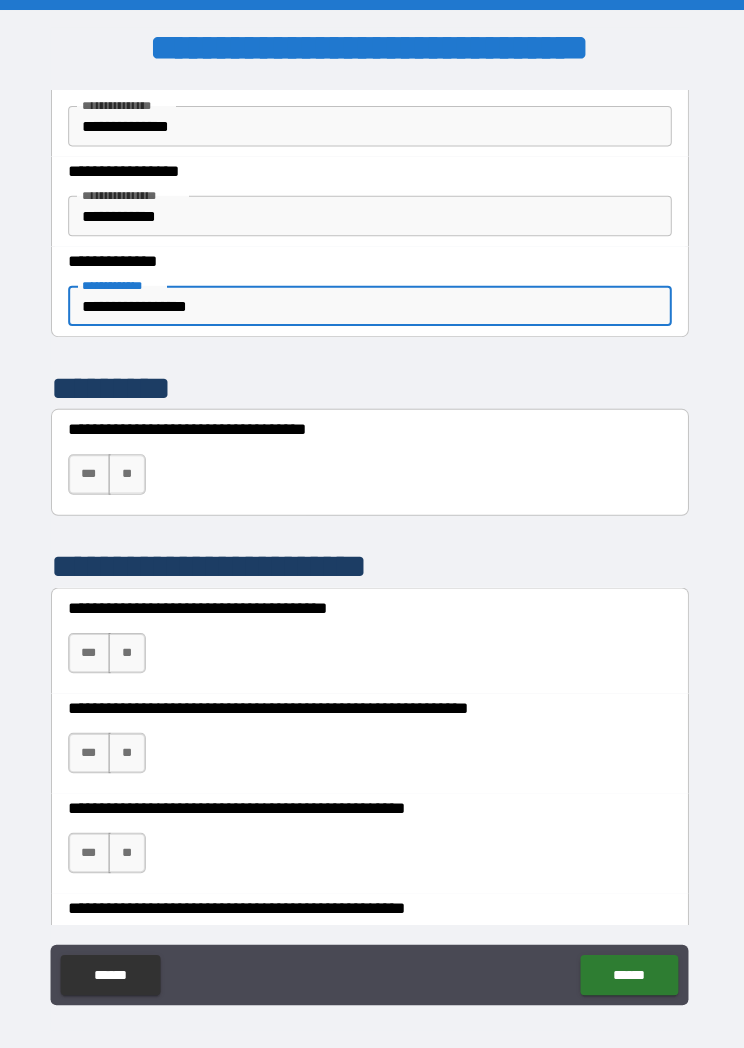 scroll, scrollTop: 521, scrollLeft: 0, axis: vertical 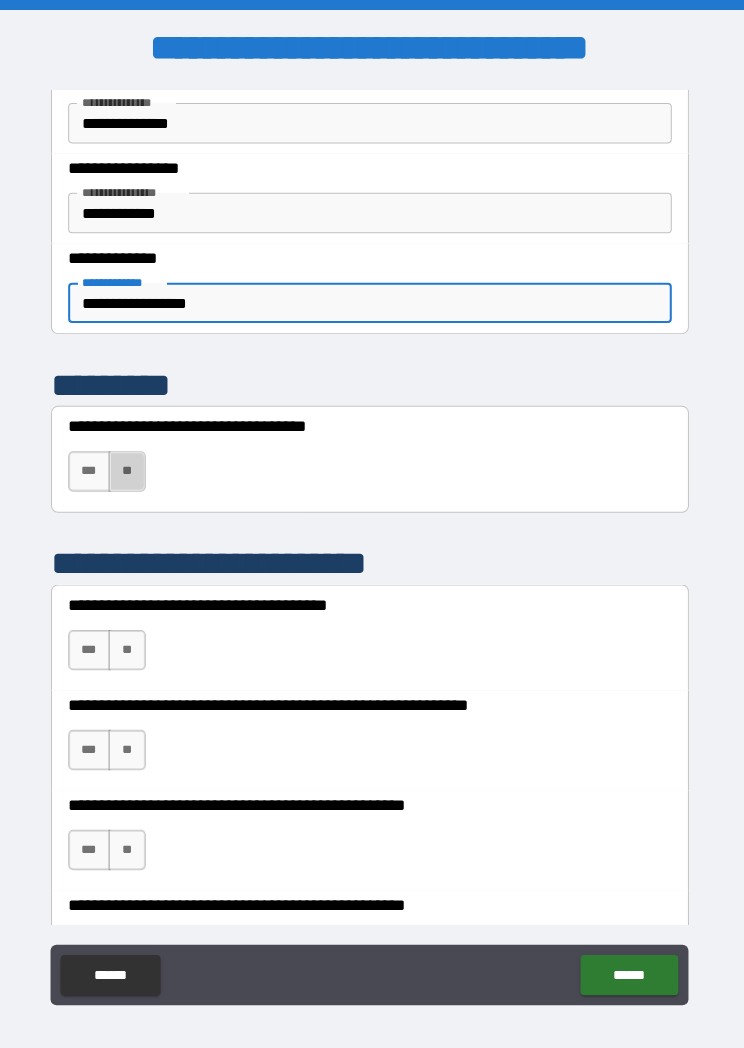 type on "**********" 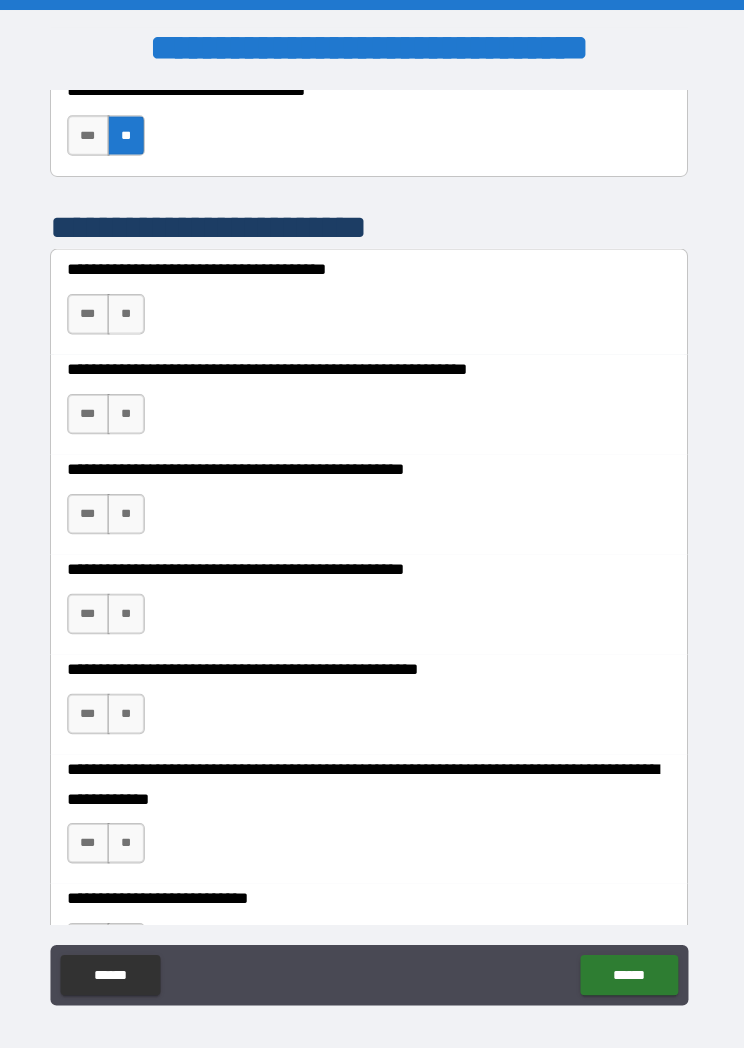 scroll, scrollTop: 857, scrollLeft: 0, axis: vertical 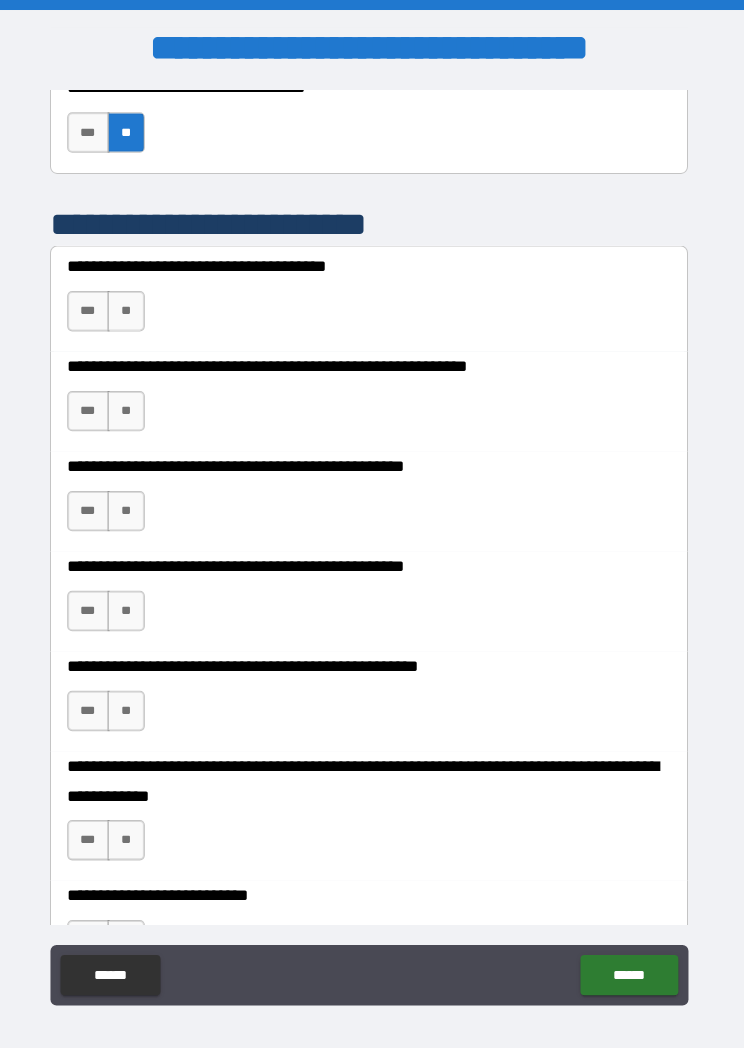 click on "**" at bounding box center (131, 506) 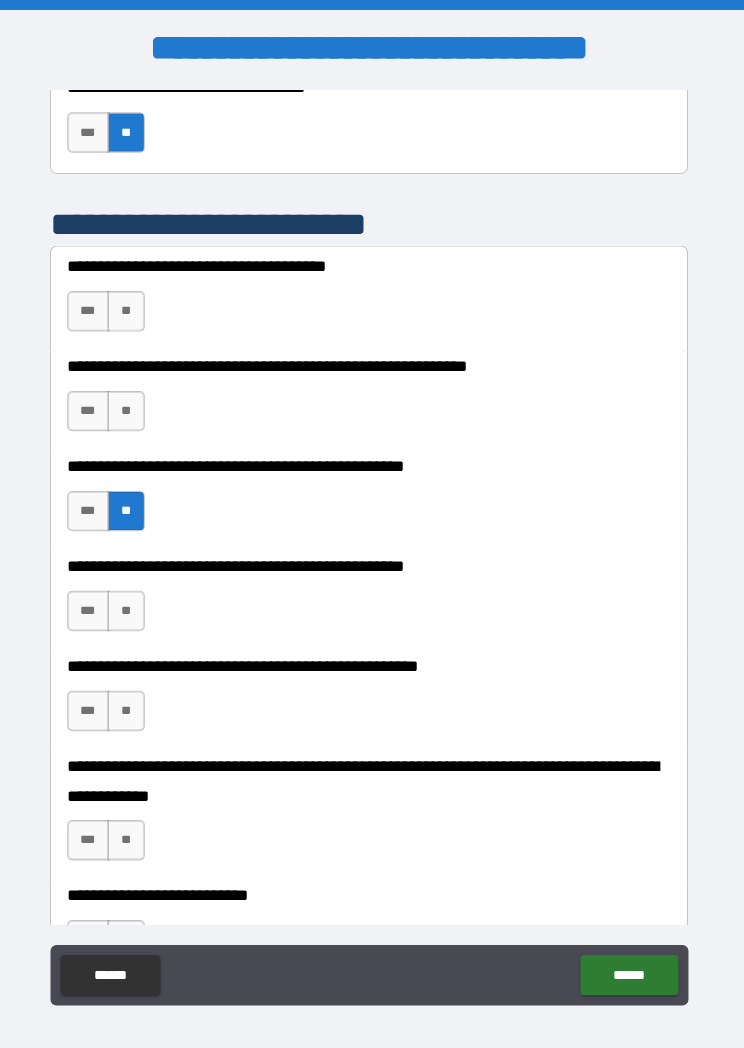 click on "***" at bounding box center (94, 407) 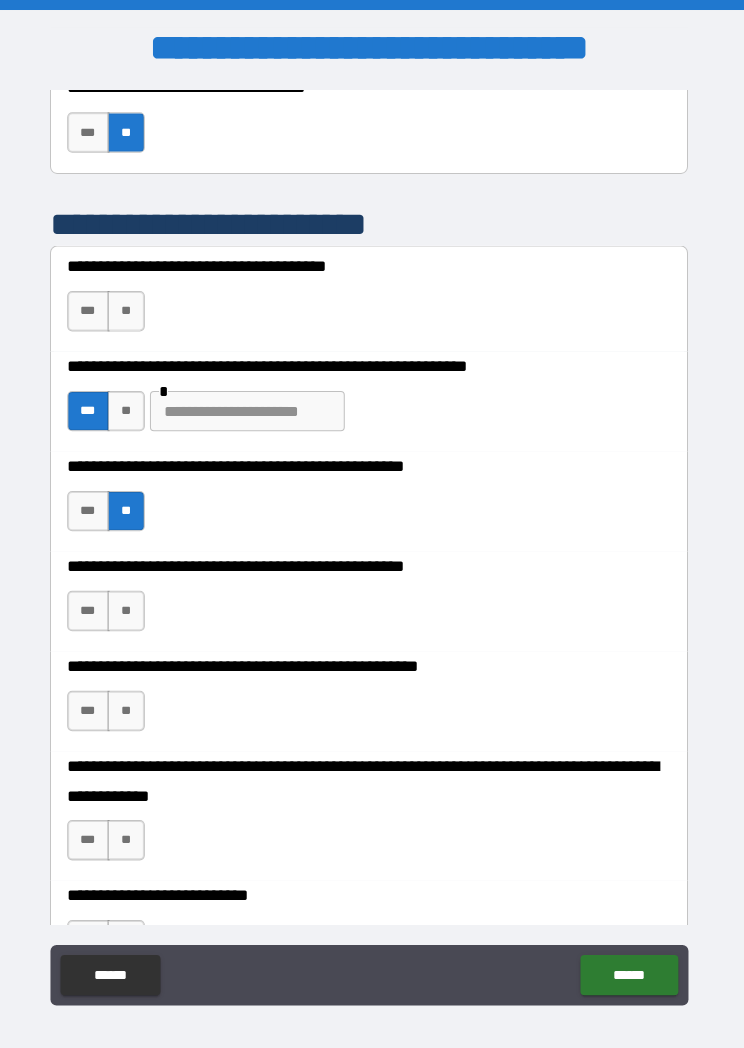 click at bounding box center [251, 407] 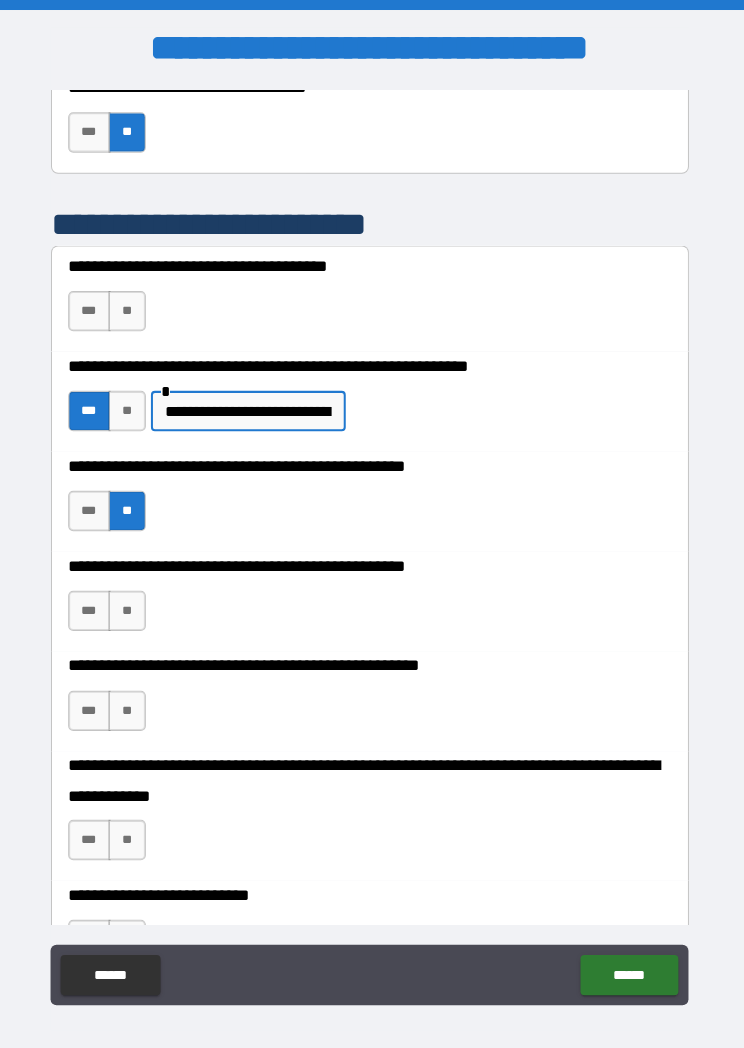 click on "**********" at bounding box center [251, 407] 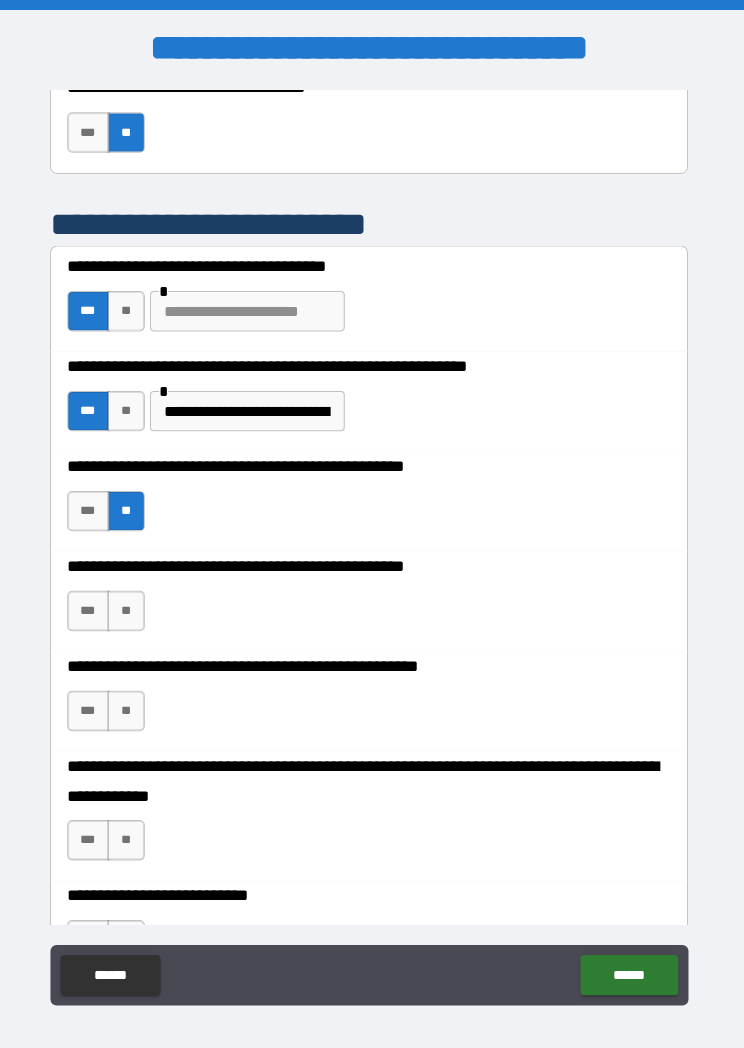 click on "**" at bounding box center (131, 308) 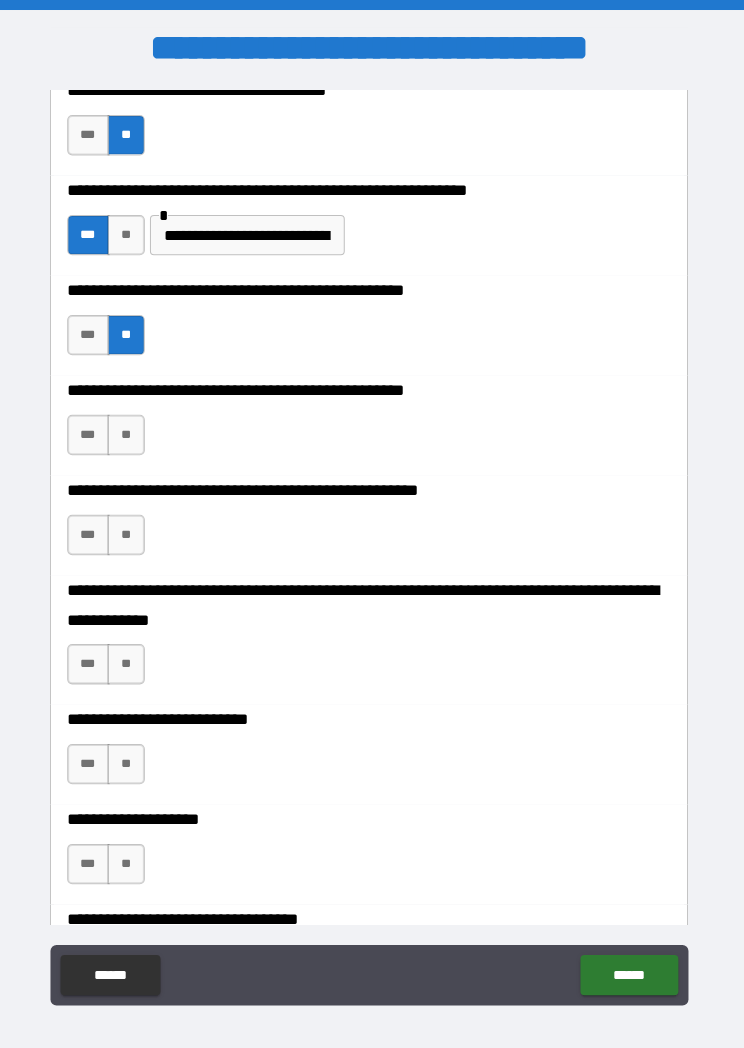 scroll, scrollTop: 1034, scrollLeft: 0, axis: vertical 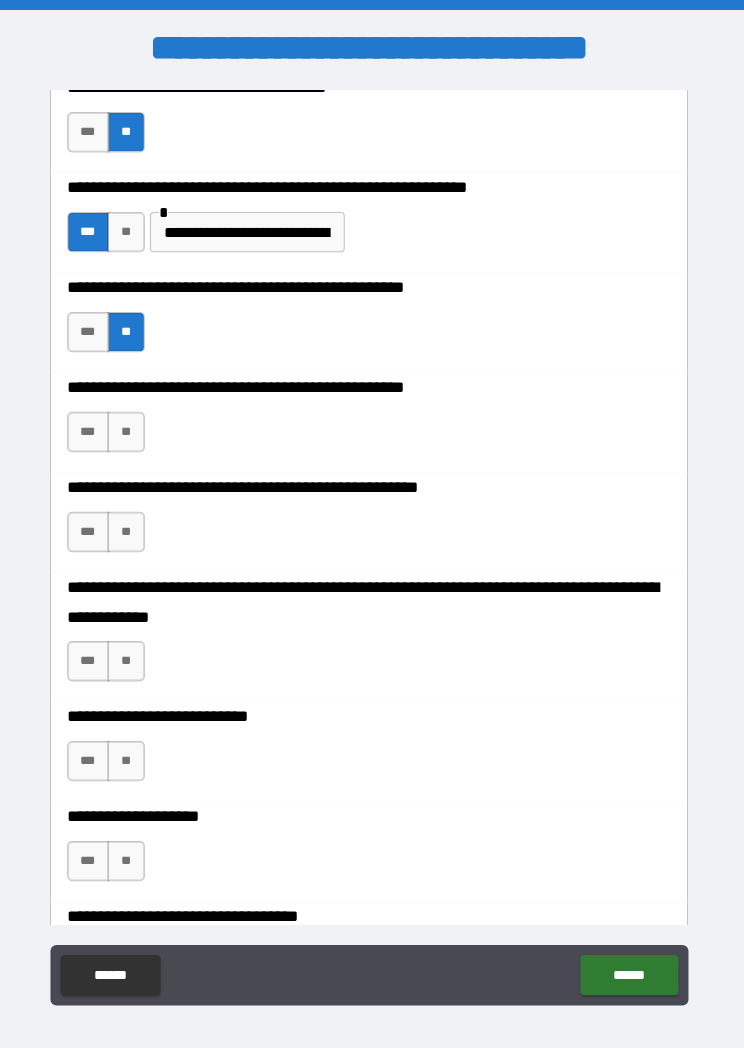 click on "***" at bounding box center [94, 428] 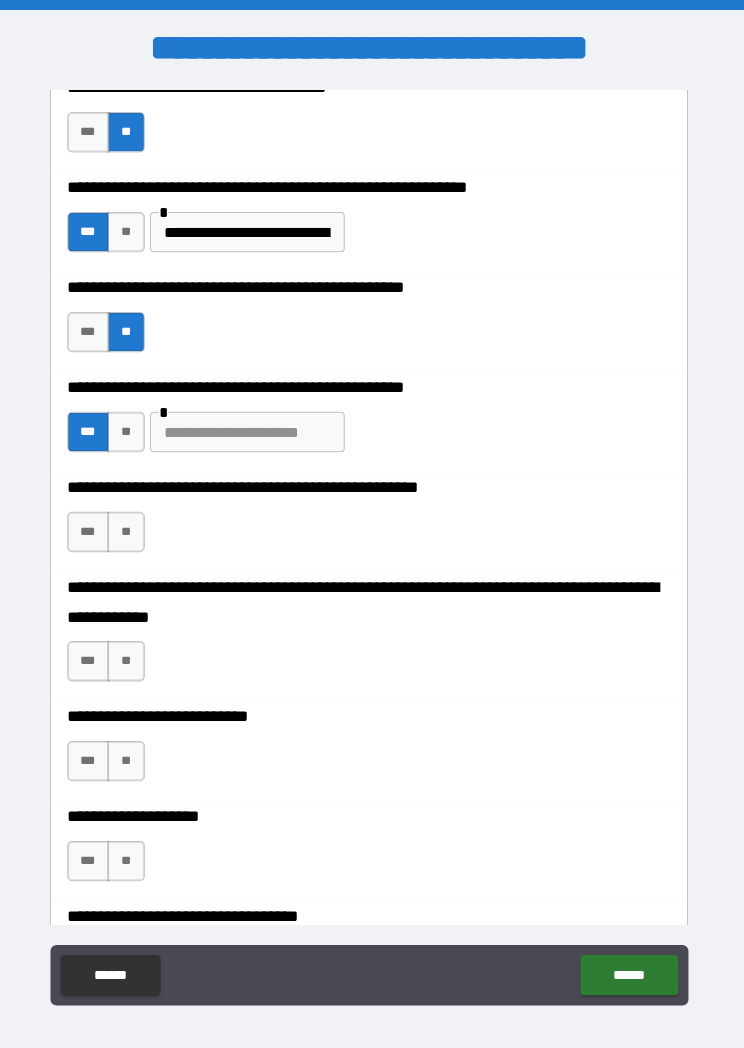 click at bounding box center [251, 428] 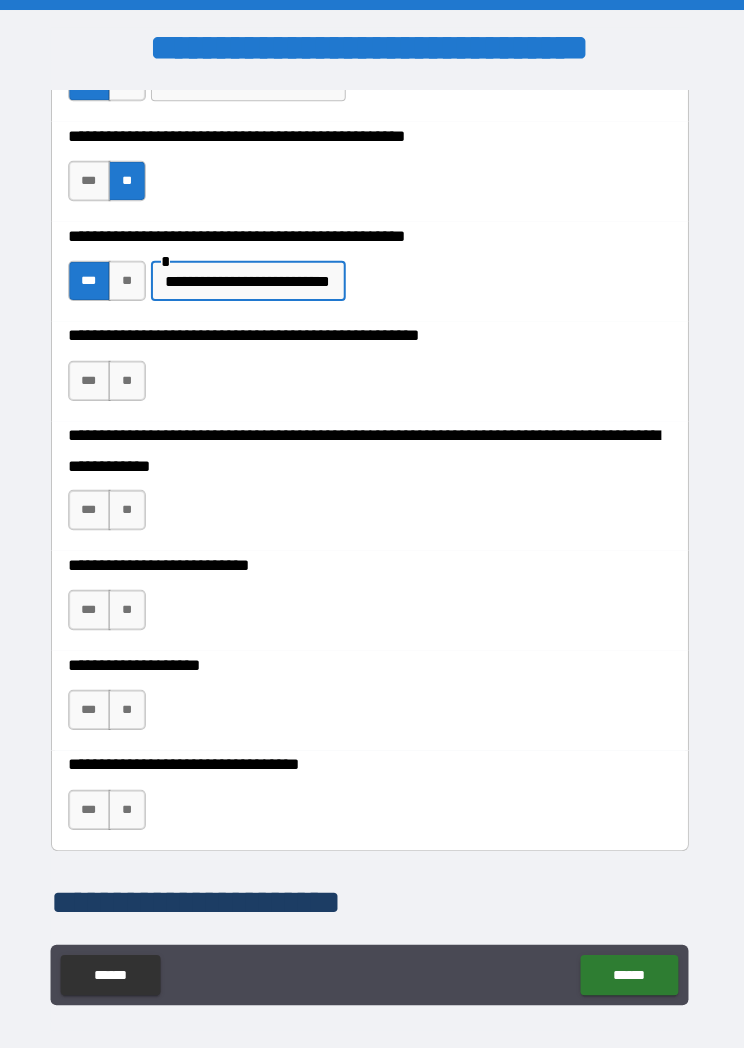 scroll, scrollTop: 1190, scrollLeft: 0, axis: vertical 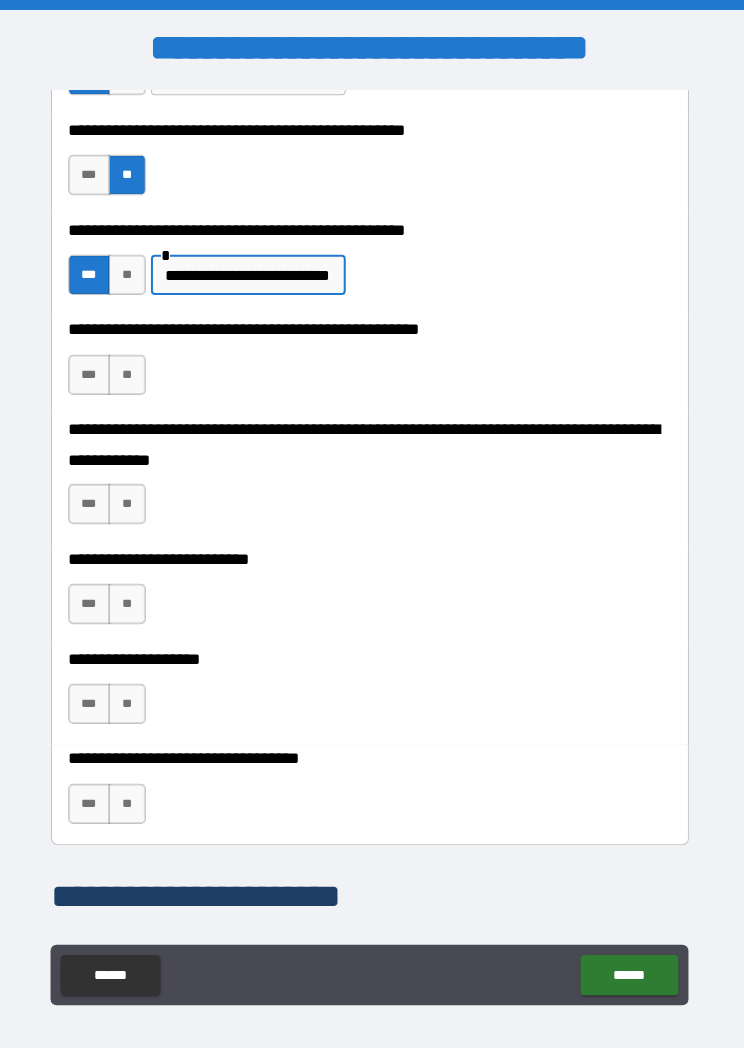 click on "**" at bounding box center [131, 371] 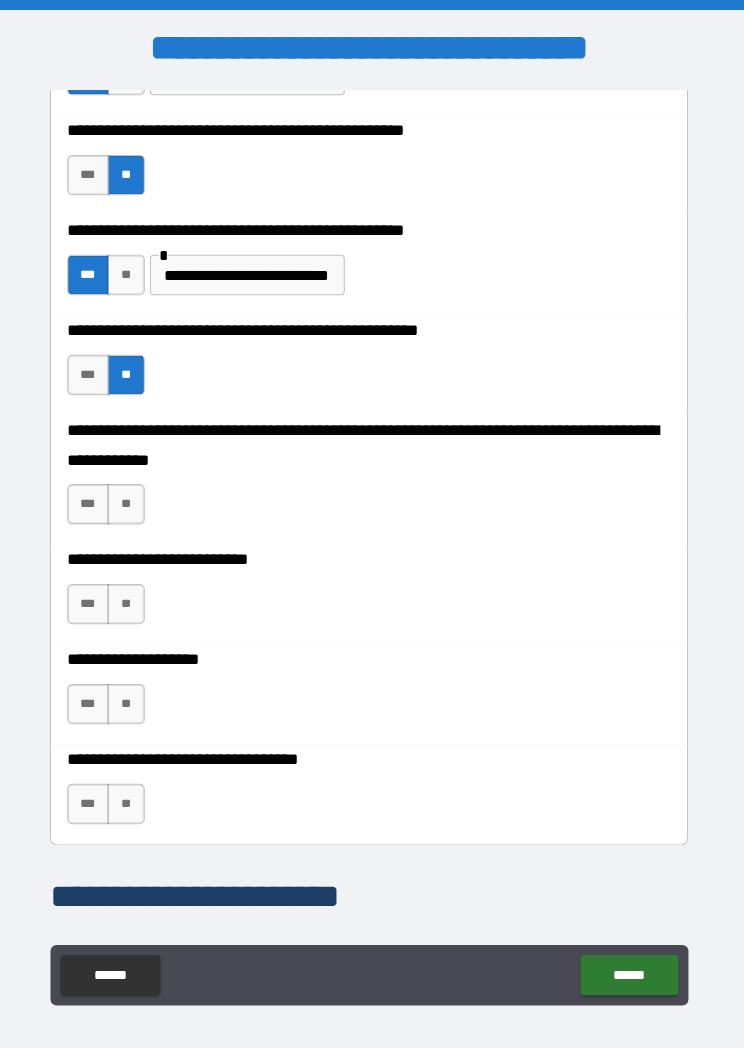 click on "**********" at bounding box center [251, 272] 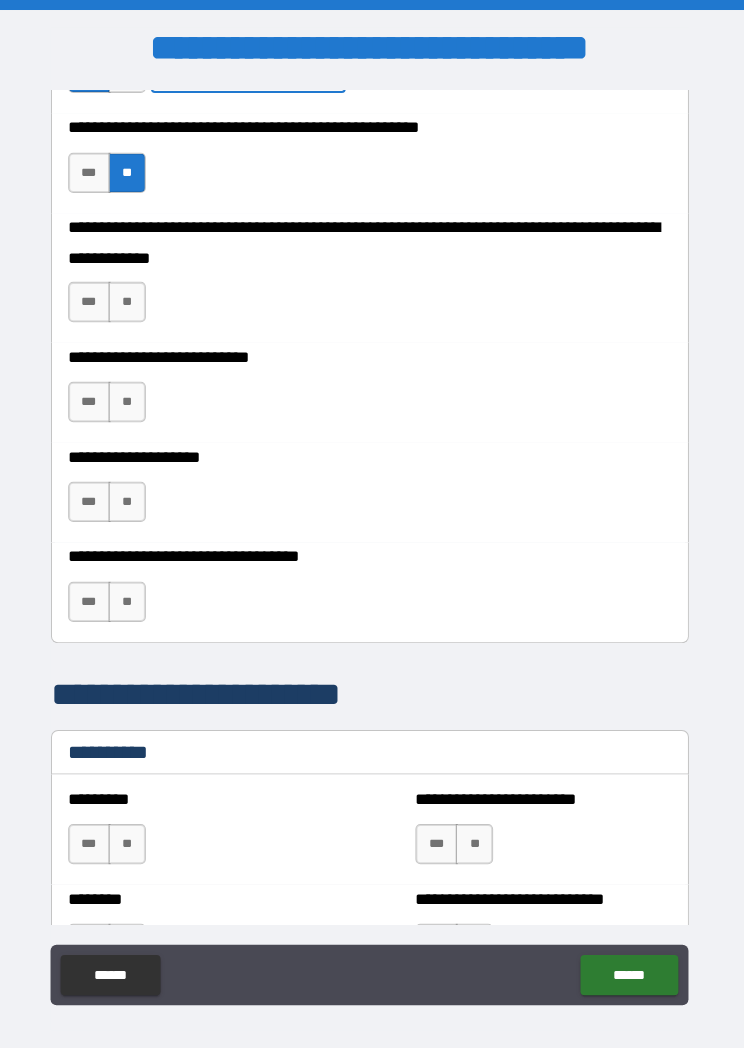 scroll, scrollTop: 1391, scrollLeft: 0, axis: vertical 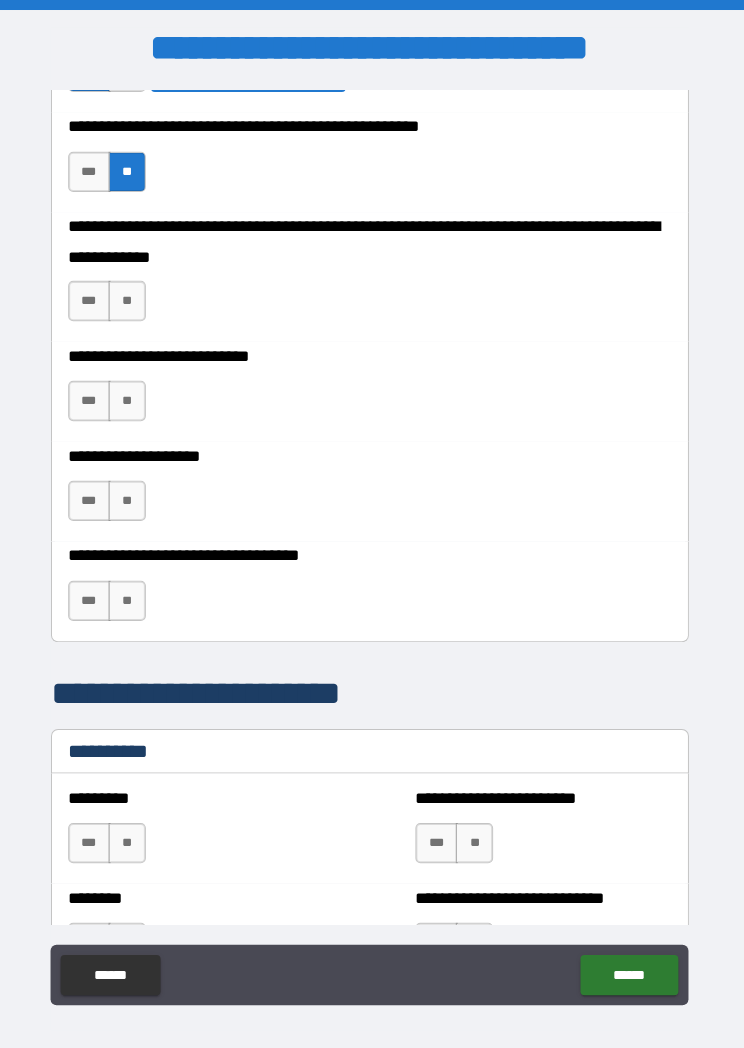 type on "**********" 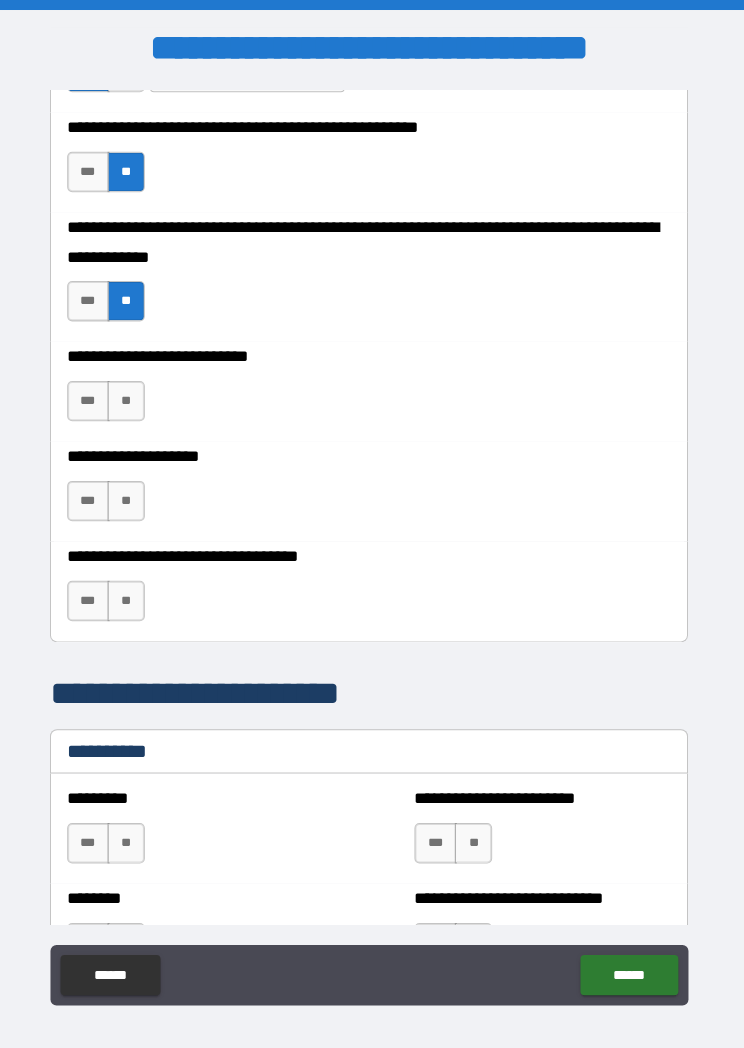 click on "**" at bounding box center [131, 397] 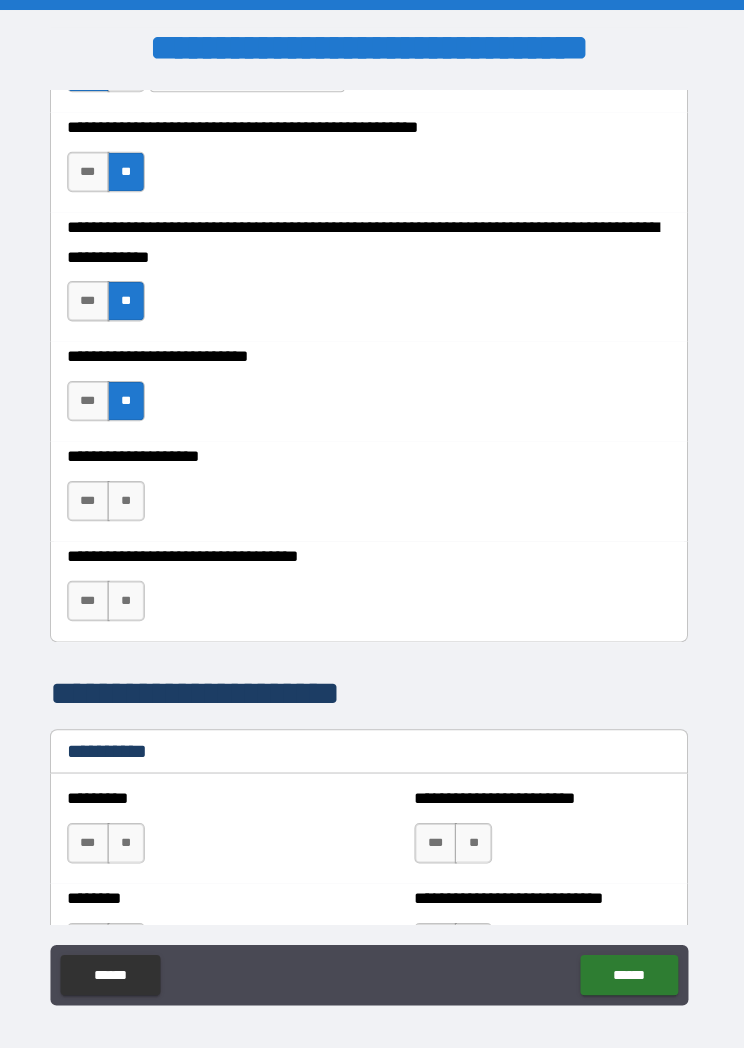 click on "**" at bounding box center [131, 496] 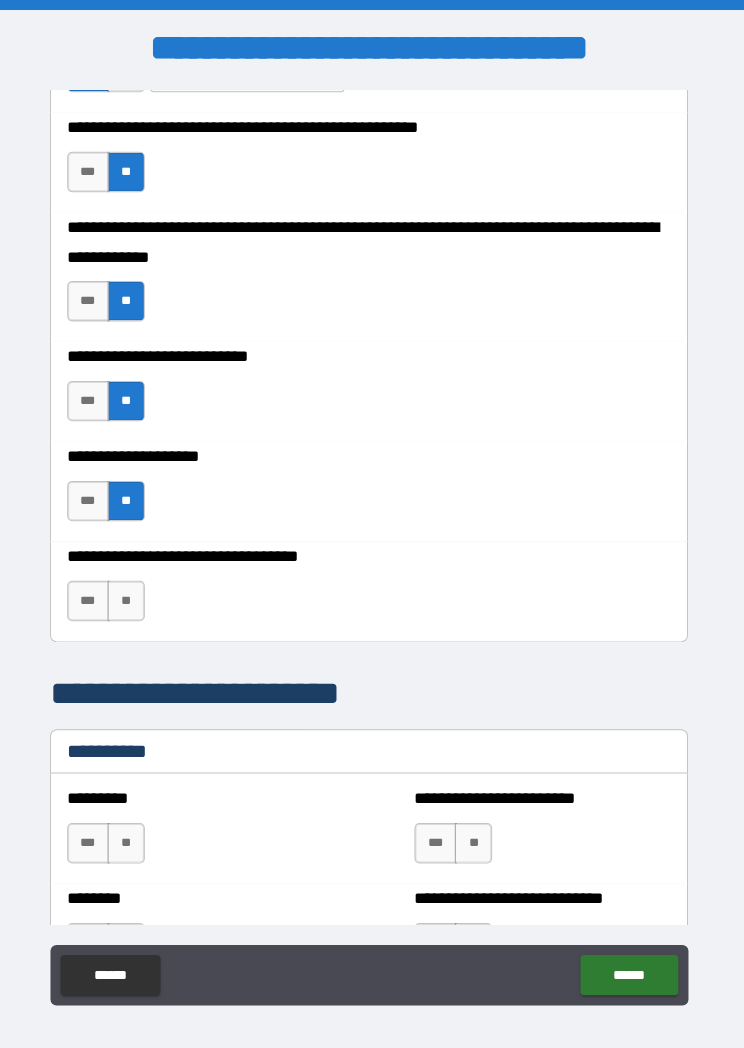 click on "**" at bounding box center (131, 595) 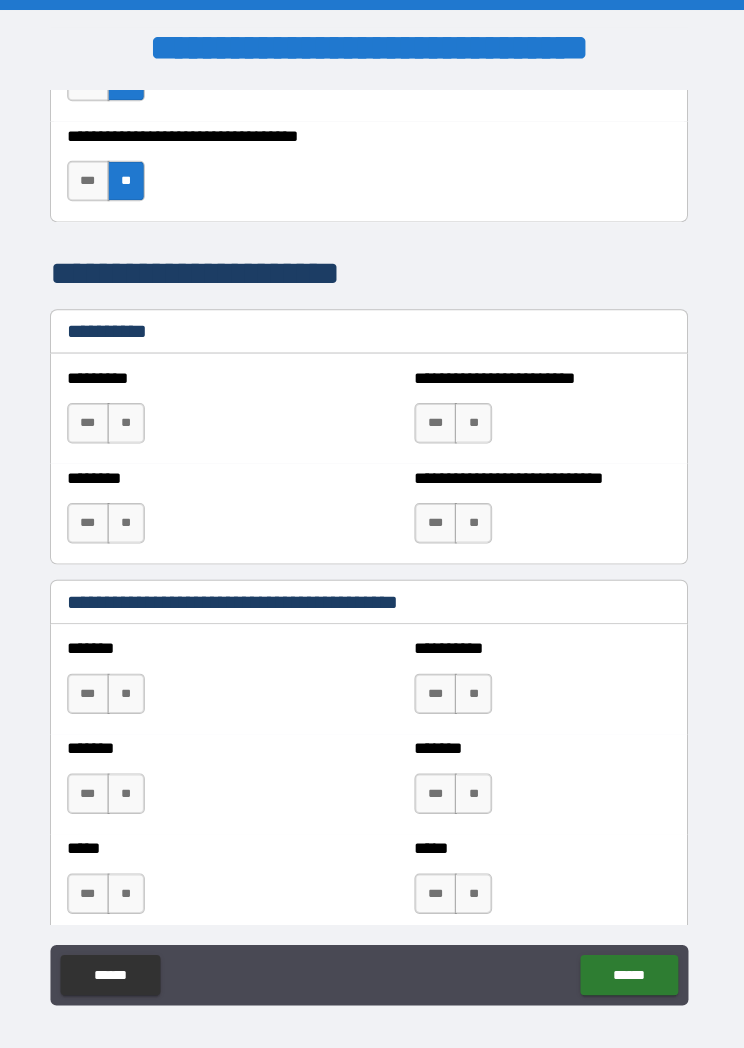 scroll, scrollTop: 1811, scrollLeft: 0, axis: vertical 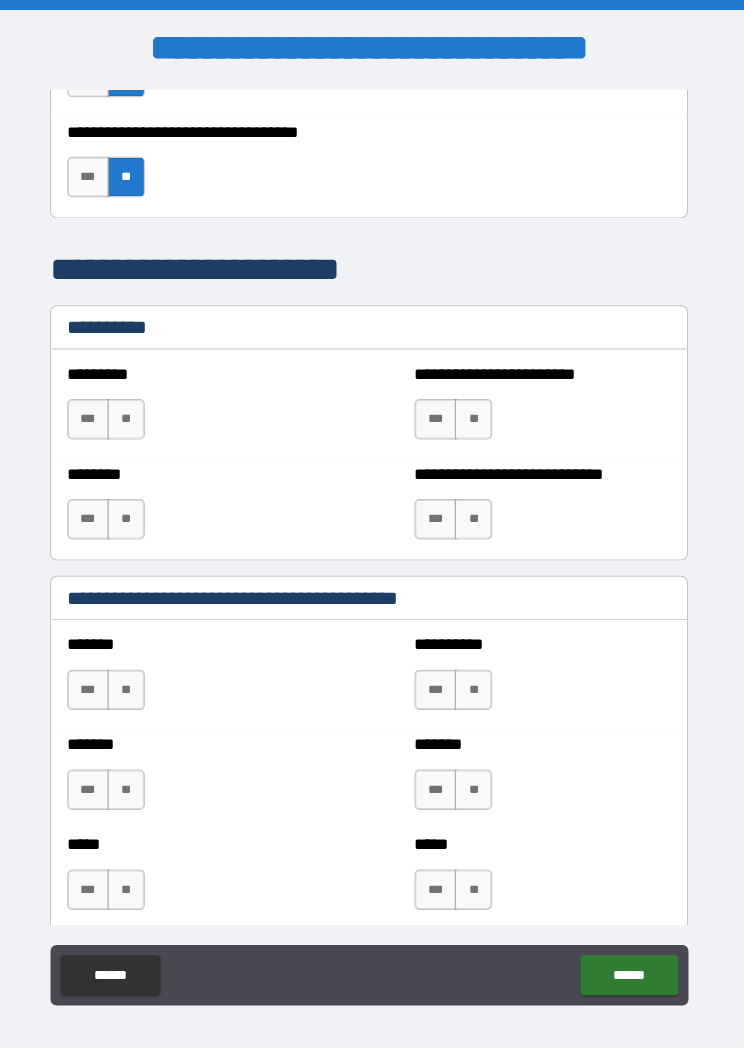 click on "**" at bounding box center (131, 415) 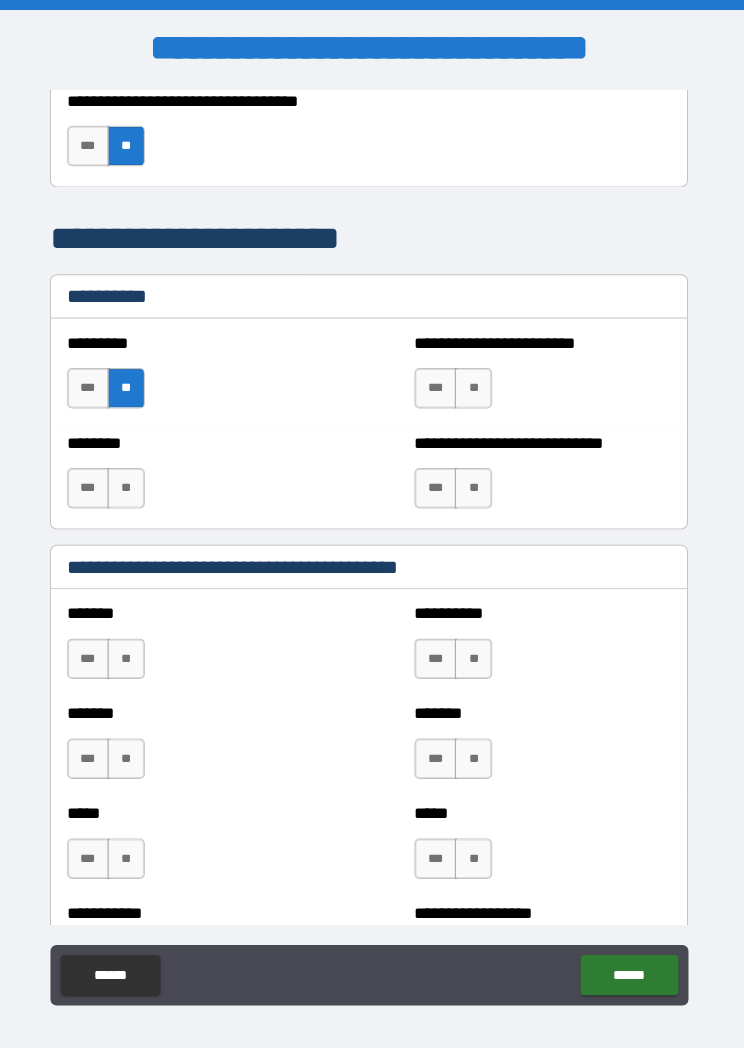 scroll, scrollTop: 1858, scrollLeft: 0, axis: vertical 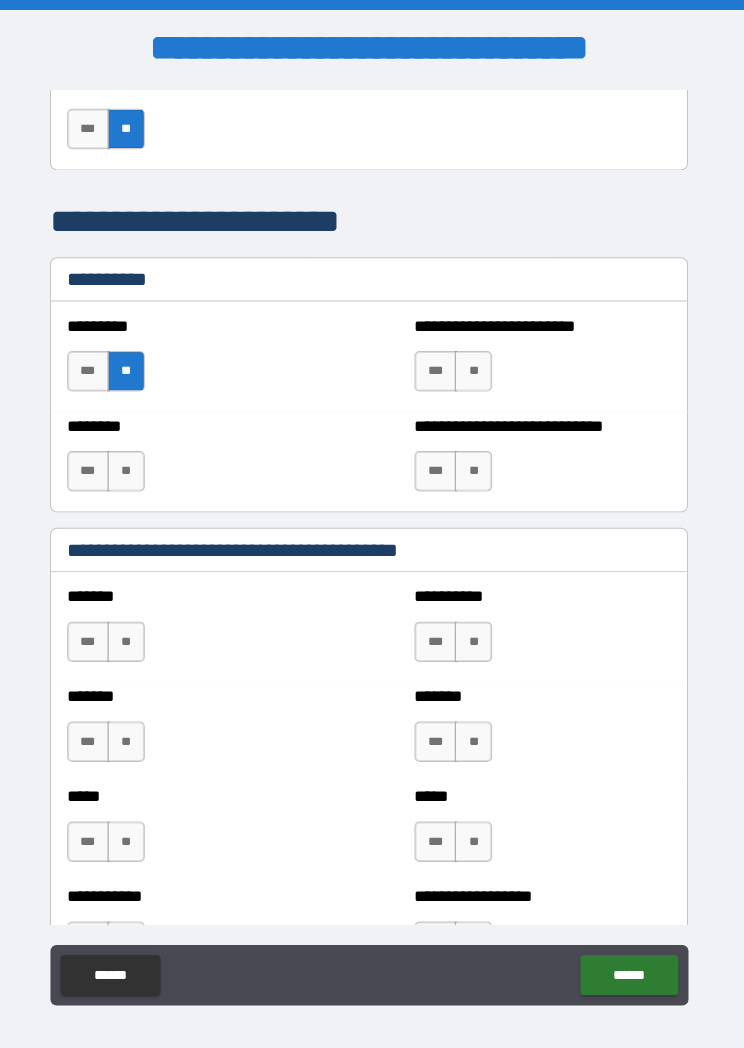 click on "**" at bounding box center (475, 368) 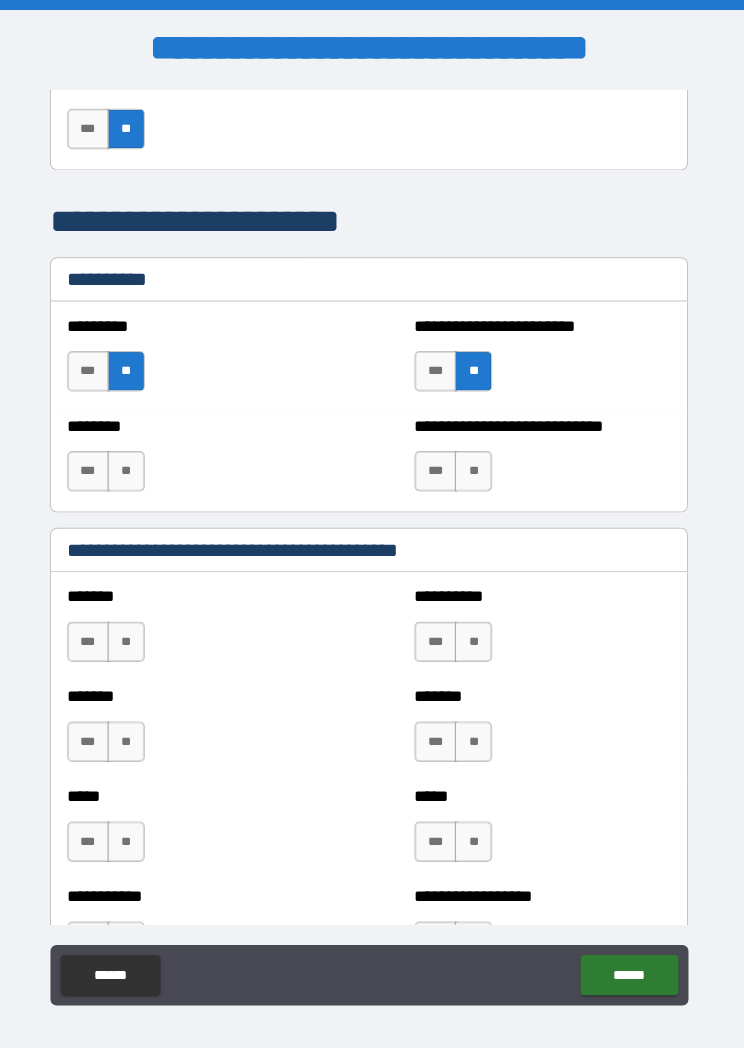 click on "**" at bounding box center (475, 467) 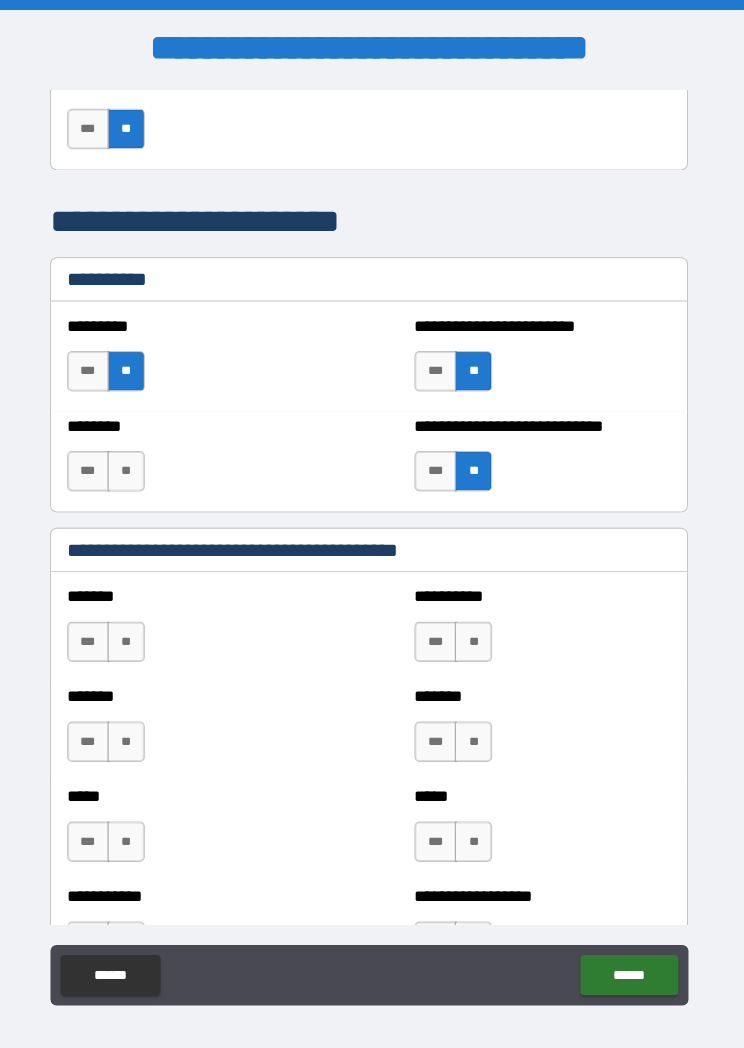click on "**" at bounding box center [131, 467] 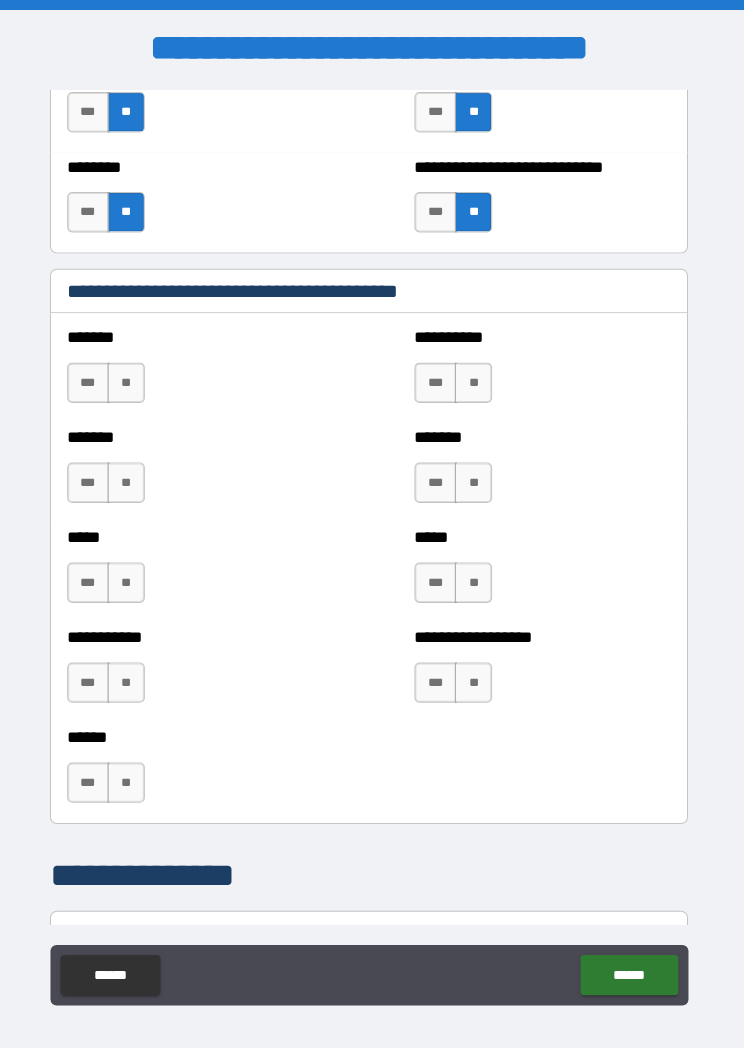 scroll, scrollTop: 2118, scrollLeft: 0, axis: vertical 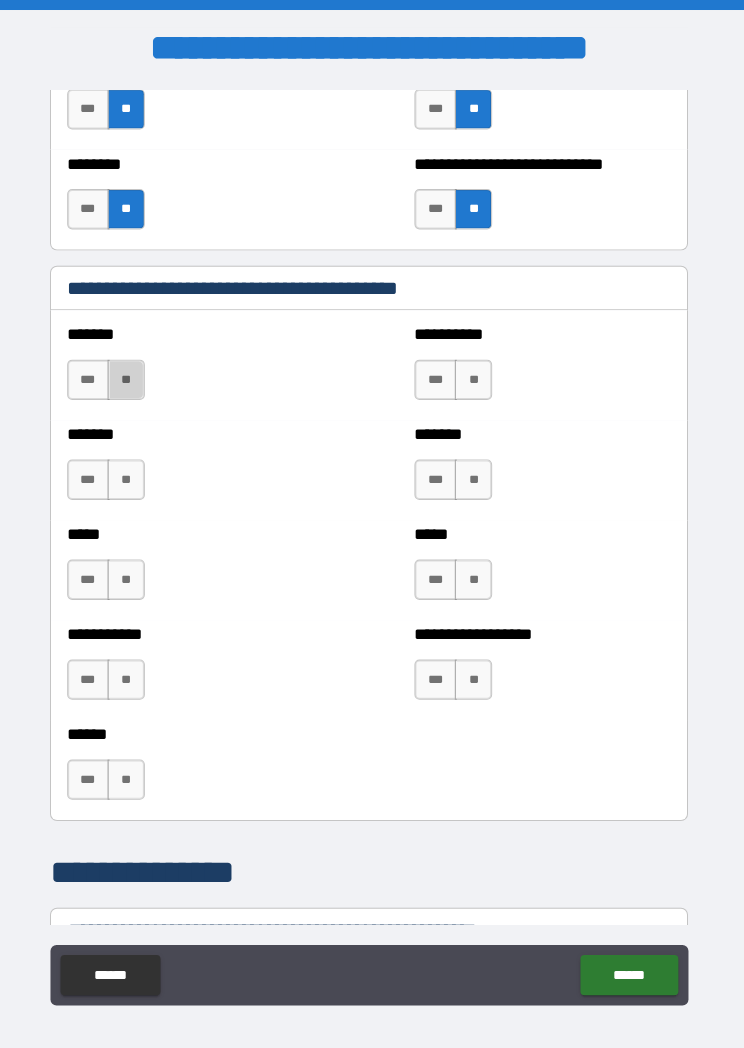 click on "**" at bounding box center (131, 376) 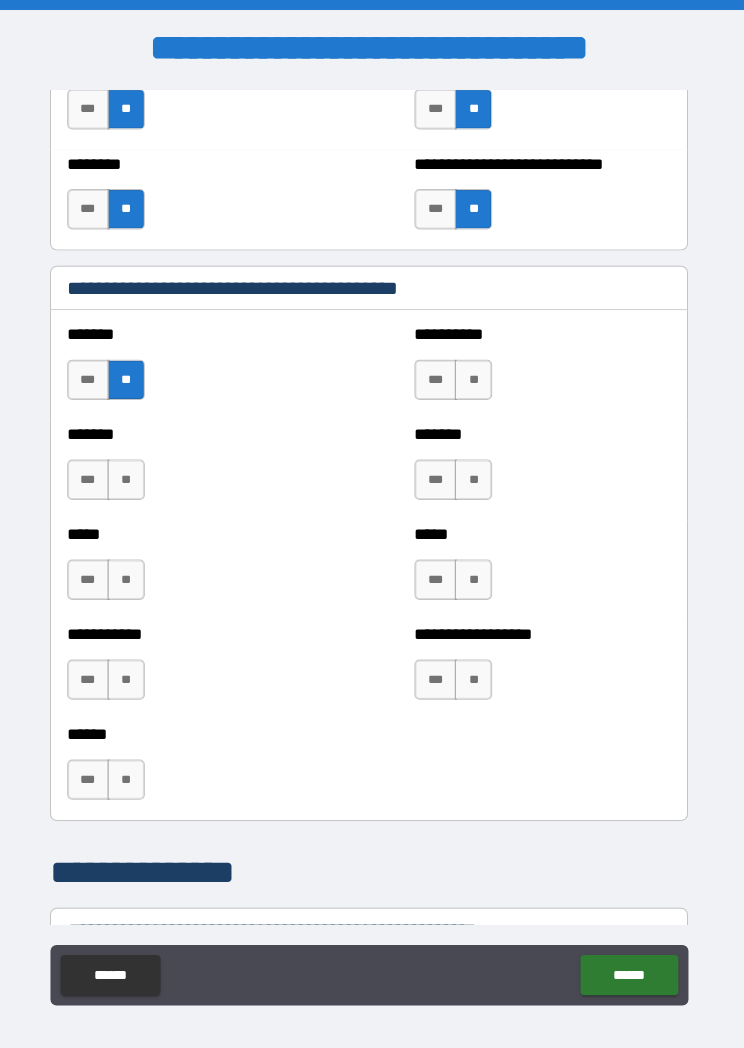 click on "**" at bounding box center [131, 475] 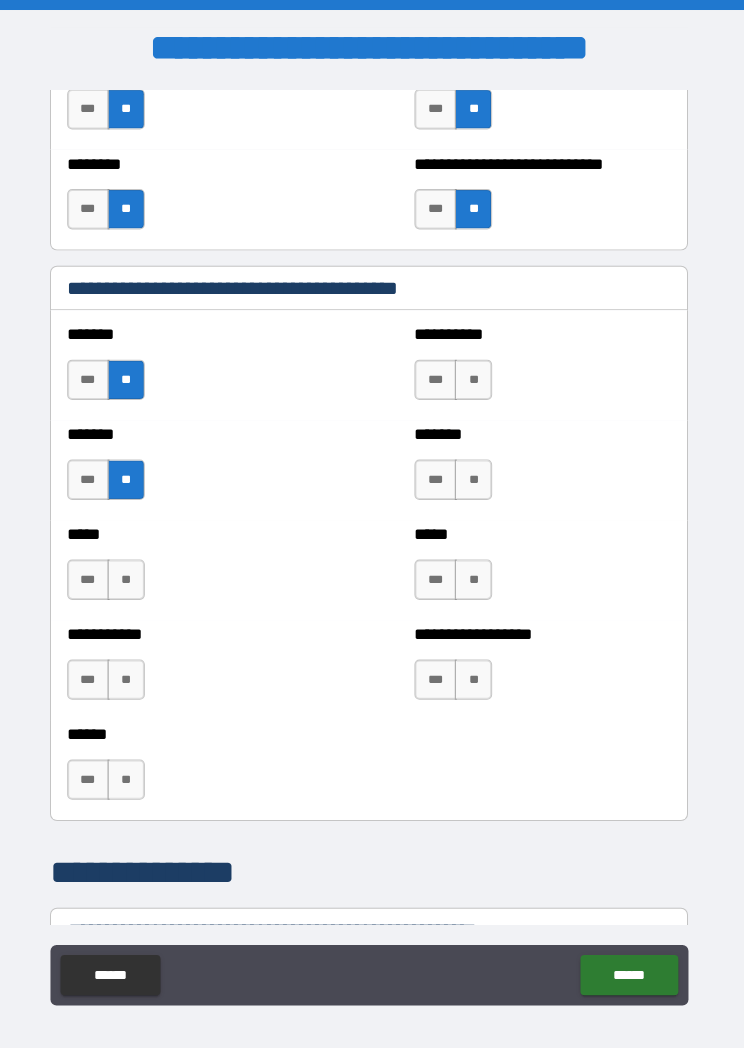 click on "**" at bounding box center [131, 574] 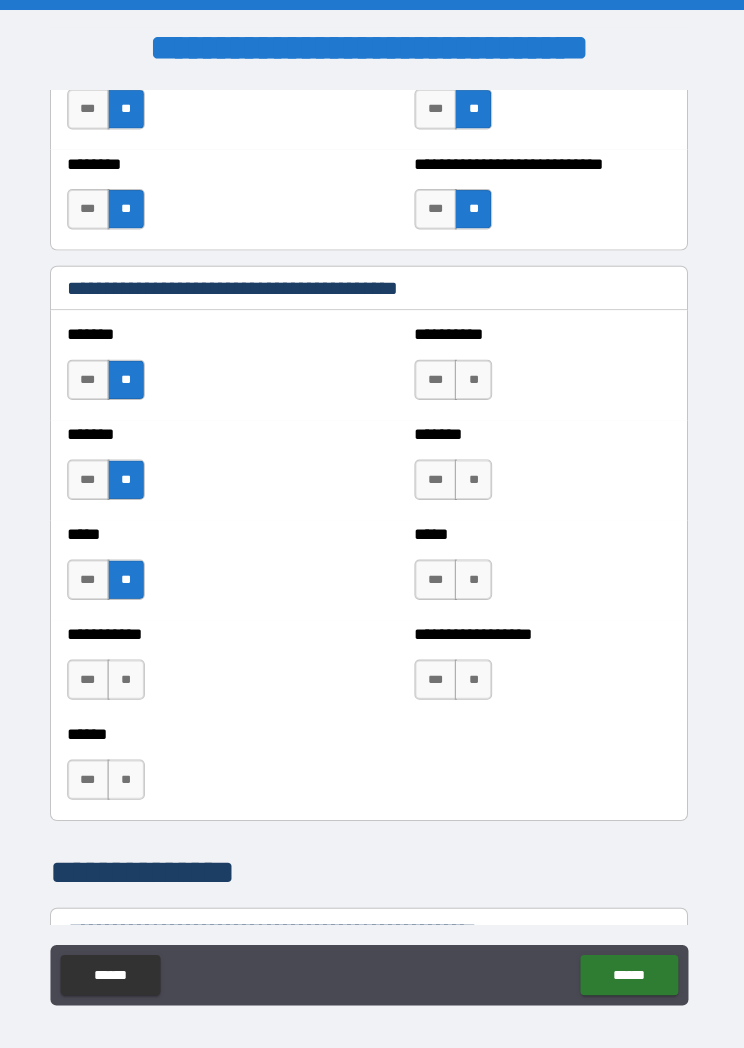 click on "**" at bounding box center [131, 673] 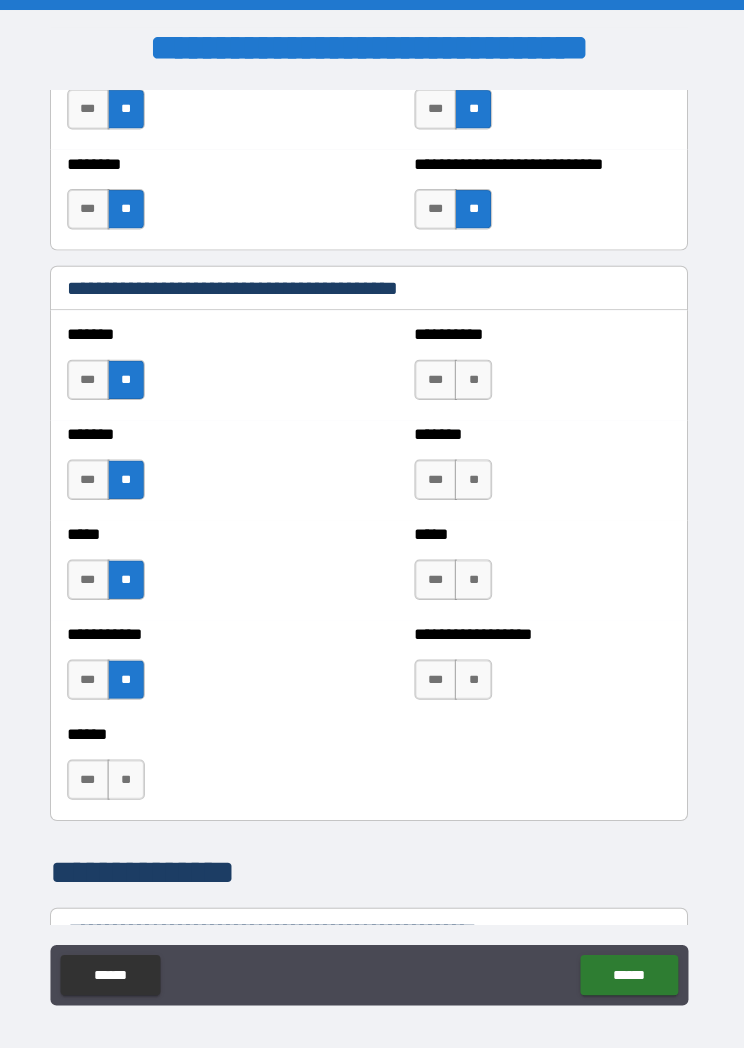 click on "**" at bounding box center (131, 772) 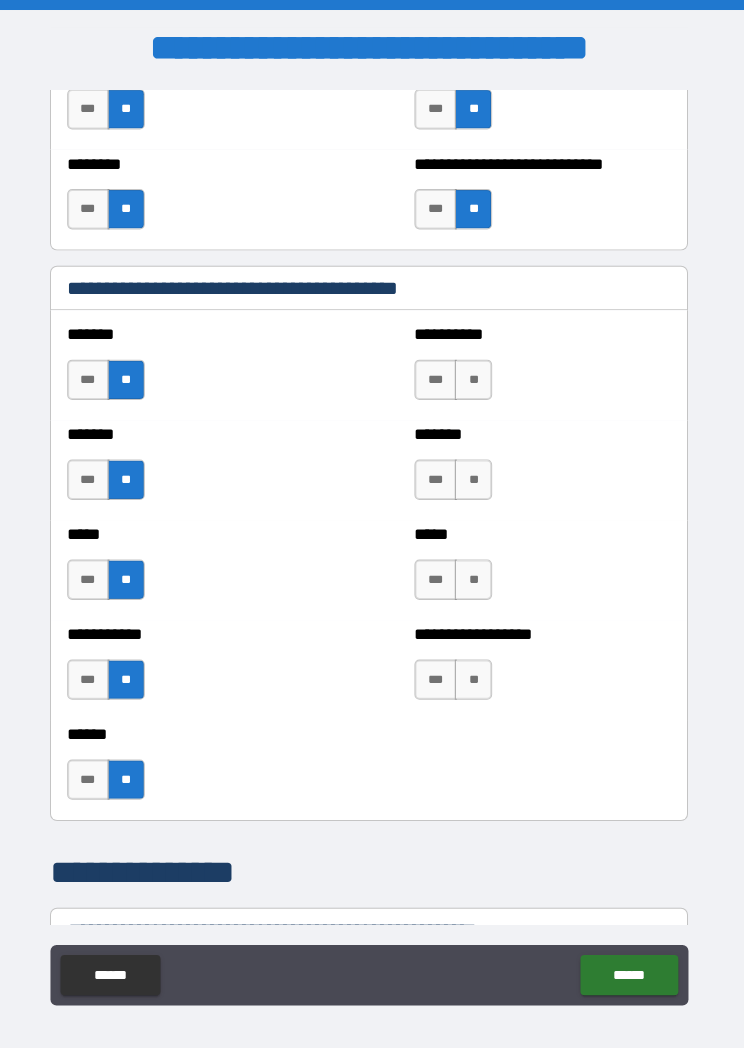 click on "**" at bounding box center (475, 376) 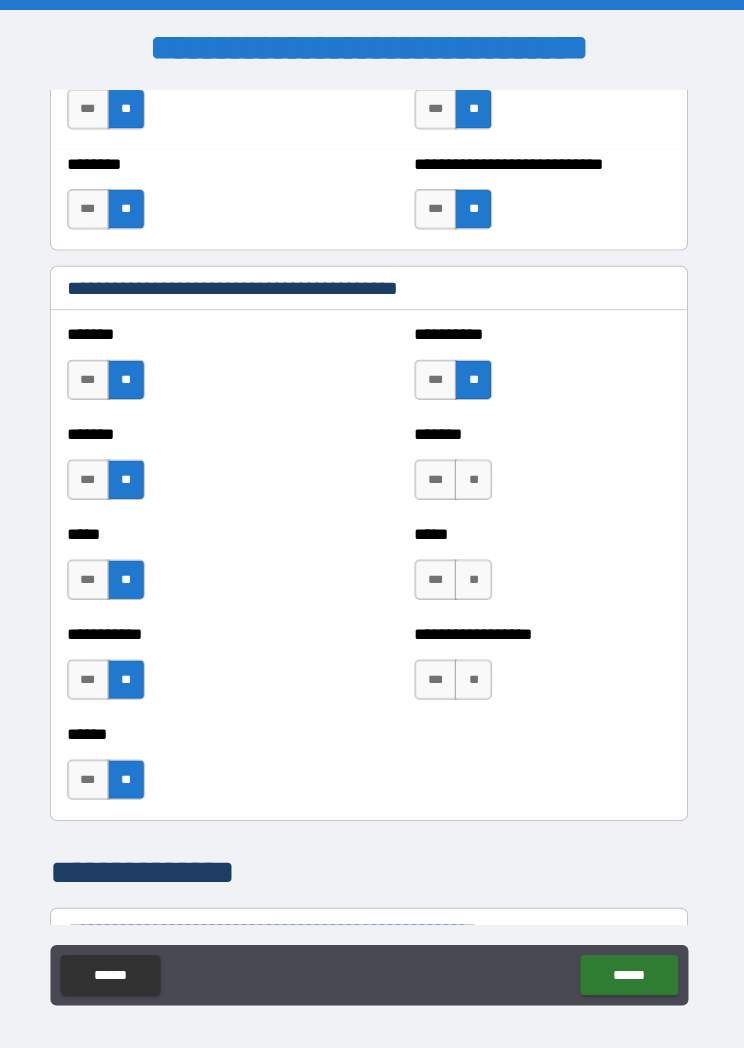 click on "**" at bounding box center [475, 475] 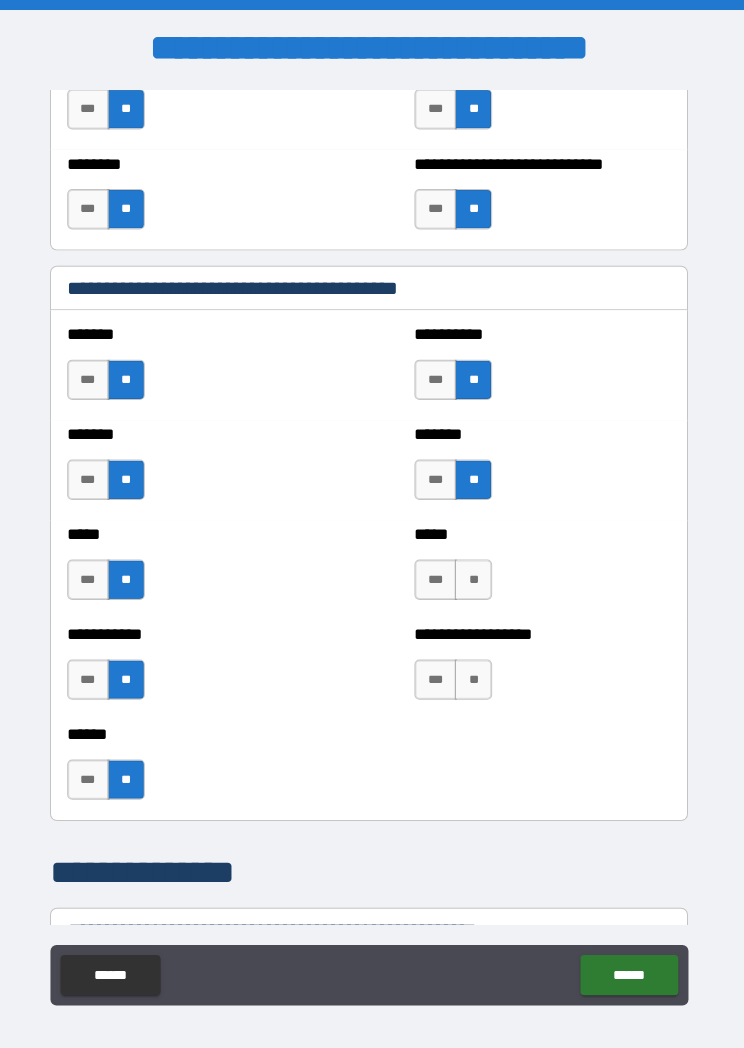 click on "**" at bounding box center [475, 574] 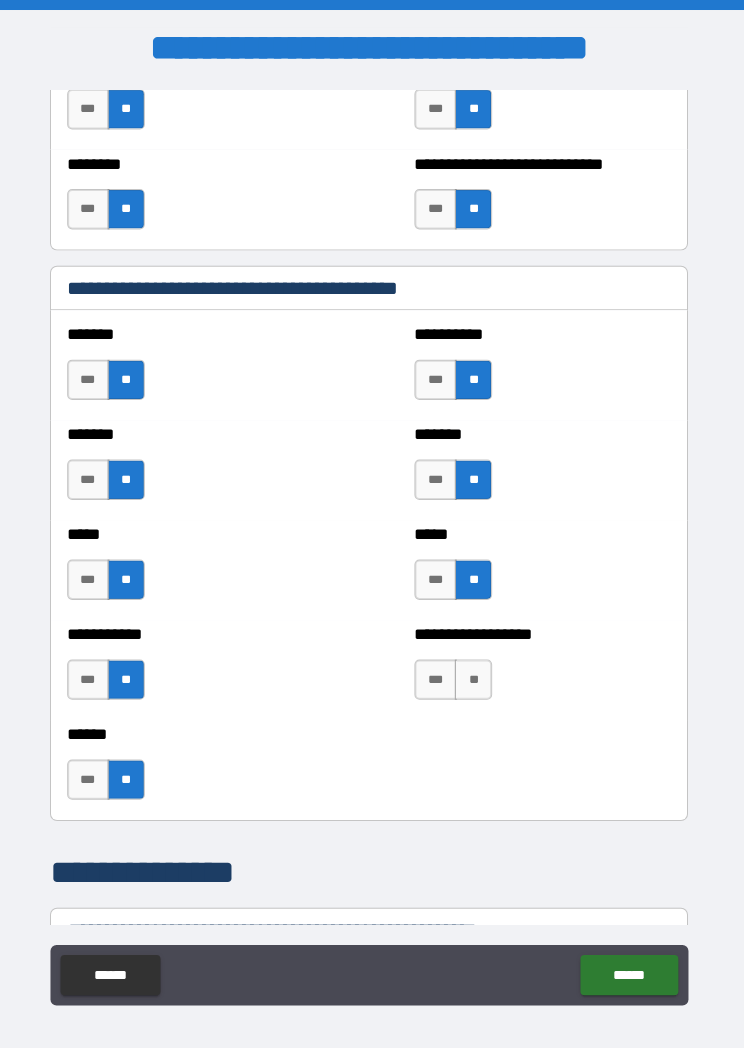 click on "**" at bounding box center [475, 673] 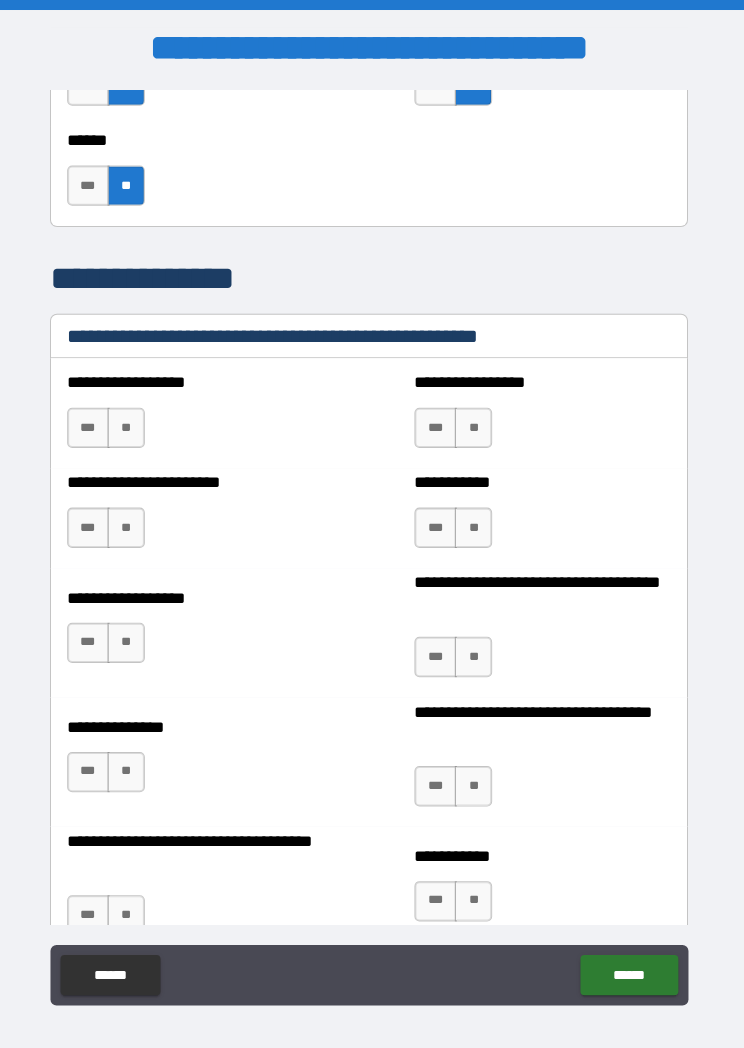 scroll, scrollTop: 2724, scrollLeft: 0, axis: vertical 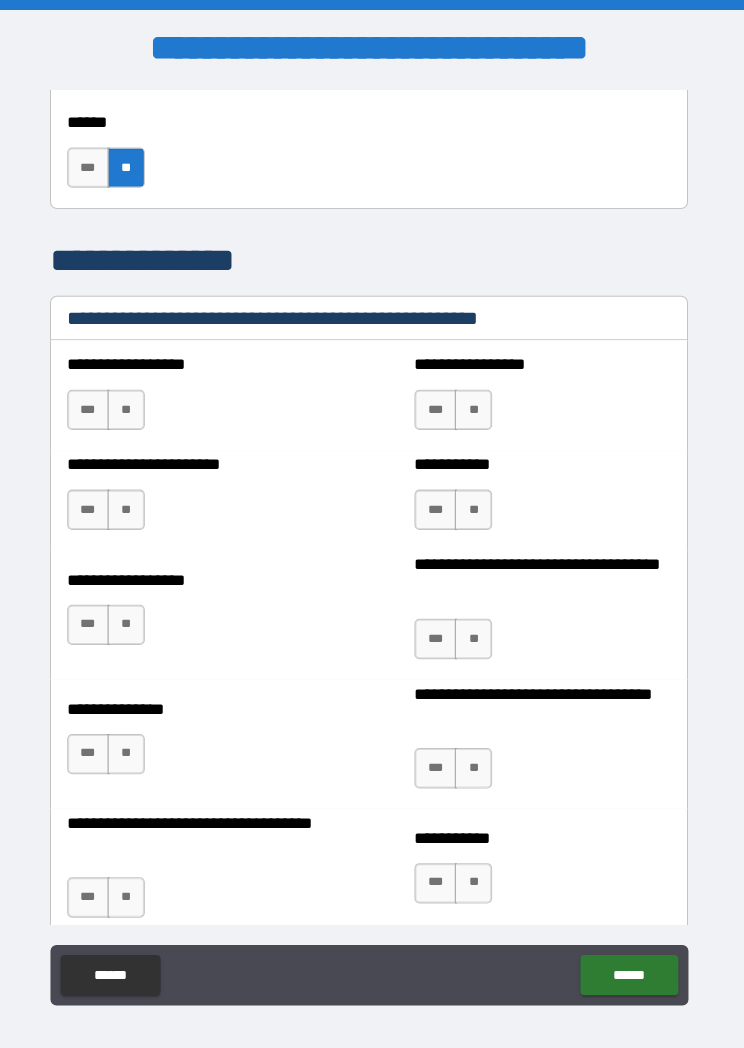 click on "**" at bounding box center (131, 406) 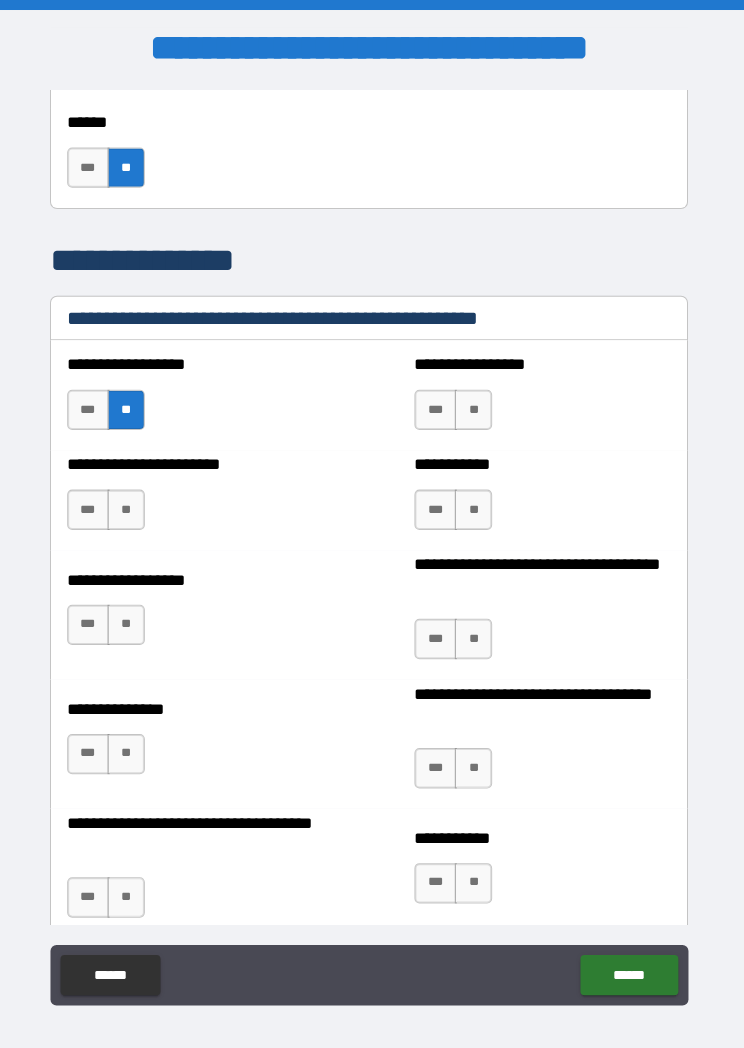 click on "**" at bounding box center (131, 505) 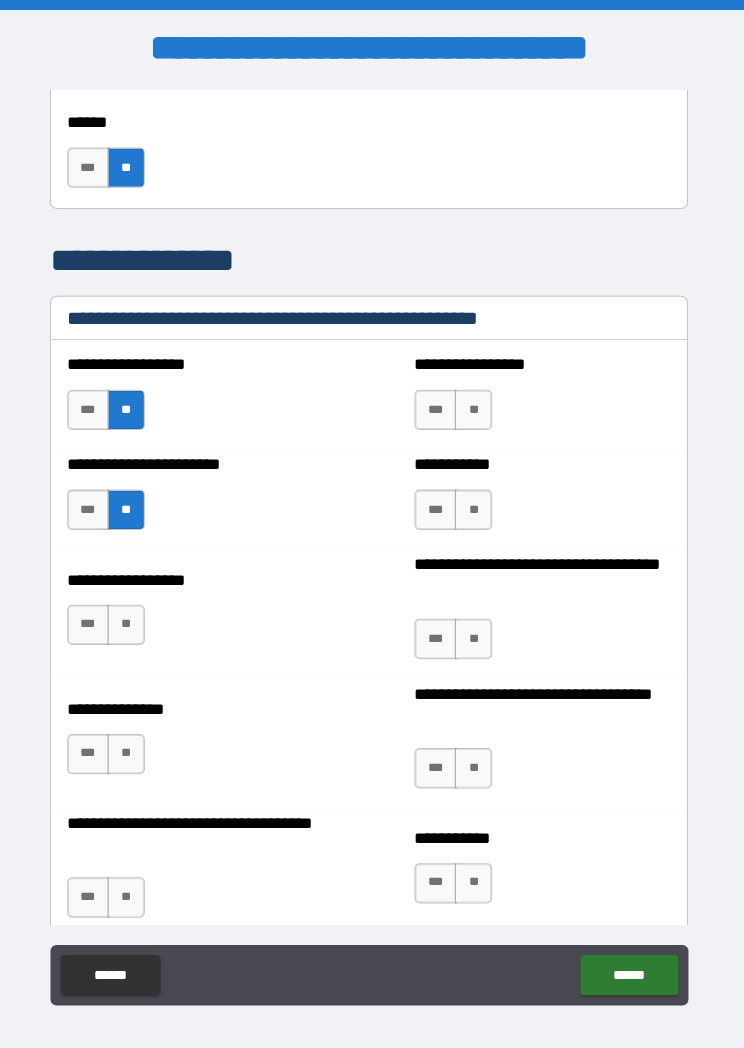click on "**" at bounding box center [131, 619] 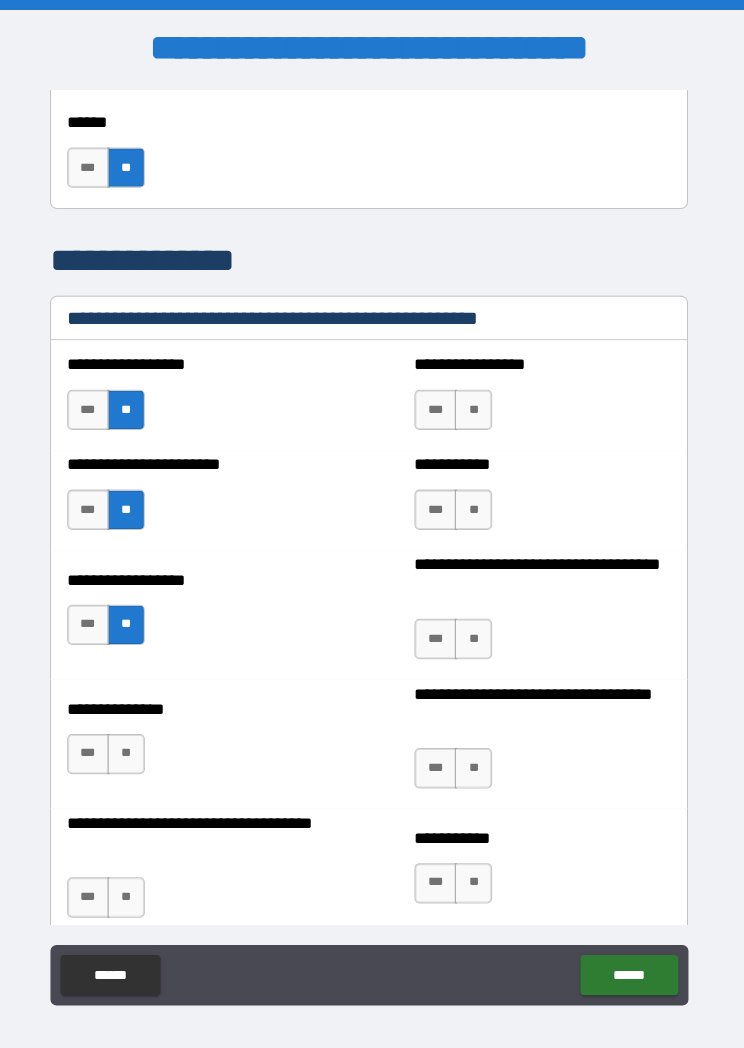 click on "**" at bounding box center [475, 406] 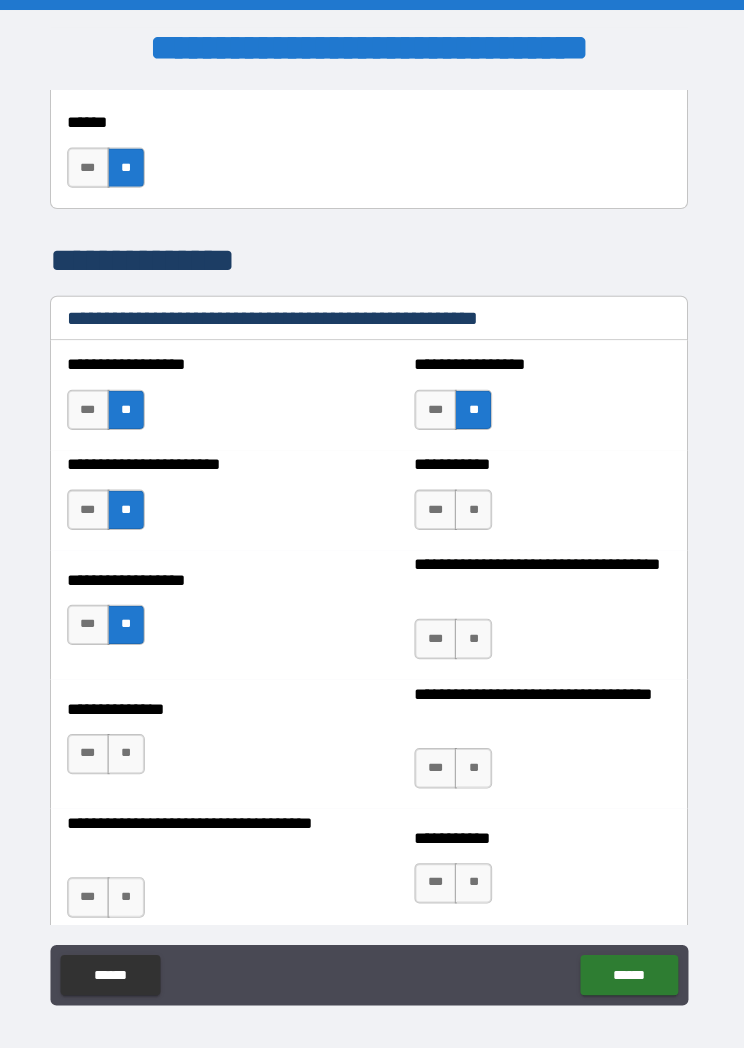click on "**" at bounding box center [475, 505] 